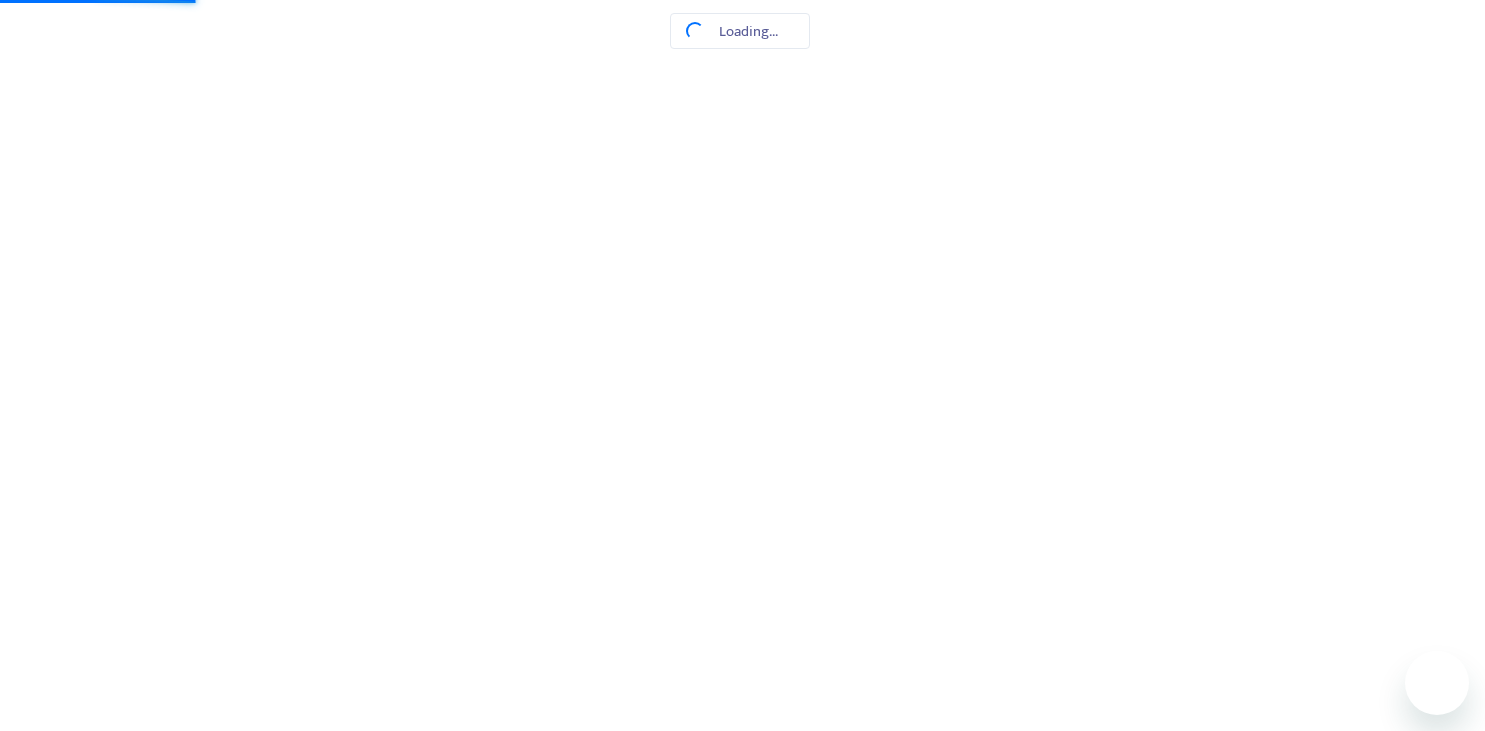scroll, scrollTop: 0, scrollLeft: 0, axis: both 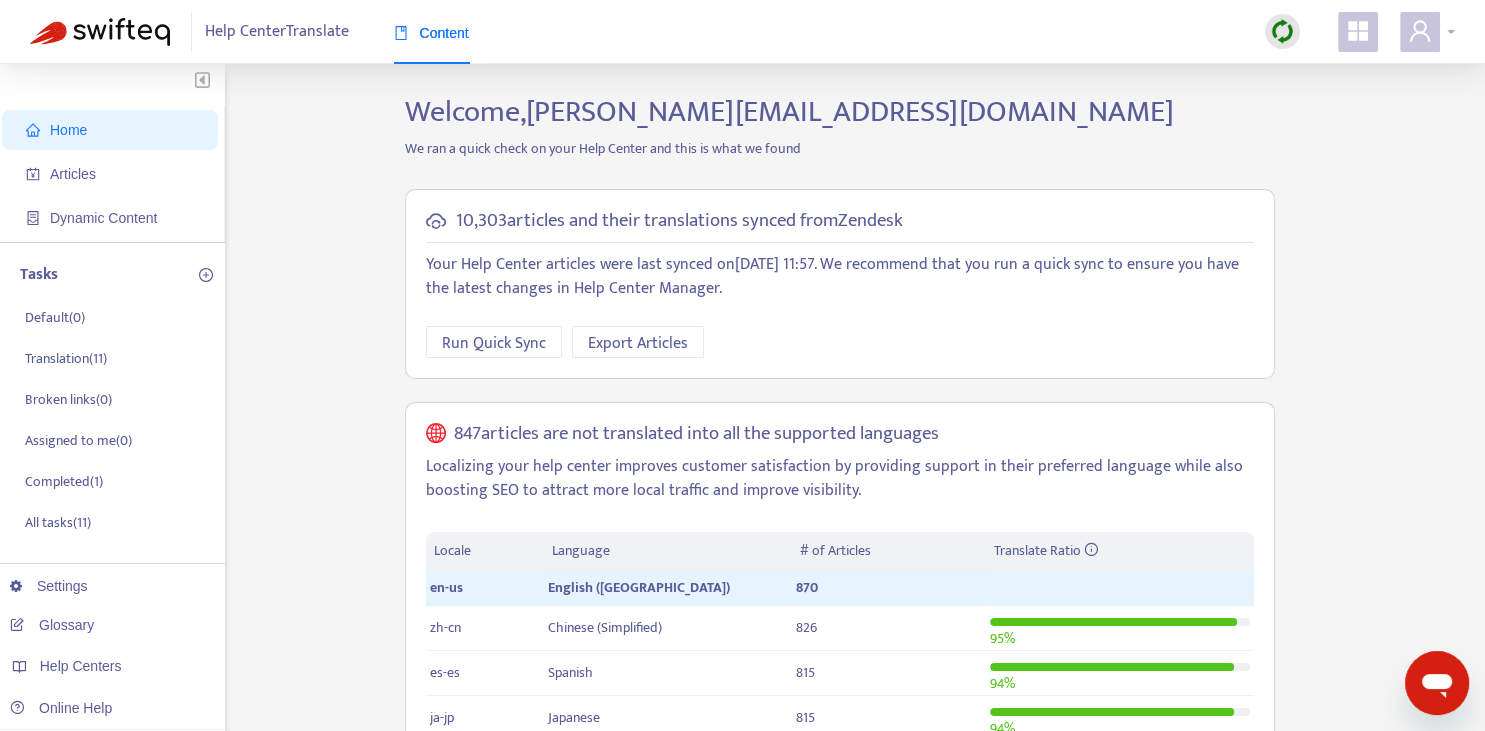 click 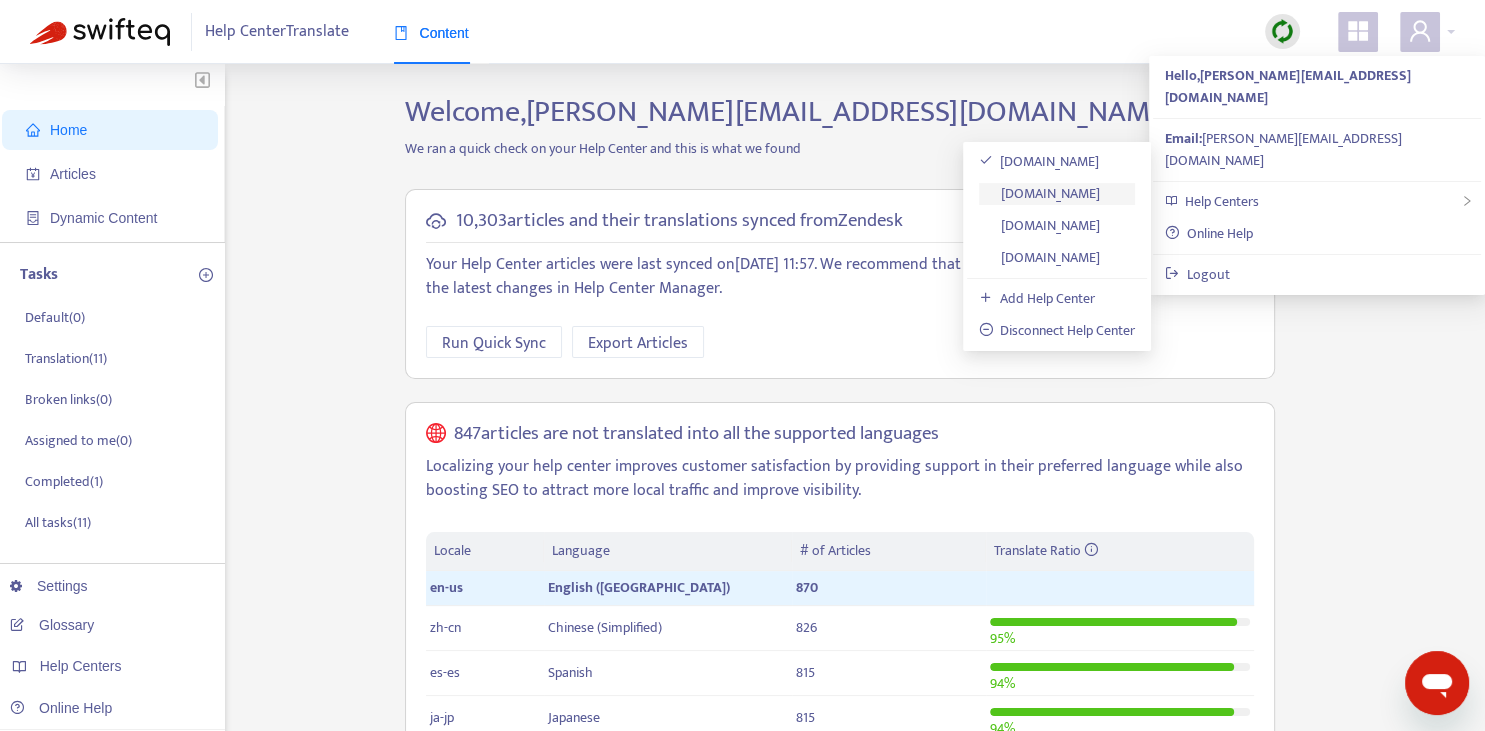 click on "[DOMAIN_NAME]" at bounding box center (1040, 193) 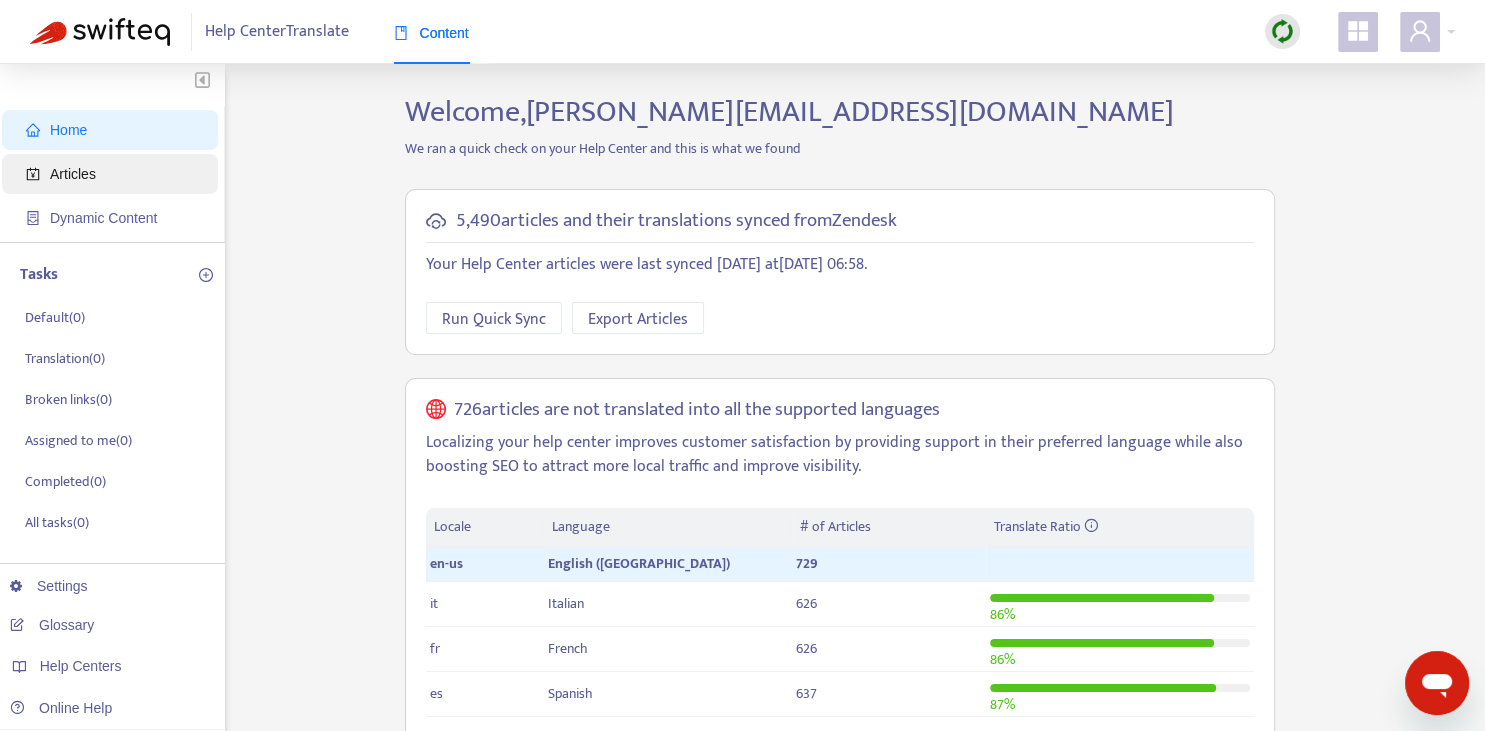 click on "Articles" at bounding box center (114, 174) 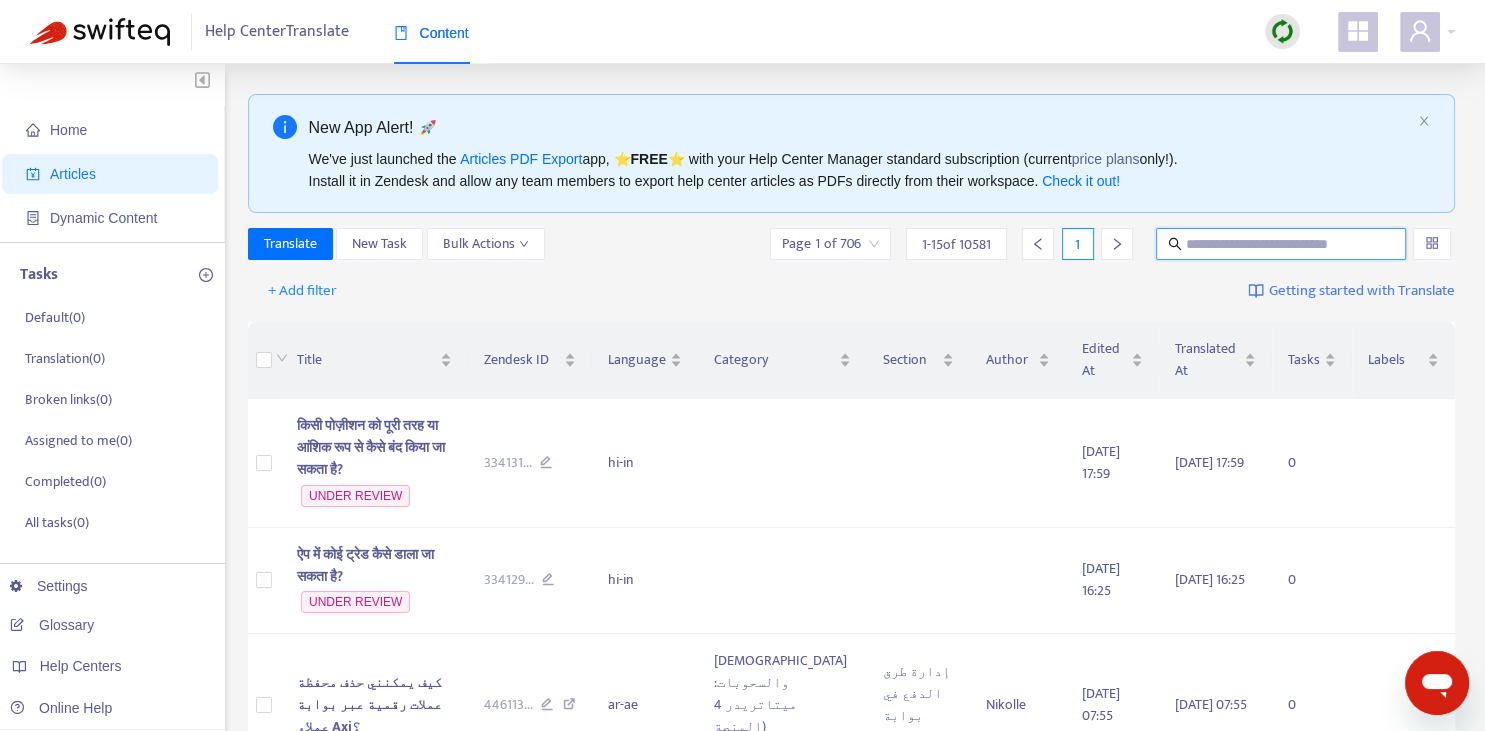 click at bounding box center [1282, 244] 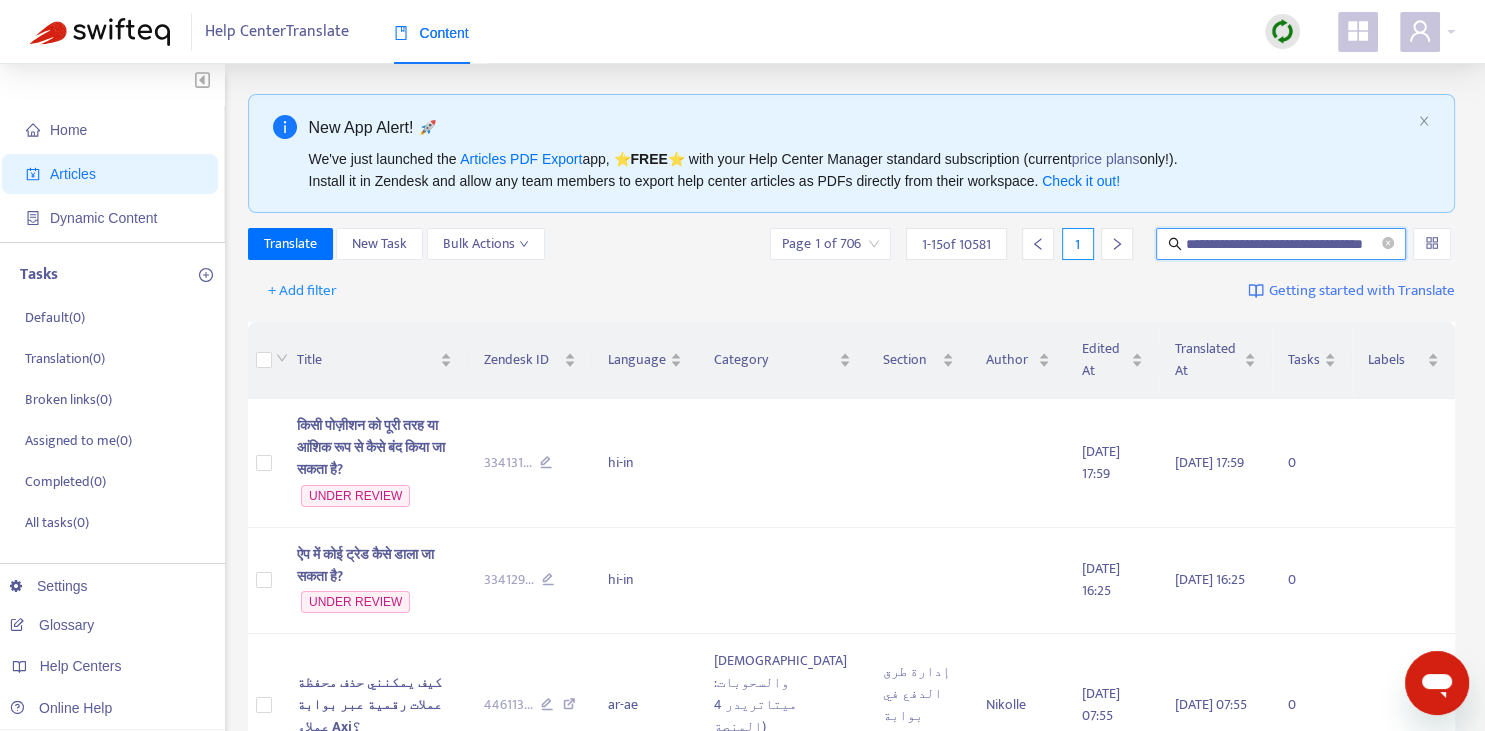 scroll, scrollTop: 0, scrollLeft: 20, axis: horizontal 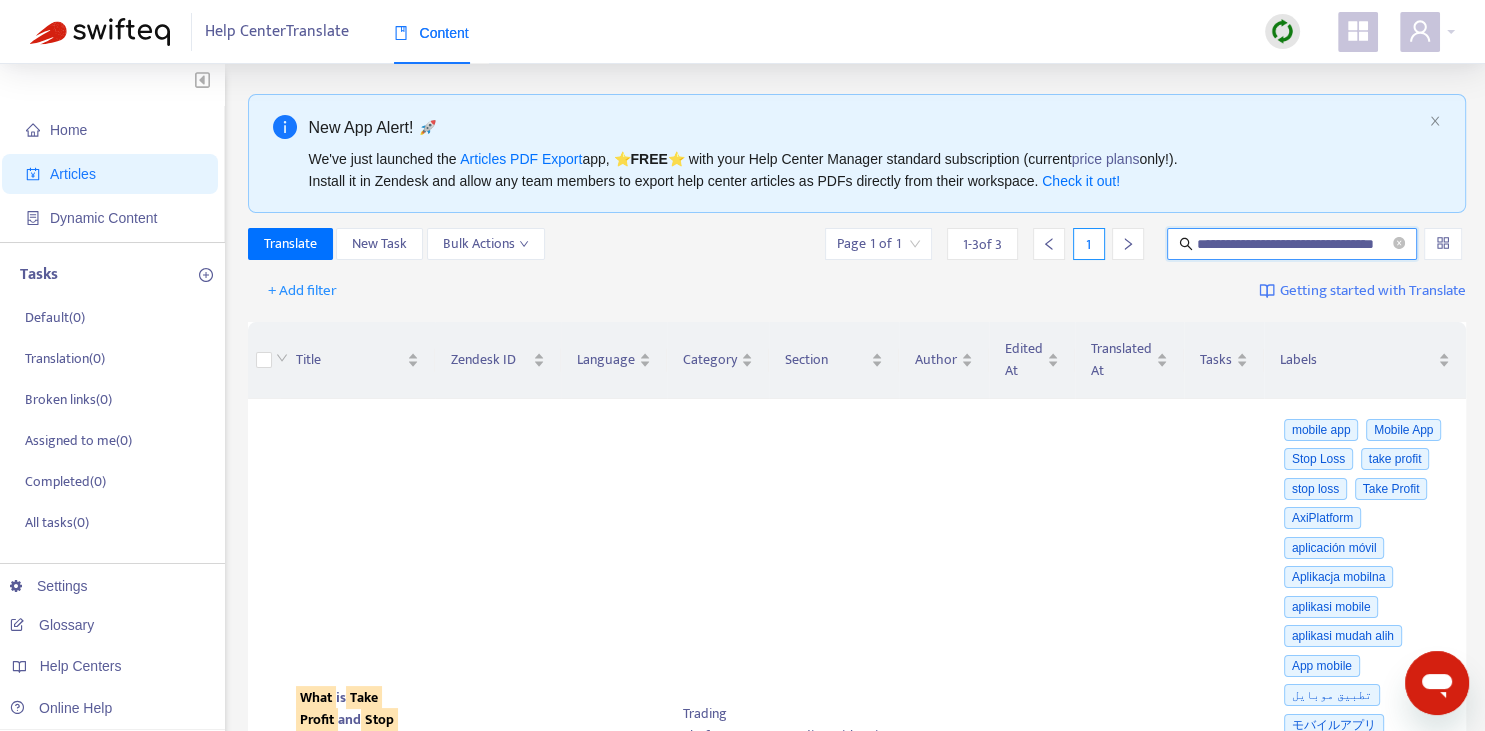 type on "**********" 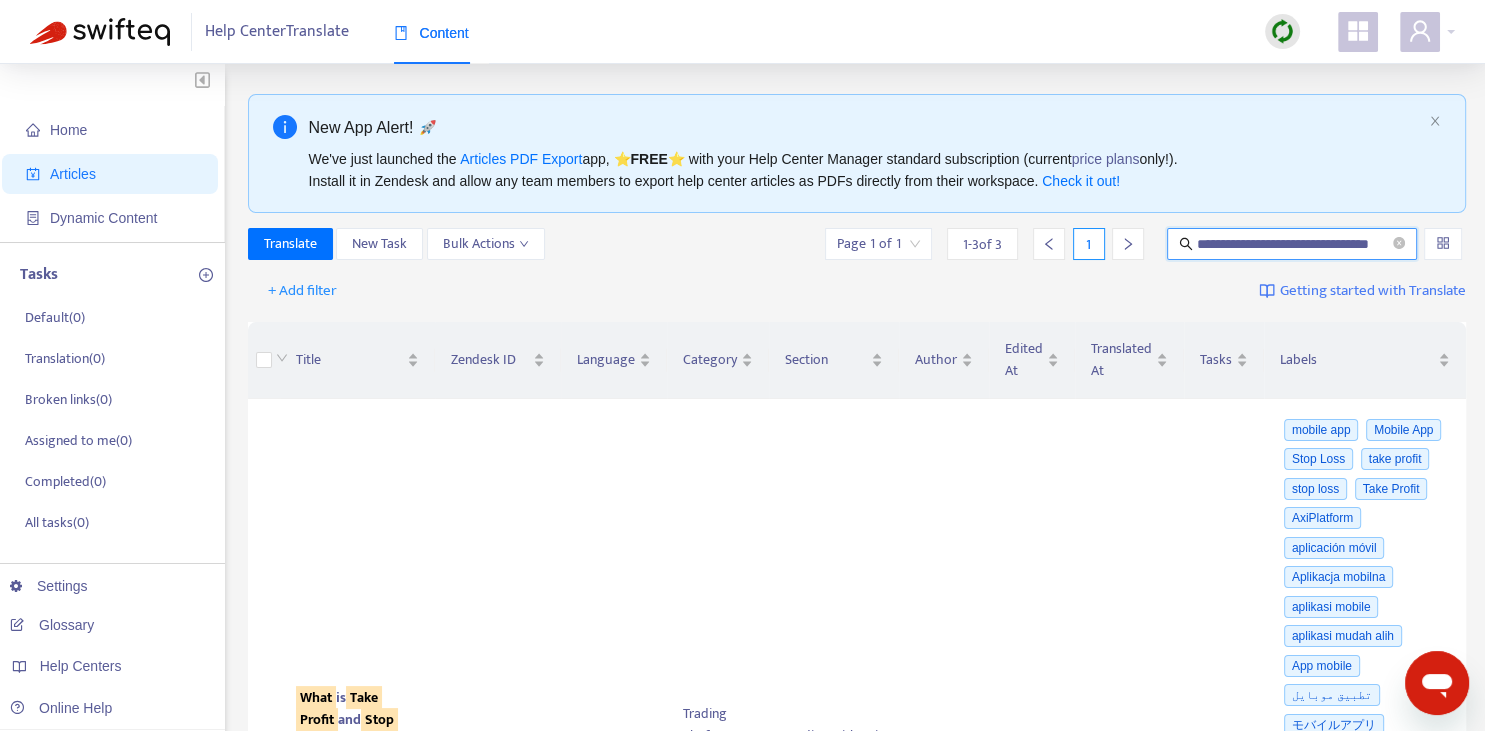 scroll, scrollTop: 0, scrollLeft: 17, axis: horizontal 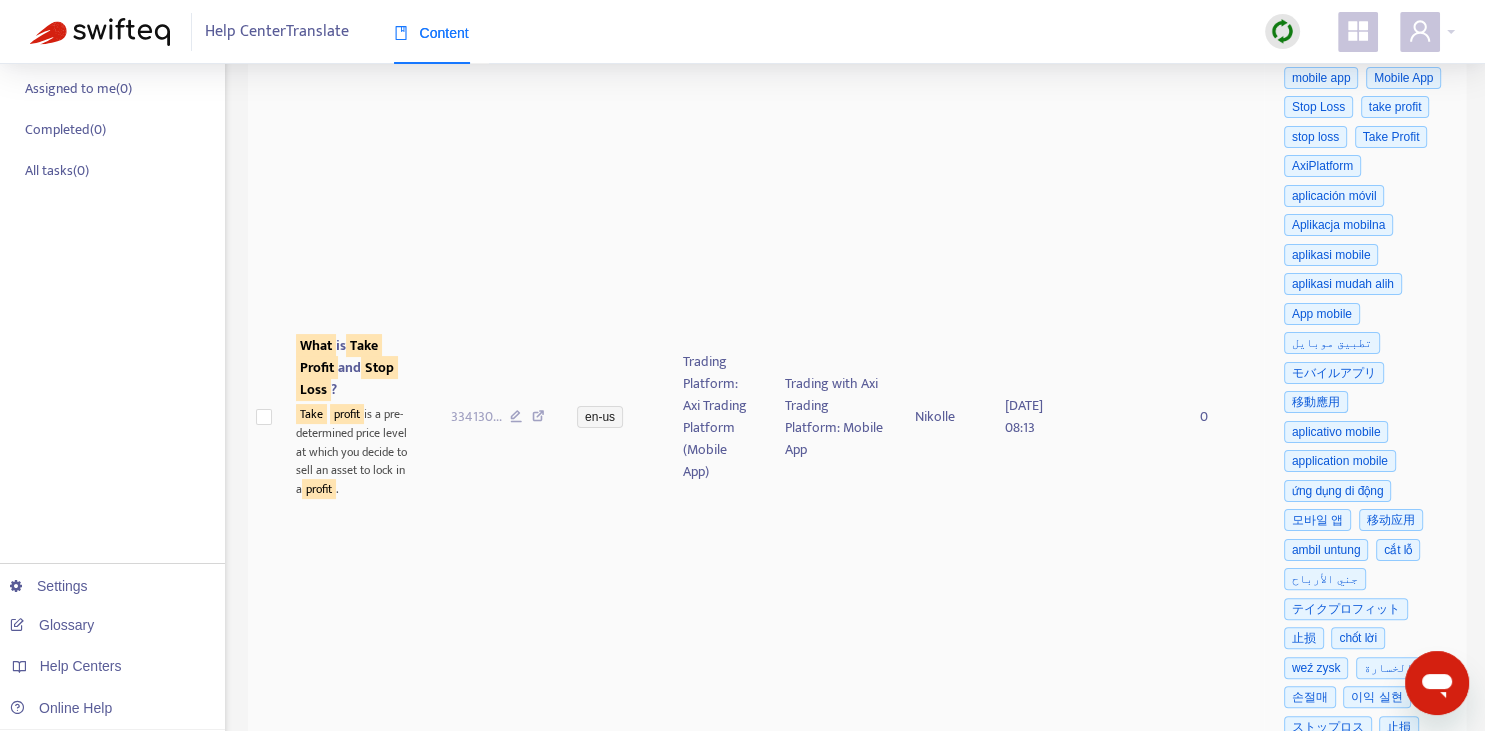 click on "What" at bounding box center (316, 345) 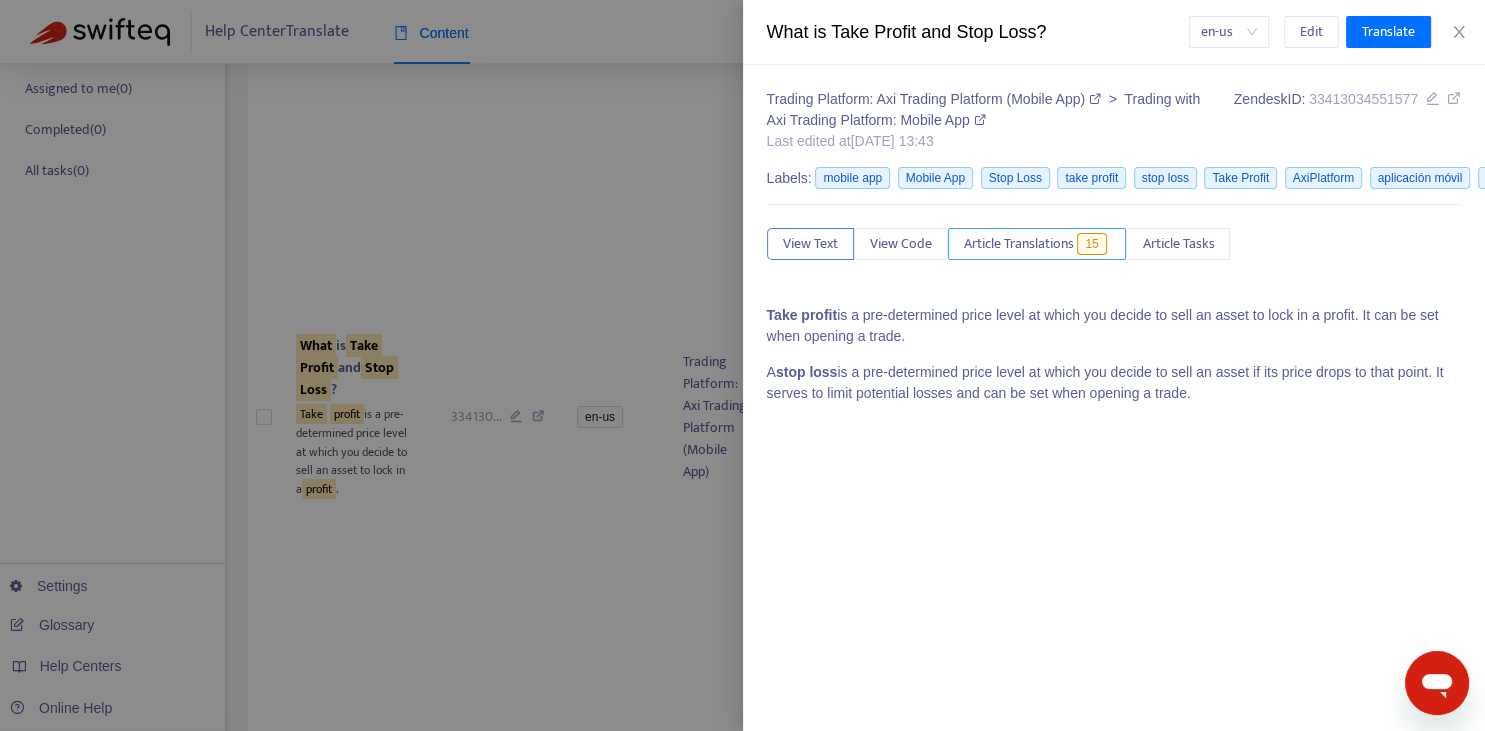 click on "Article Translations" at bounding box center (1019, 244) 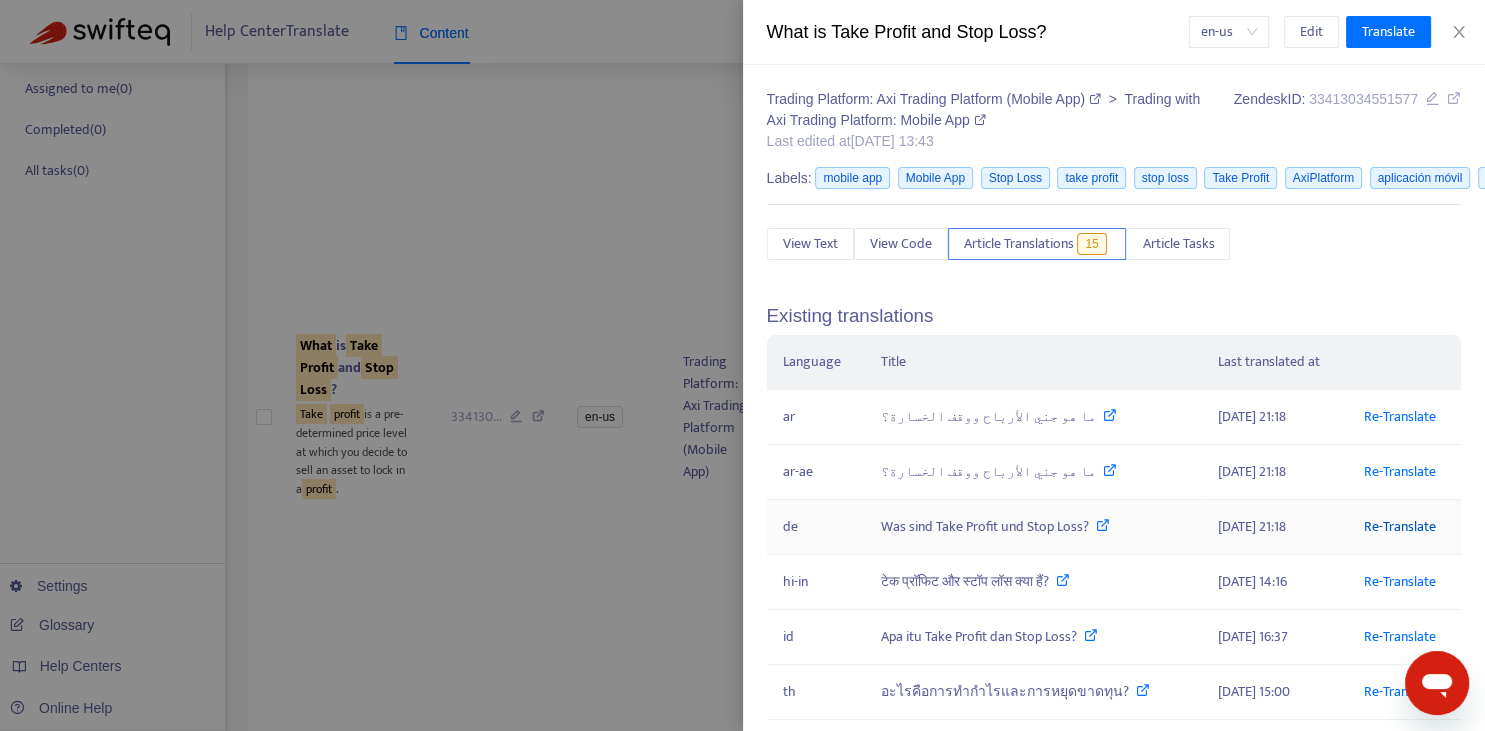 click on "Re-Translate" at bounding box center (1400, 526) 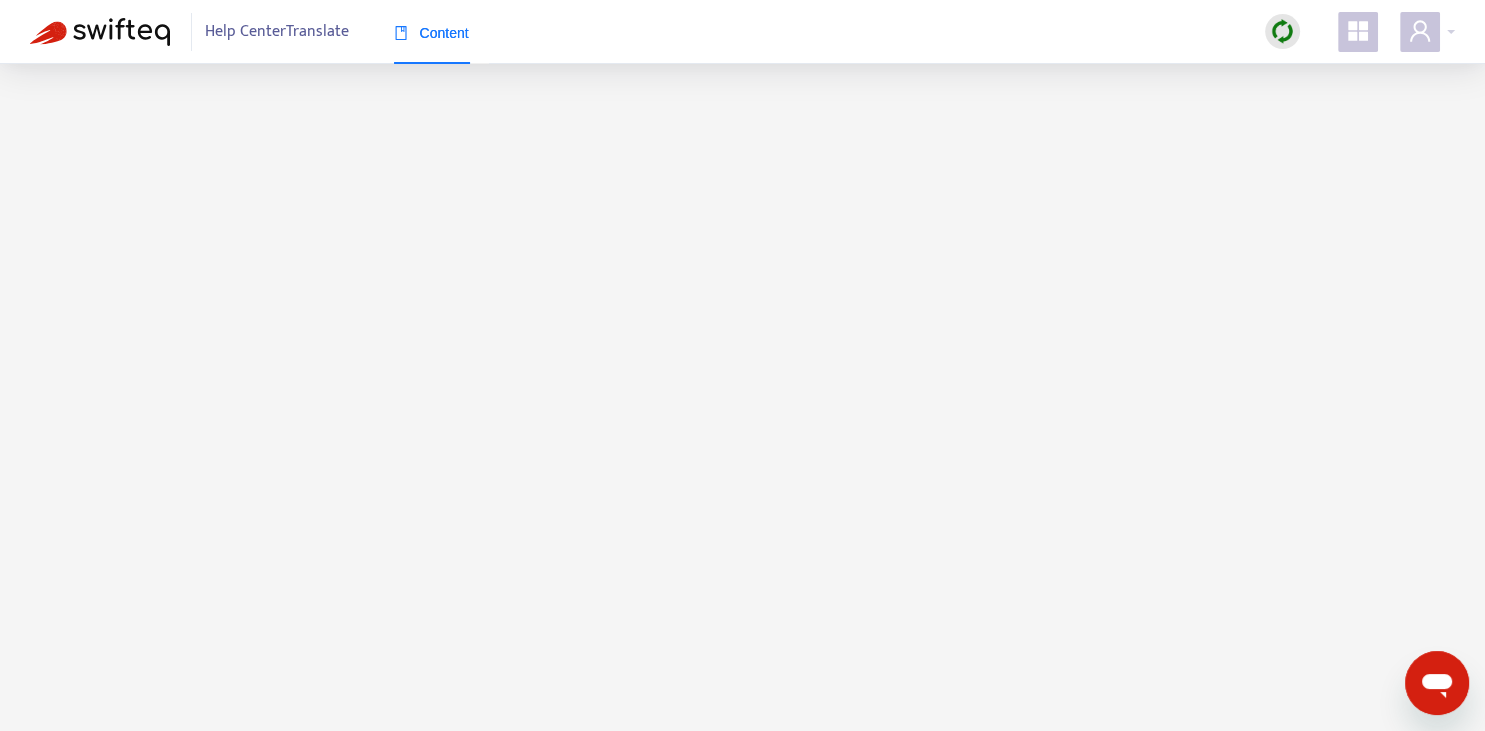 scroll, scrollTop: 0, scrollLeft: 0, axis: both 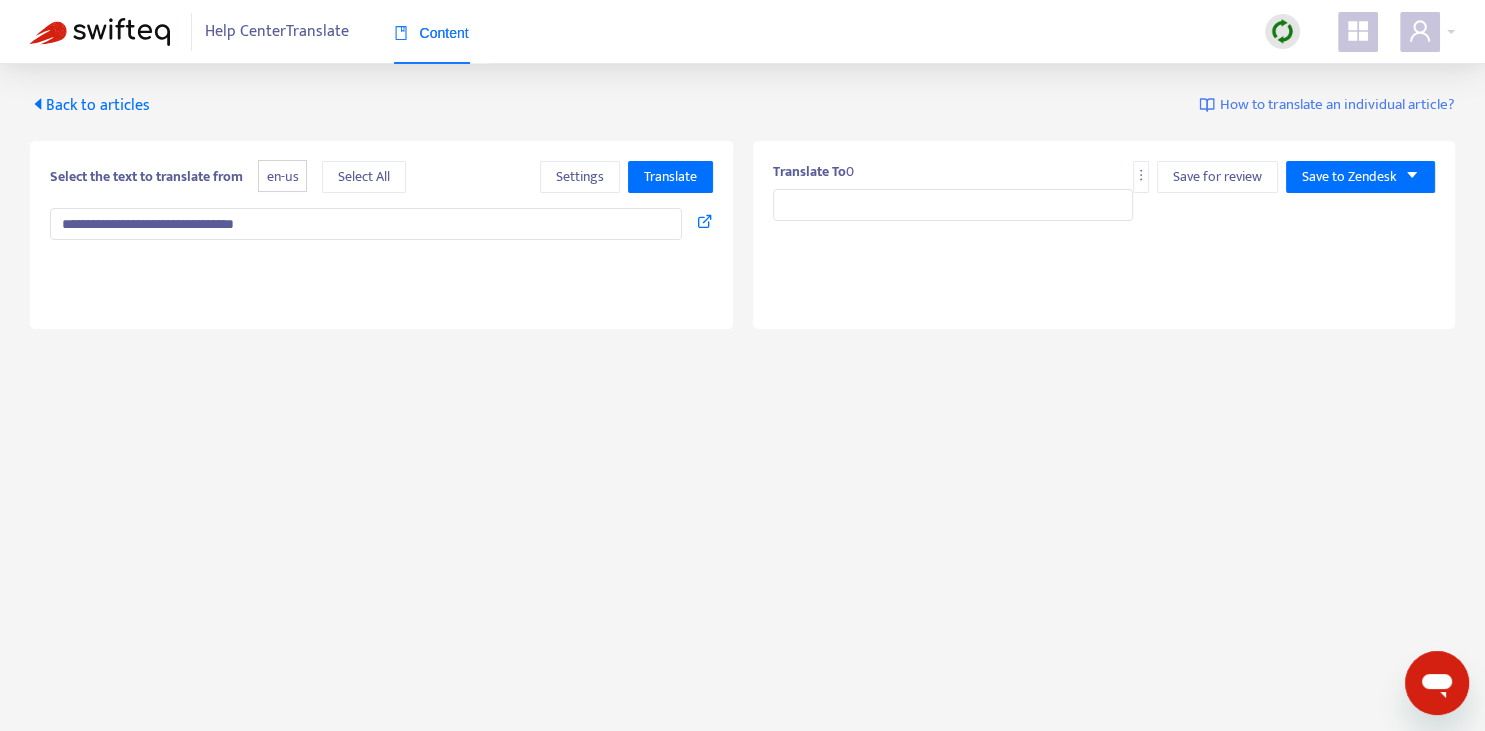 type on "**********" 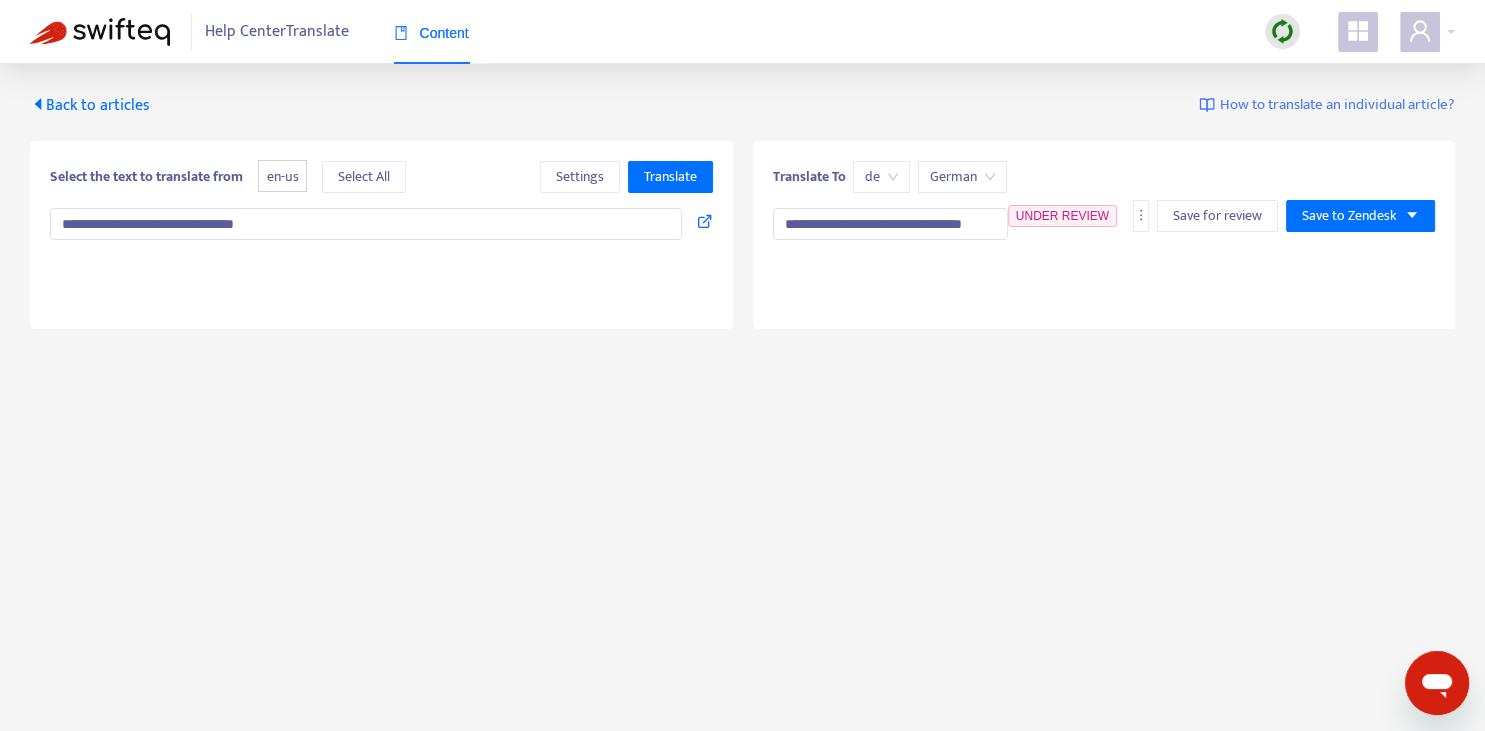 type on "**********" 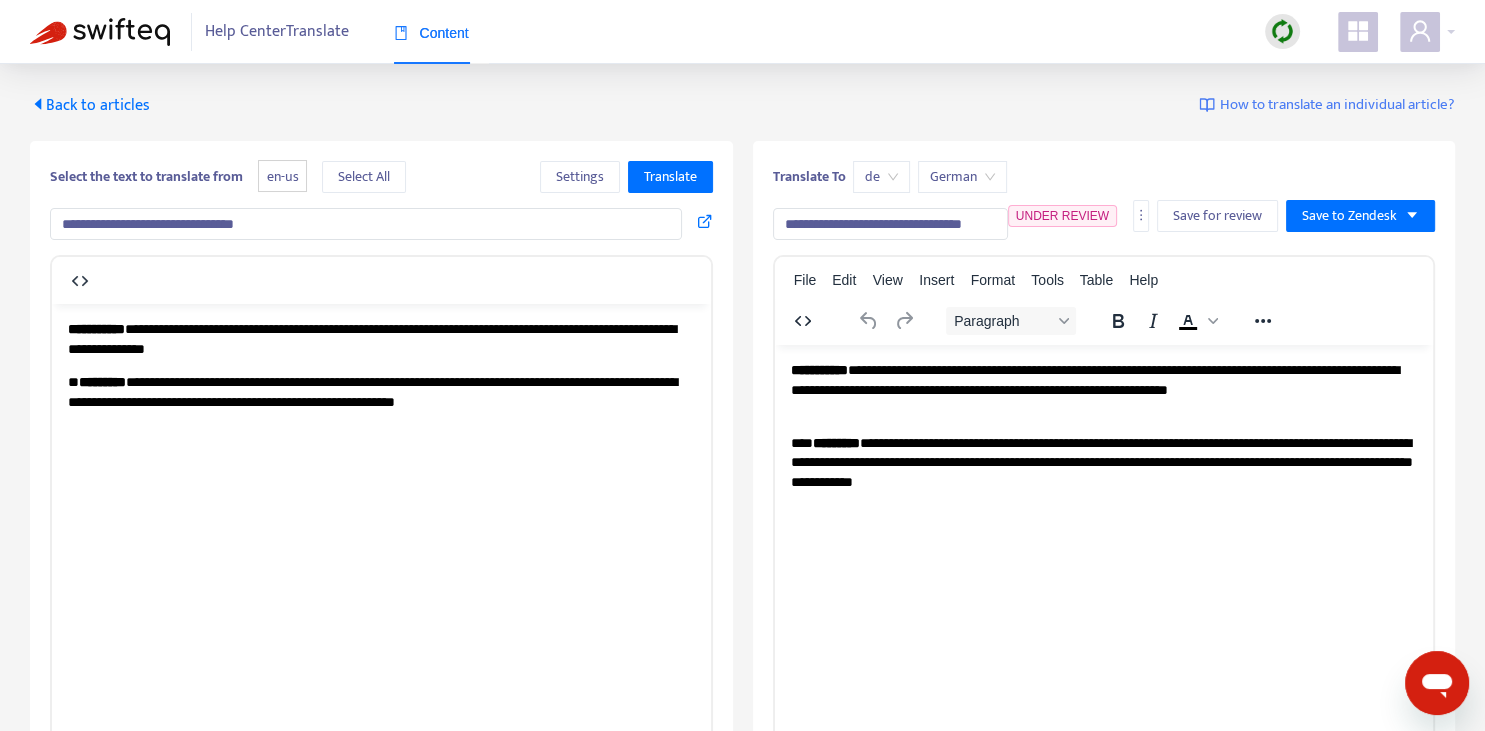 scroll, scrollTop: 0, scrollLeft: 0, axis: both 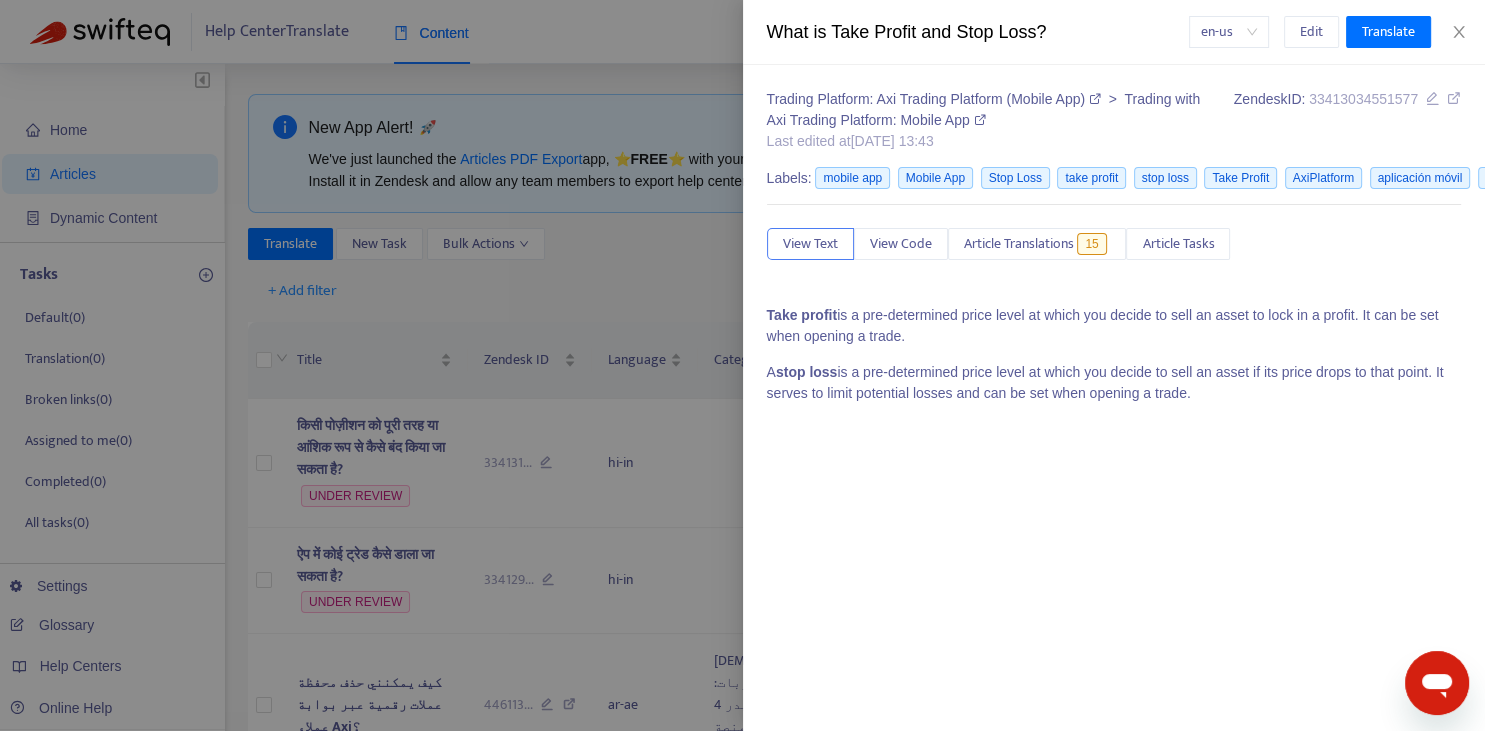 click at bounding box center [742, 365] 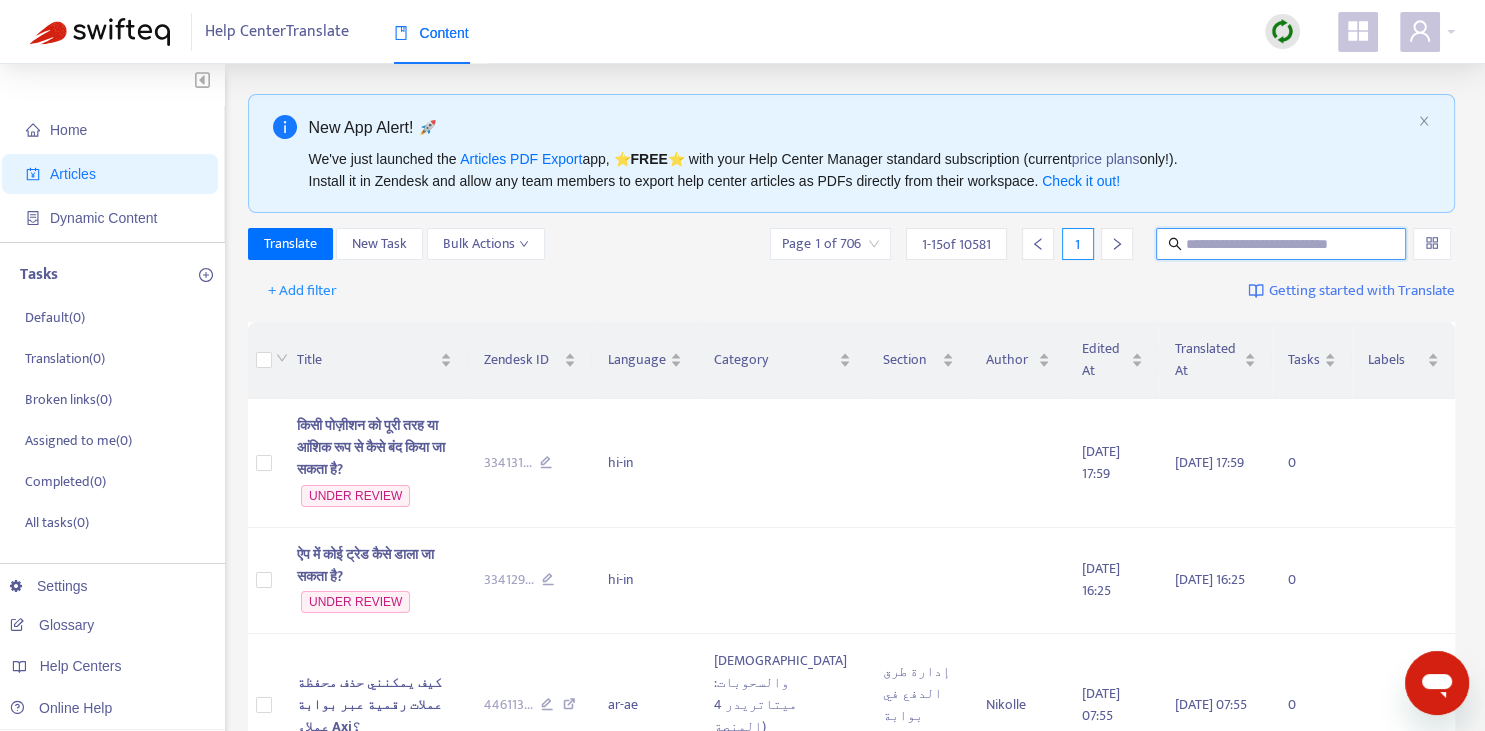 click at bounding box center [1282, 244] 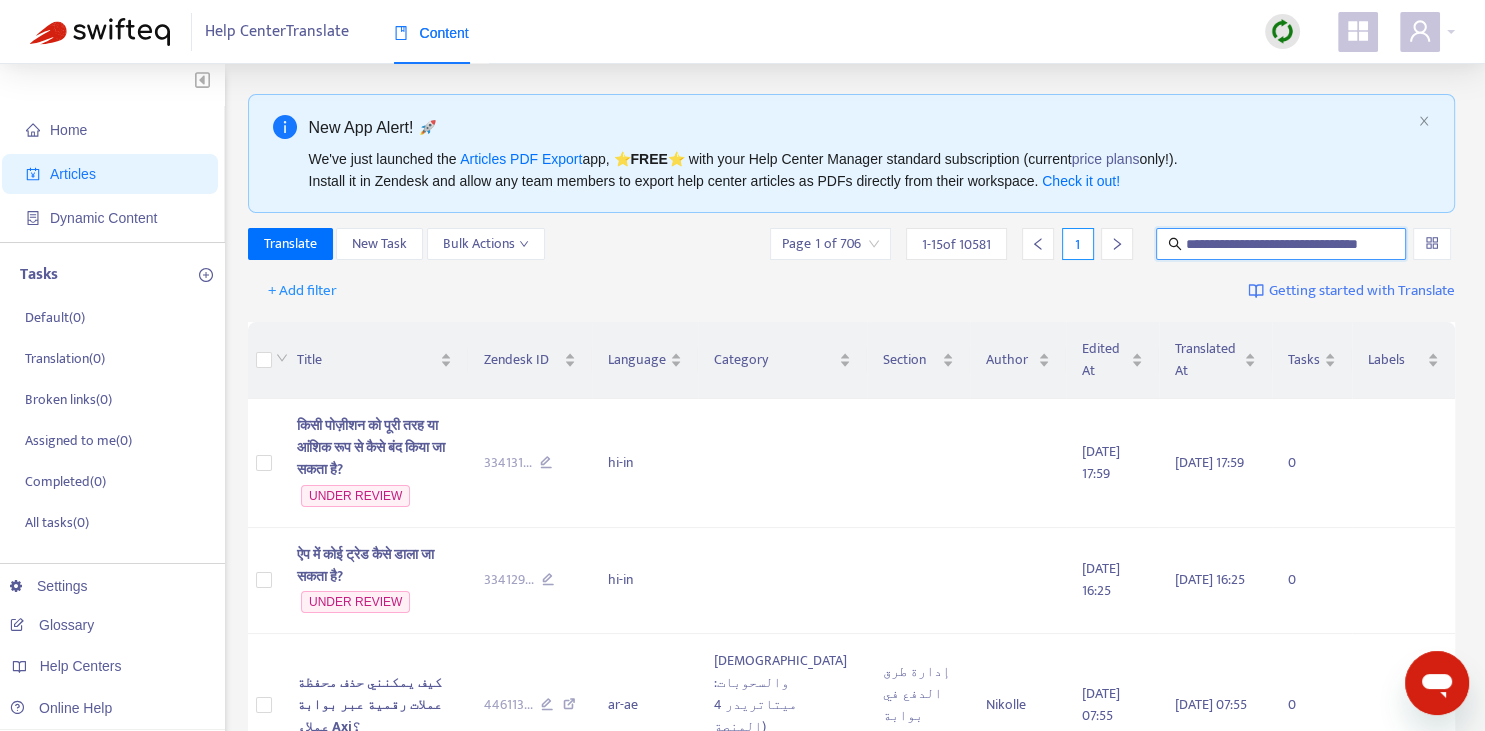 scroll, scrollTop: 0, scrollLeft: 17, axis: horizontal 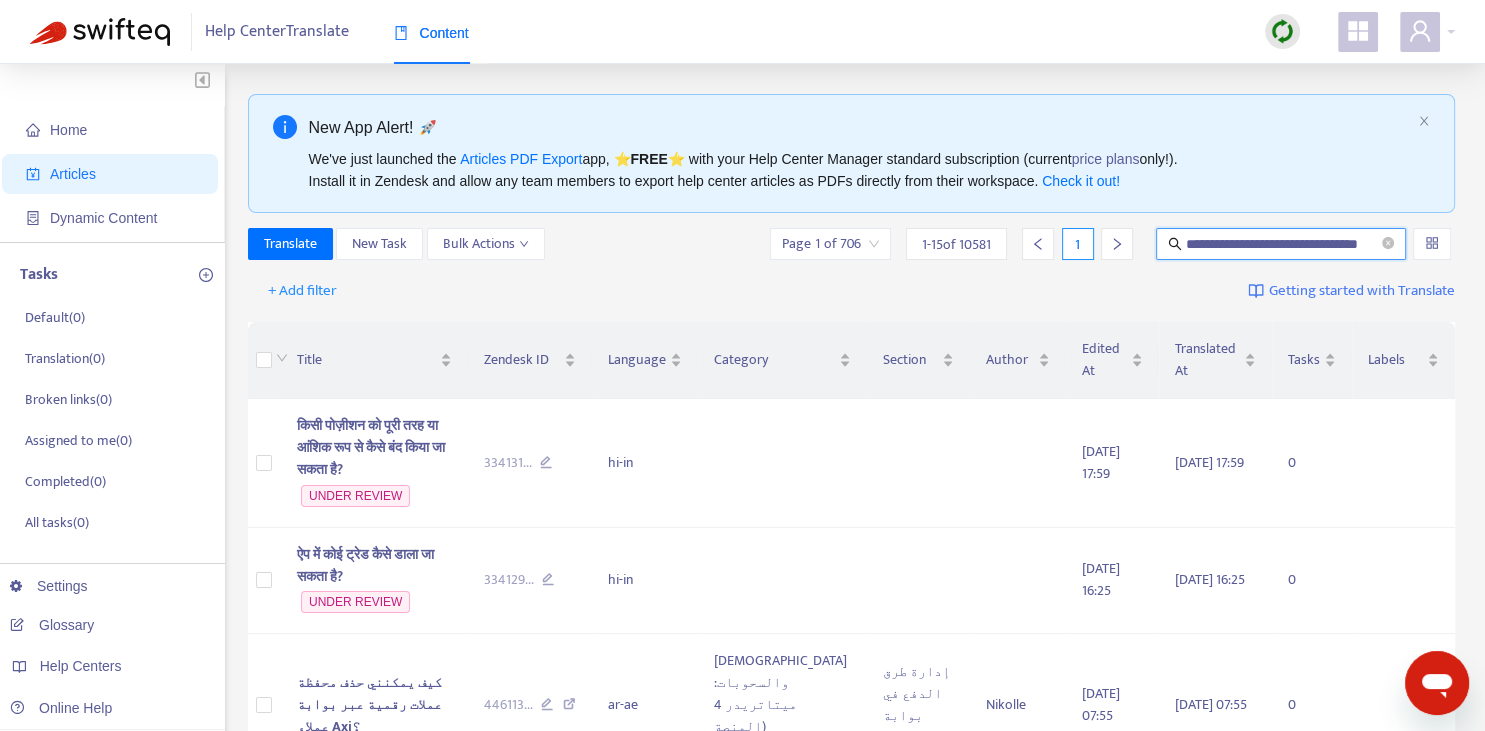 type on "**********" 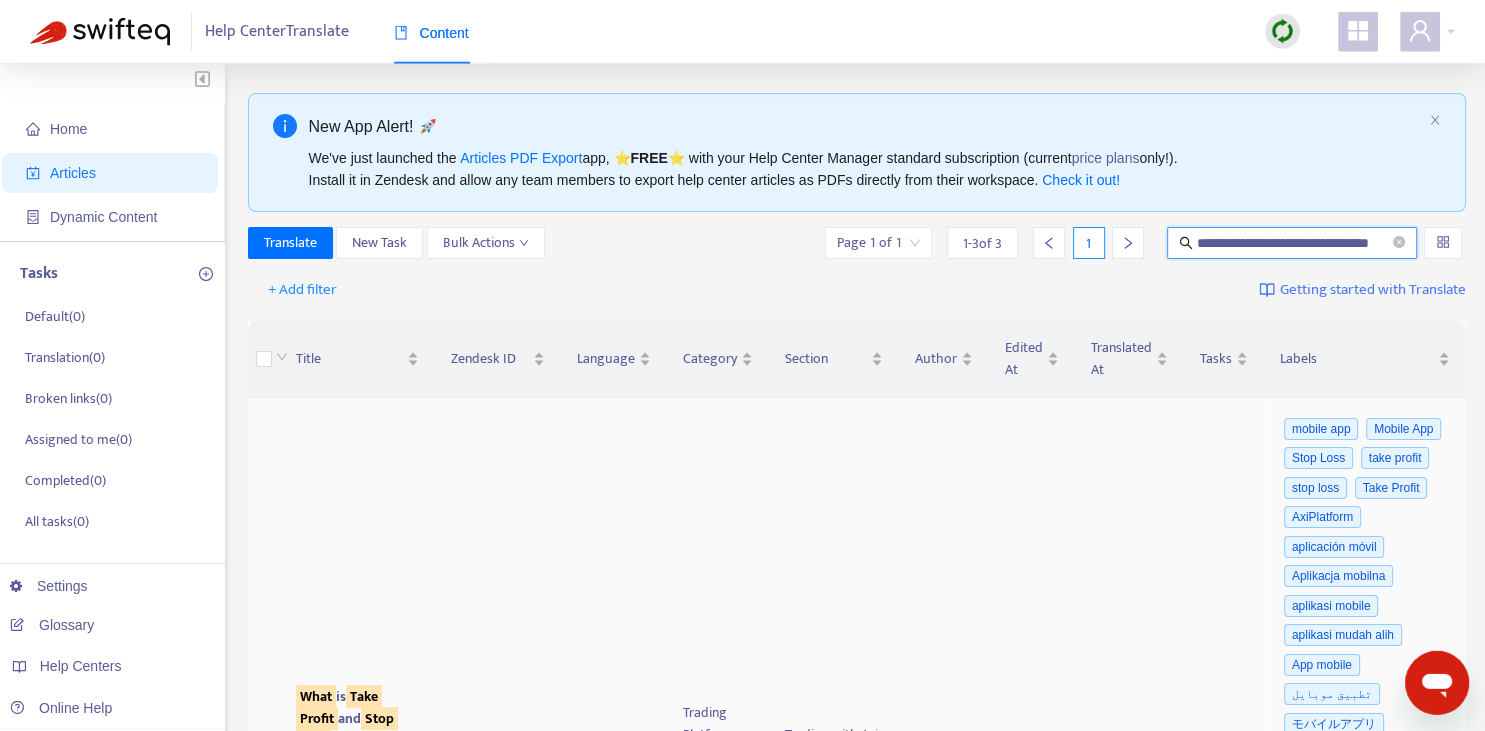 scroll, scrollTop: 492, scrollLeft: 0, axis: vertical 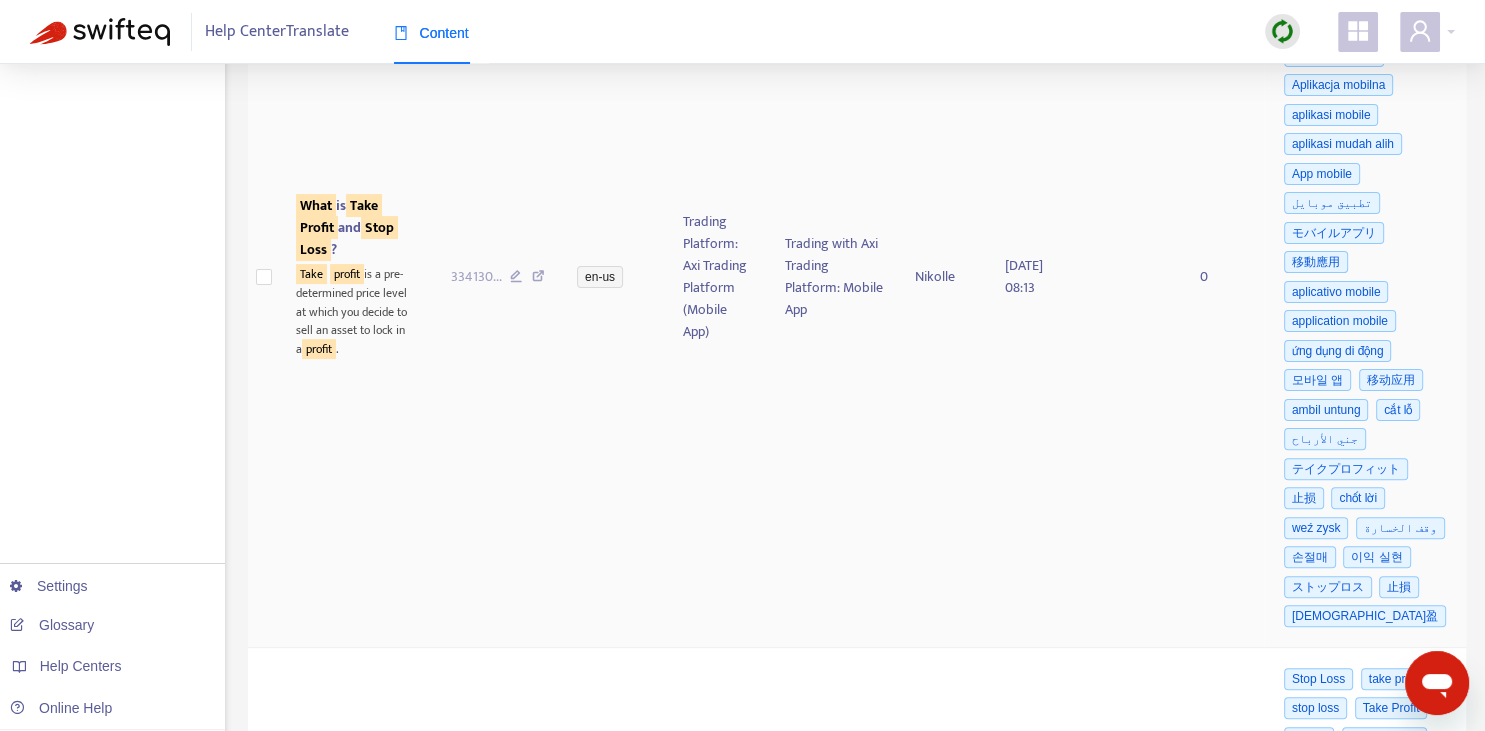 click on "Profit" at bounding box center (317, 227) 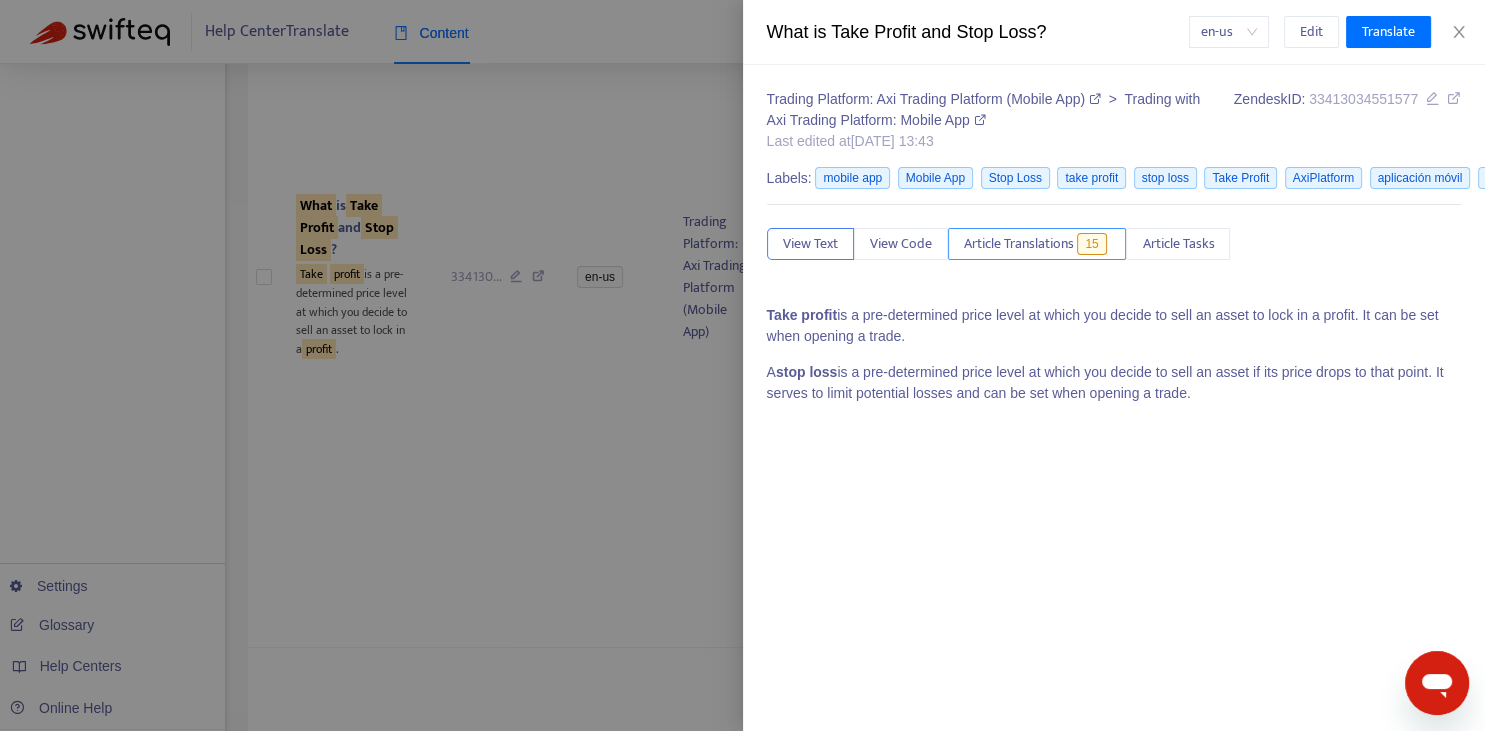 click on "Article Translations 15" at bounding box center (1037, 244) 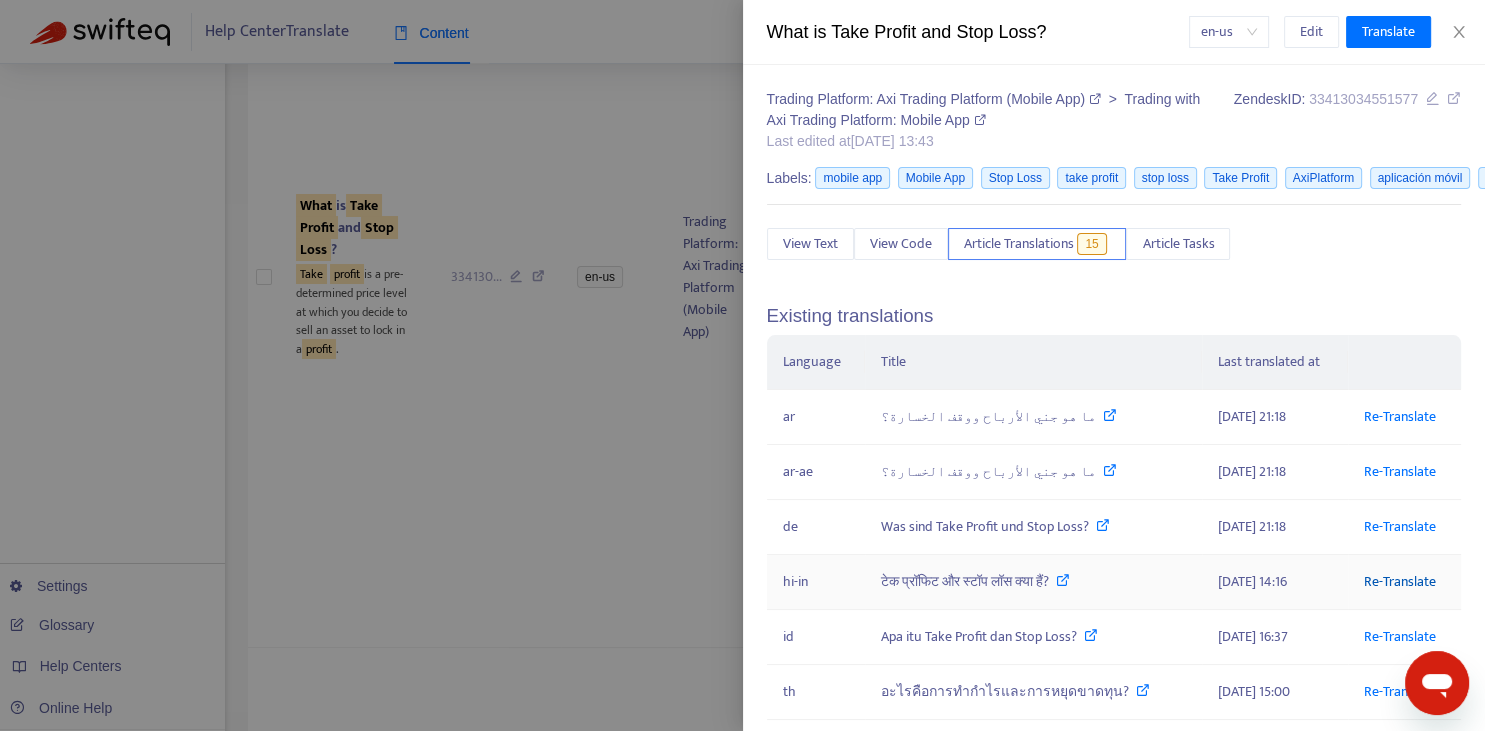 click on "Re-Translate" at bounding box center (1400, 581) 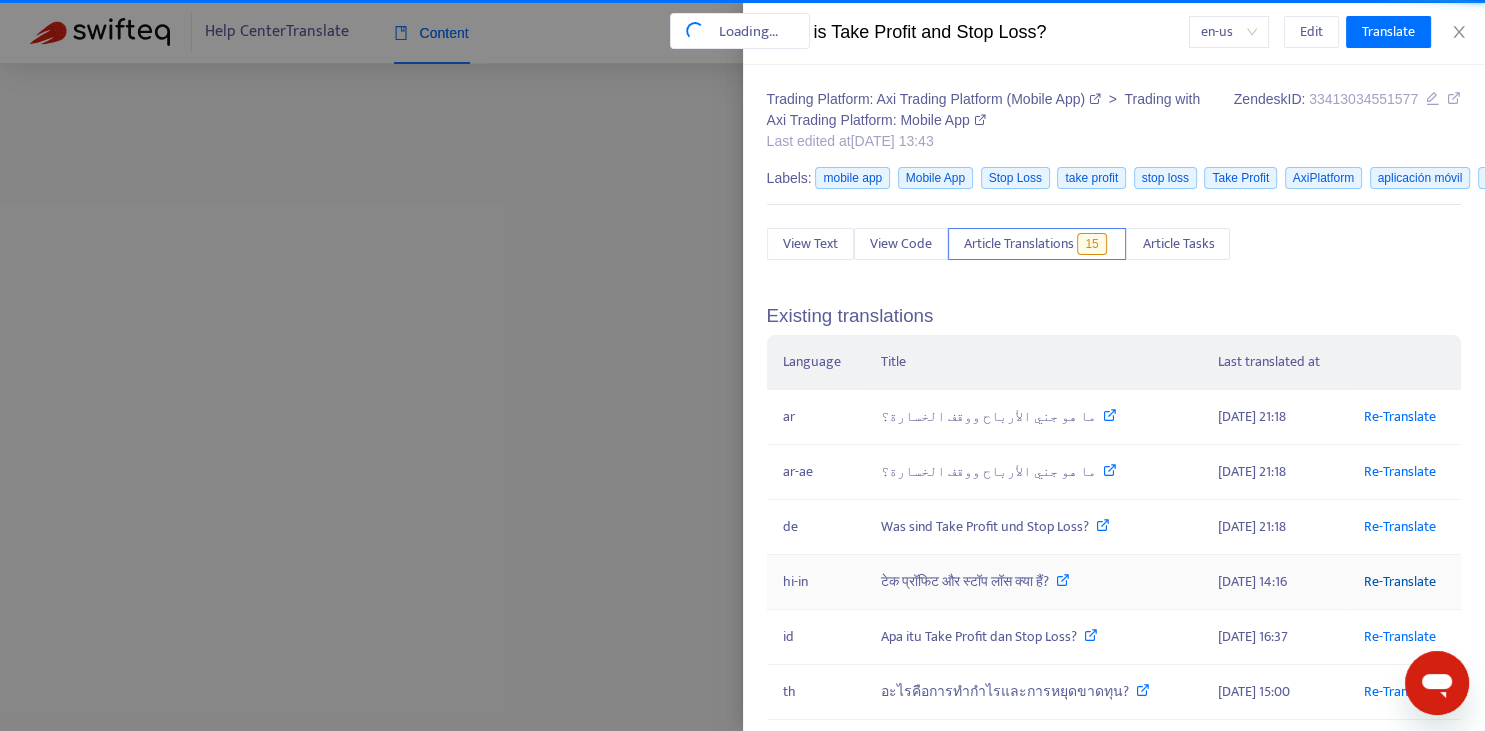 scroll, scrollTop: 244, scrollLeft: 0, axis: vertical 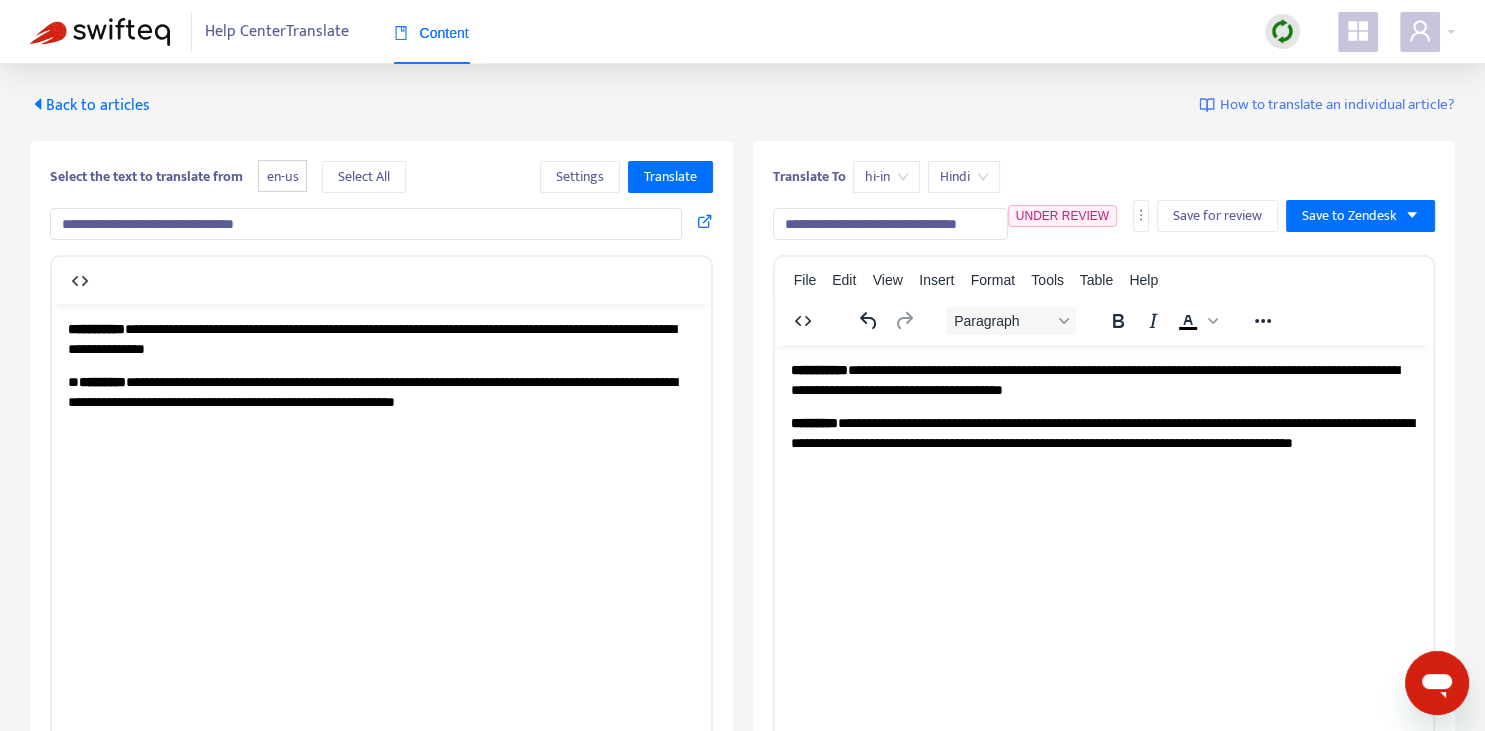 click on "**********" at bounding box center [890, 224] 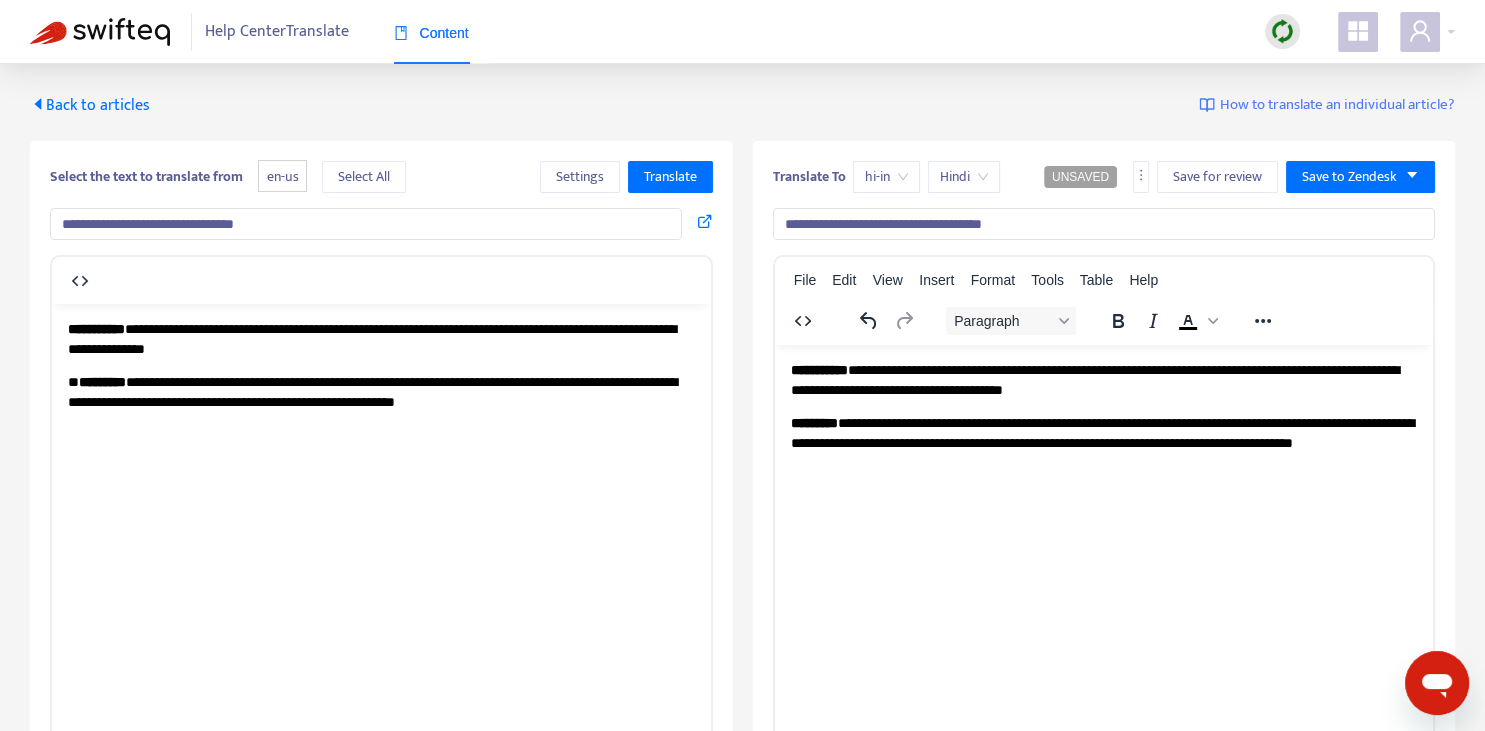 type on "**********" 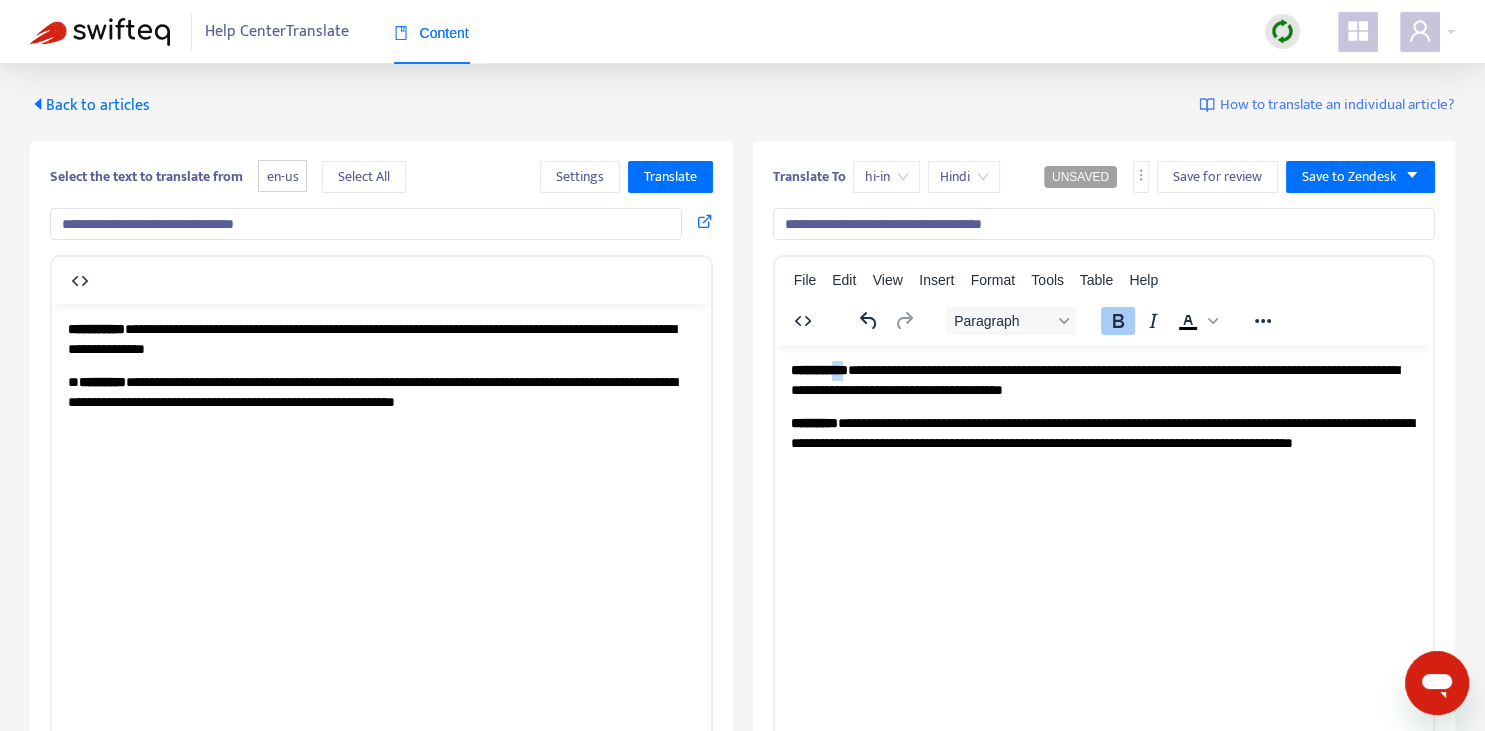 drag, startPoint x: 850, startPoint y: 373, endPoint x: 835, endPoint y: 365, distance: 17 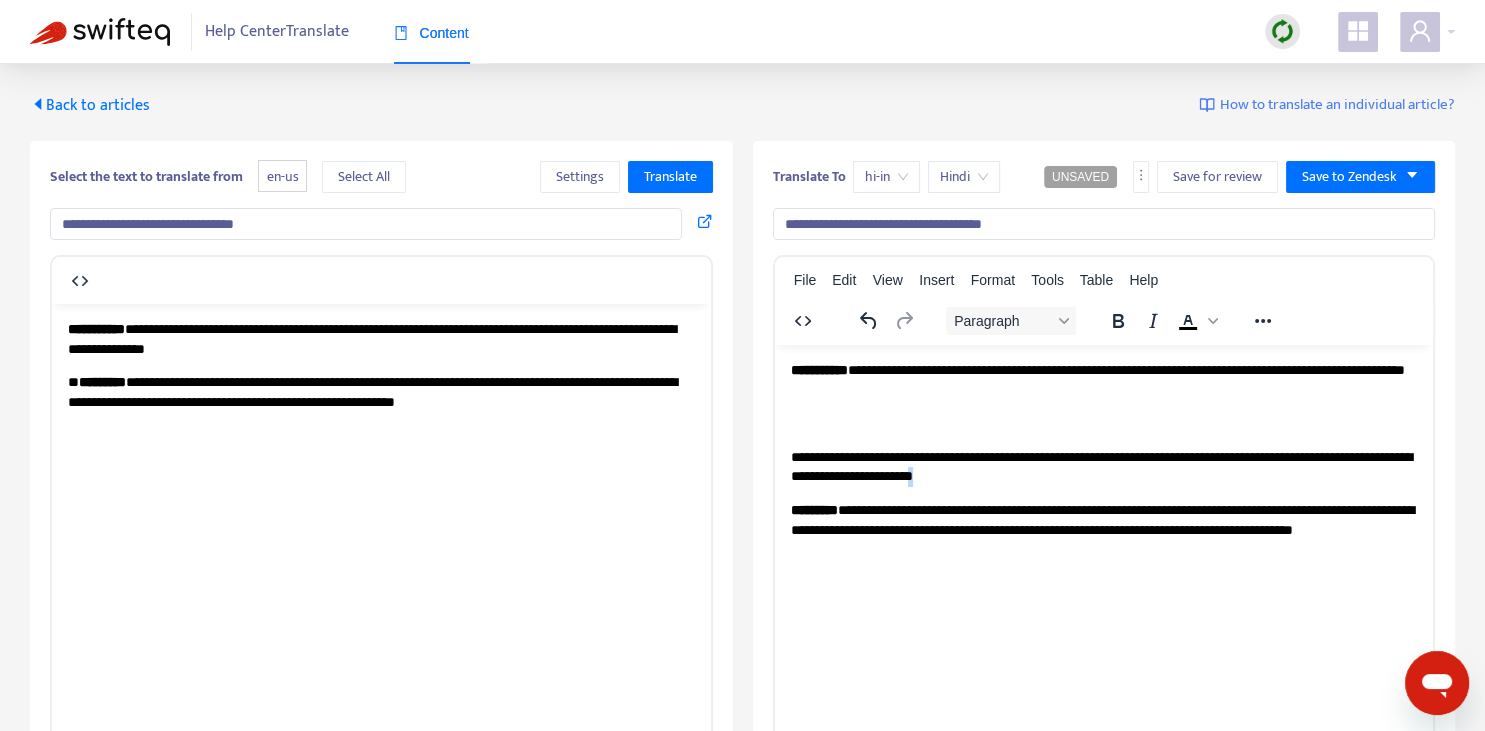 copy on "*" 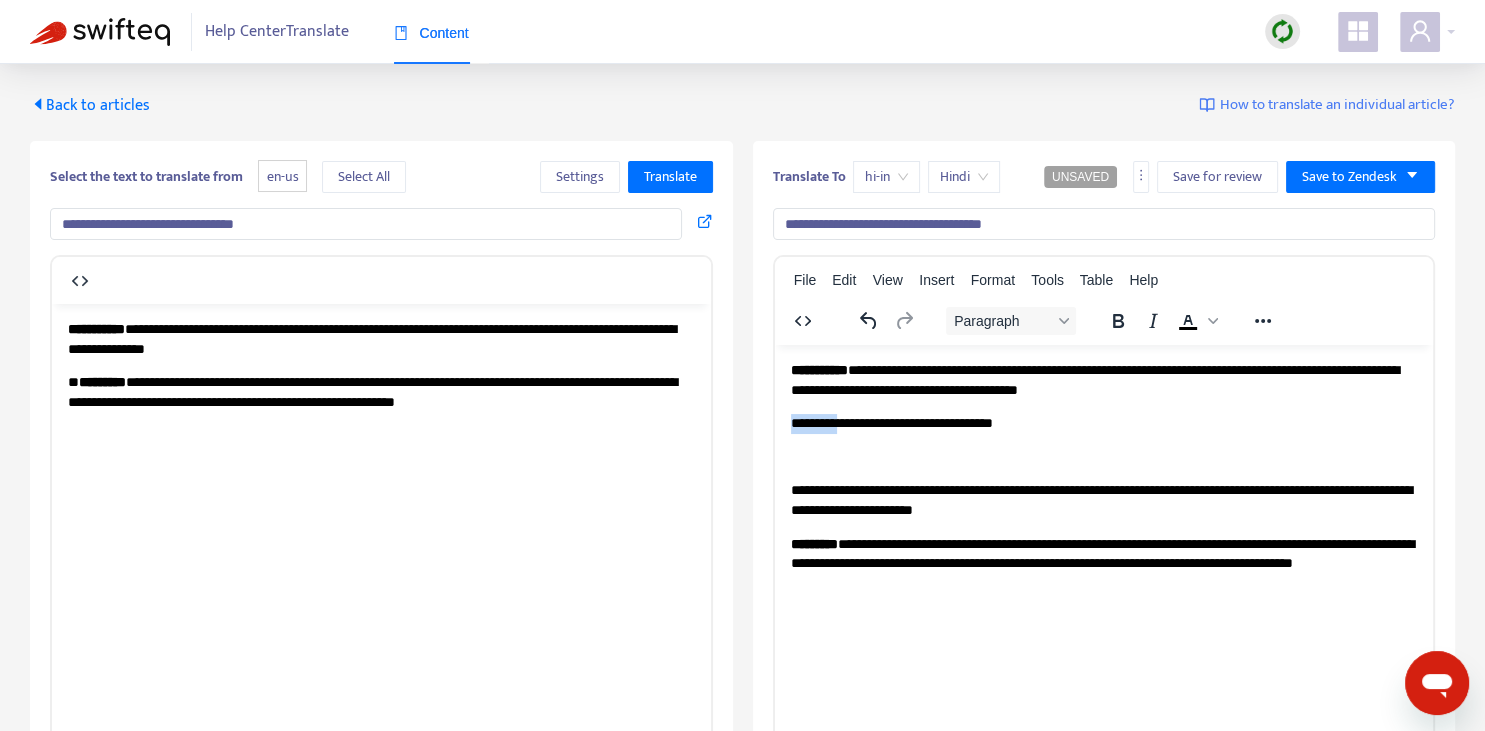 drag, startPoint x: 792, startPoint y: 417, endPoint x: 842, endPoint y: 424, distance: 50.48762 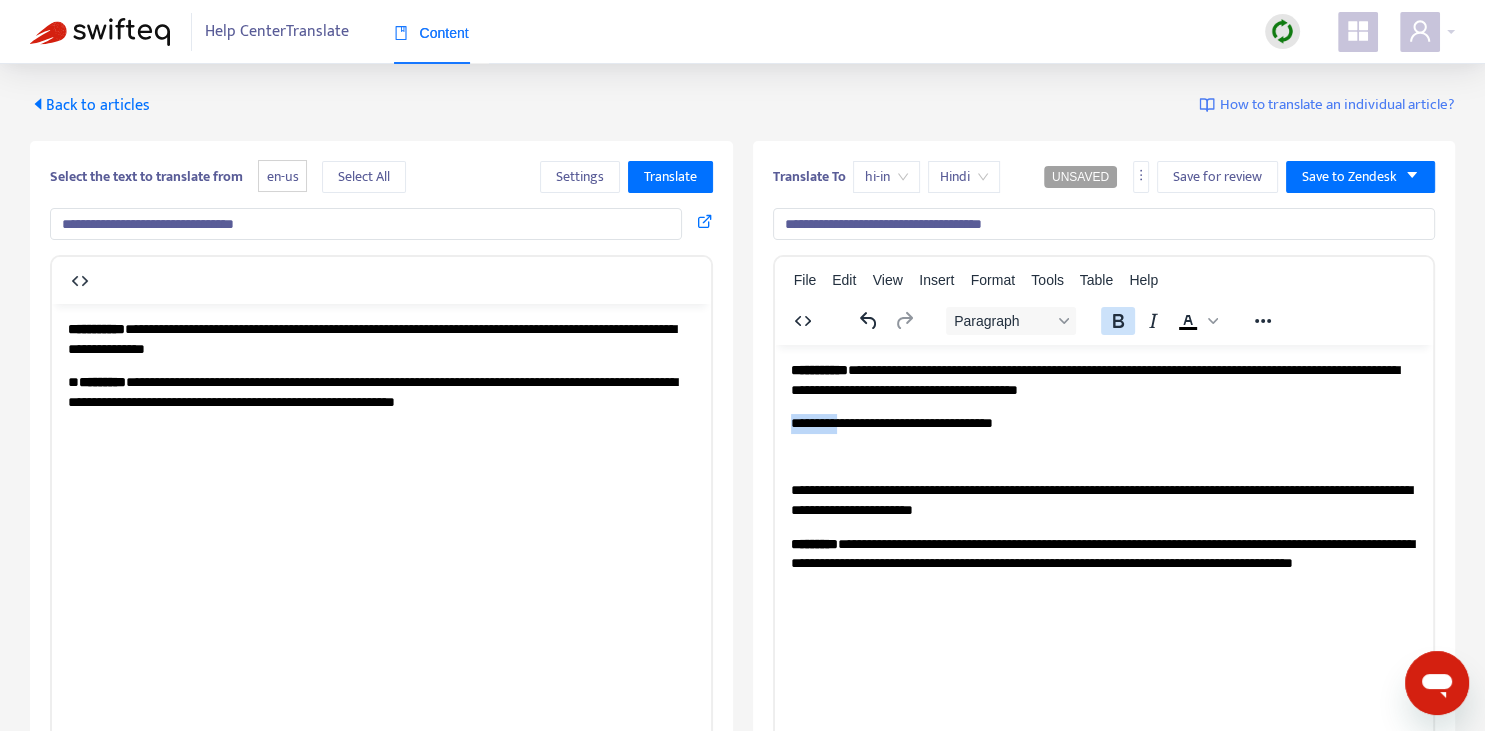 click 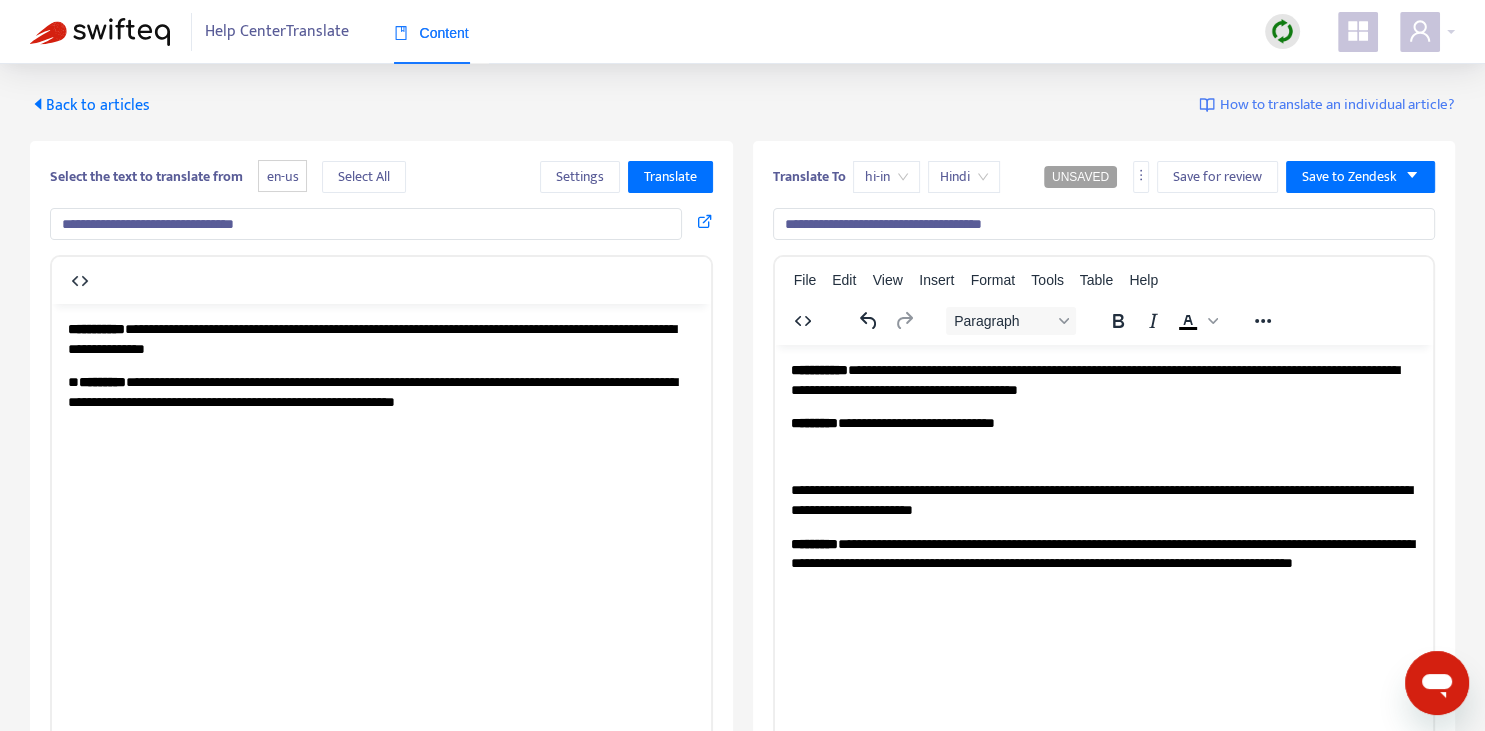 click on "**********" at bounding box center (1103, 423) 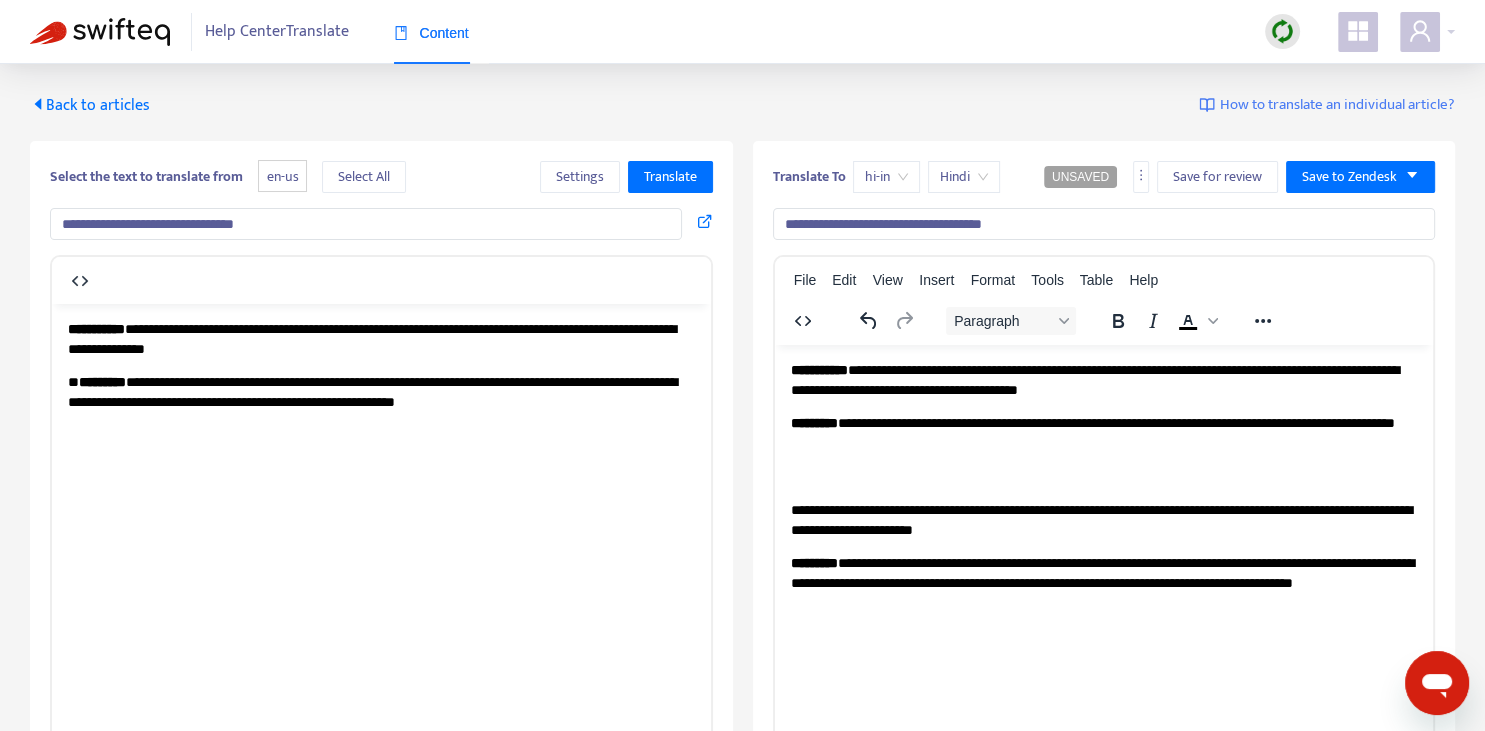 click on "**********" at bounding box center [1103, 432] 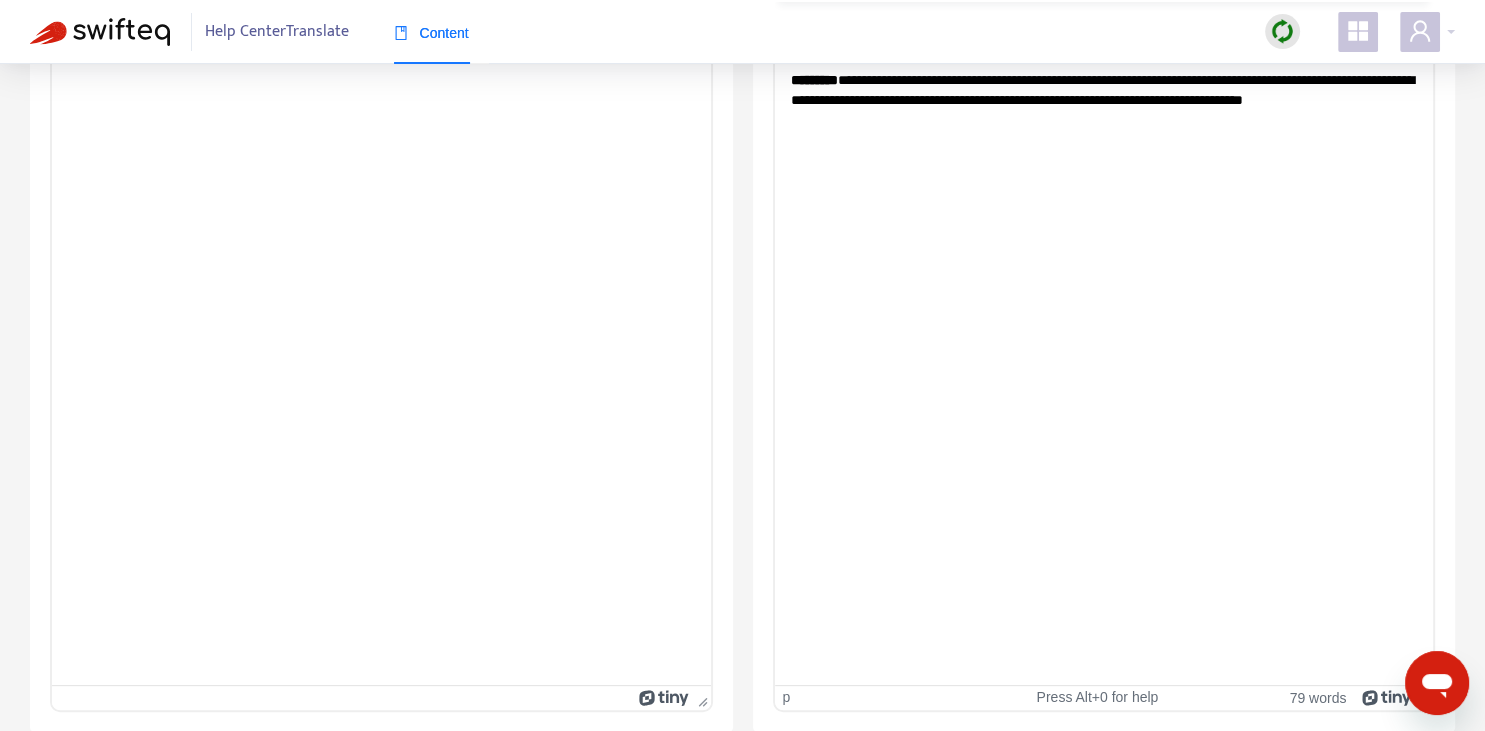 scroll, scrollTop: 0, scrollLeft: 0, axis: both 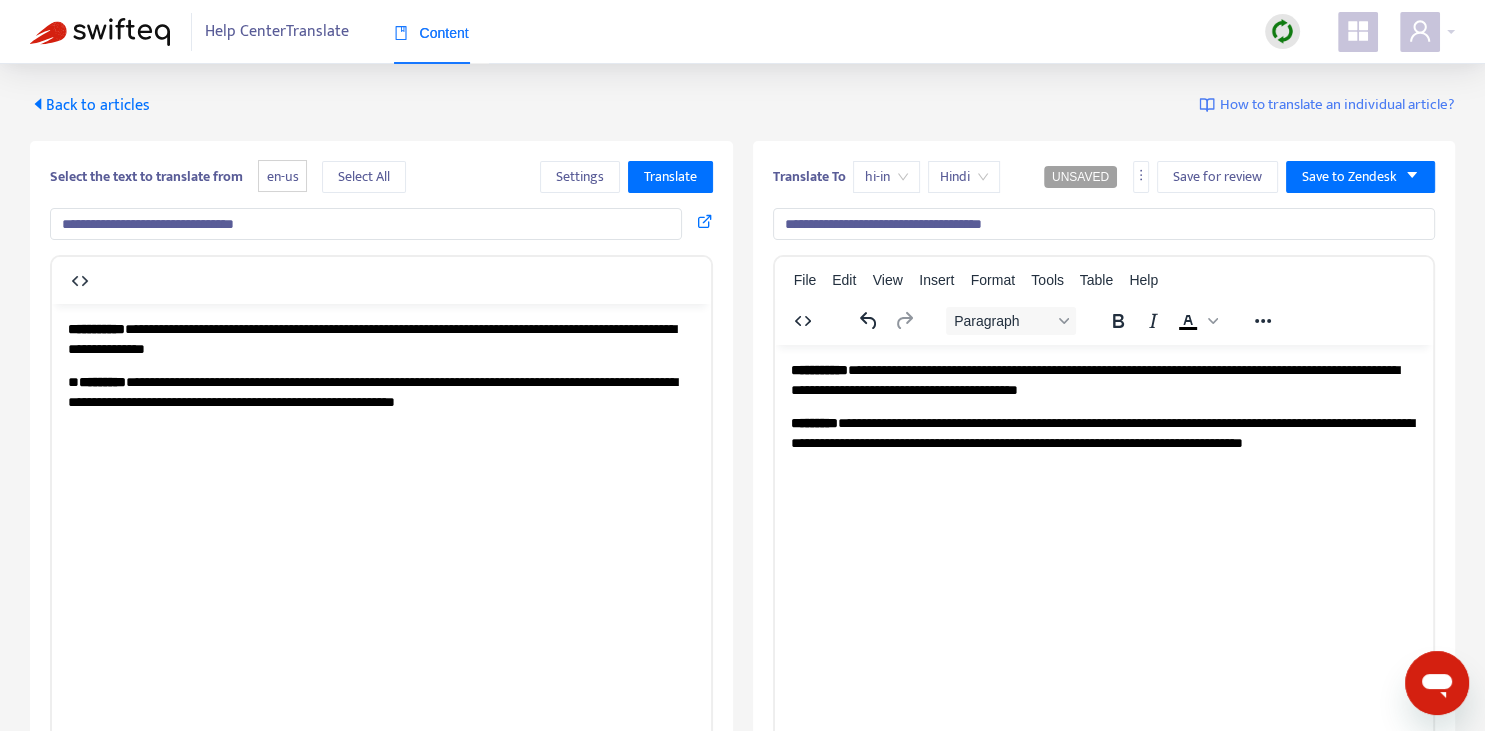 drag, startPoint x: 1089, startPoint y: 422, endPoint x: 1053, endPoint y: 415, distance: 36.67424 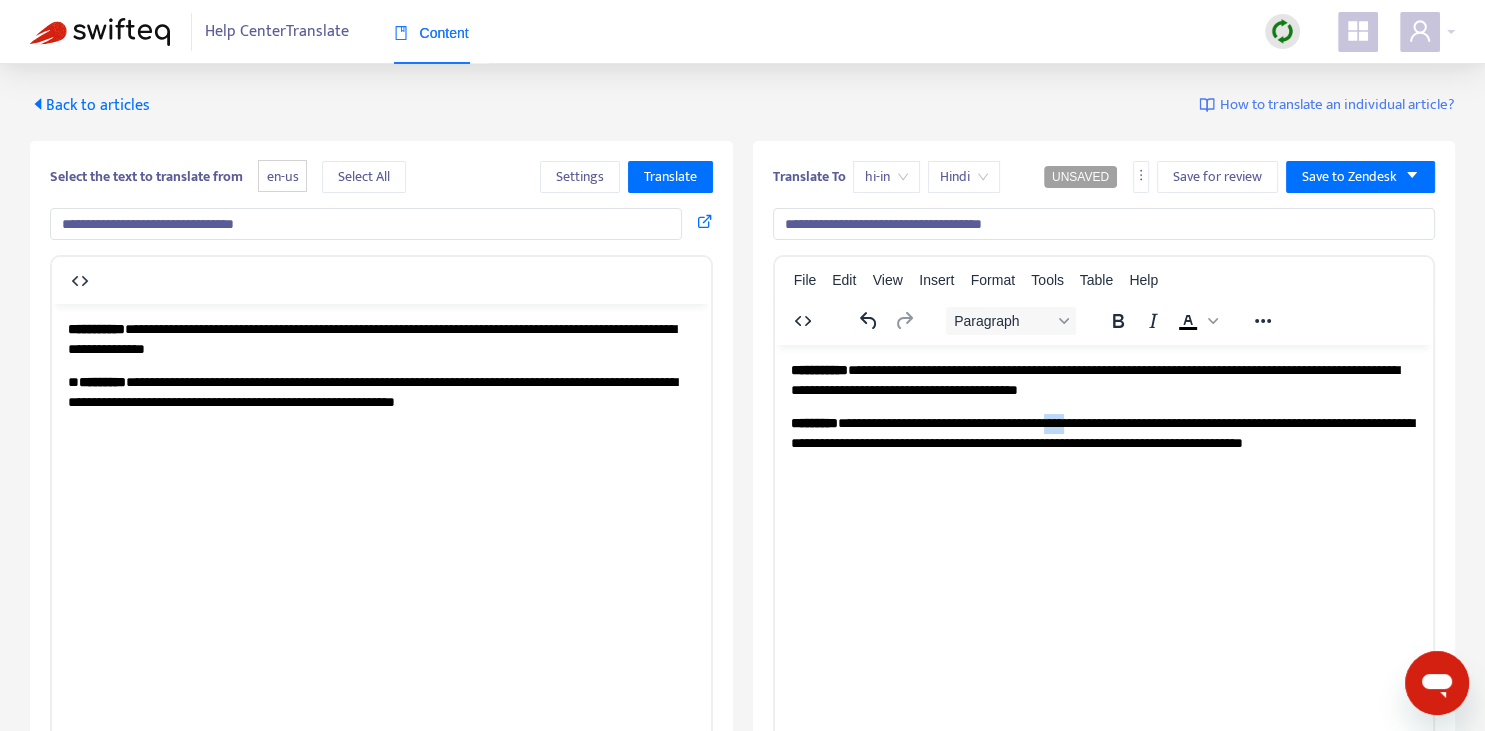 click on "**********" at bounding box center (1103, 442) 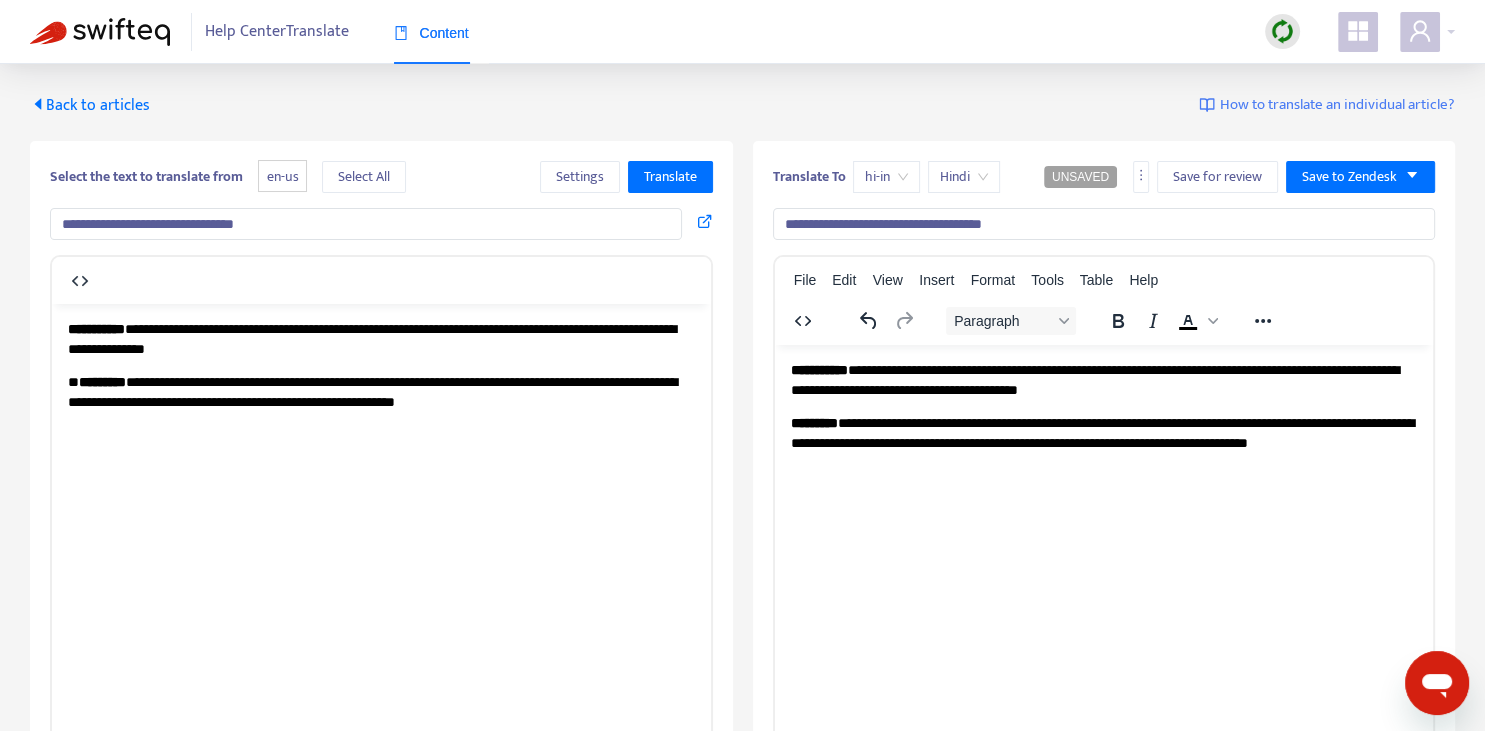 click on "**********" at bounding box center (1103, 442) 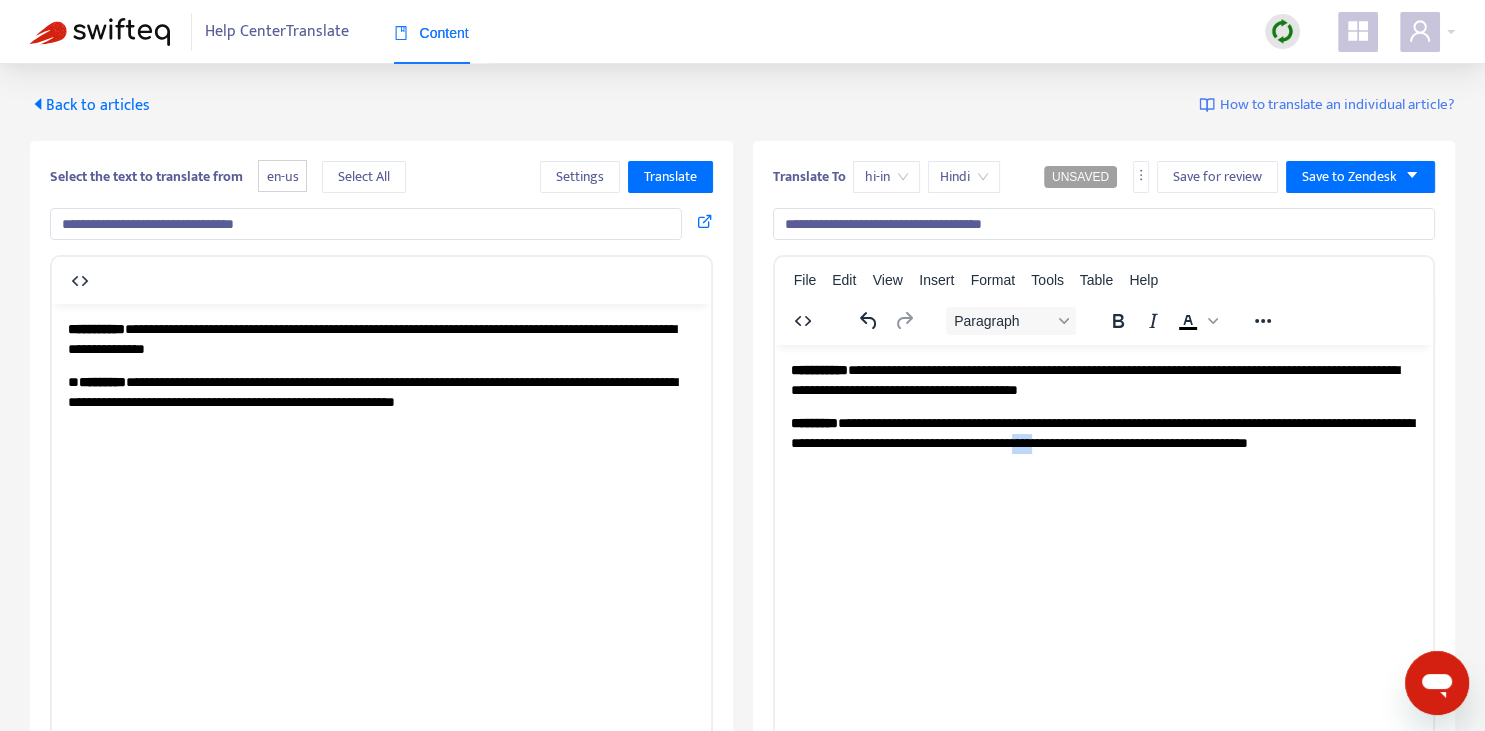 click on "**********" at bounding box center (1103, 442) 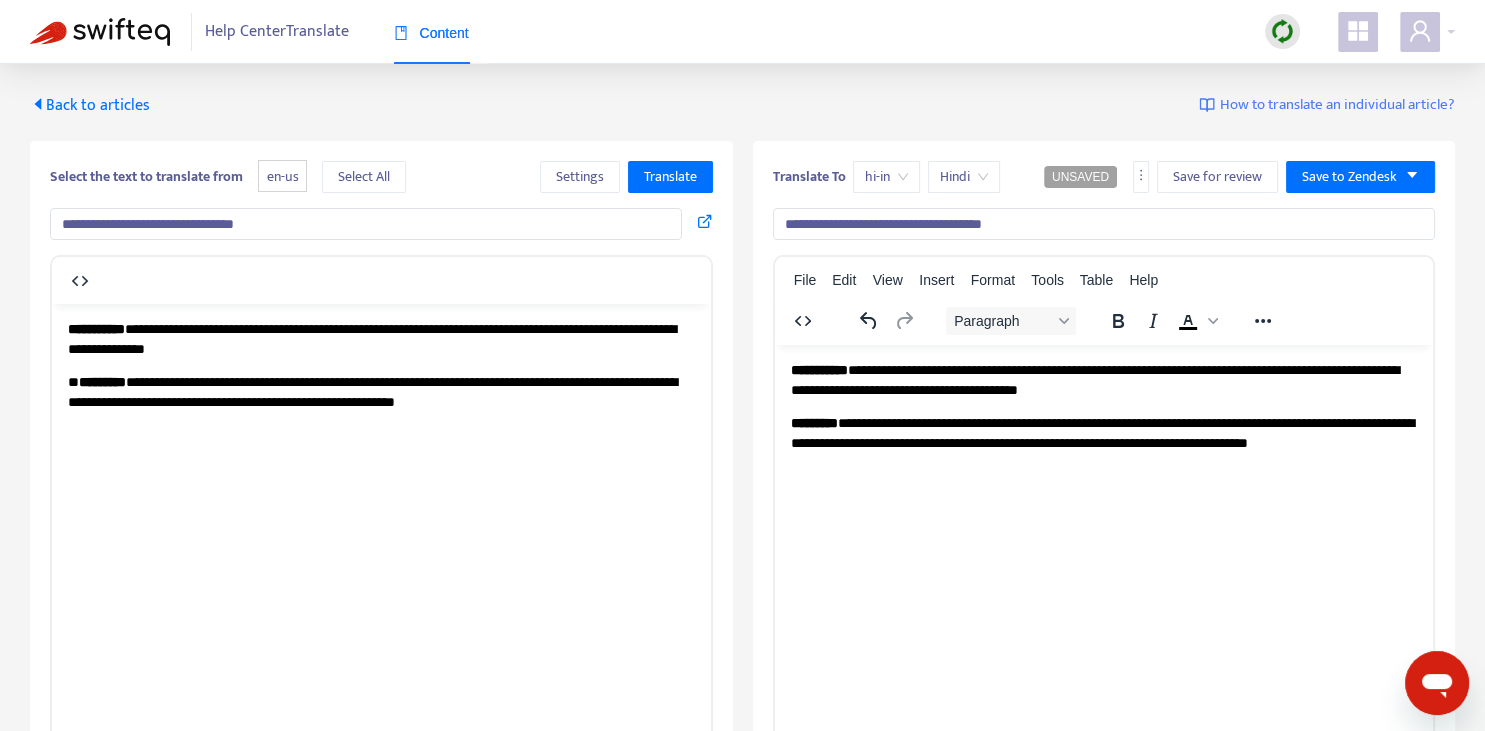 click on "Translate To hi-in Hindi UNSAVED Save for review Save to Zendesk" at bounding box center (1104, 181) 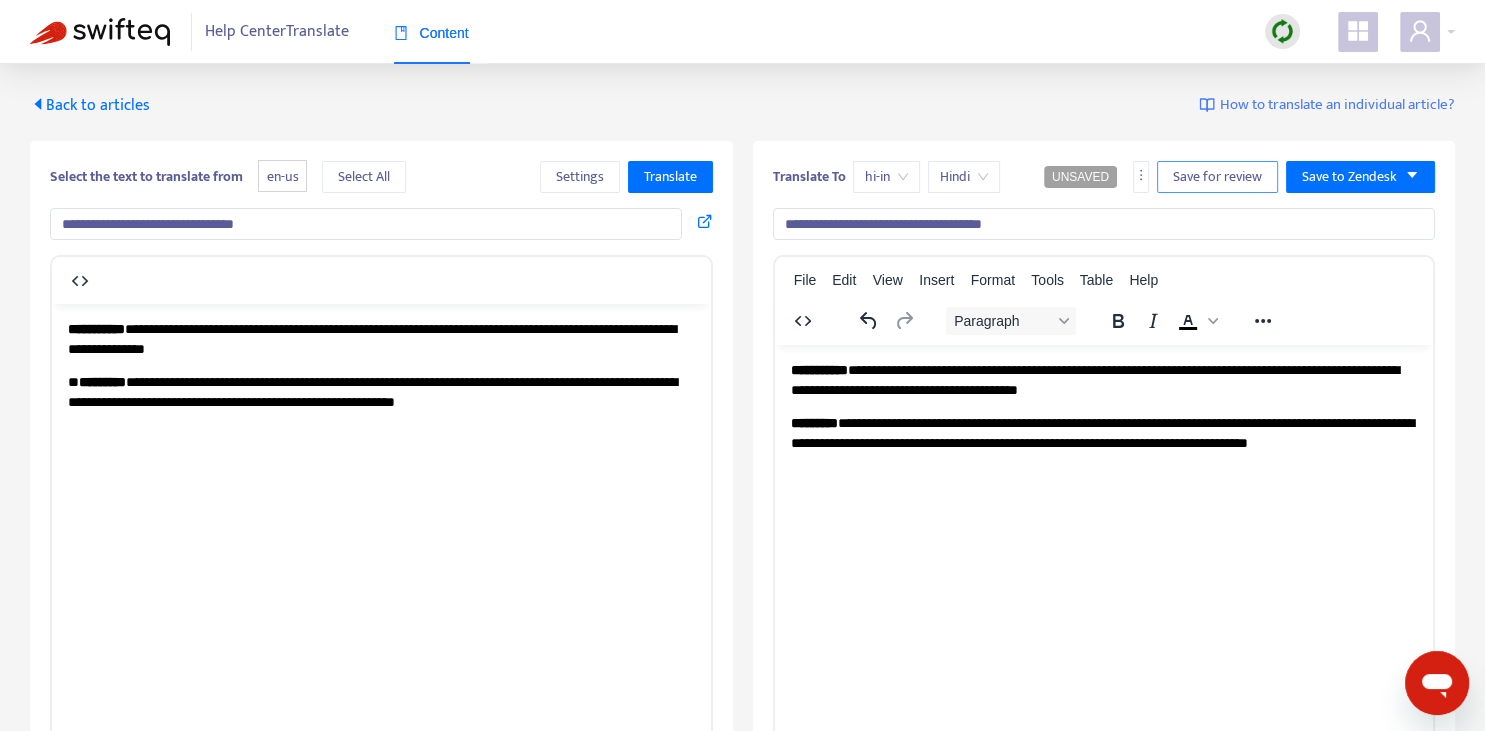 click on "Save for review" at bounding box center [1217, 177] 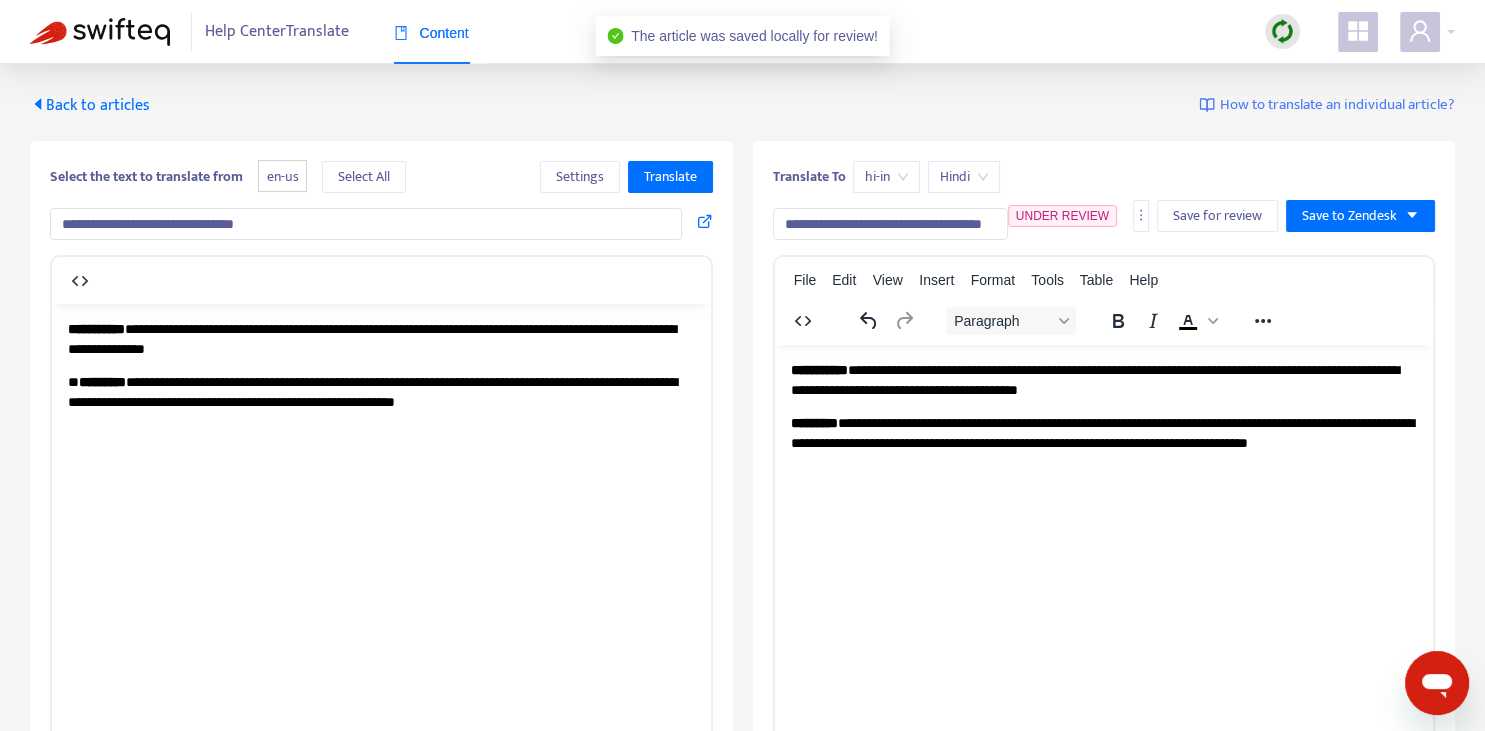 click on "Back to articles" at bounding box center (90, 105) 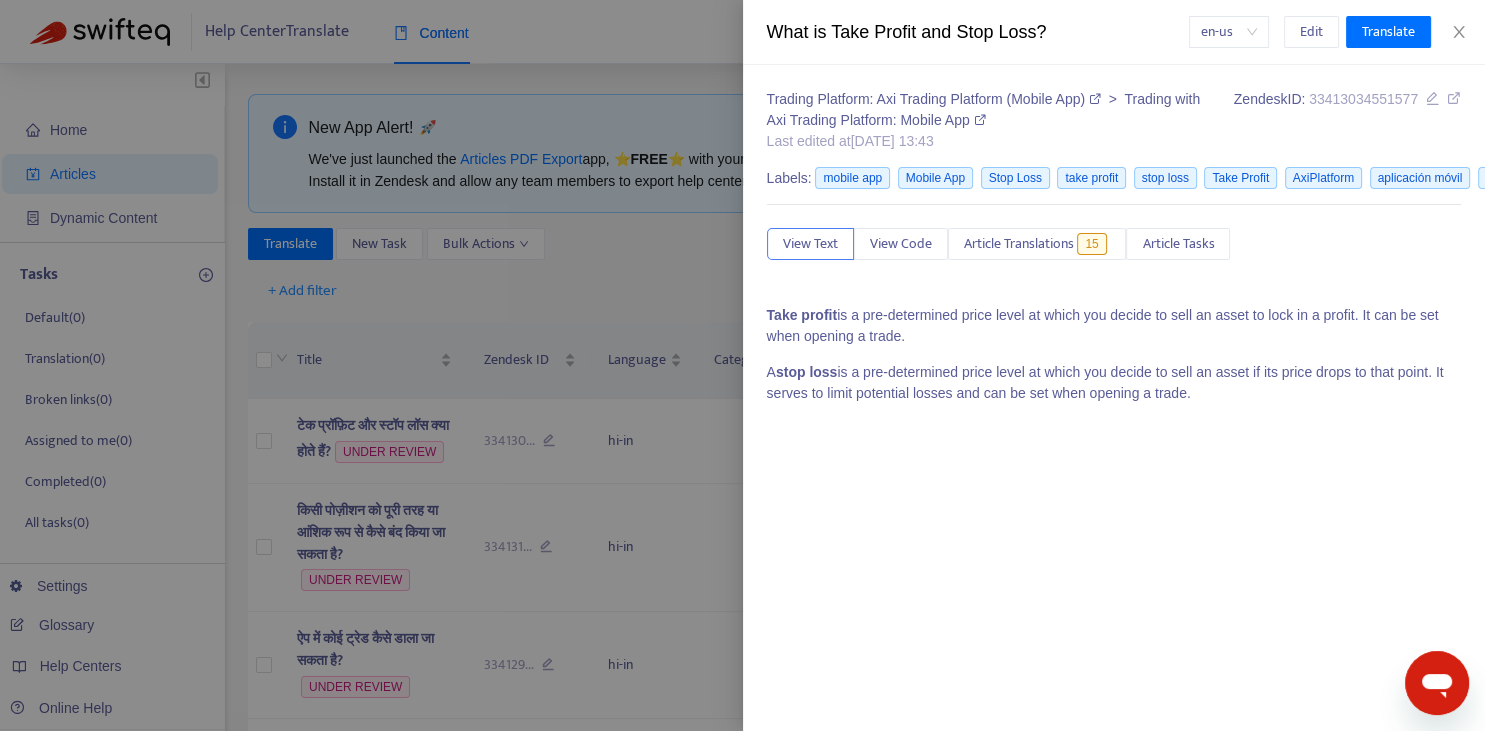 click at bounding box center [742, 365] 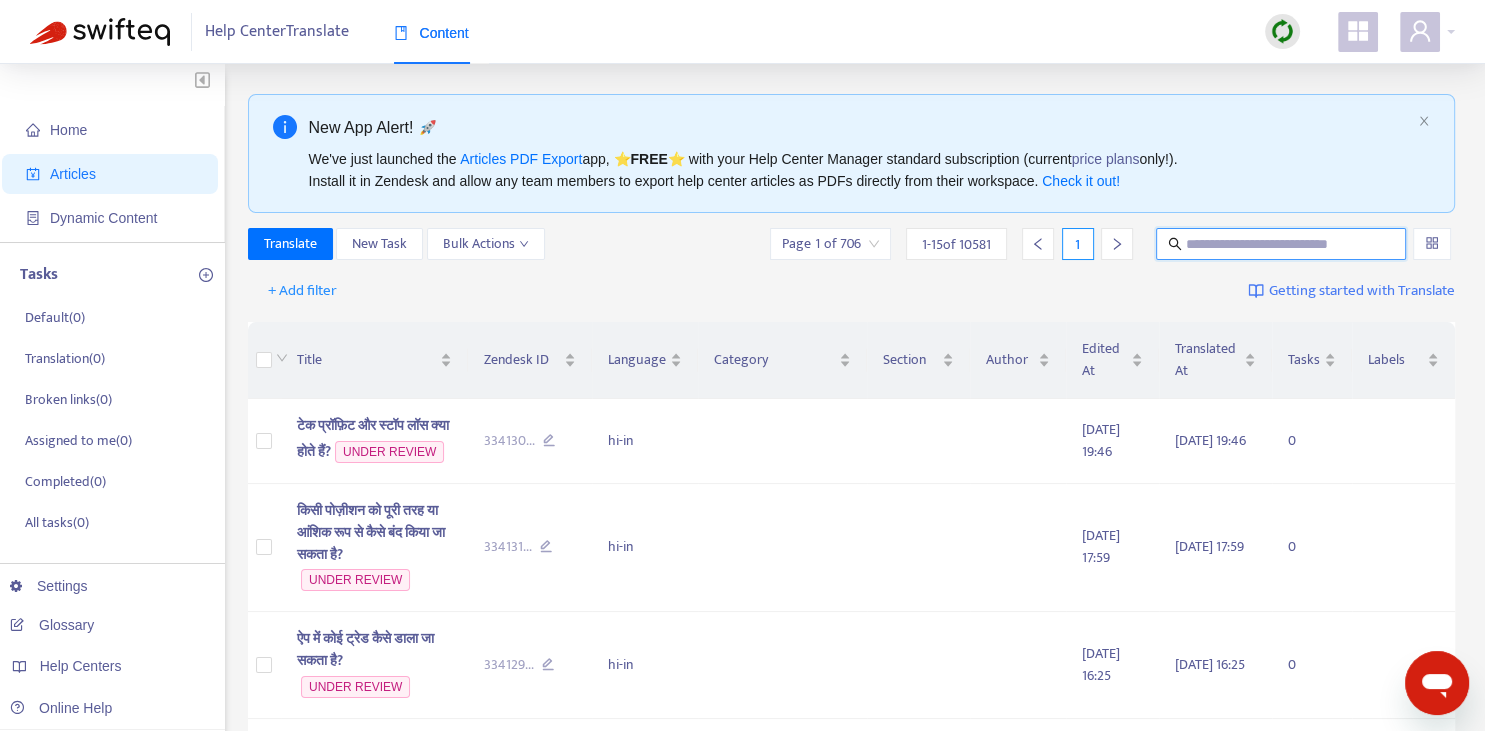 click at bounding box center [1282, 244] 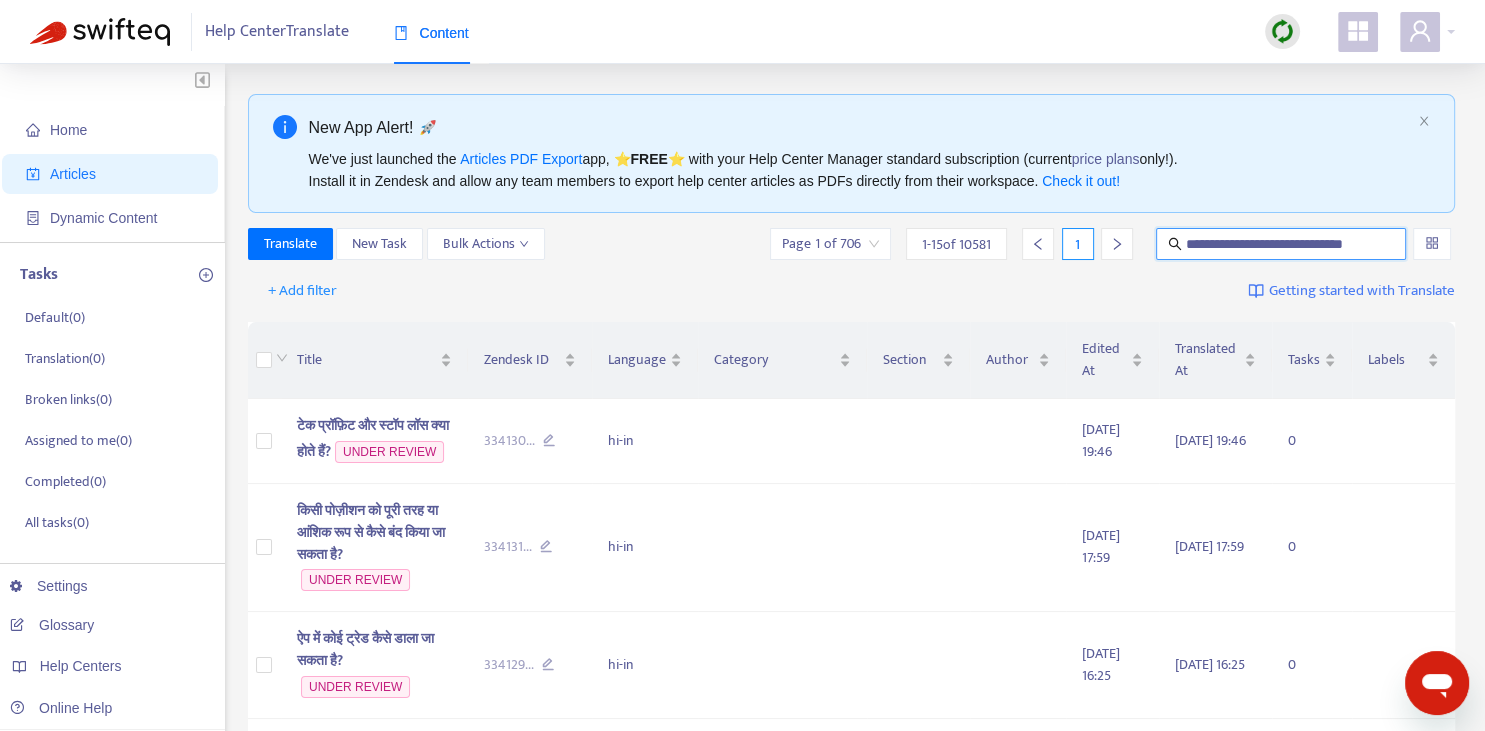 scroll, scrollTop: 0, scrollLeft: 7, axis: horizontal 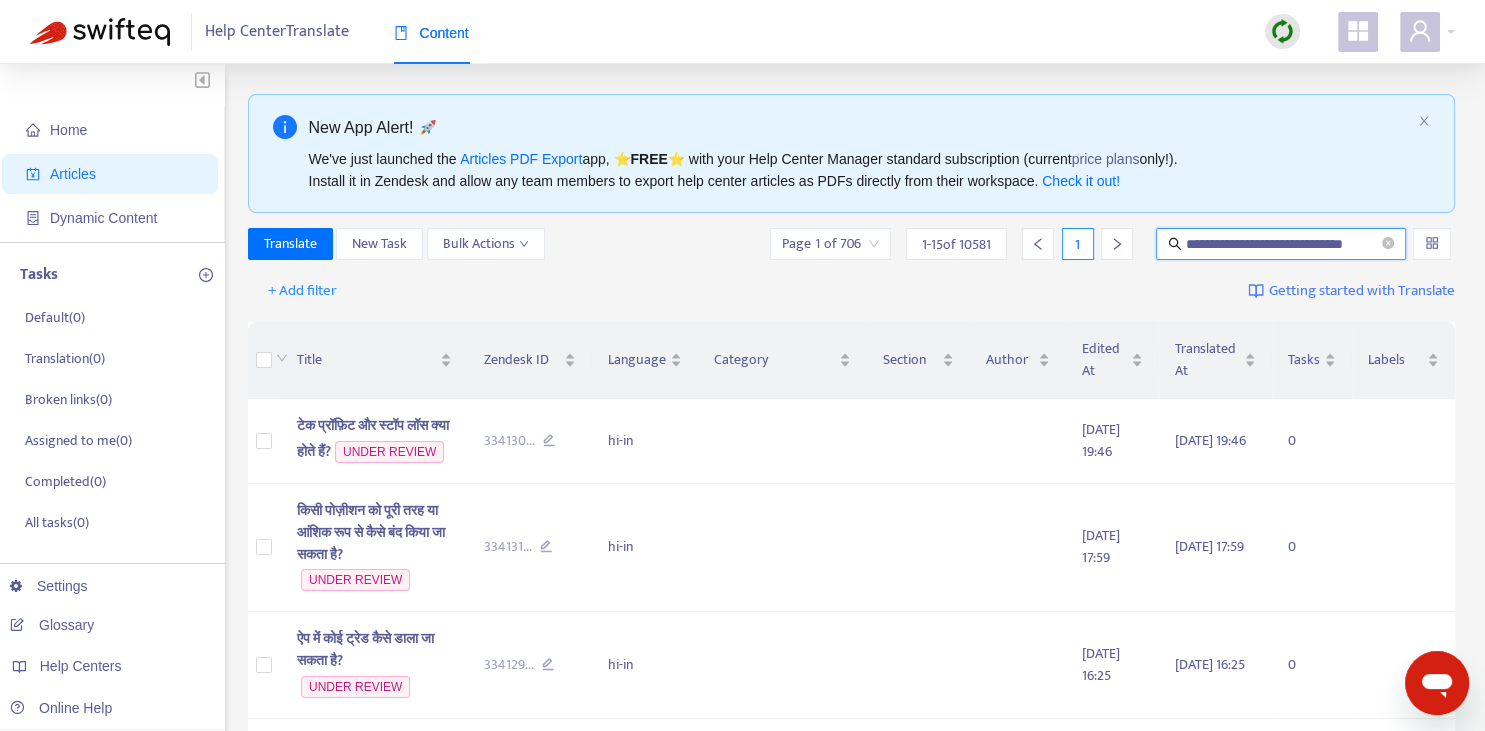 type on "**********" 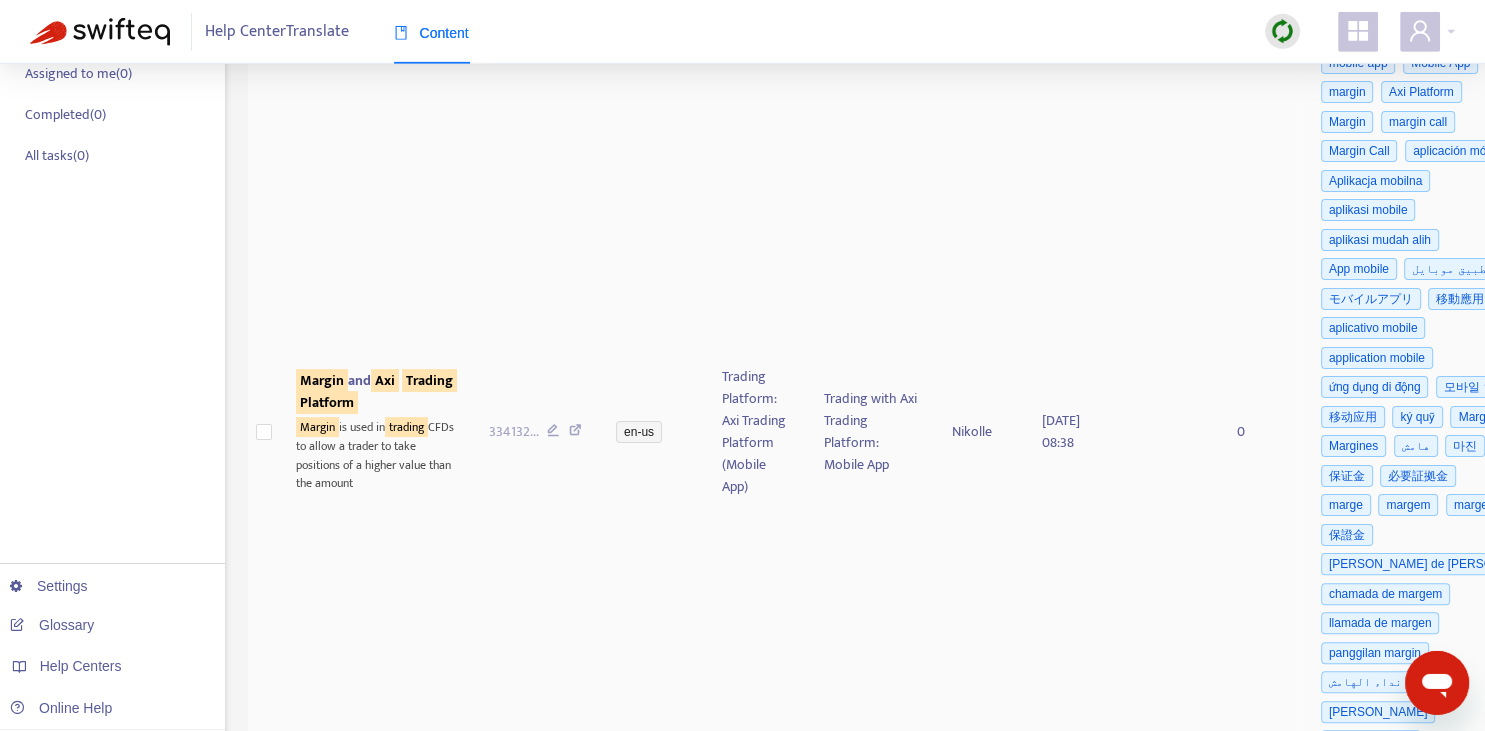 scroll, scrollTop: 352, scrollLeft: 0, axis: vertical 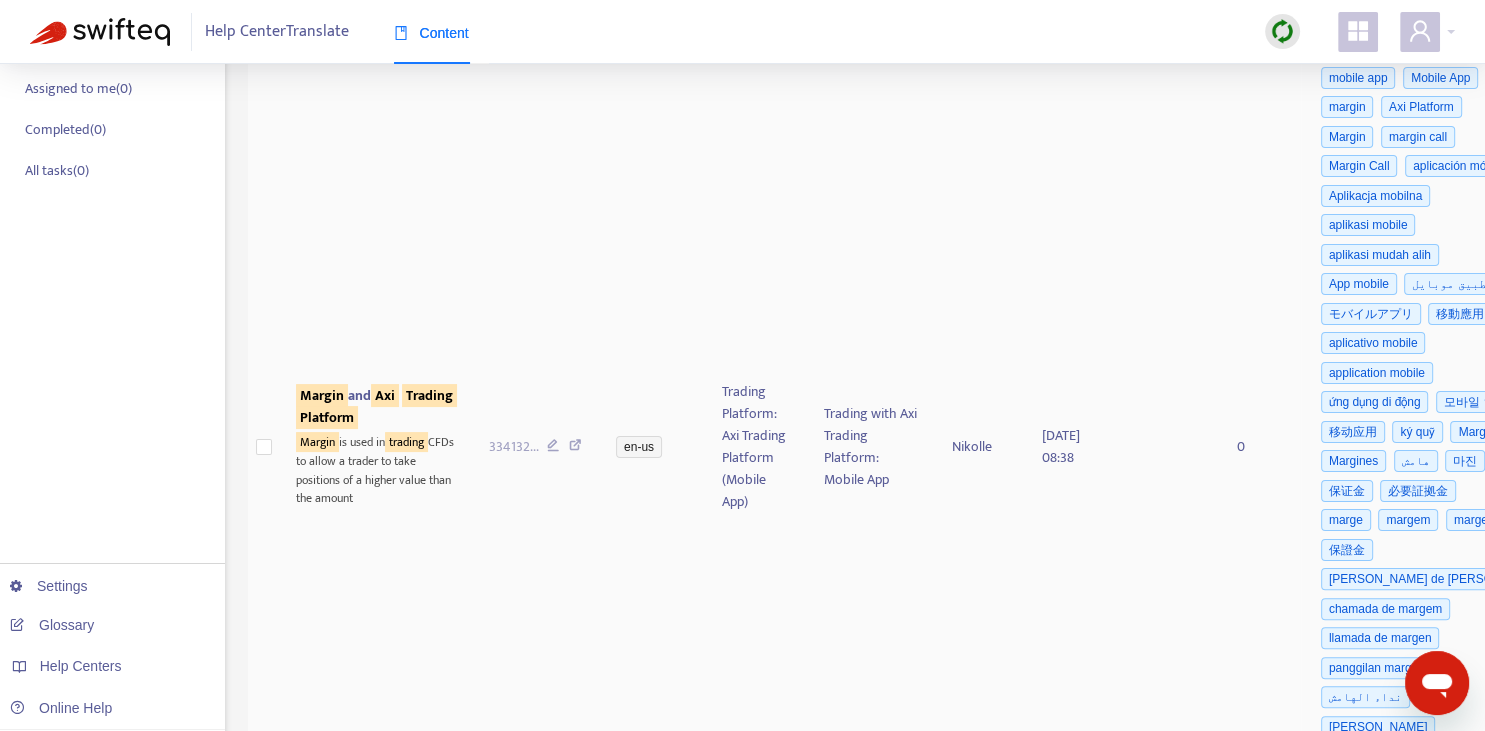 click on "Margin" at bounding box center [322, 395] 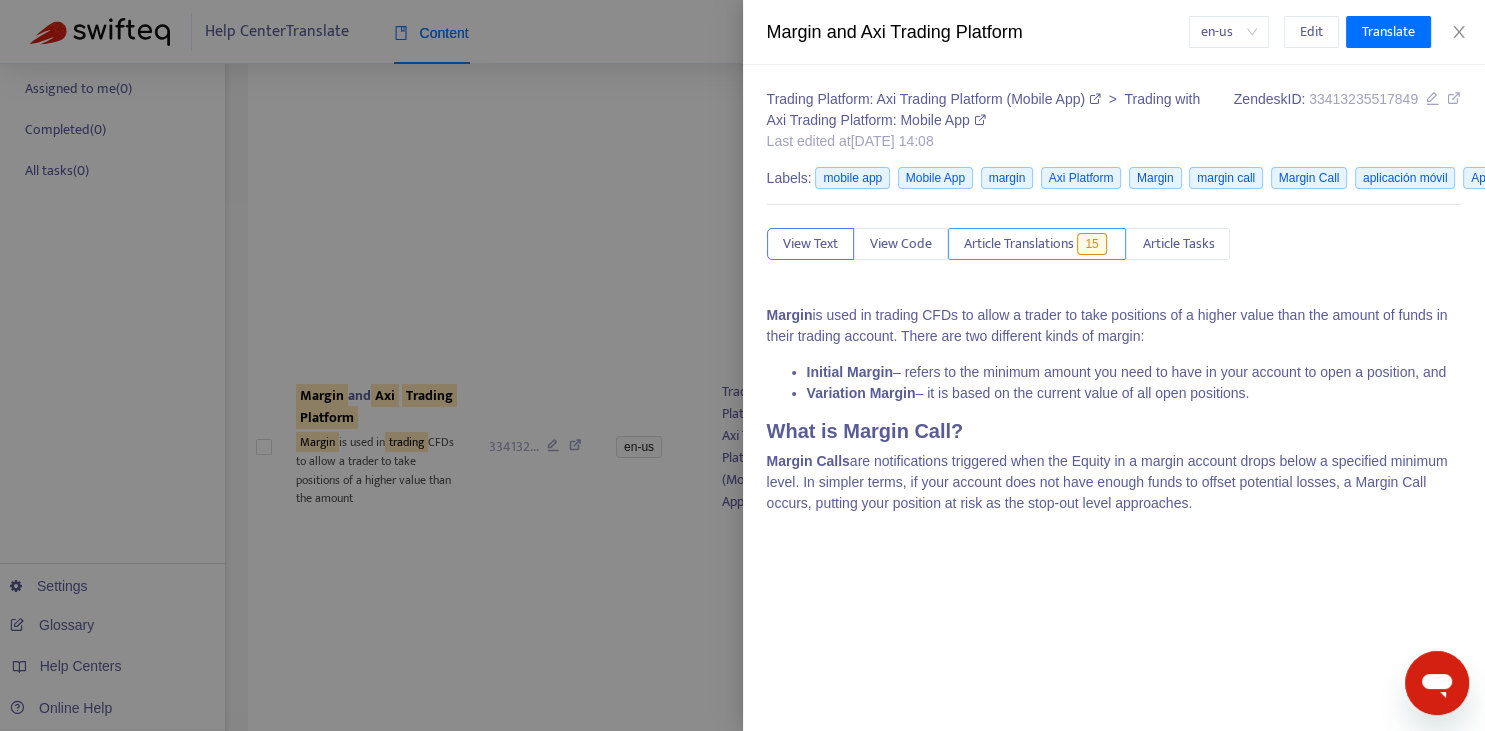 click on "Article Translations" at bounding box center (1019, 244) 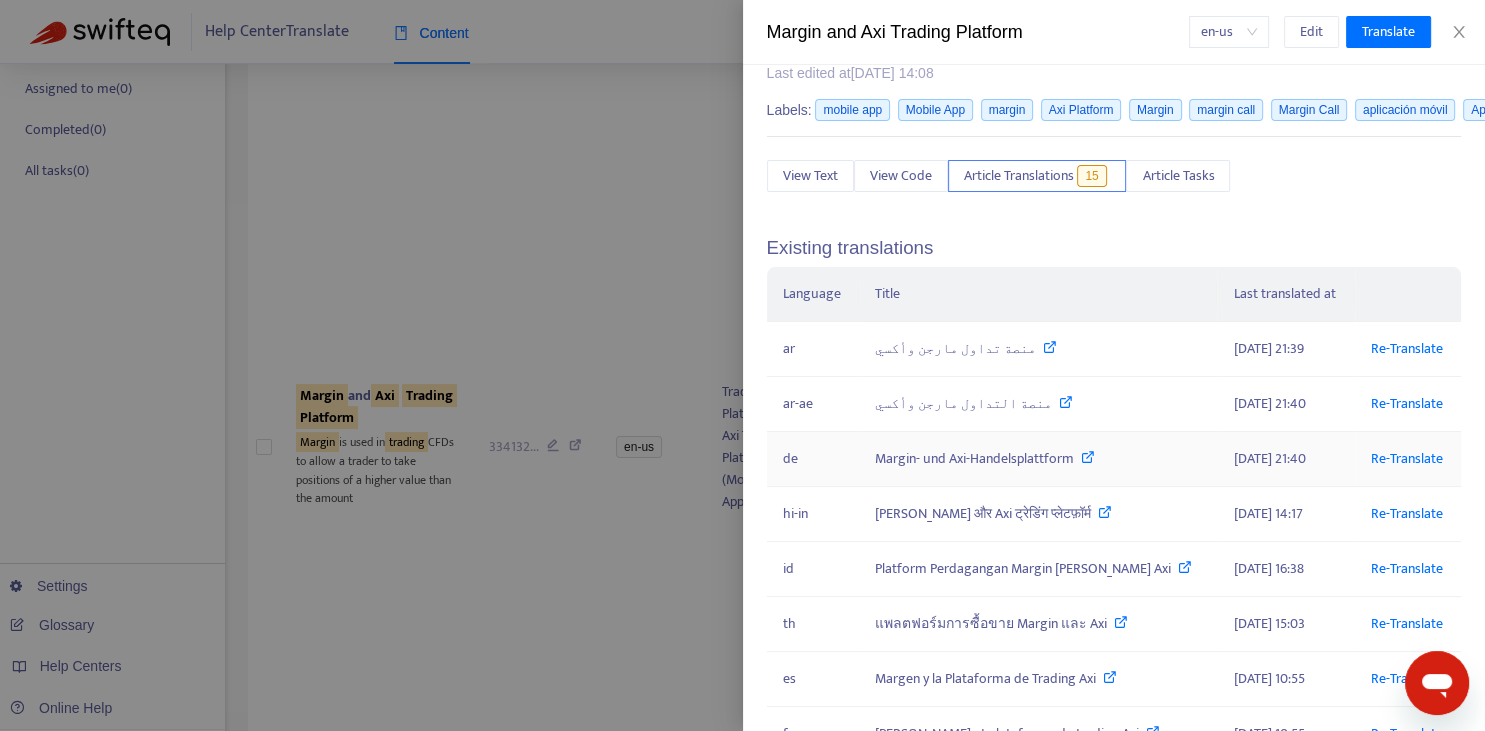 scroll, scrollTop: 73, scrollLeft: 0, axis: vertical 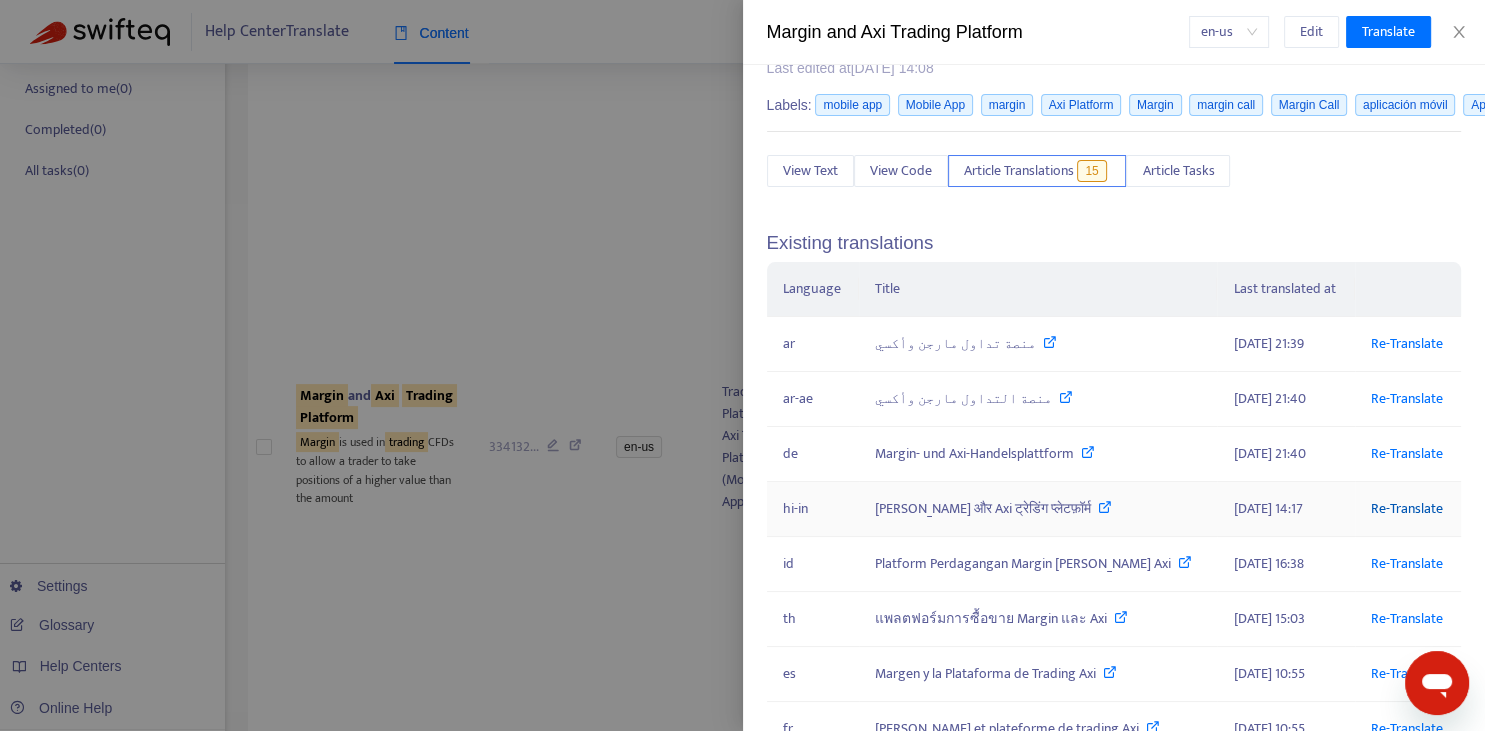 click on "Re-Translate" at bounding box center [1407, 508] 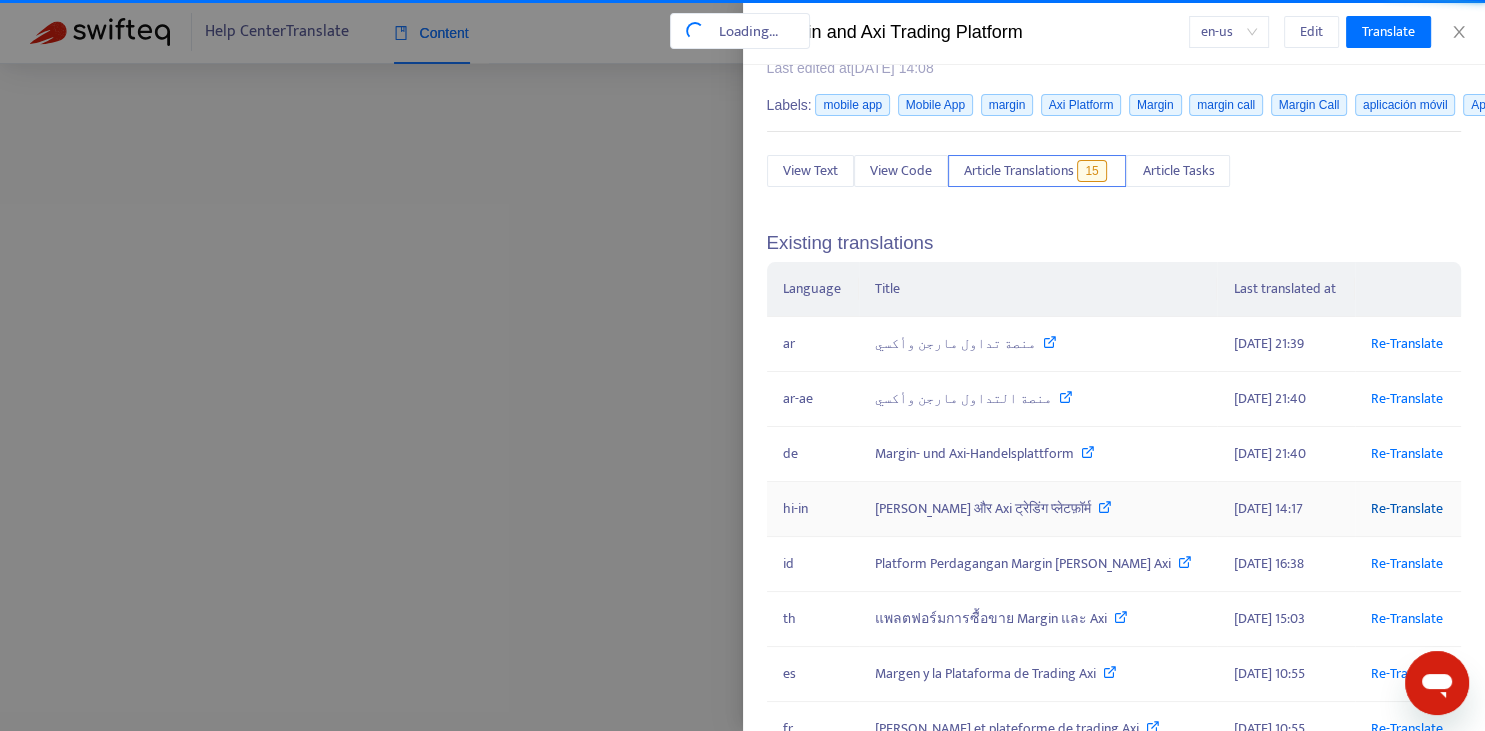 scroll, scrollTop: 59, scrollLeft: 0, axis: vertical 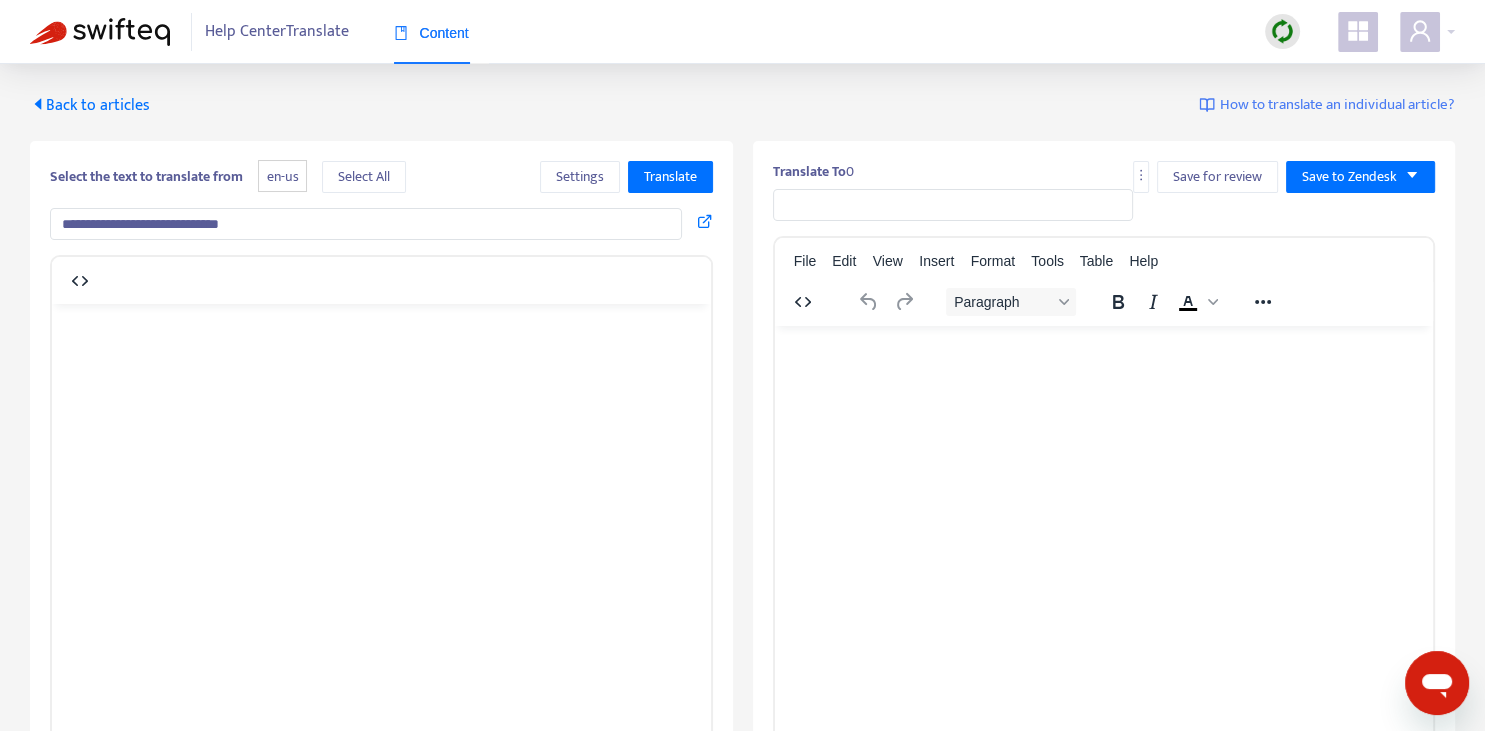 type on "**********" 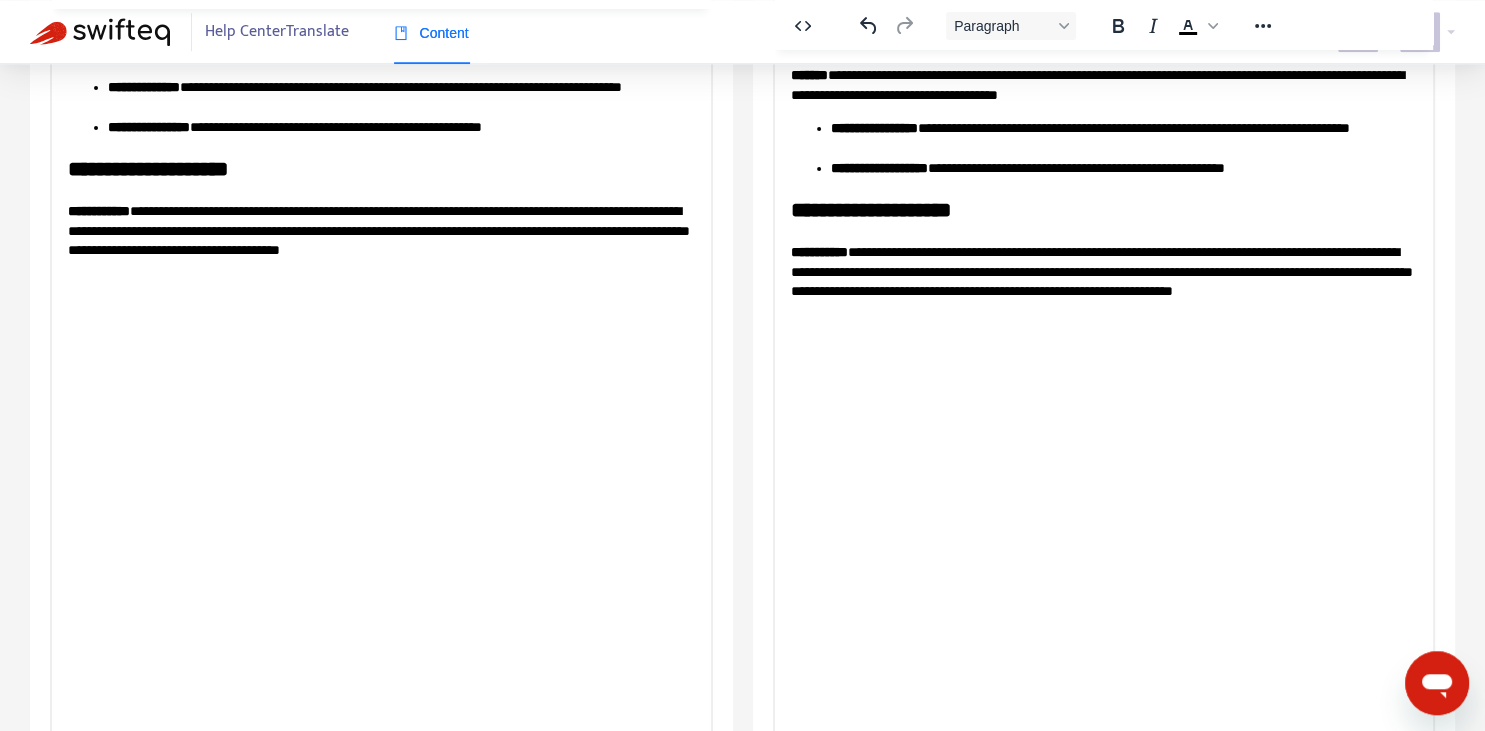 scroll, scrollTop: 343, scrollLeft: 0, axis: vertical 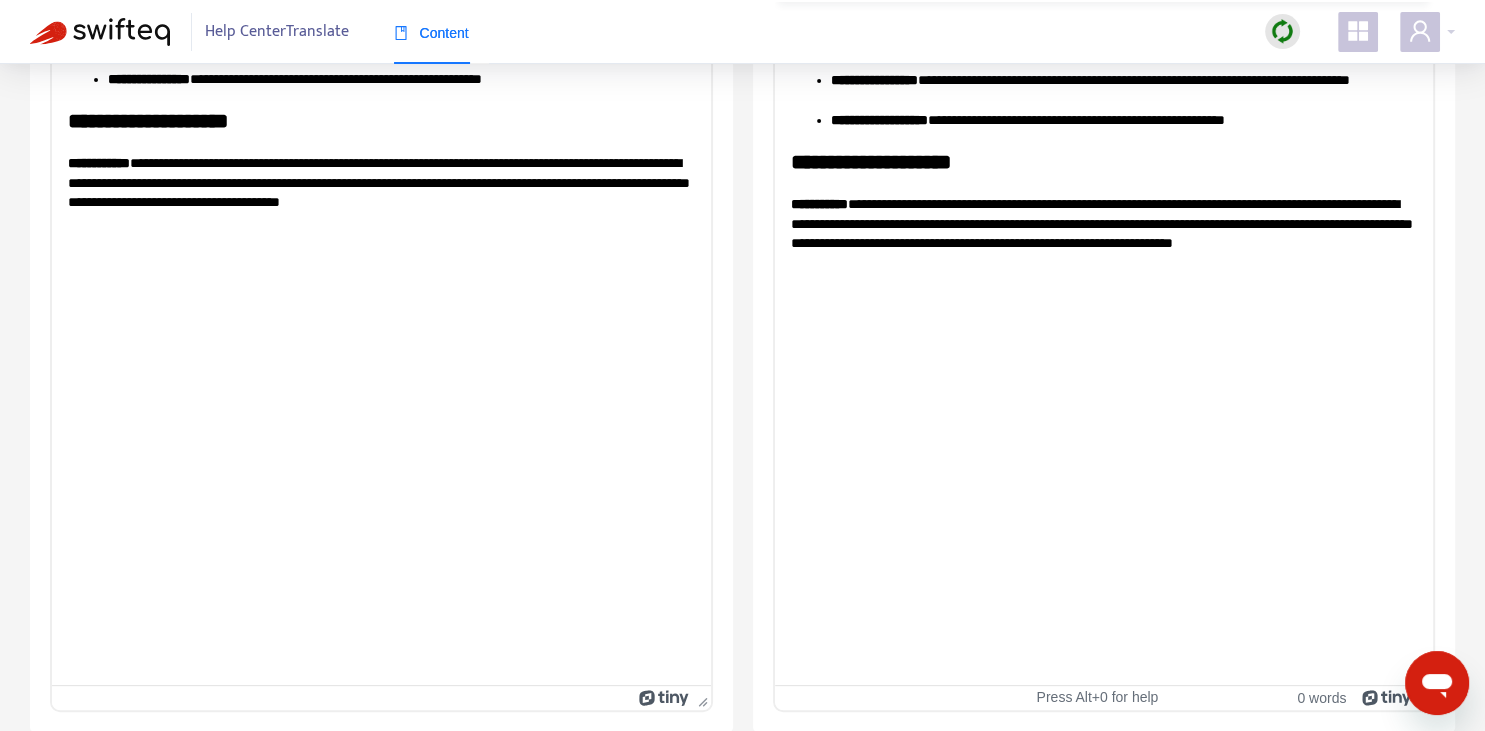 click on "**********" at bounding box center [1103, 223] 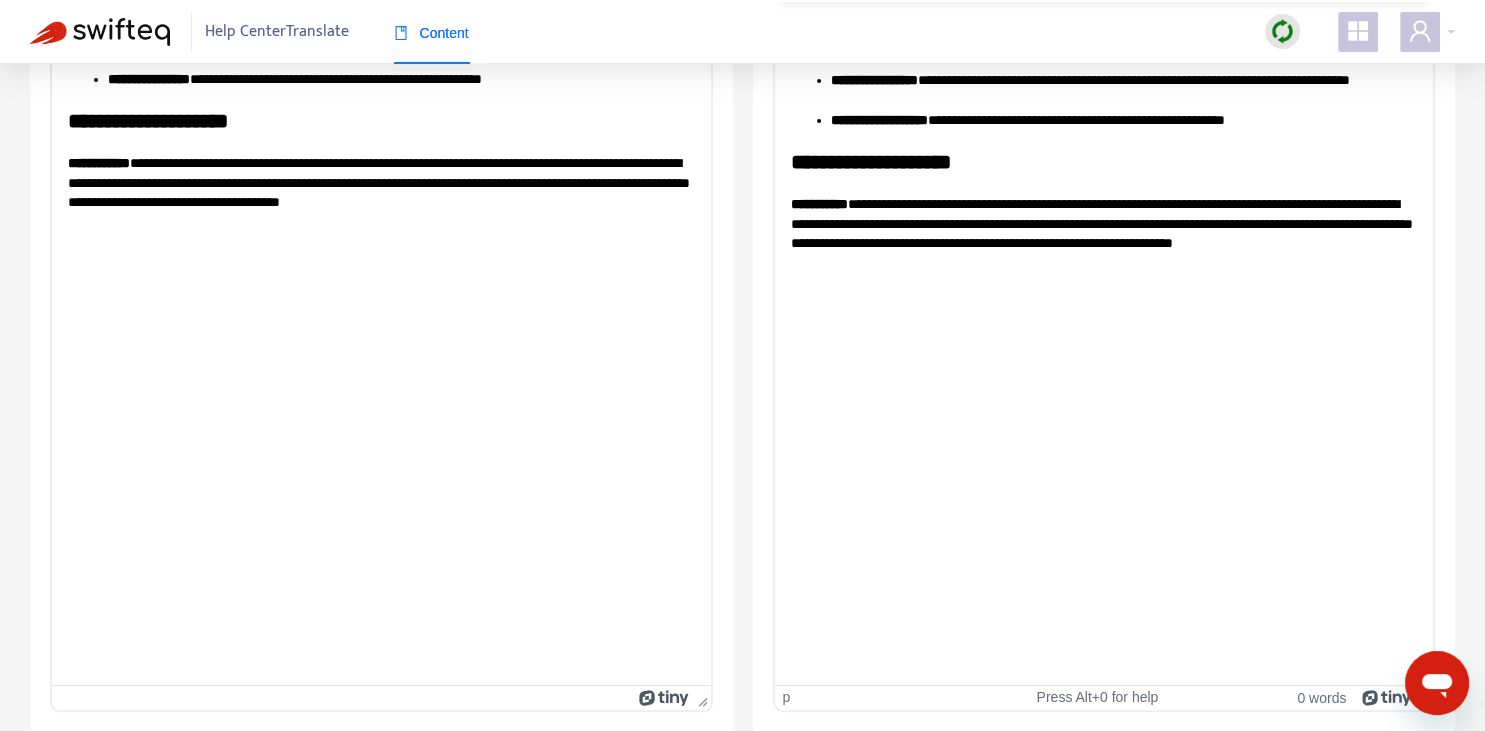 type 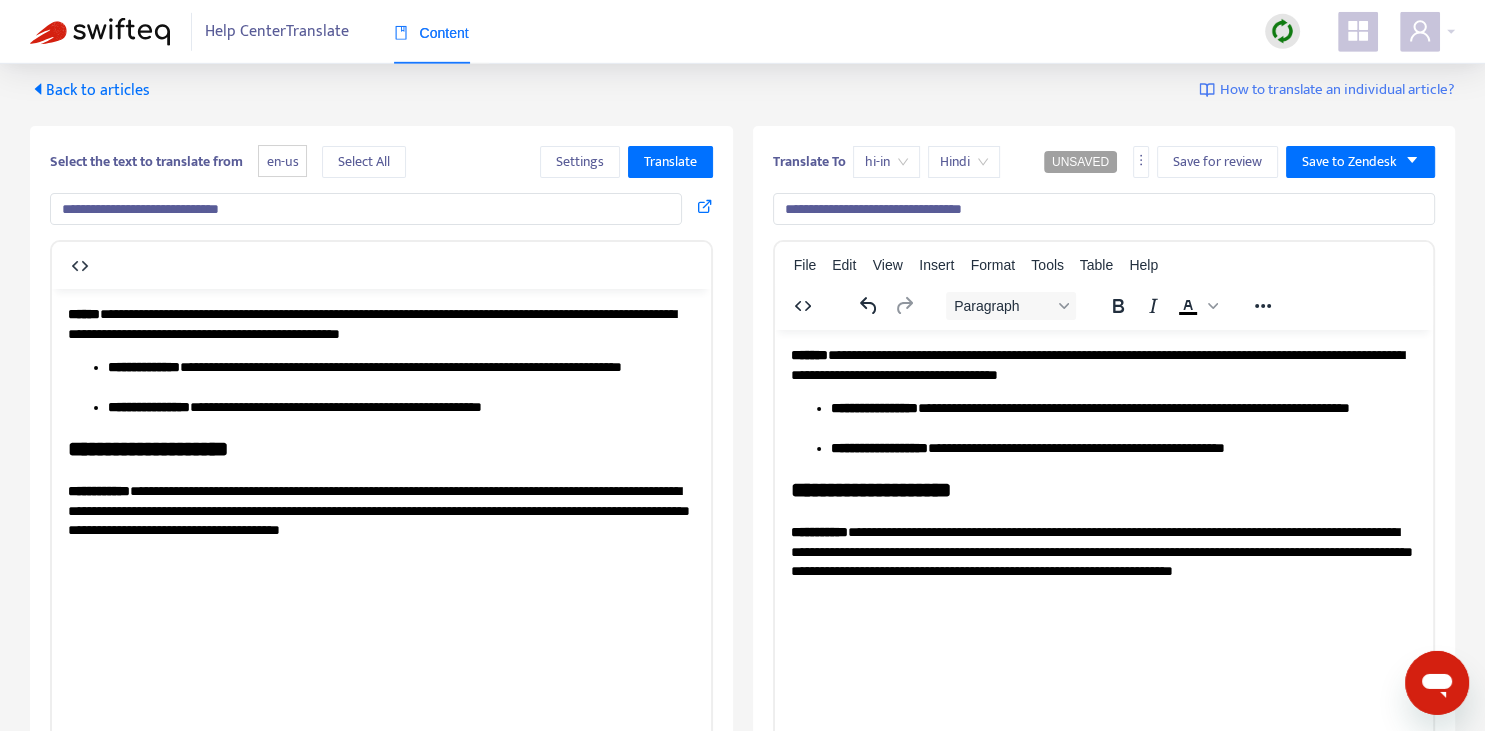 scroll, scrollTop: 0, scrollLeft: 0, axis: both 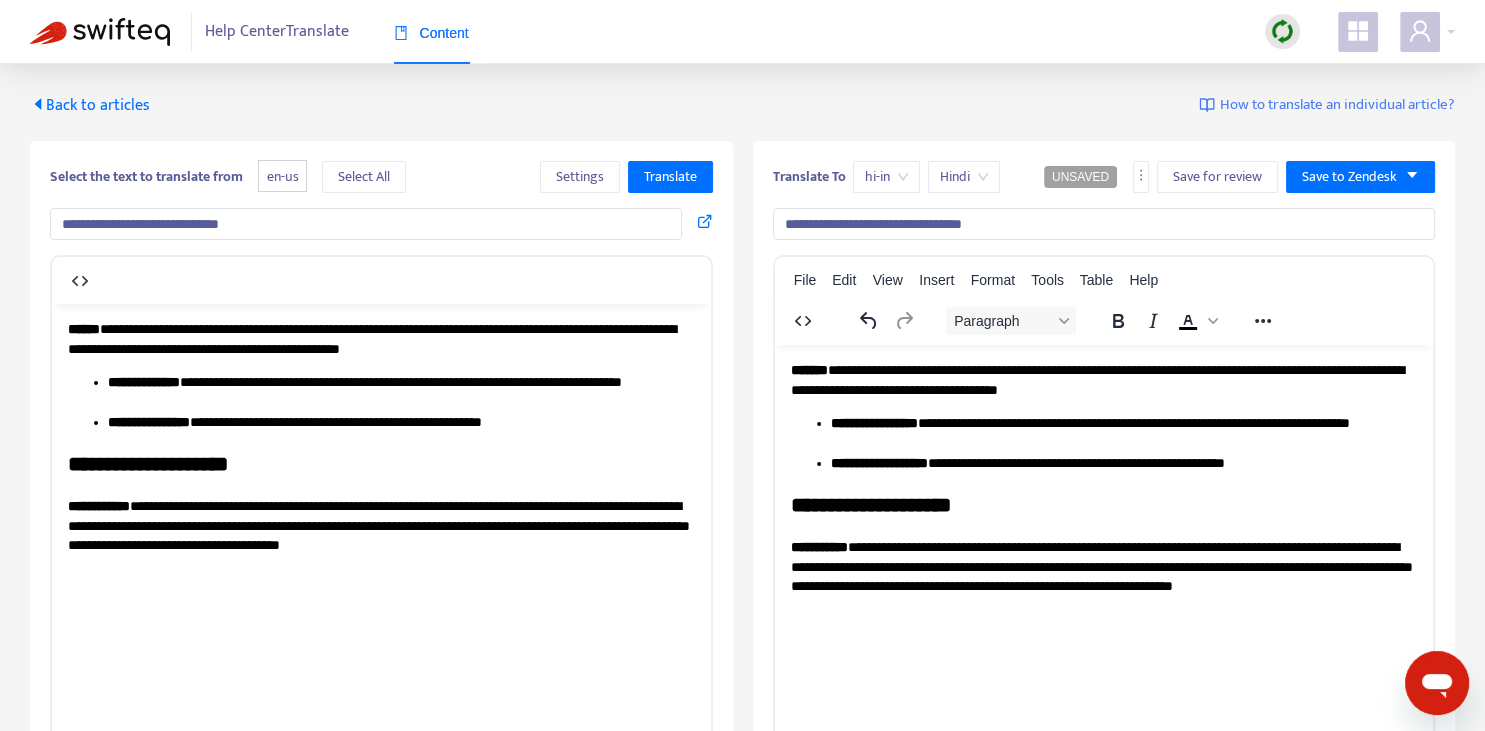 drag, startPoint x: 871, startPoint y: 225, endPoint x: 986, endPoint y: 217, distance: 115.27792 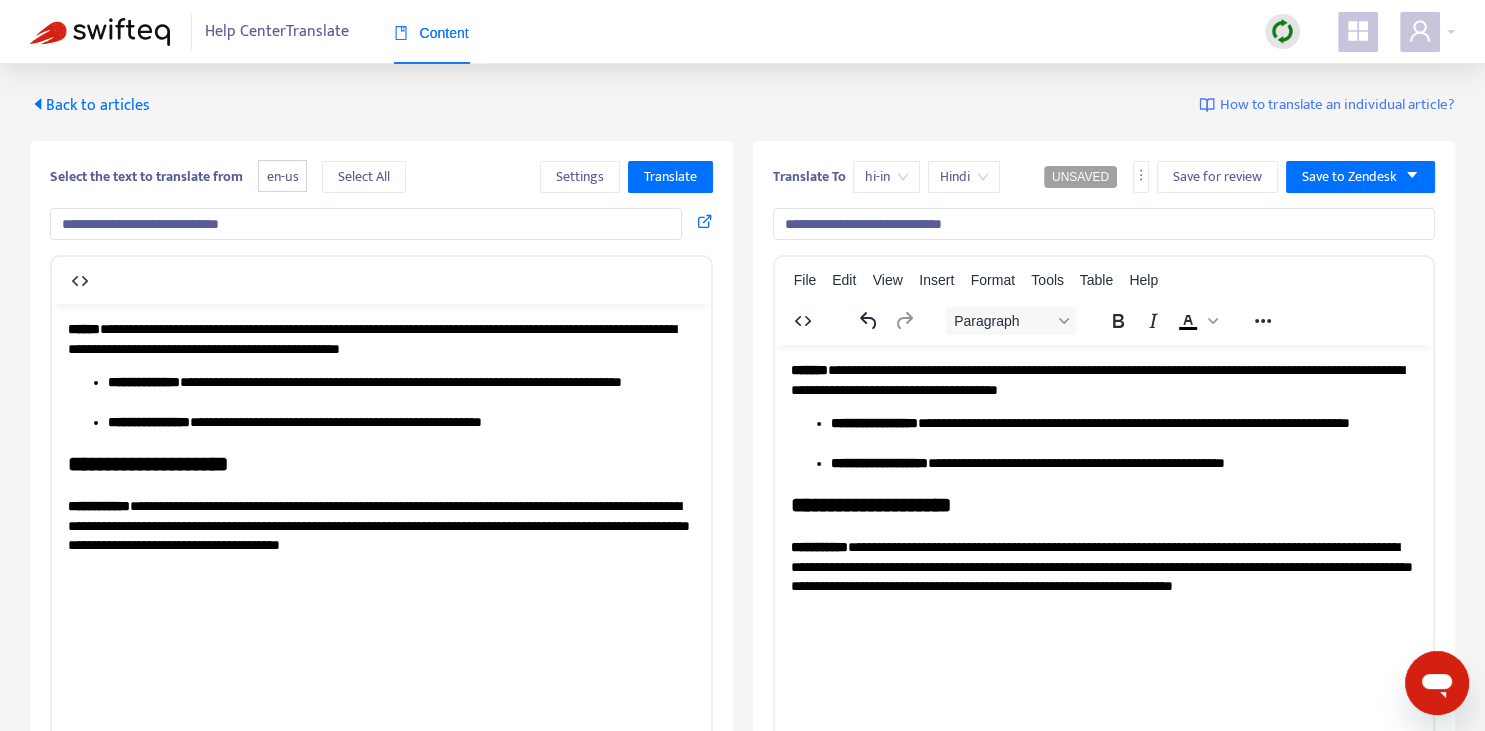 type on "**********" 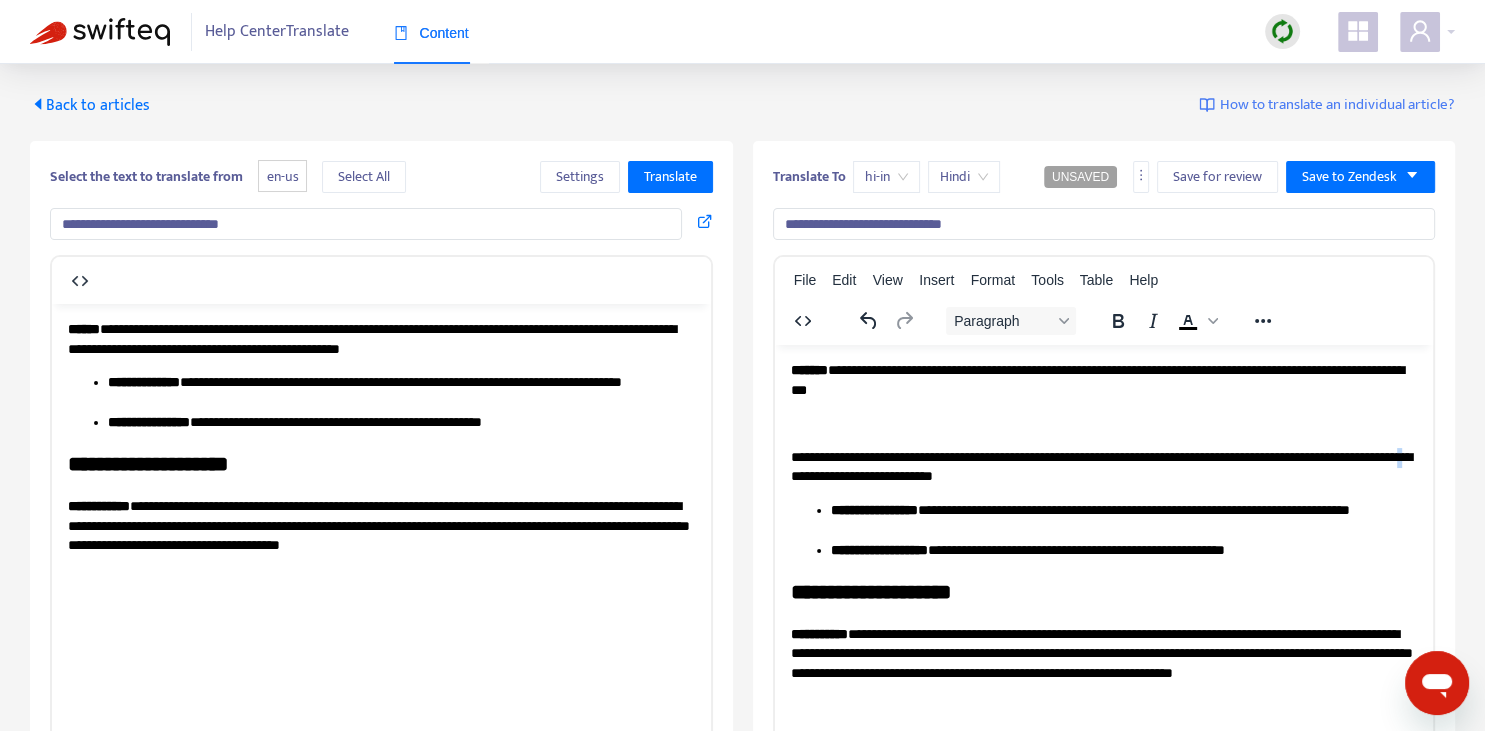 copy on "*" 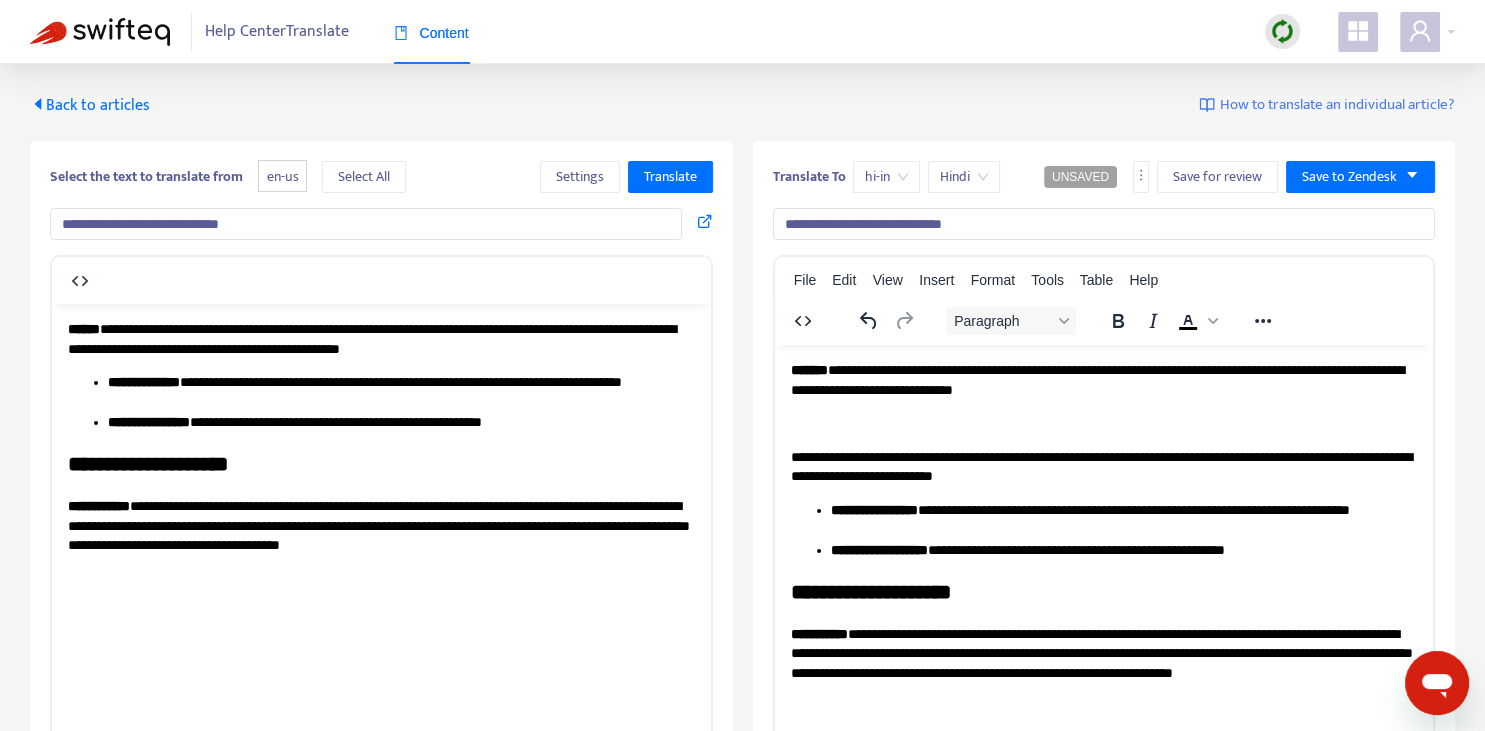 click on "**********" at bounding box center (1103, 379) 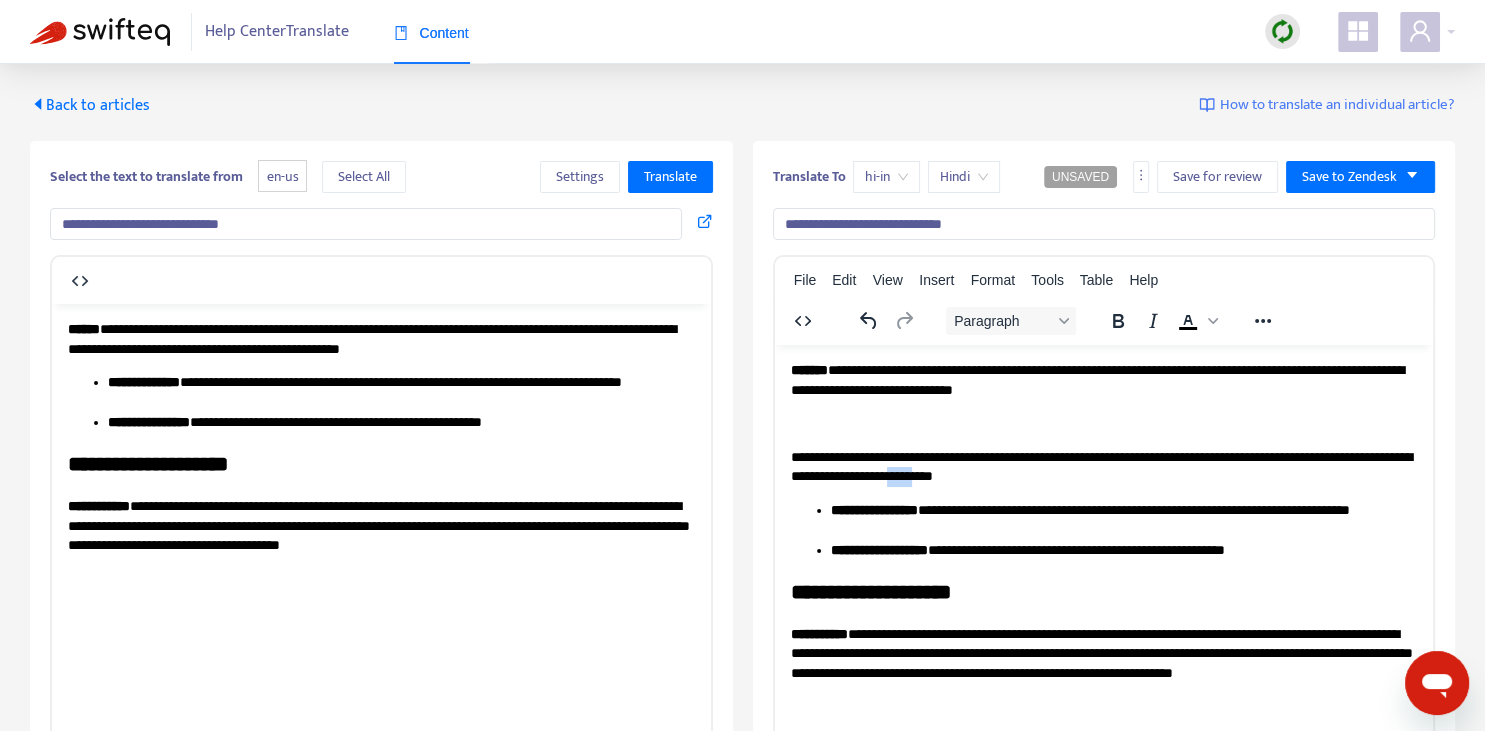 click on "**********" at bounding box center (1103, 466) 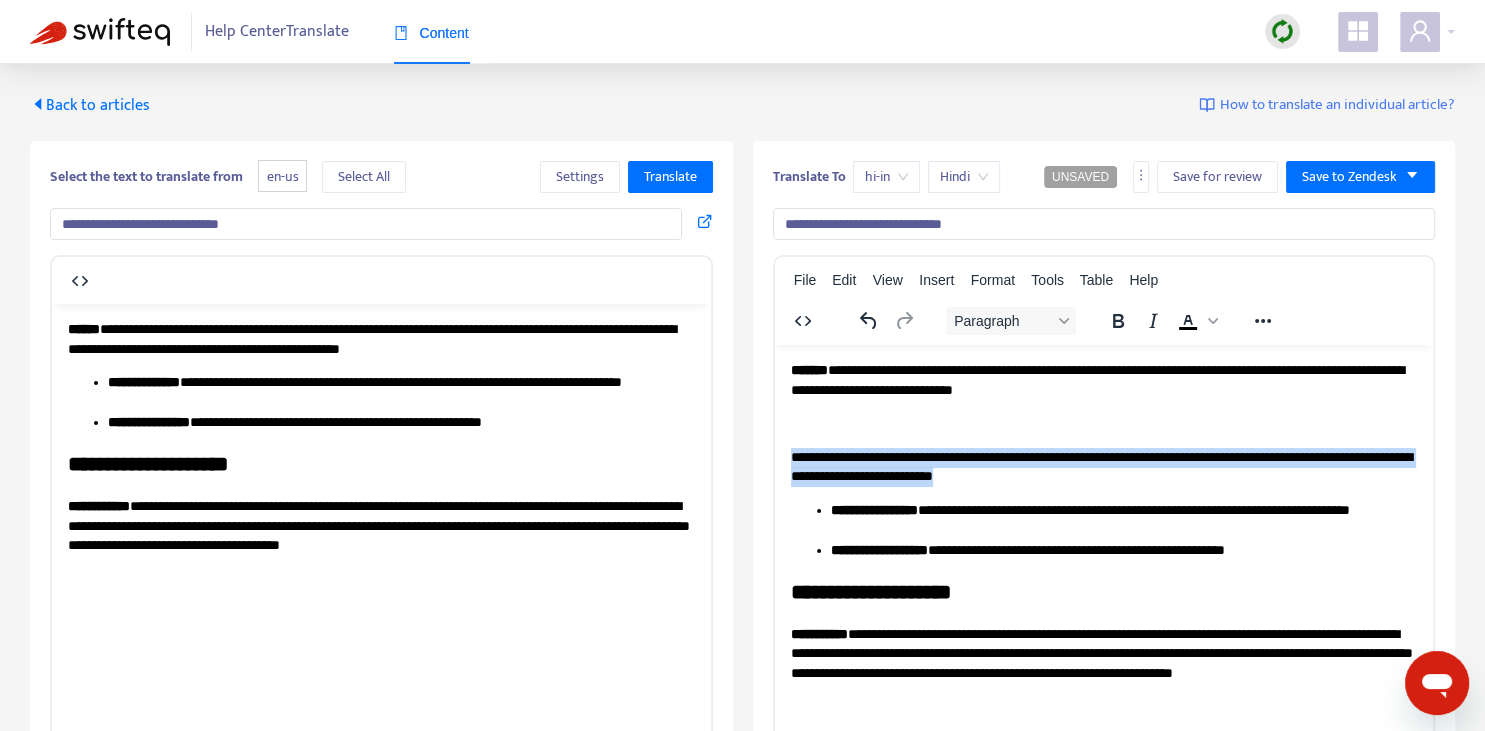 click on "**********" at bounding box center [1103, 466] 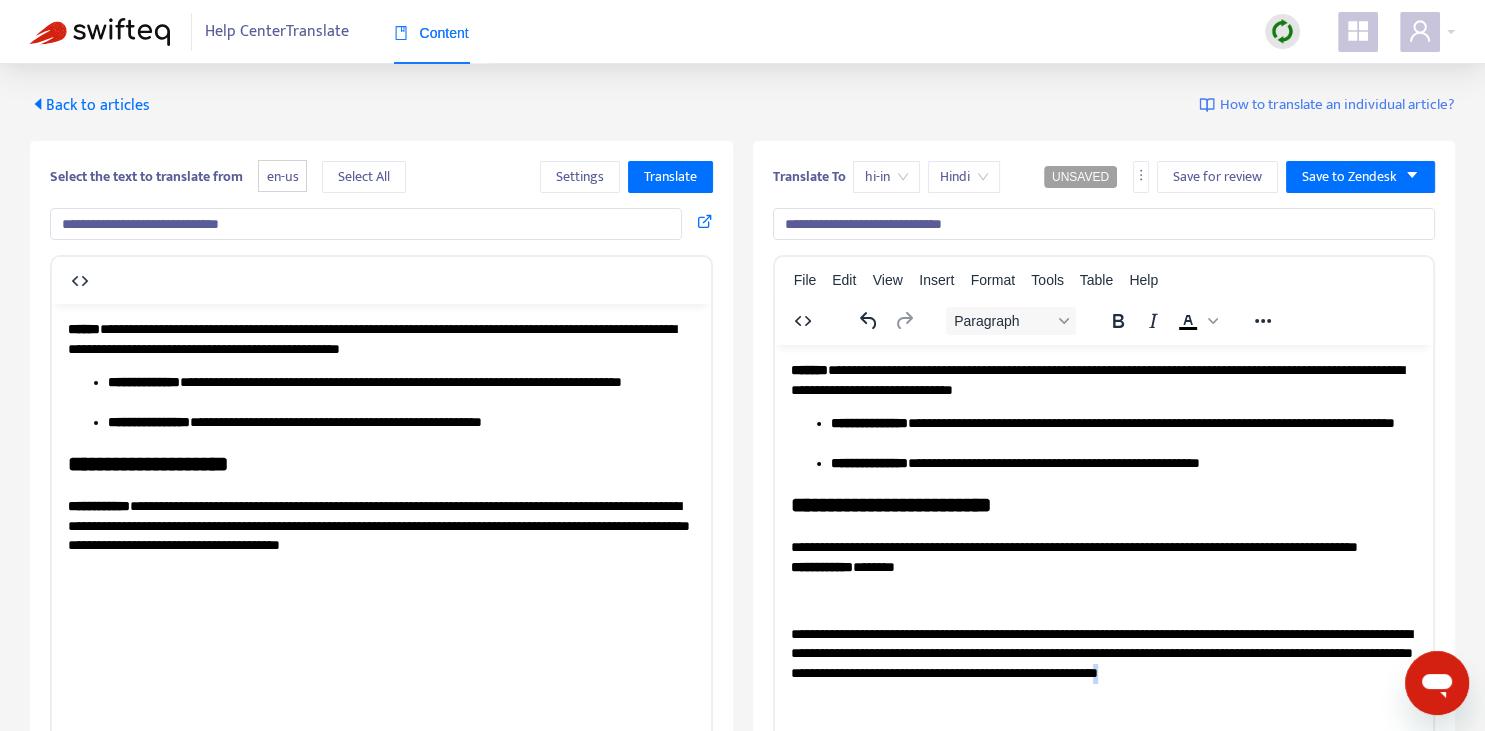 copy on "*" 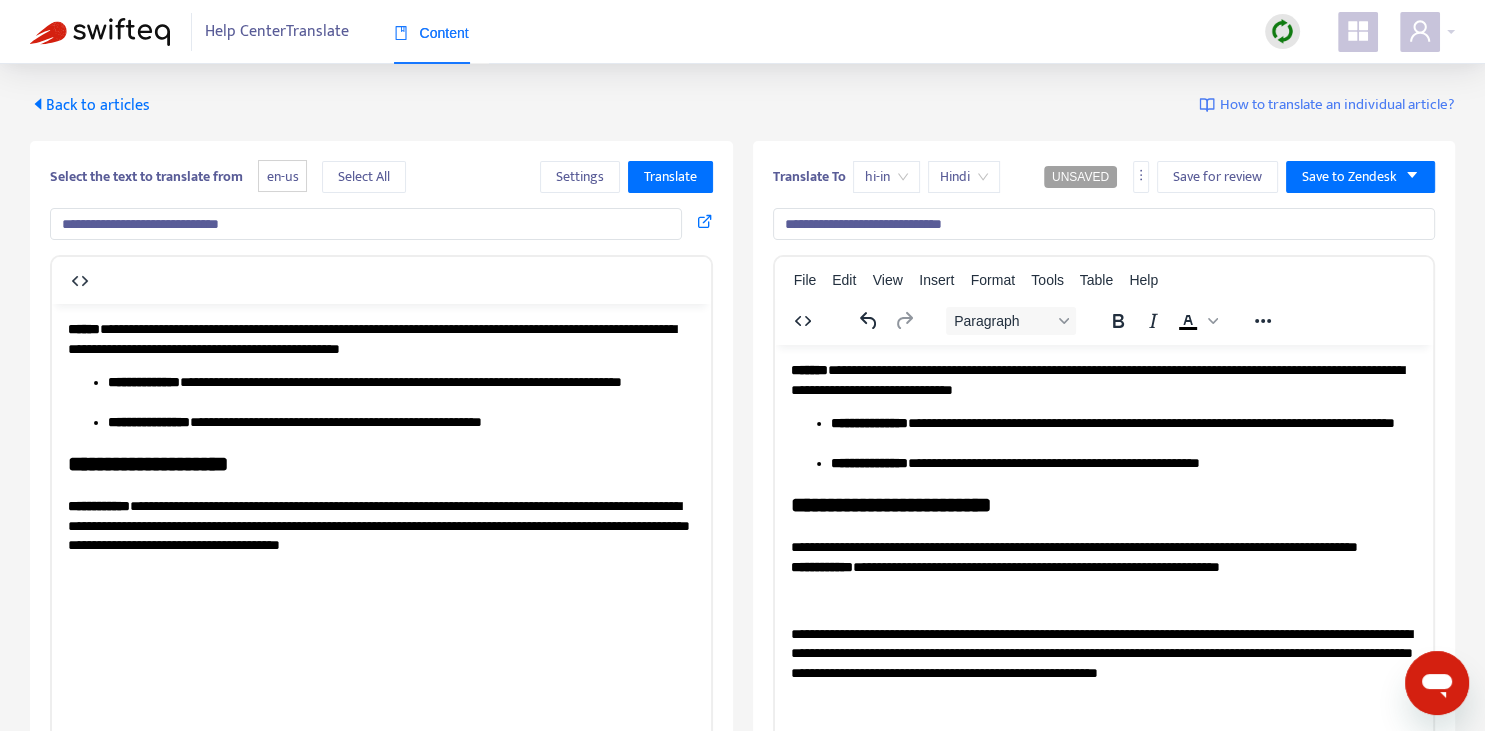 click on "**********" at bounding box center [1103, 556] 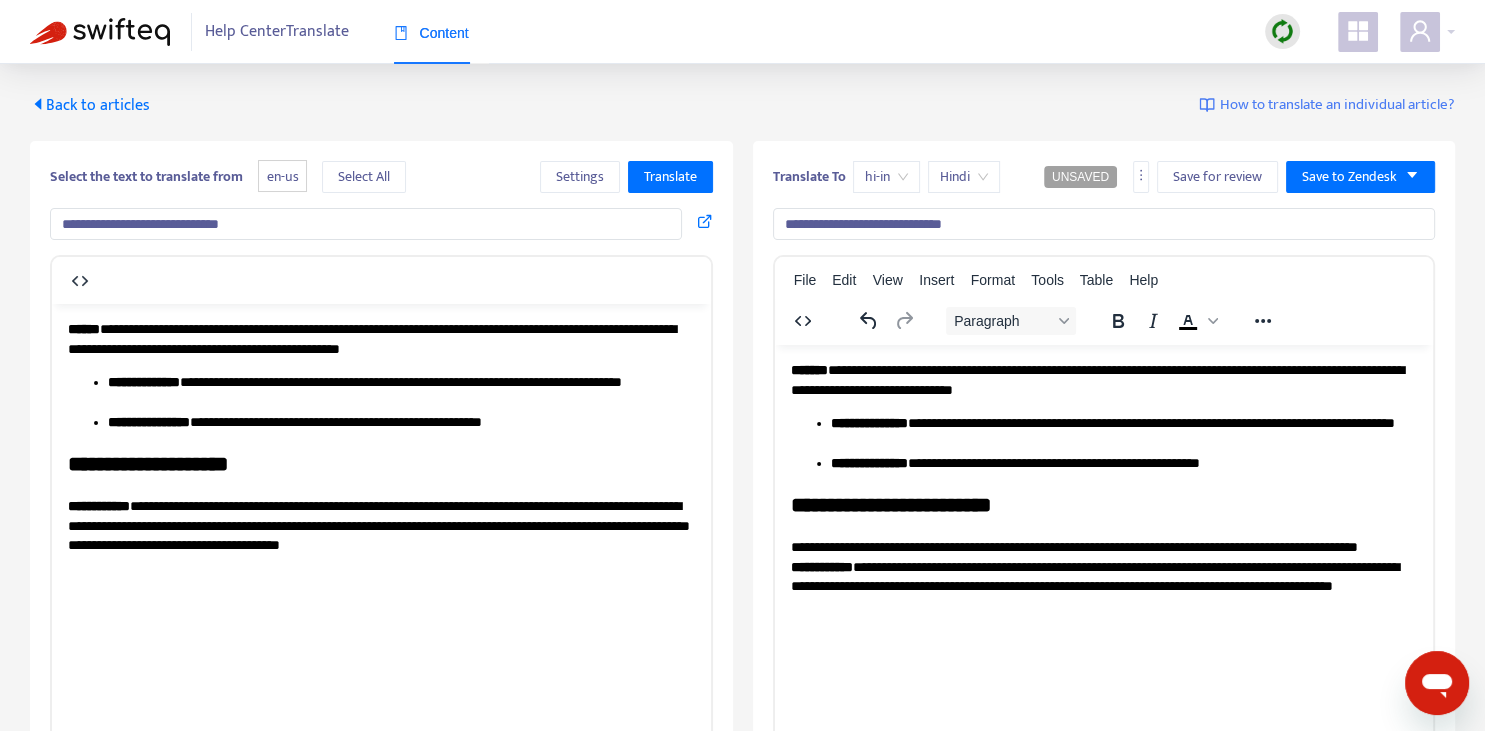 scroll, scrollTop: 343, scrollLeft: 0, axis: vertical 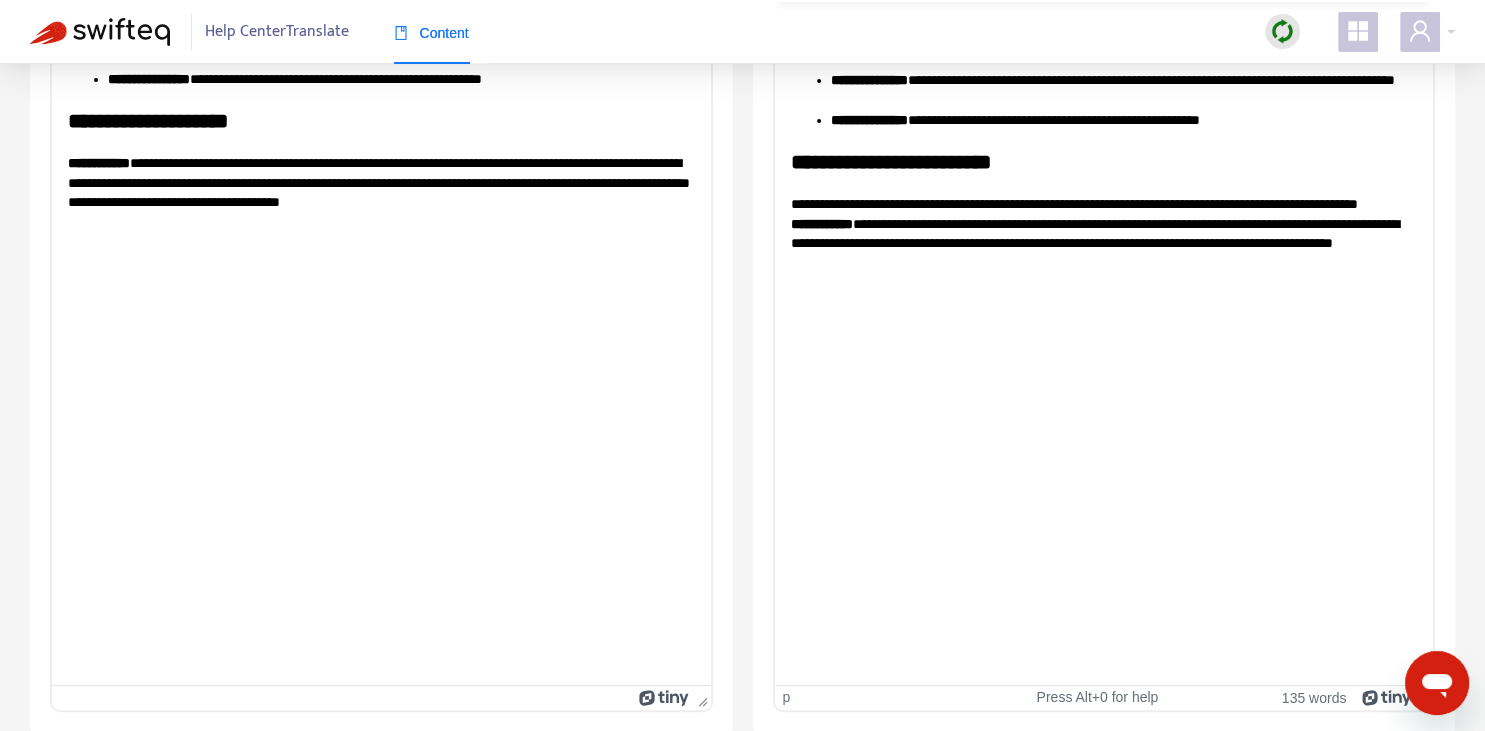 click on "**********" at bounding box center (1103, 233) 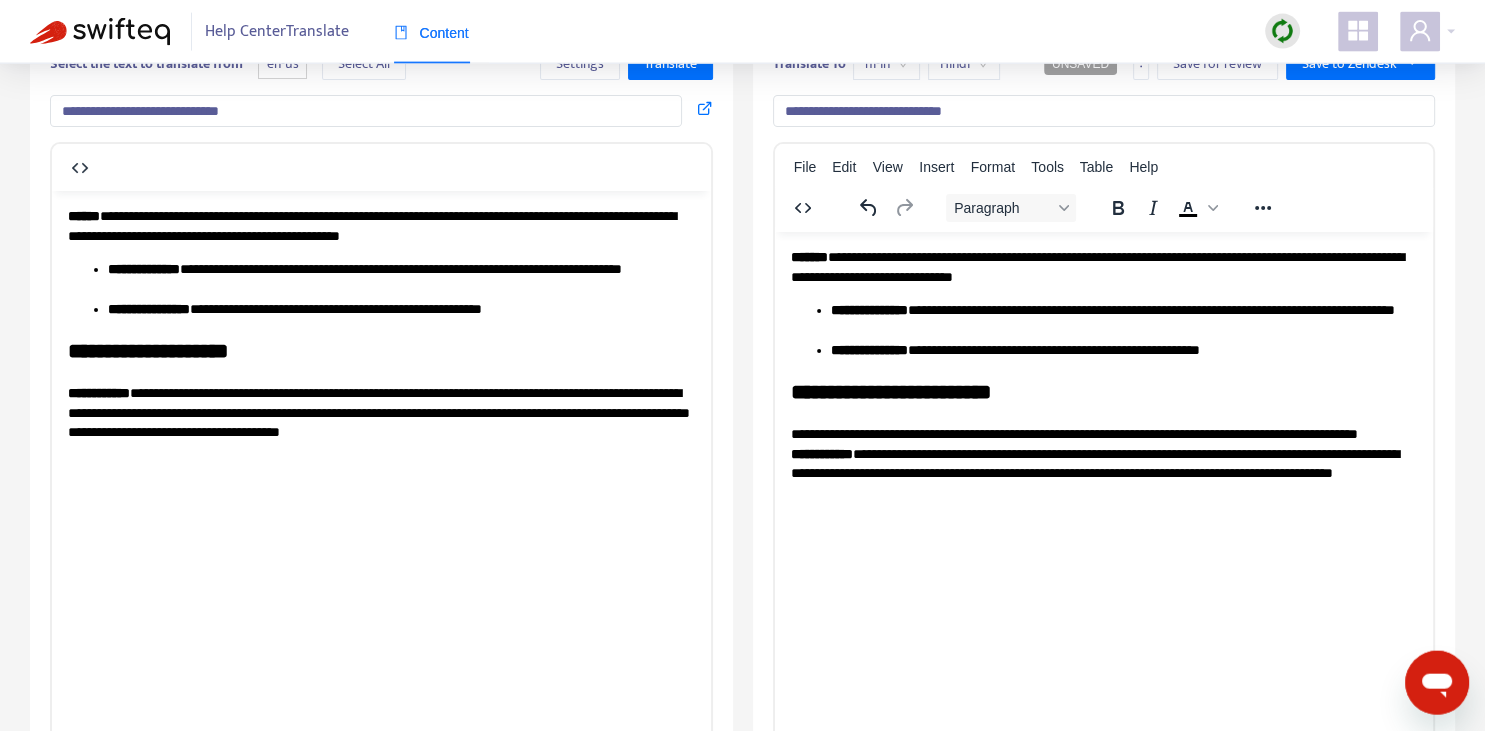 scroll, scrollTop: 0, scrollLeft: 0, axis: both 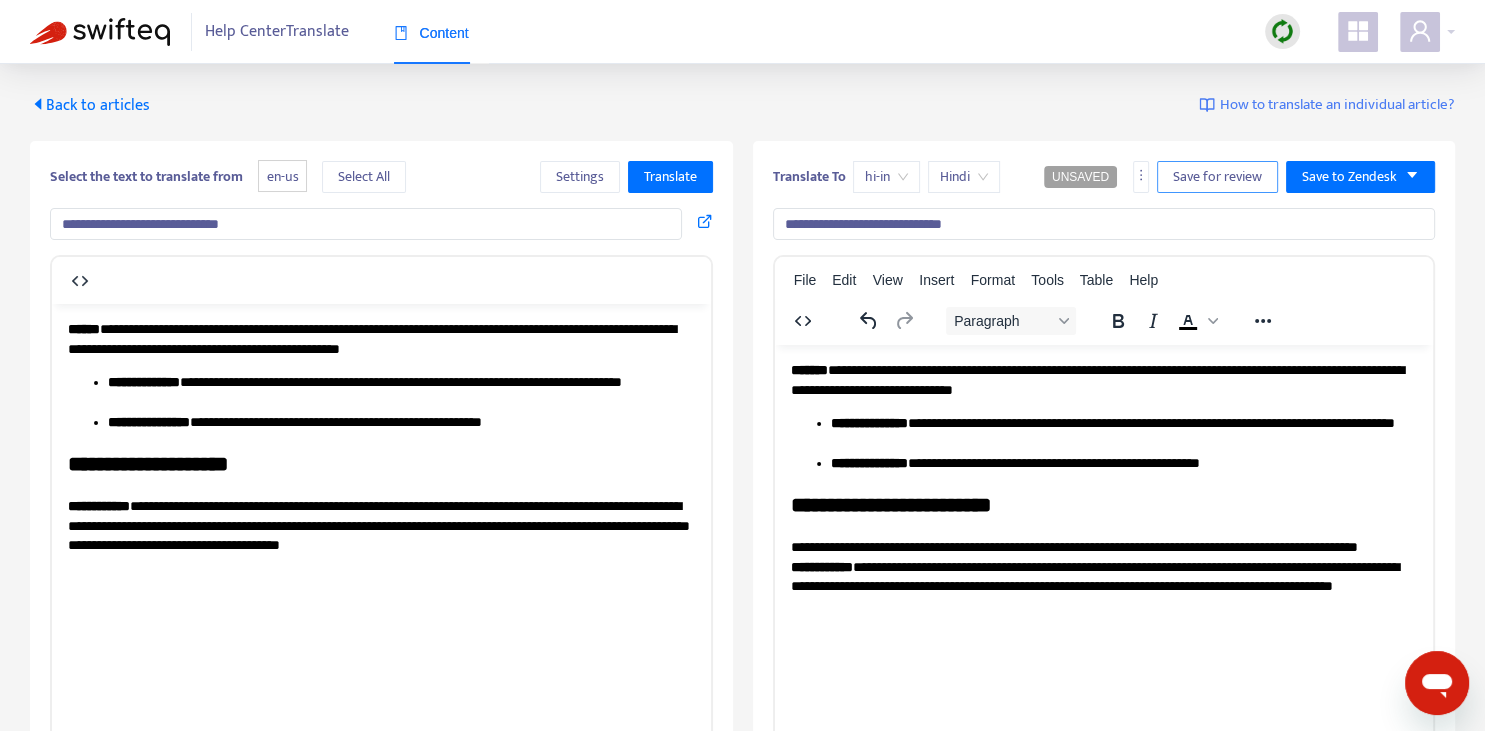 click on "Save for review" at bounding box center (1217, 177) 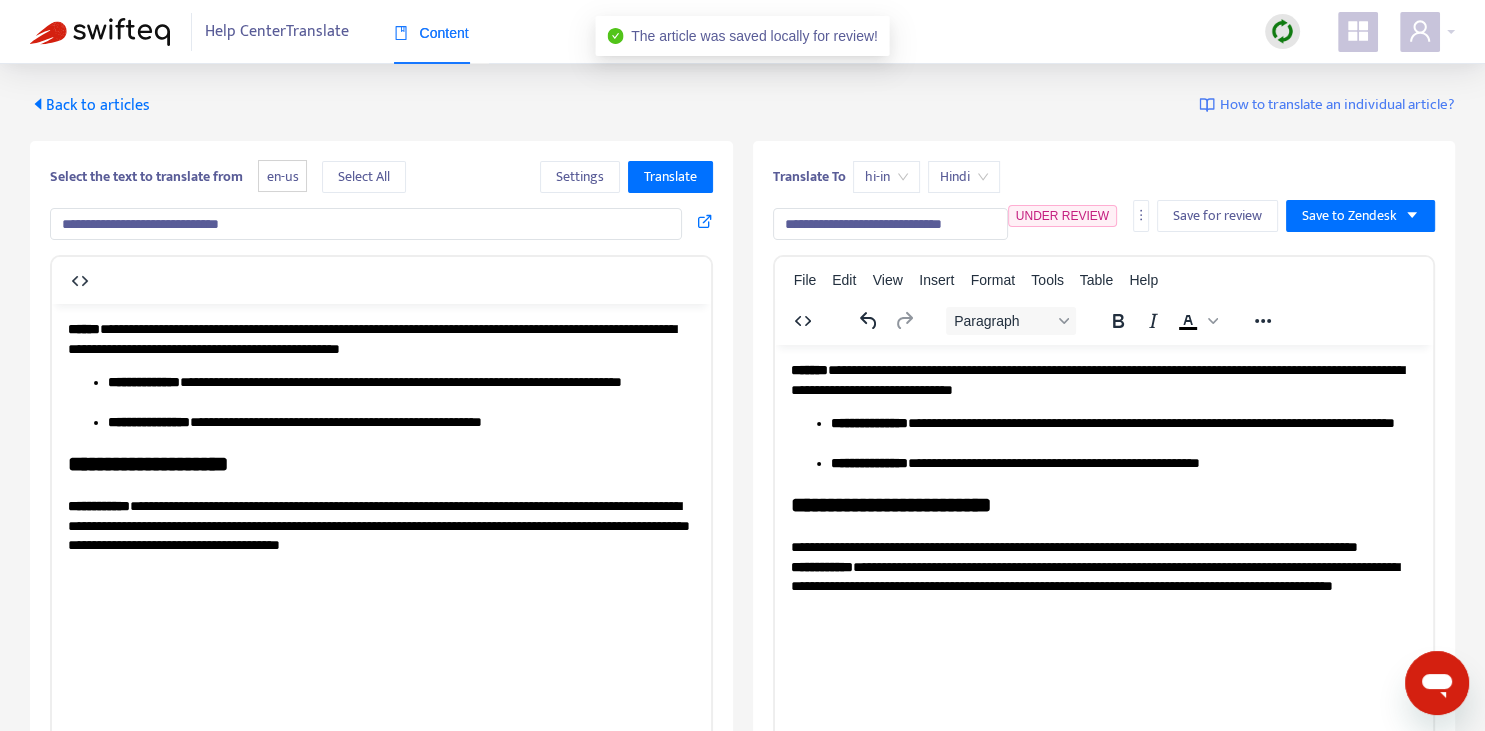 click on "Back to articles" at bounding box center (90, 105) 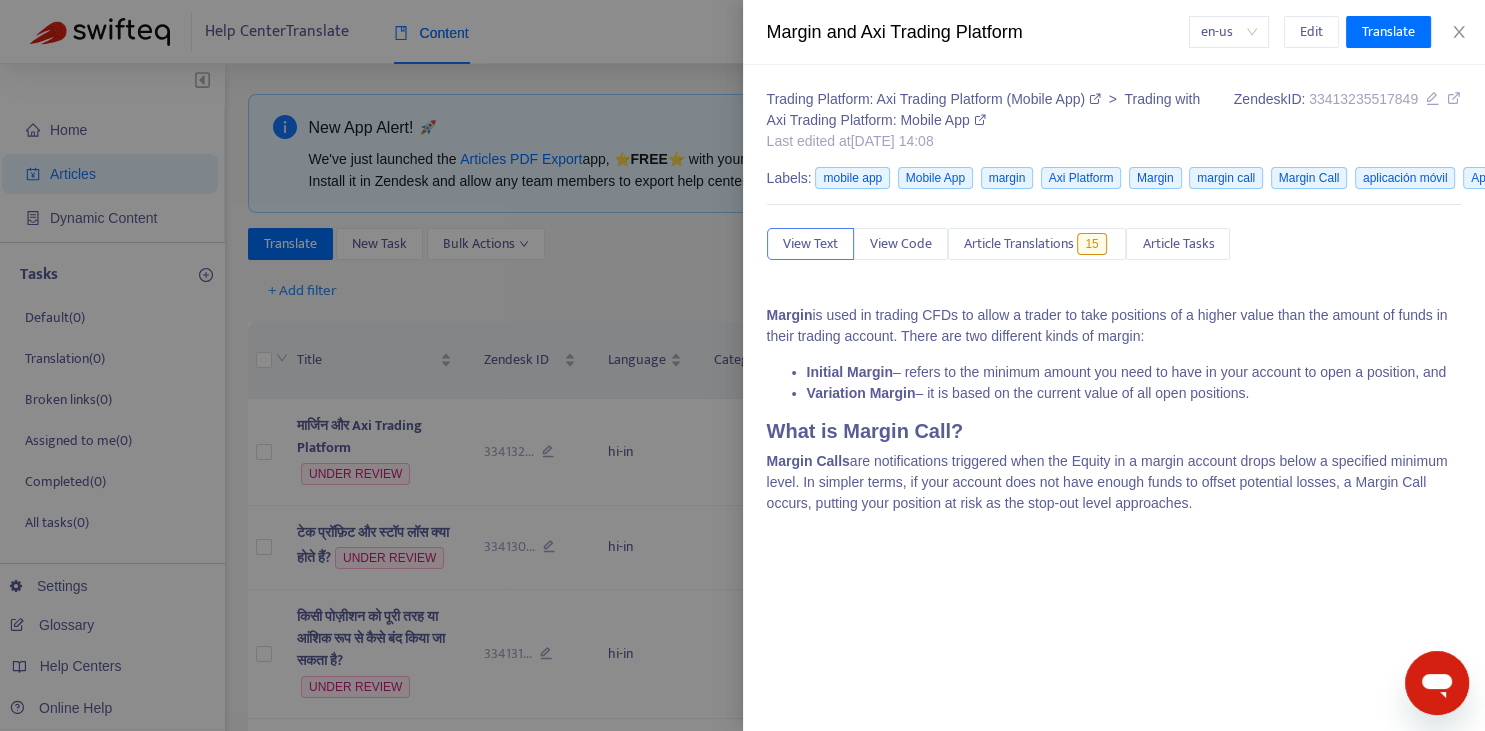 click at bounding box center [742, 365] 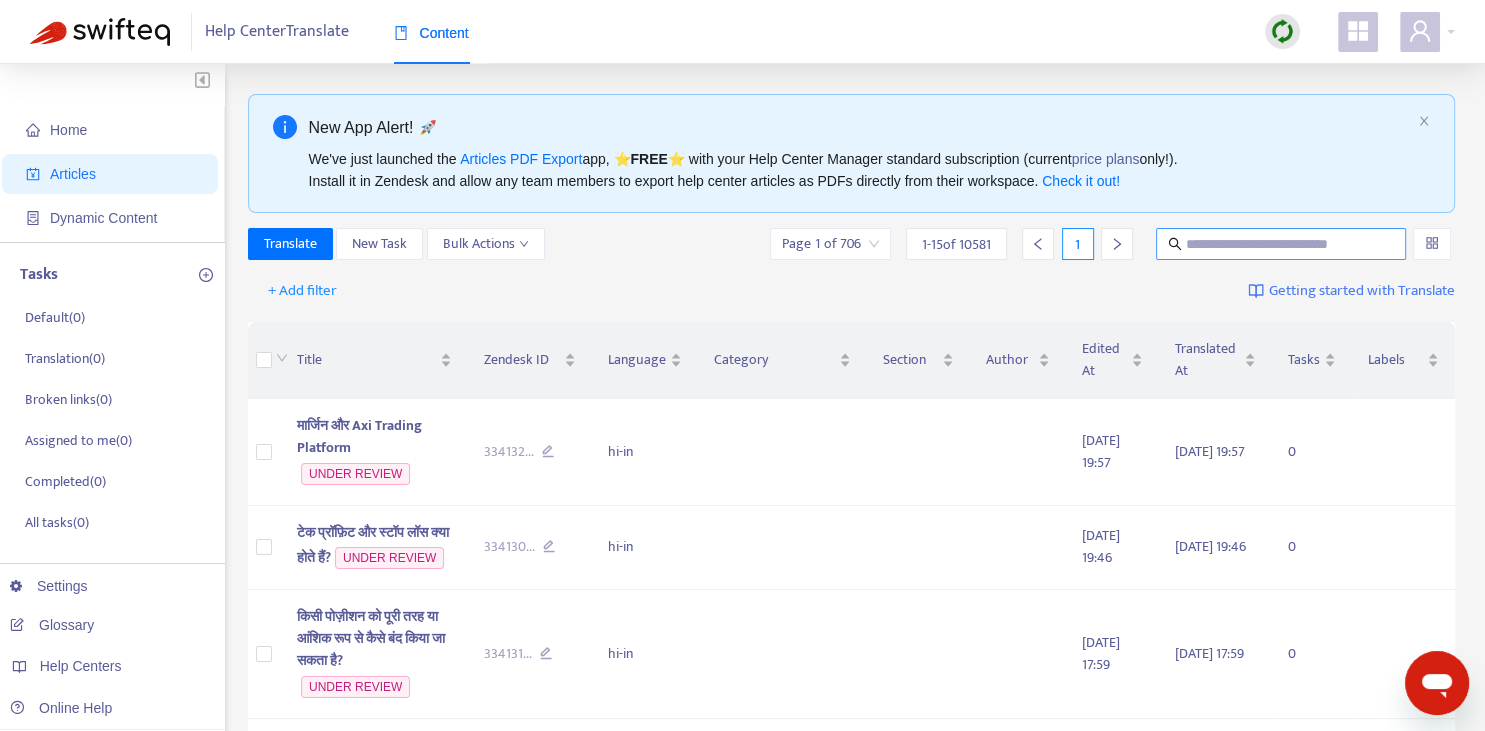 click at bounding box center (1282, 244) 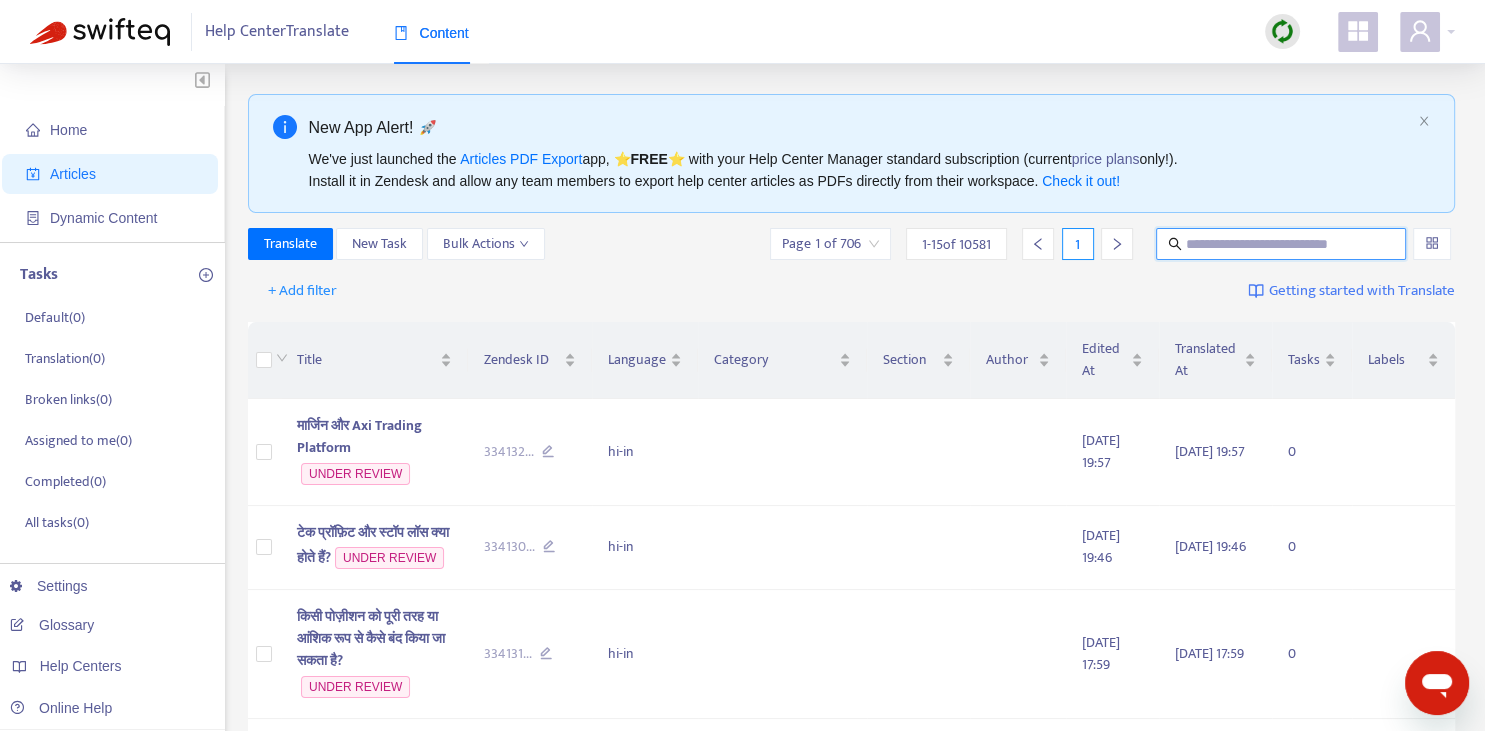 paste on "**********" 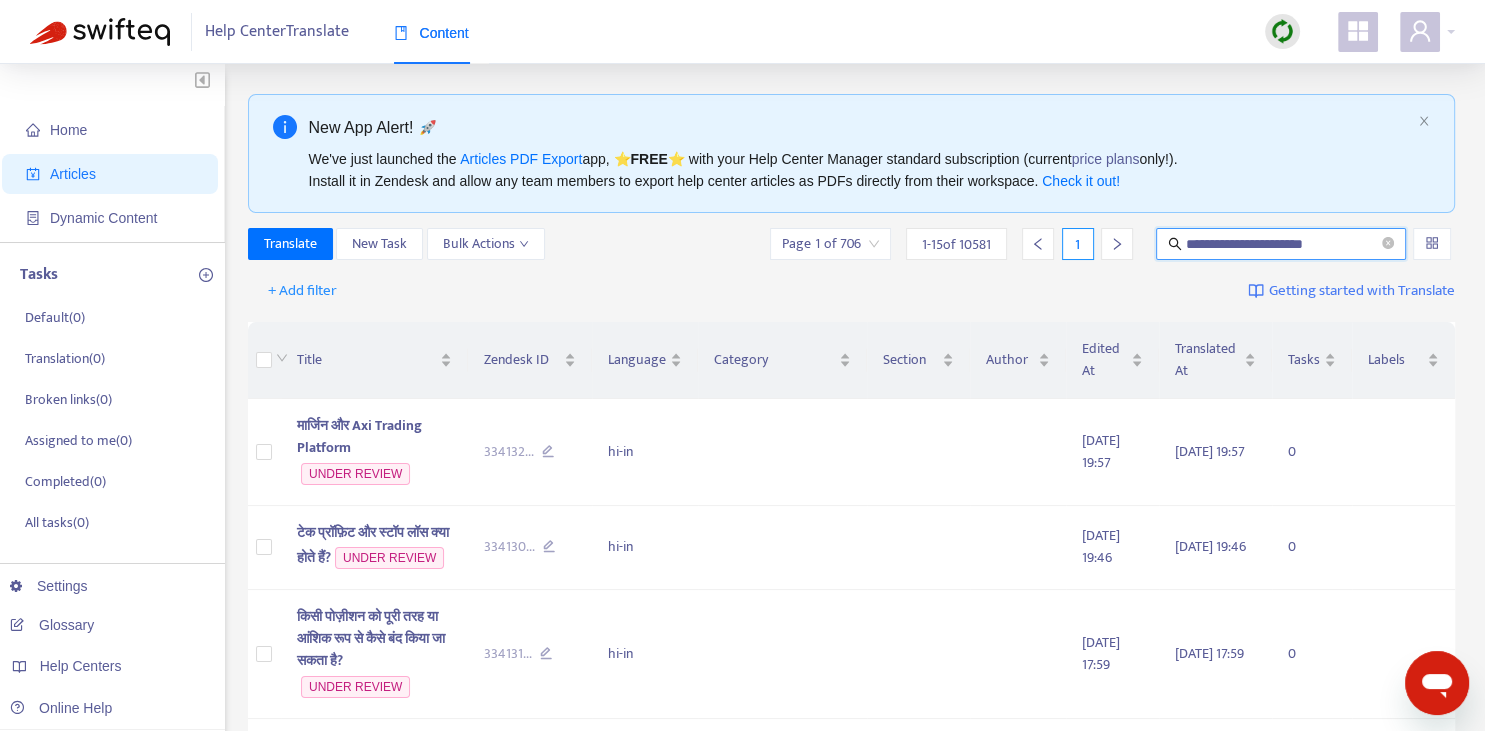 type on "**********" 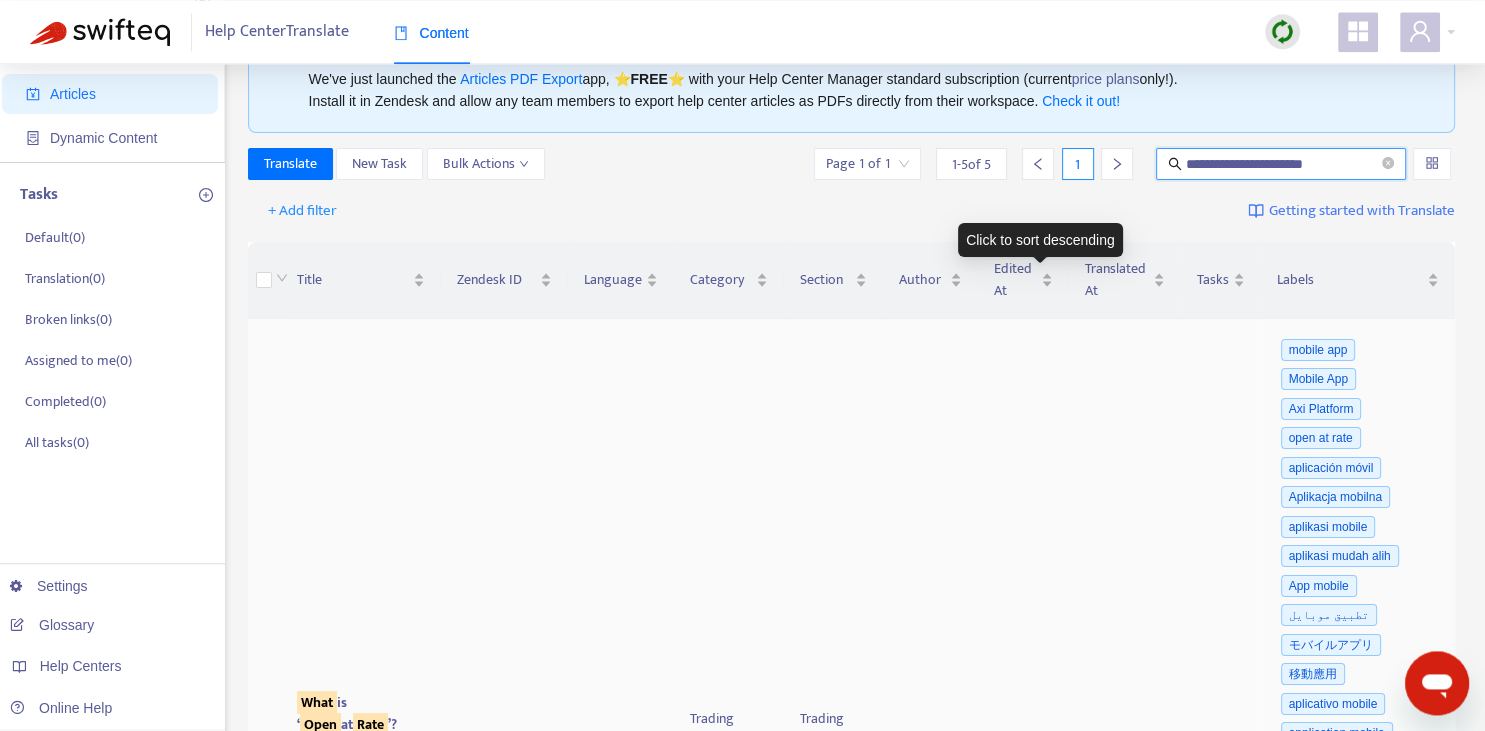 scroll, scrollTop: 422, scrollLeft: 0, axis: vertical 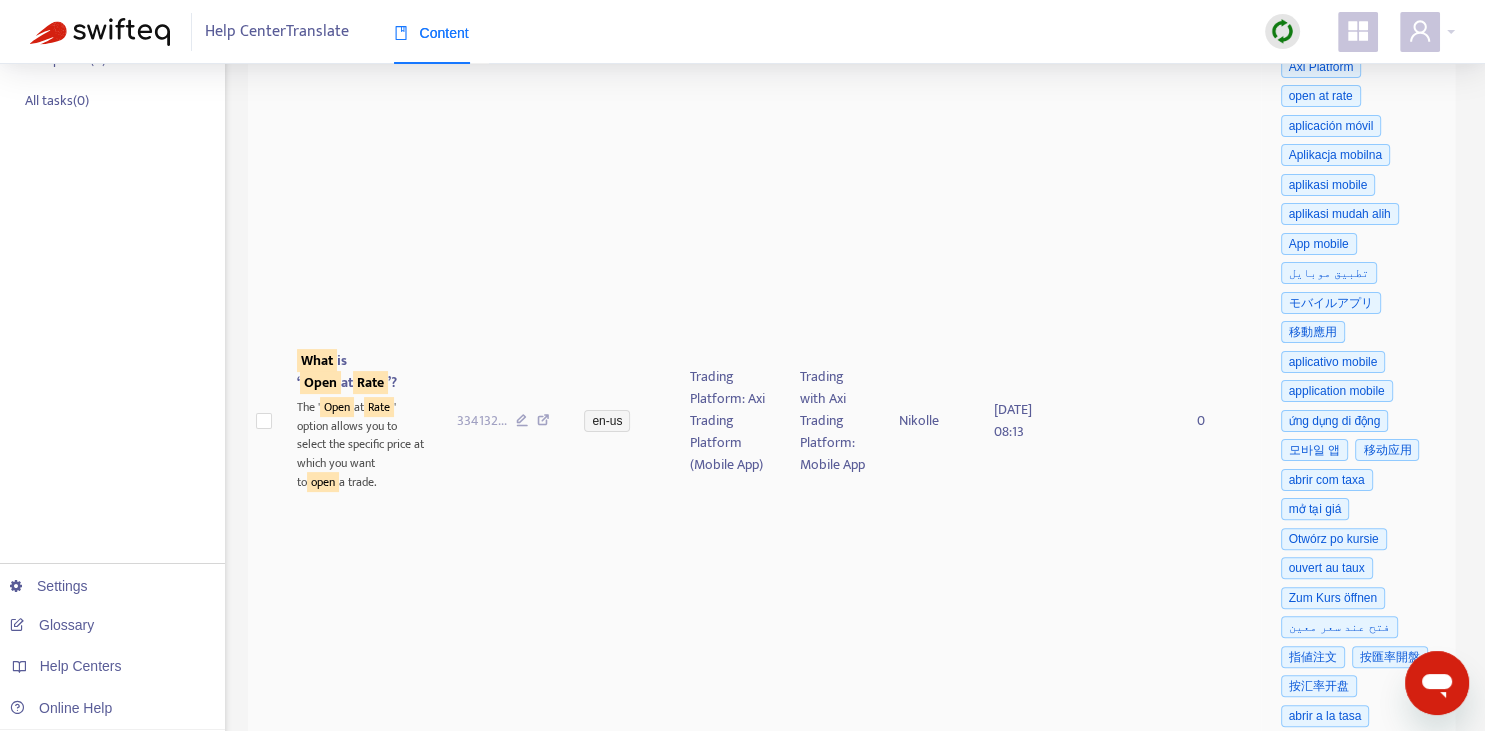 click on "What  is ‘ Open  at  Rate ’?" at bounding box center [347, 371] 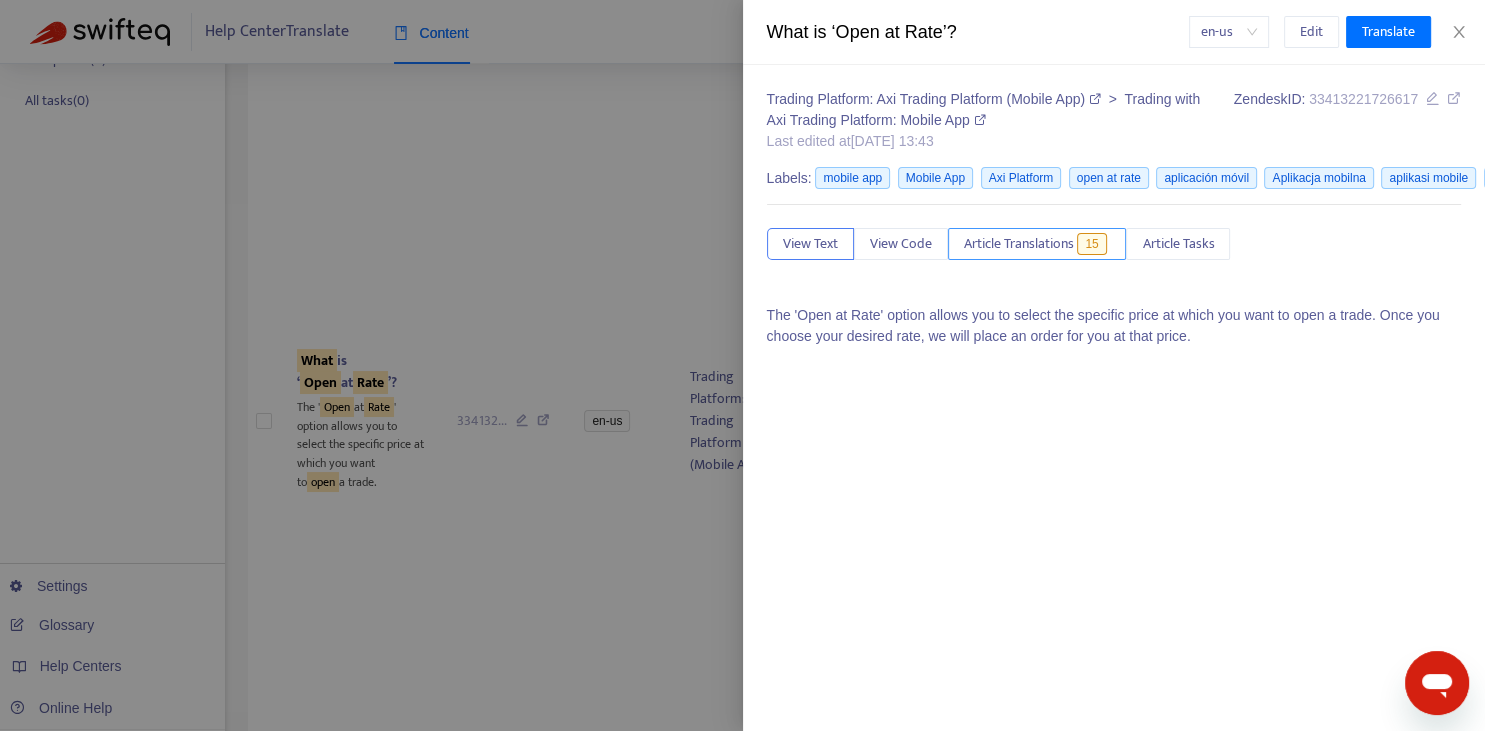 click on "Article Translations" at bounding box center (1019, 244) 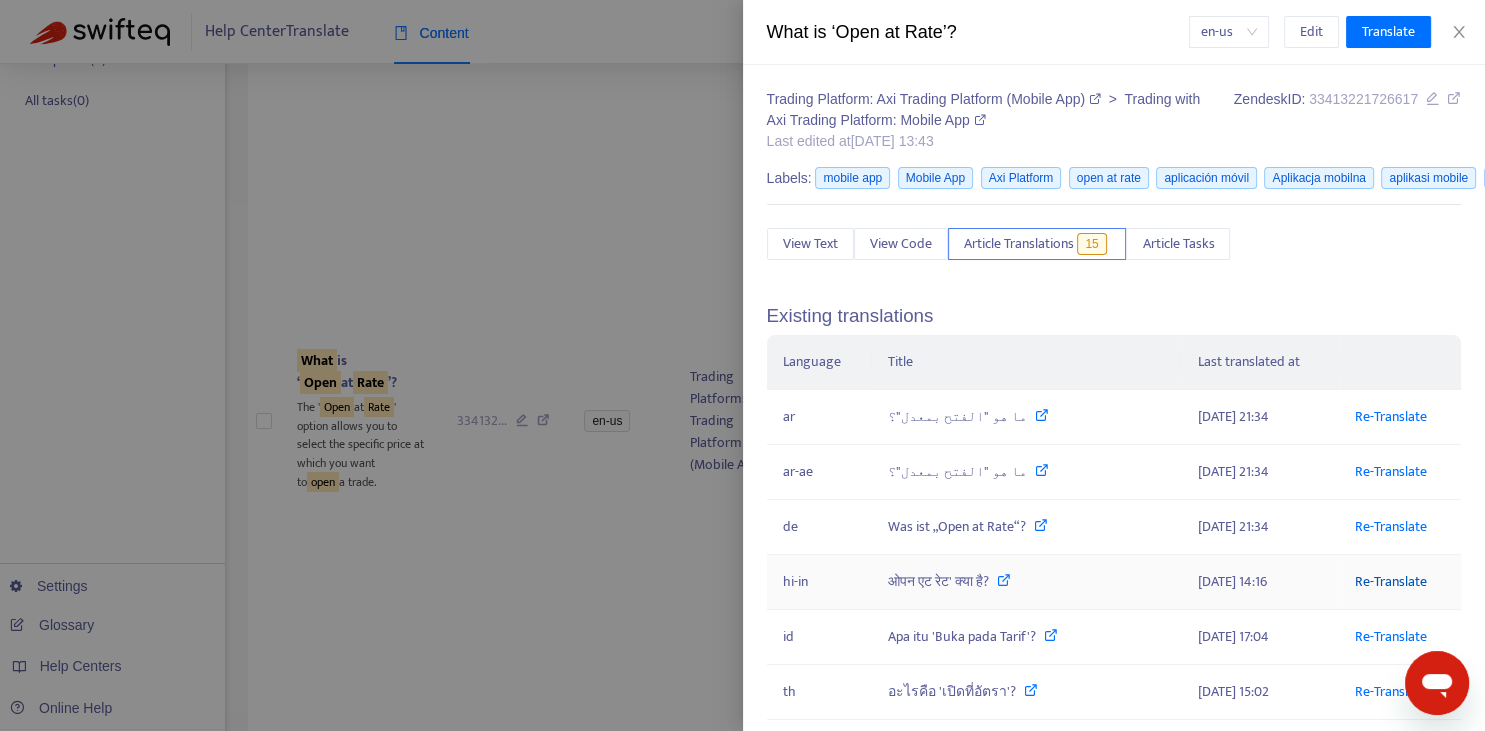 click on "Re-Translate" at bounding box center (1391, 581) 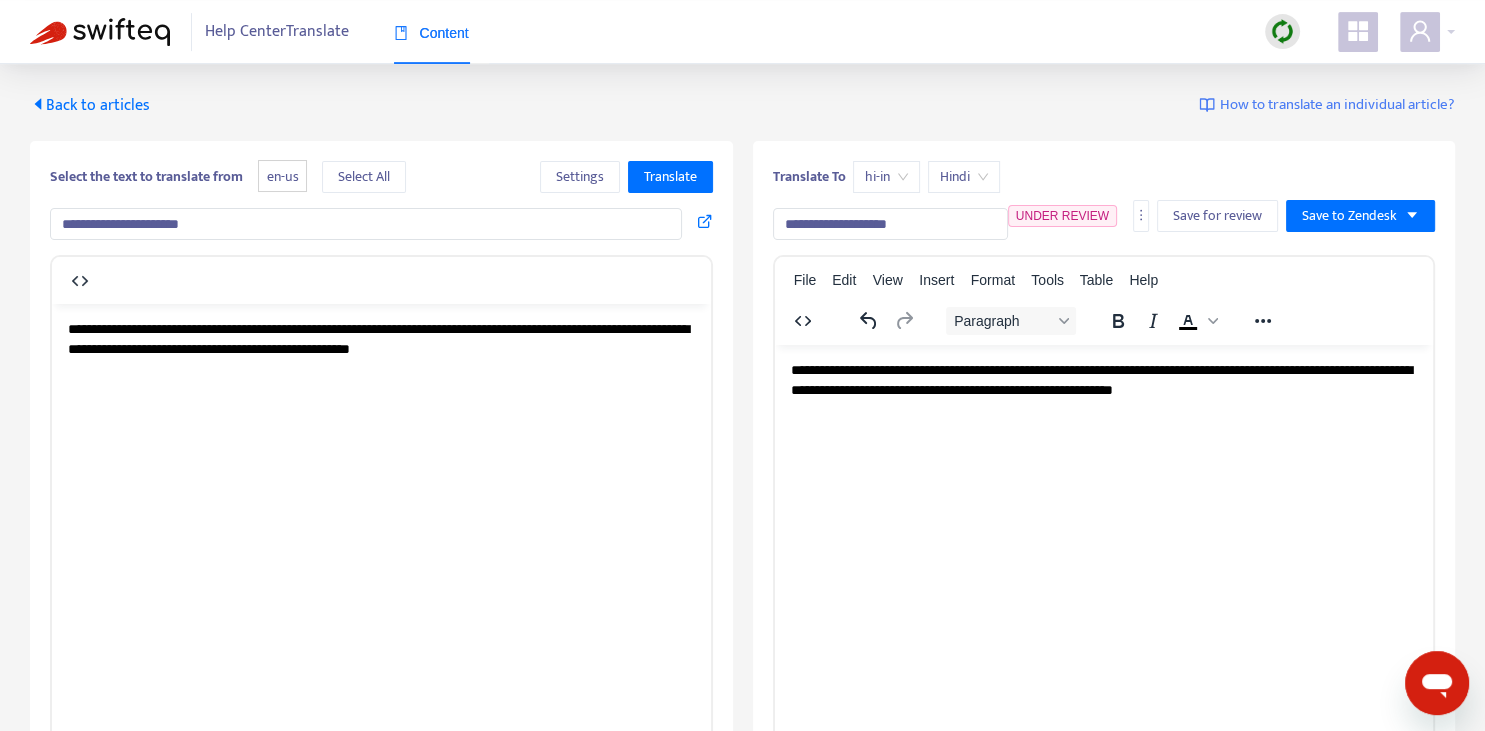 scroll, scrollTop: 343, scrollLeft: 0, axis: vertical 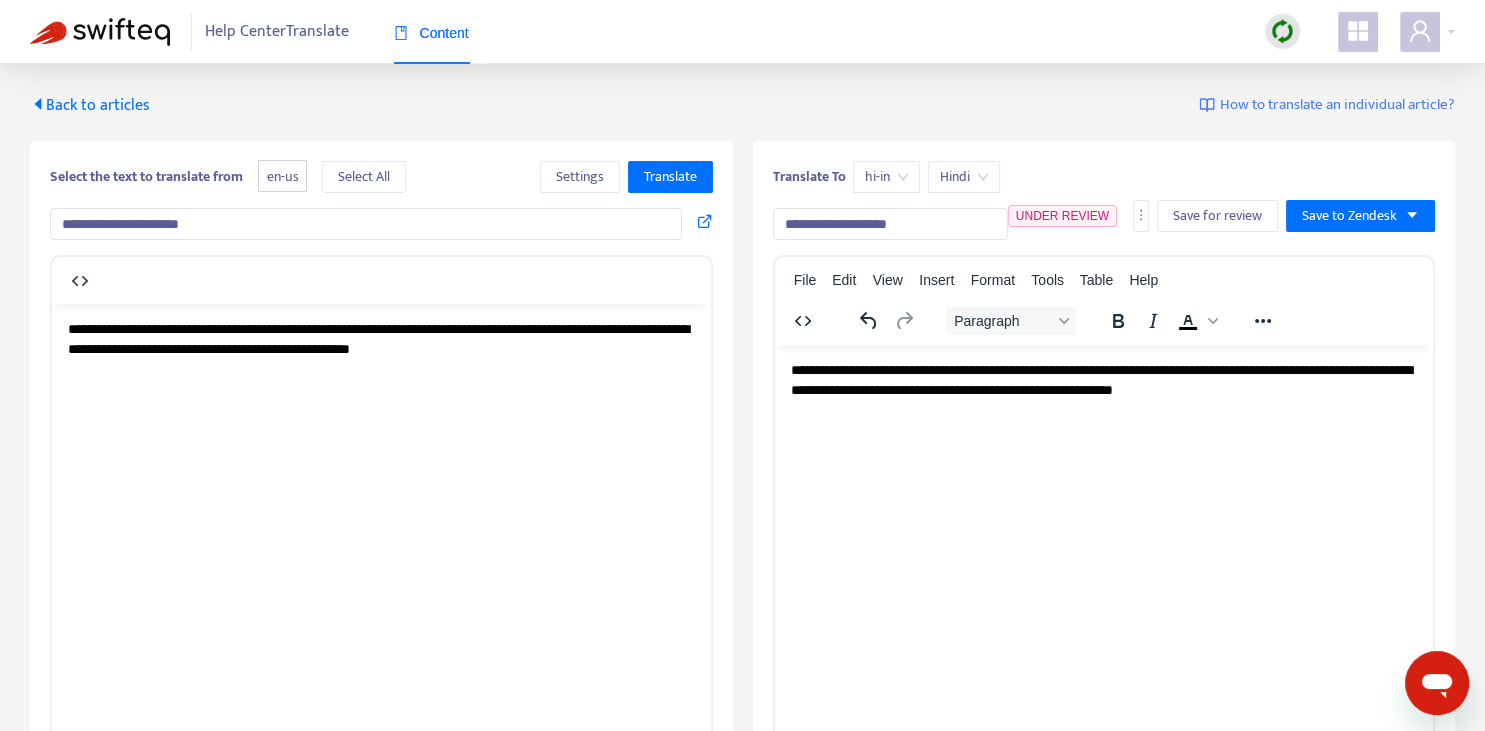drag, startPoint x: 114, startPoint y: 222, endPoint x: 194, endPoint y: 228, distance: 80.224686 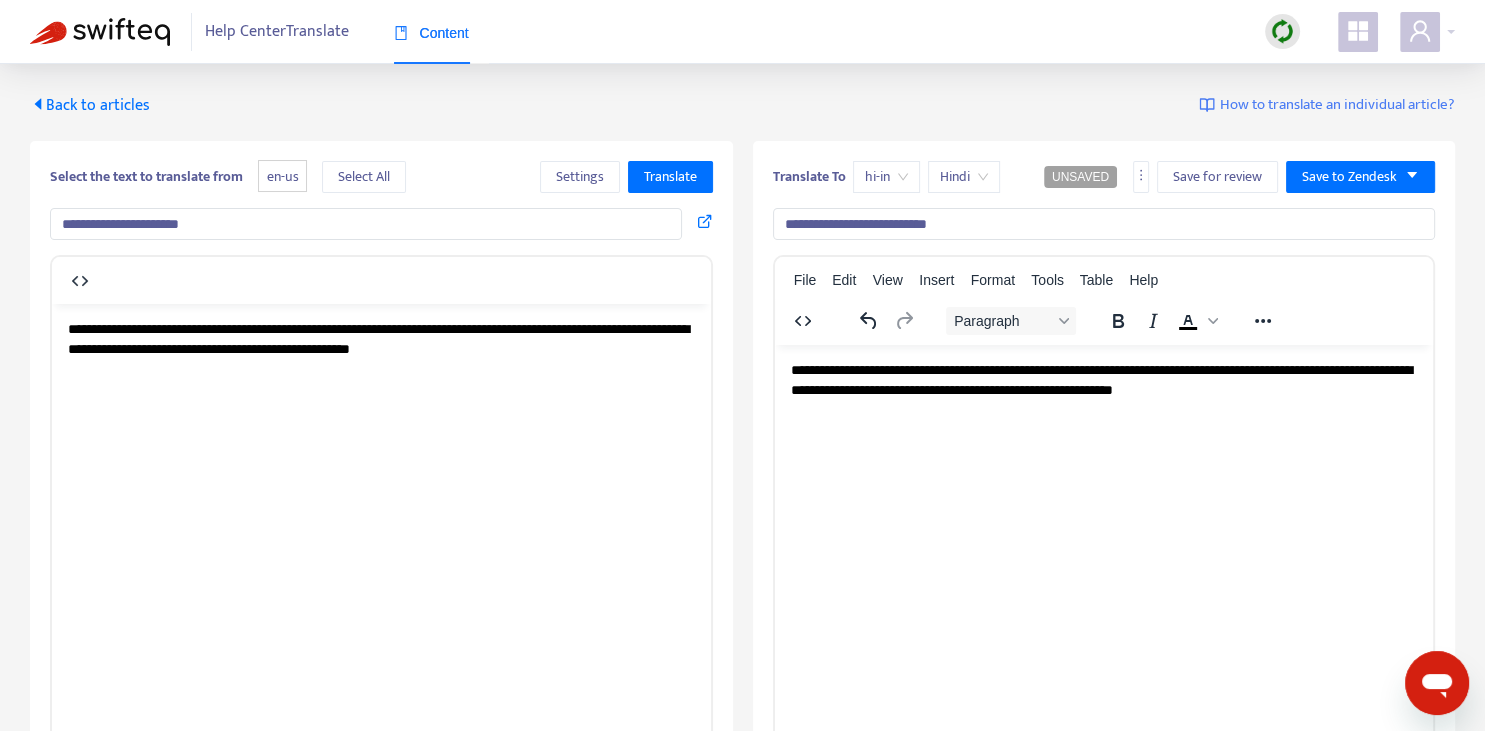 type on "**********" 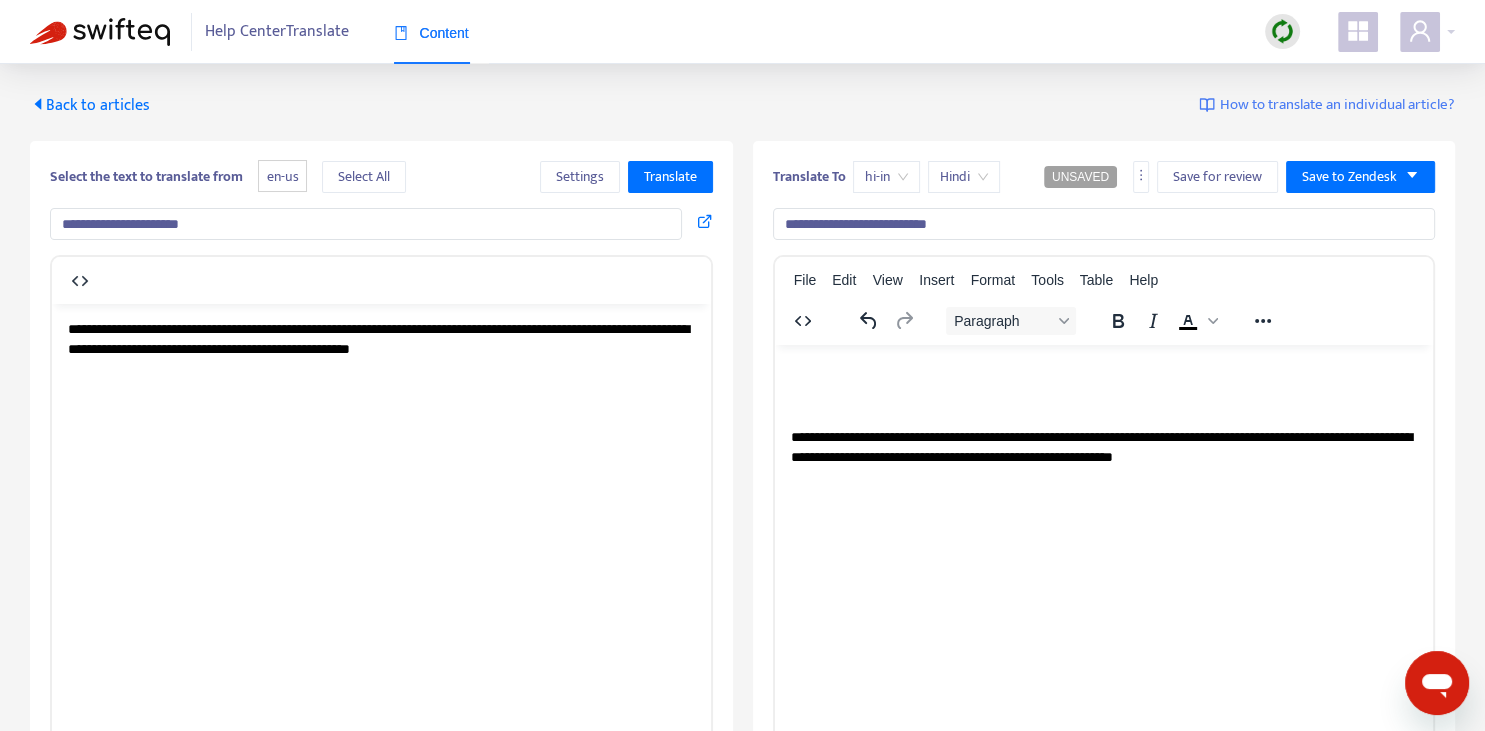 type 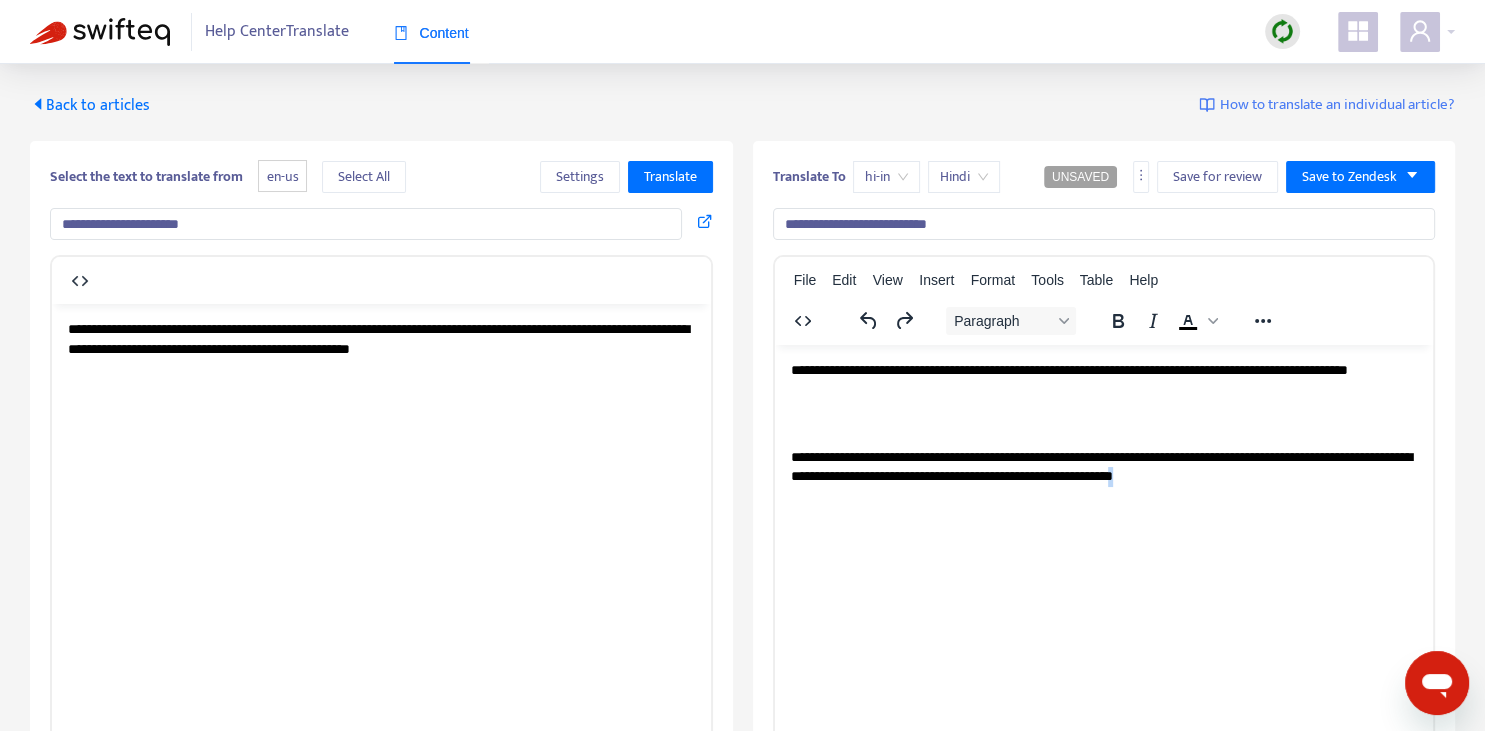 copy on "*" 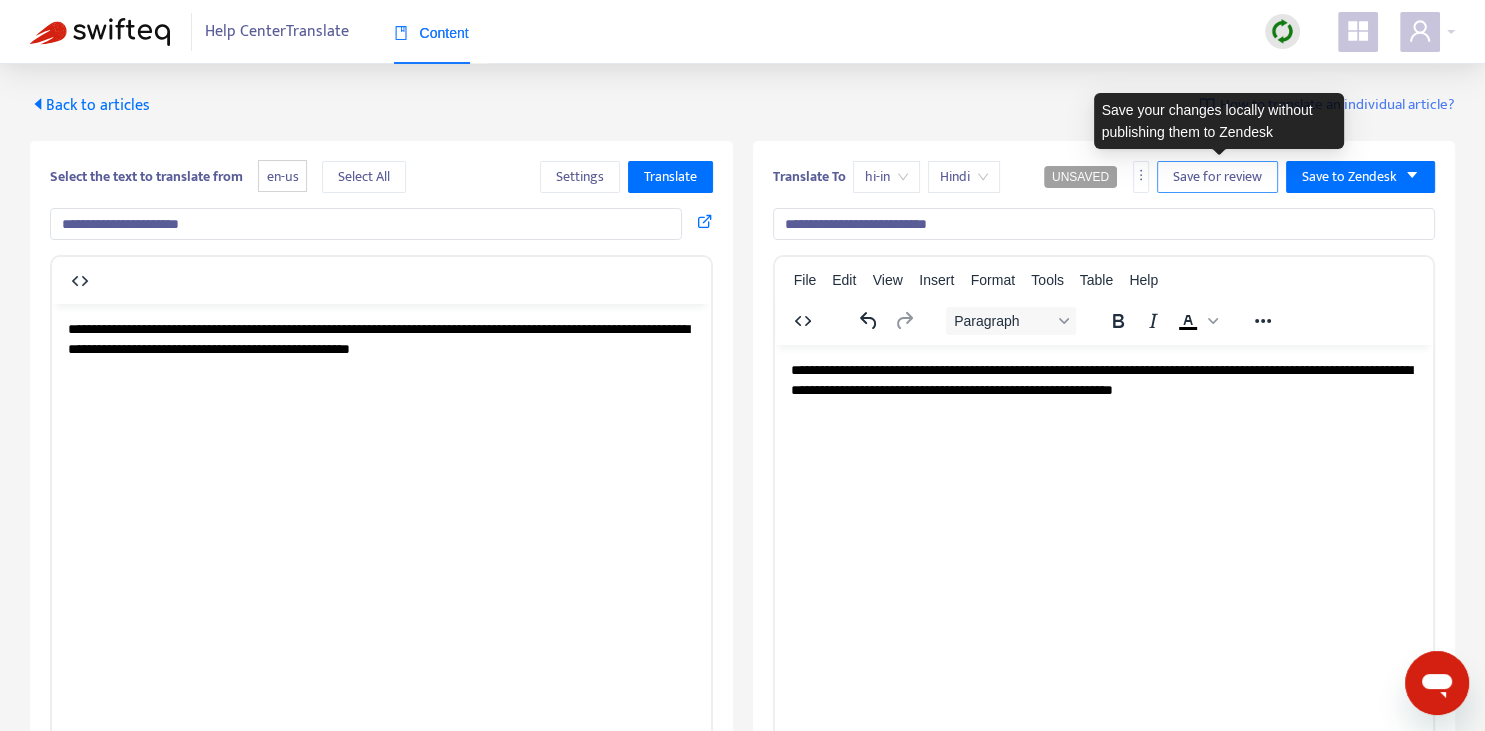 click on "Save for review" at bounding box center (1217, 177) 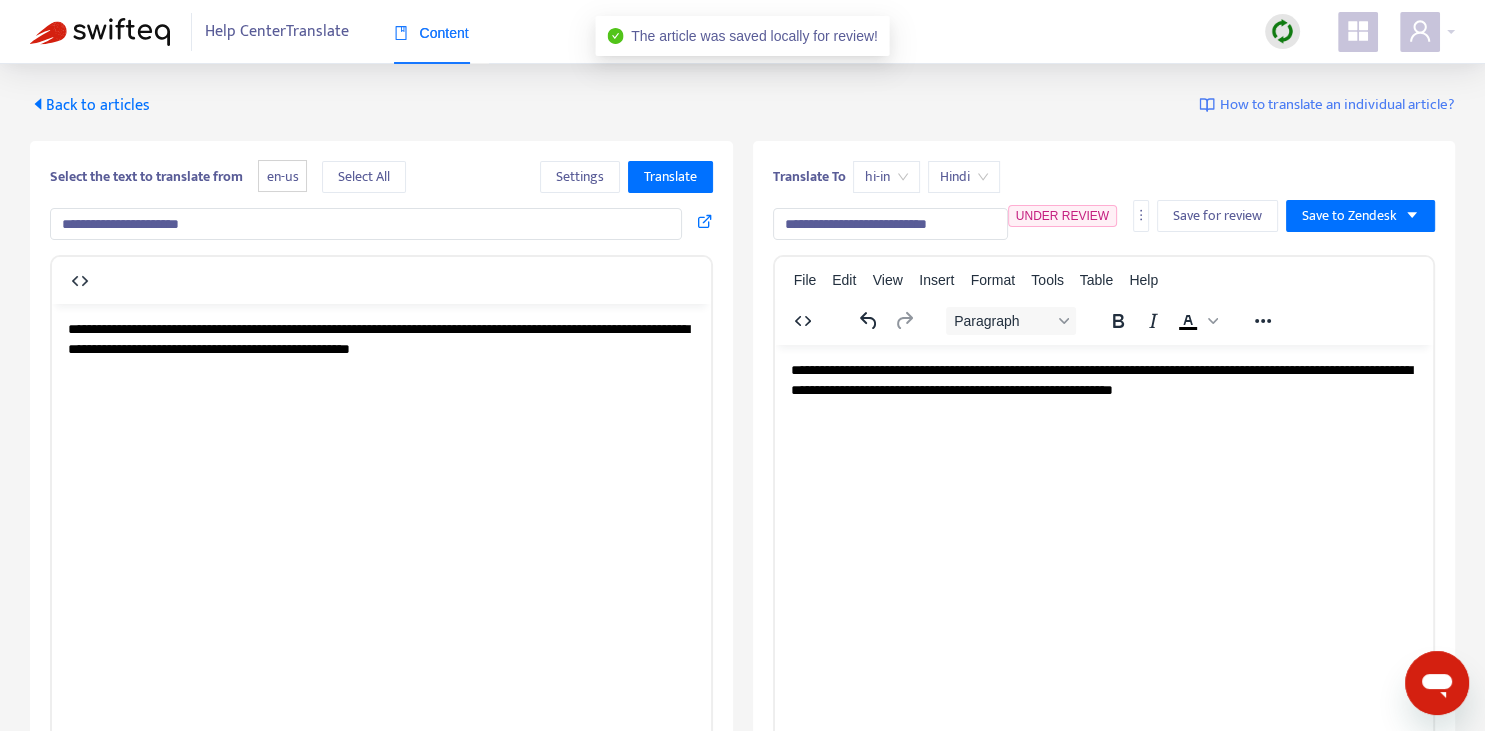 click on "Back to articles" at bounding box center [90, 105] 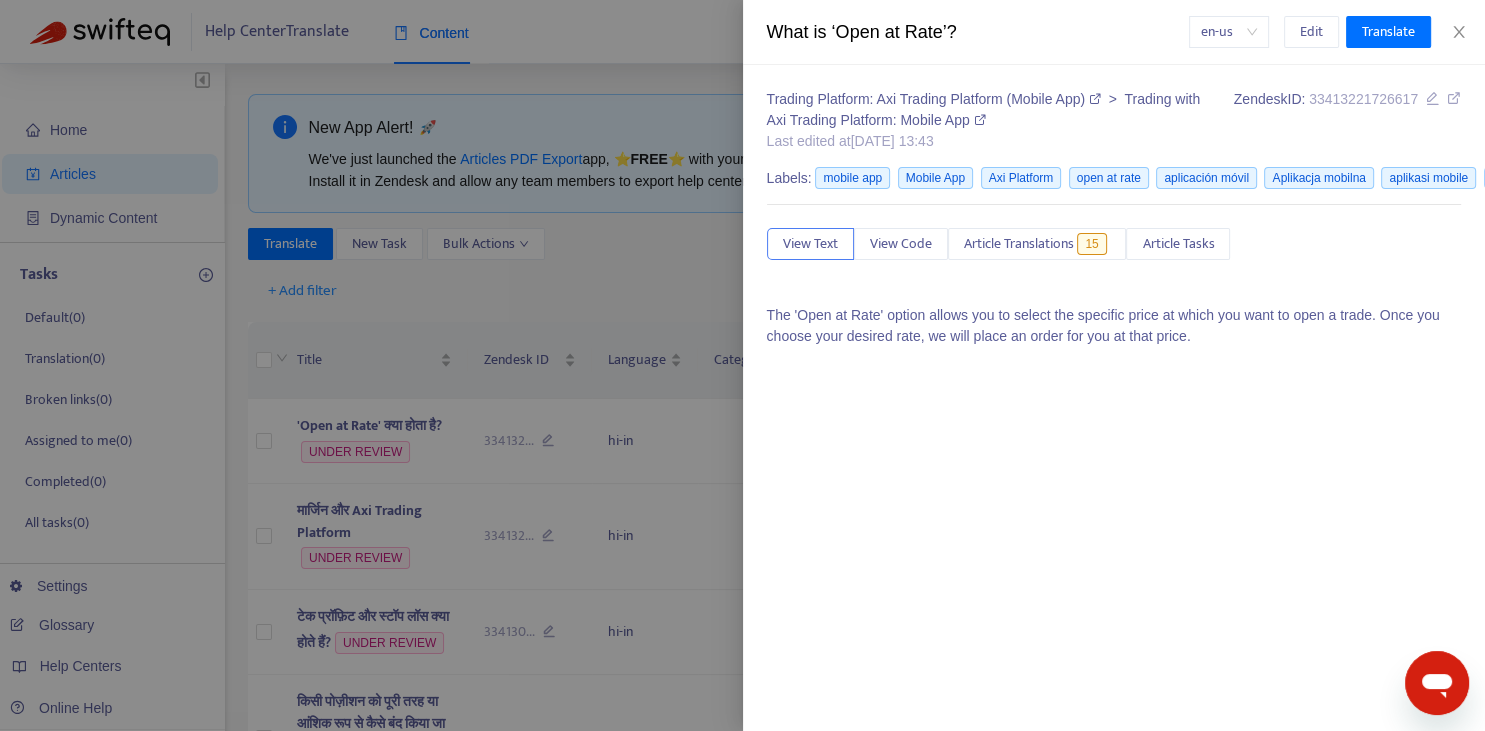 click at bounding box center [742, 365] 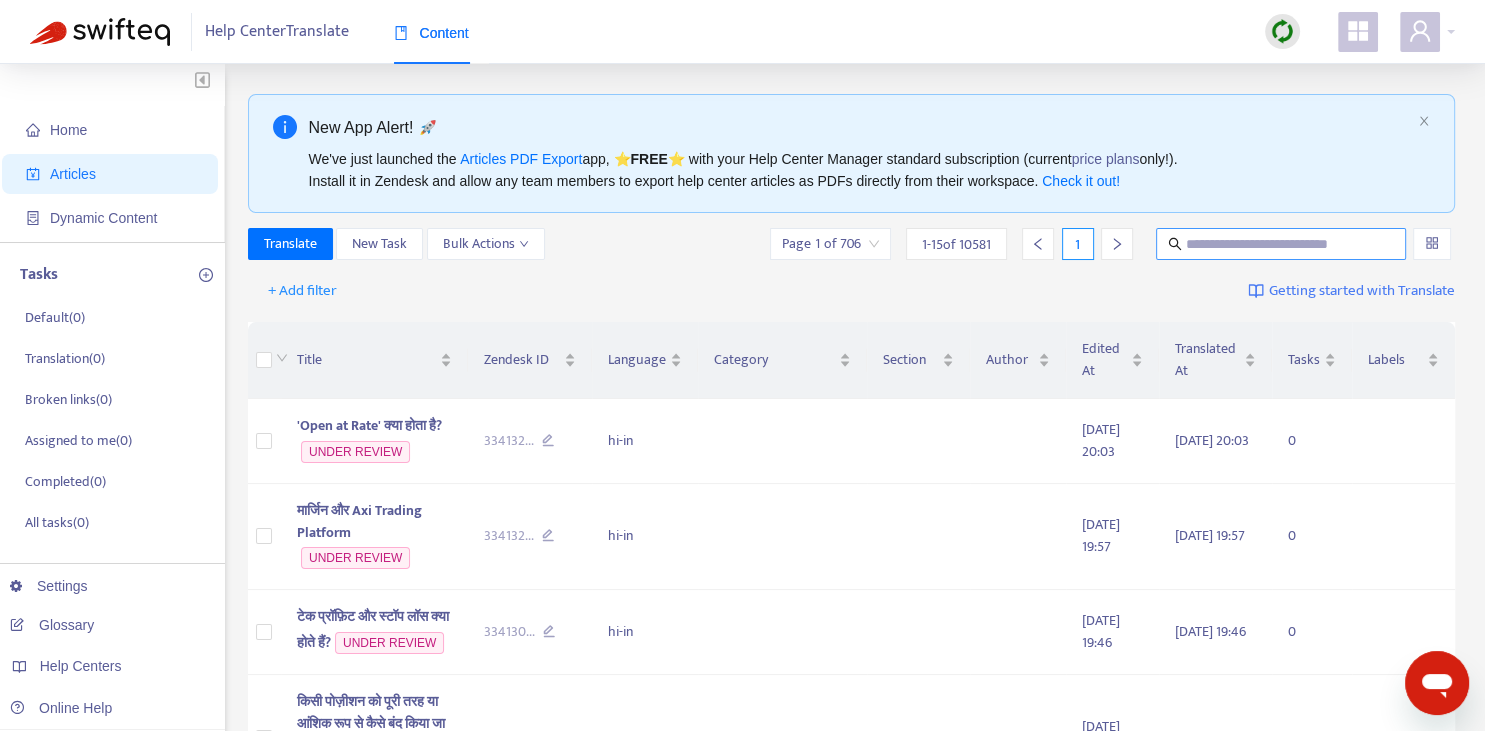 click at bounding box center (1282, 244) 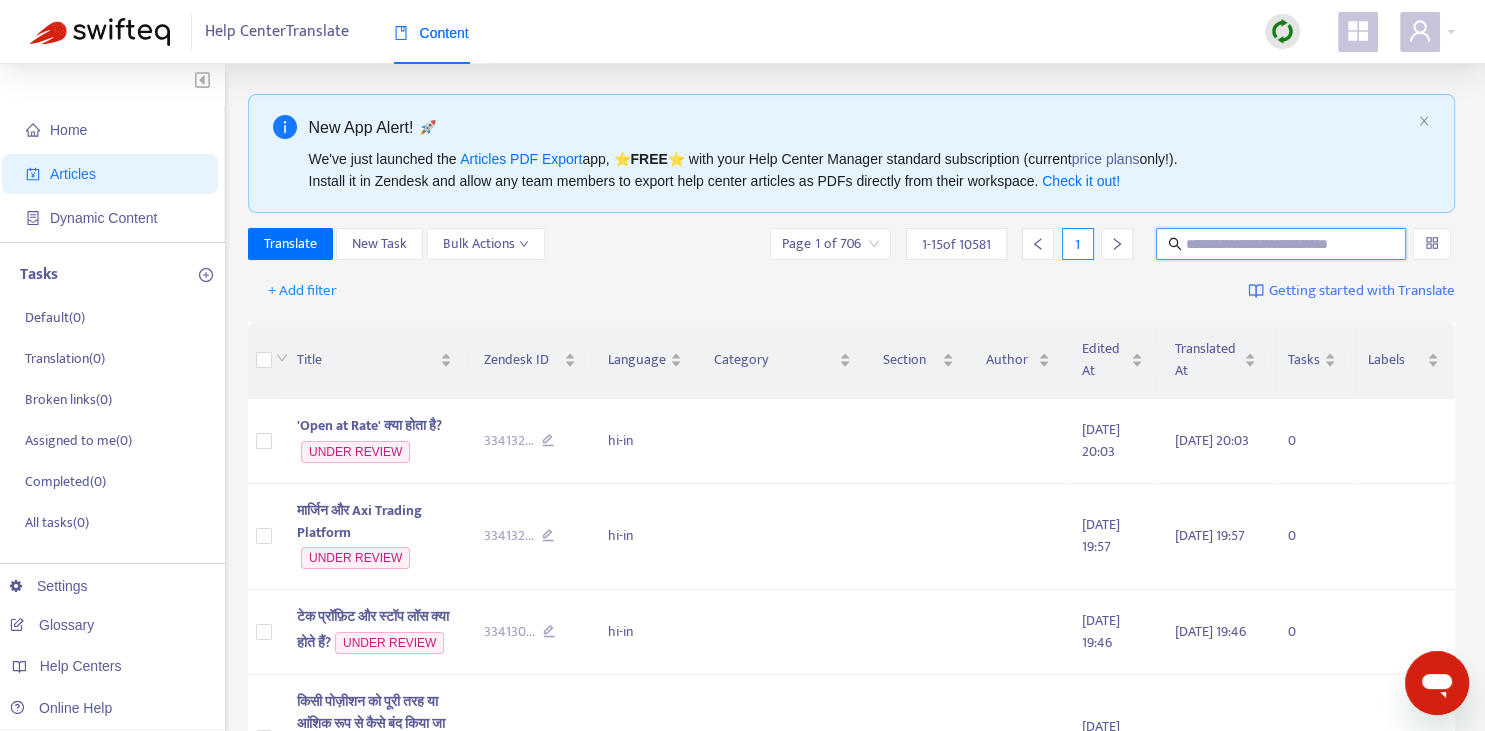 paste on "**********" 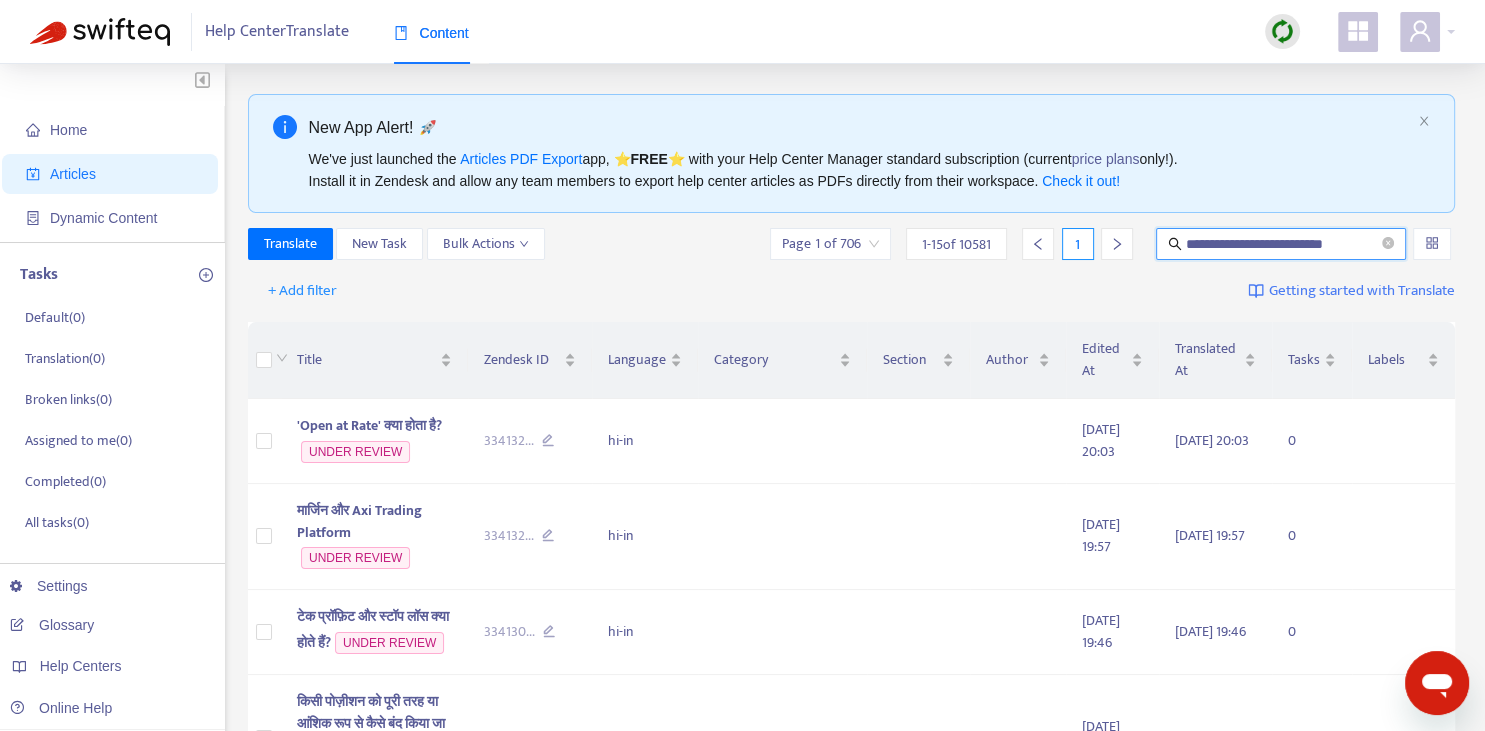 type on "**********" 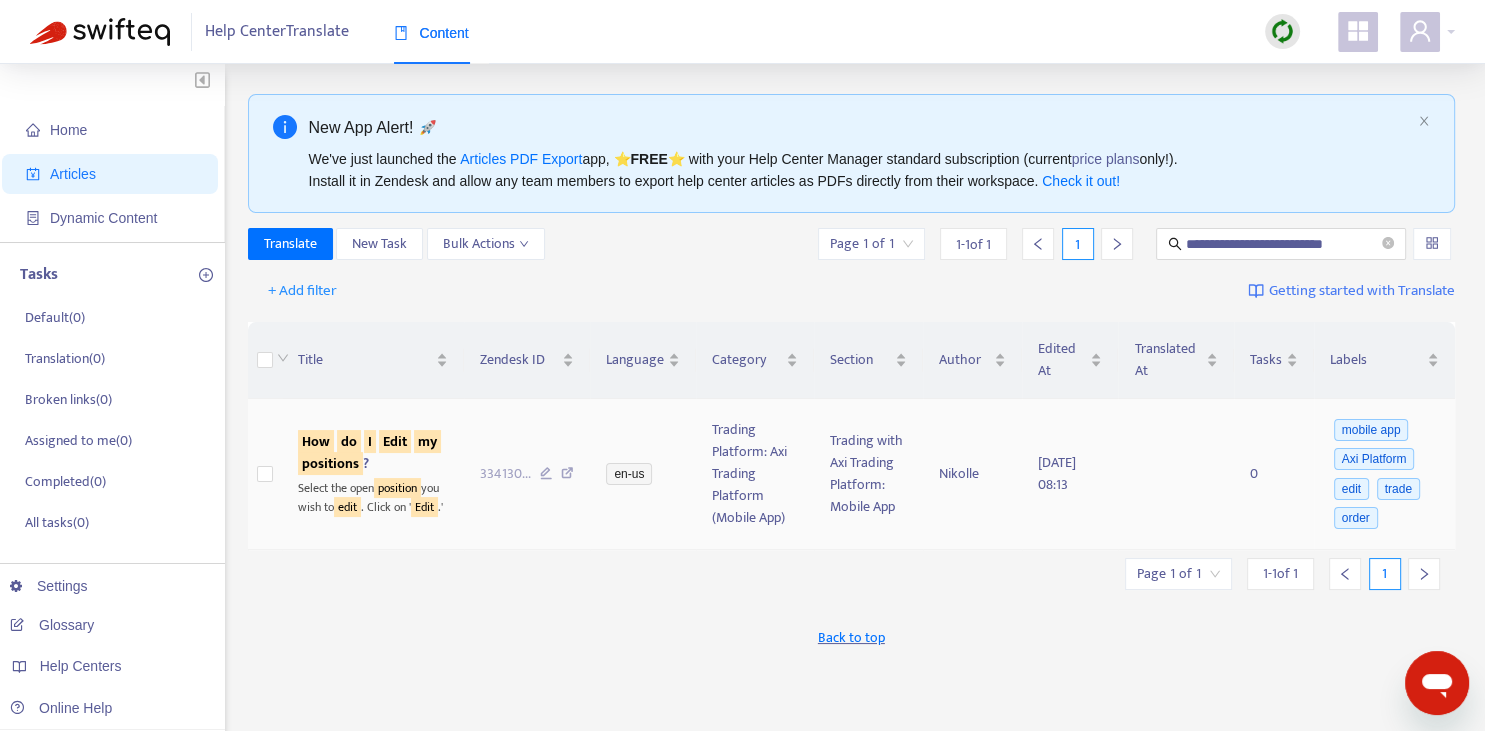click on "How   do   I   Edit   my   positions ? Select the open  position  you wish to  edit .
Click on ' Edit .'" at bounding box center (373, 474) 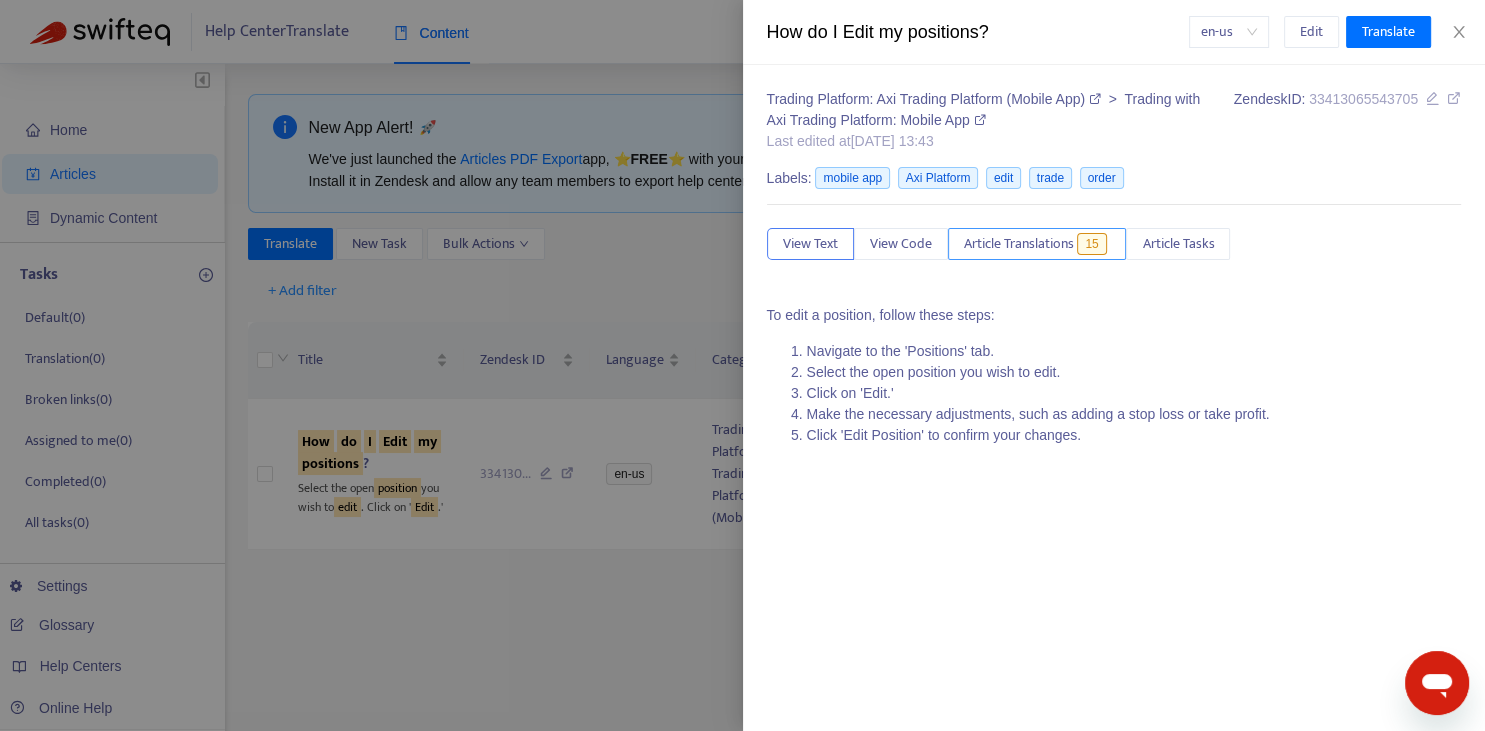 click on "Article Translations 15" at bounding box center (1037, 244) 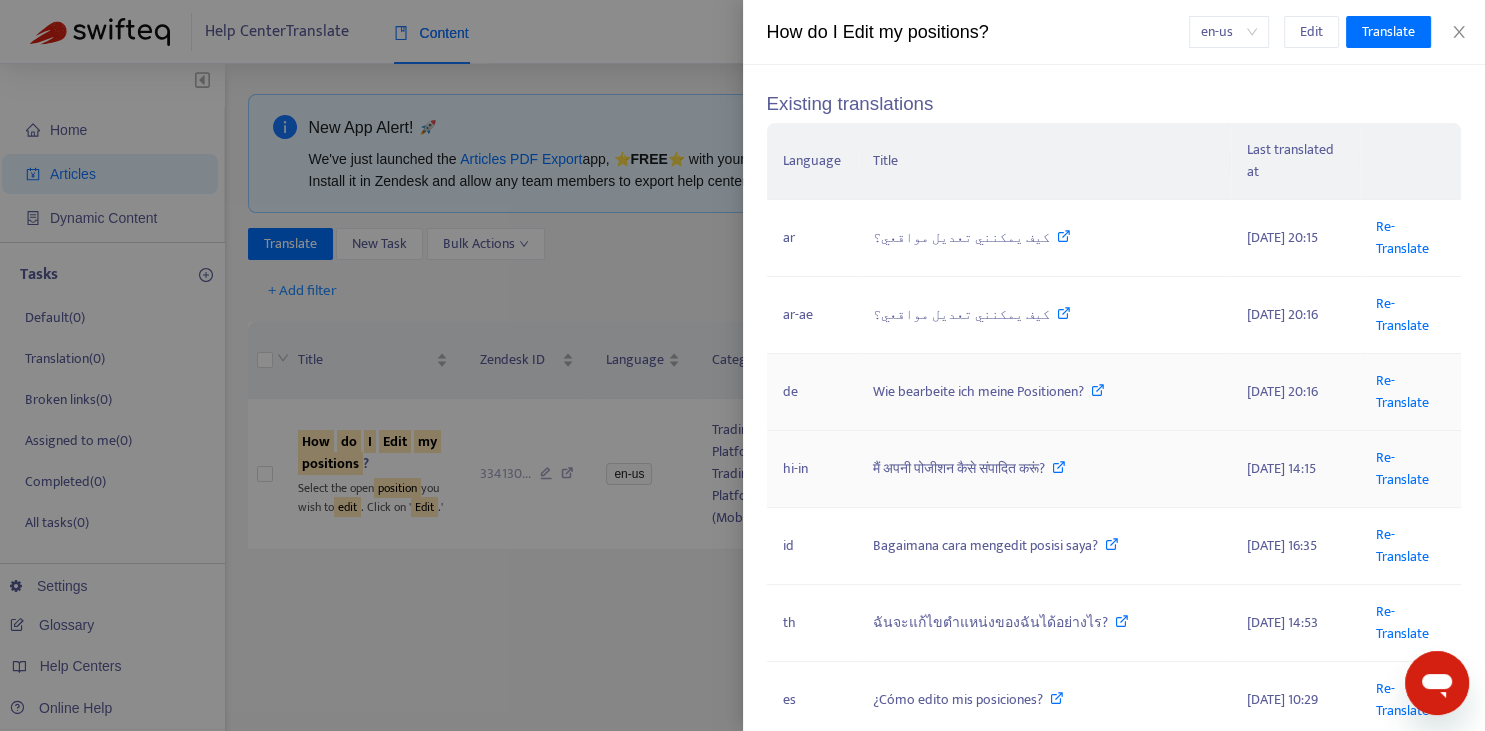 scroll, scrollTop: 220, scrollLeft: 0, axis: vertical 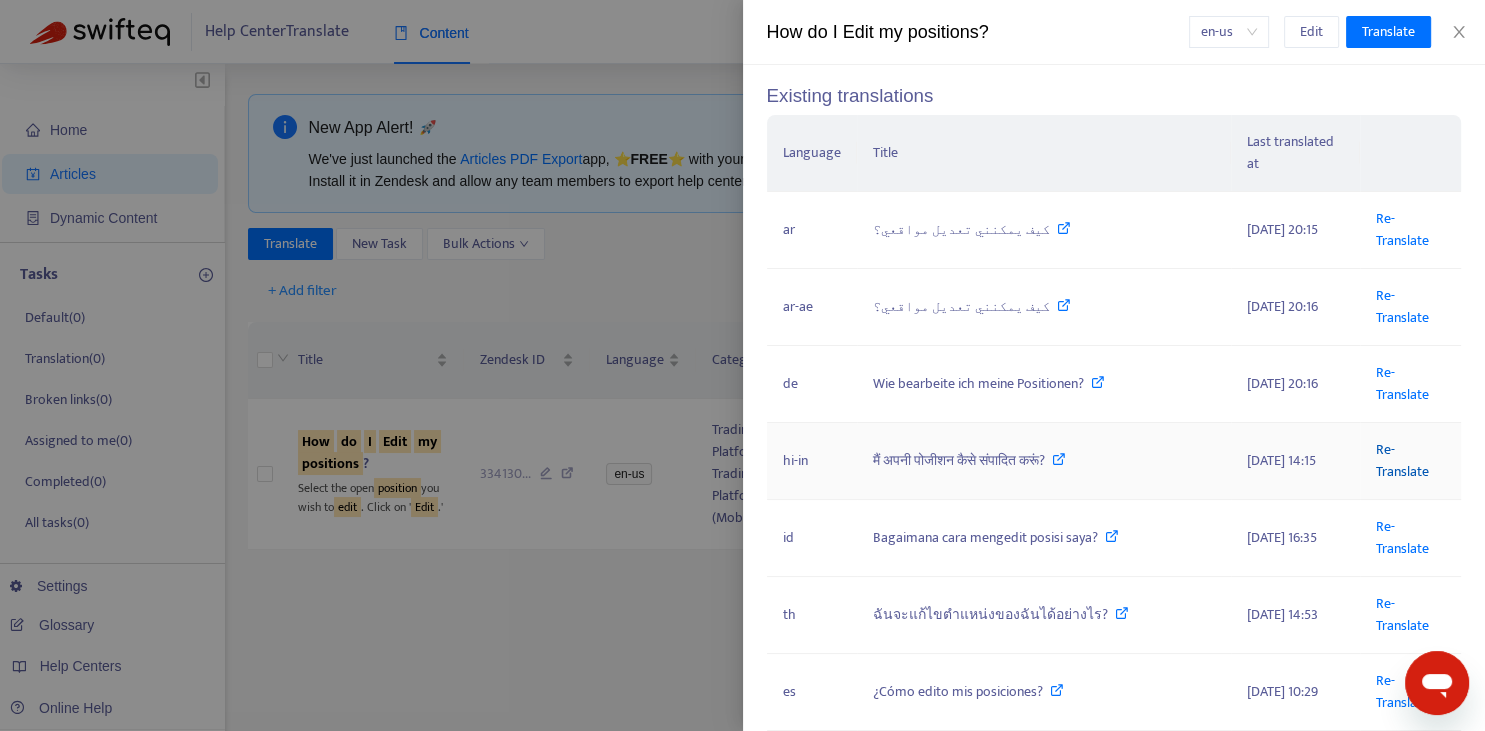 click on "Re-Translate" at bounding box center [1402, 460] 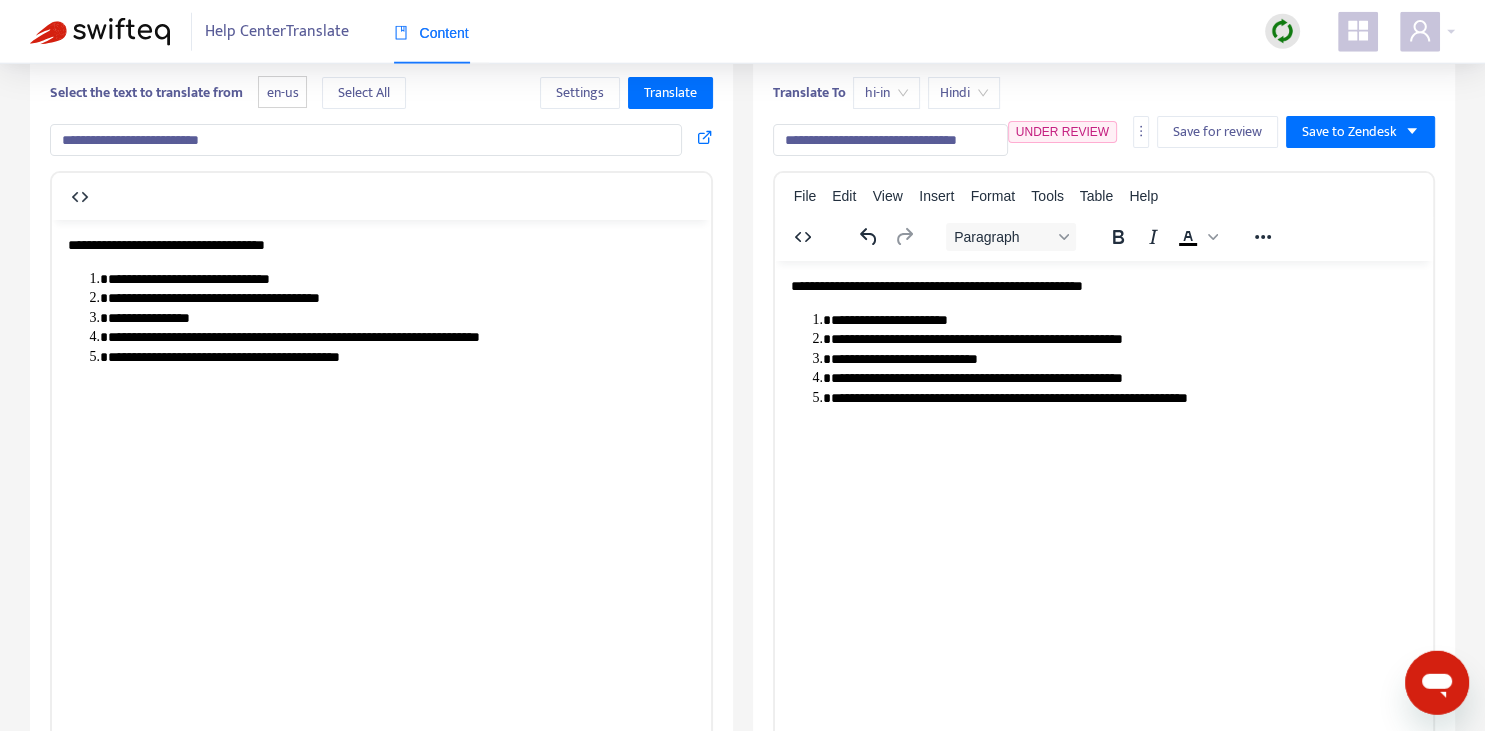 scroll, scrollTop: 343, scrollLeft: 0, axis: vertical 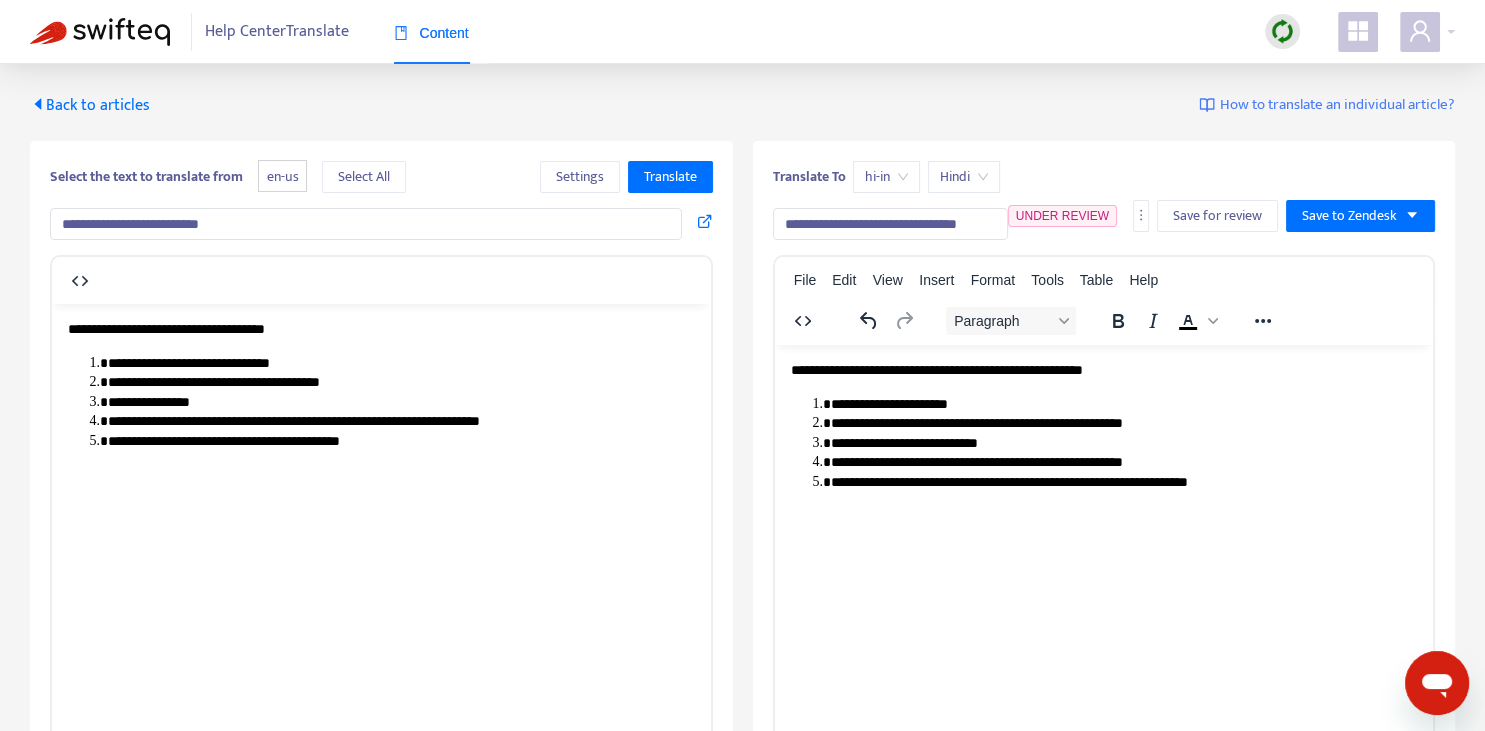 drag, startPoint x: 805, startPoint y: 219, endPoint x: 782, endPoint y: 212, distance: 24.04163 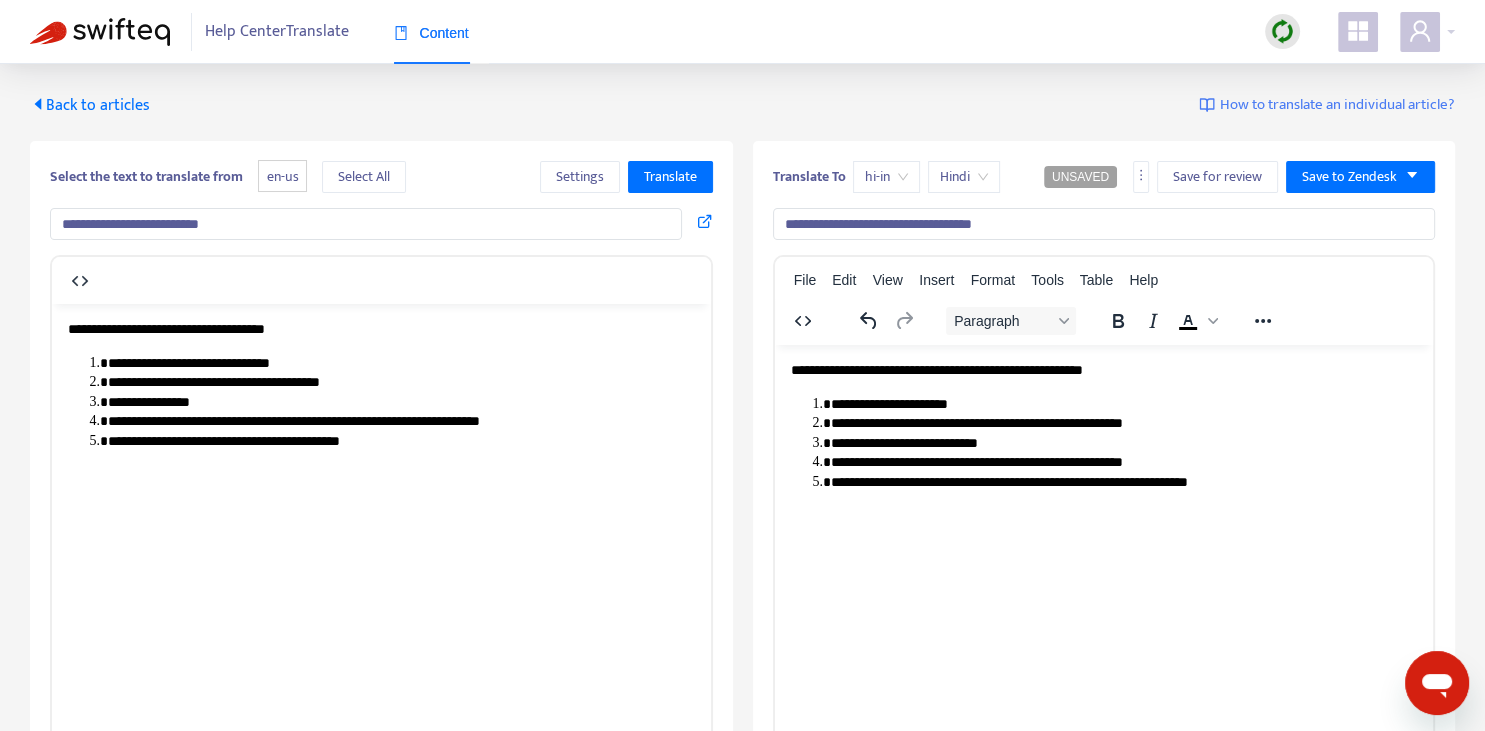 type on "**********" 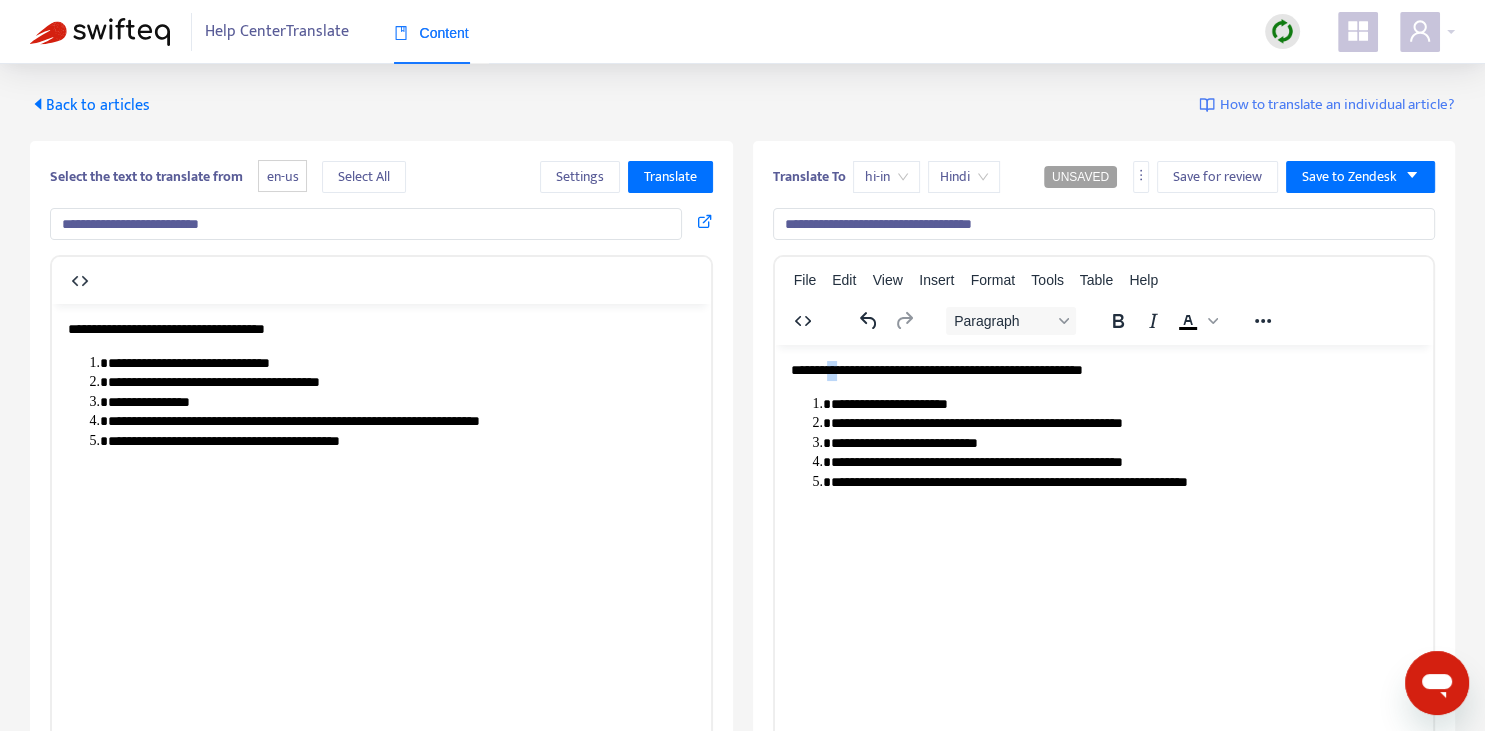 drag, startPoint x: 855, startPoint y: 367, endPoint x: 844, endPoint y: 362, distance: 12.083046 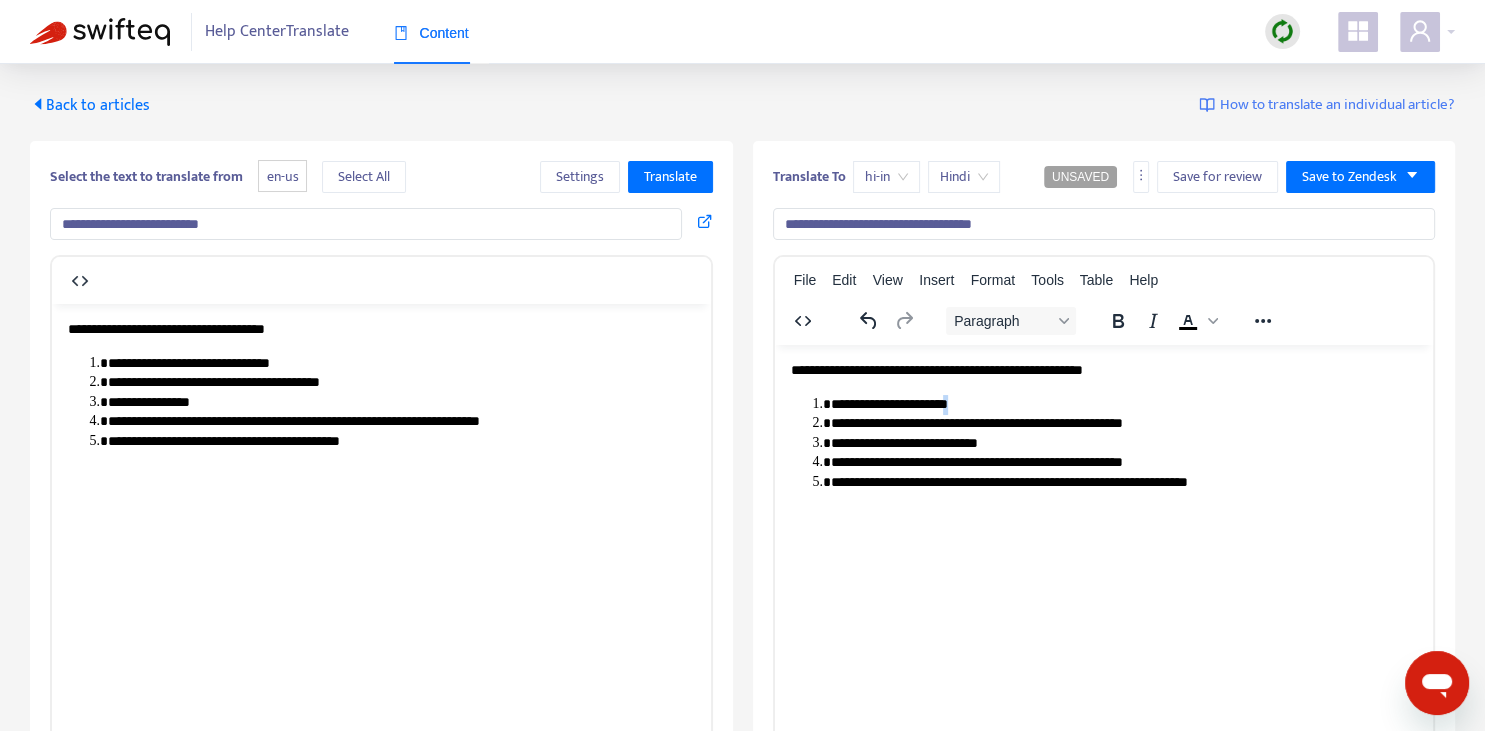 copy on "*" 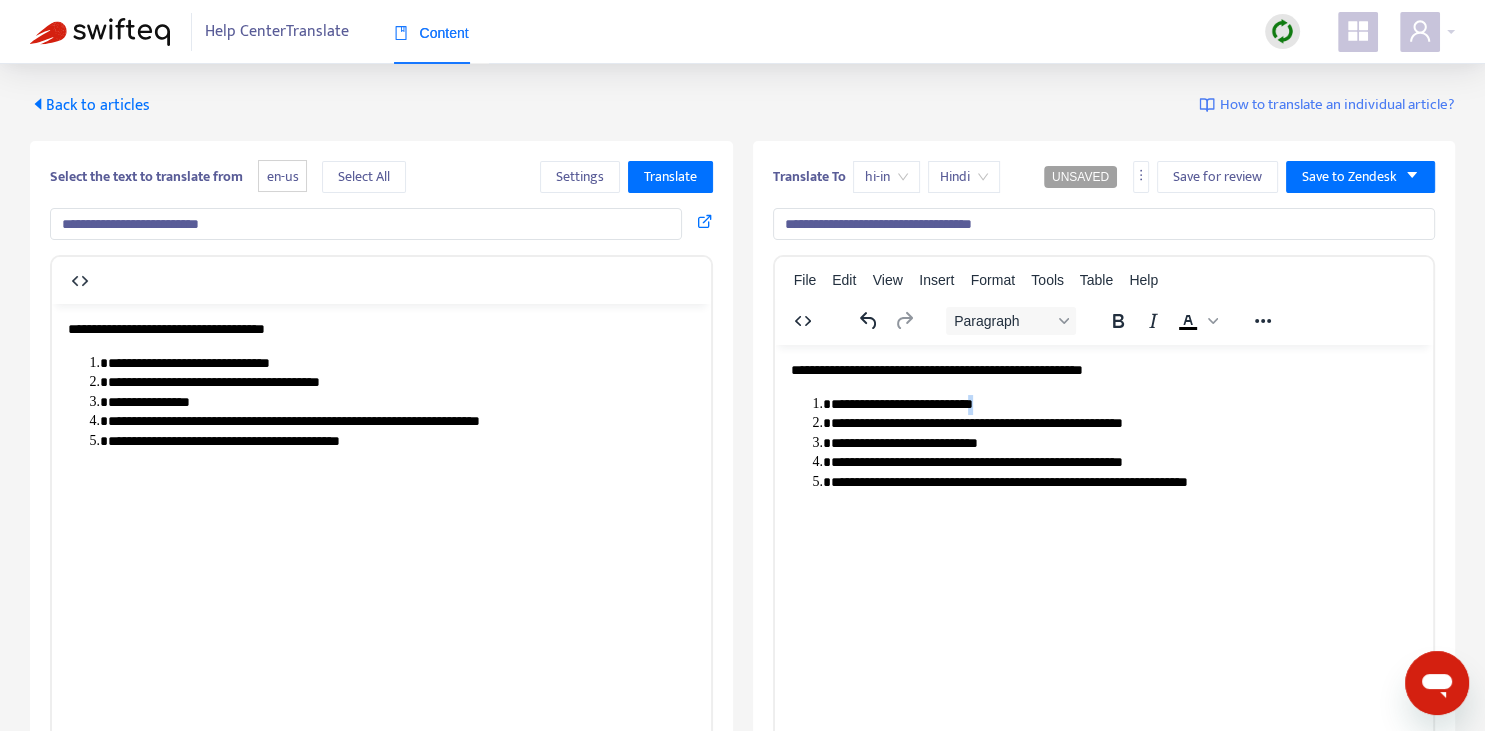 copy on "*" 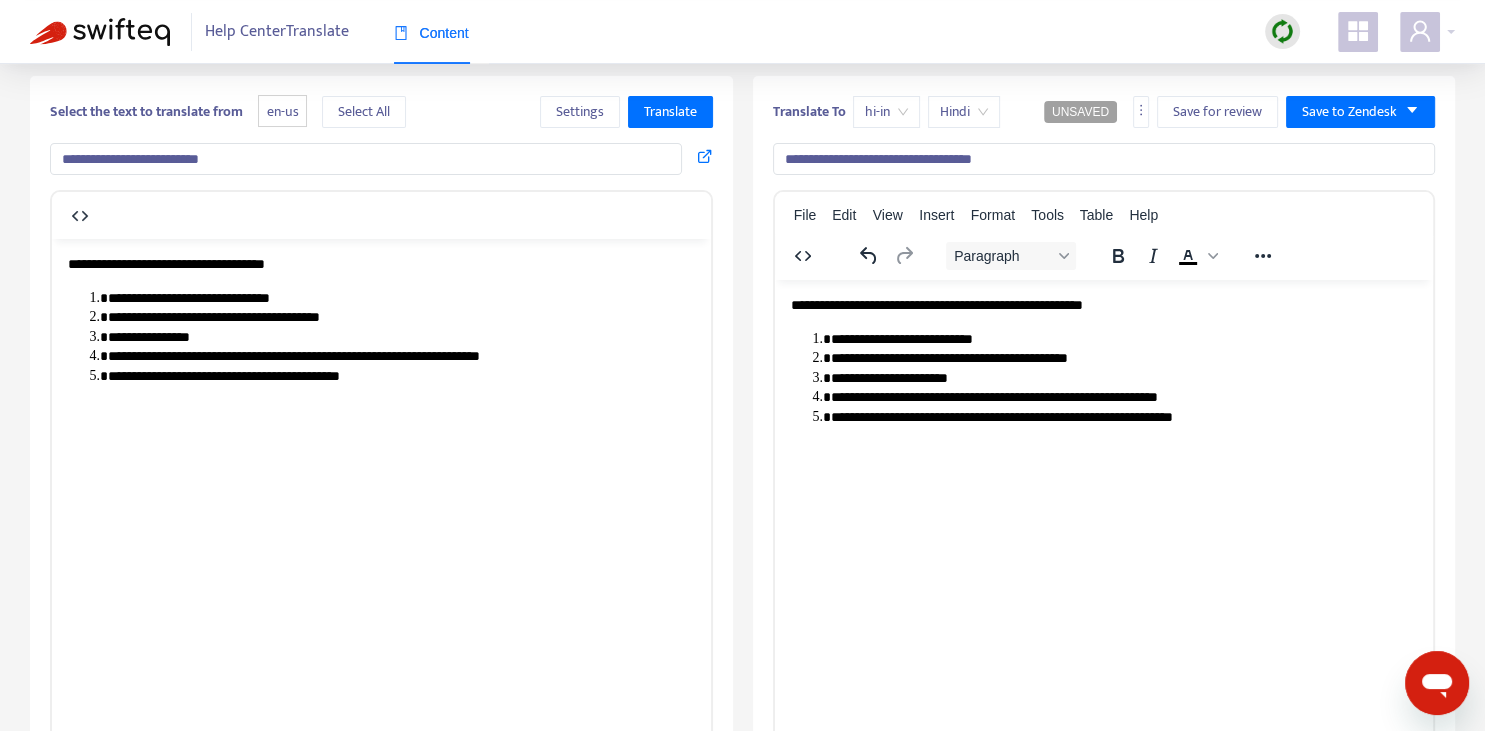 scroll, scrollTop: 70, scrollLeft: 0, axis: vertical 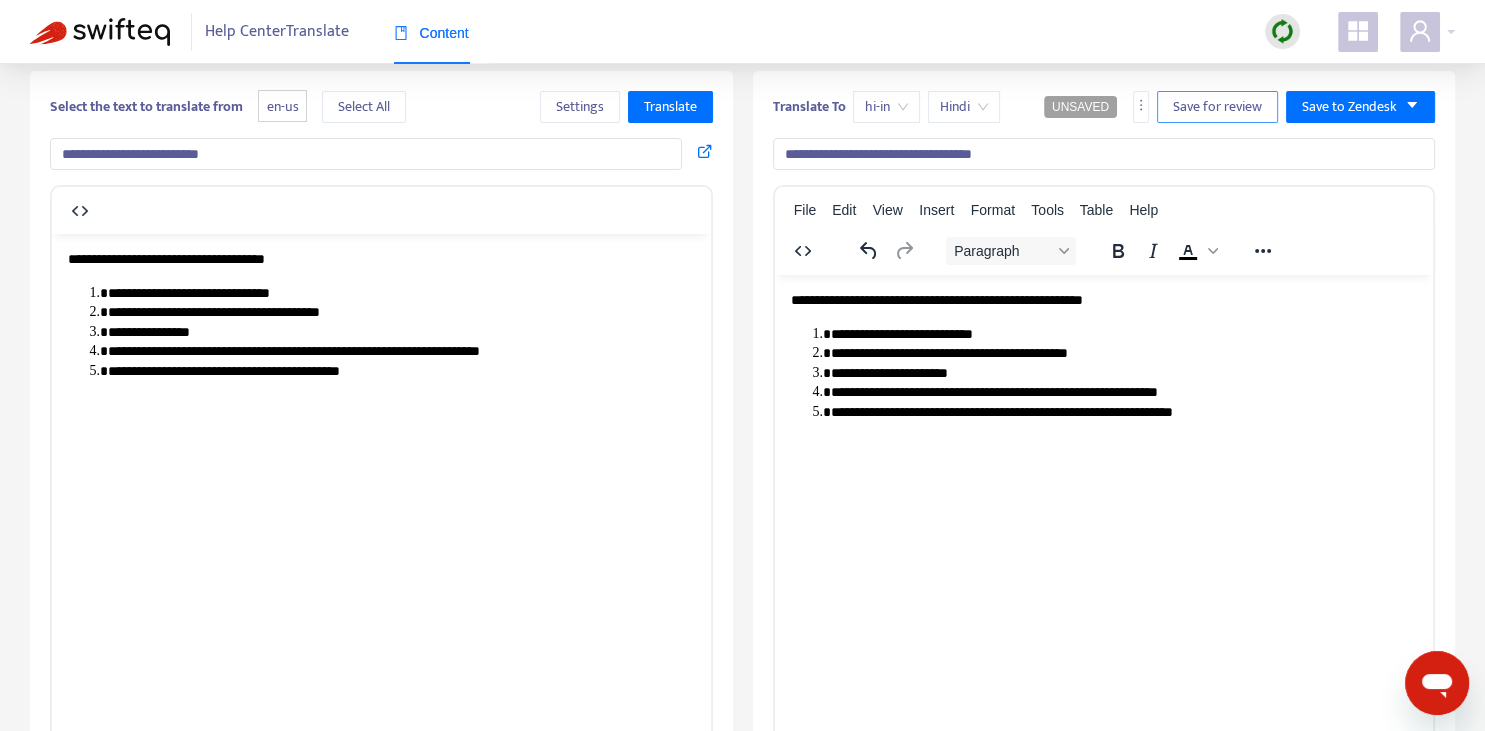 click on "Save for review" at bounding box center [1217, 107] 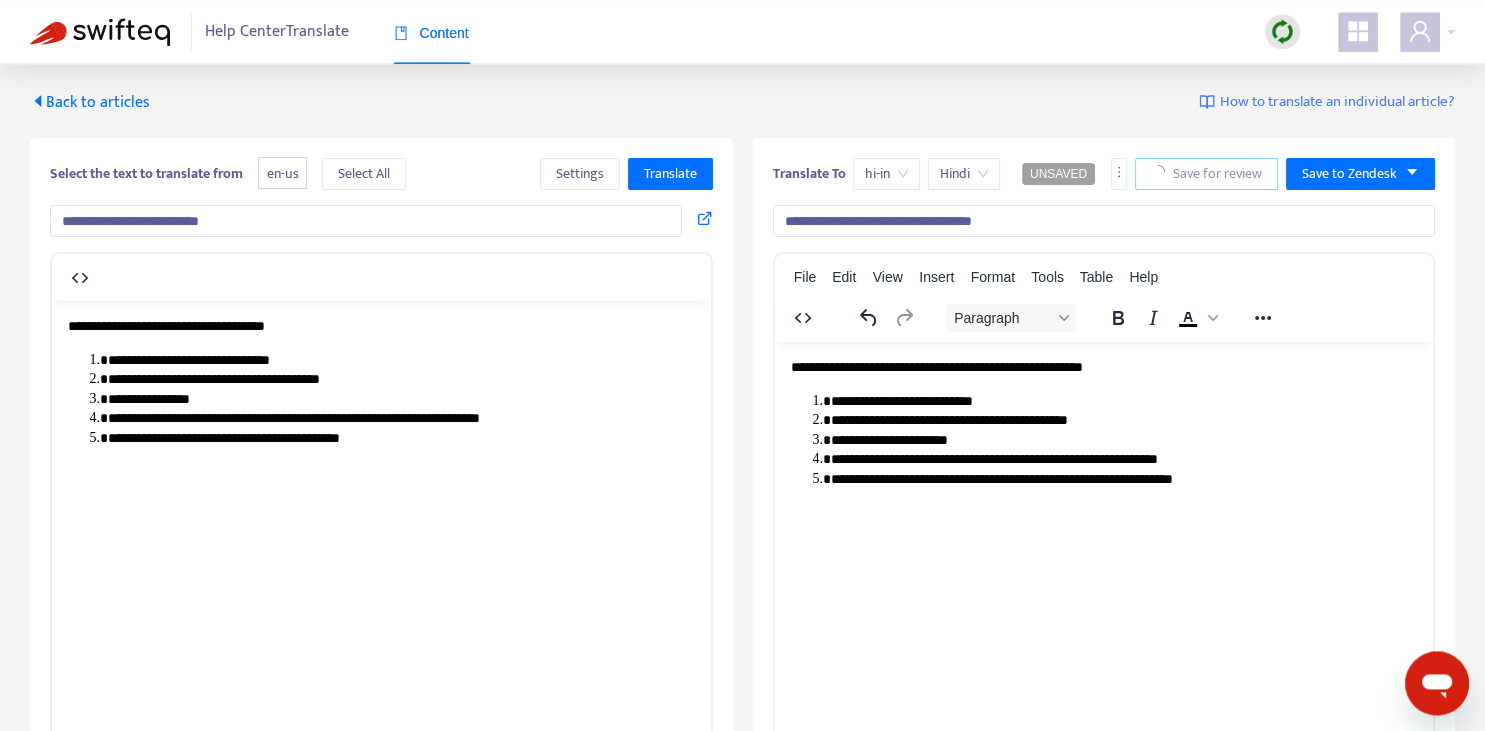 scroll, scrollTop: 0, scrollLeft: 0, axis: both 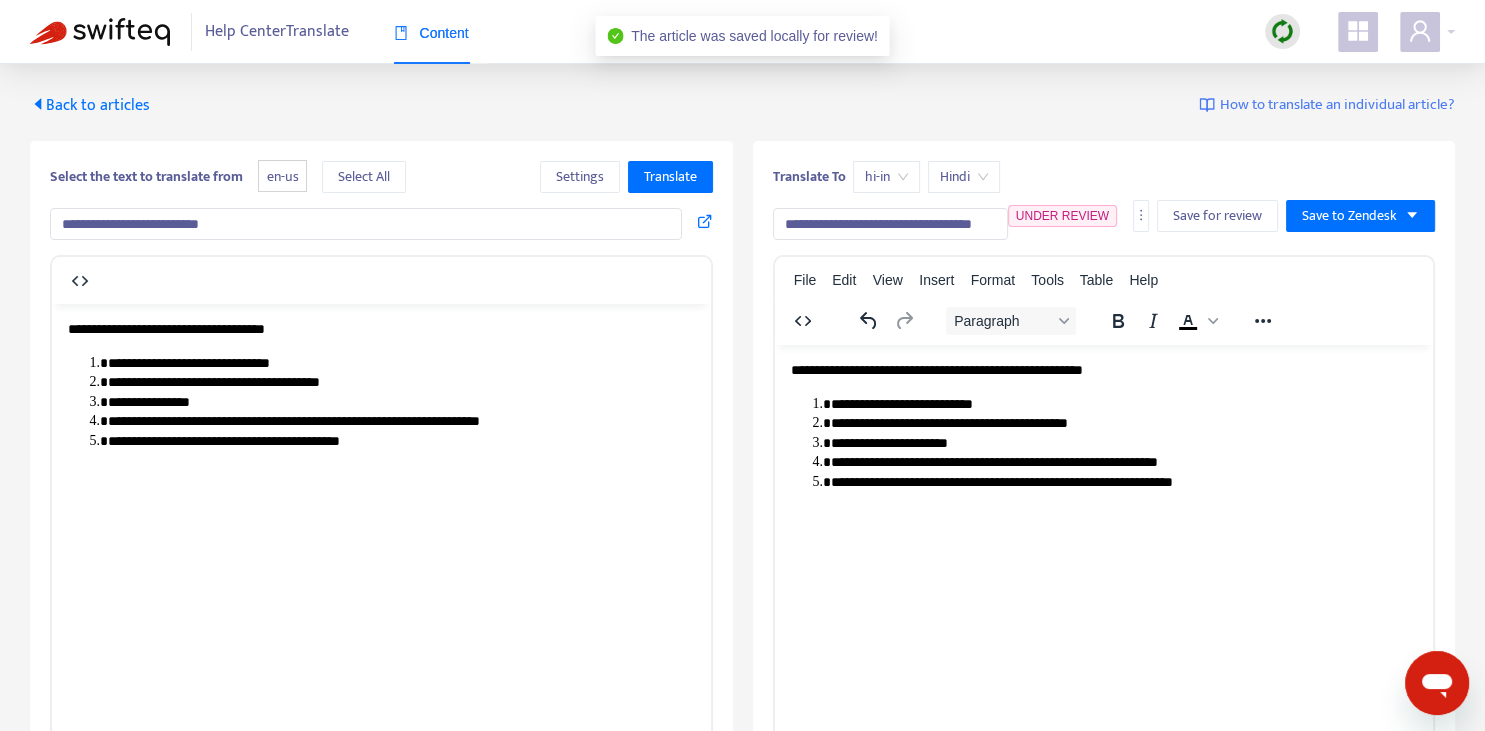 click on "Back to articles" at bounding box center (90, 105) 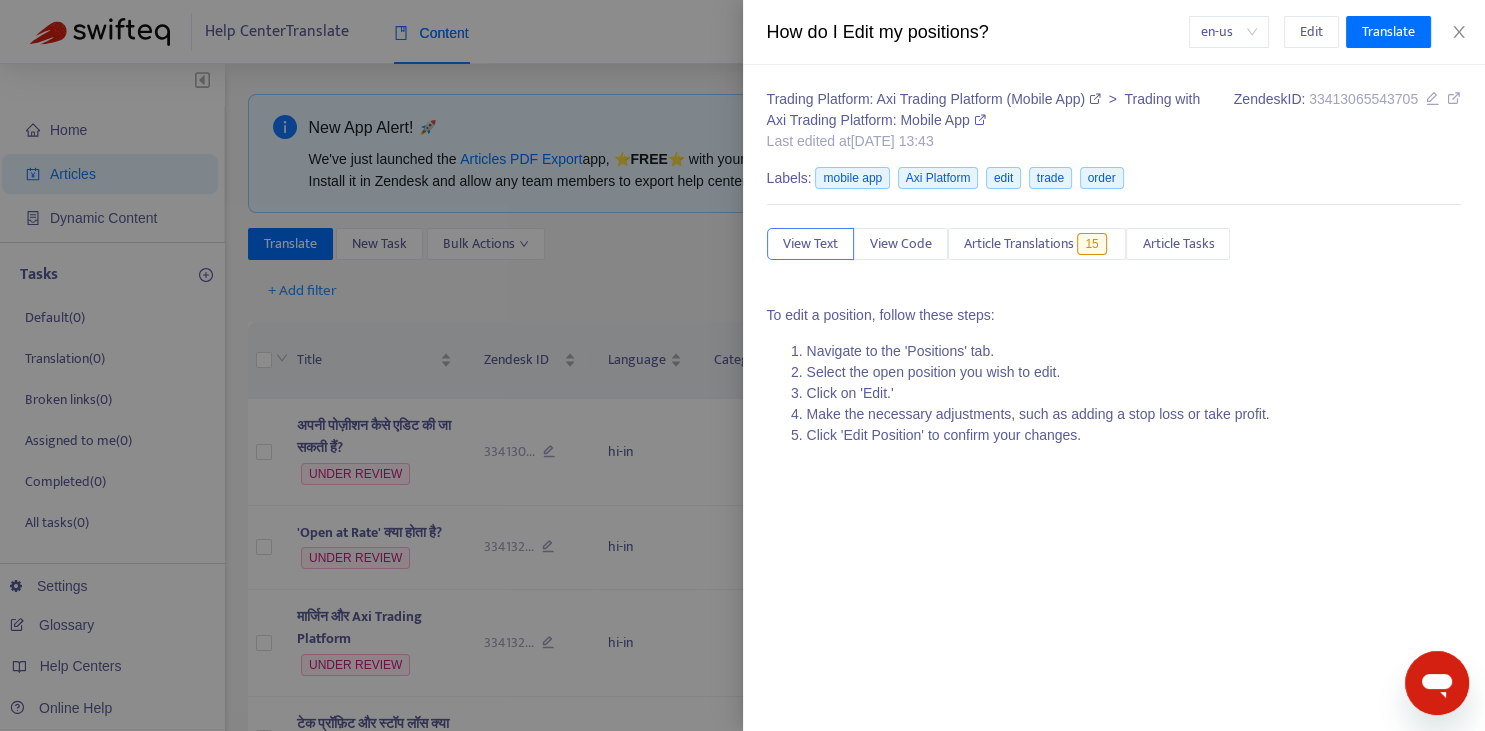 click at bounding box center [742, 365] 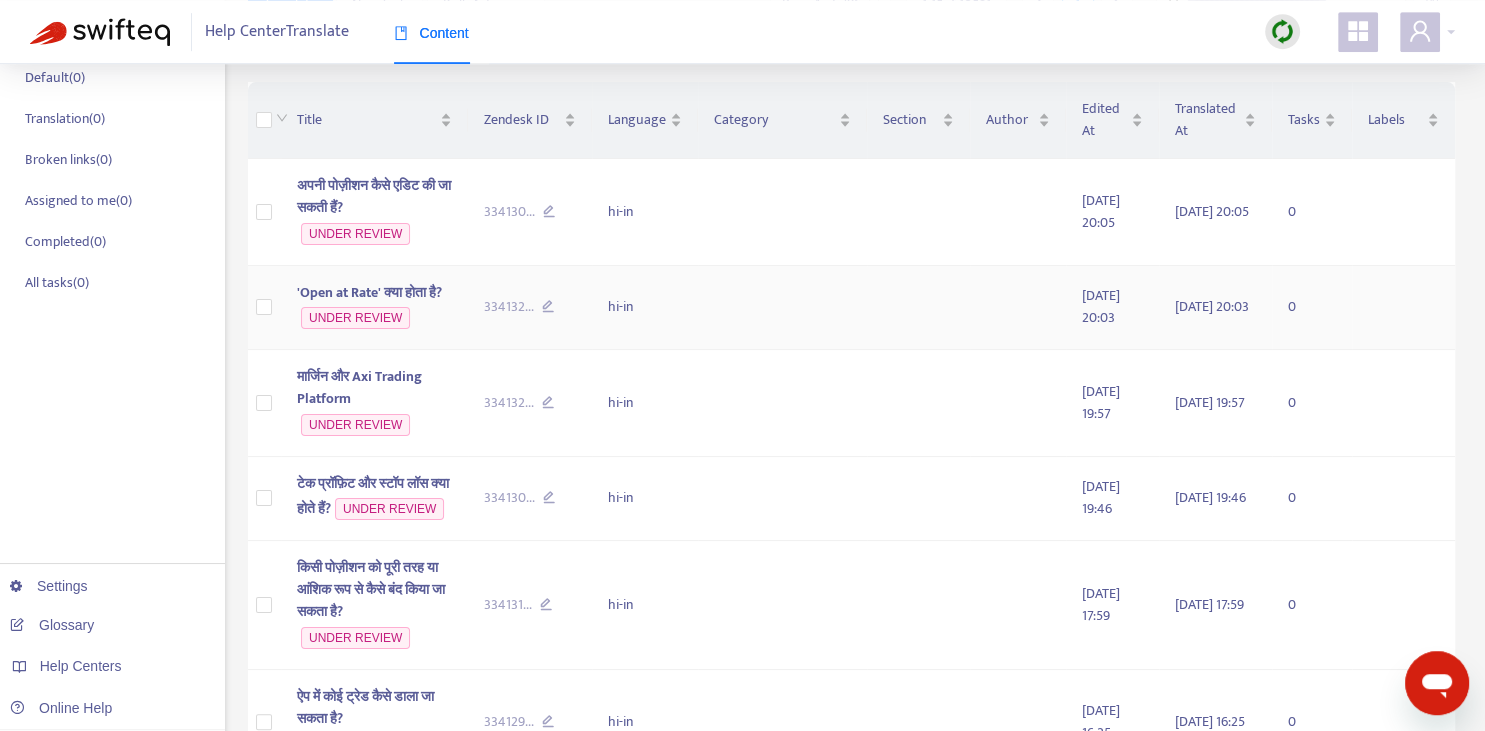 scroll, scrollTop: 281, scrollLeft: 0, axis: vertical 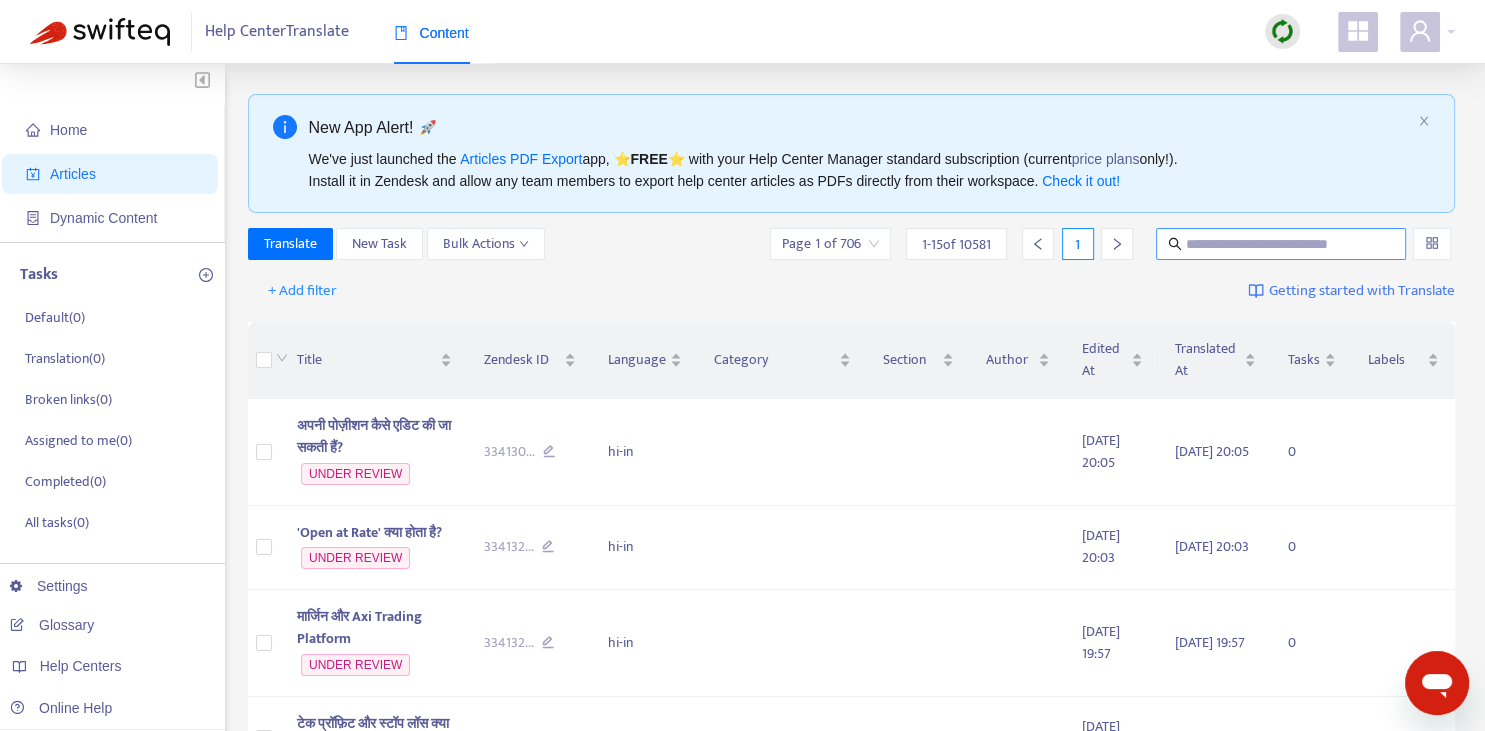 click at bounding box center (1281, 244) 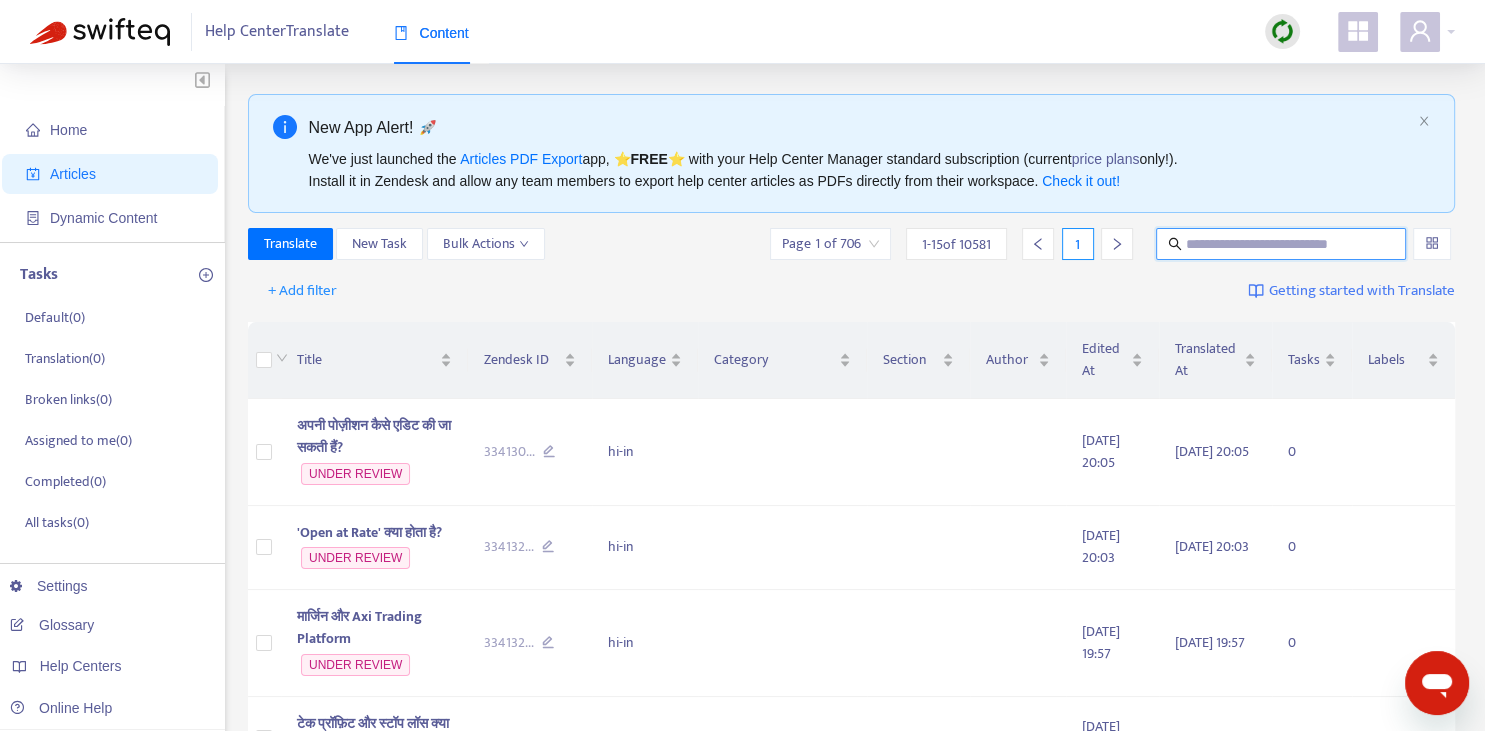 paste on "**********" 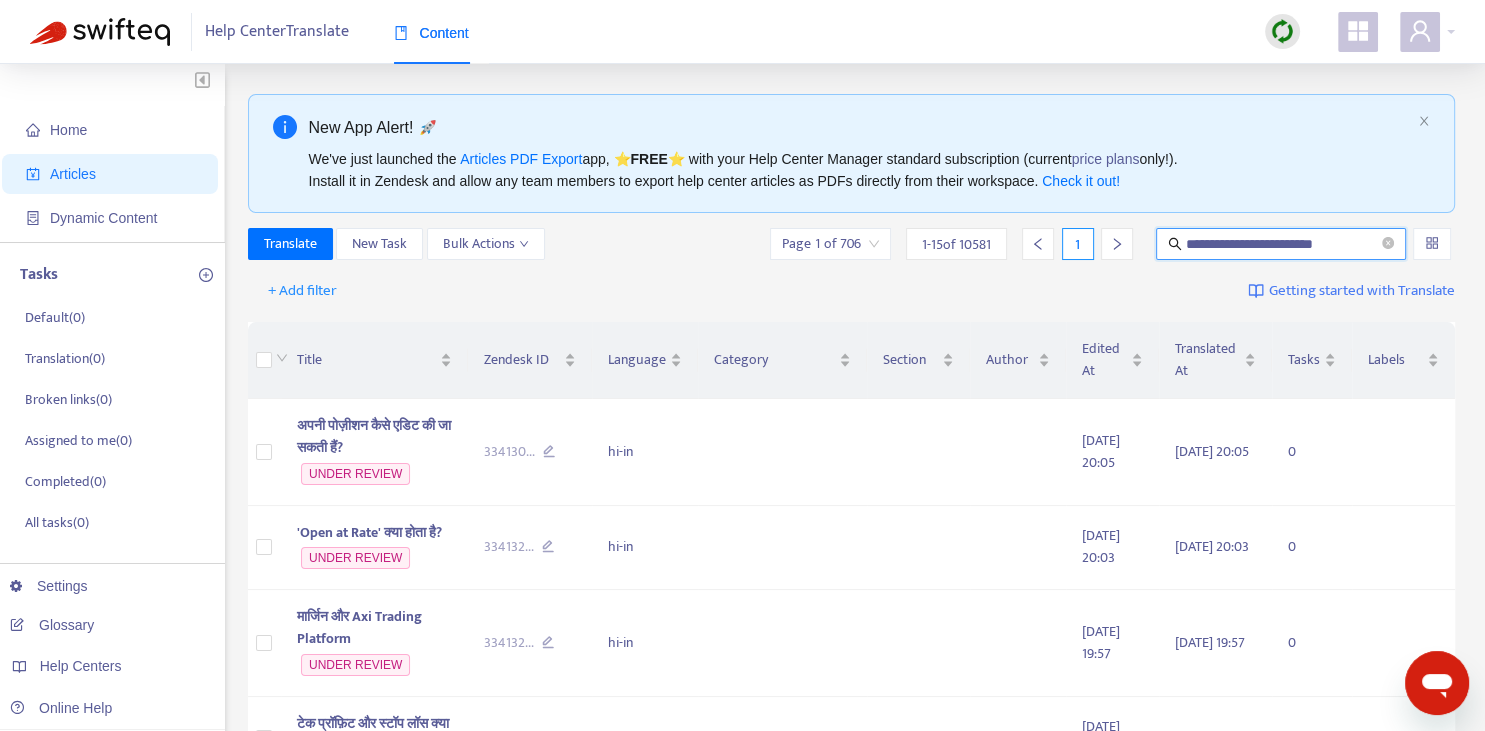 type on "**********" 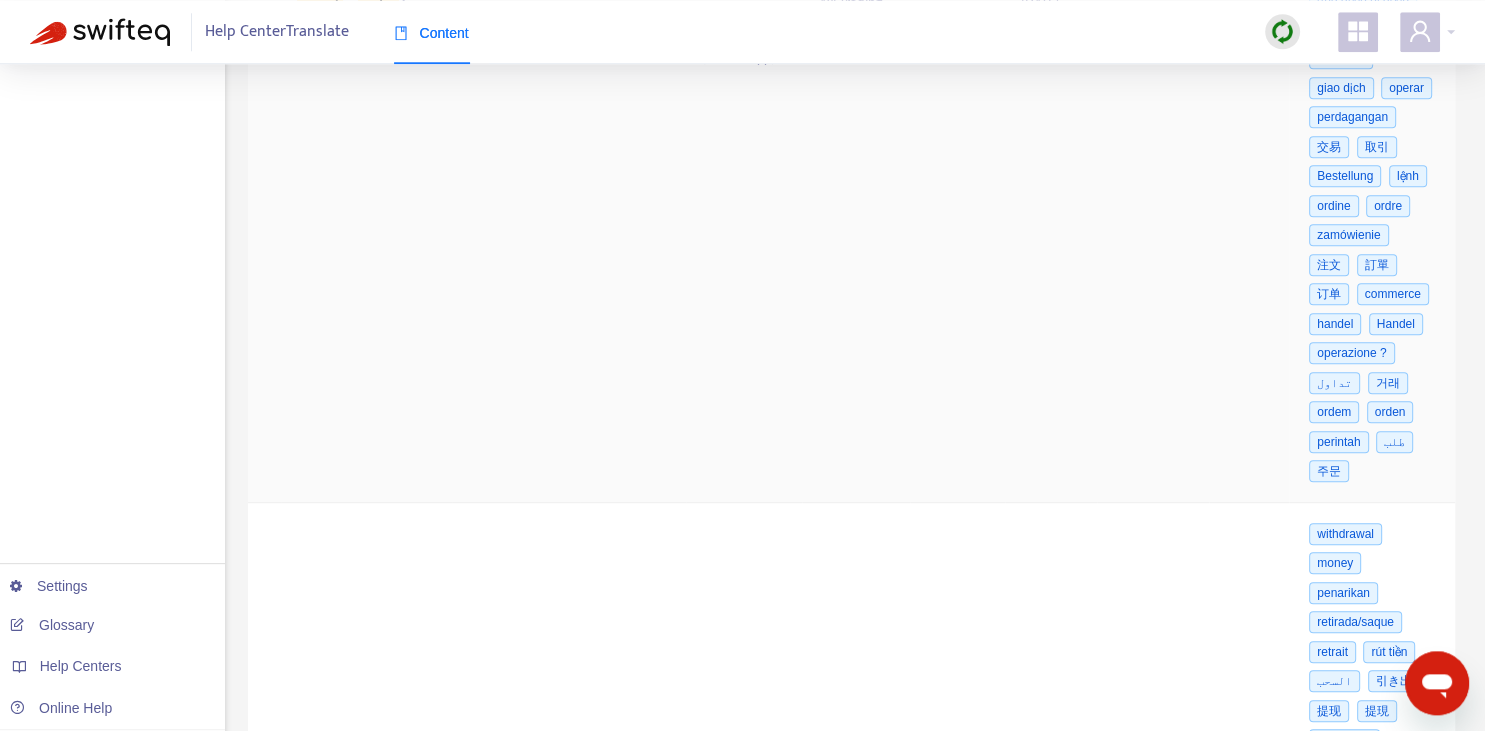 scroll, scrollTop: 633, scrollLeft: 0, axis: vertical 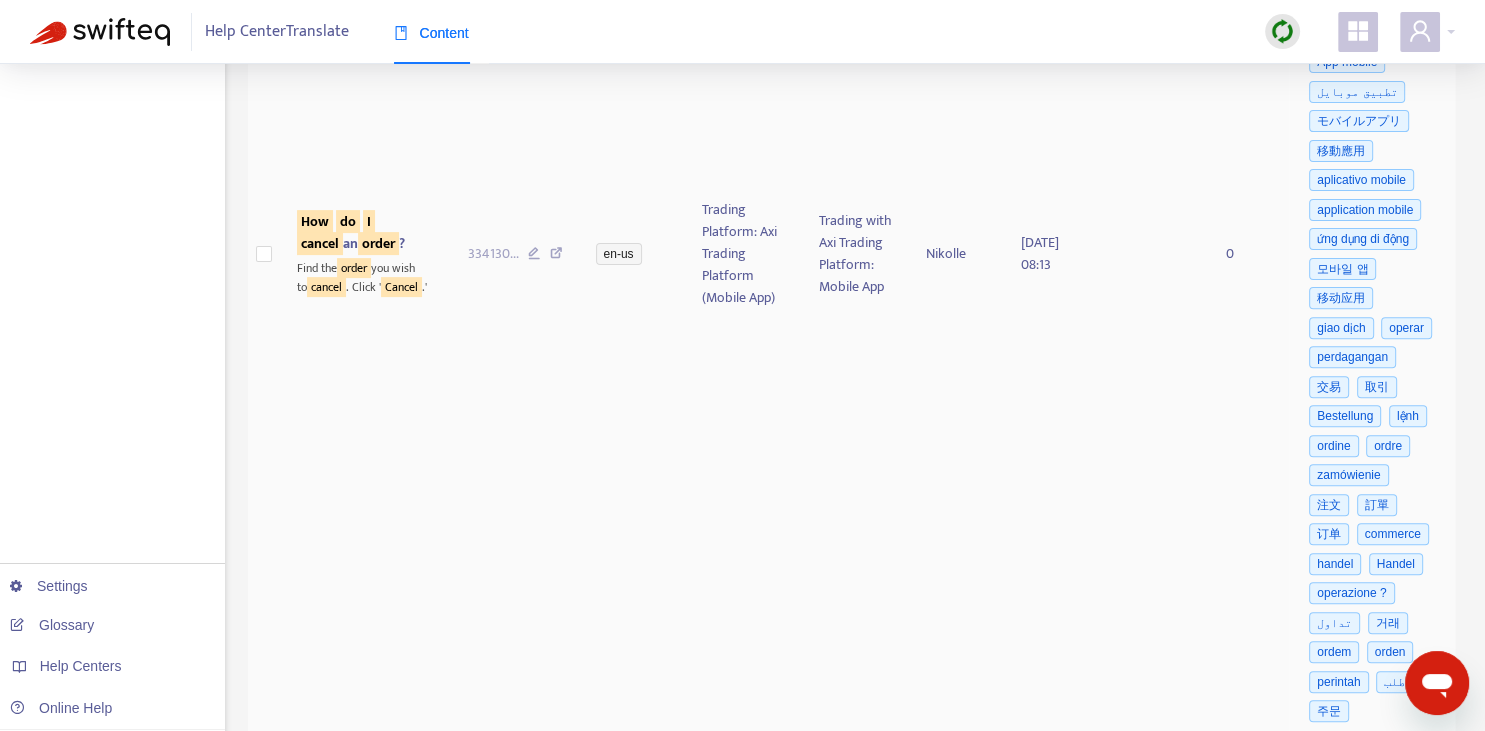 click on "cancel" at bounding box center [320, 243] 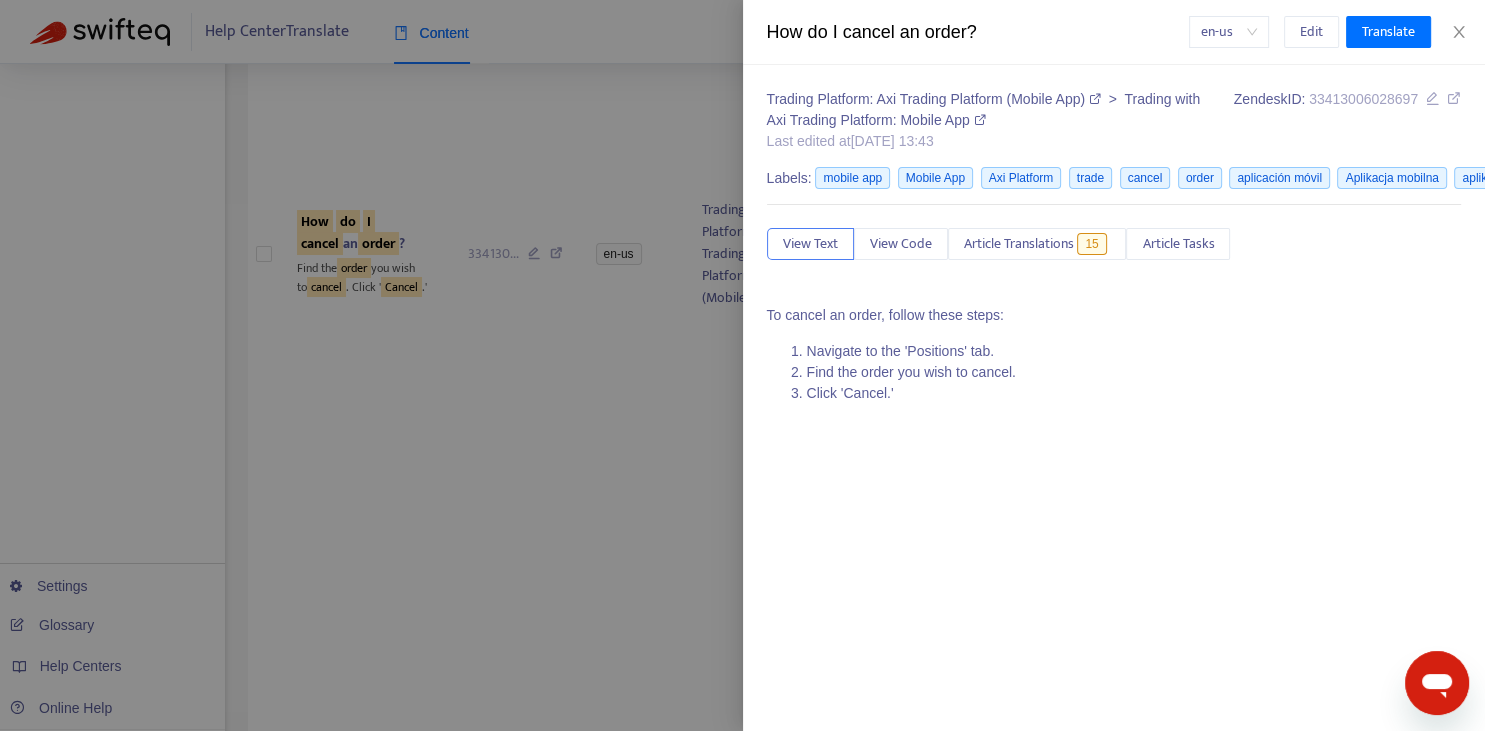 click on "Trading Platform: Axi Trading Platform (Mobile App)      >    Trading with Axi Trading Platform: Mobile App   Last edited at  2024-10-25 13:43 Zendesk  ID: 33413006028697 Labels:  mobile app Mobile App Axi Platform trade cancel order aplicación móvil Aplikacja mobilna aplikasi mobile aplikasi mudah alih App mobile تطبيق موبايل モバイルアプリ 移動應用 aplicativo mobile application mobile ứng dụng di động 모바일 앱 移动应用 giao dịch operar perdagangan 交易 取引 Bestellung lệnh ordine ordre zamówienie 注文 訂單 订单 commerce handel Handel operazione ? تداول 거래 ordem orden perintah طلب 주문 View Text View Code Article Translations 15 Article Tasks To cancel an order, follow these steps:
Navigate to the 'Positions' tab.
Find the order you wish to cancel.
Click 'Cancel.'" at bounding box center [1114, 254] 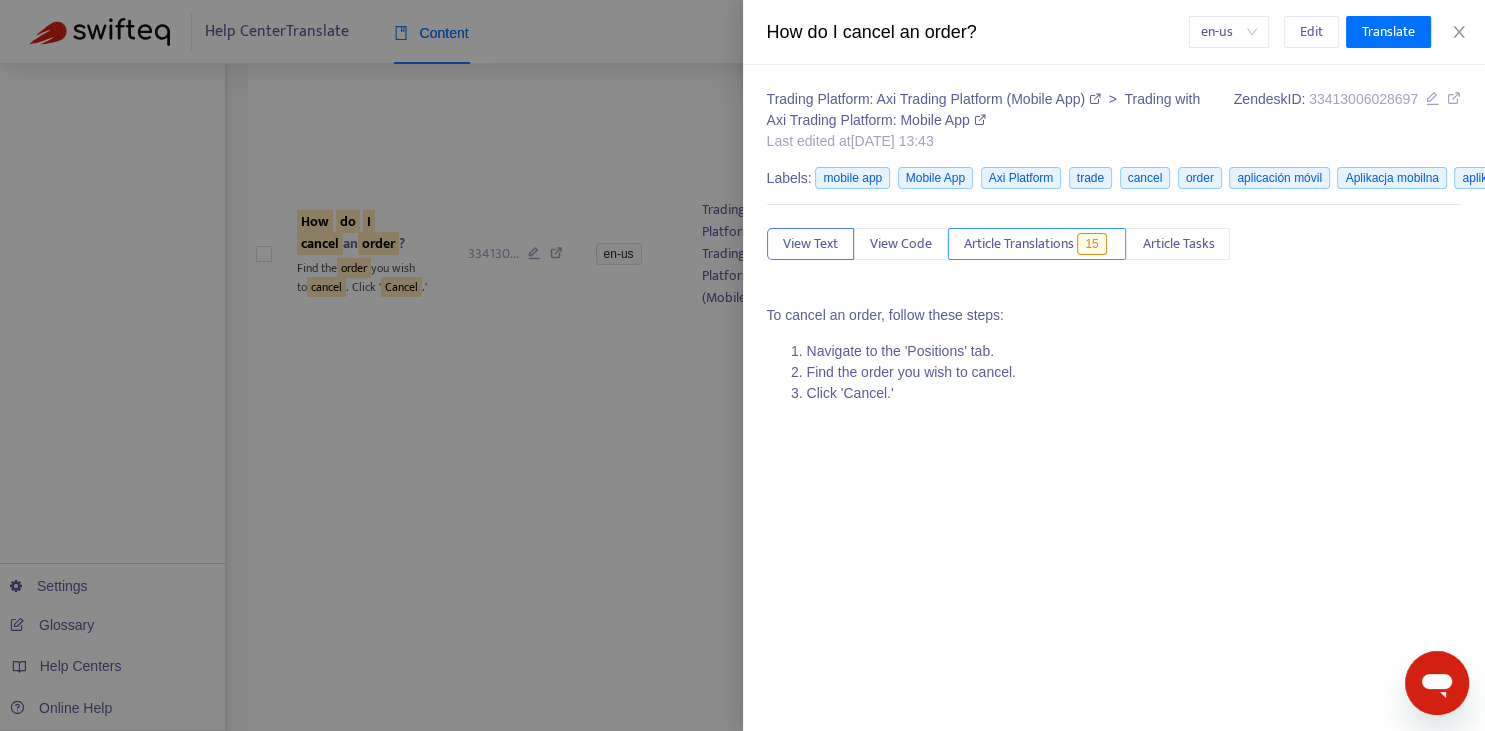 click on "Article Translations" at bounding box center [1019, 244] 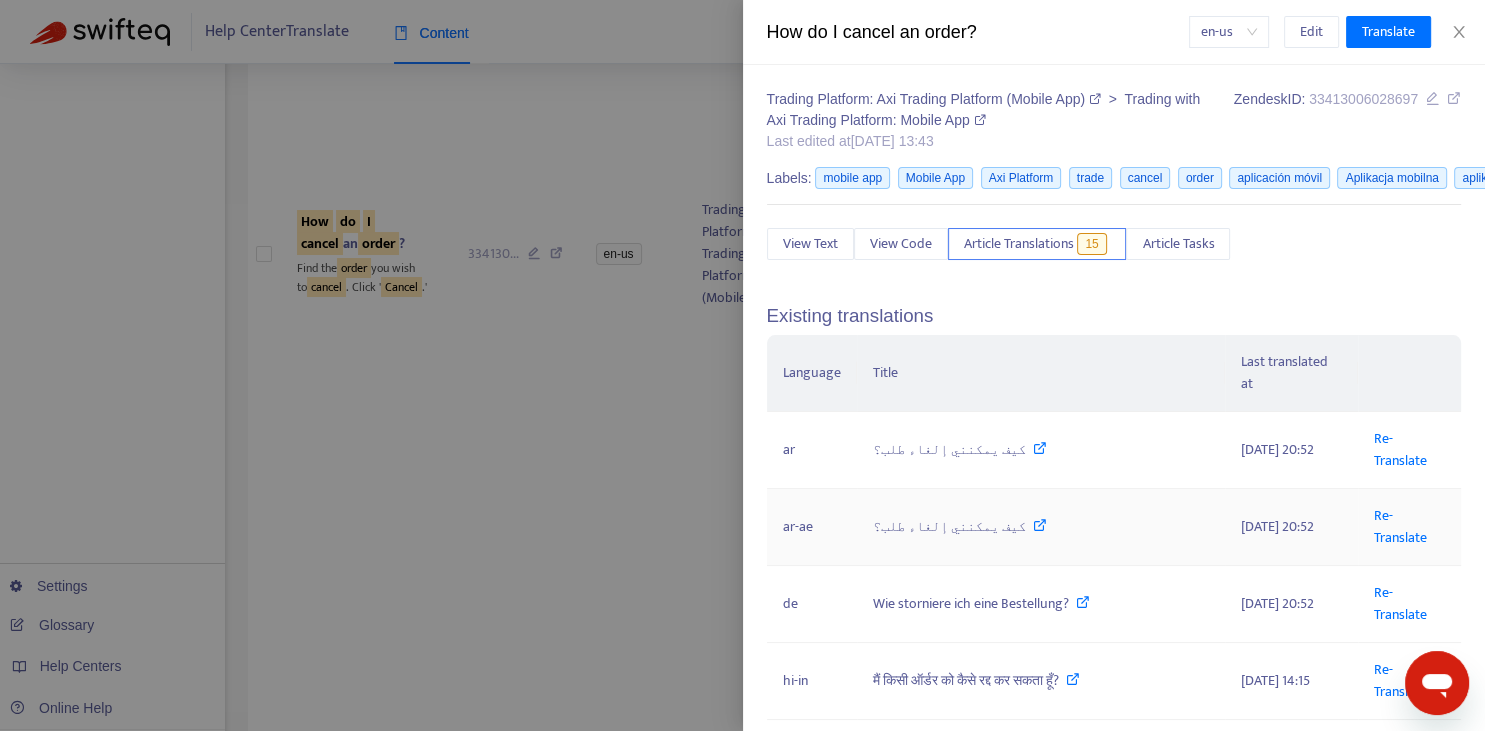 scroll, scrollTop: 294, scrollLeft: 0, axis: vertical 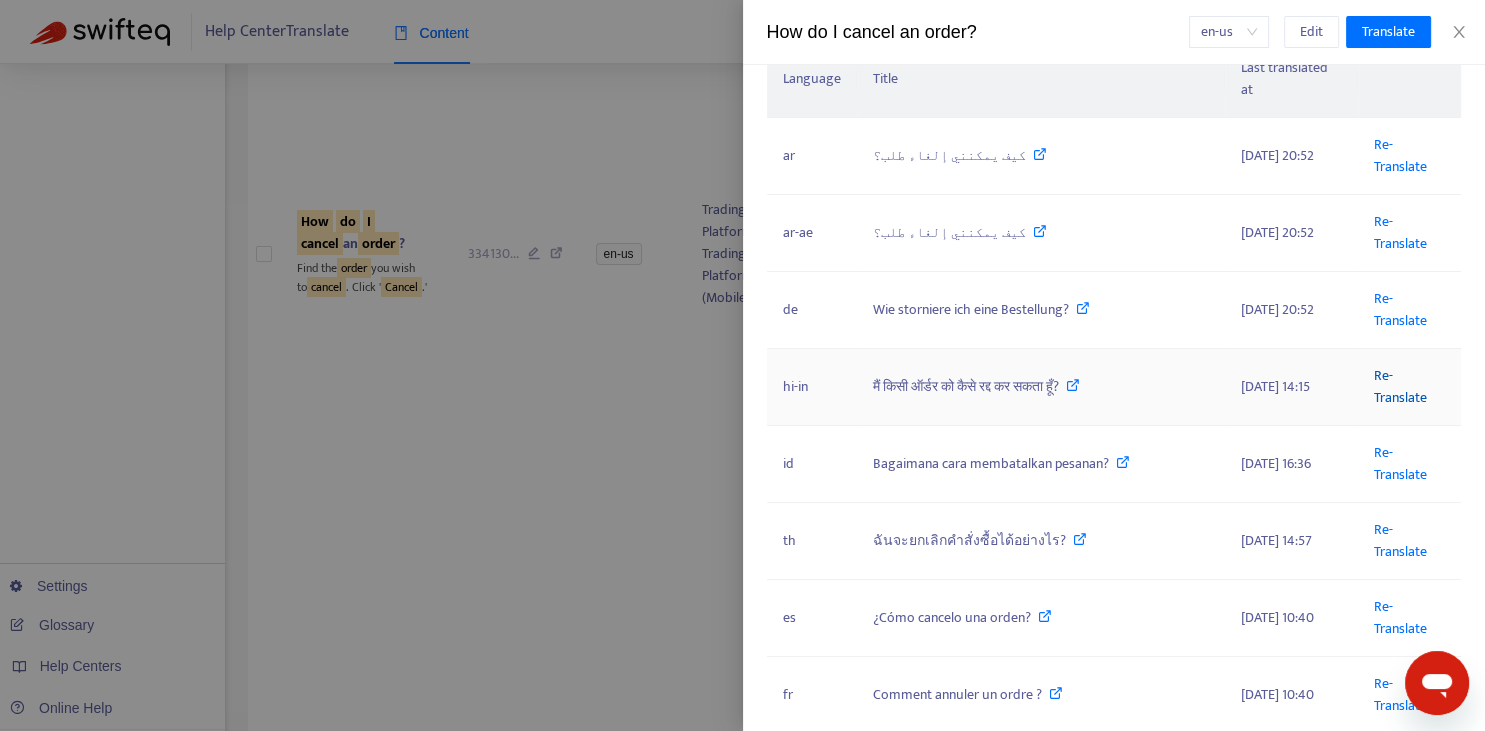 click on "Re-Translate" at bounding box center (1400, 386) 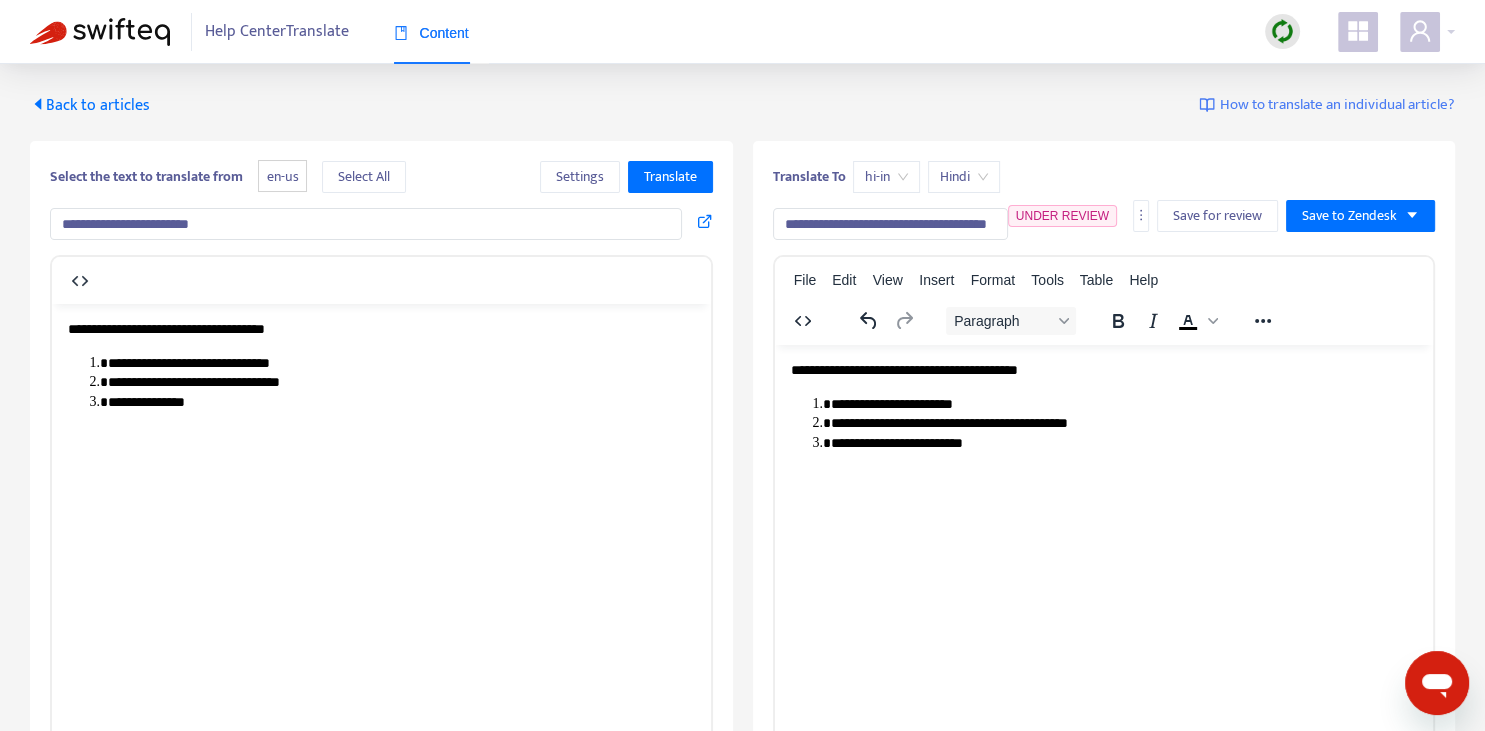 scroll, scrollTop: 343, scrollLeft: 0, axis: vertical 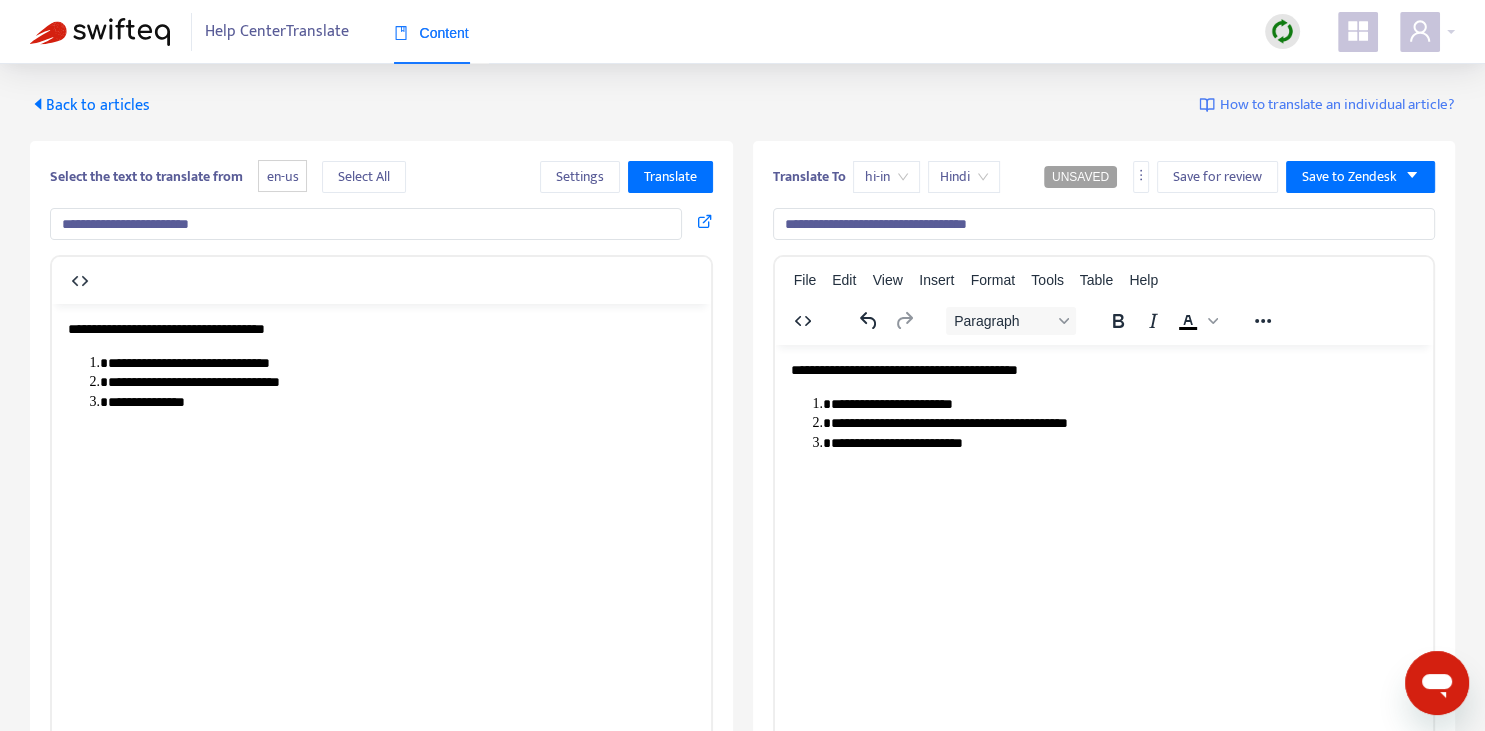 drag, startPoint x: 874, startPoint y: 218, endPoint x: 1107, endPoint y: 220, distance: 233.00859 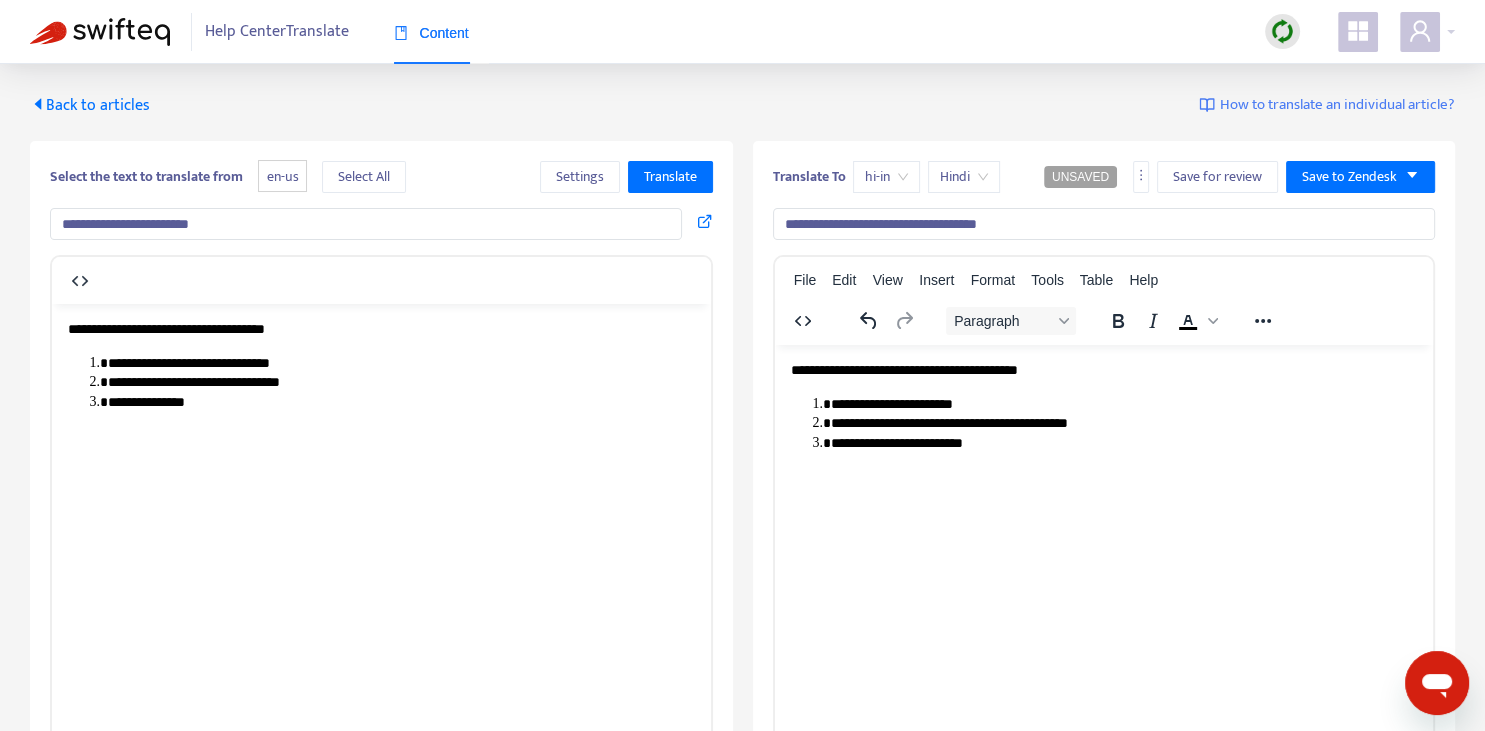 type on "**********" 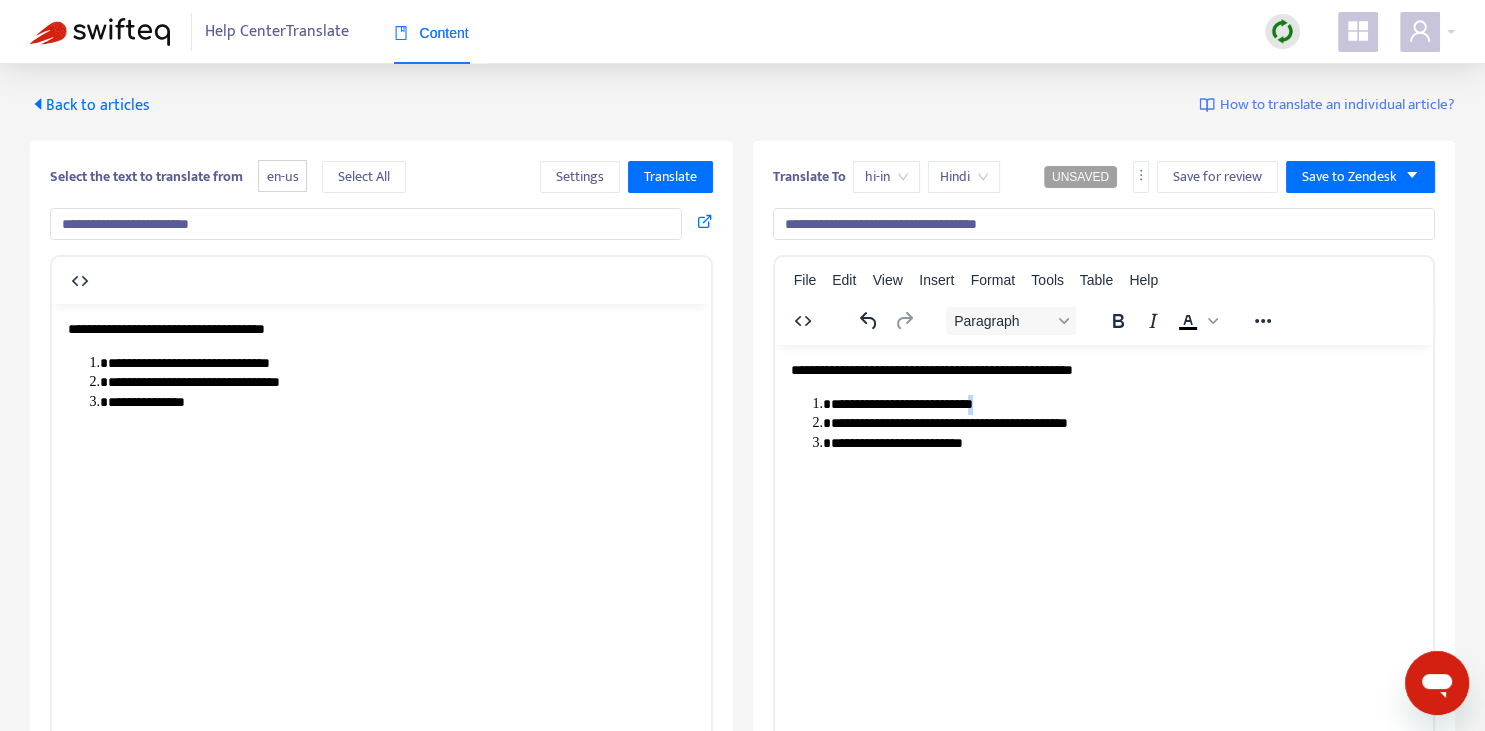 copy on "*" 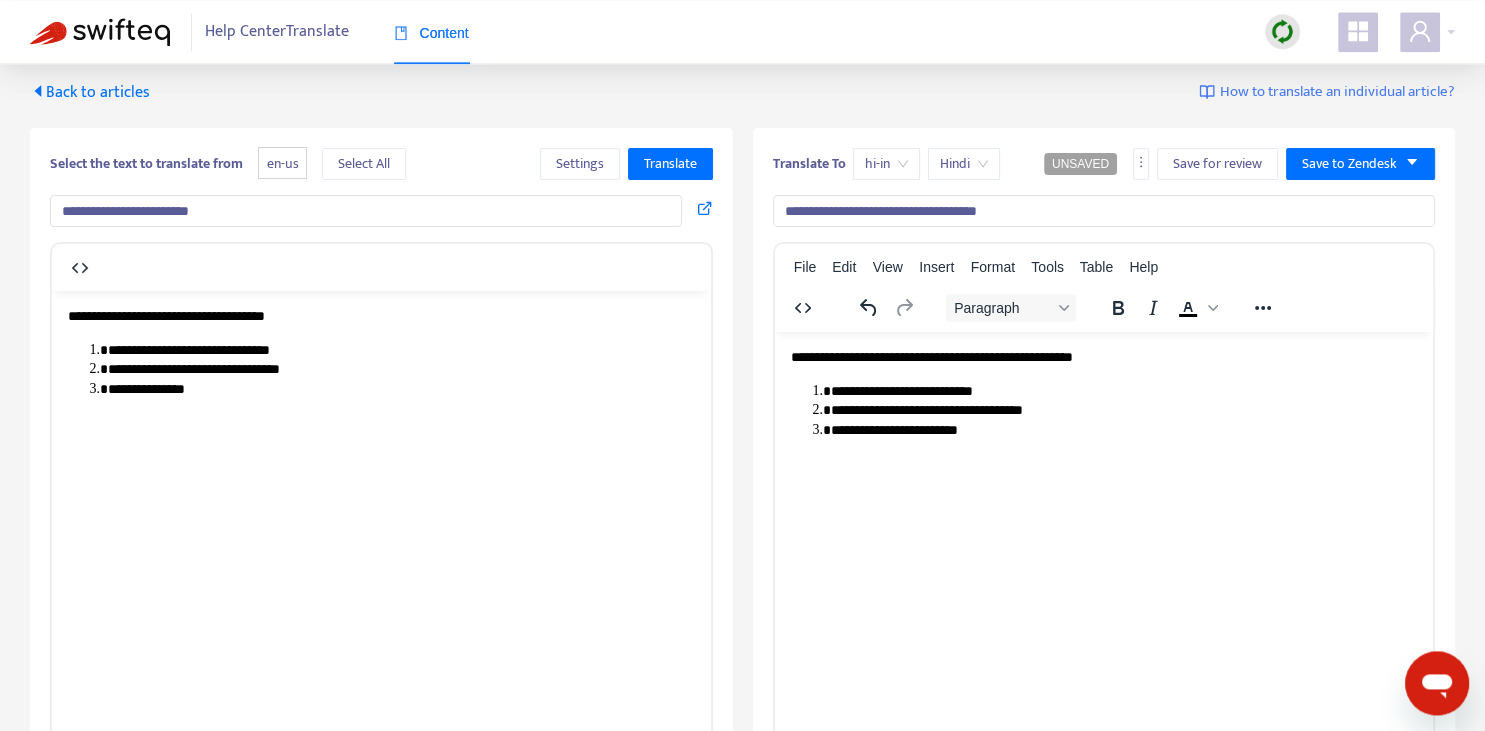 scroll, scrollTop: 0, scrollLeft: 0, axis: both 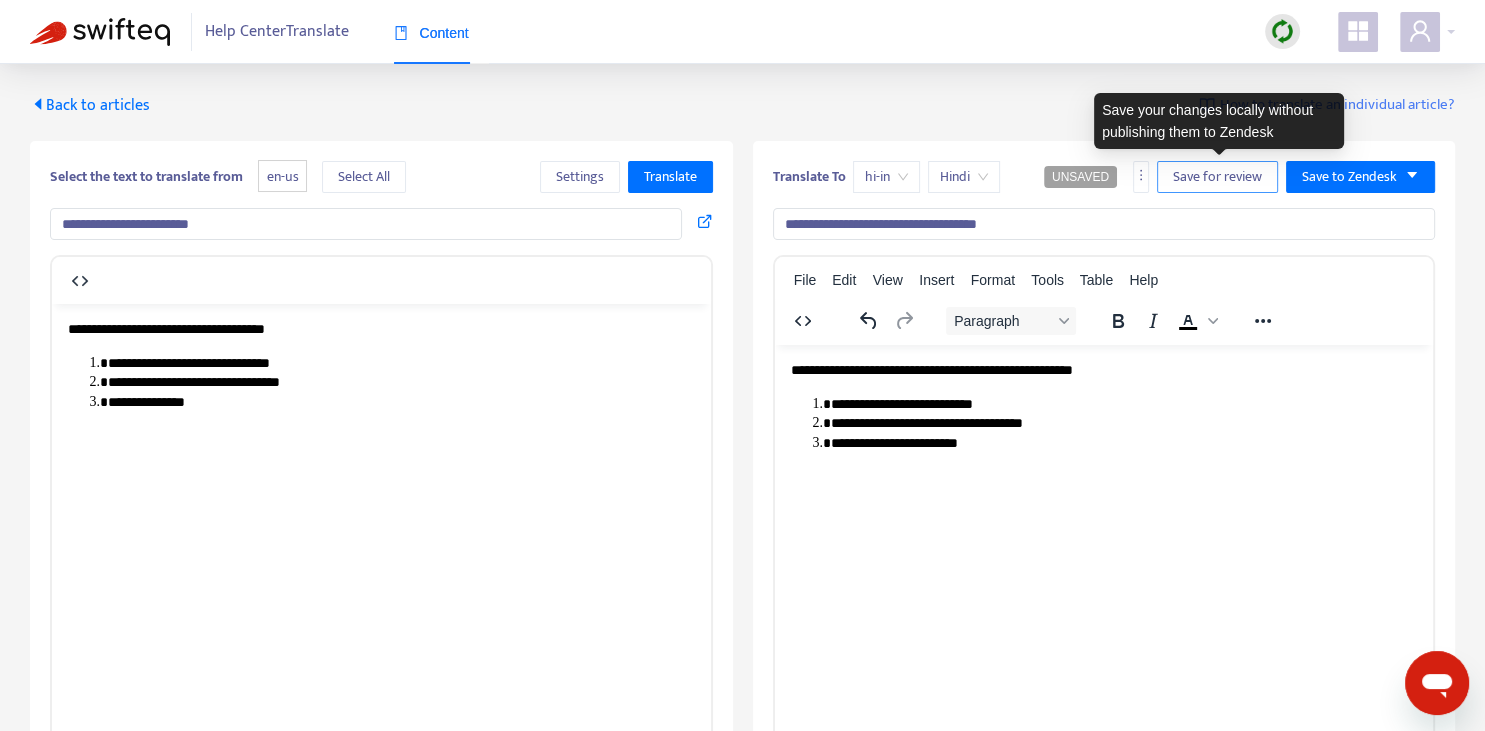 click on "Save for review" at bounding box center (1217, 177) 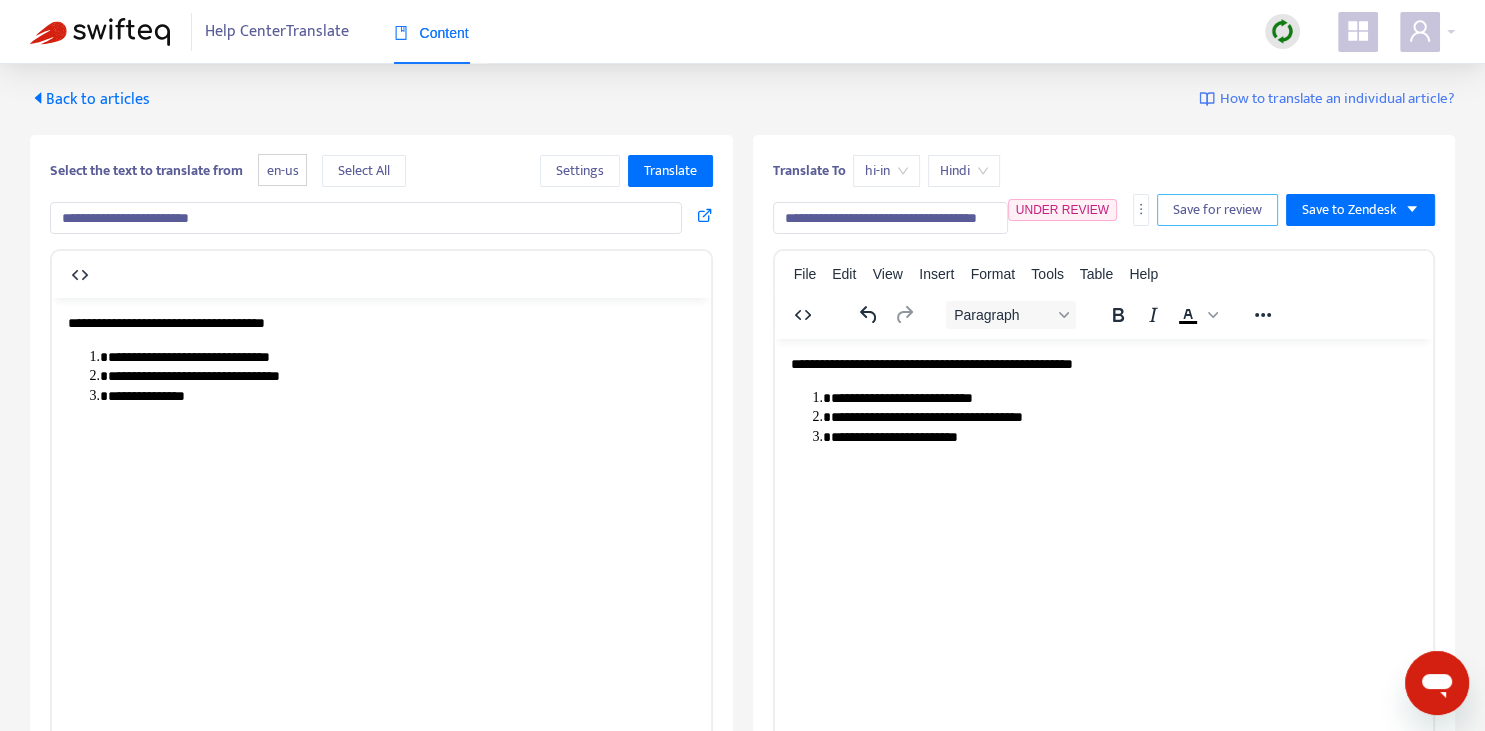 scroll, scrollTop: 0, scrollLeft: 0, axis: both 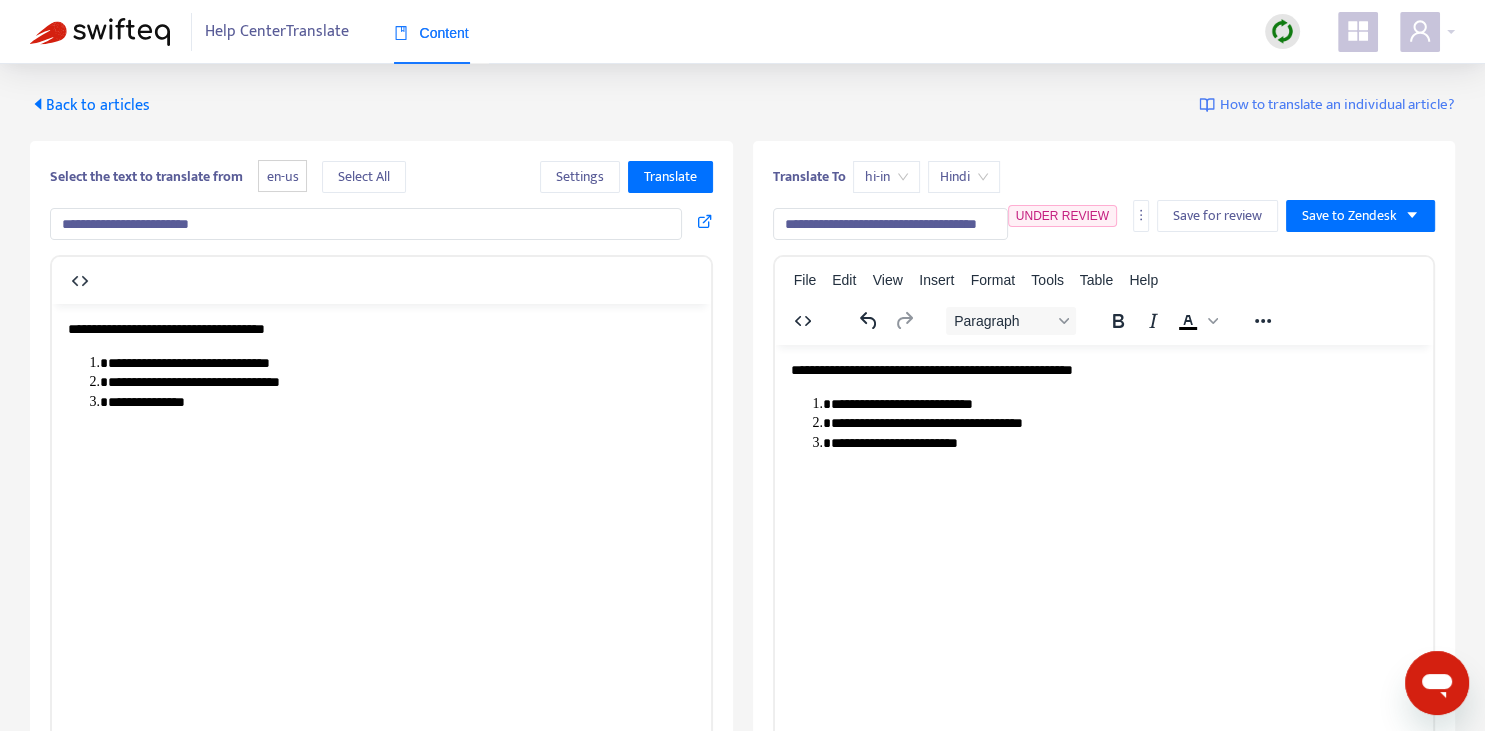 click on "Back to articles" at bounding box center [90, 105] 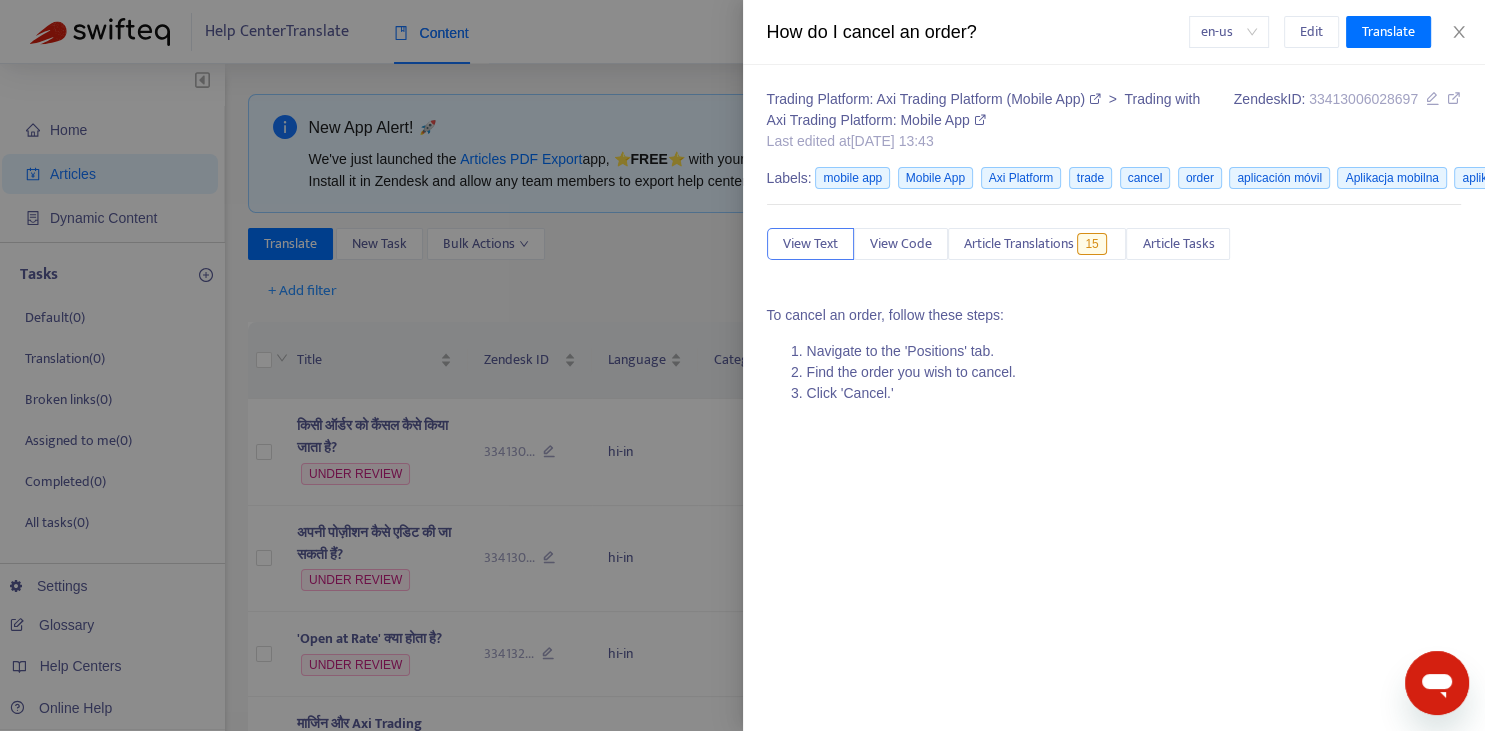 click at bounding box center (742, 365) 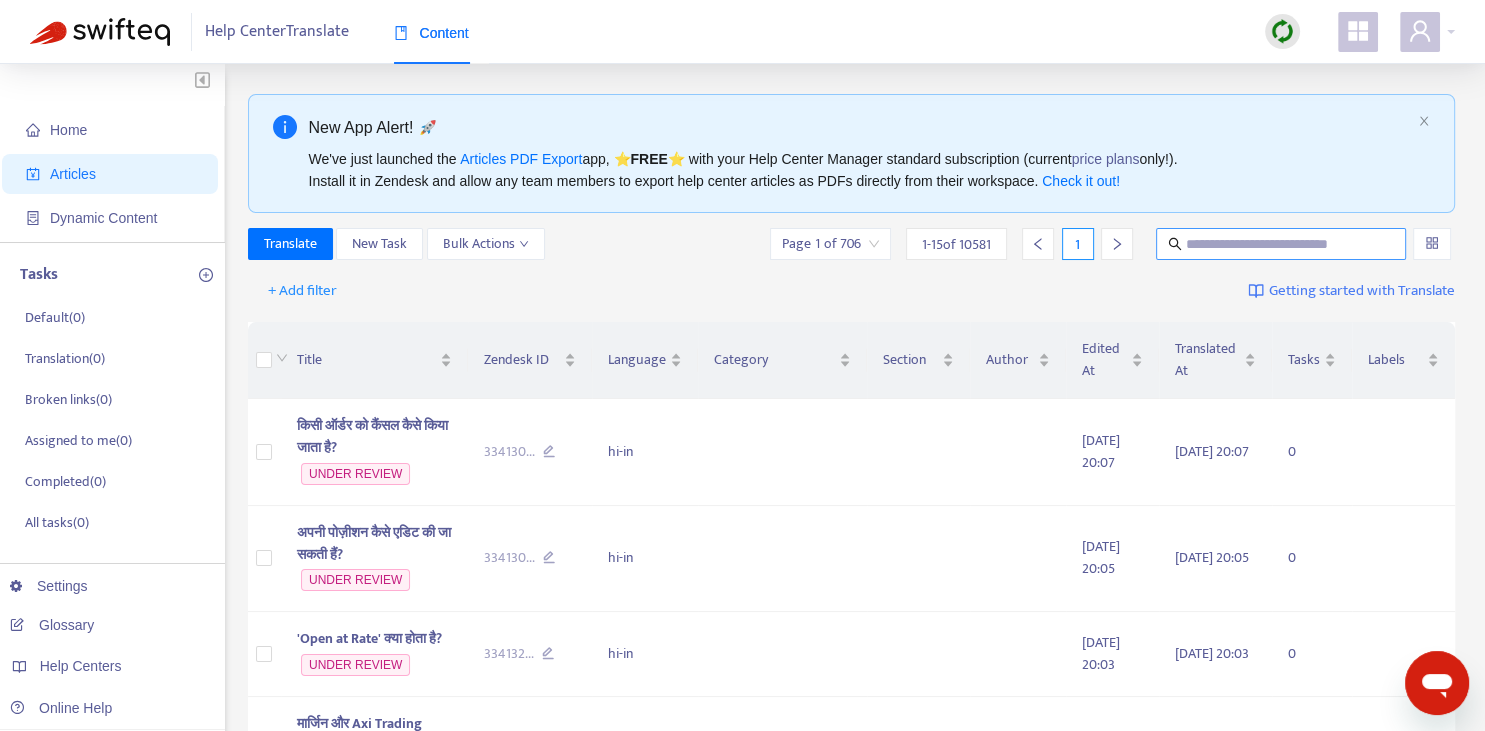 click at bounding box center (1282, 244) 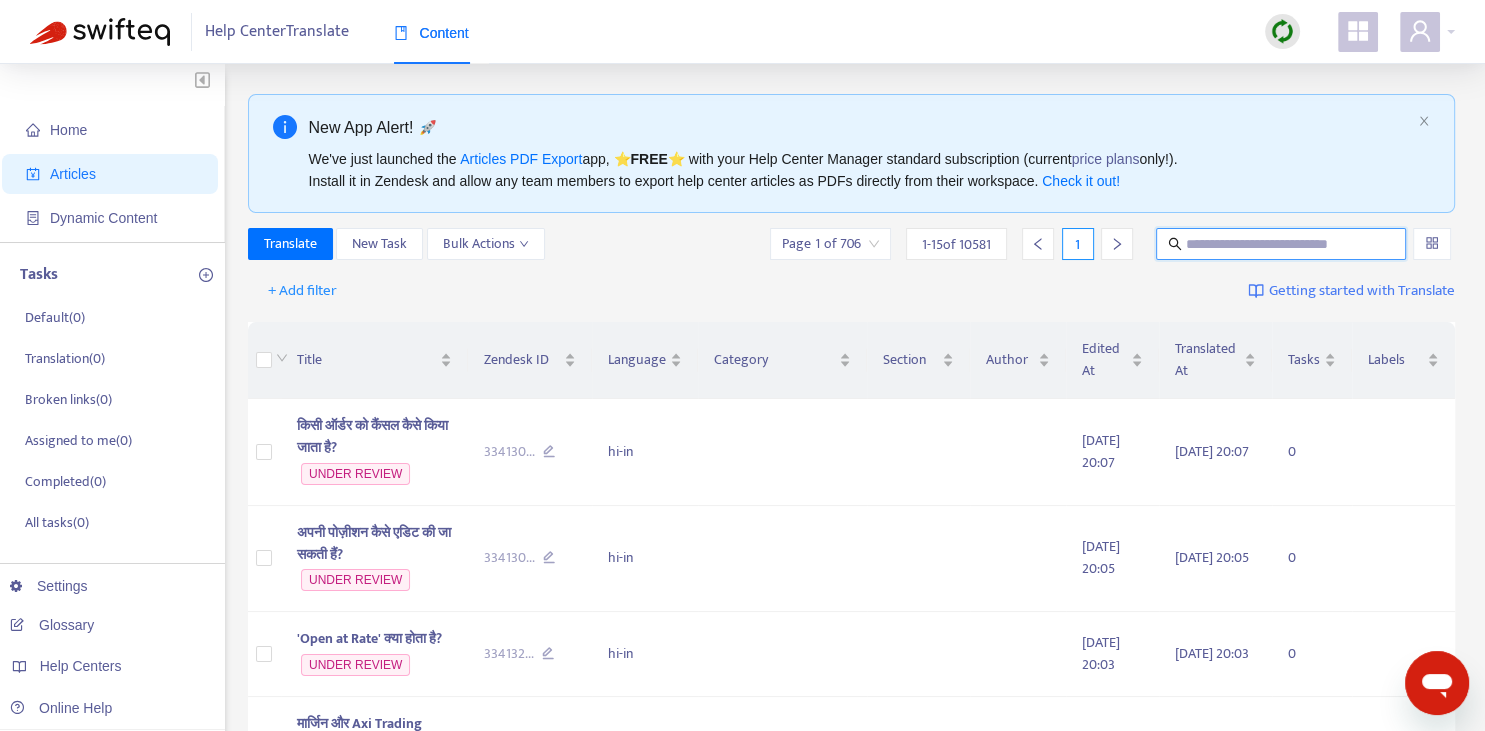 paste on "**********" 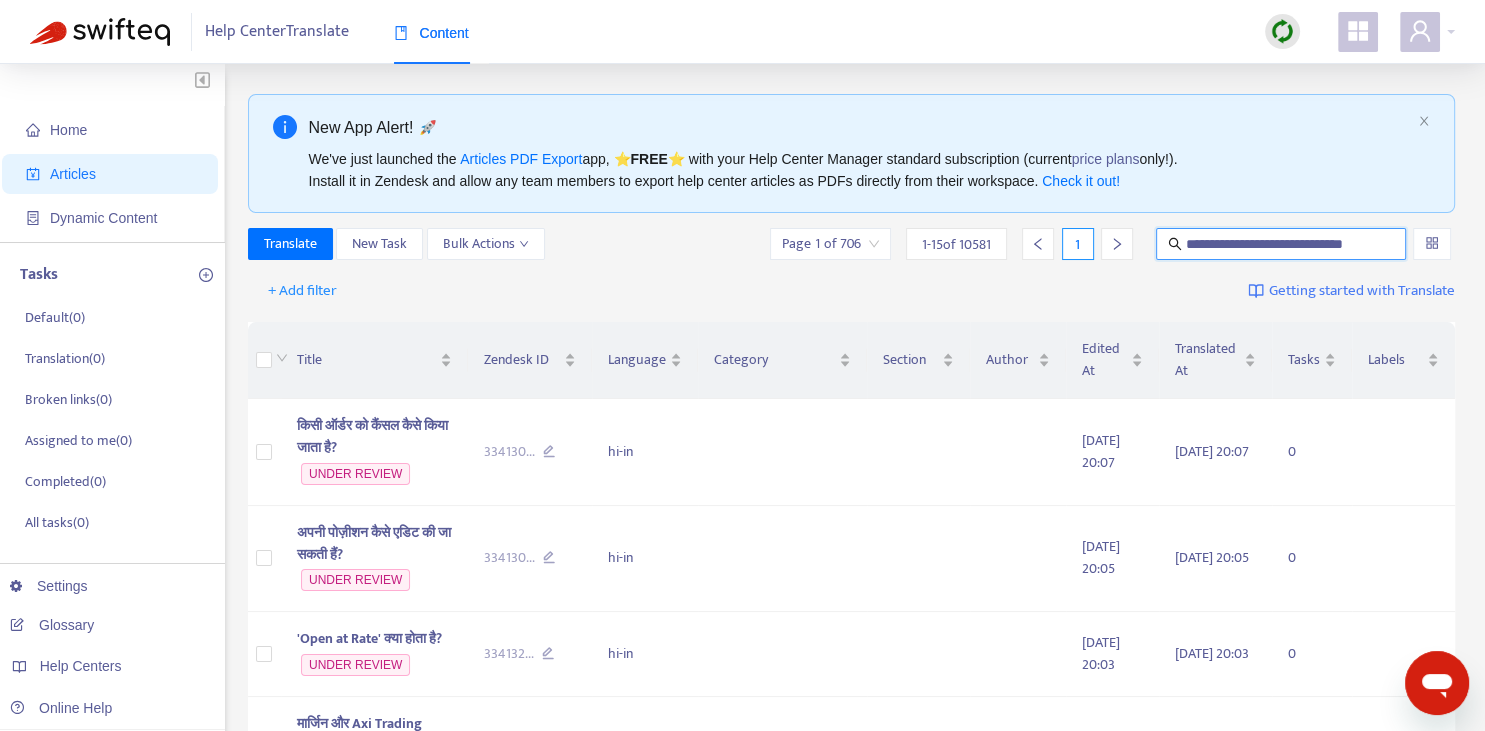 scroll, scrollTop: 0, scrollLeft: 8, axis: horizontal 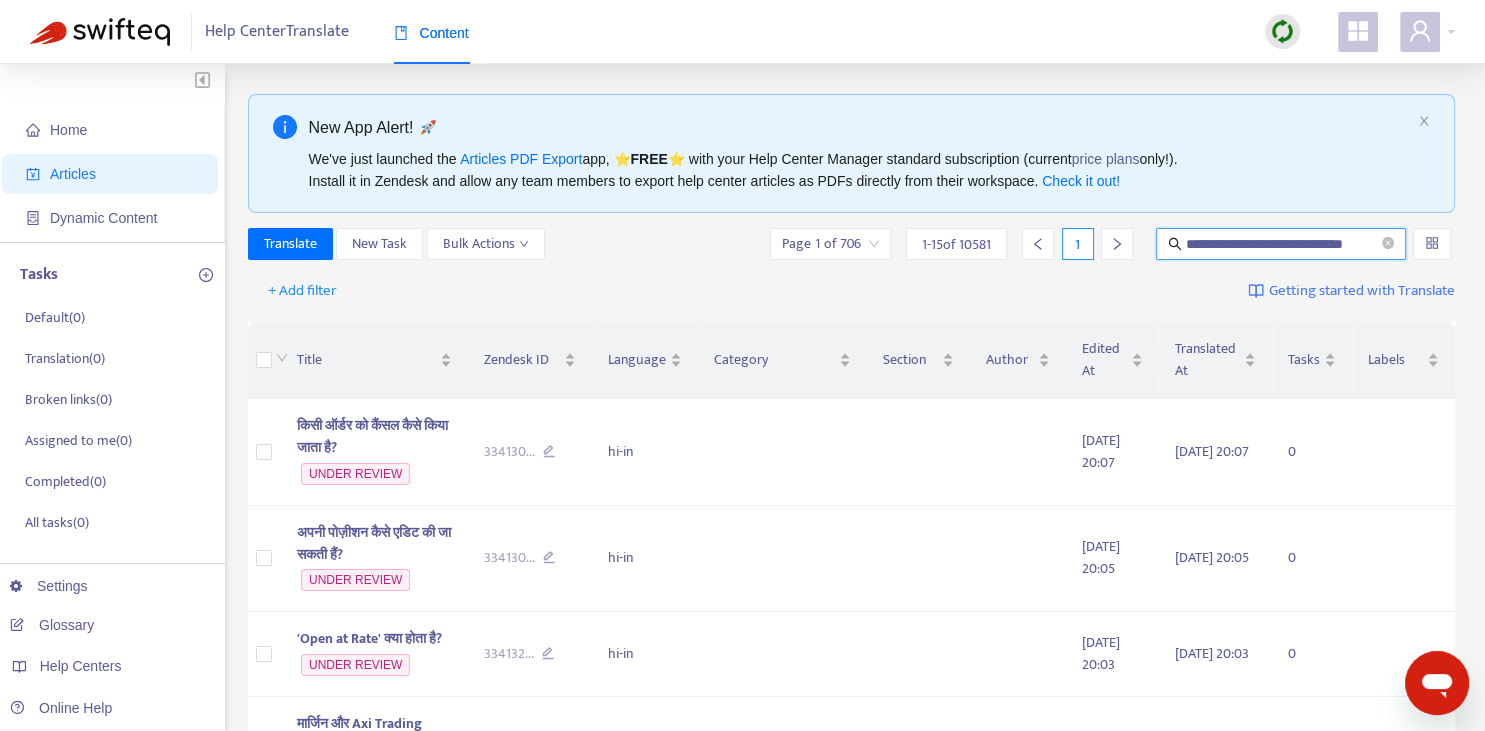 type on "**********" 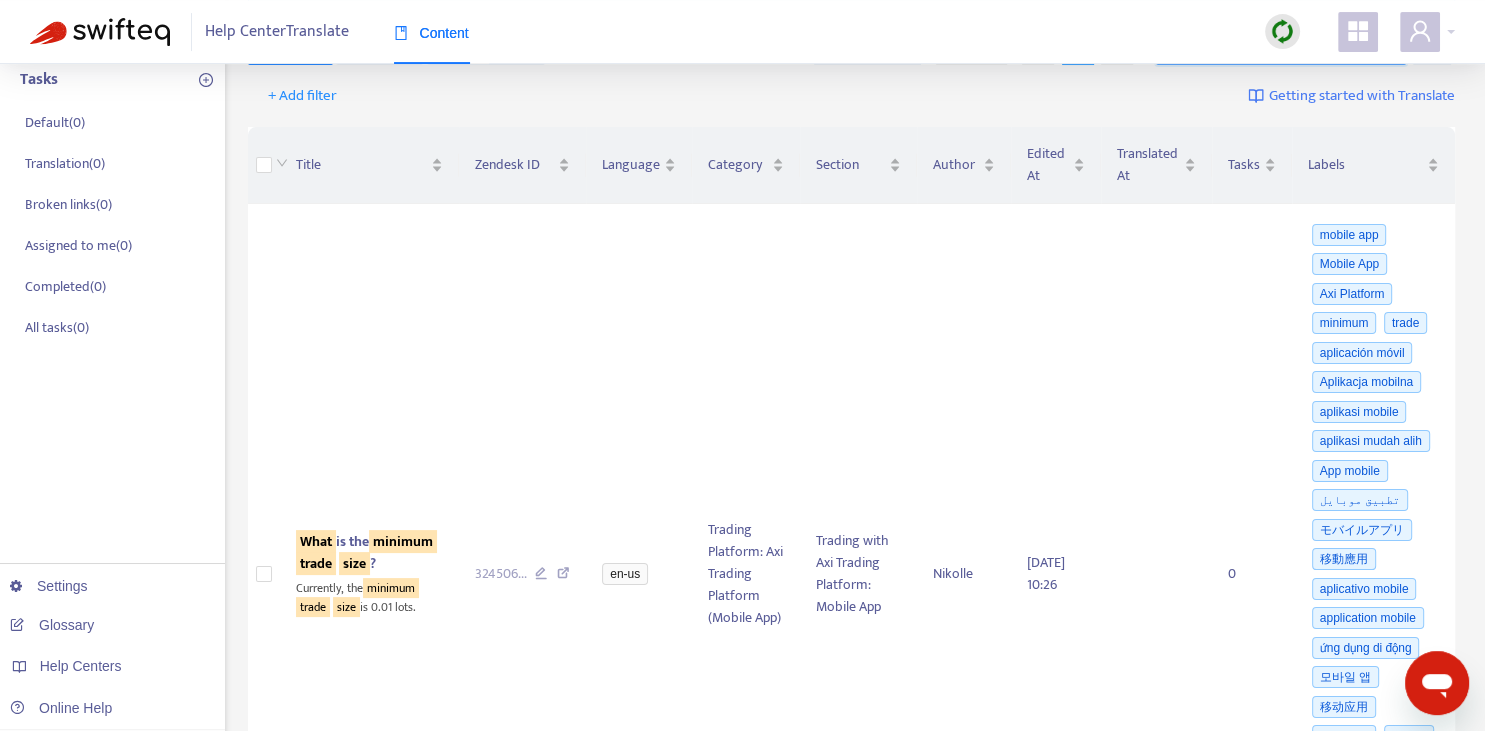 scroll, scrollTop: 211, scrollLeft: 0, axis: vertical 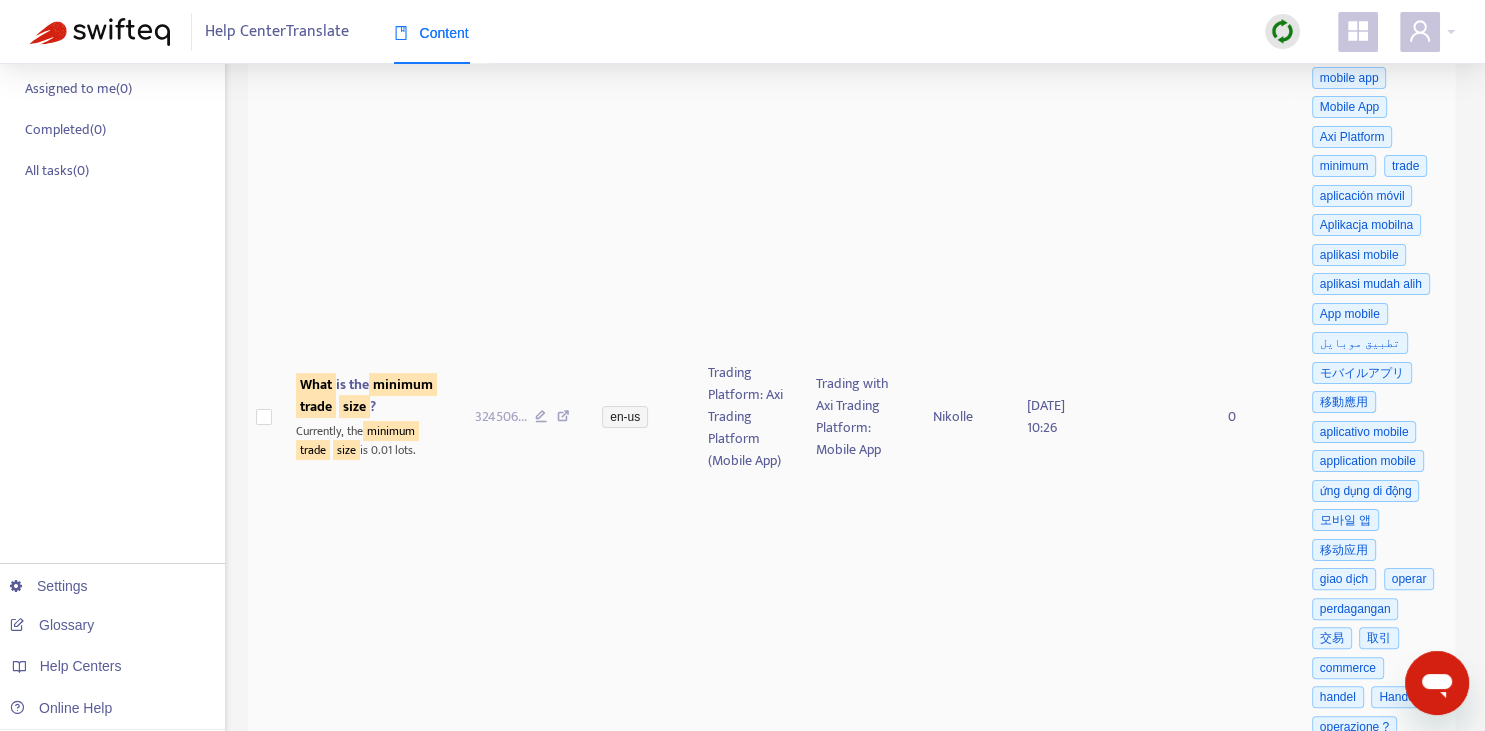 click on "What  is the  minimum   trade   size ?" at bounding box center [369, 396] 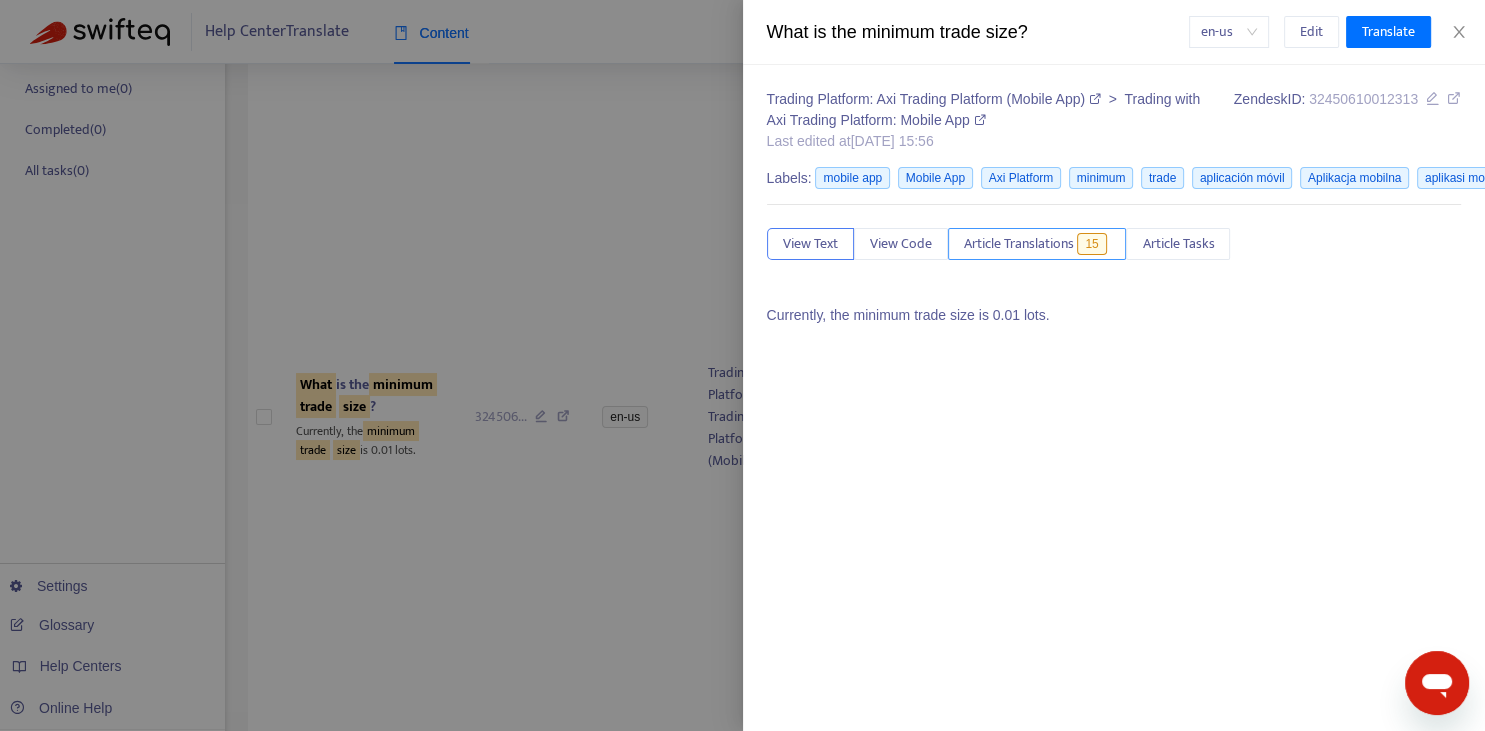 click on "Article Translations" at bounding box center [1019, 244] 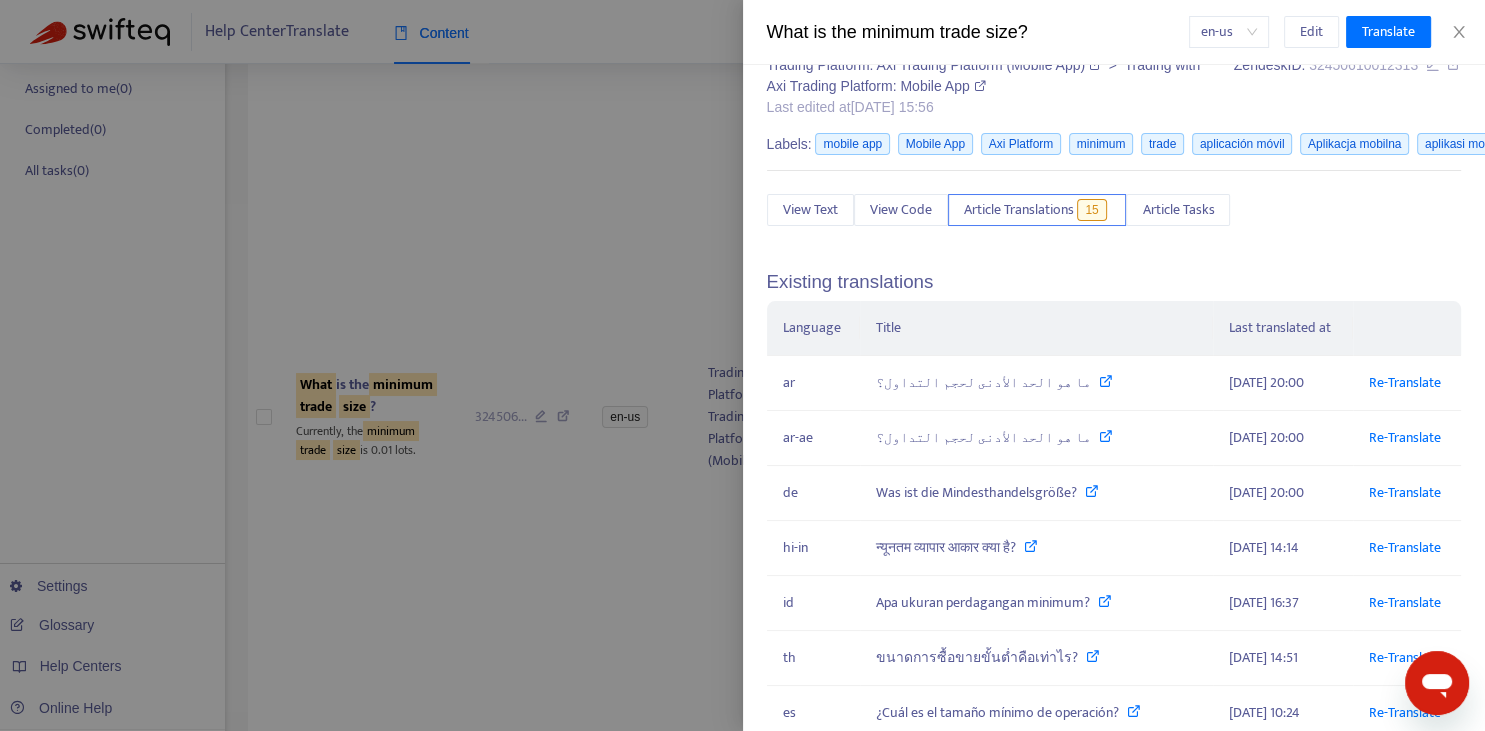 scroll, scrollTop: 73, scrollLeft: 0, axis: vertical 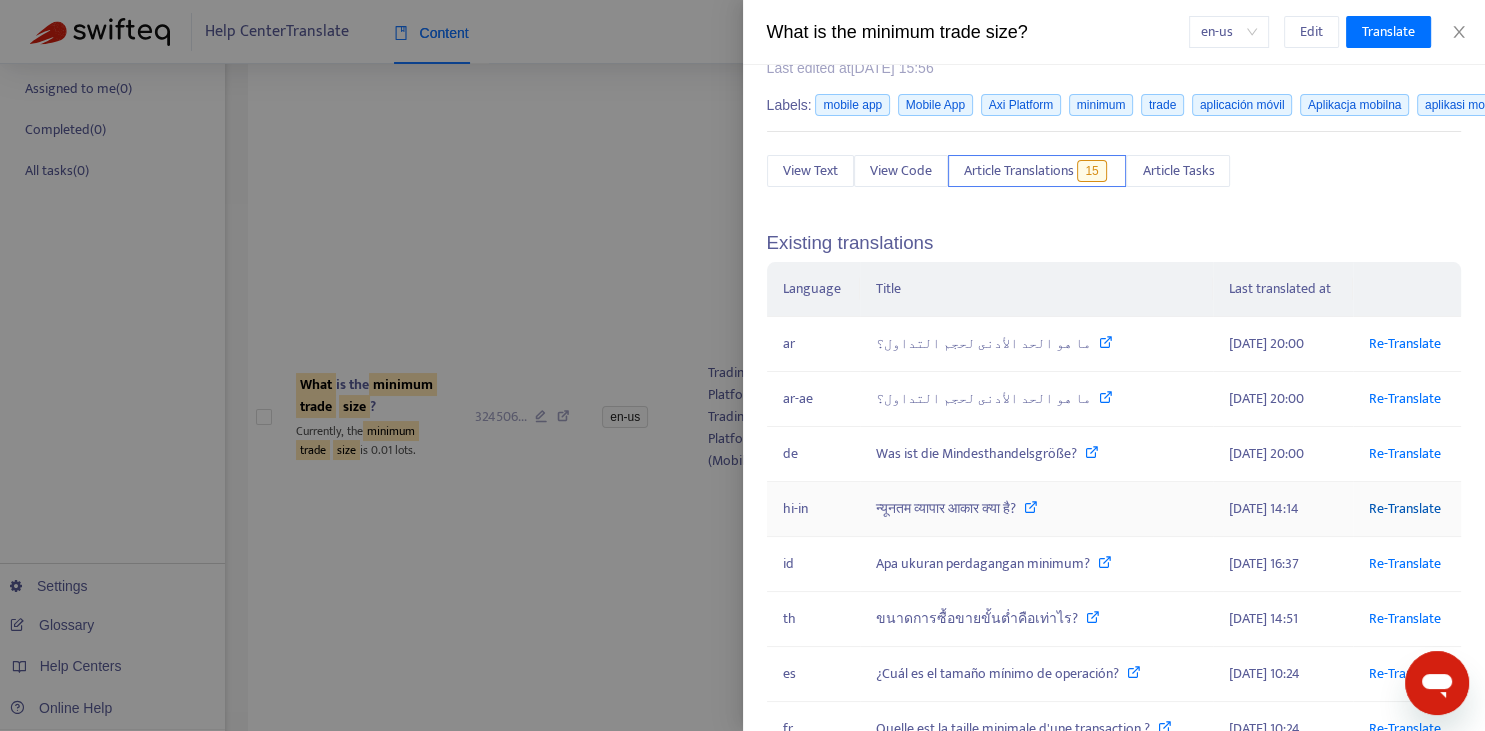 click on "Re-Translate" at bounding box center (1405, 508) 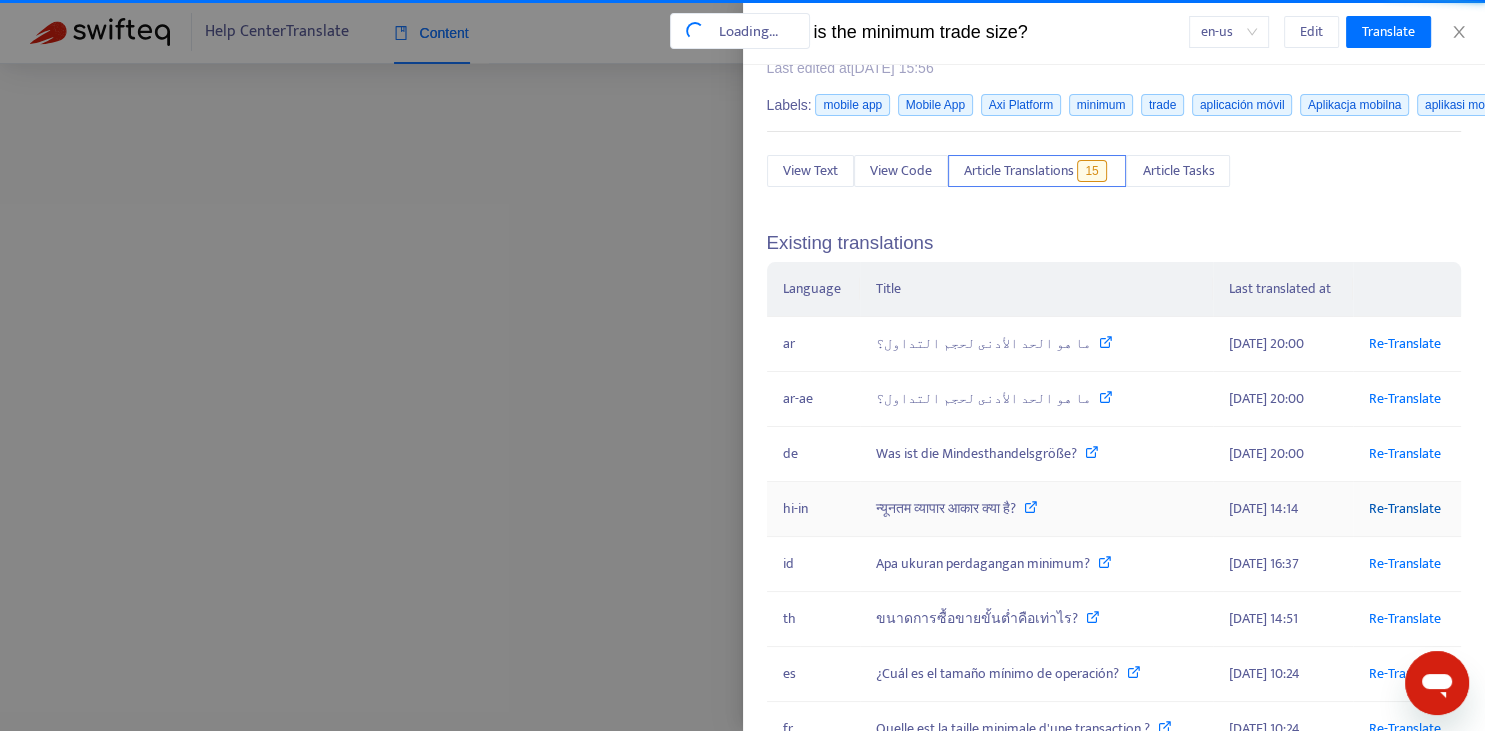scroll, scrollTop: 0, scrollLeft: 8, axis: horizontal 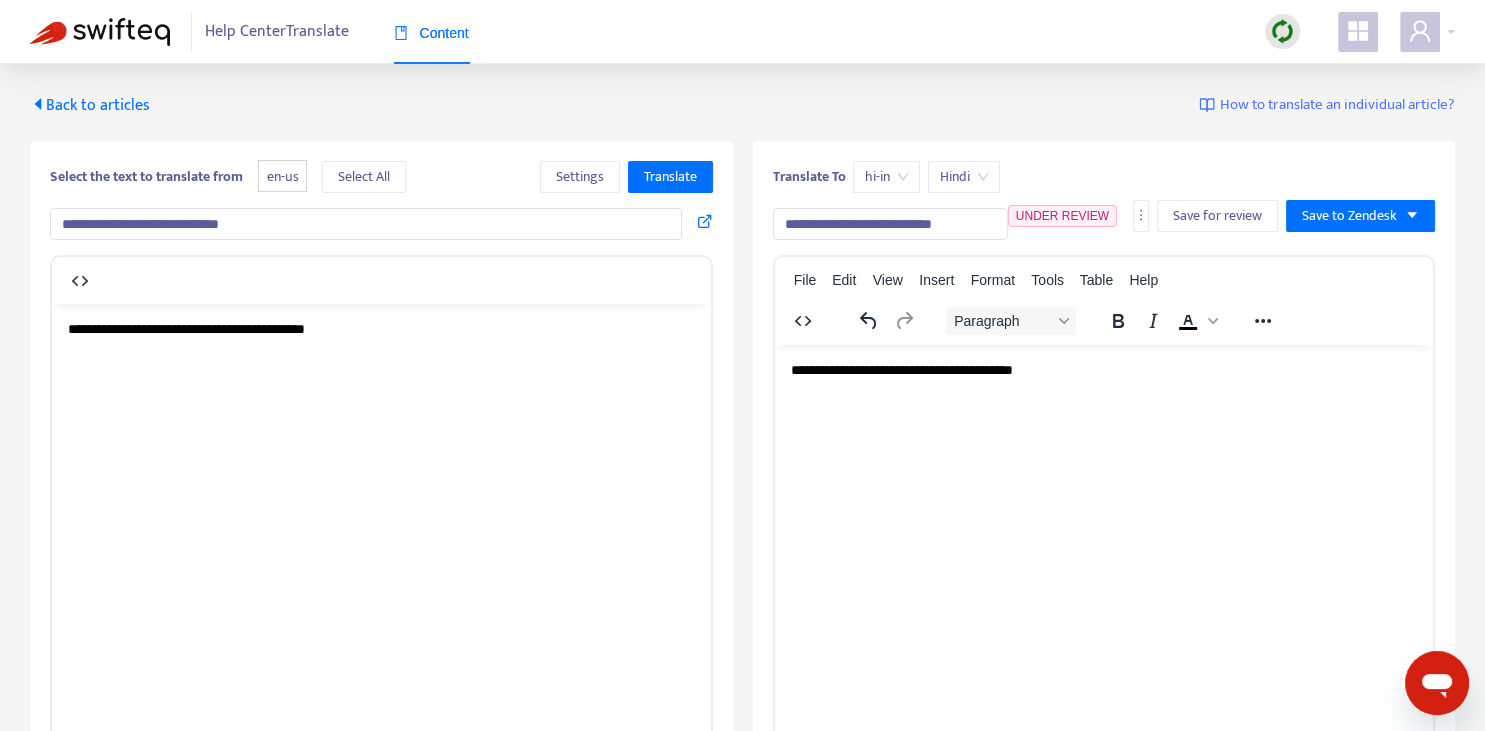 click on "**********" at bounding box center [890, 224] 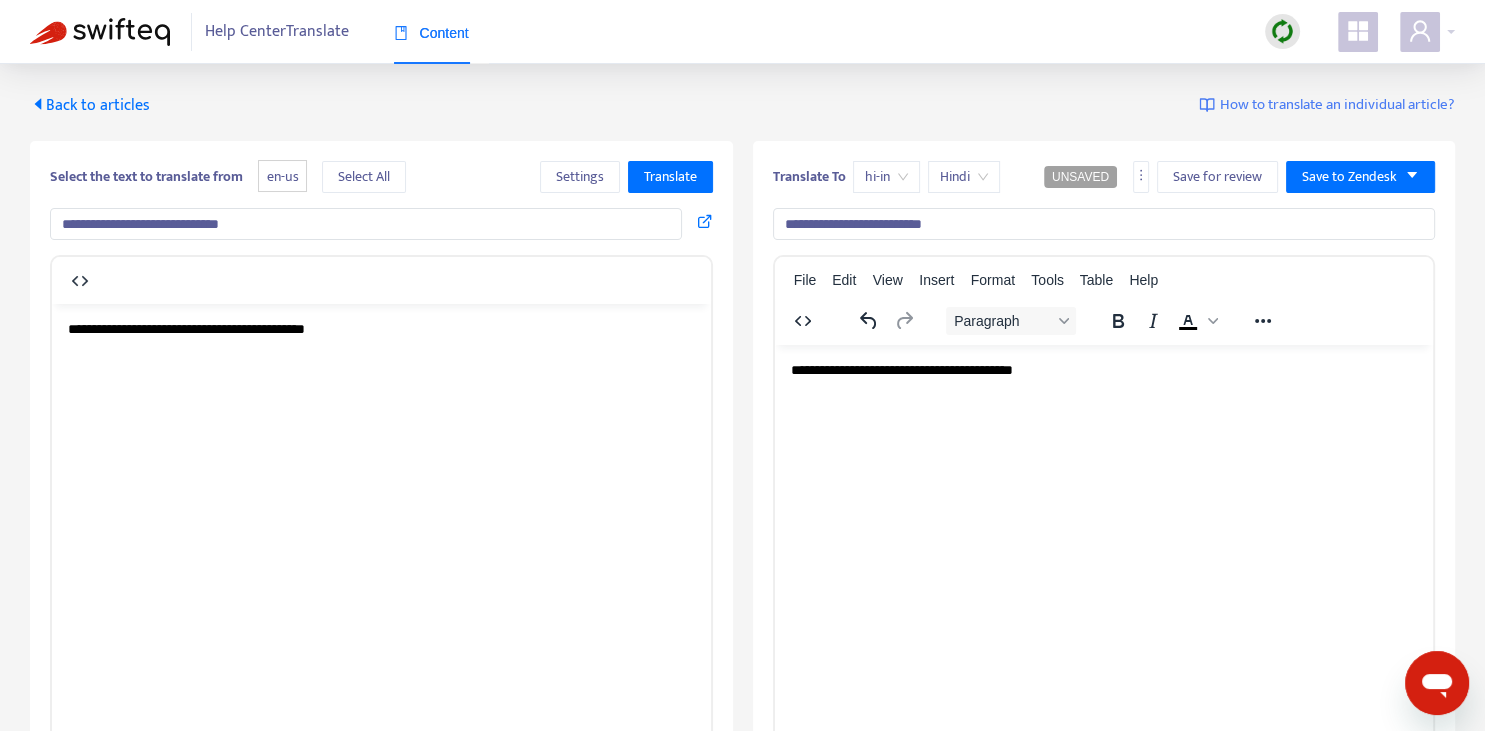 type on "**********" 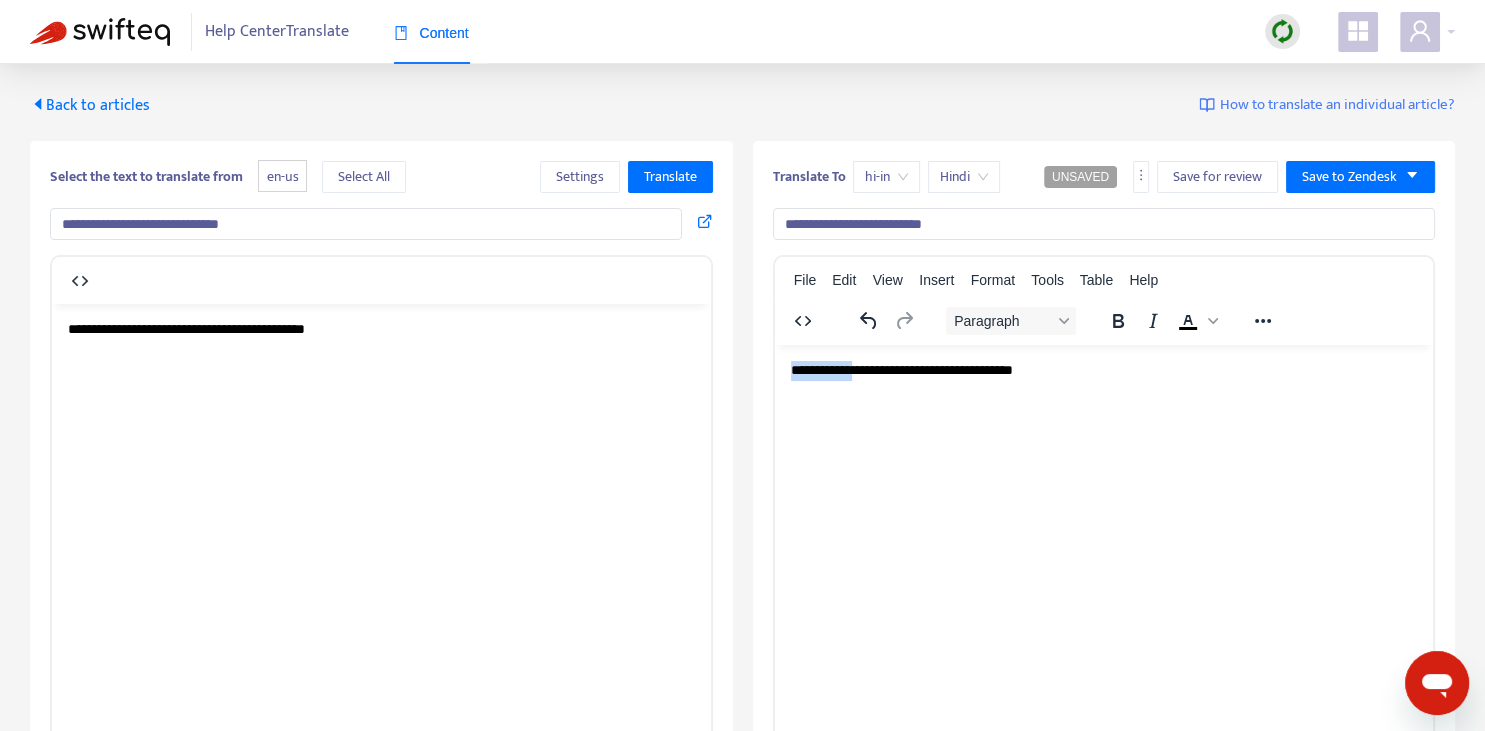 drag, startPoint x: 846, startPoint y: 373, endPoint x: 728, endPoint y: 365, distance: 118.270874 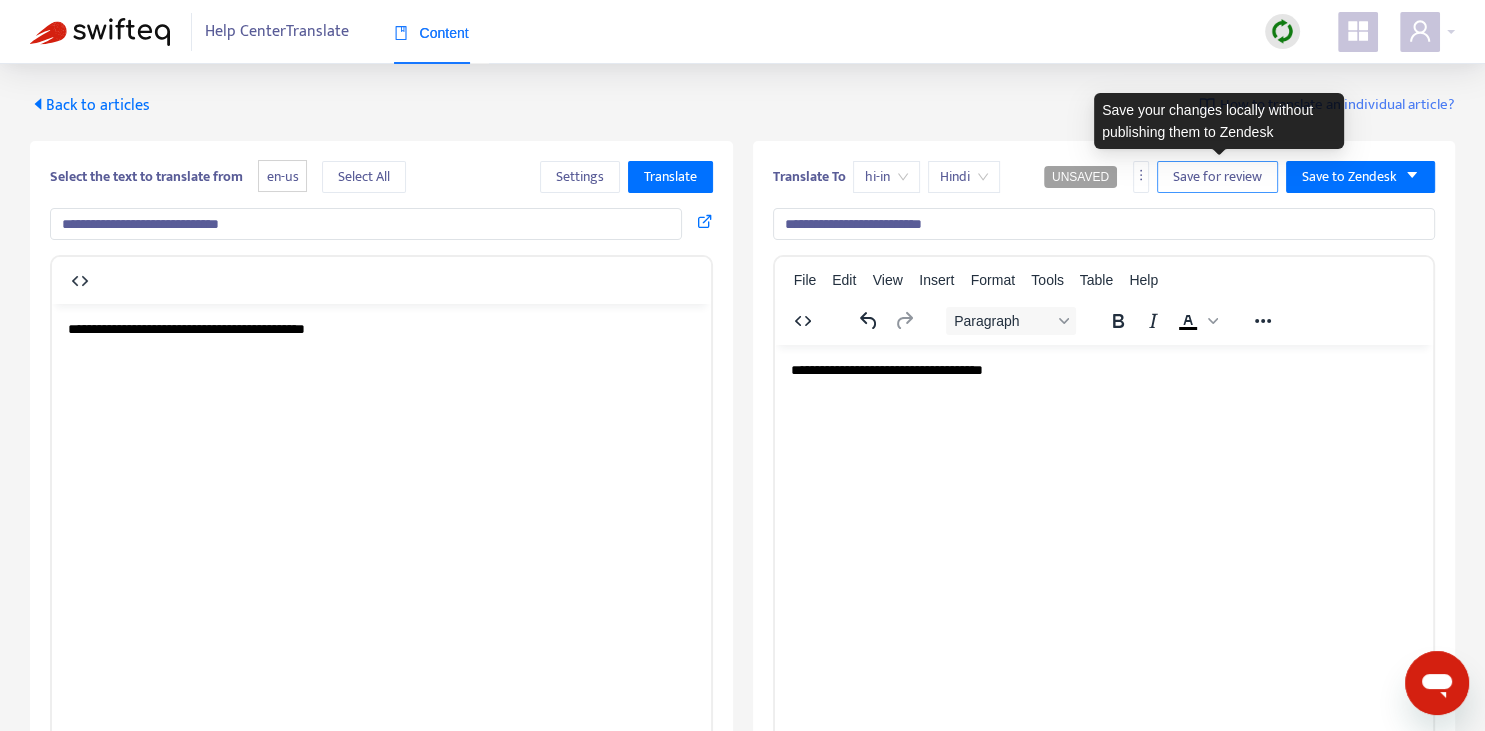 click on "Save for review" at bounding box center [1217, 177] 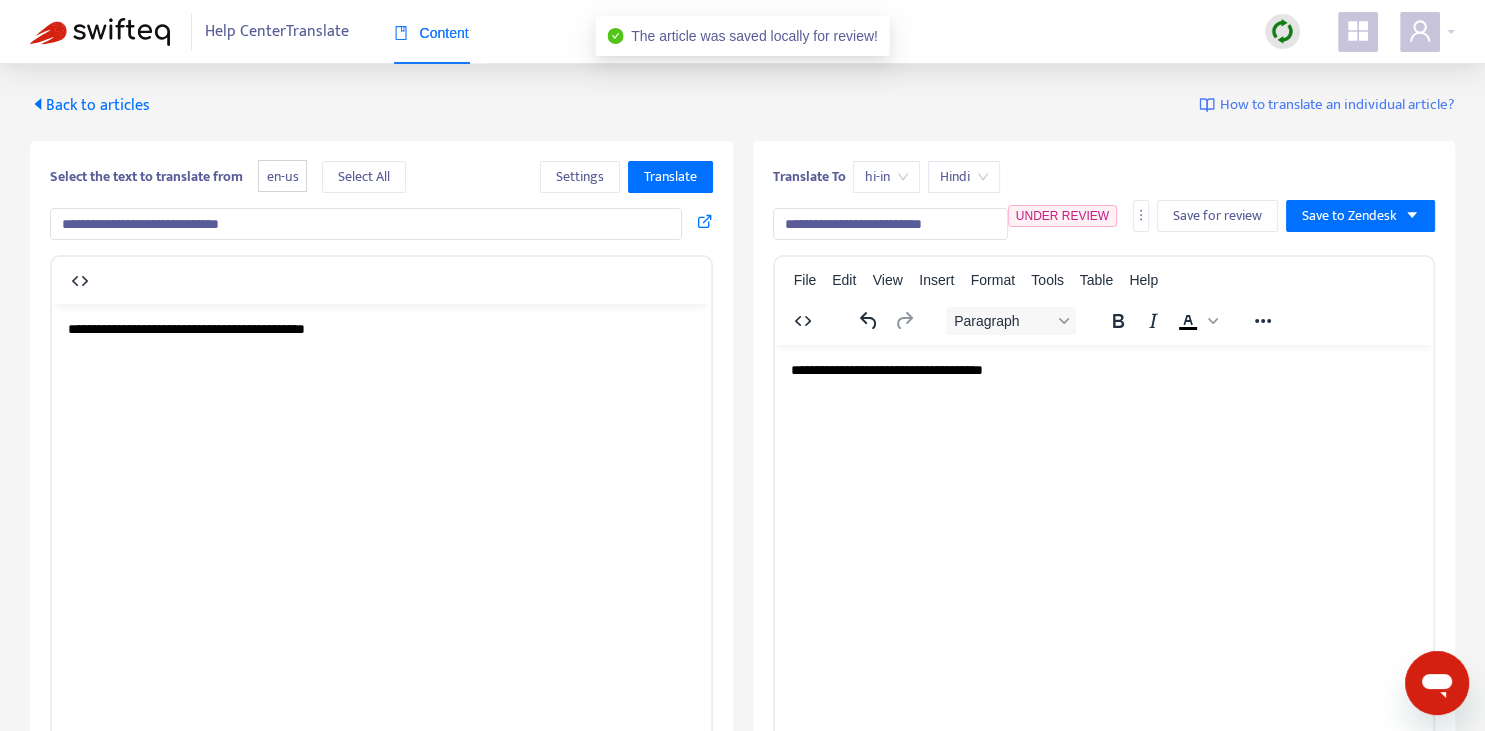click on "Back to articles" at bounding box center [90, 105] 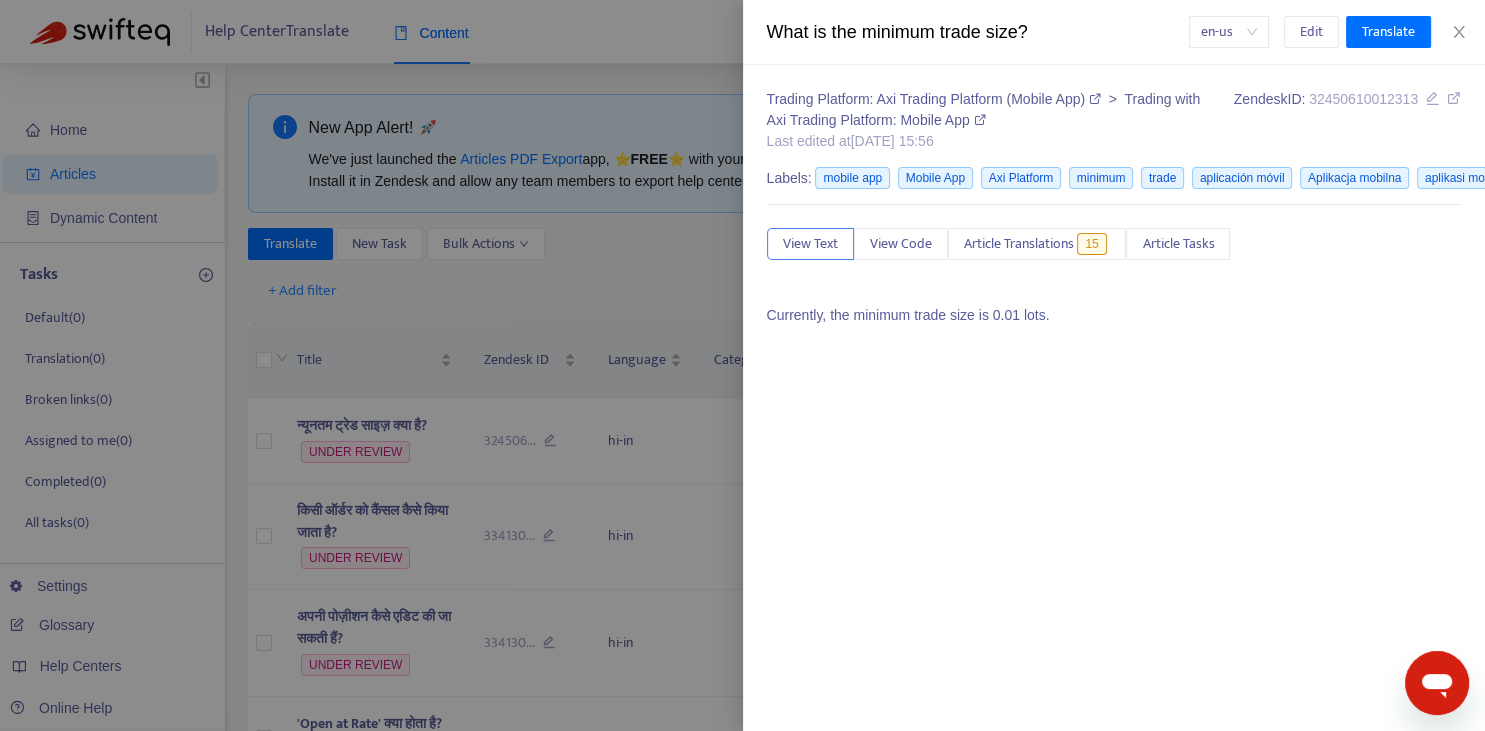 click at bounding box center [742, 365] 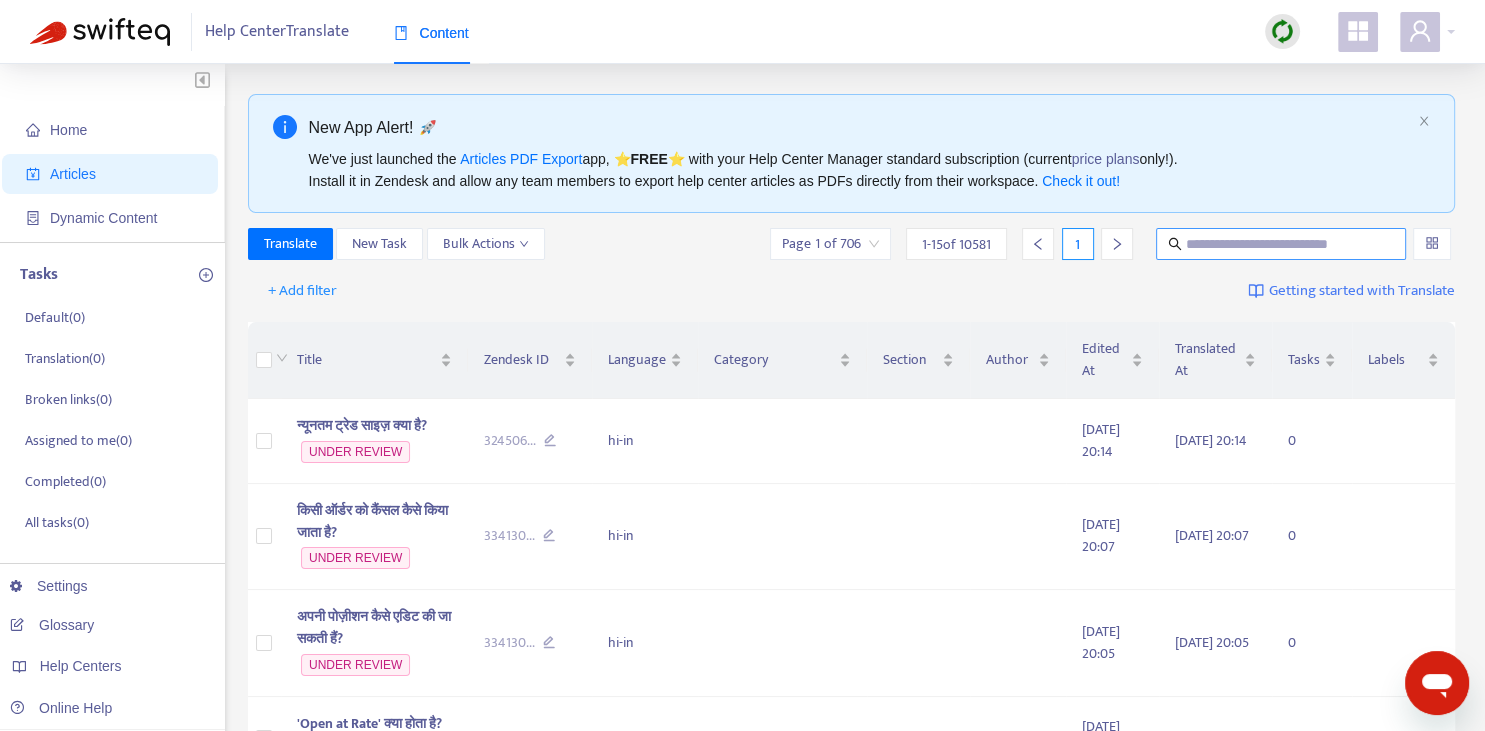 click at bounding box center (1282, 244) 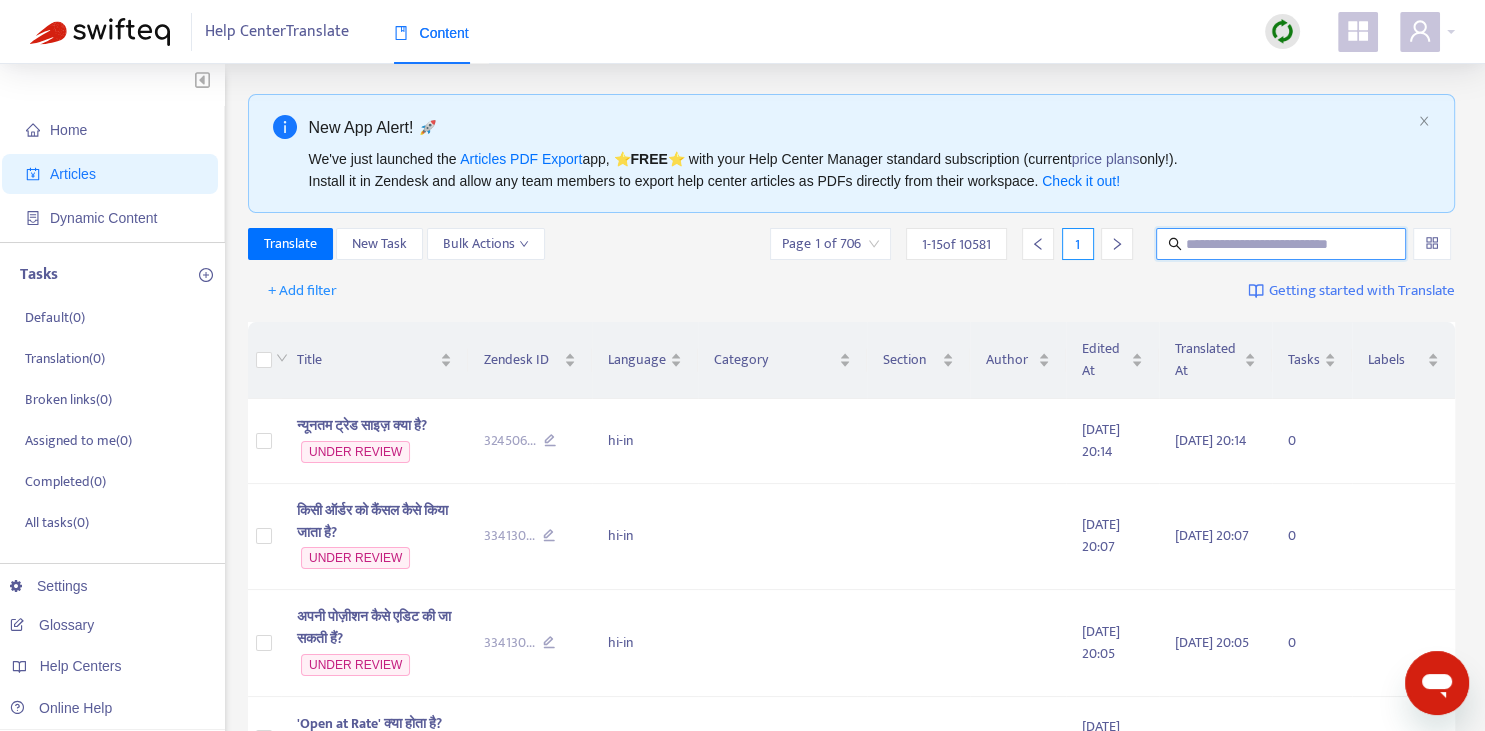 paste on "**********" 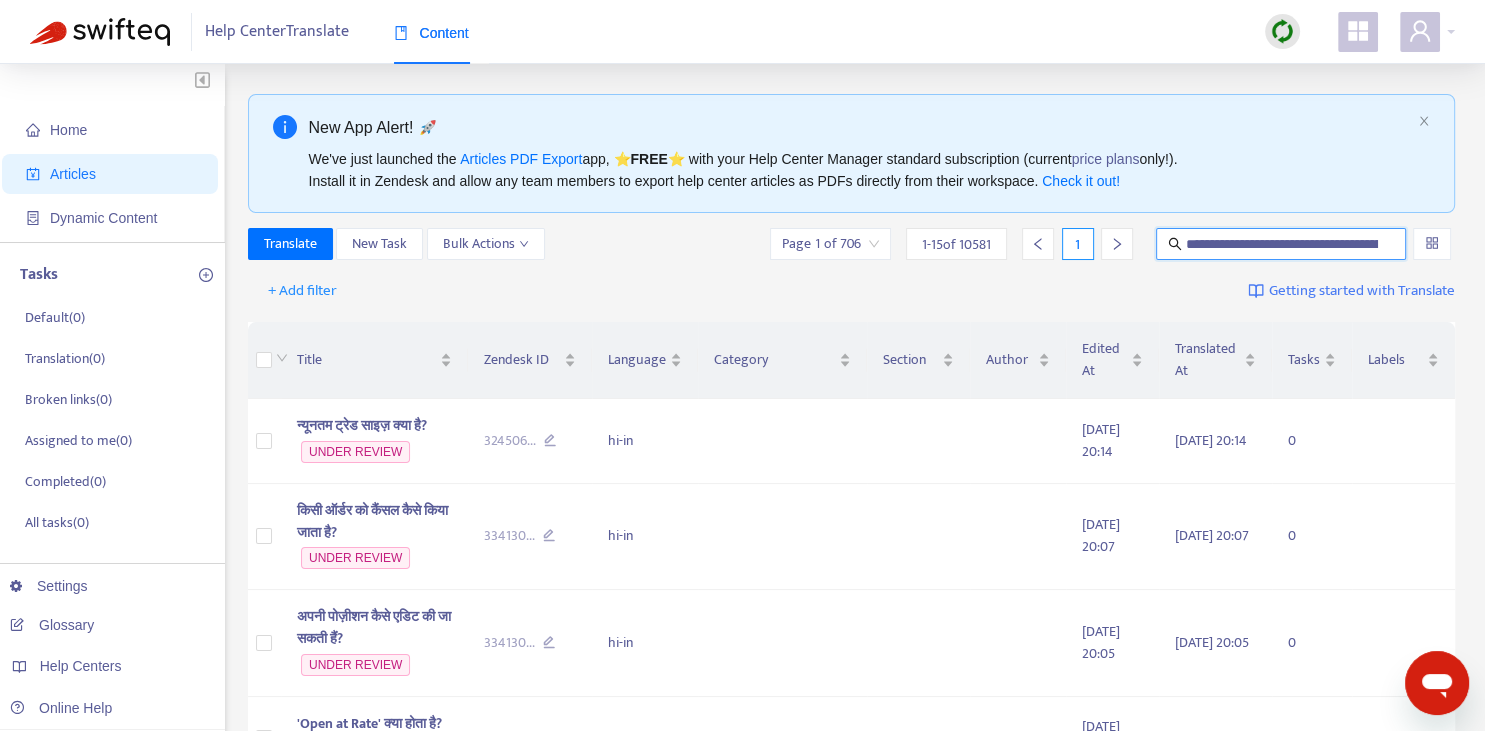 scroll, scrollTop: 0, scrollLeft: 117, axis: horizontal 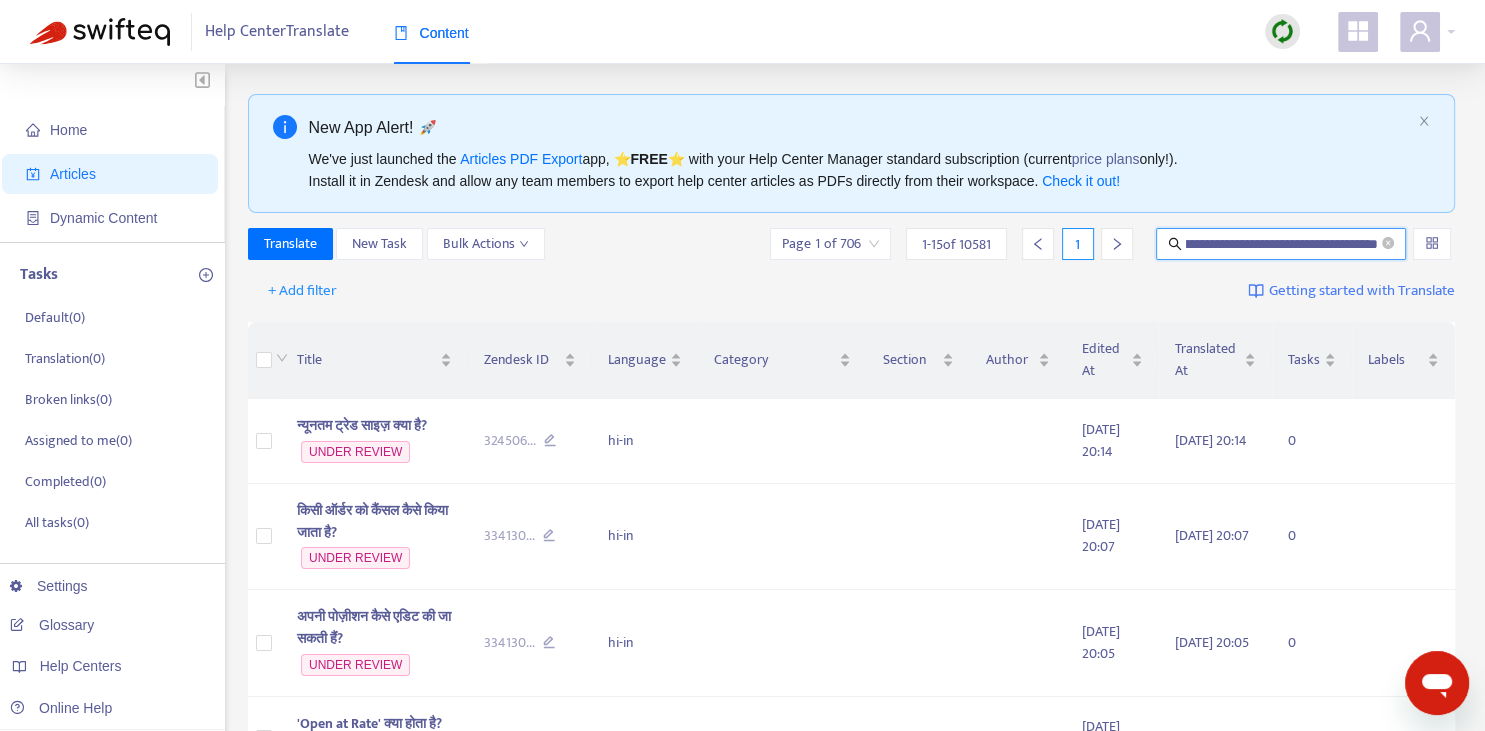 type on "**********" 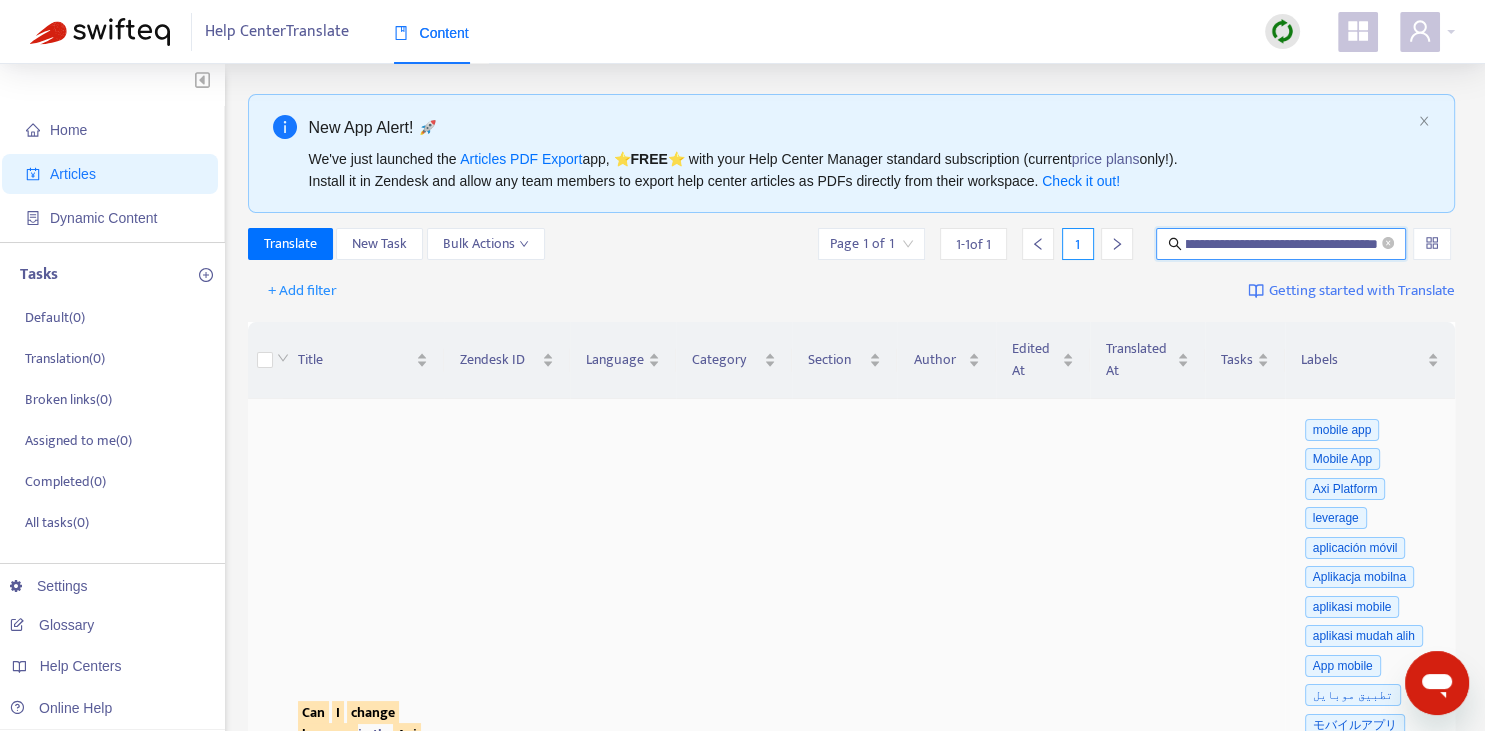 scroll, scrollTop: 352, scrollLeft: 0, axis: vertical 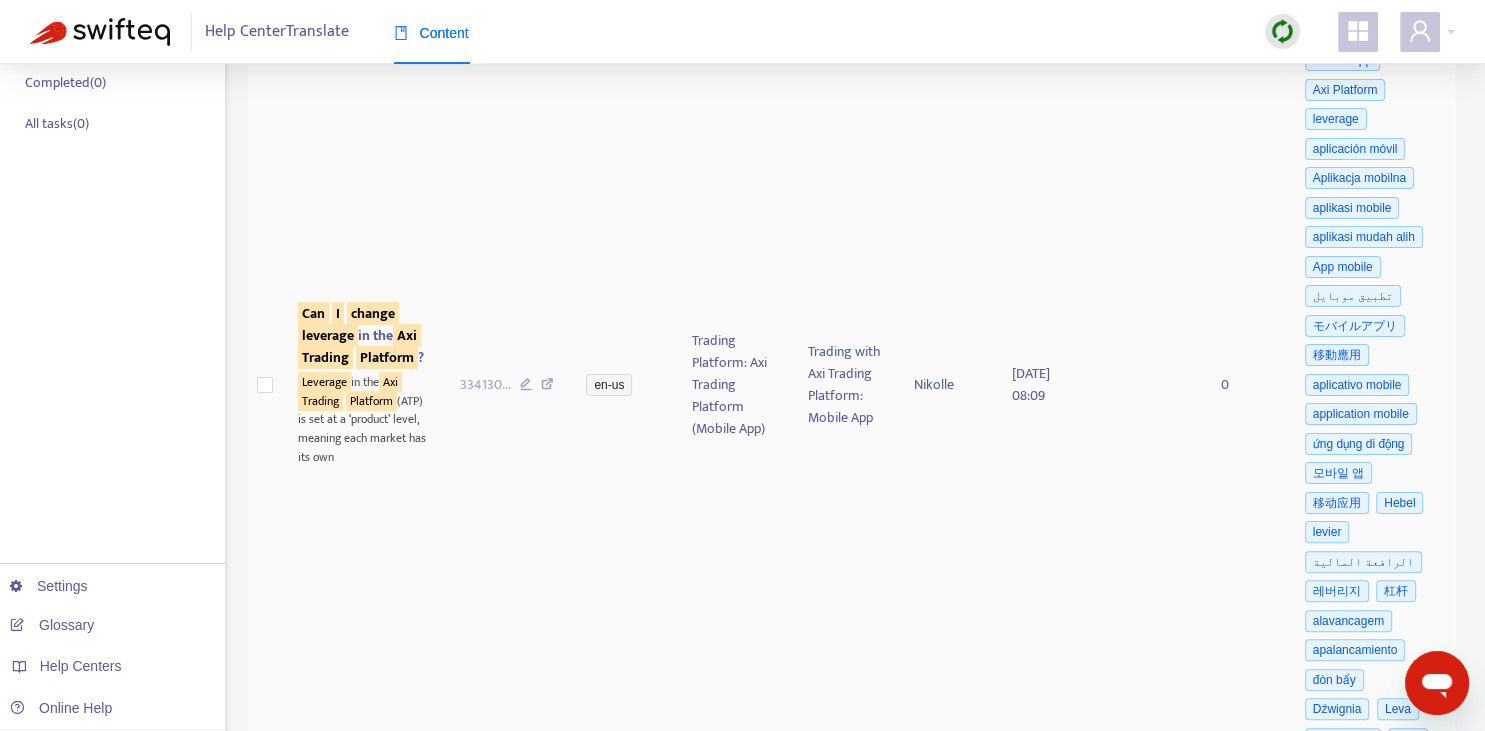 click on "leverage" at bounding box center (328, 335) 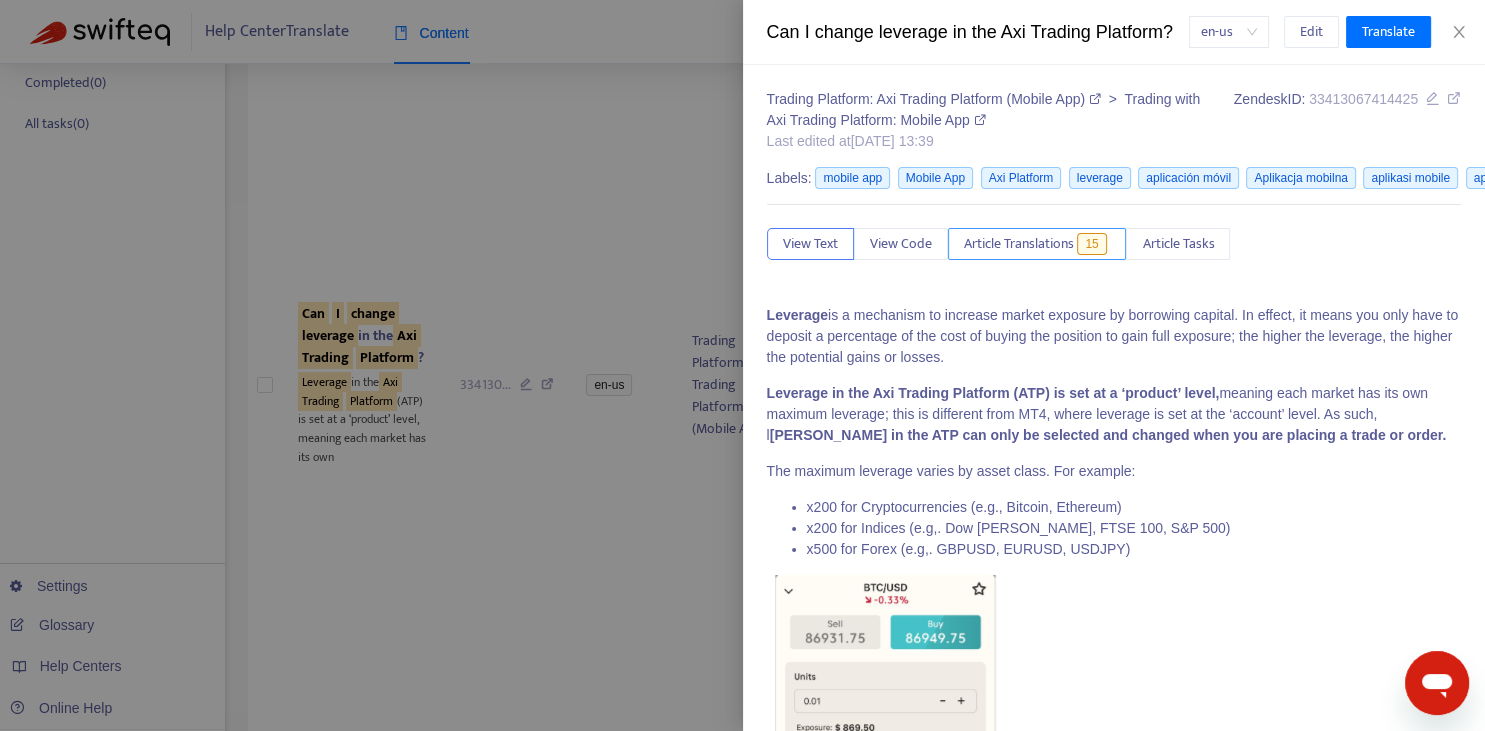 click on "Article Translations" at bounding box center (1019, 244) 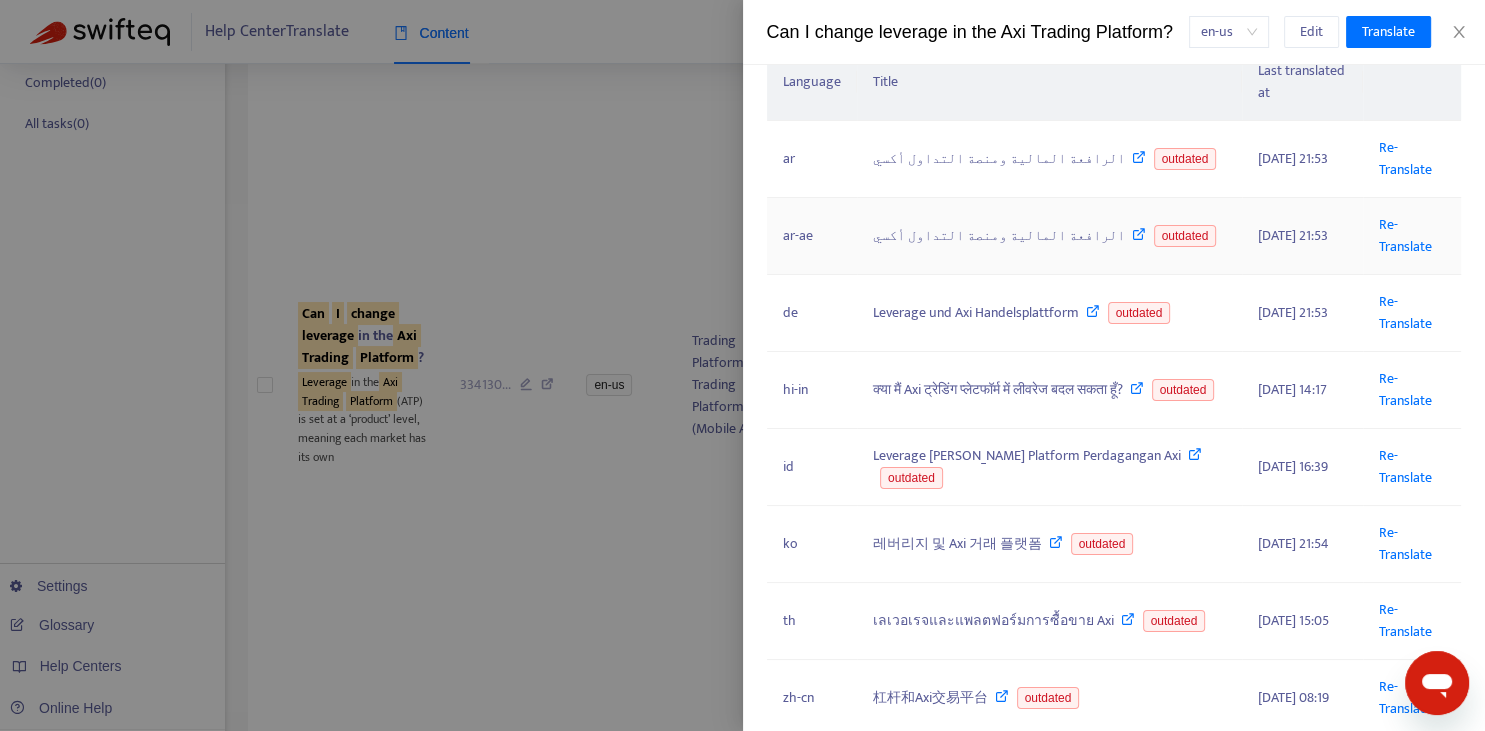 scroll, scrollTop: 294, scrollLeft: 0, axis: vertical 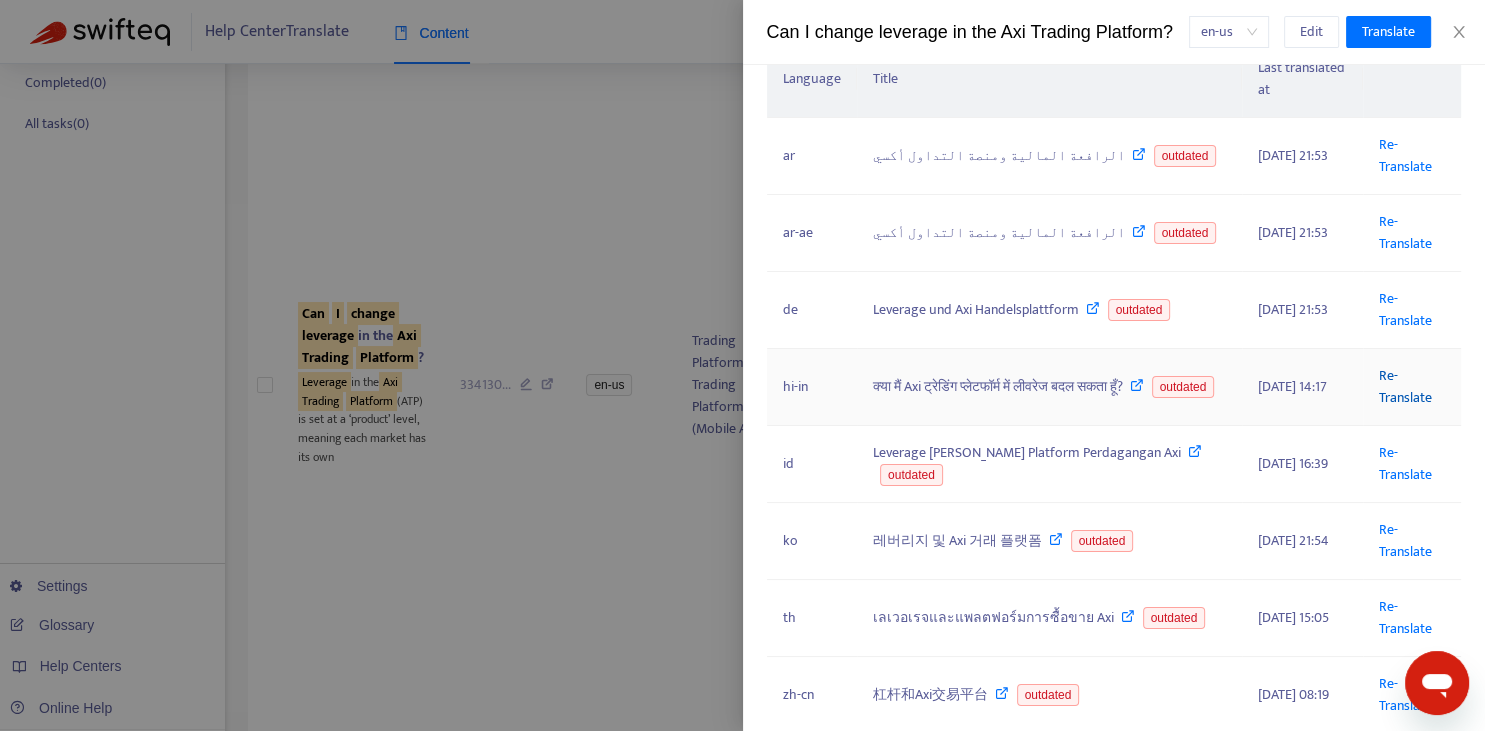 click on "Re-Translate" at bounding box center [1405, 386] 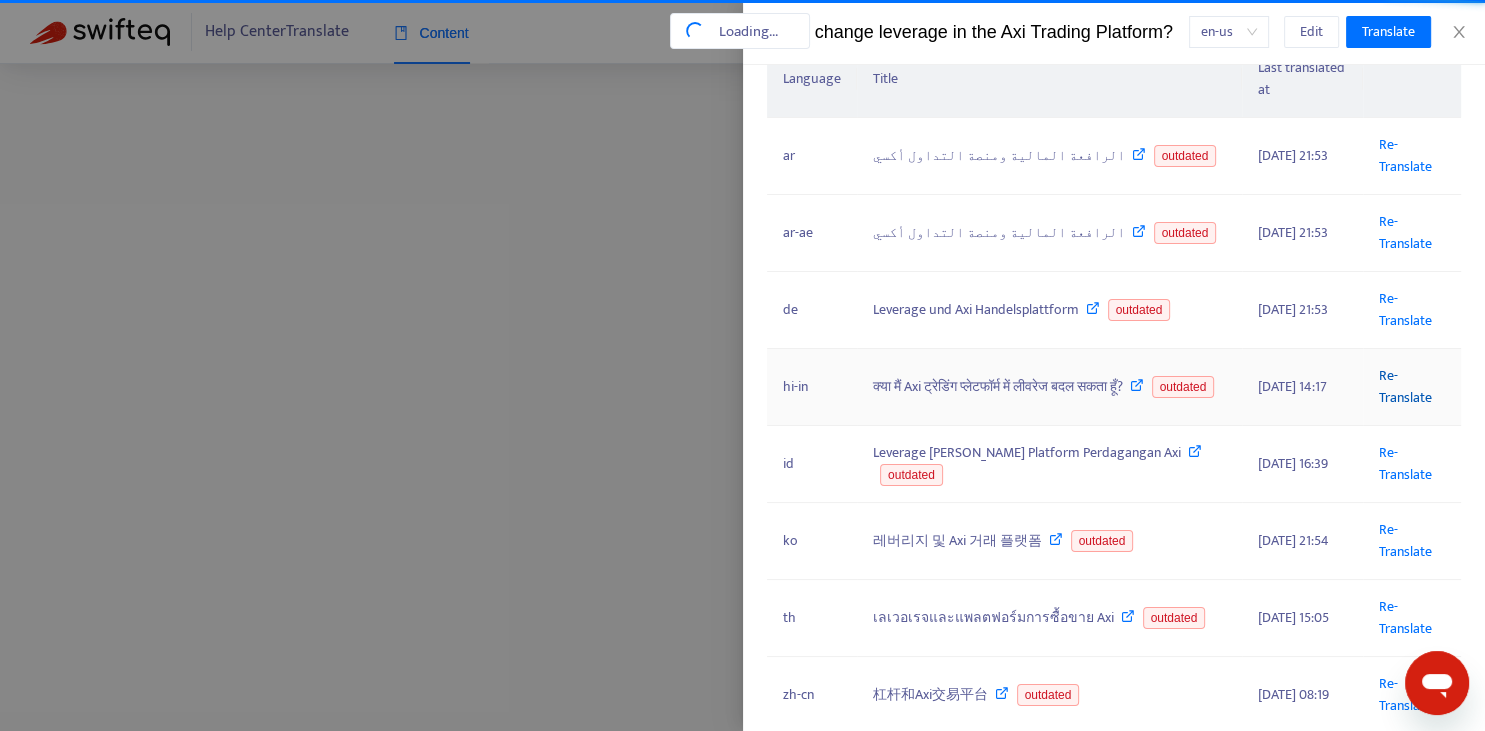 scroll, scrollTop: 34, scrollLeft: 0, axis: vertical 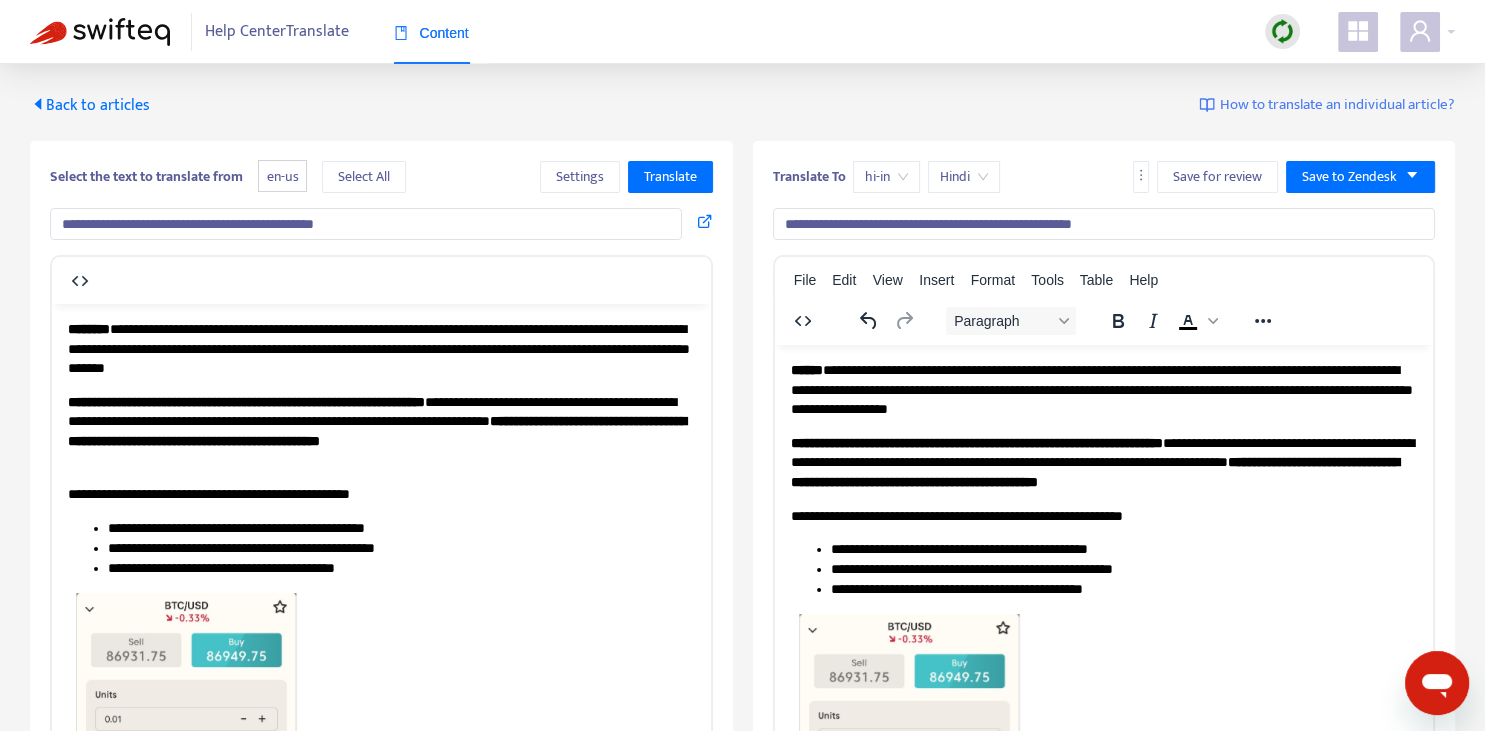 drag, startPoint x: 818, startPoint y: 226, endPoint x: 778, endPoint y: 216, distance: 41.231056 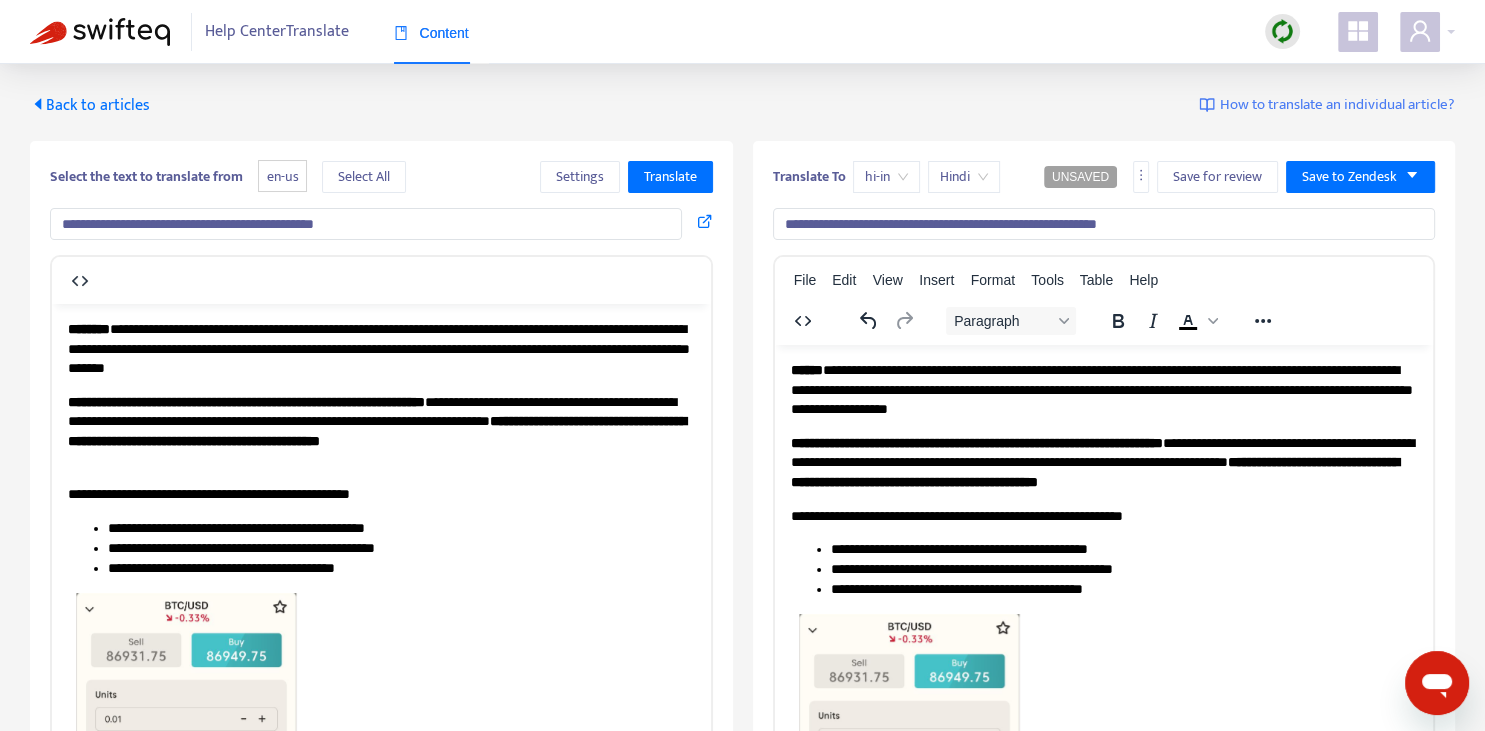 type on "**********" 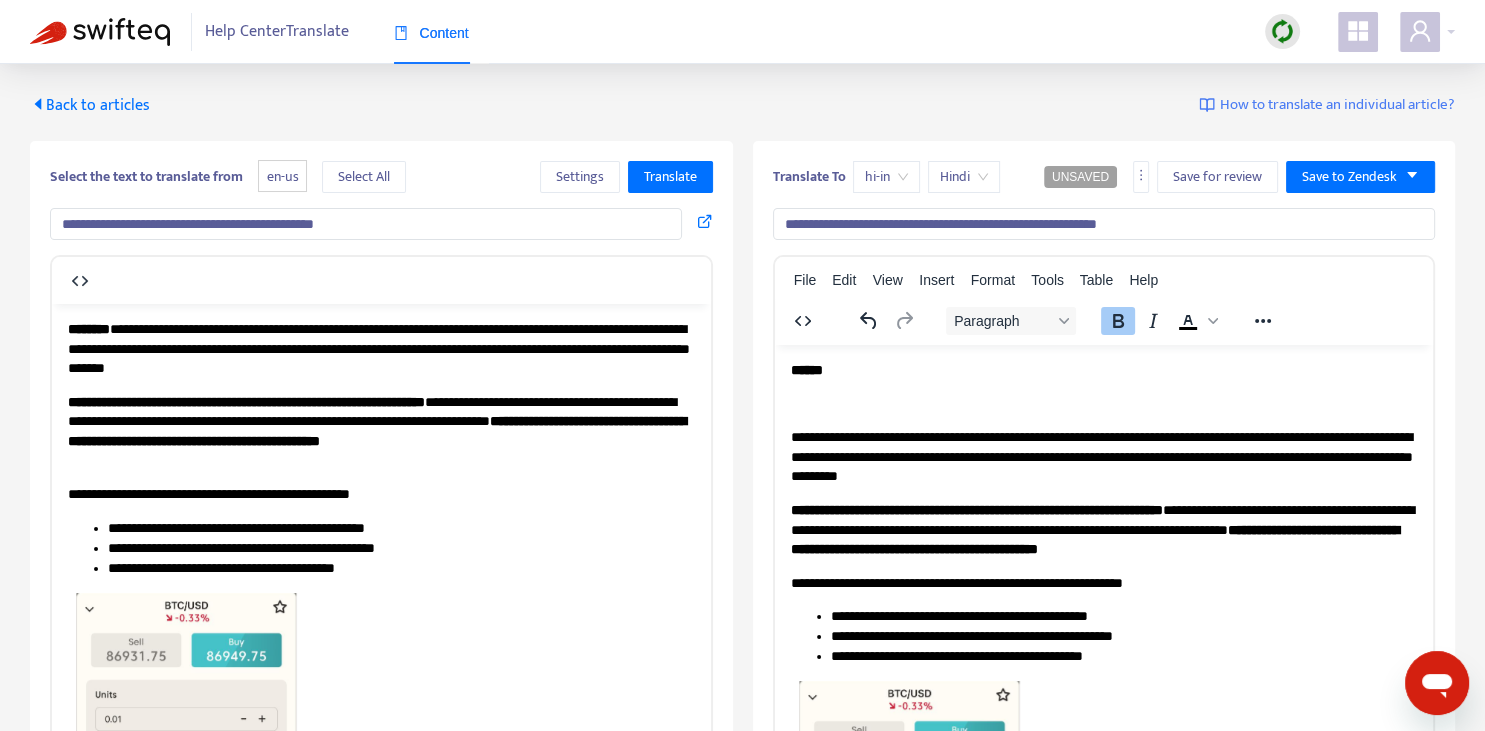 type 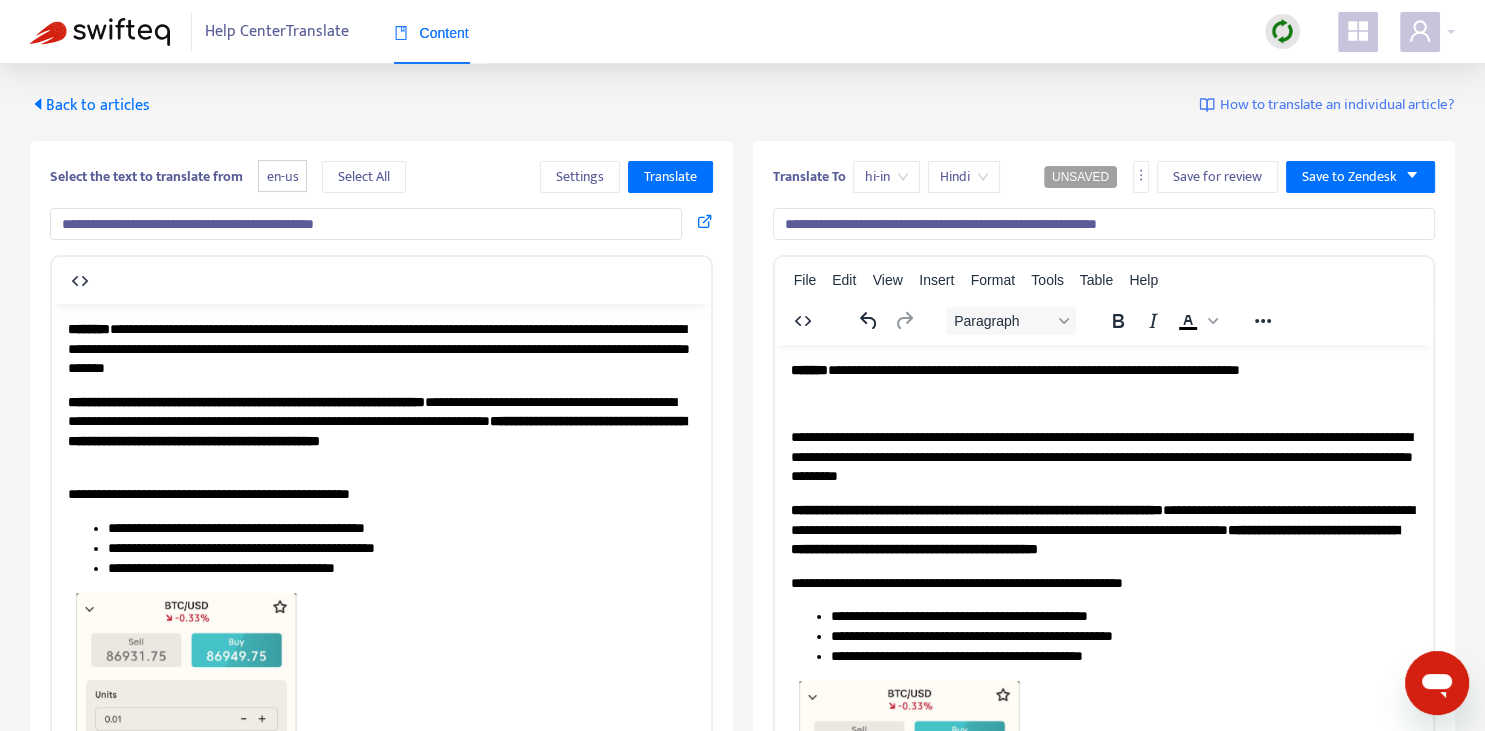 click on "**********" at bounding box center (1033, 369) 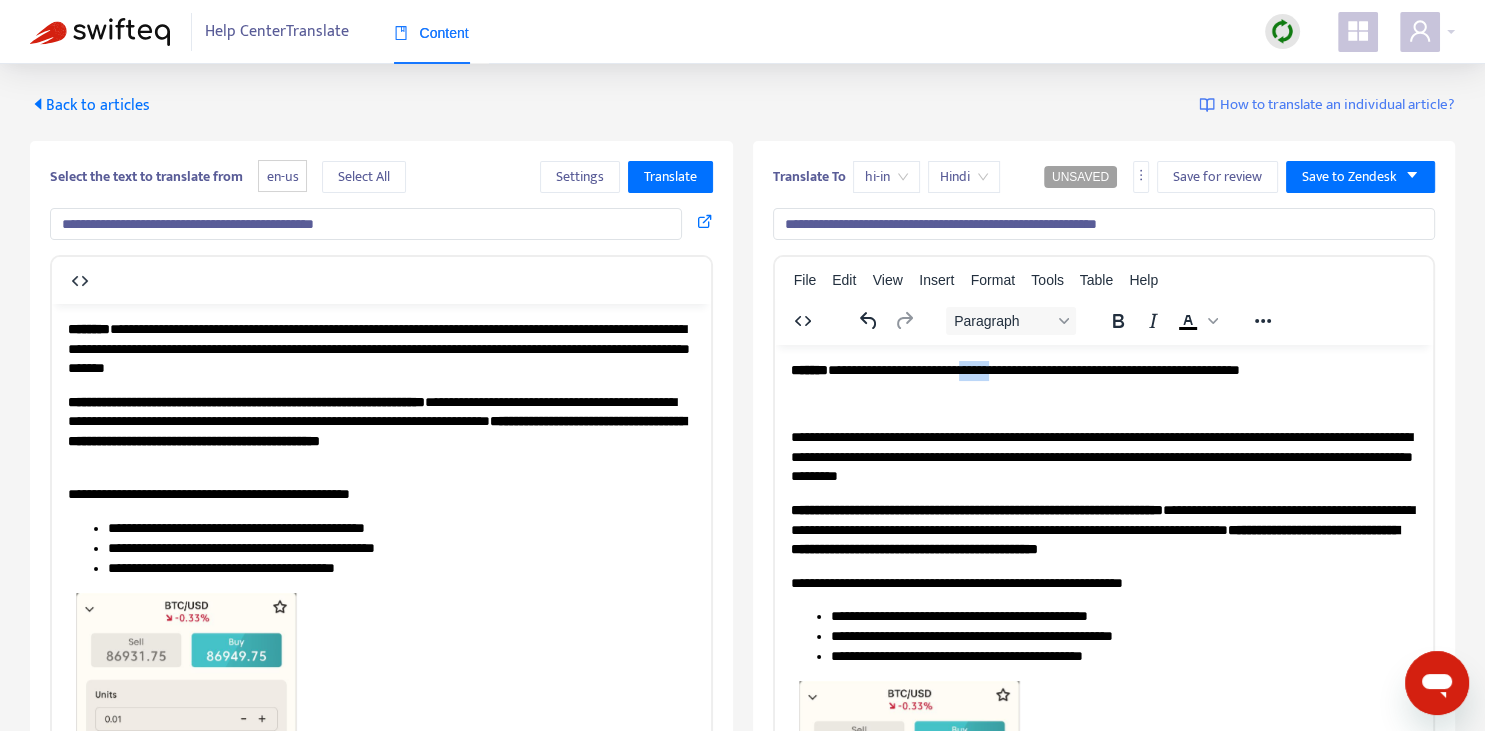 click on "**********" at bounding box center (1033, 369) 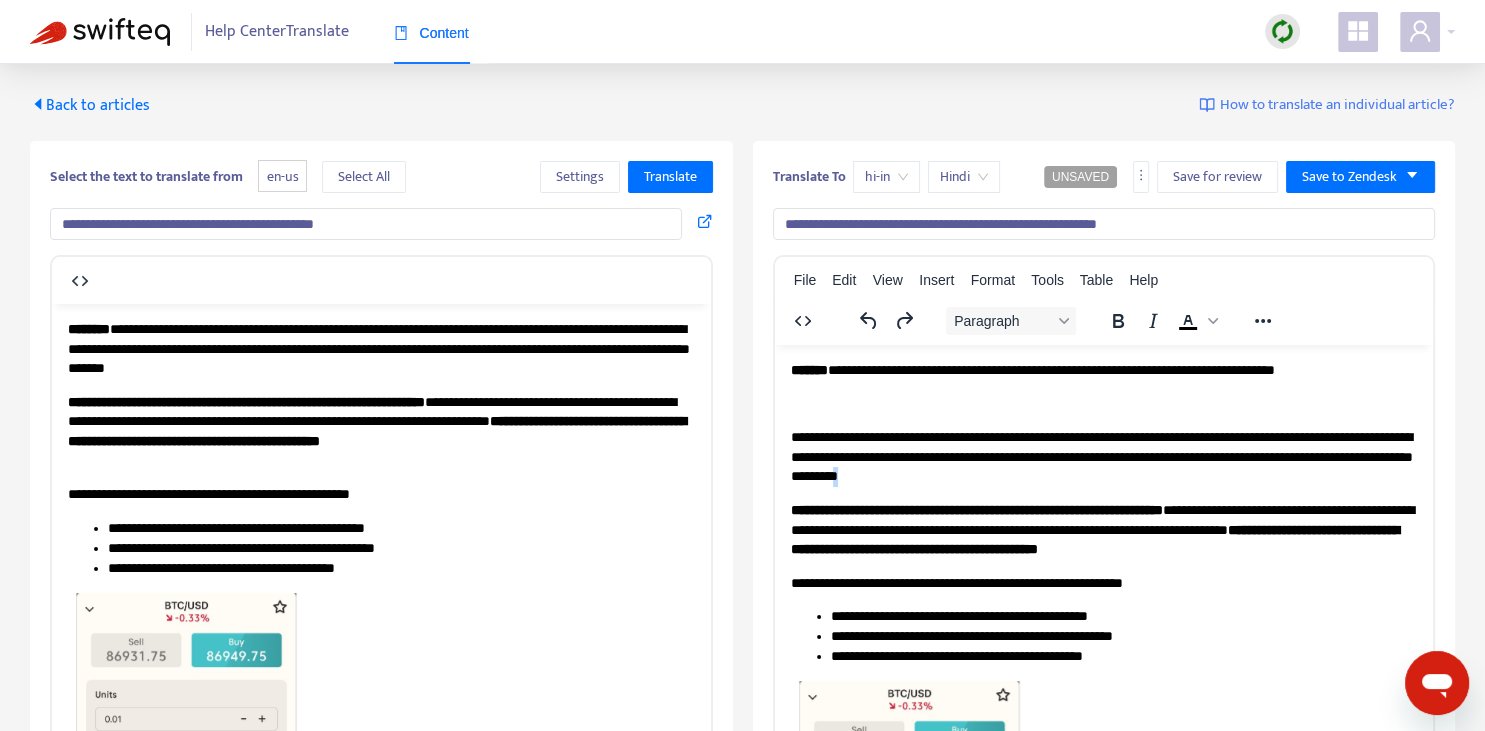 copy on "*" 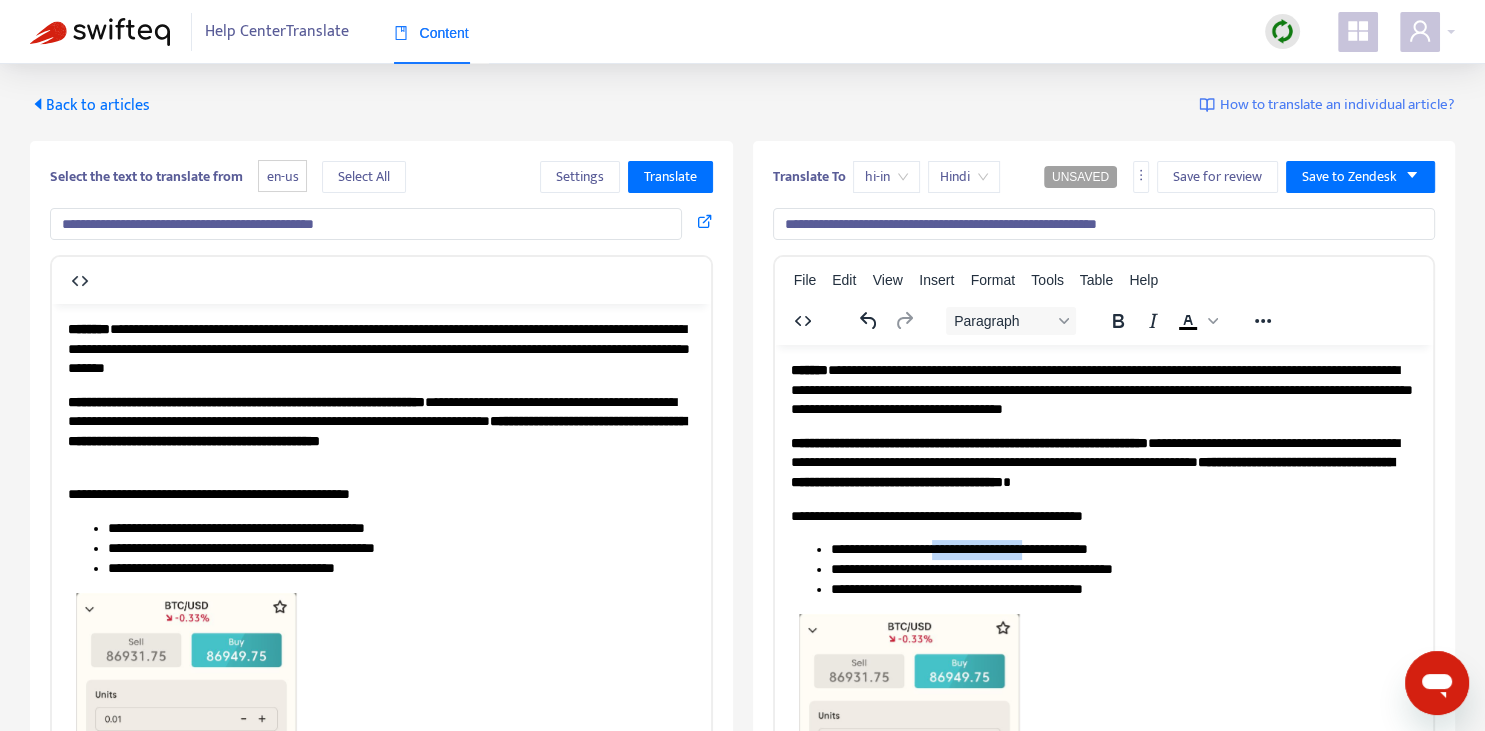 drag, startPoint x: 918, startPoint y: 549, endPoint x: 1030, endPoint y: 550, distance: 112.00446 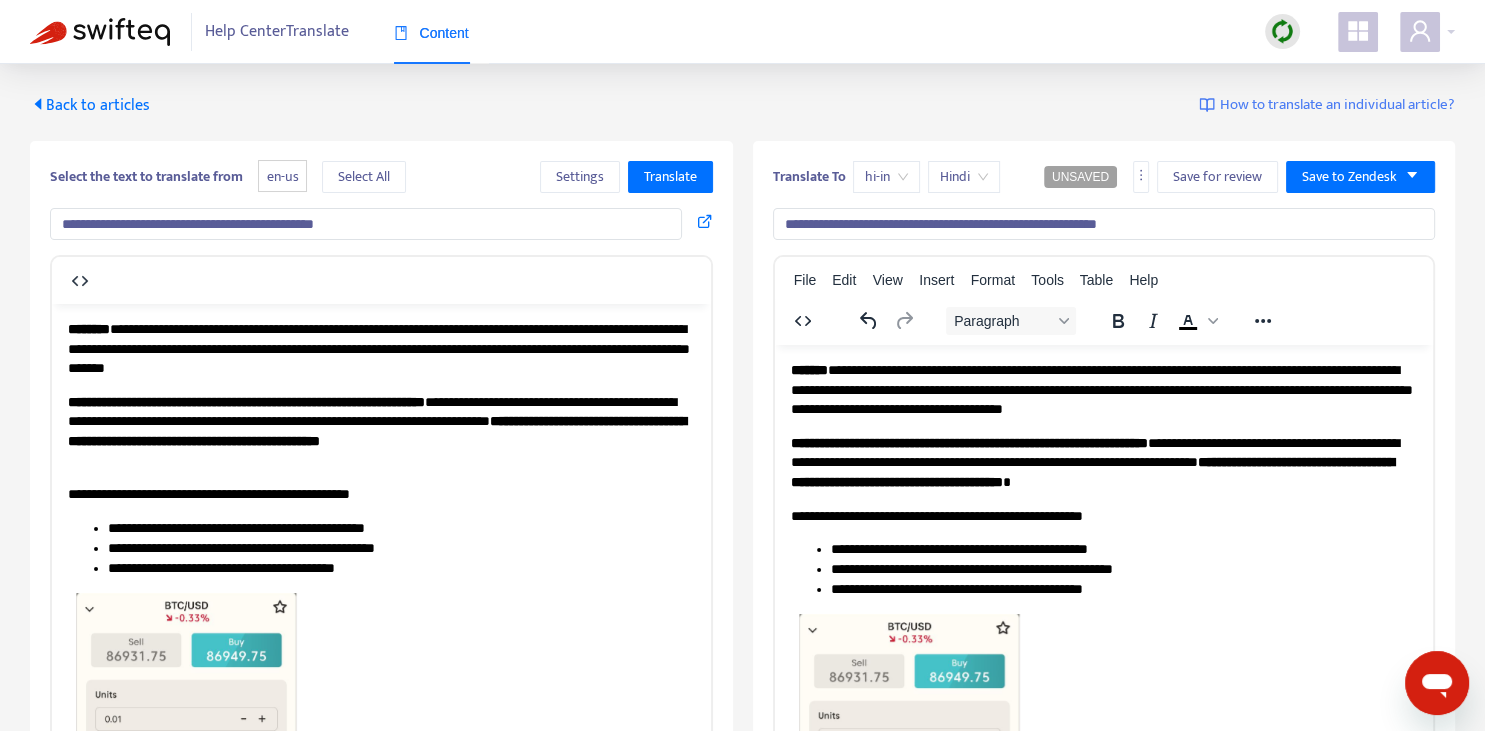 click on "**********" at bounding box center [1123, 569] 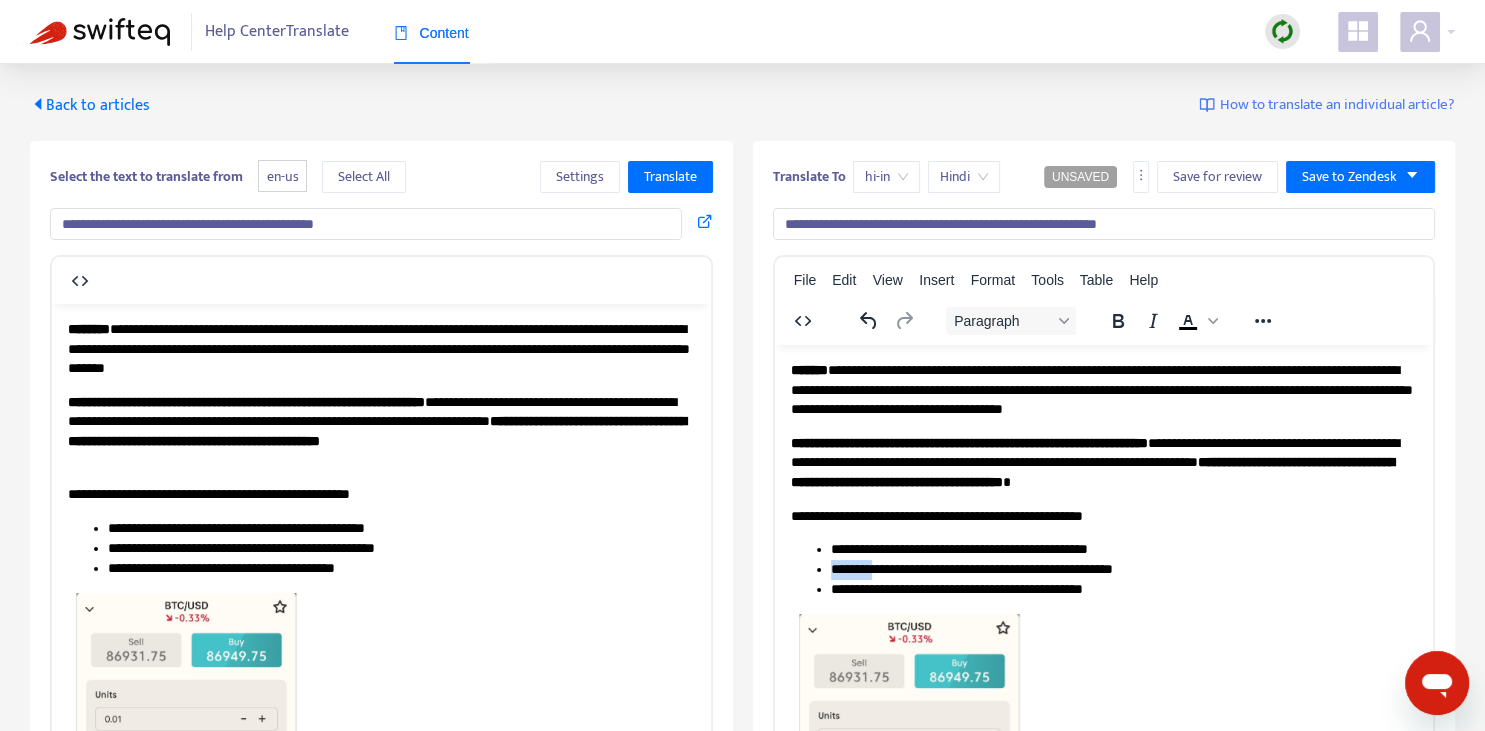 click on "**********" at bounding box center [1123, 569] 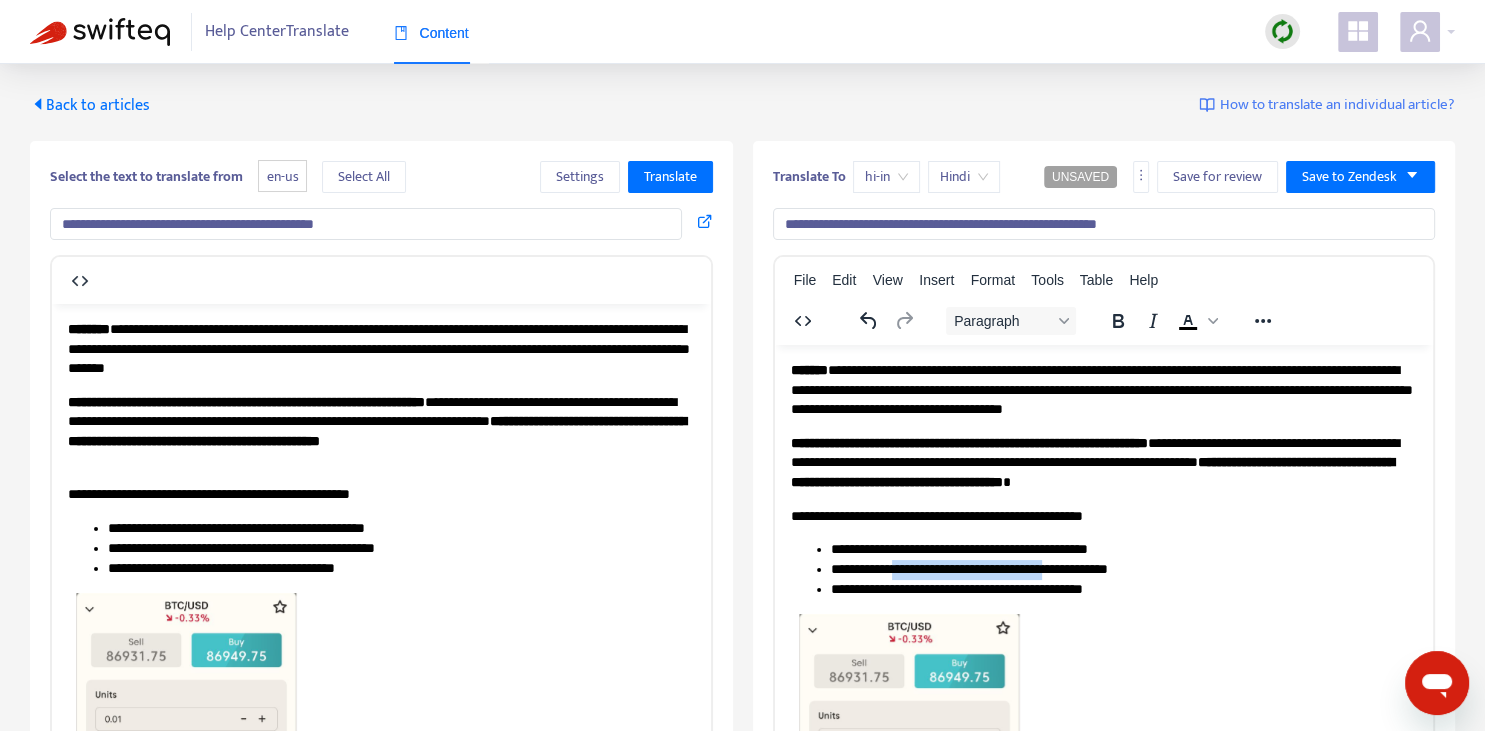 drag, startPoint x: 897, startPoint y: 567, endPoint x: 1096, endPoint y: 576, distance: 199.20341 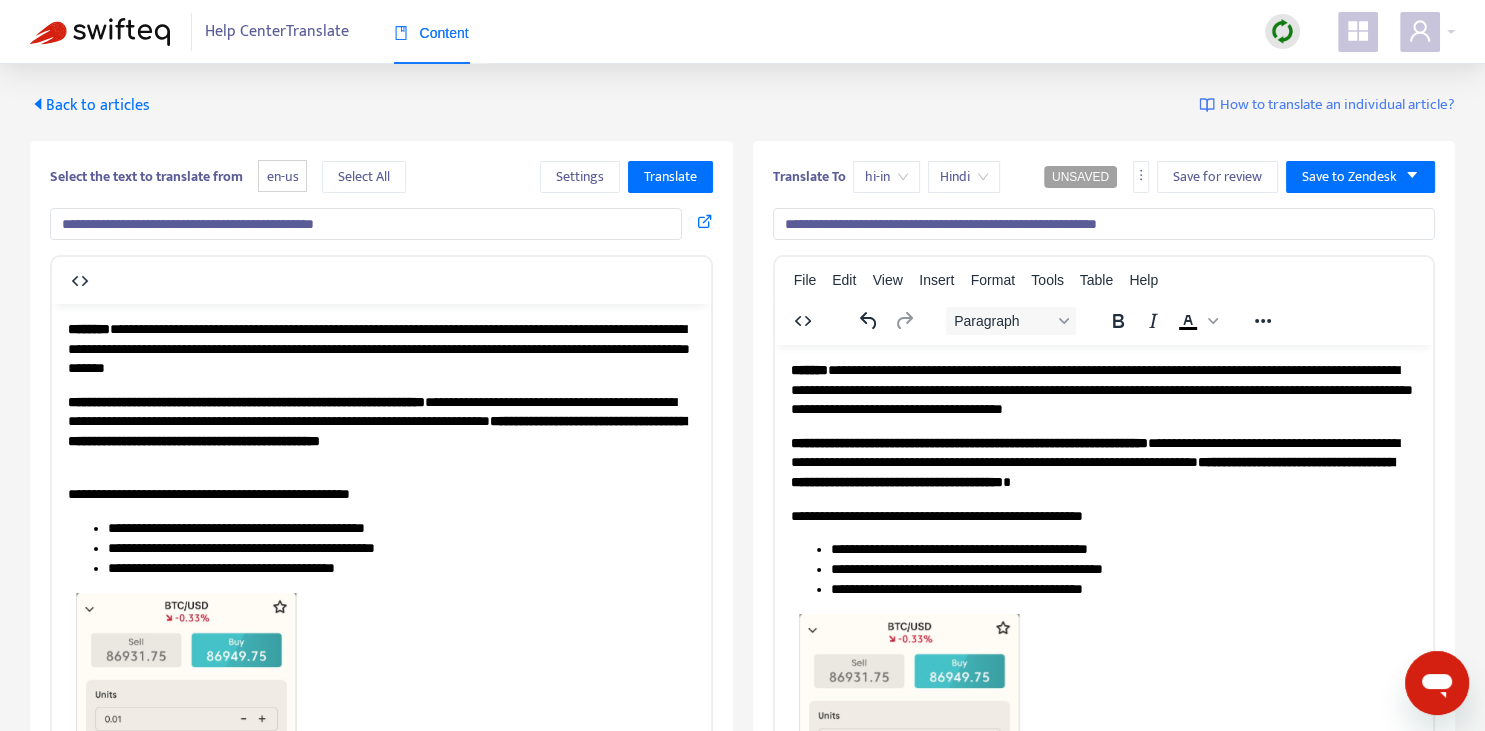 click on "**********" at bounding box center (1123, 589) 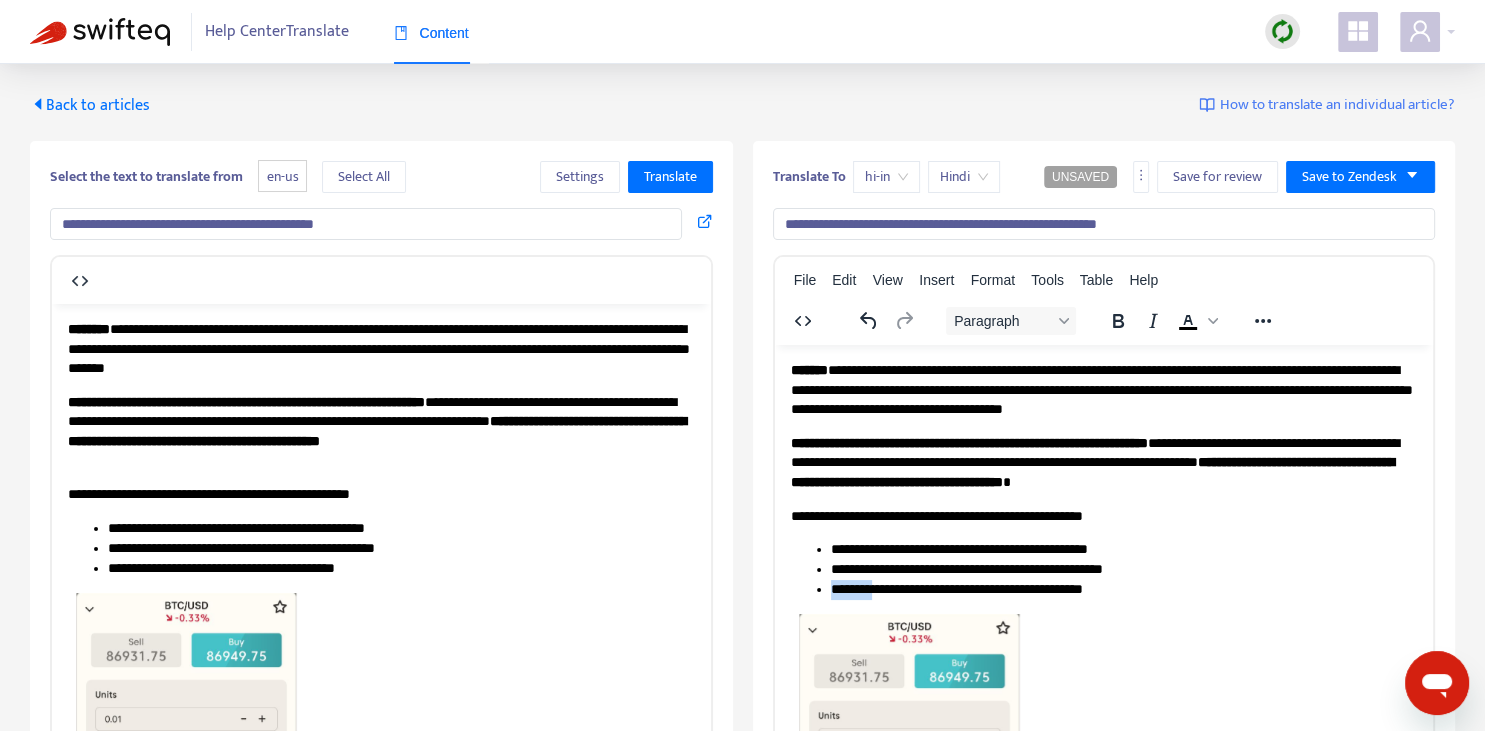 click on "**********" at bounding box center (1123, 589) 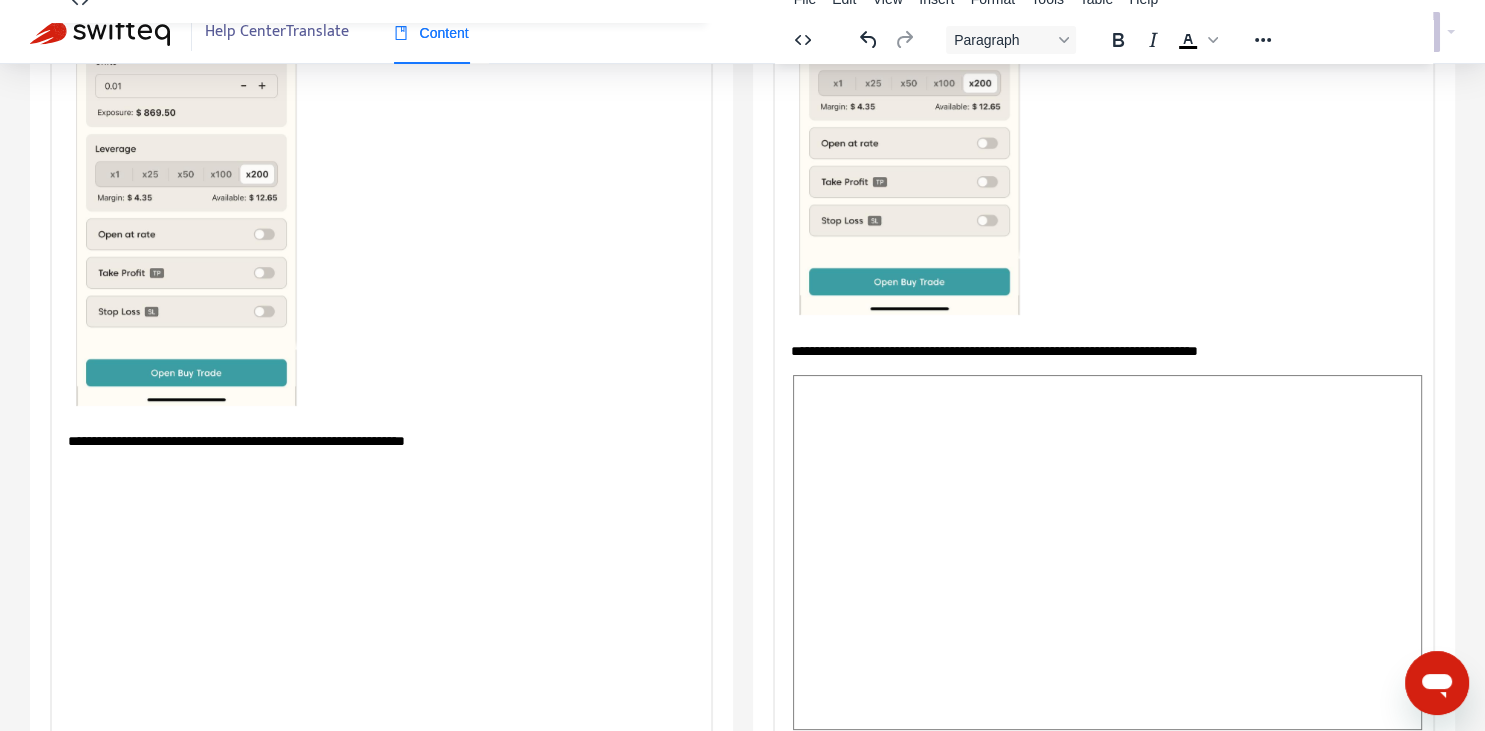 scroll, scrollTop: 442, scrollLeft: 0, axis: vertical 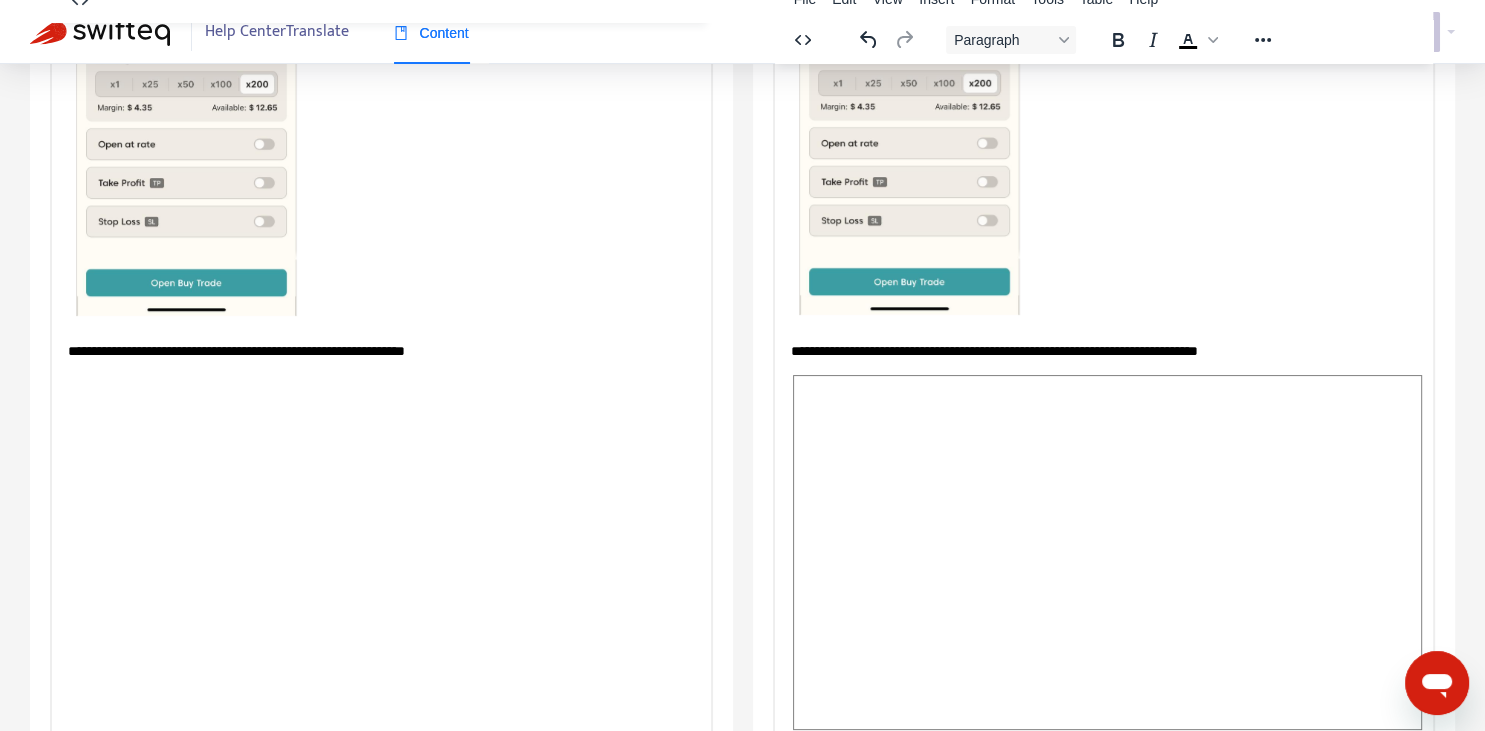 click on "**********" at bounding box center [1103, 351] 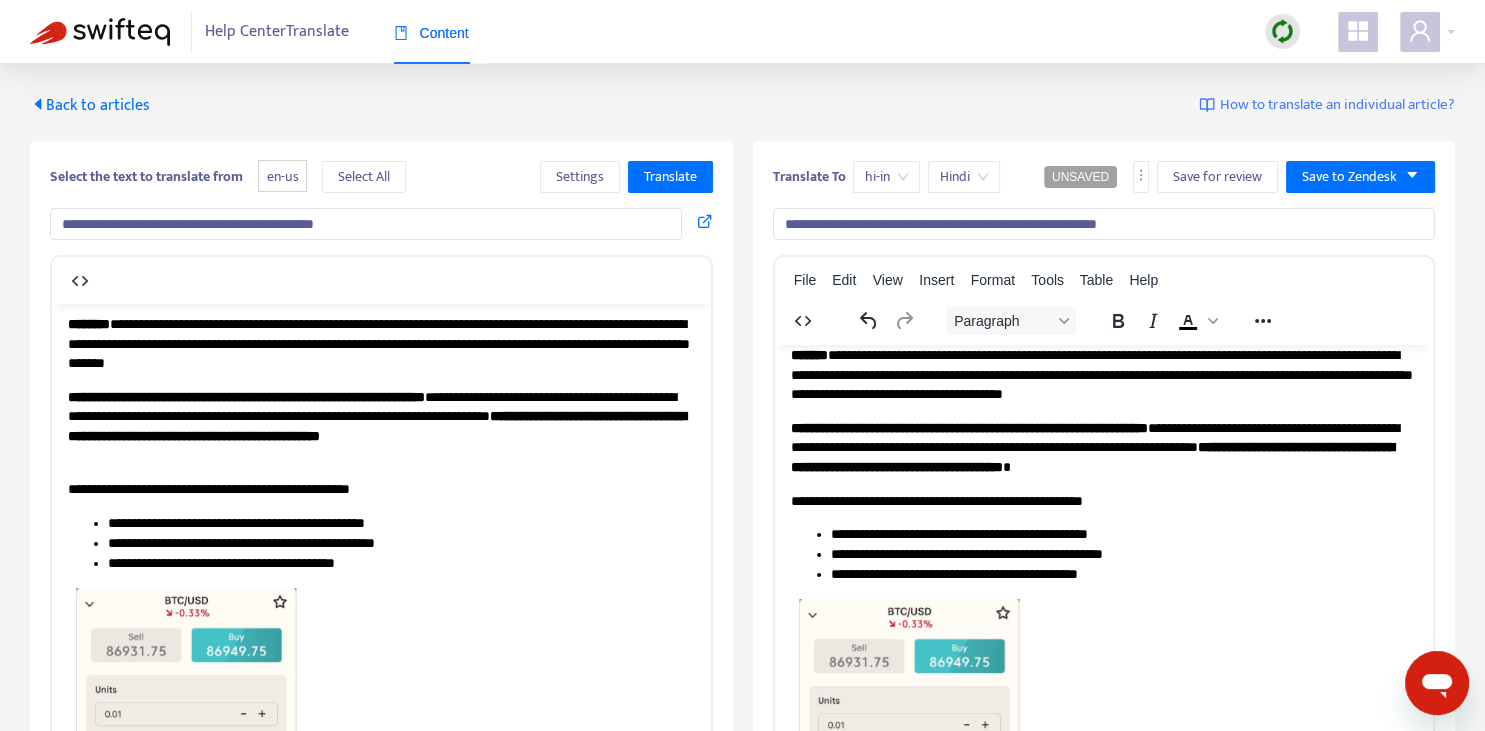 scroll, scrollTop: 0, scrollLeft: 0, axis: both 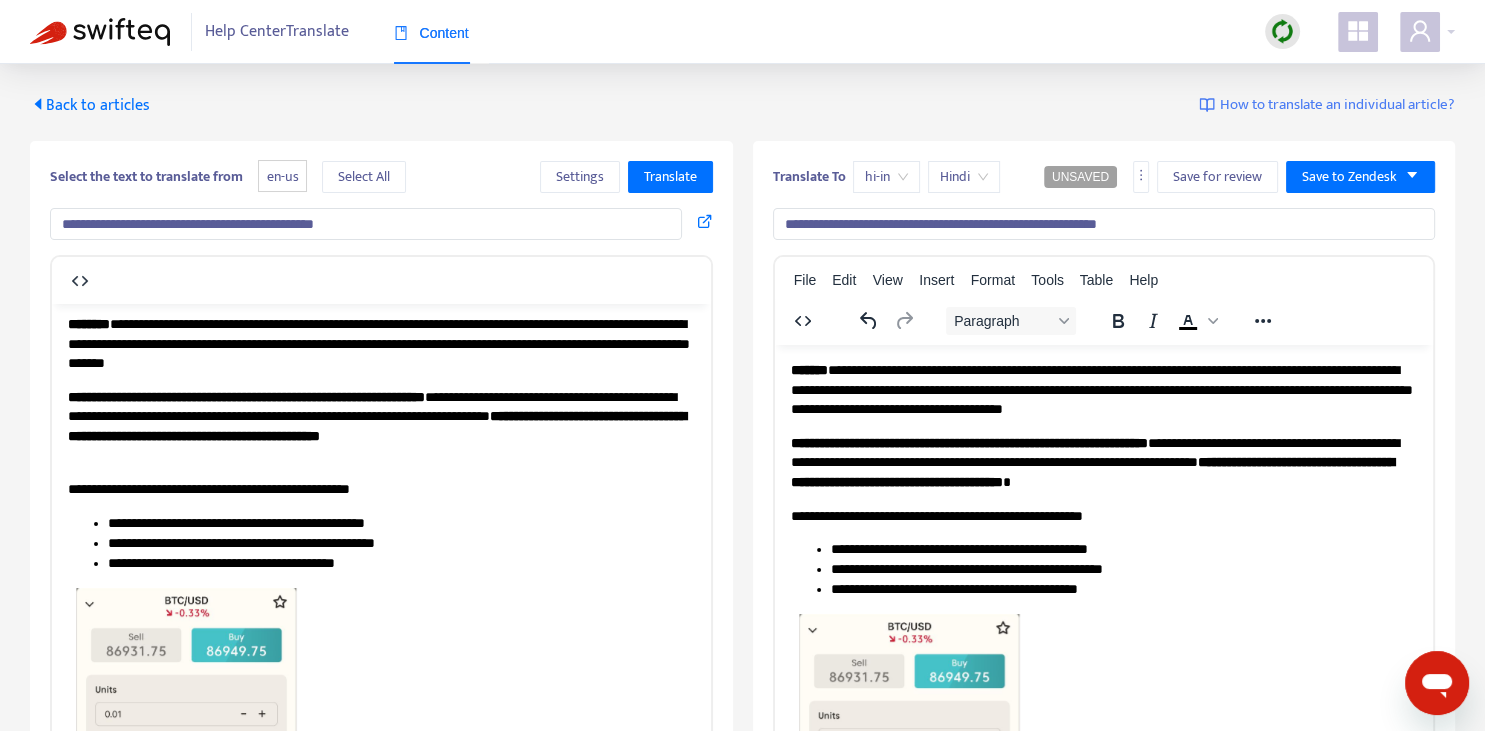 click on "**********" at bounding box center (968, 442) 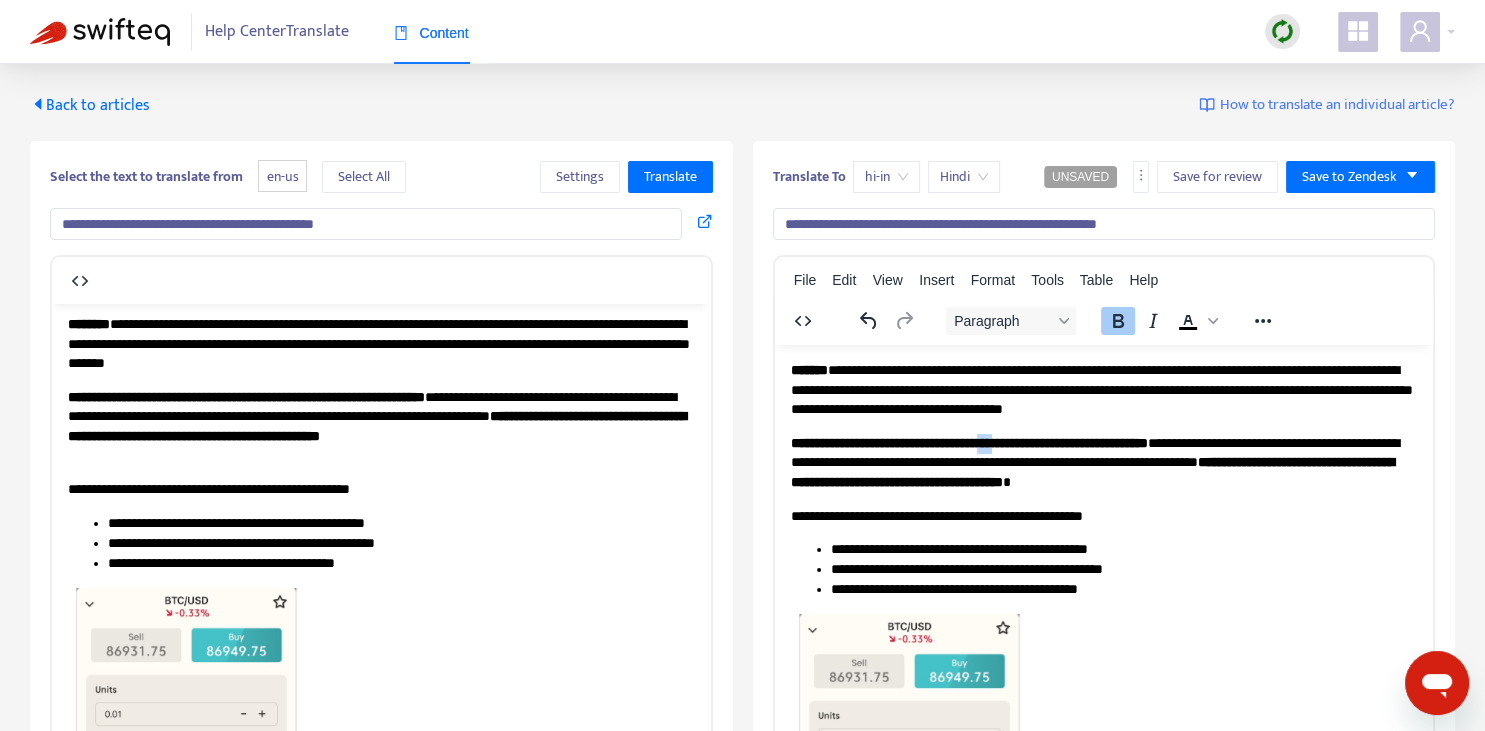 click on "**********" at bounding box center [968, 442] 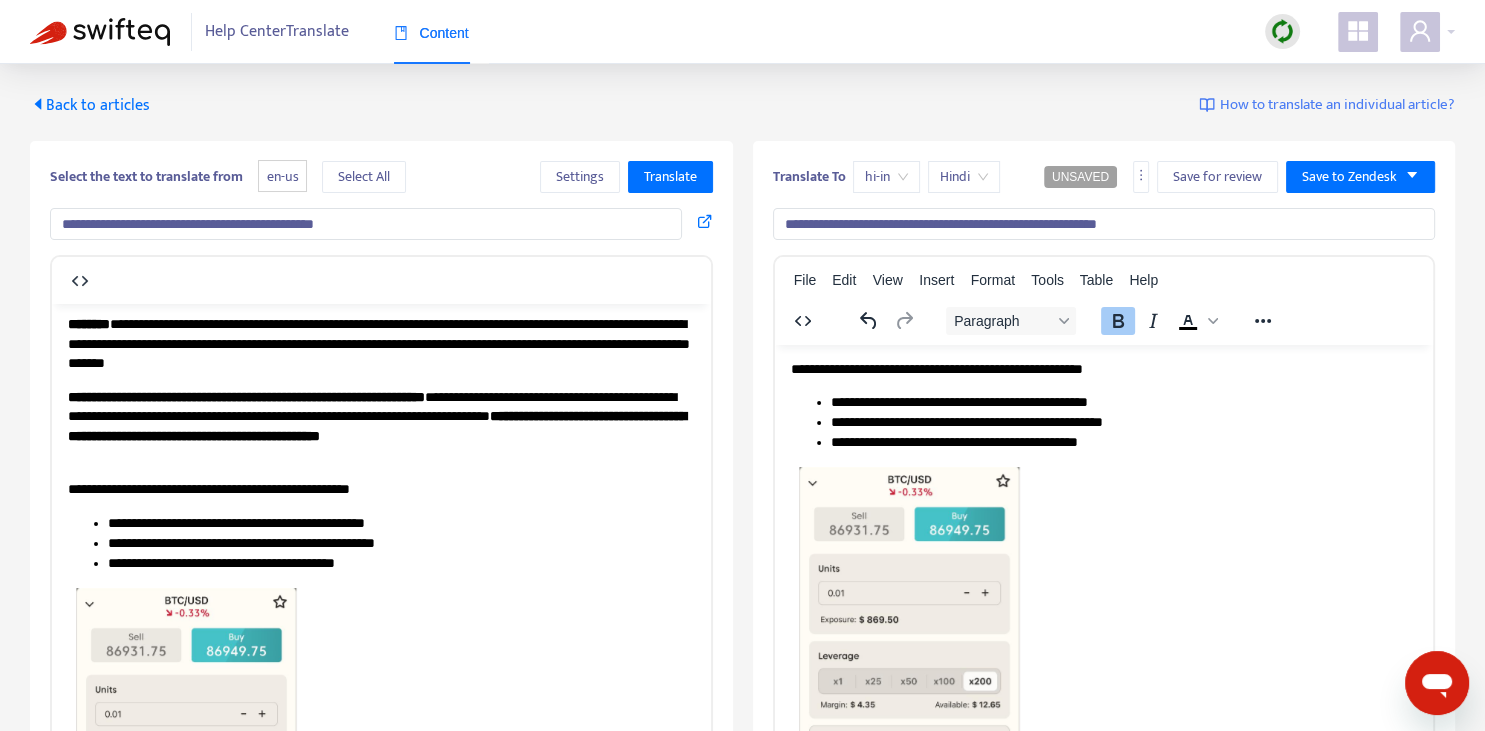 scroll, scrollTop: 464, scrollLeft: 0, axis: vertical 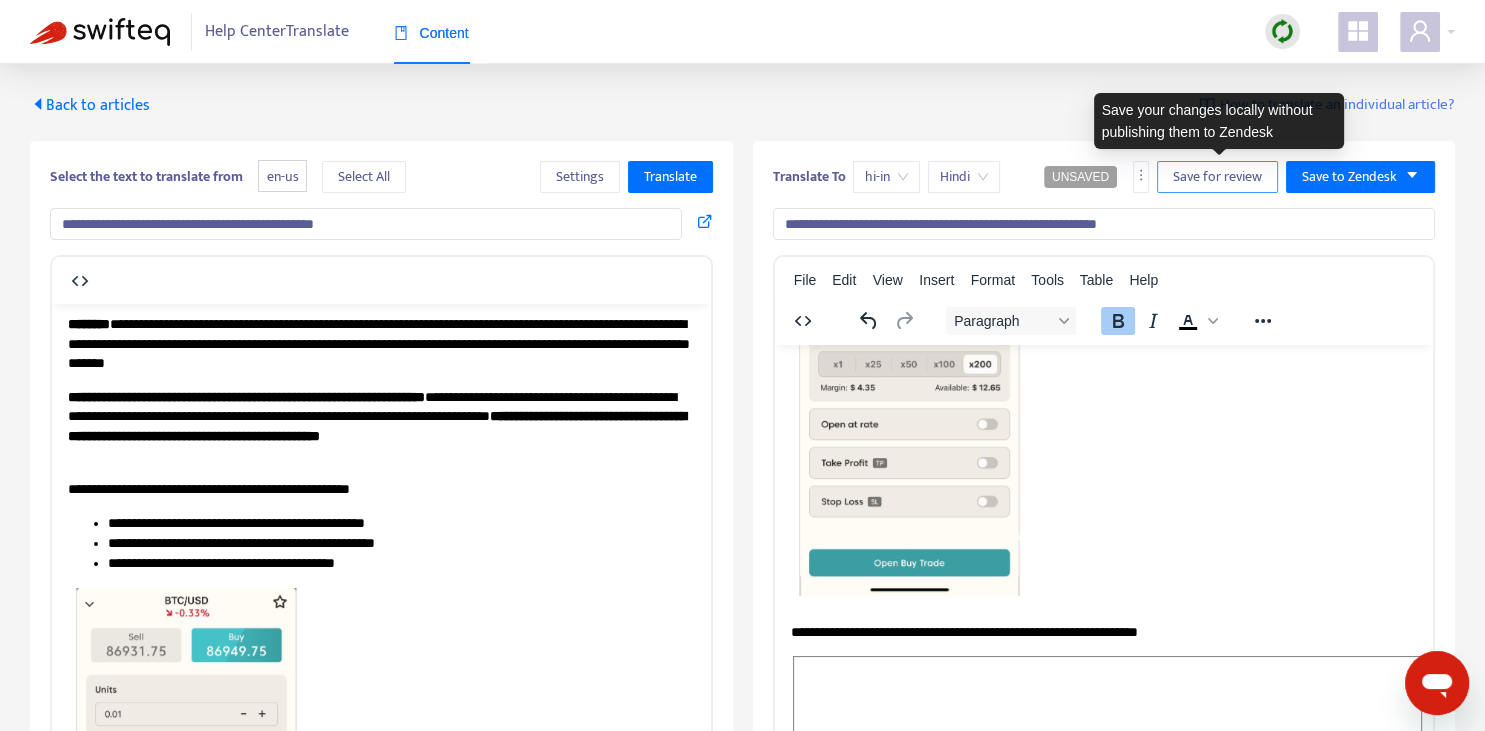 click on "Save for review" at bounding box center (1217, 177) 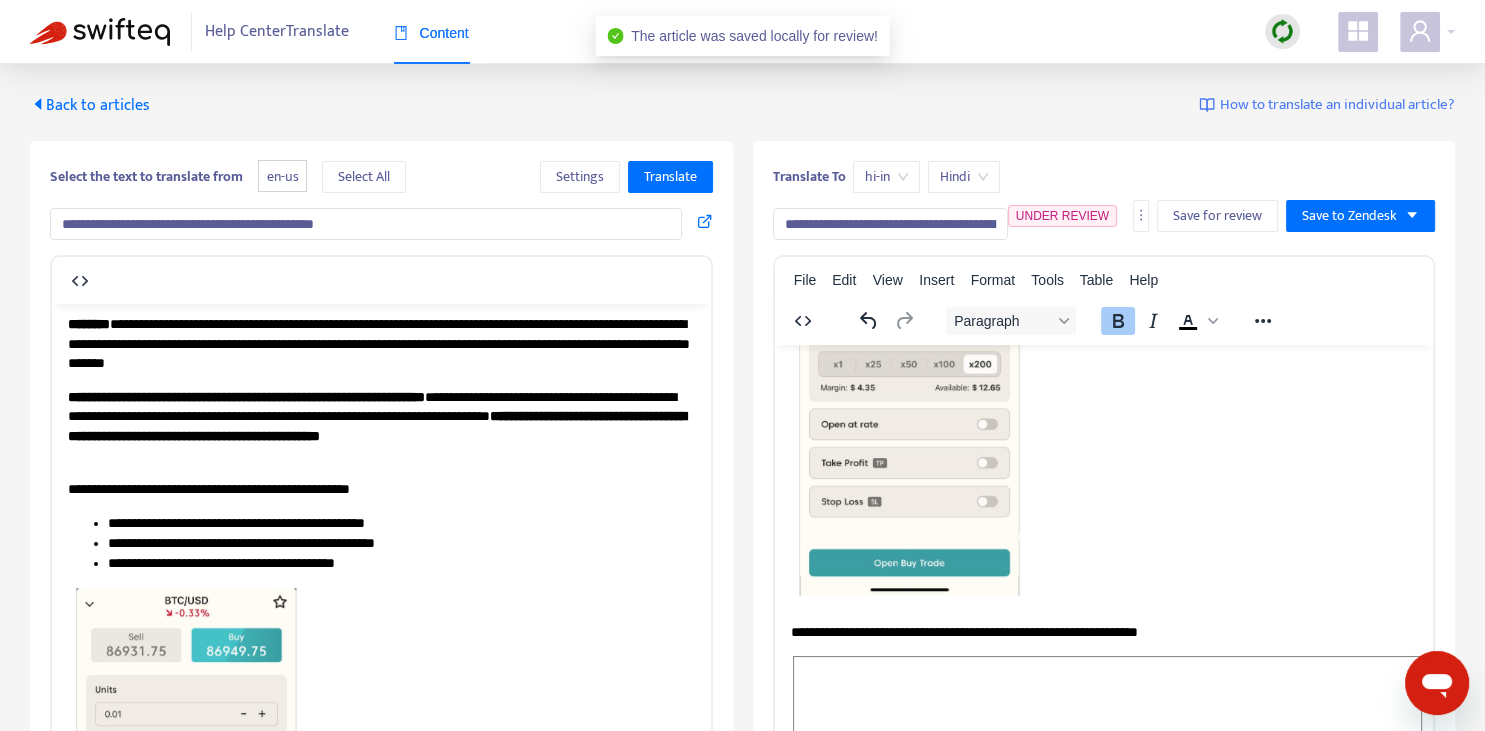 click on "Back to articles" at bounding box center [90, 105] 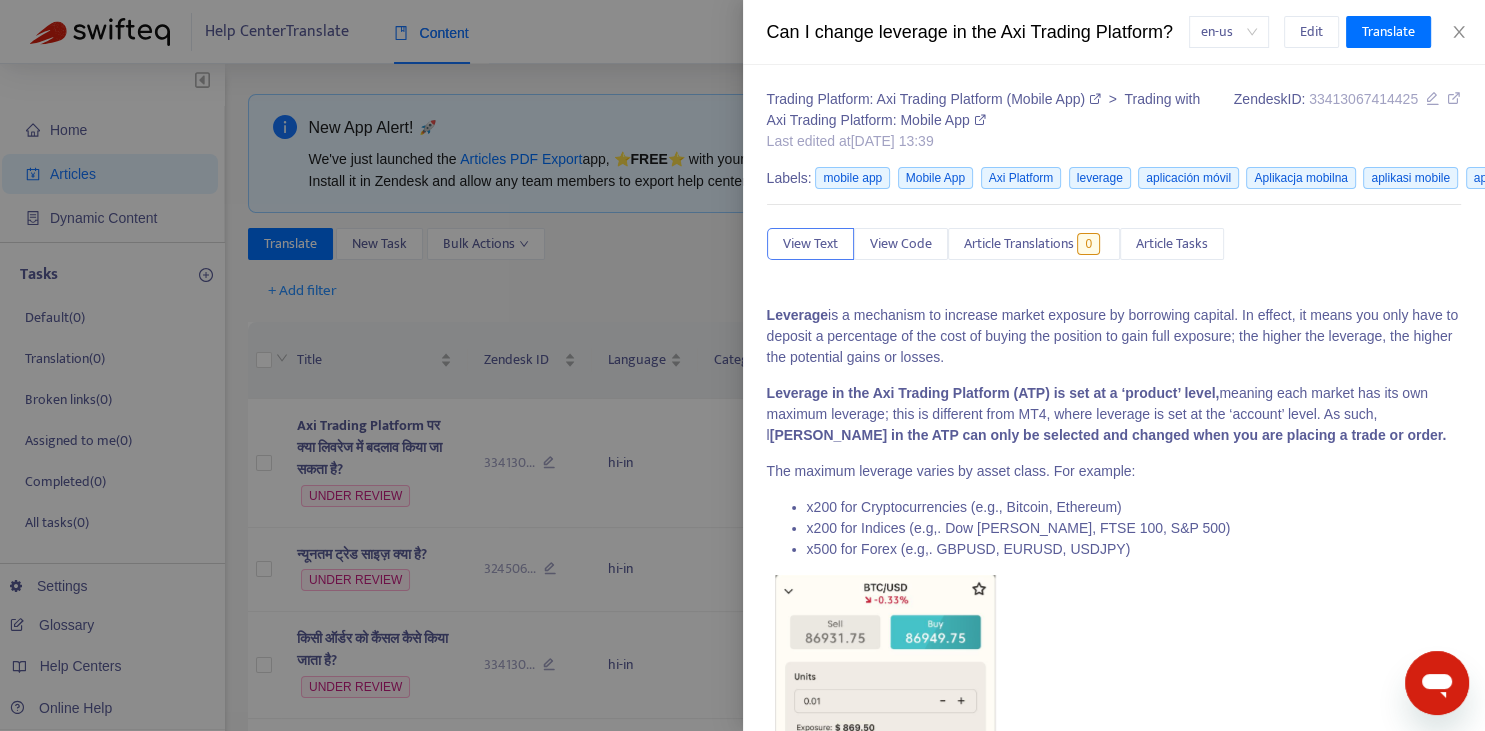 click at bounding box center [742, 365] 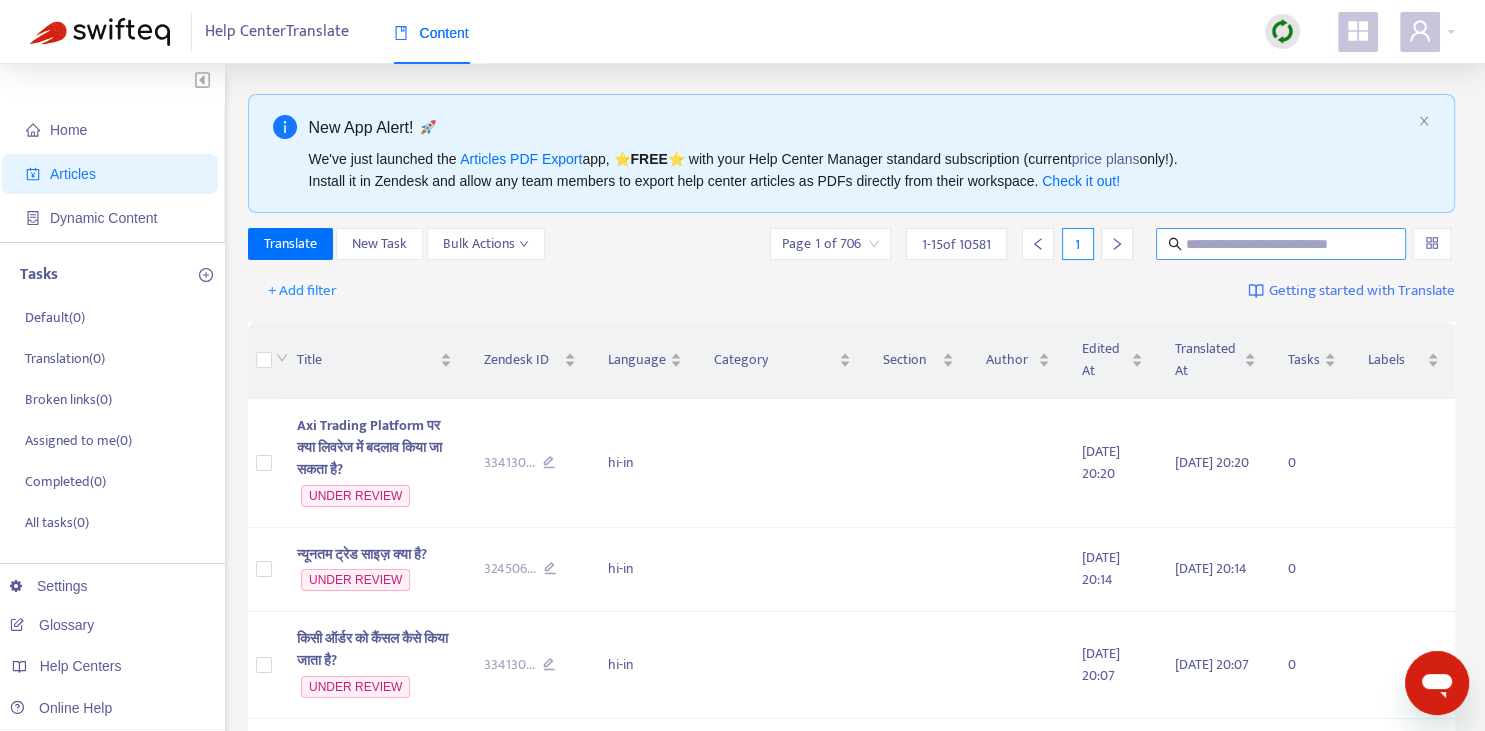 click at bounding box center (1281, 244) 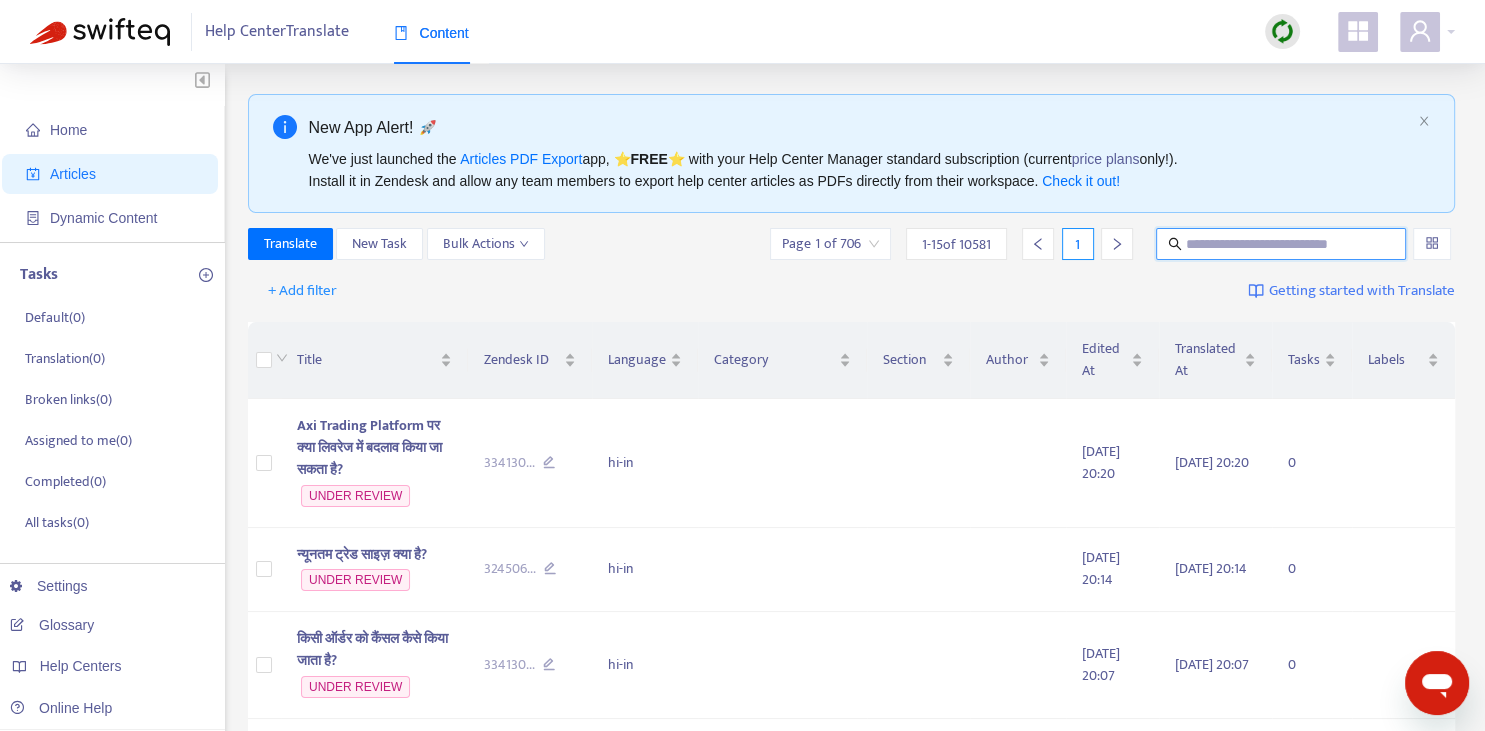 click at bounding box center (1282, 244) 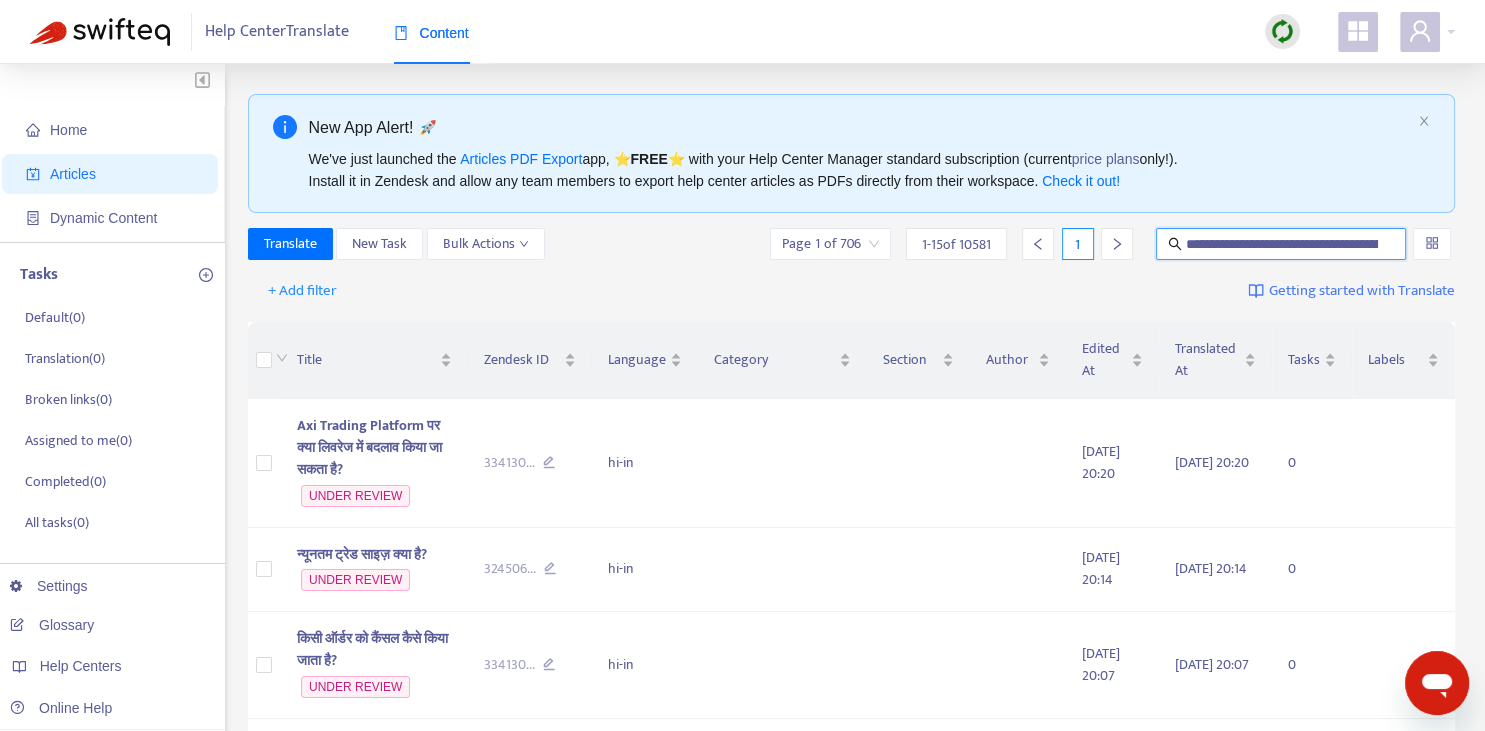 scroll, scrollTop: 0, scrollLeft: 92, axis: horizontal 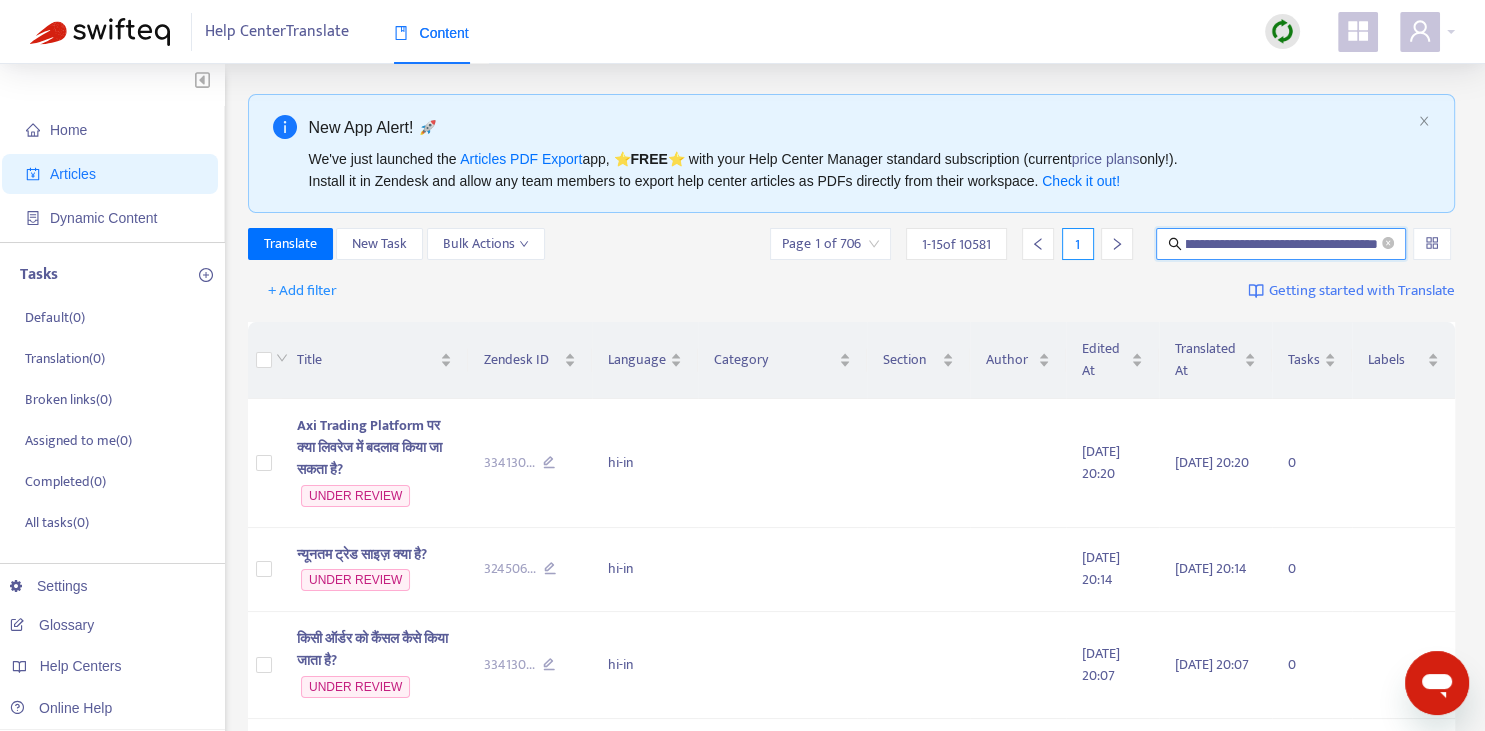 type on "**********" 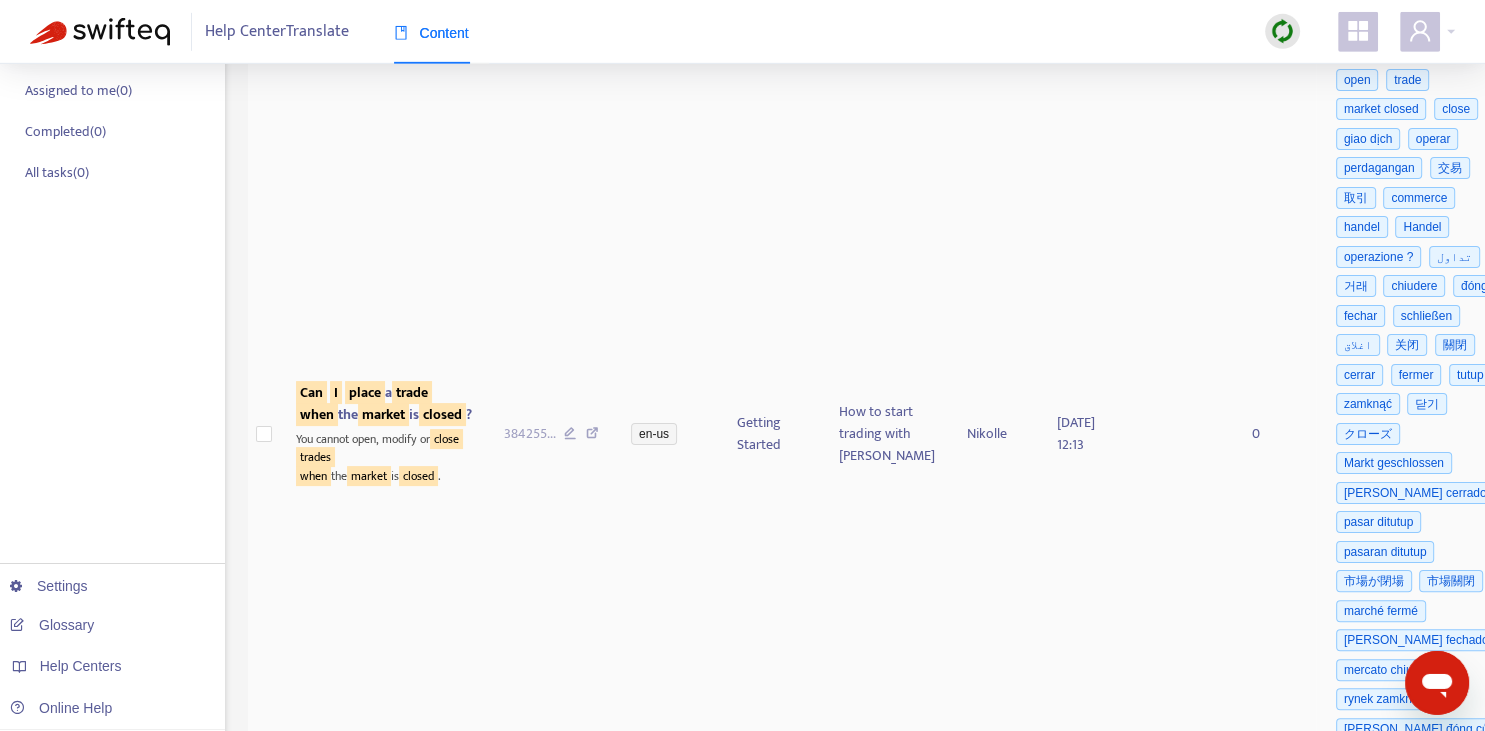 scroll, scrollTop: 422, scrollLeft: 0, axis: vertical 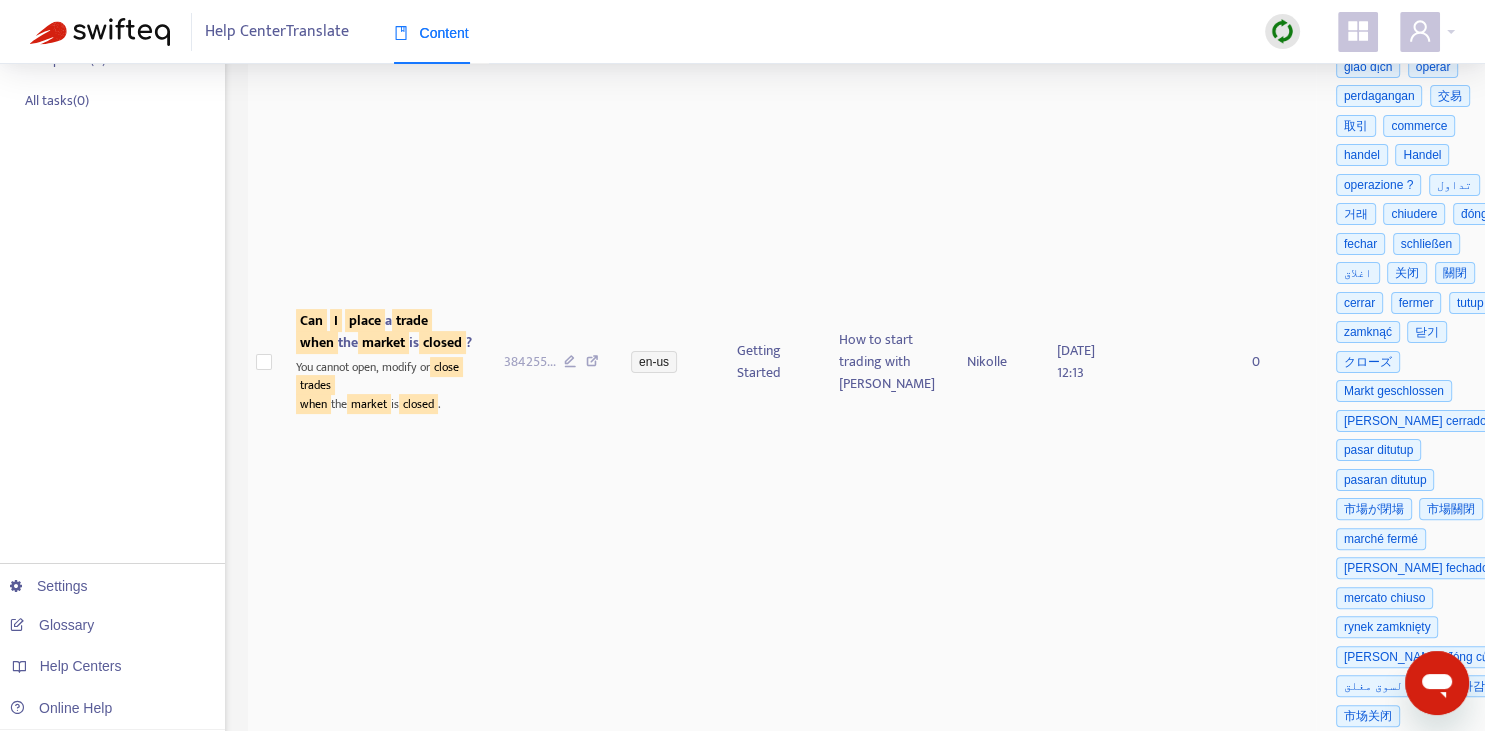 click on "market" at bounding box center [383, 342] 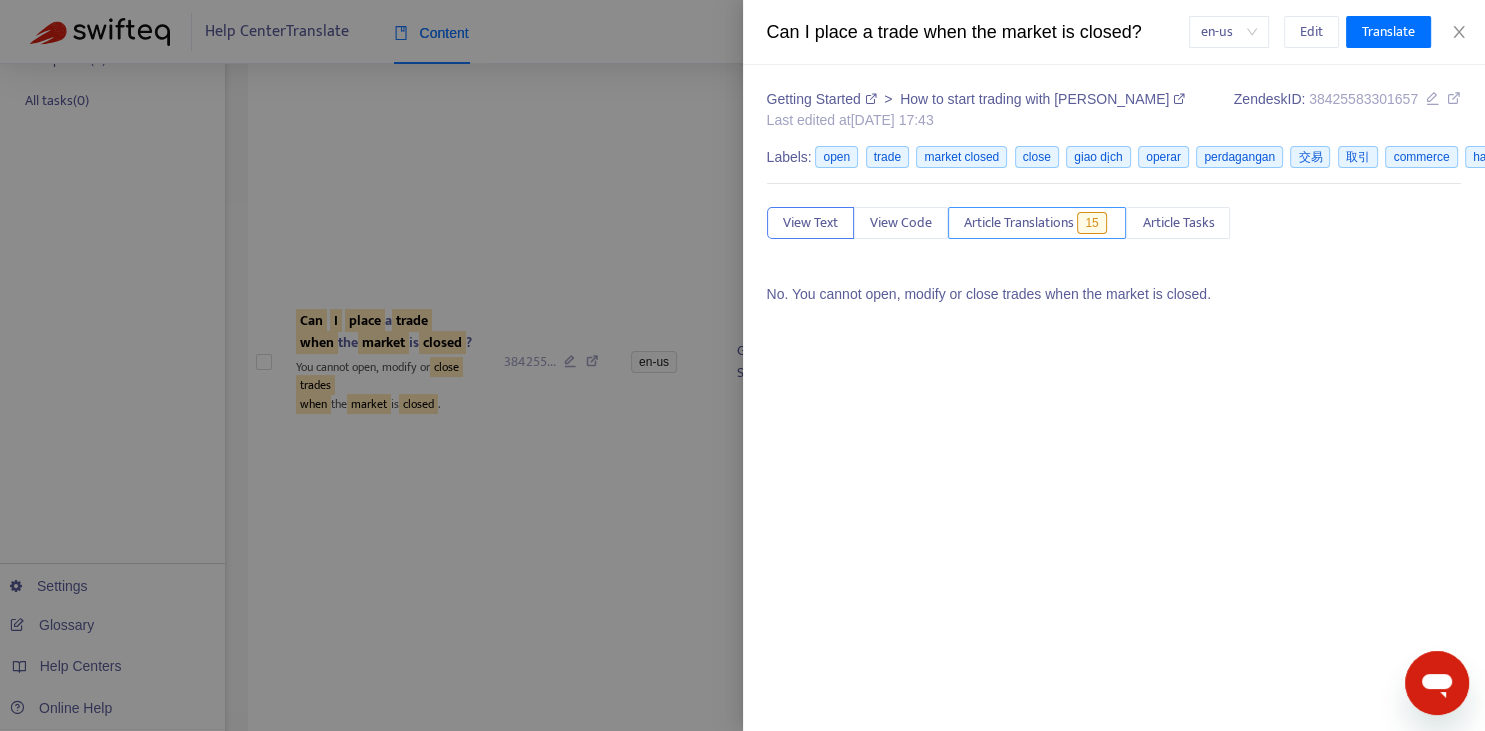 click on "Article Translations" at bounding box center (1019, 223) 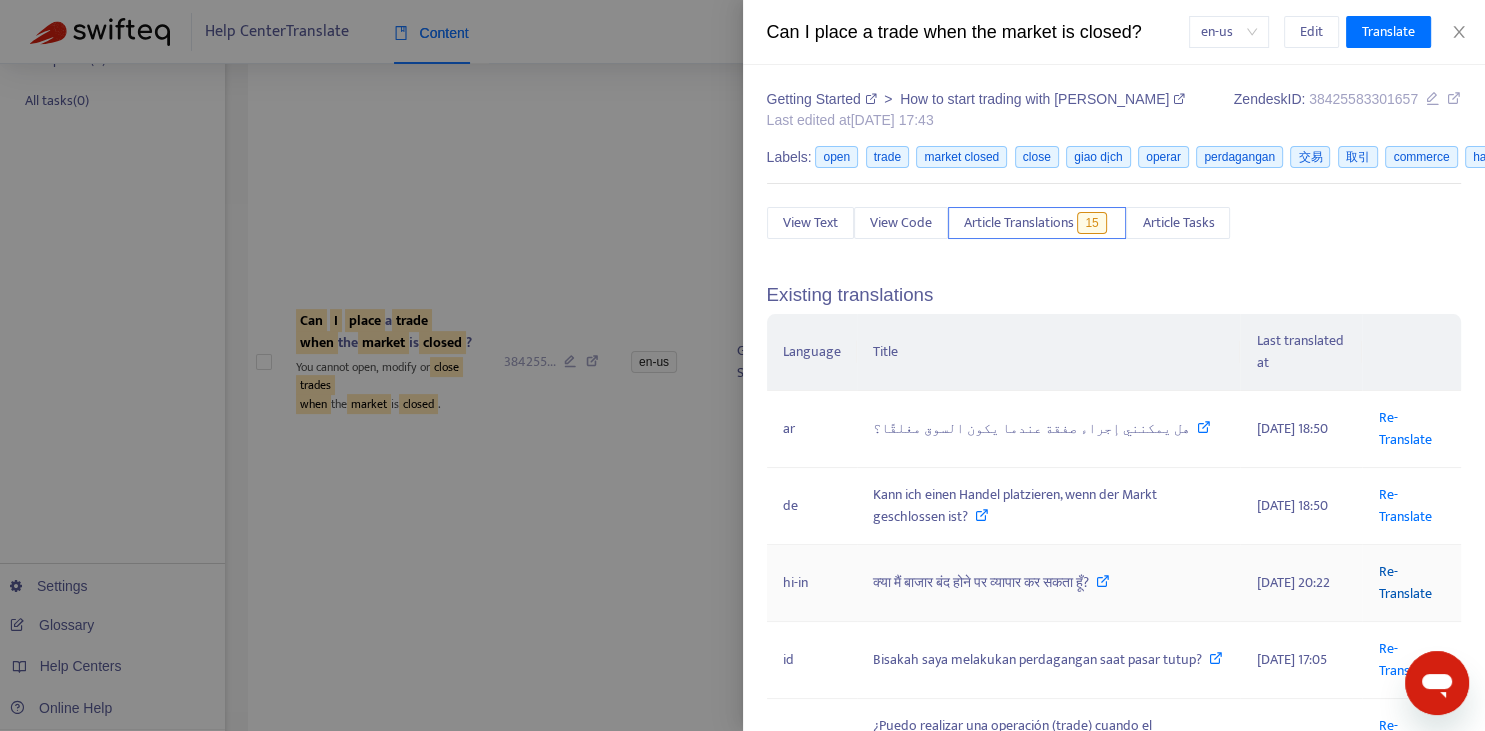 click on "Re-Translate" at bounding box center [1404, 582] 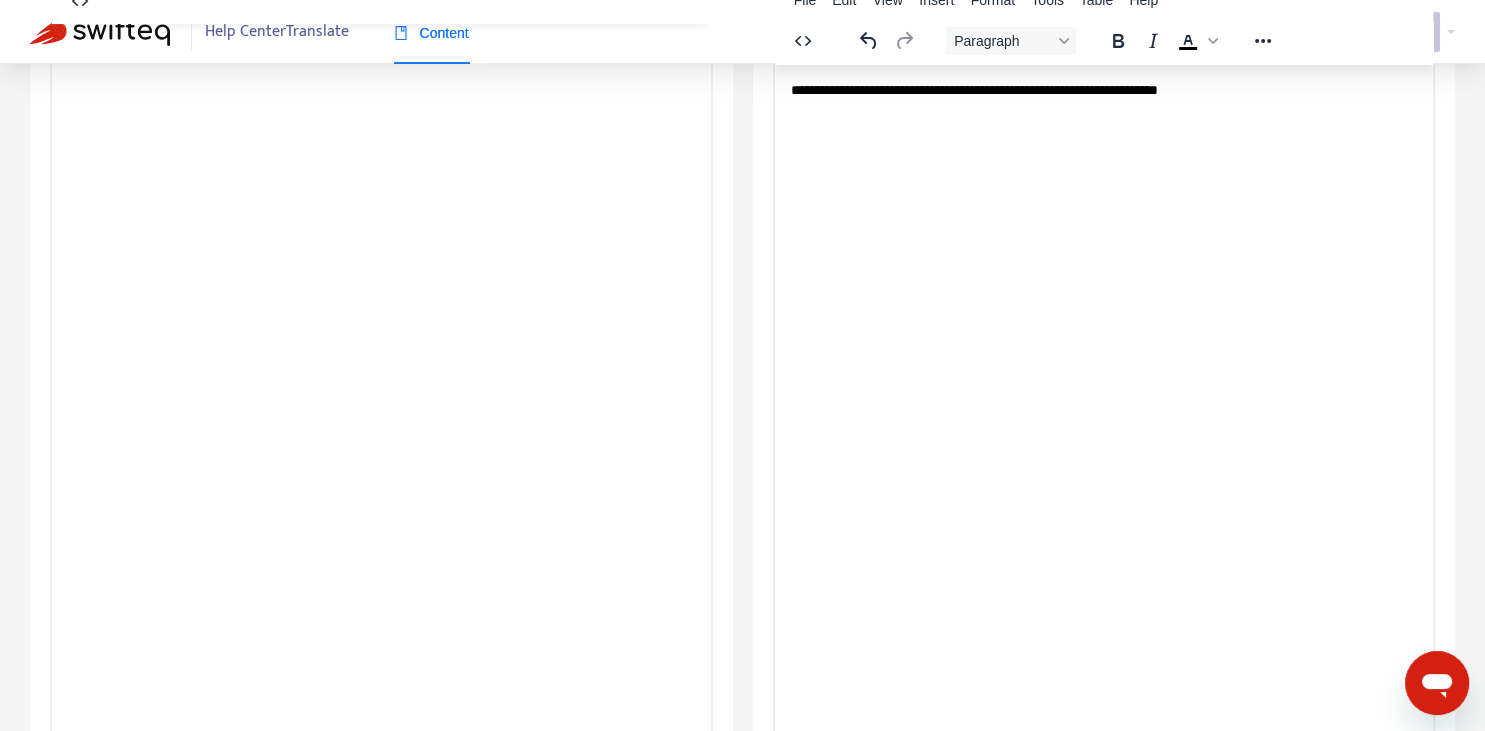scroll, scrollTop: 343, scrollLeft: 0, axis: vertical 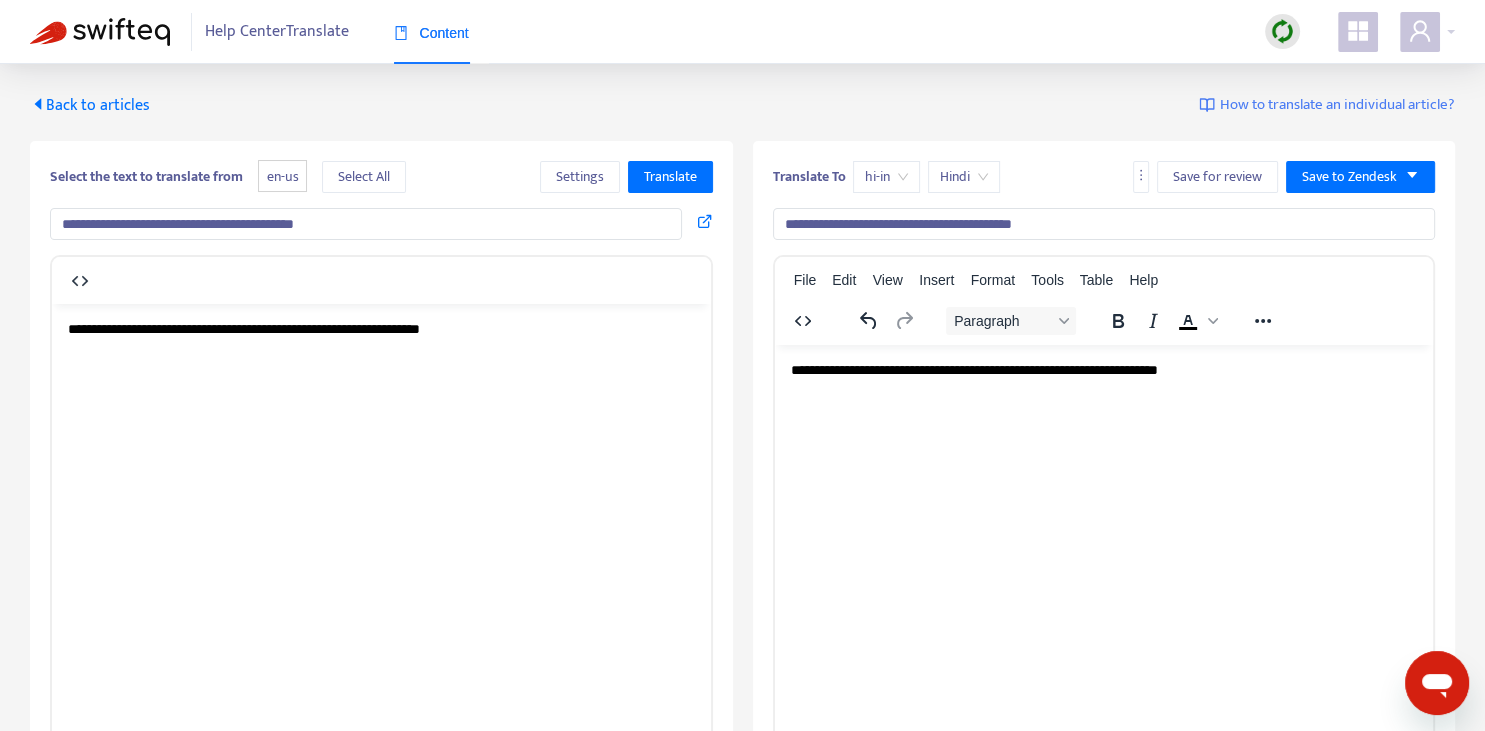 click on "**********" at bounding box center [1104, 224] 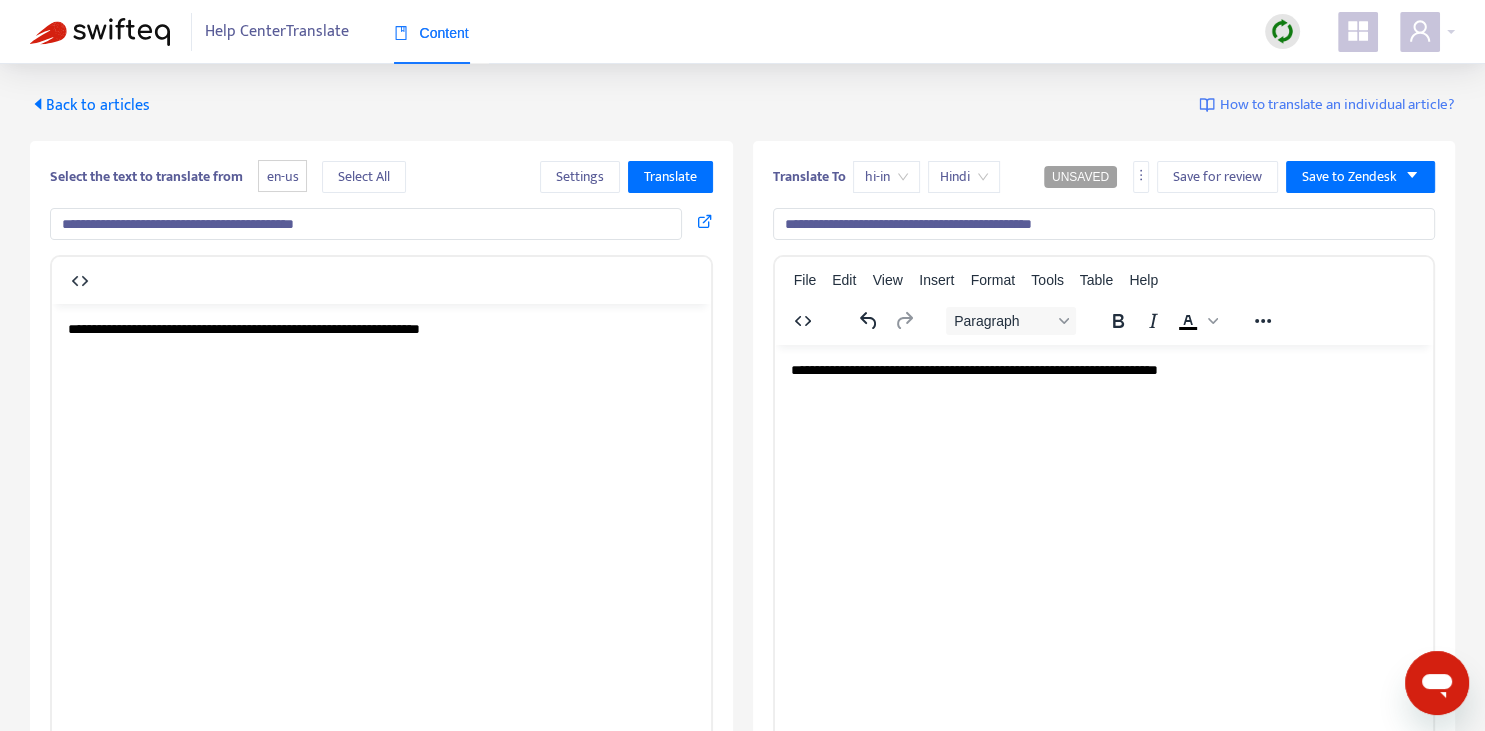 type on "**********" 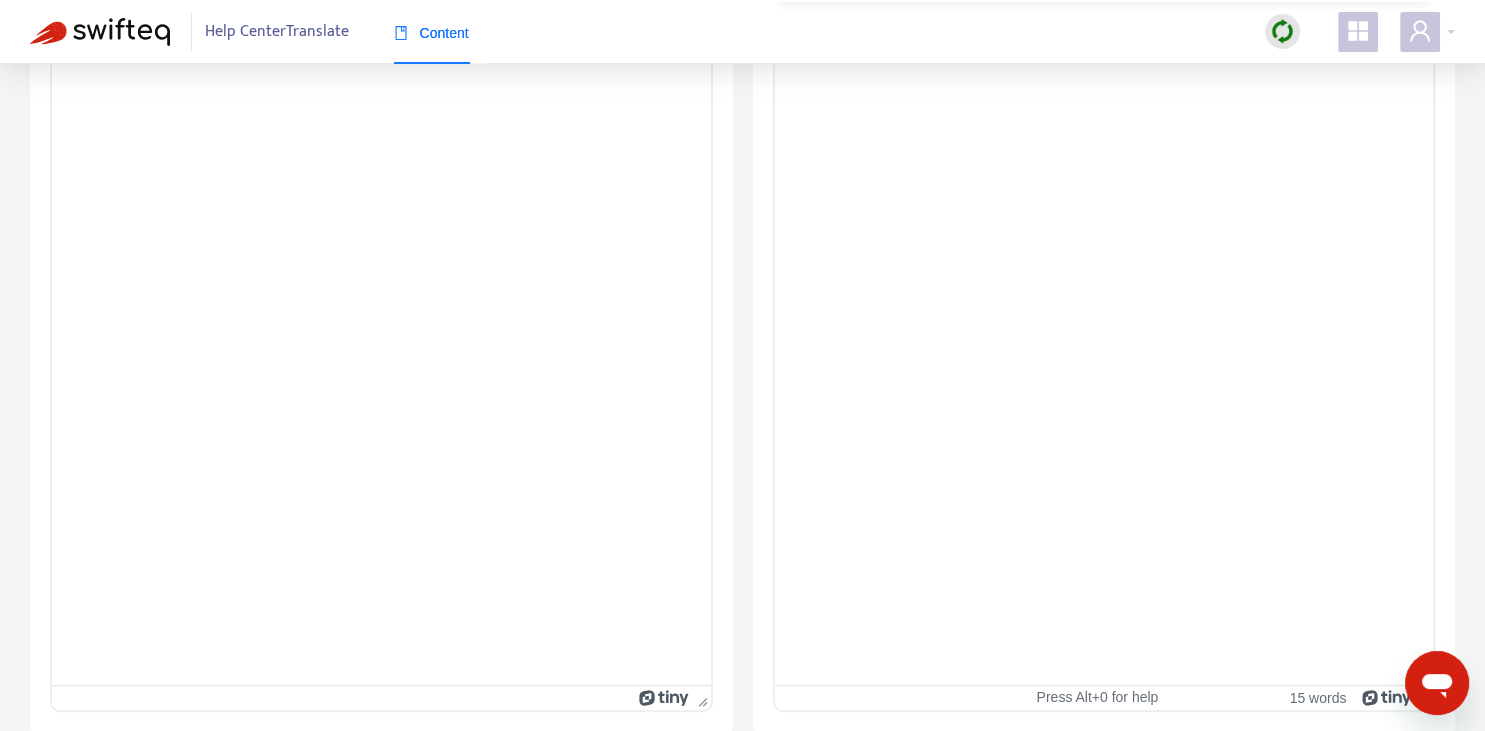 scroll, scrollTop: 132, scrollLeft: 0, axis: vertical 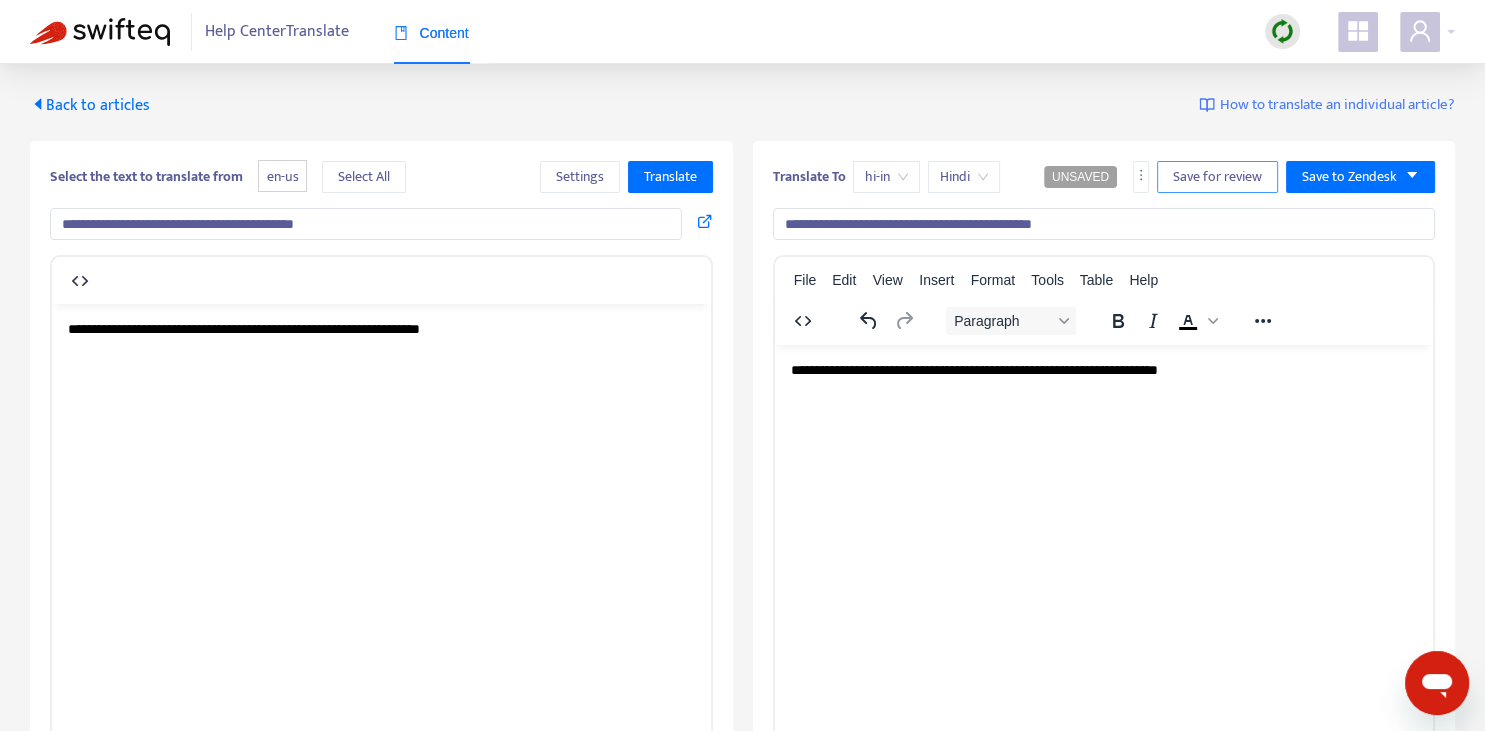 click on "Save for review" at bounding box center (1217, 177) 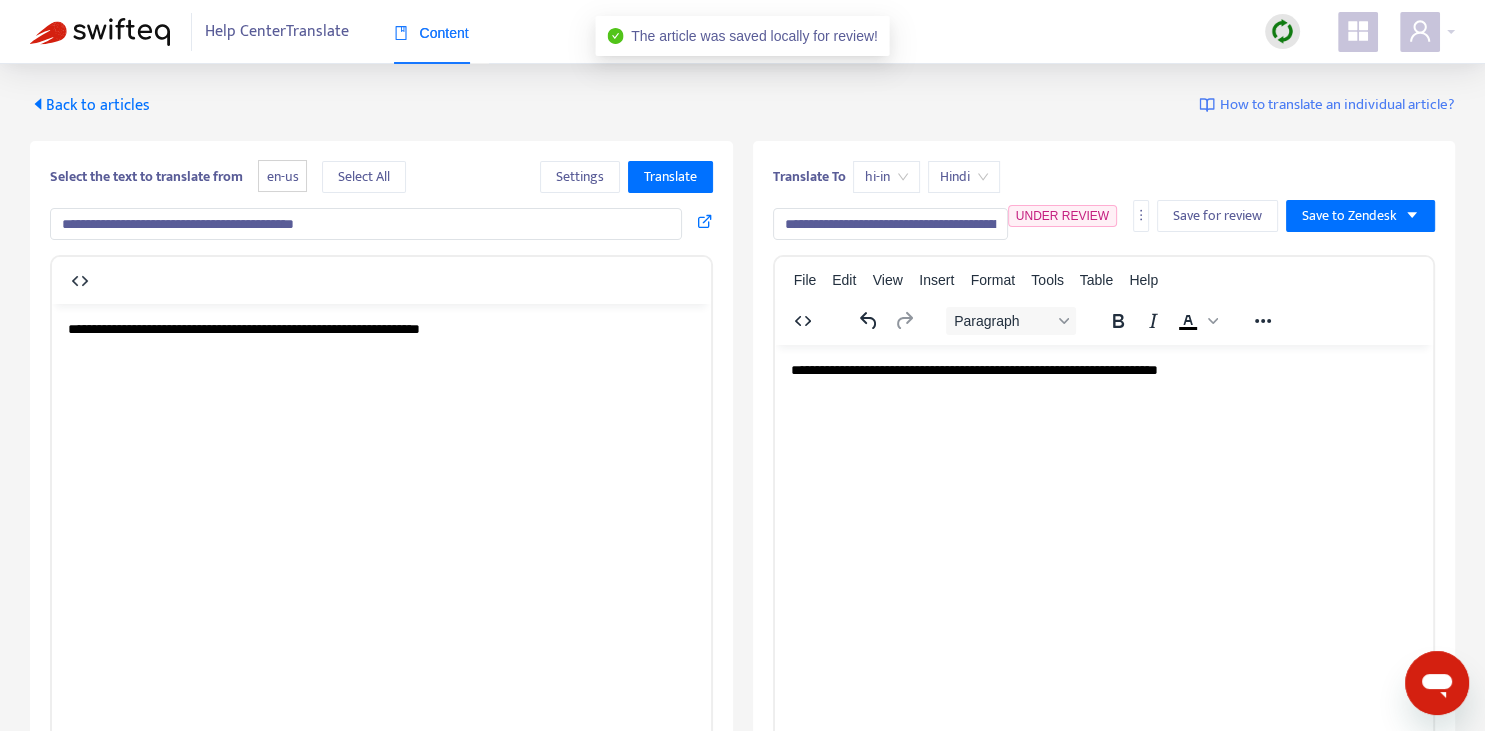 click on "Back to articles" at bounding box center (90, 105) 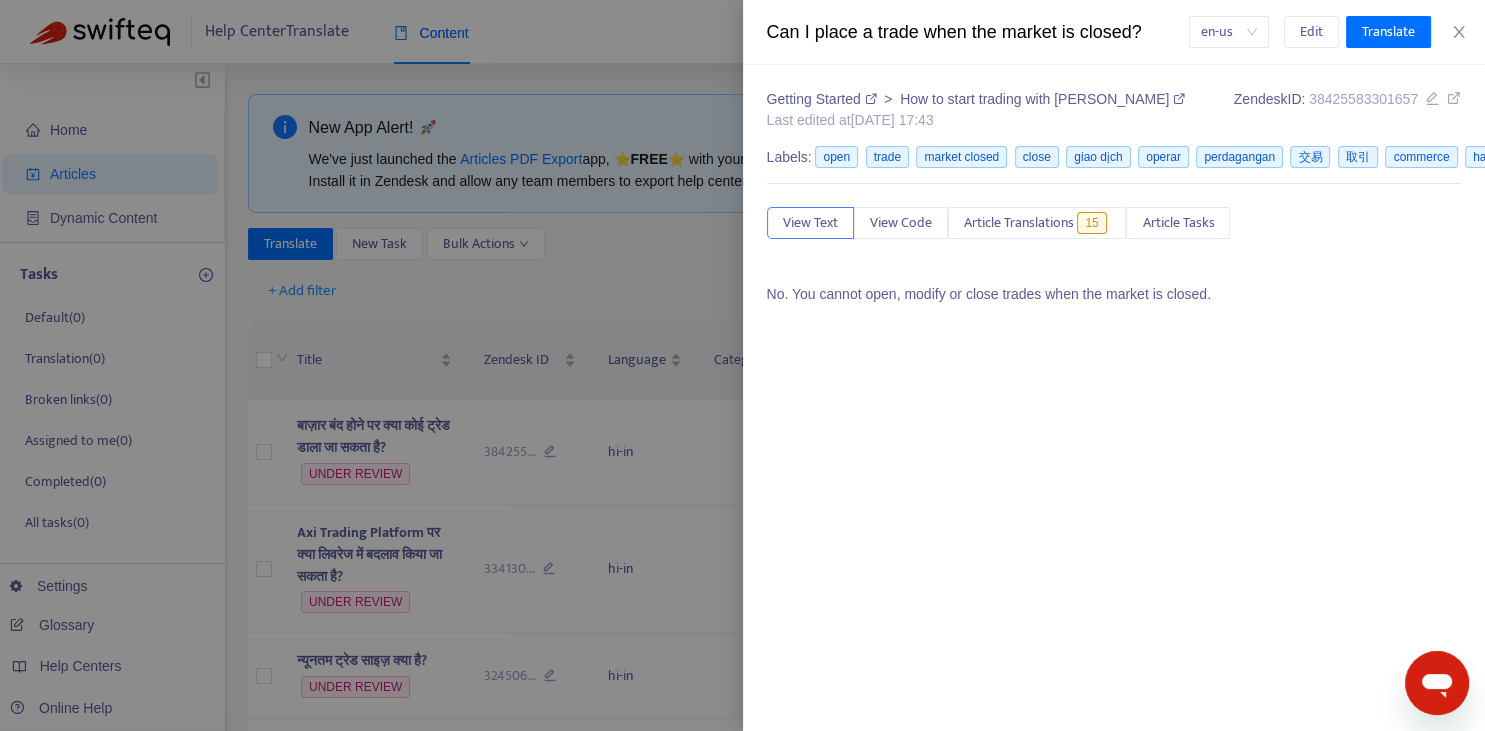 click at bounding box center (742, 365) 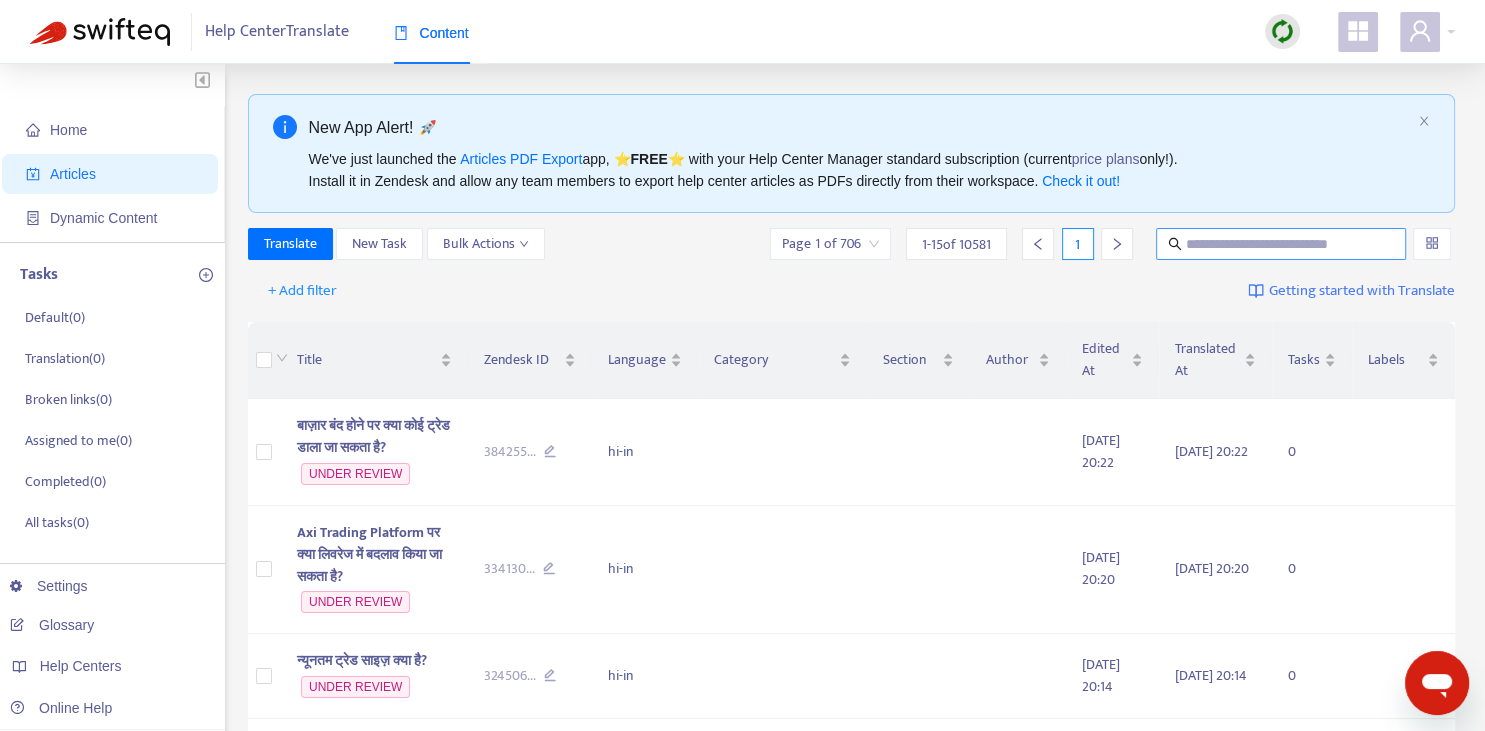 click at bounding box center [1282, 244] 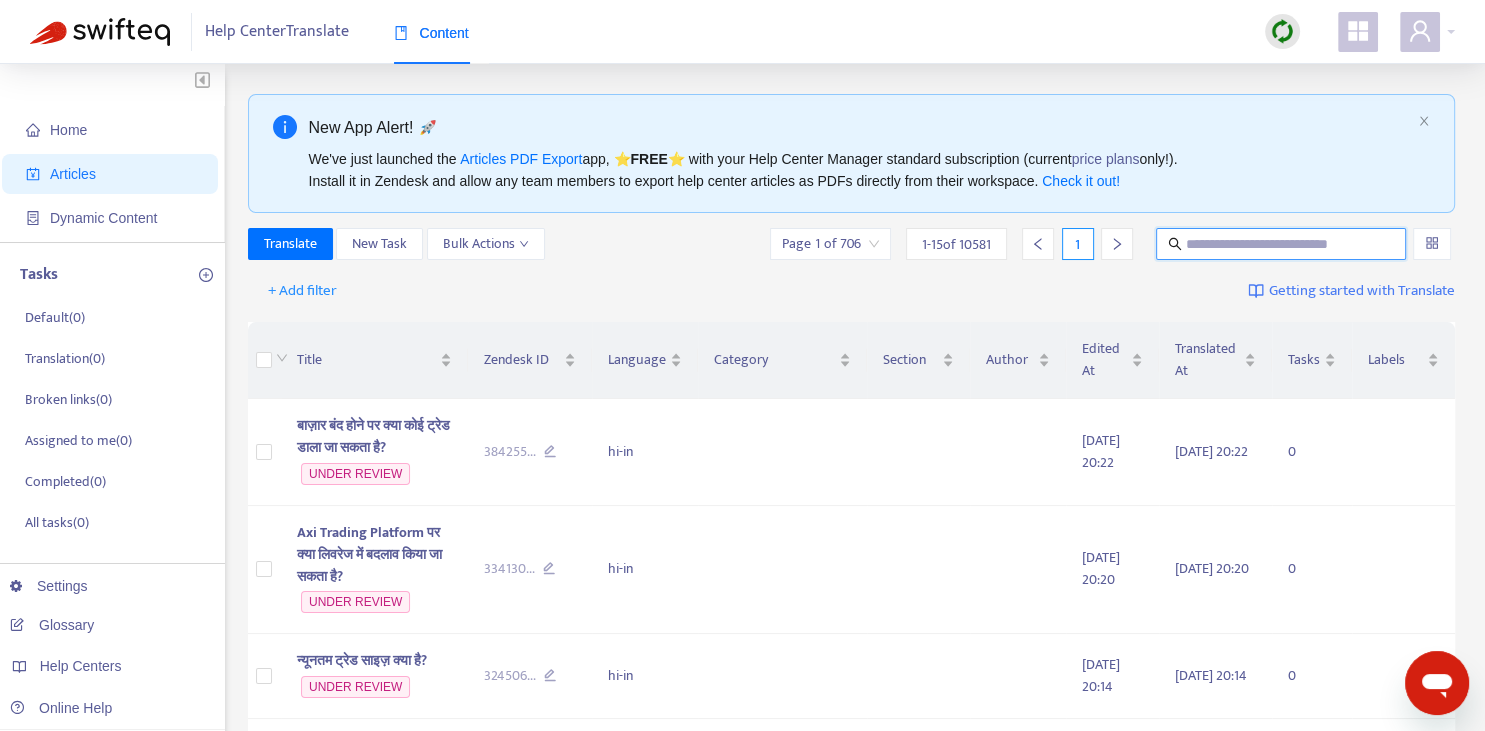 paste on "**********" 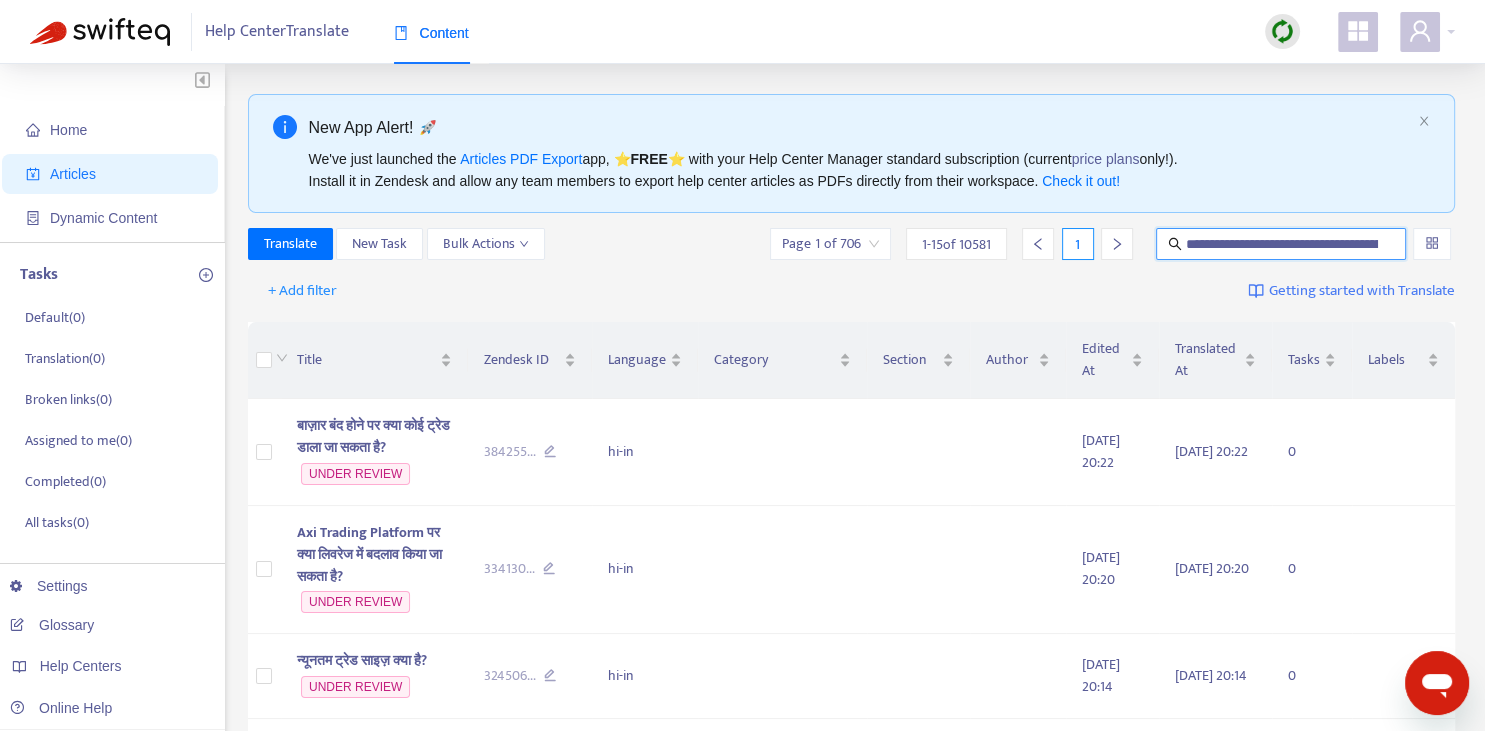scroll, scrollTop: 0, scrollLeft: 102, axis: horizontal 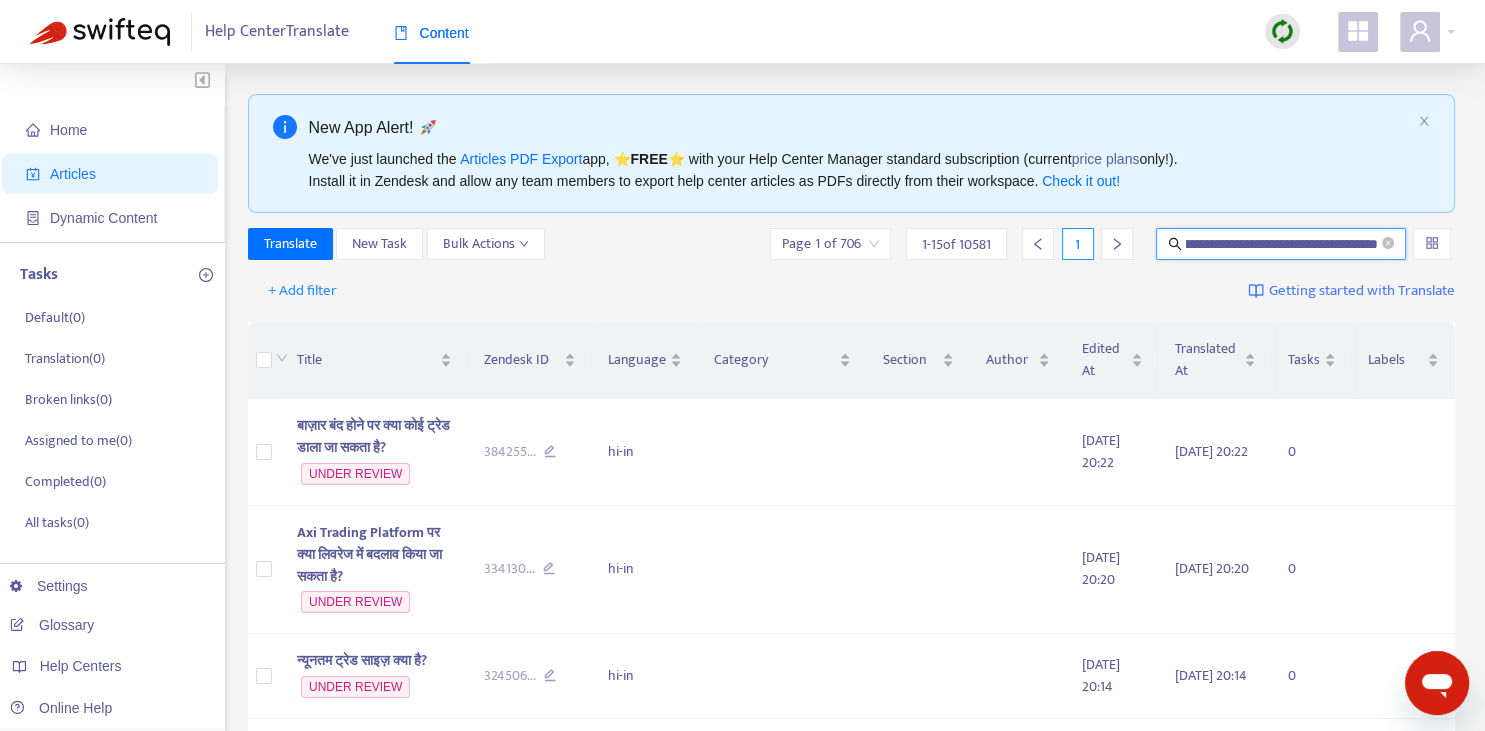 type on "**********" 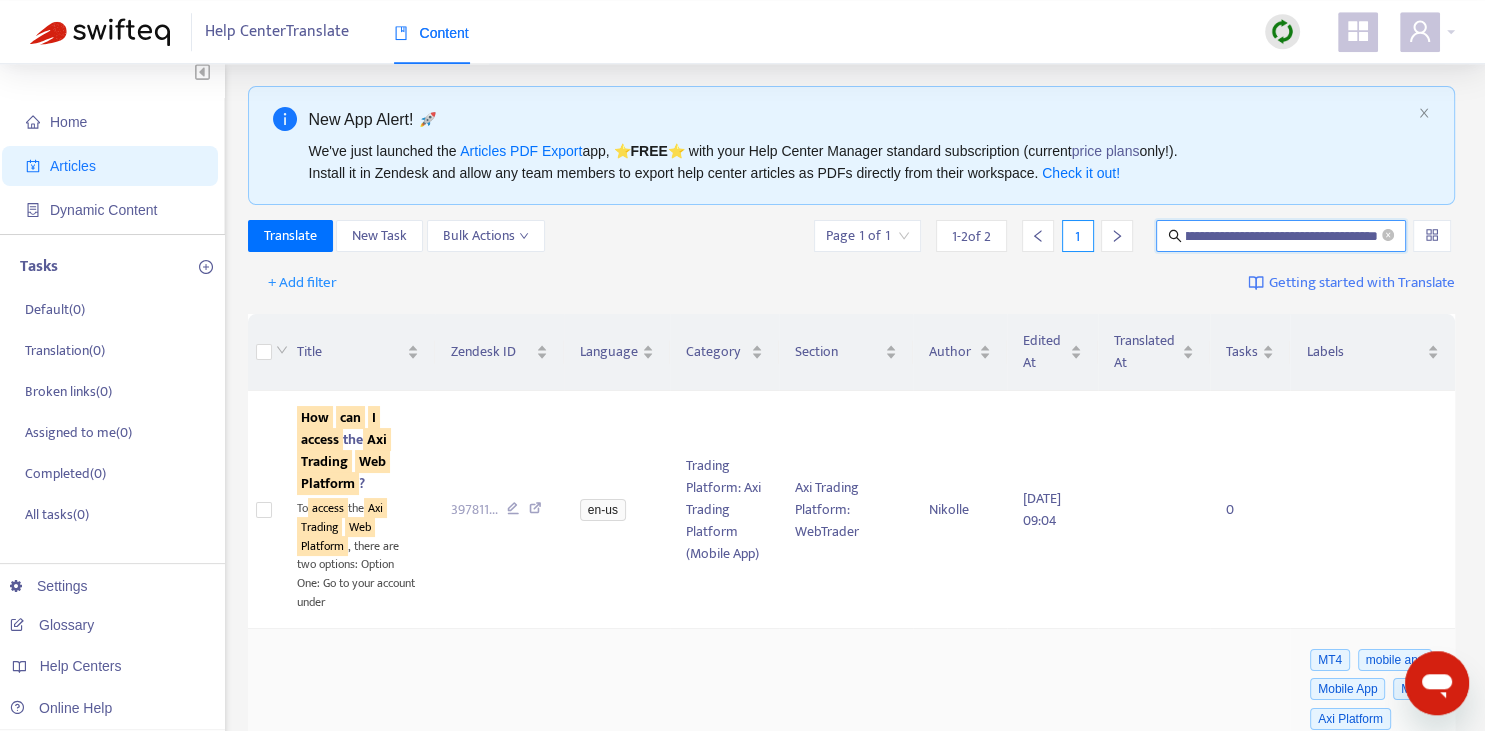scroll, scrollTop: 0, scrollLeft: 0, axis: both 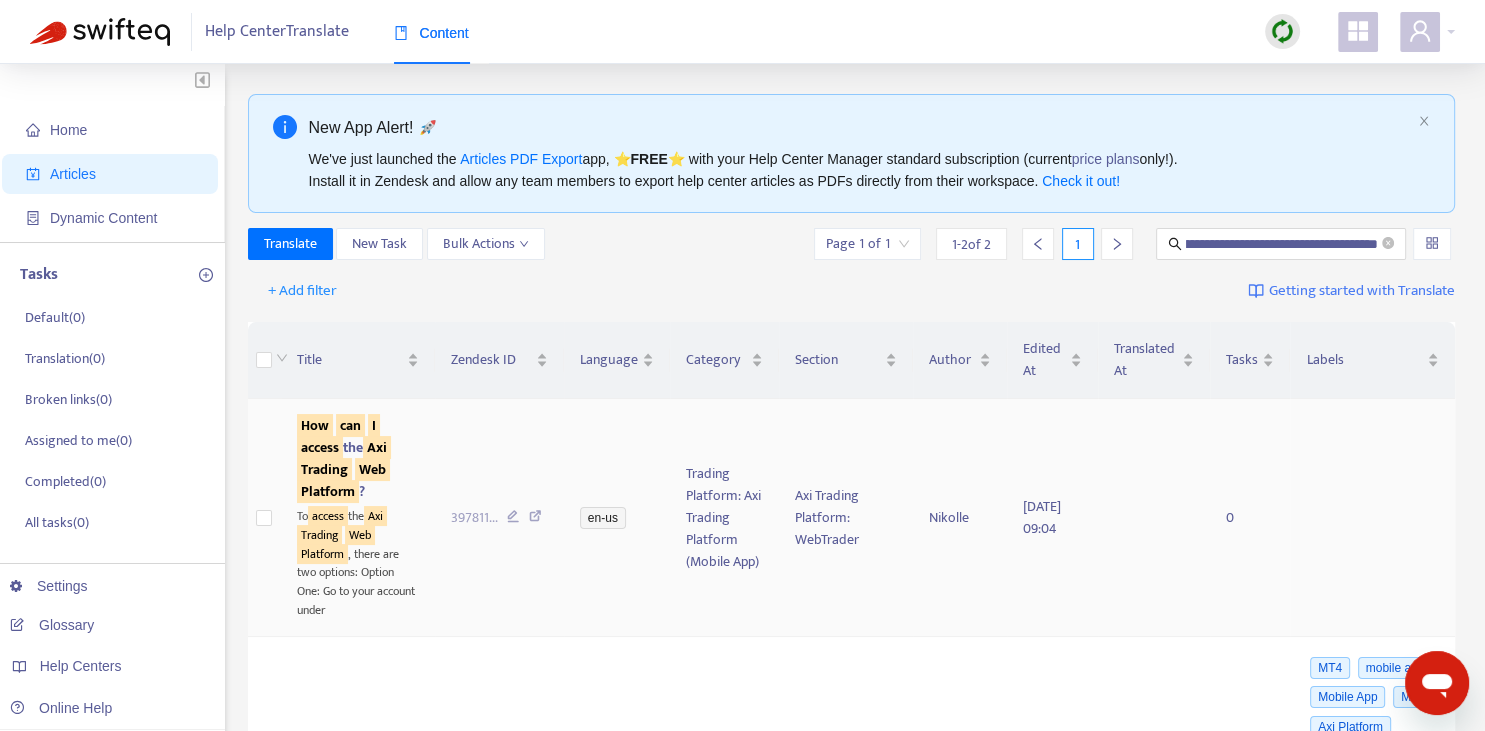 click on "Trading" at bounding box center [324, 469] 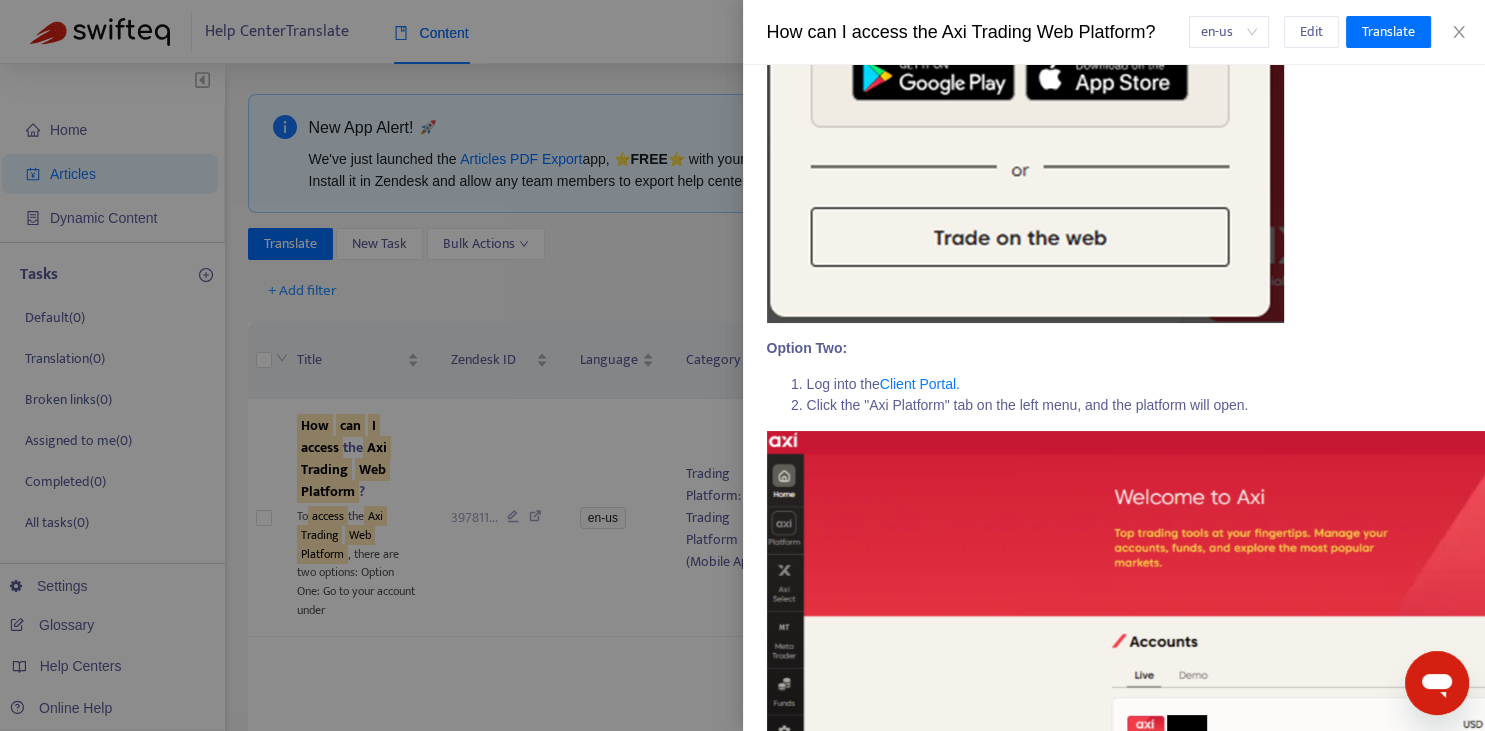 scroll, scrollTop: 0, scrollLeft: 0, axis: both 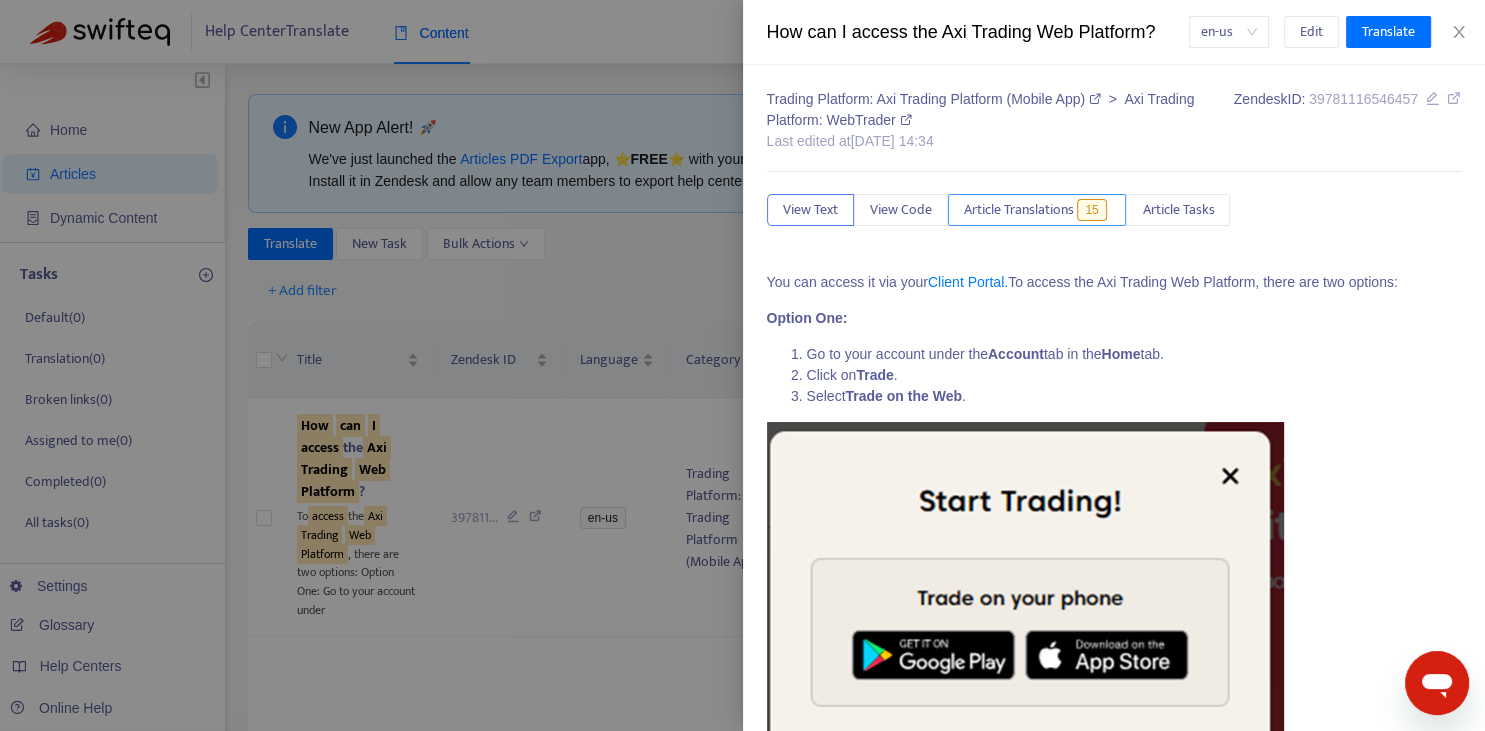 click on "Article Translations 15" at bounding box center [1037, 210] 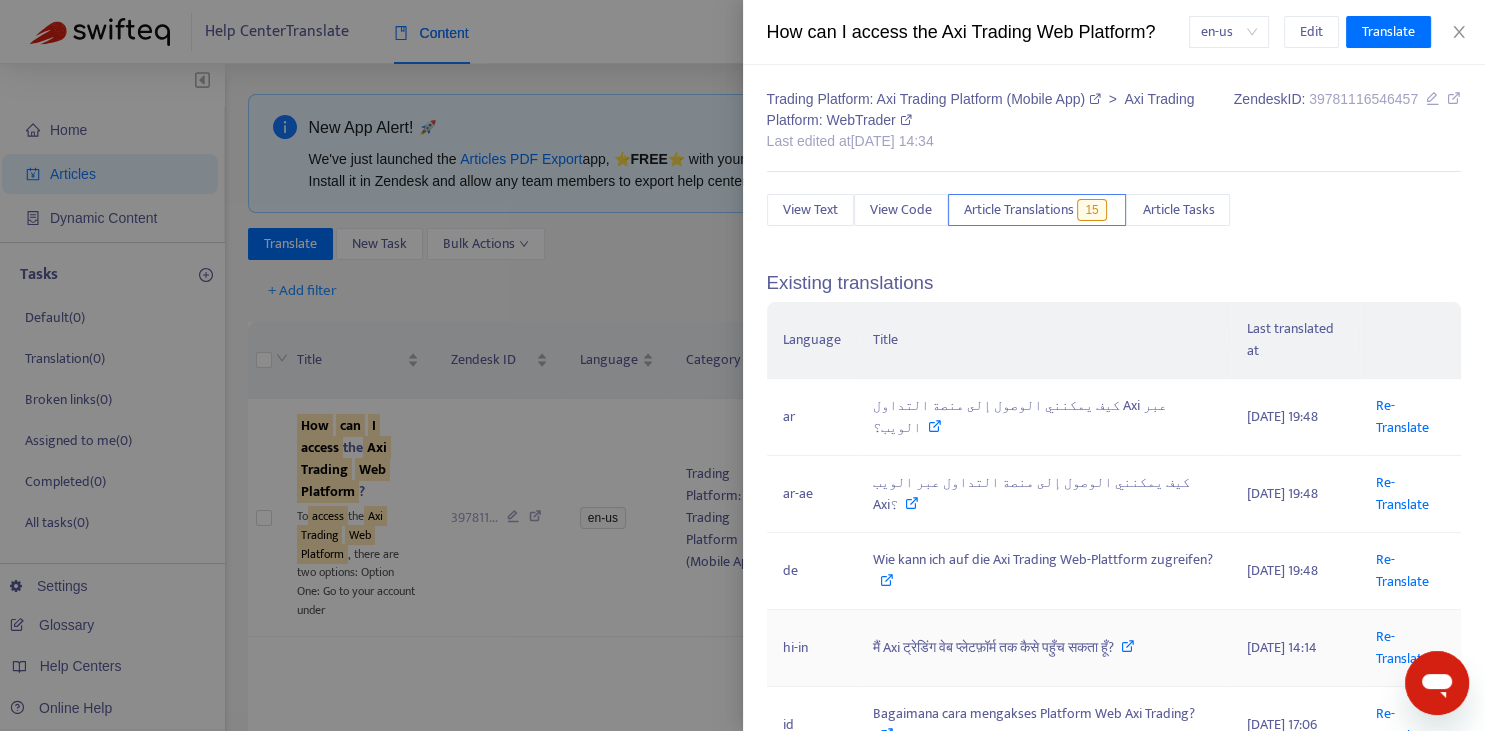 click on "Re-Translate" at bounding box center [1410, 648] 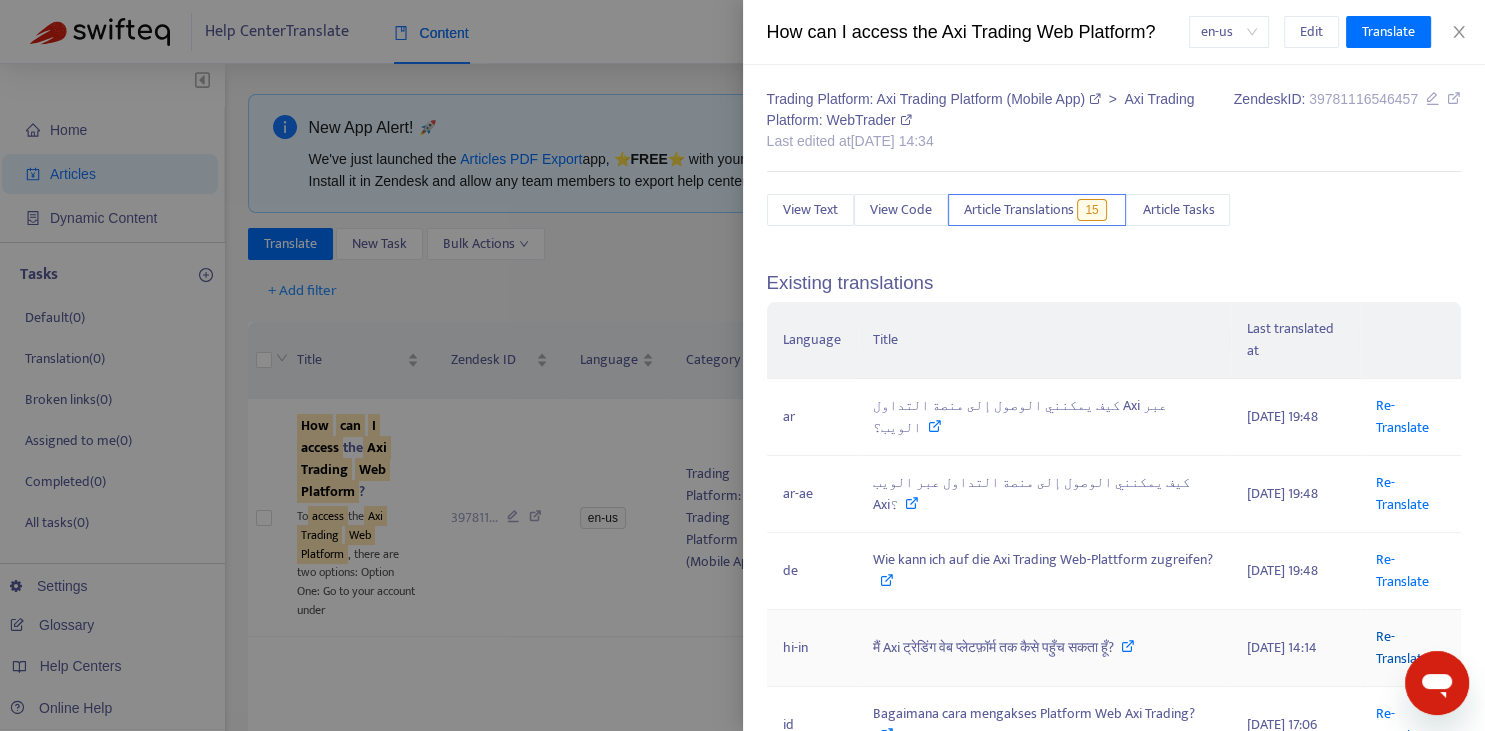 click on "Re-Translate" at bounding box center (1402, 647) 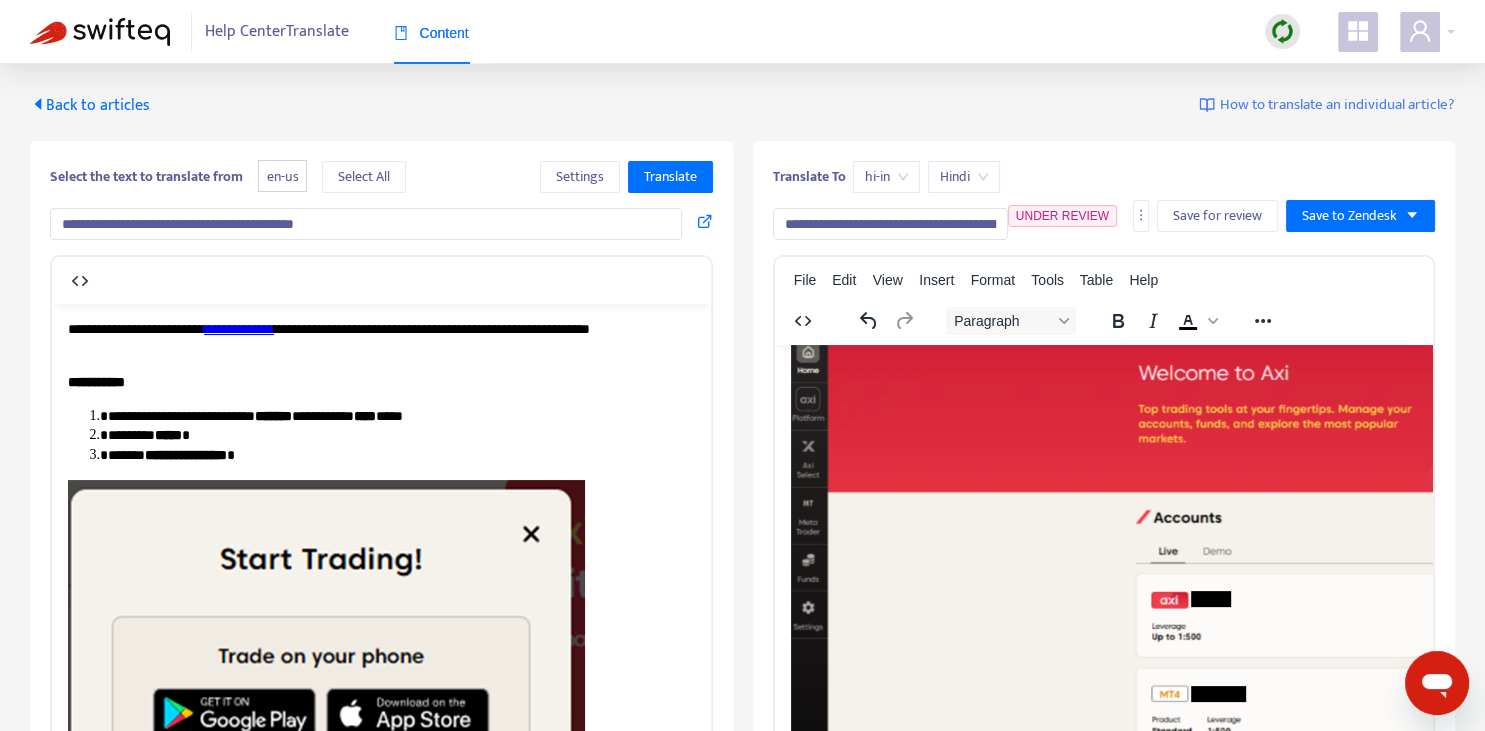 scroll, scrollTop: 343, scrollLeft: 0, axis: vertical 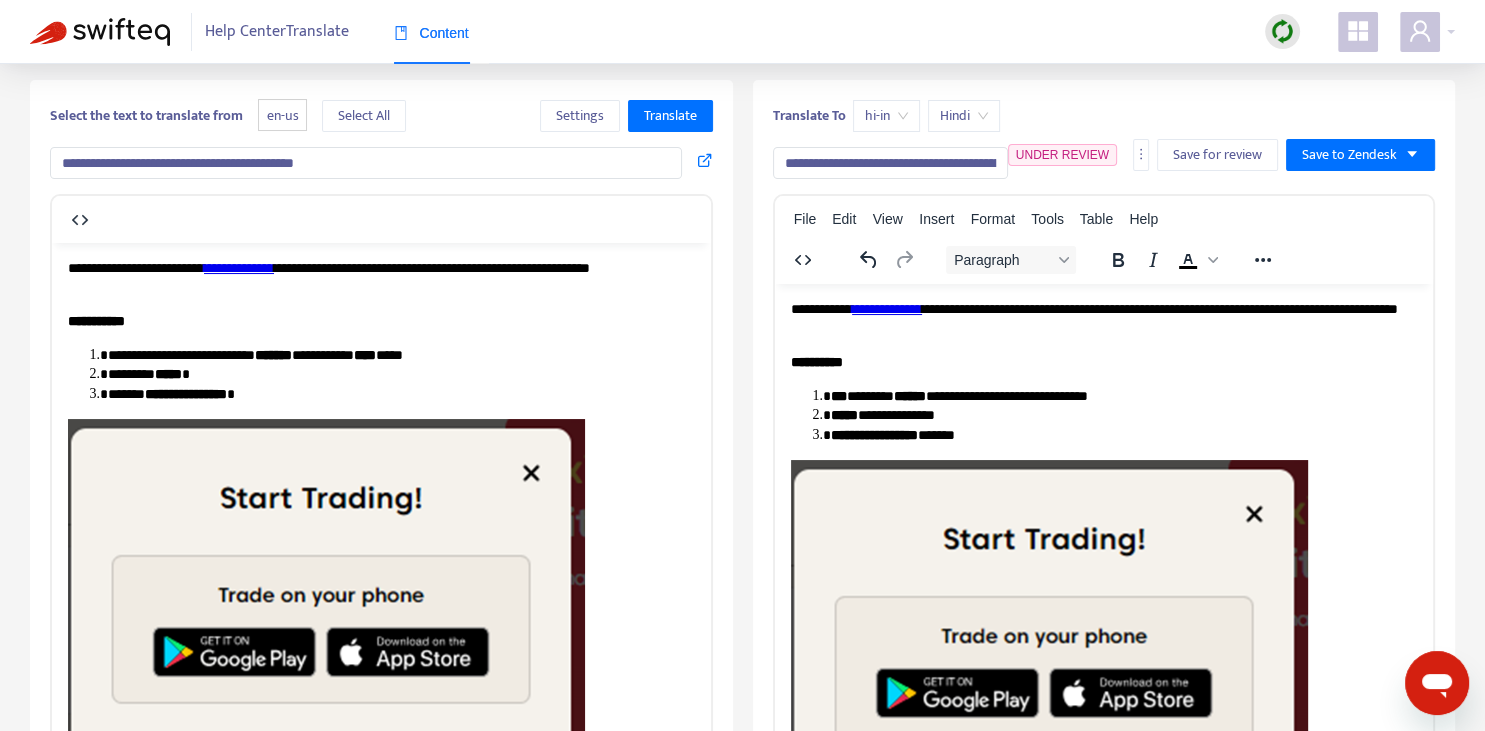 drag, startPoint x: 799, startPoint y: 162, endPoint x: 766, endPoint y: 153, distance: 34.20526 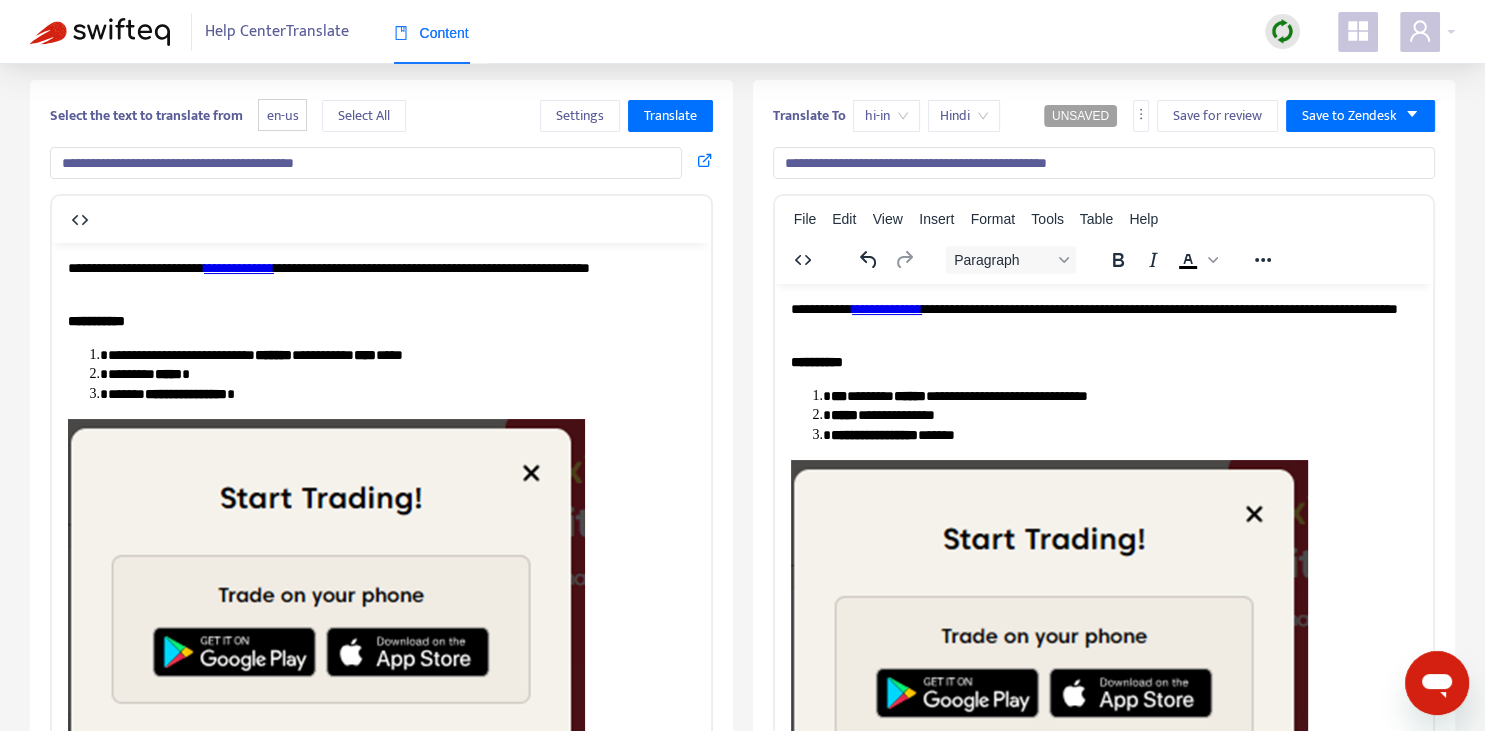 drag, startPoint x: 810, startPoint y: 158, endPoint x: 911, endPoint y: 162, distance: 101.07918 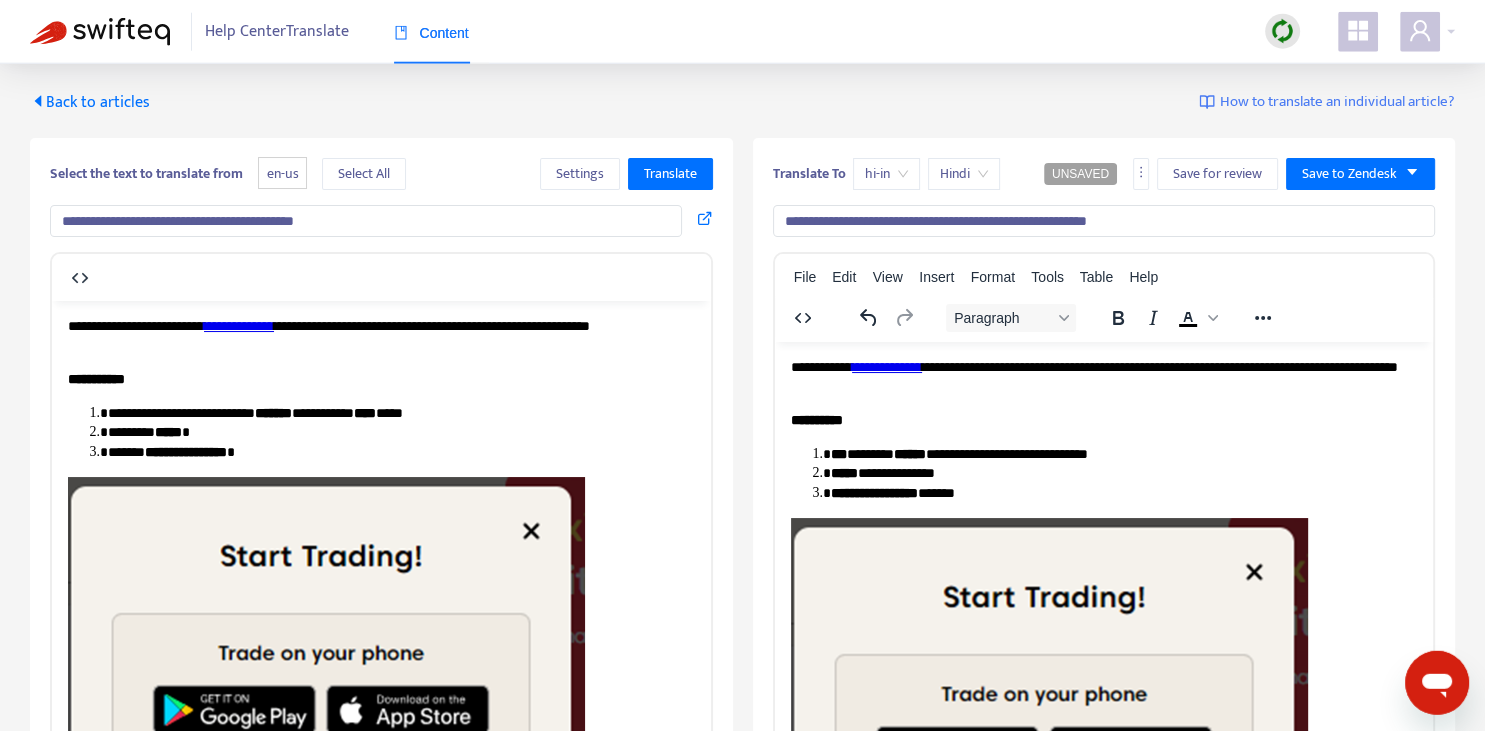 scroll, scrollTop: 0, scrollLeft: 0, axis: both 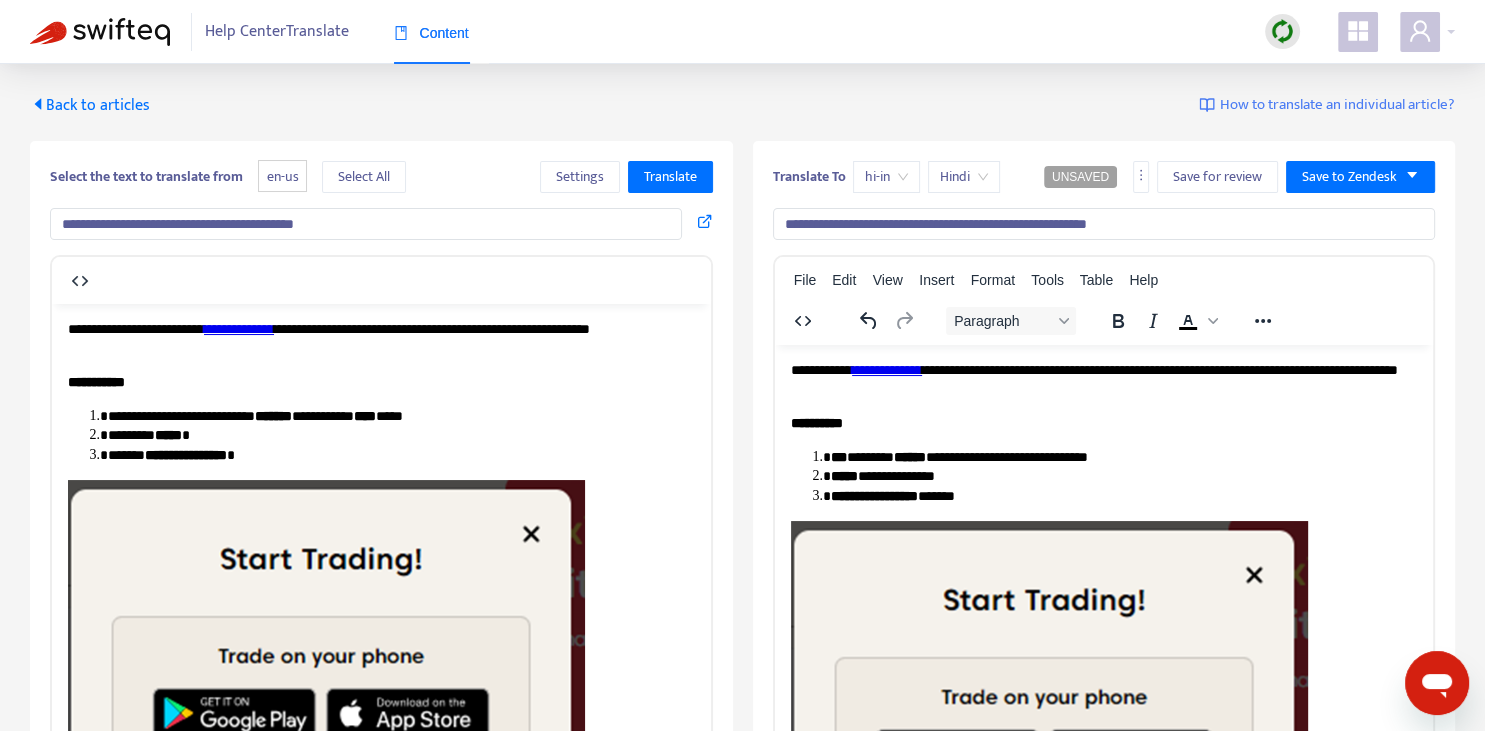 type on "**********" 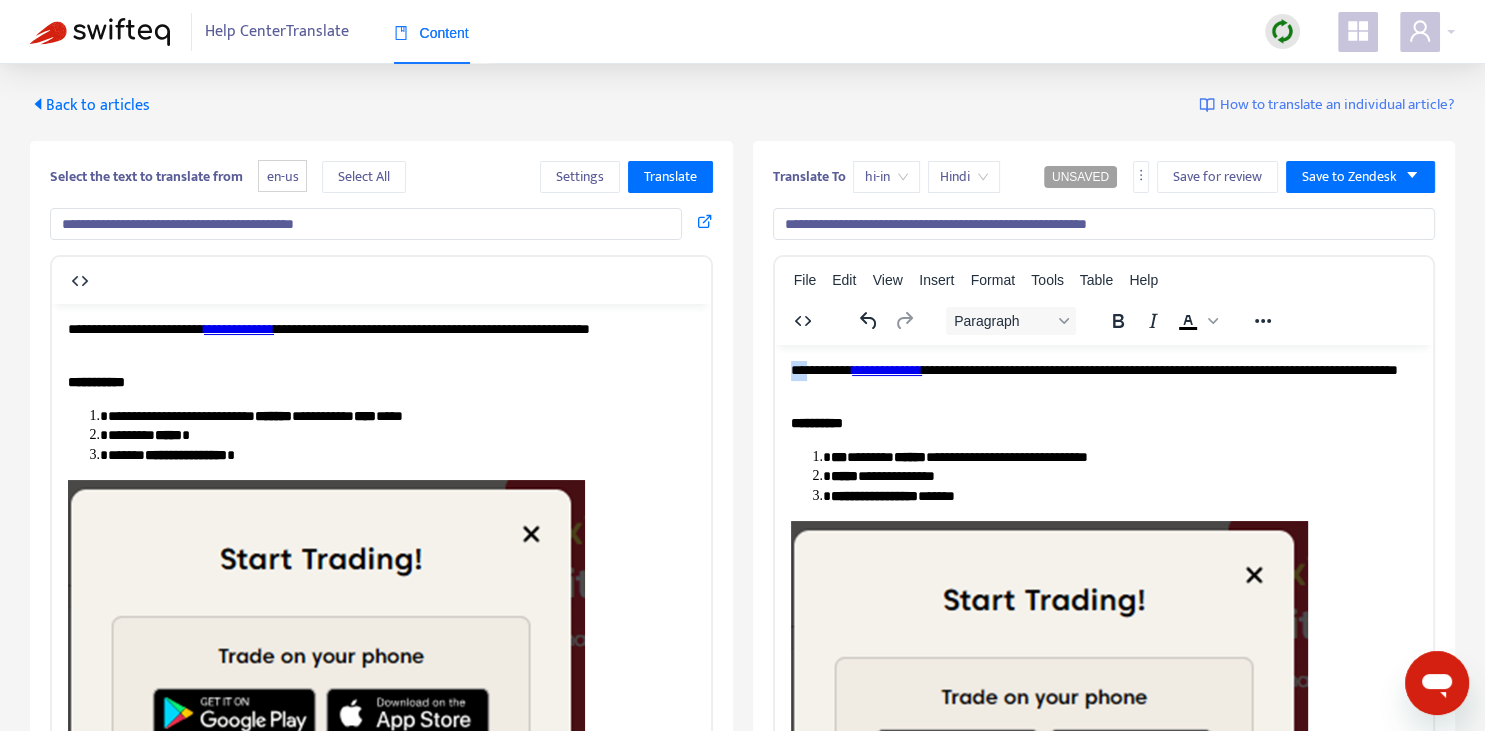 drag, startPoint x: 818, startPoint y: 365, endPoint x: 788, endPoint y: 357, distance: 31.04835 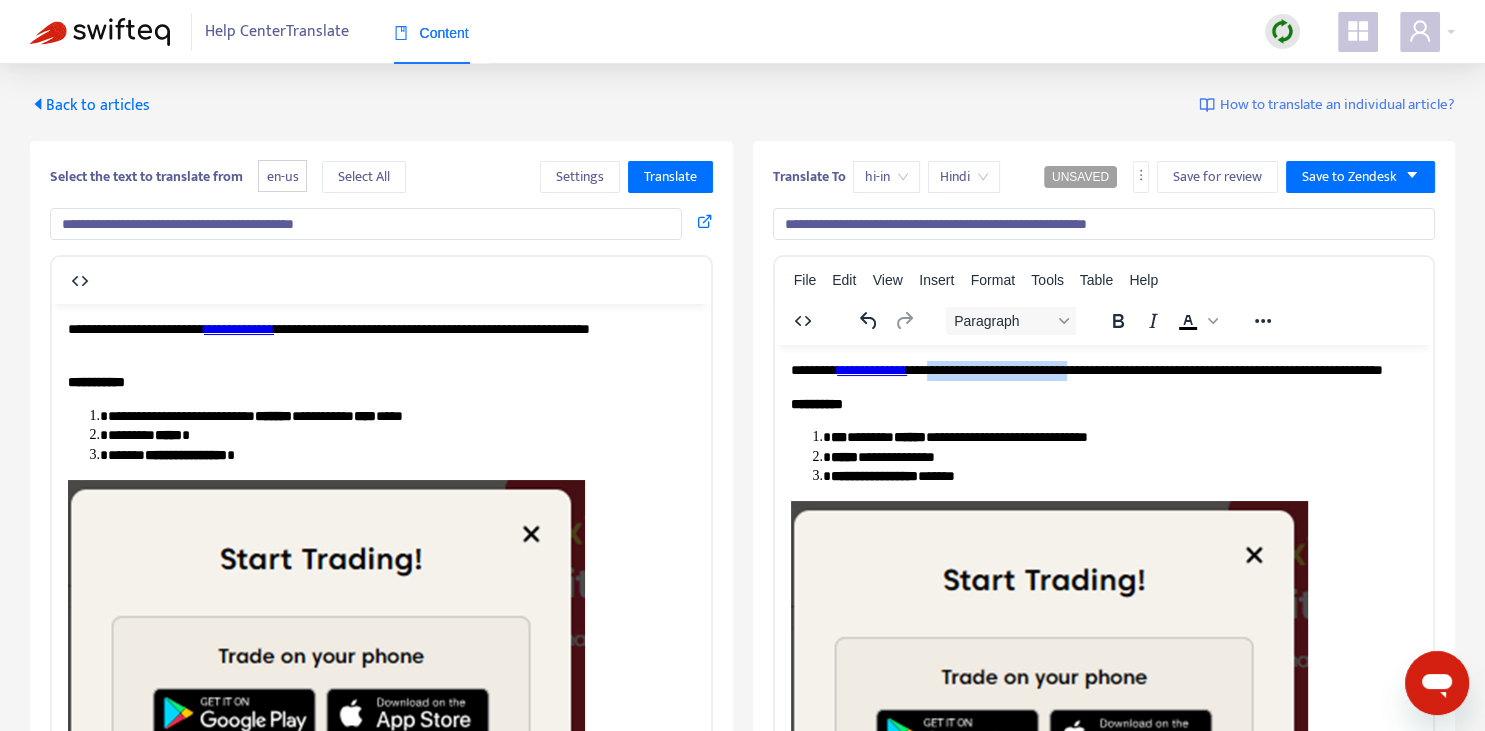 drag, startPoint x: 990, startPoint y: 374, endPoint x: 1091, endPoint y: 373, distance: 101.00495 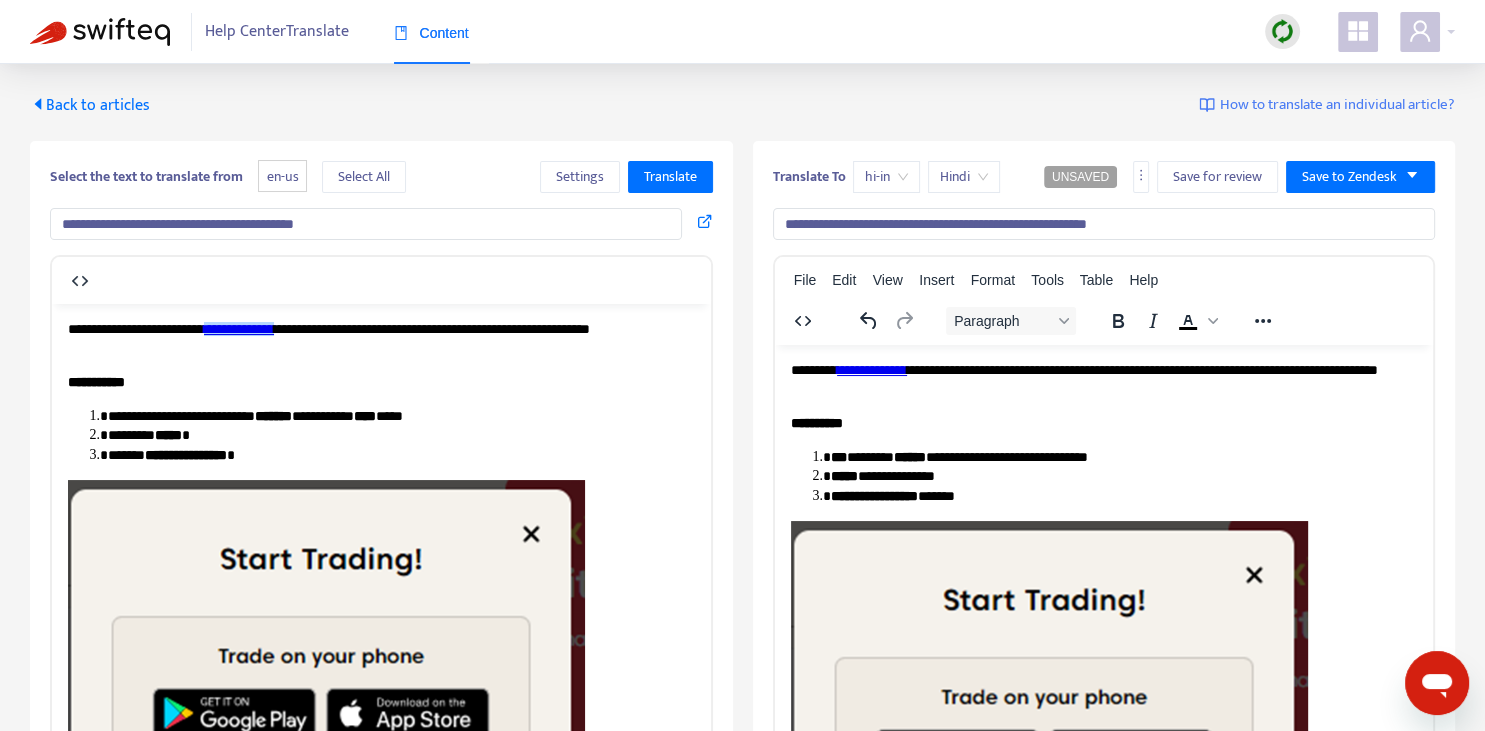 click on "**********" at bounding box center (239, 328) 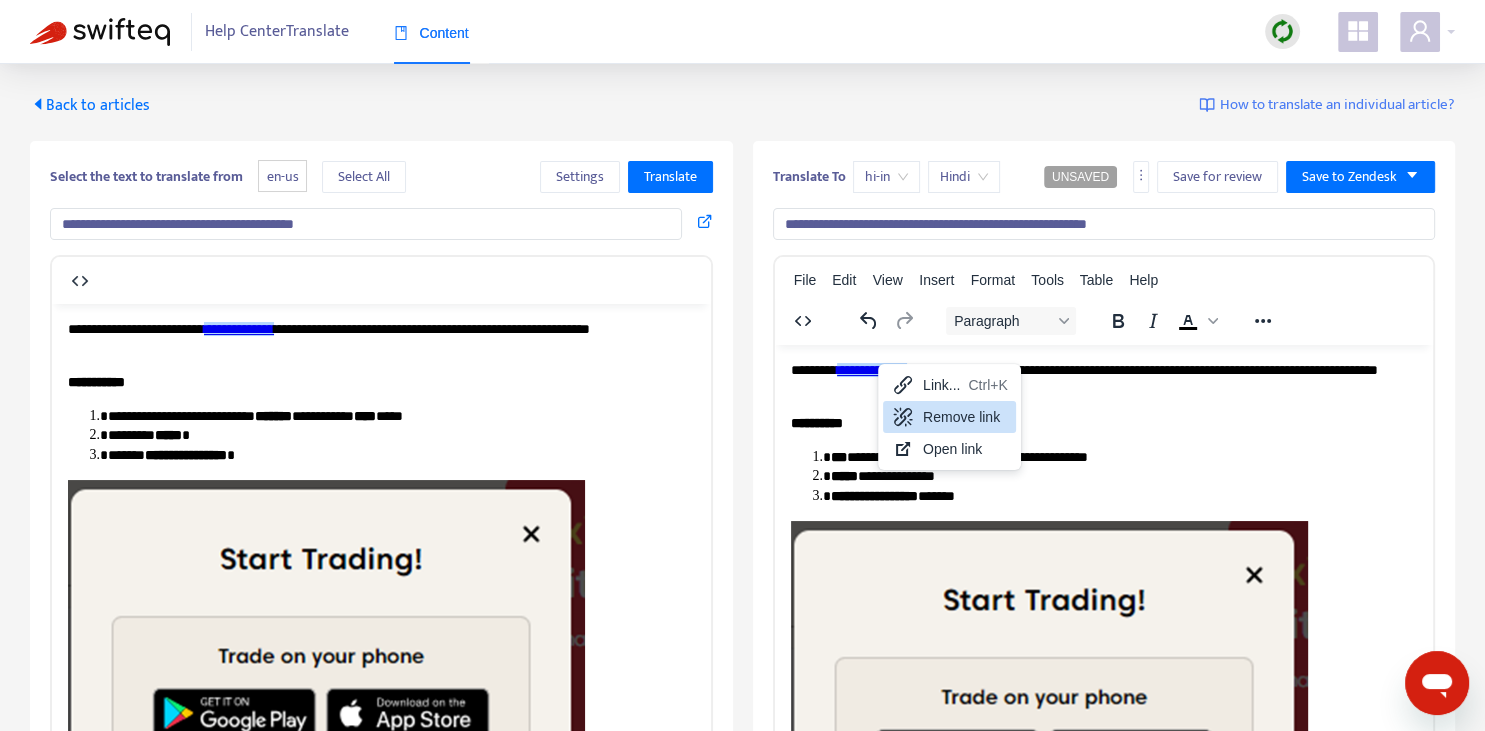 click on "Remove link" at bounding box center [965, 417] 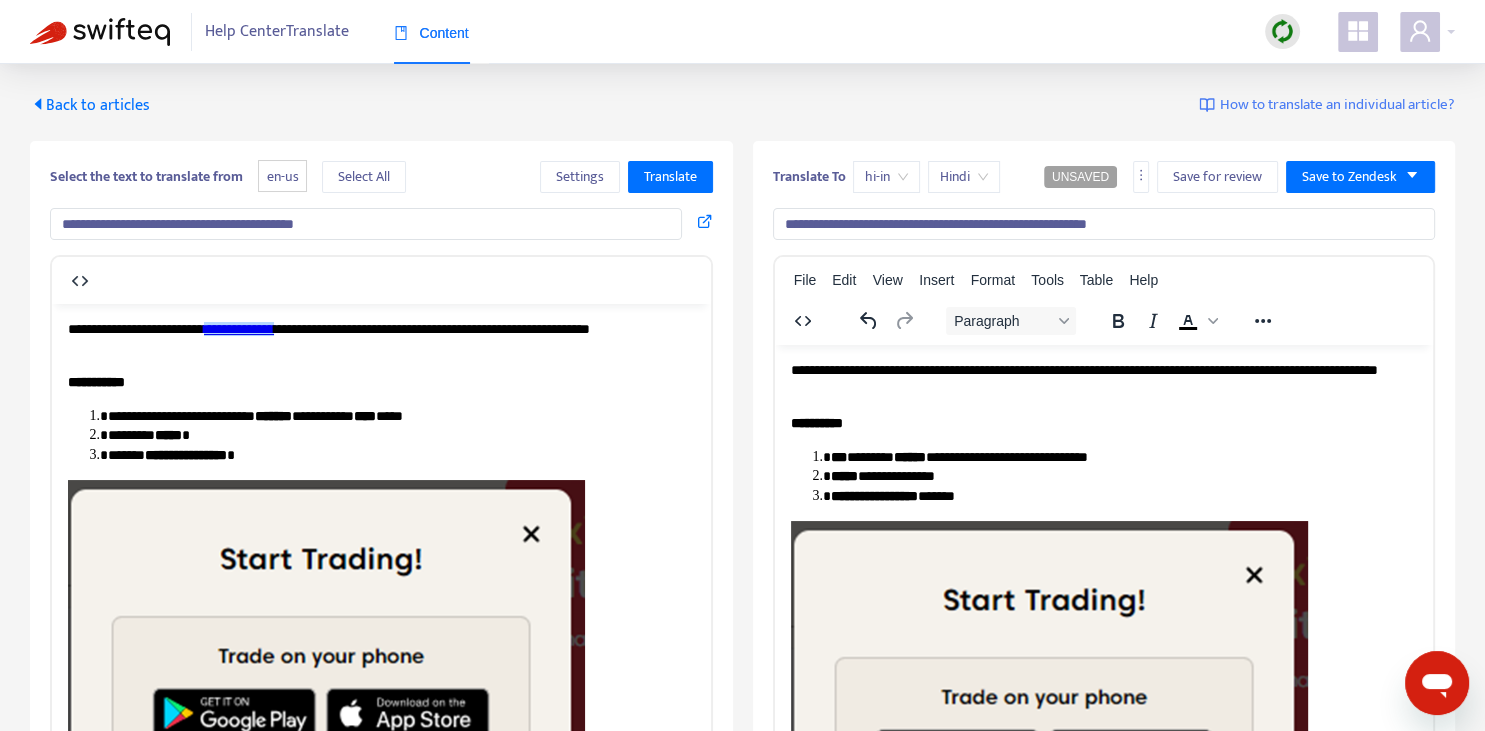 click on "**********" at bounding box center (1103, 379) 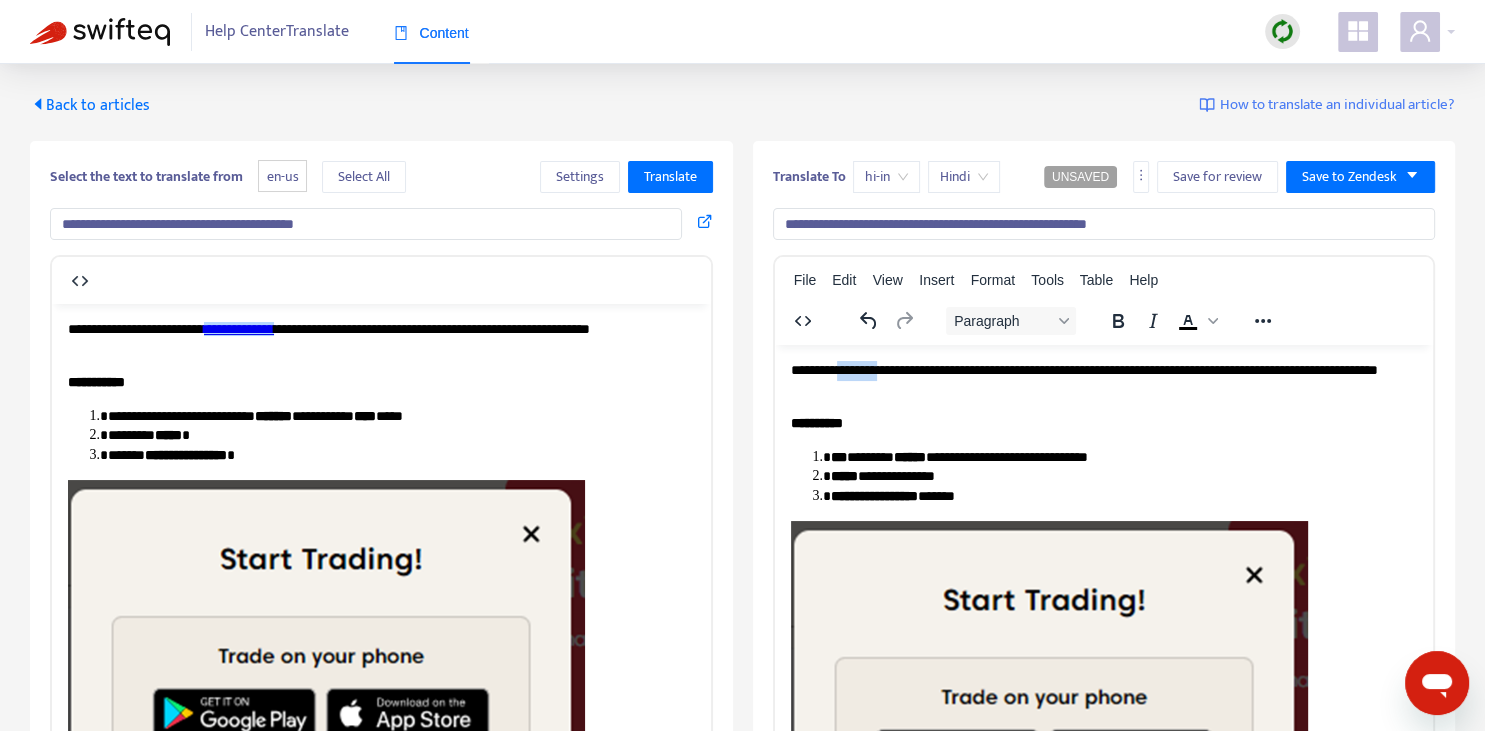 click on "**********" at bounding box center (1103, 379) 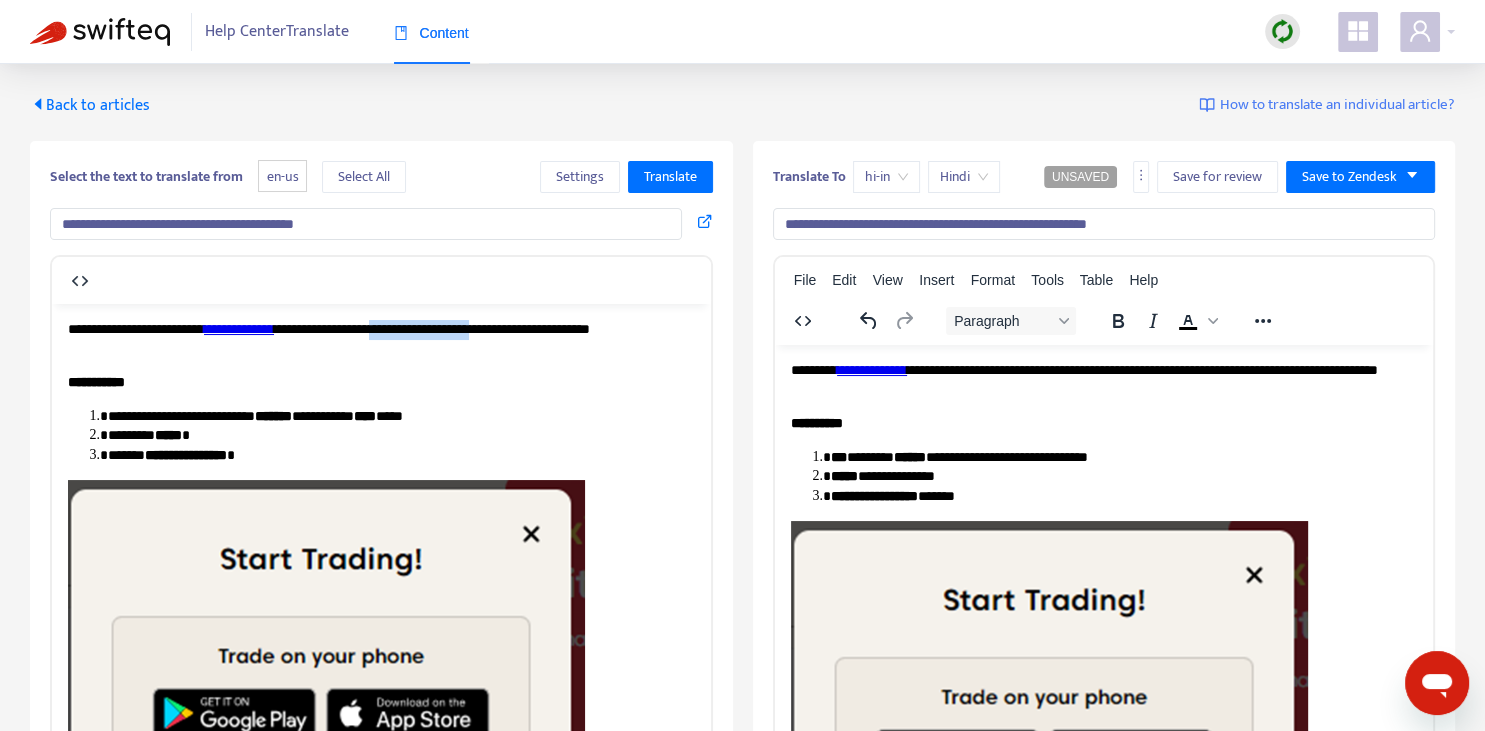 drag, startPoint x: 430, startPoint y: 325, endPoint x: 563, endPoint y: 338, distance: 133.63383 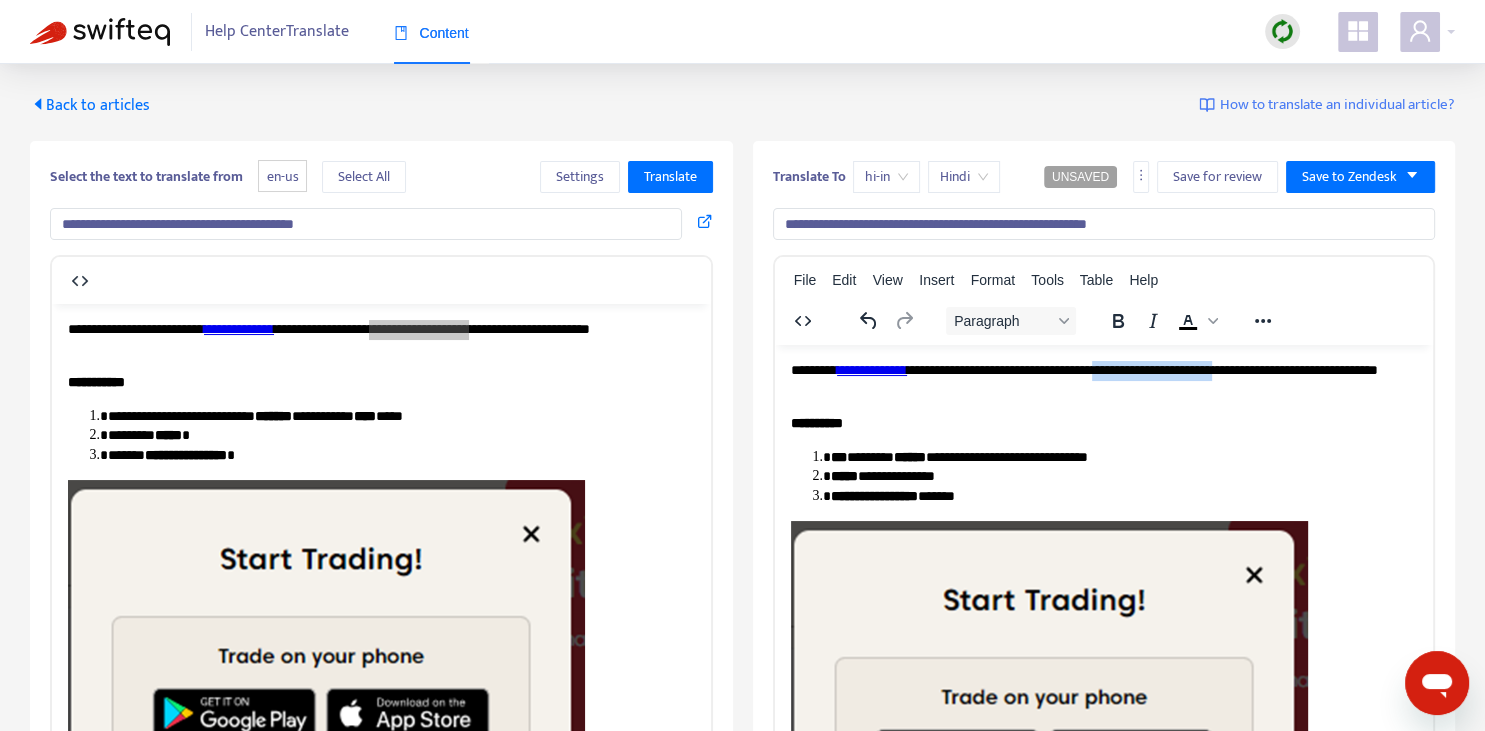 drag, startPoint x: 1138, startPoint y: 372, endPoint x: 1238, endPoint y: 369, distance: 100.04499 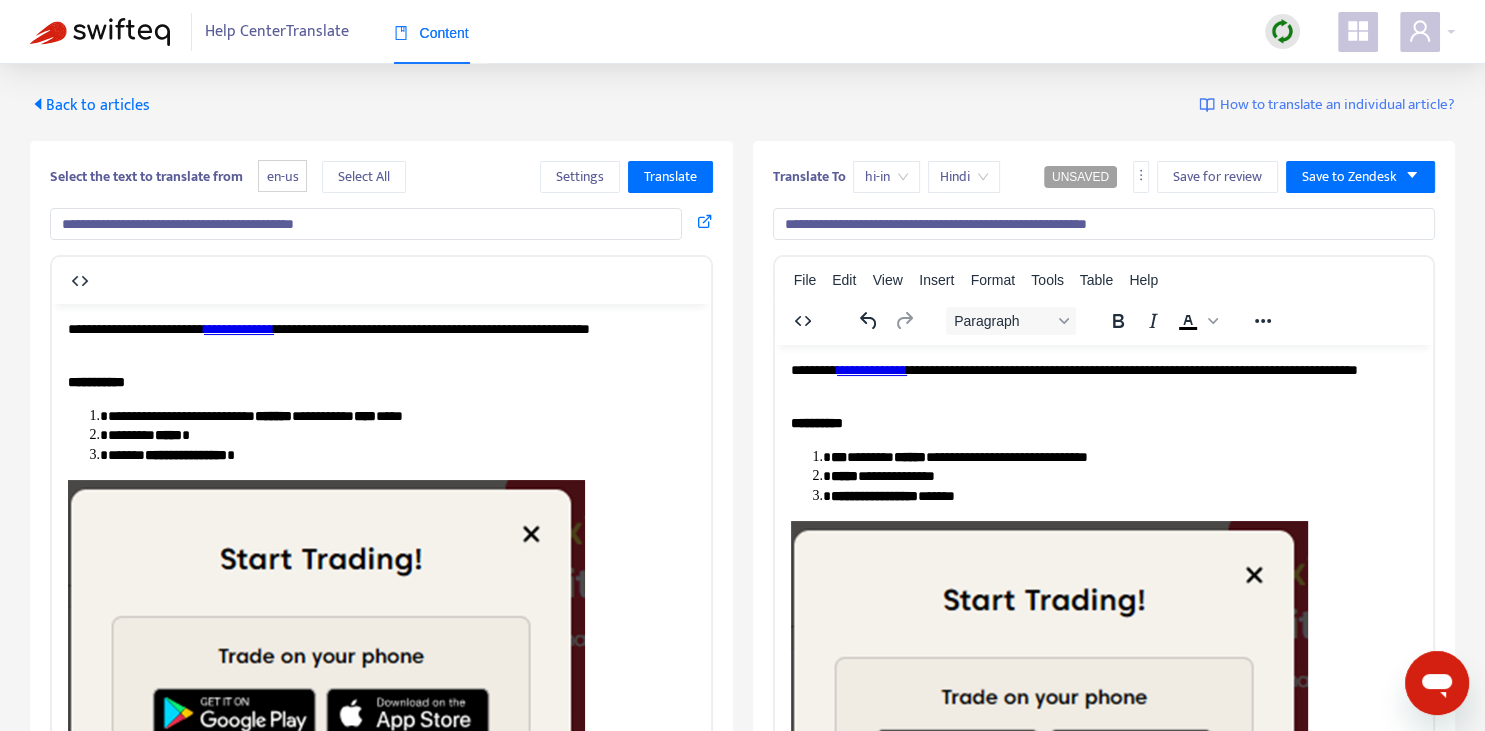 drag, startPoint x: 810, startPoint y: 218, endPoint x: 910, endPoint y: 229, distance: 100.60318 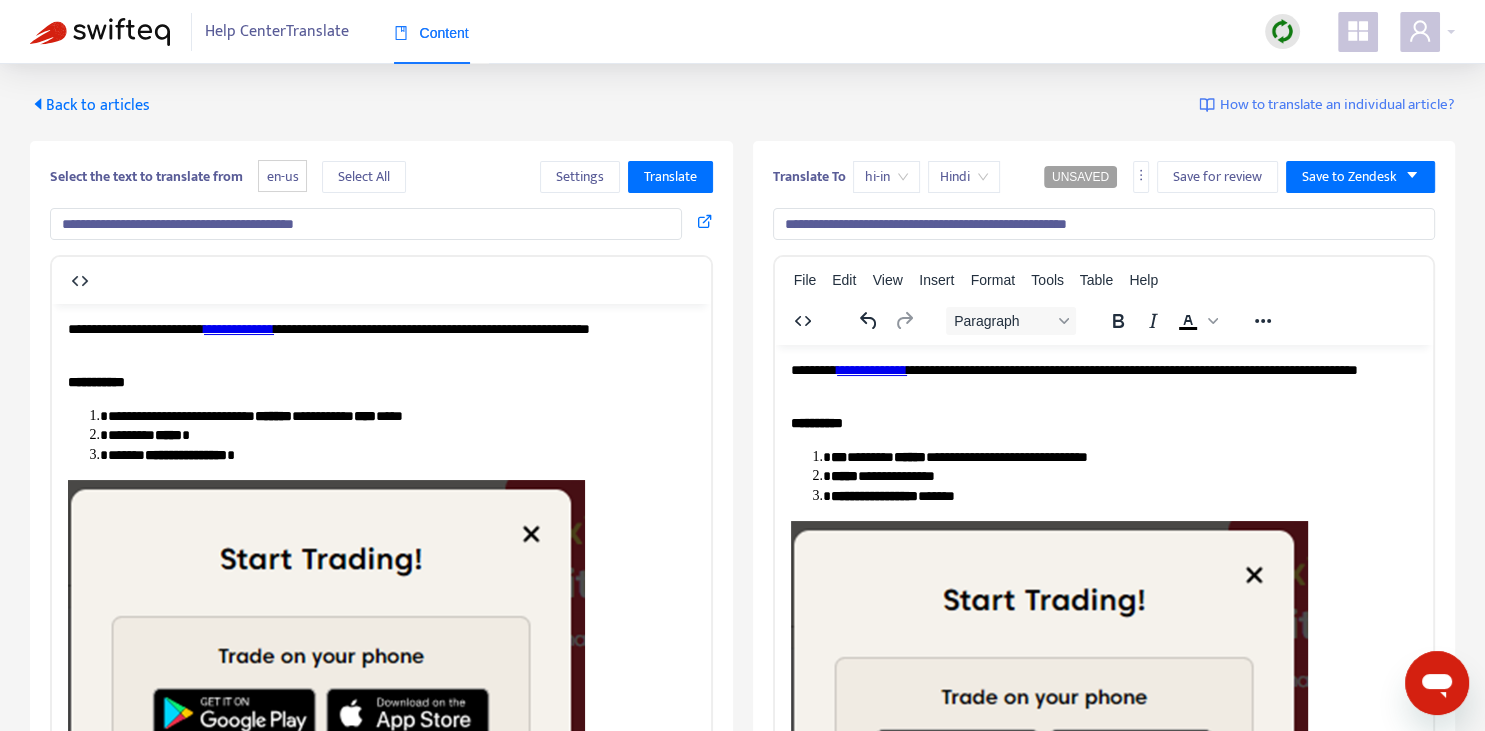type on "**********" 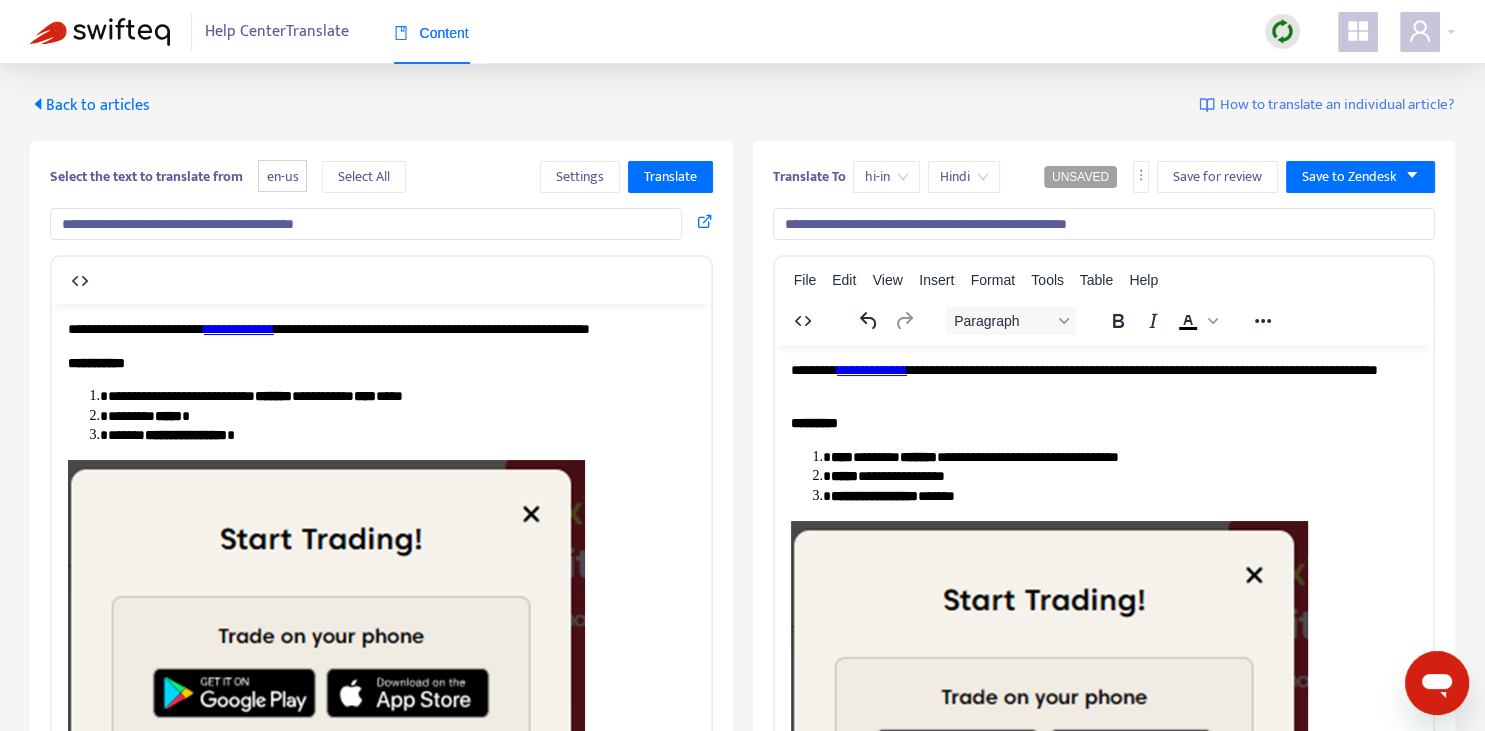 drag, startPoint x: 154, startPoint y: 451, endPoint x: 265, endPoint y: 449, distance: 111.01801 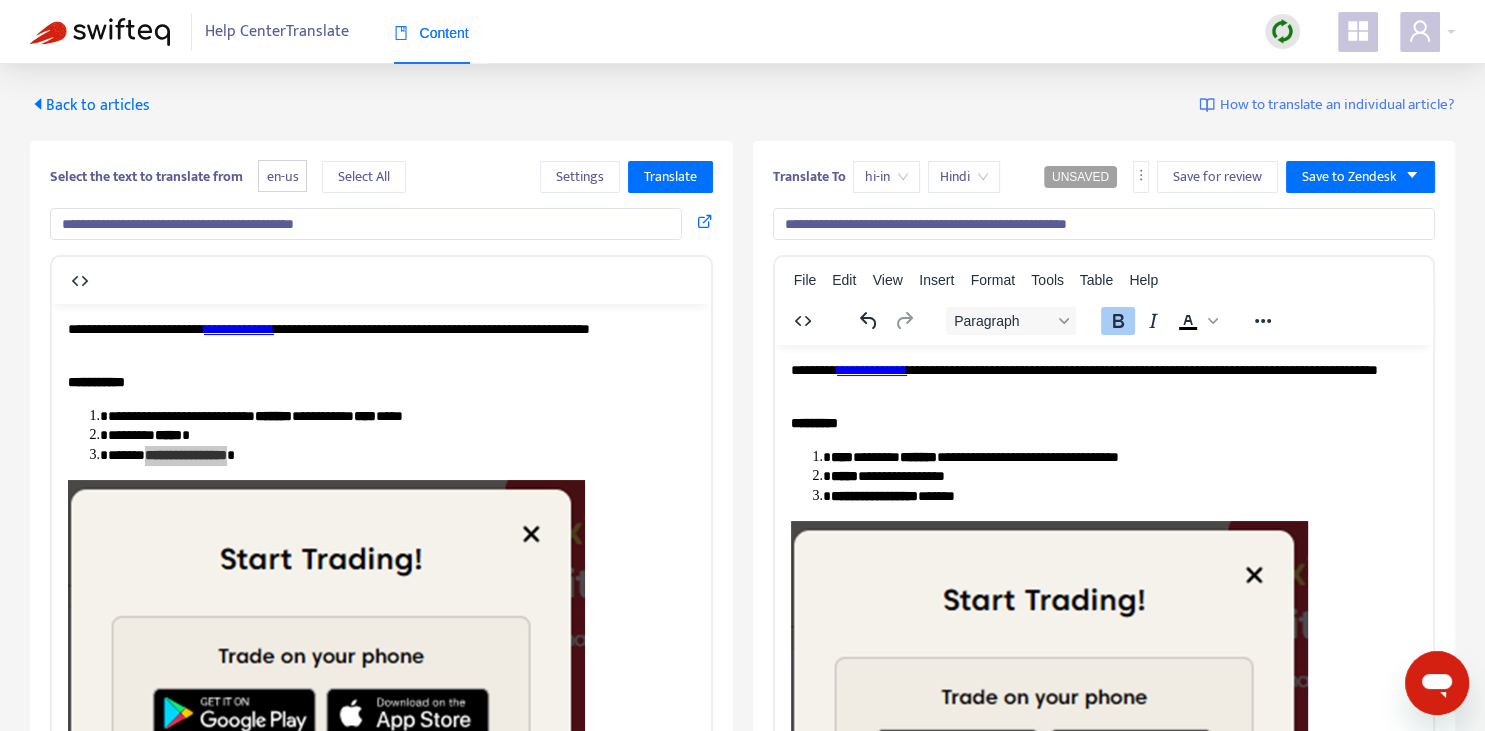 drag, startPoint x: 865, startPoint y: 493, endPoint x: 831, endPoint y: 489, distance: 34.234486 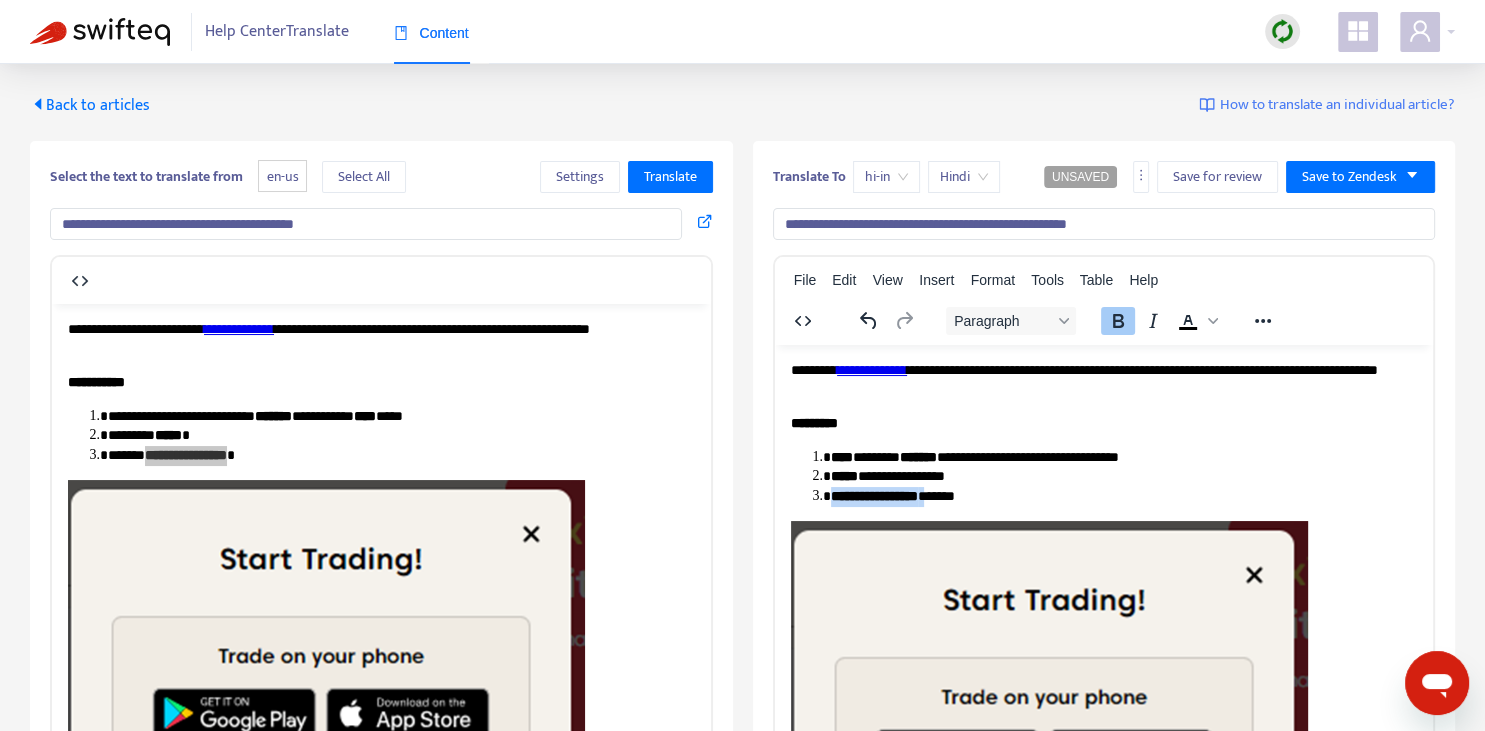 drag, startPoint x: 831, startPoint y: 492, endPoint x: 906, endPoint y: 492, distance: 75 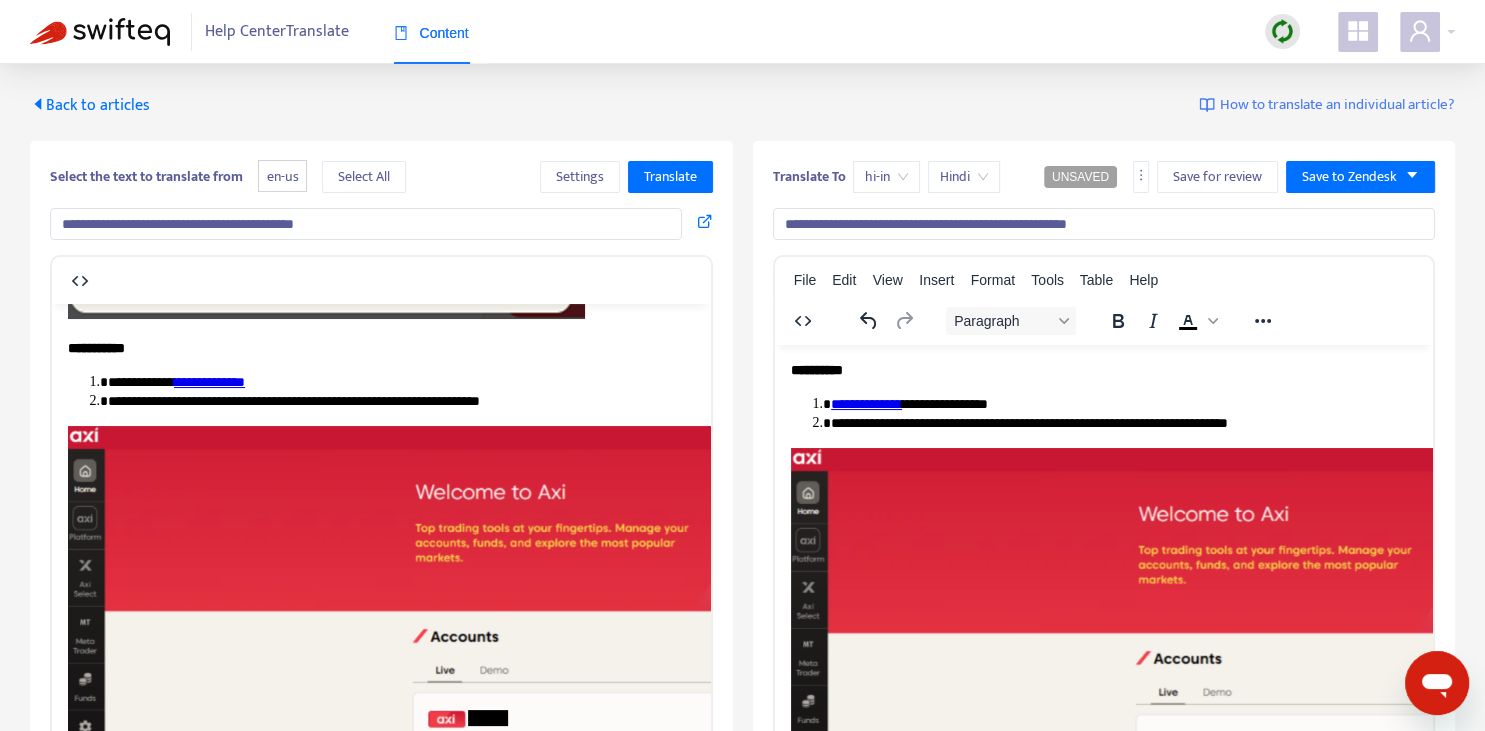 scroll, scrollTop: 620, scrollLeft: 0, axis: vertical 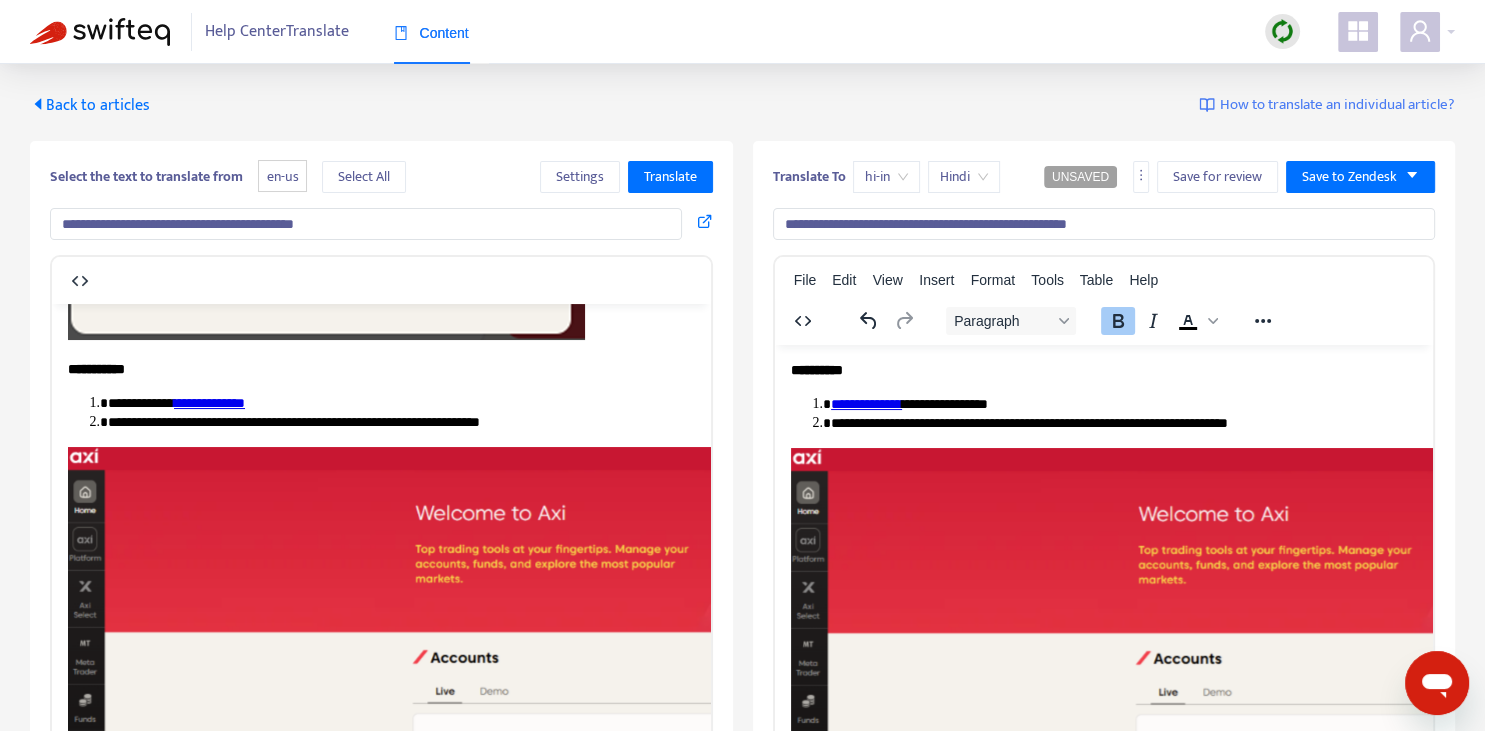 click on "**********" at bounding box center (1103, 370) 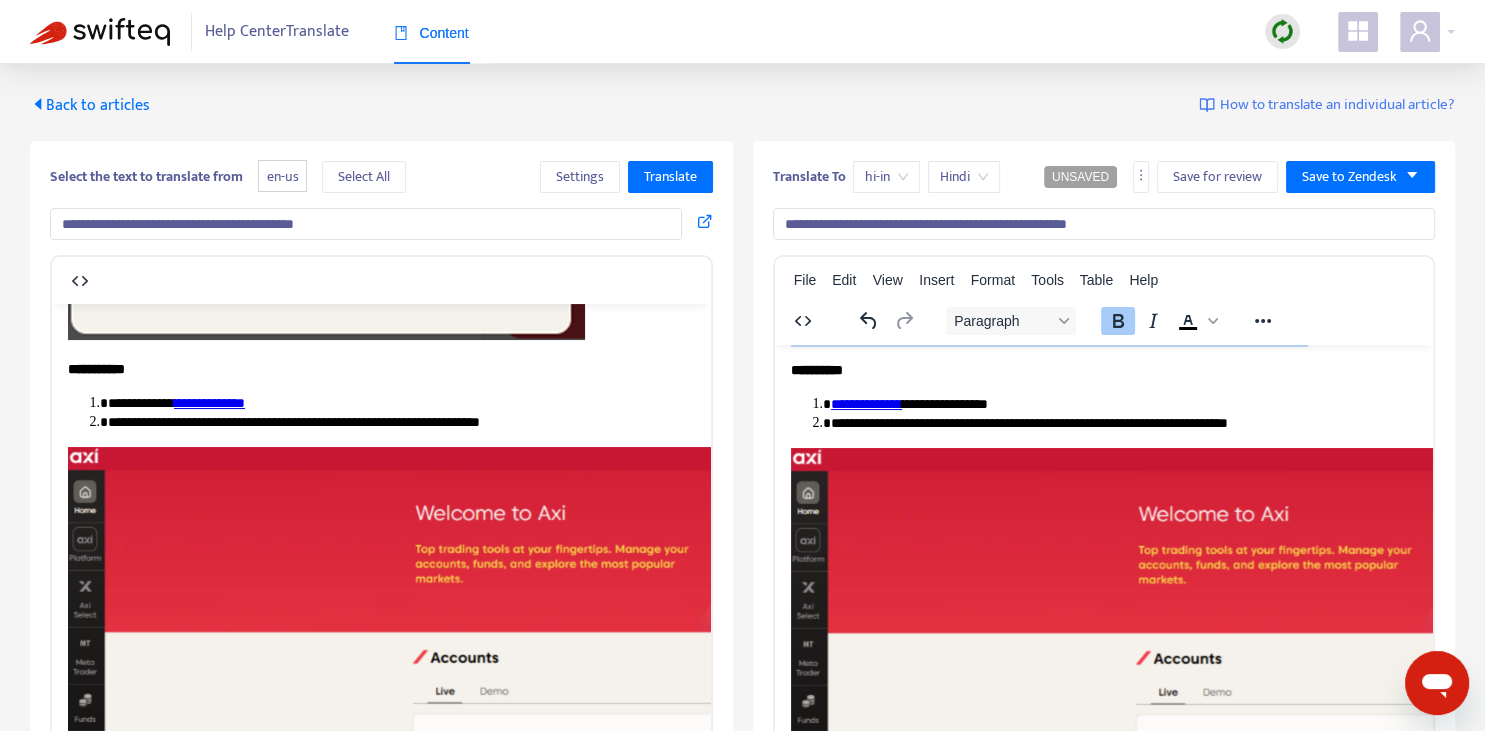 click on "**********" at bounding box center (1103, 370) 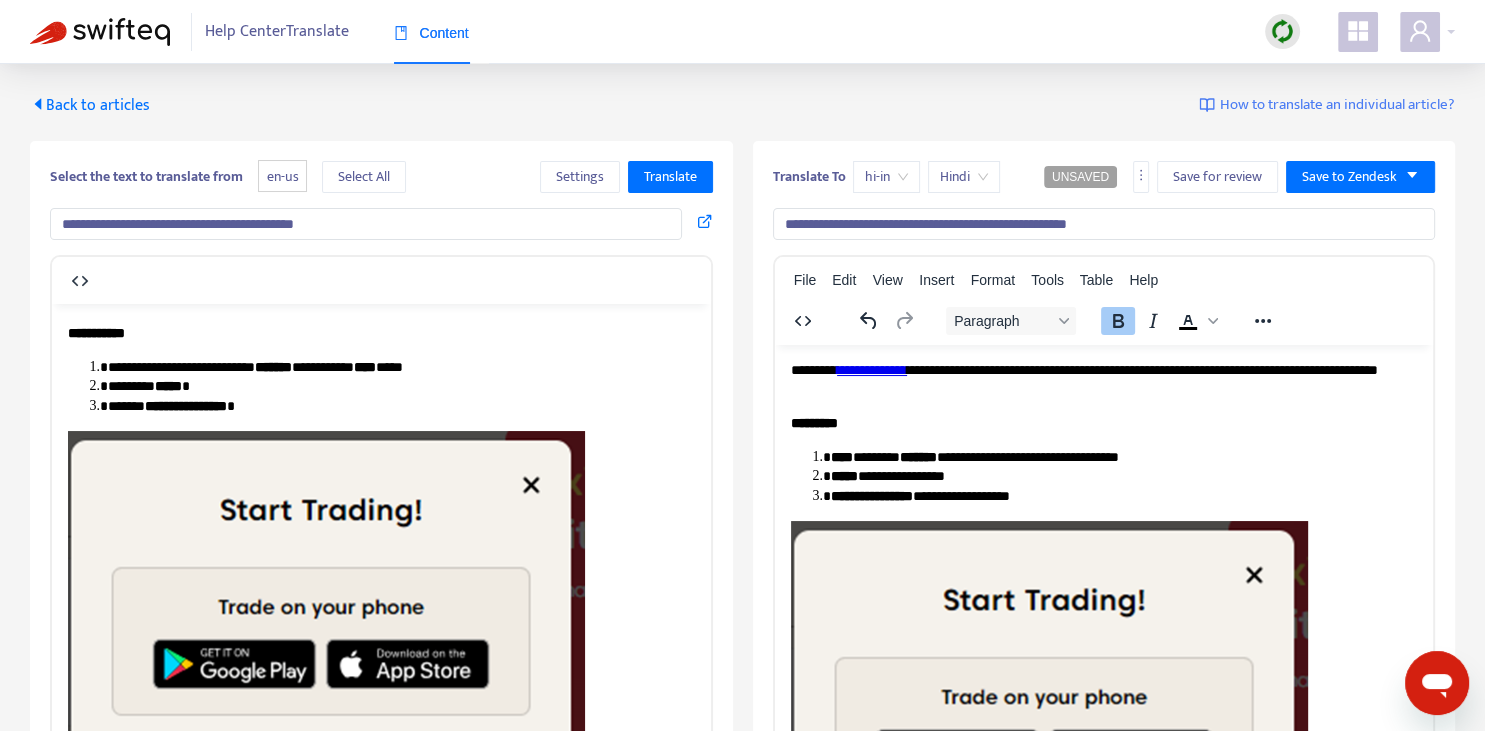 scroll, scrollTop: 0, scrollLeft: 0, axis: both 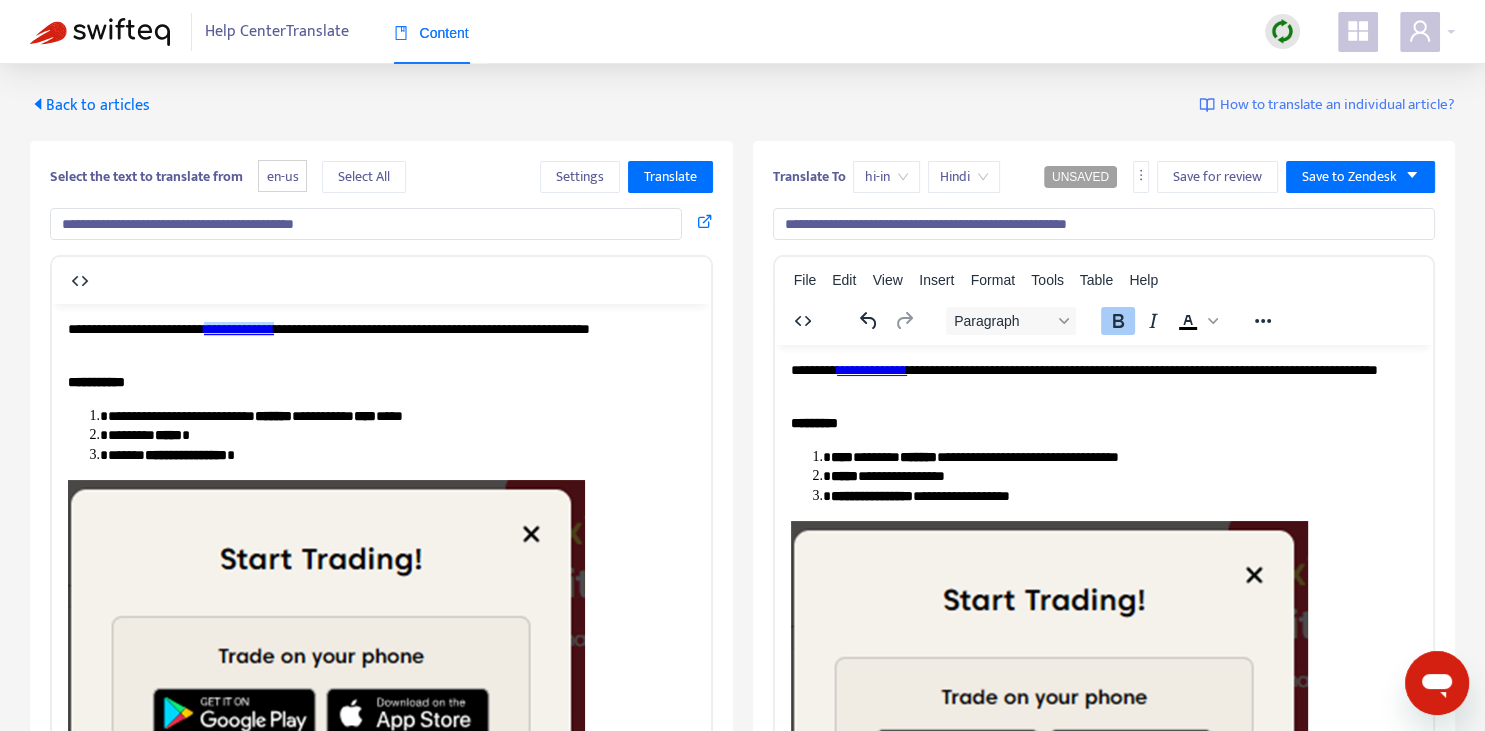 click on "**********" at bounding box center (871, 369) 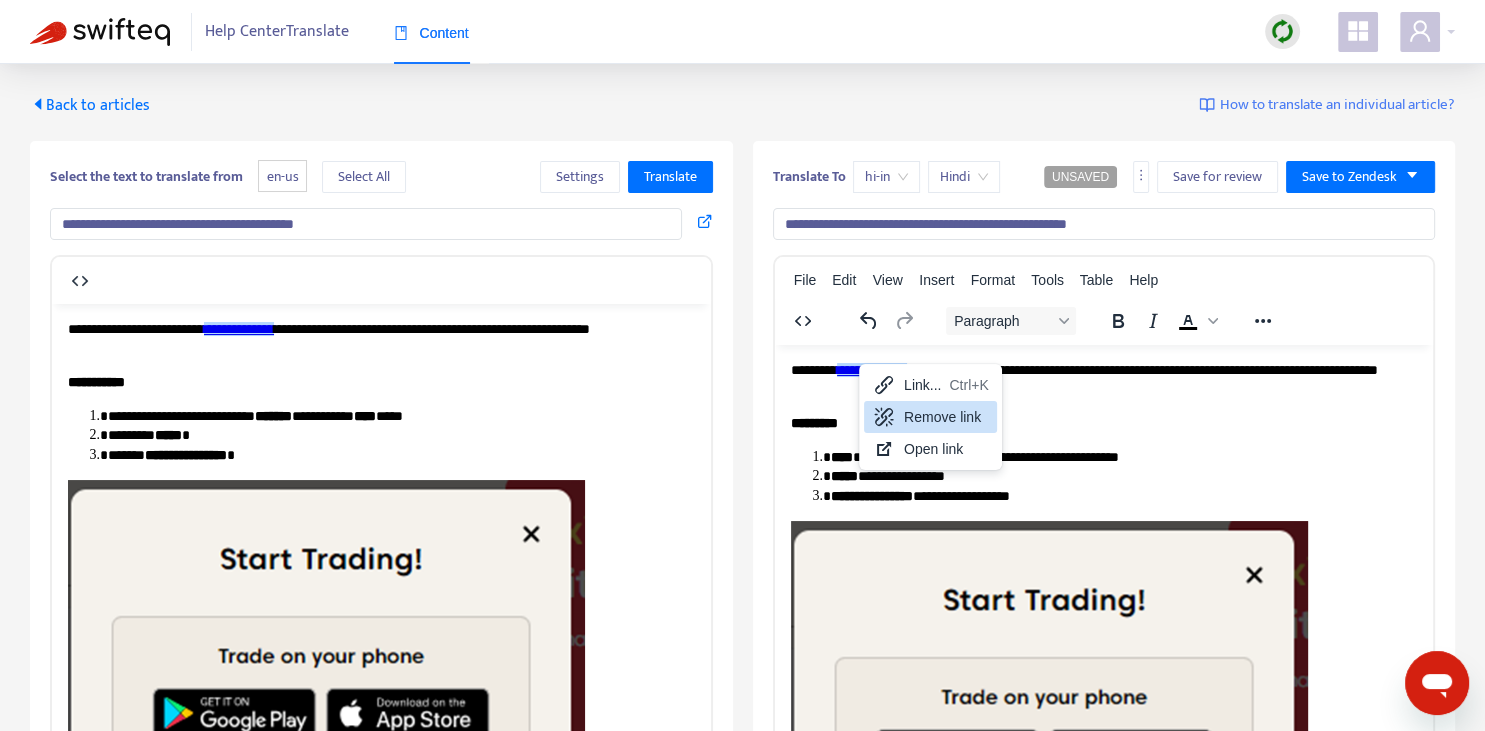 click on "Remove link" at bounding box center (946, 417) 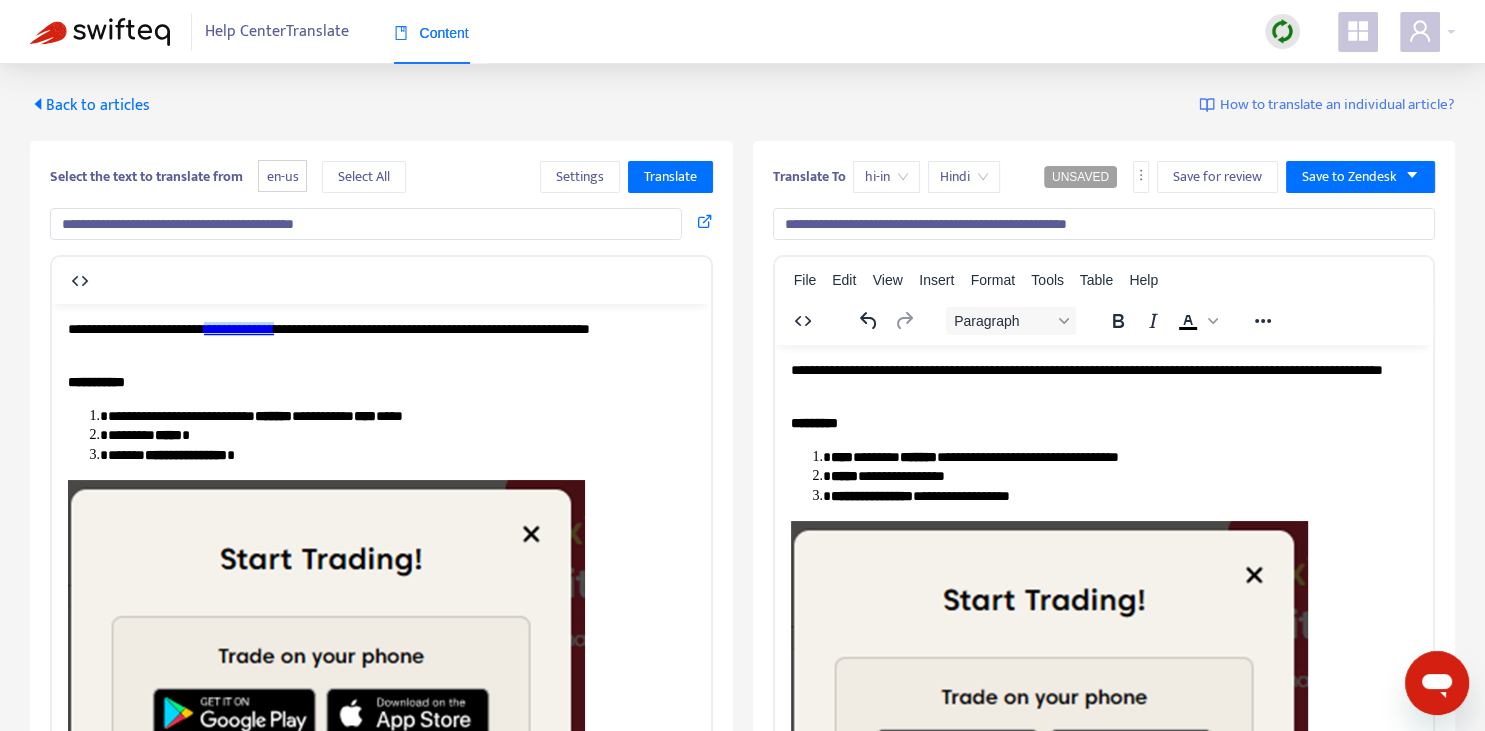 click on "**********" at bounding box center (1103, 379) 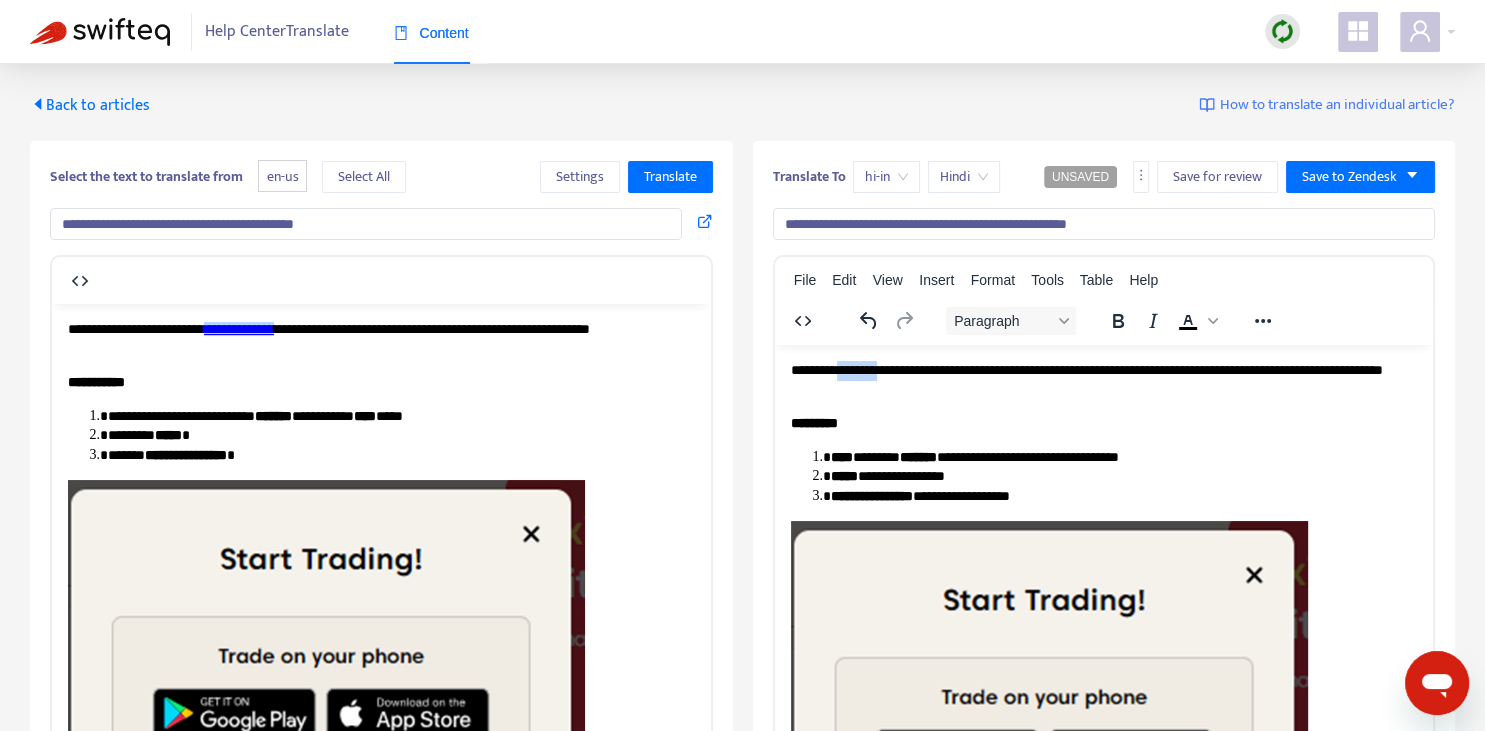 click on "**********" at bounding box center (1103, 379) 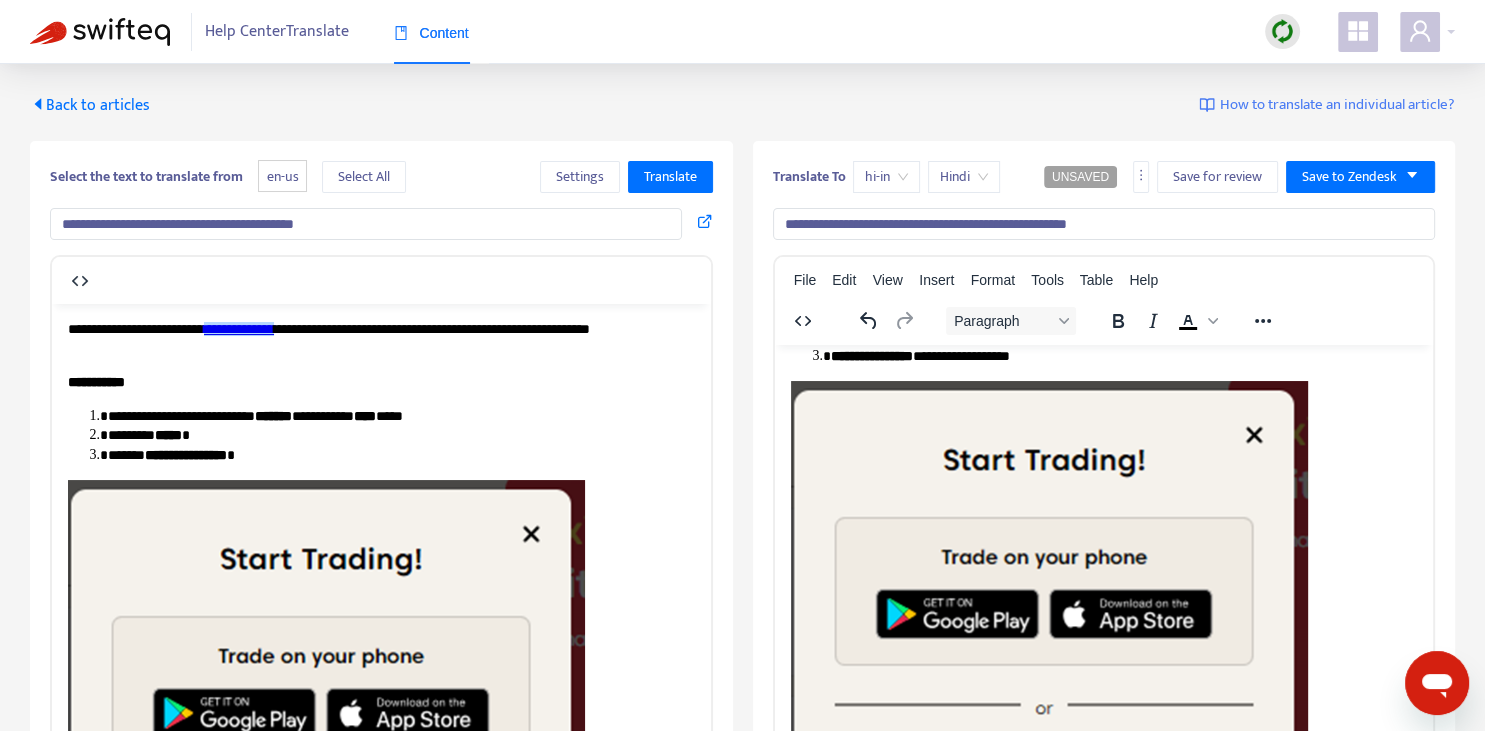 scroll, scrollTop: 0, scrollLeft: 0, axis: both 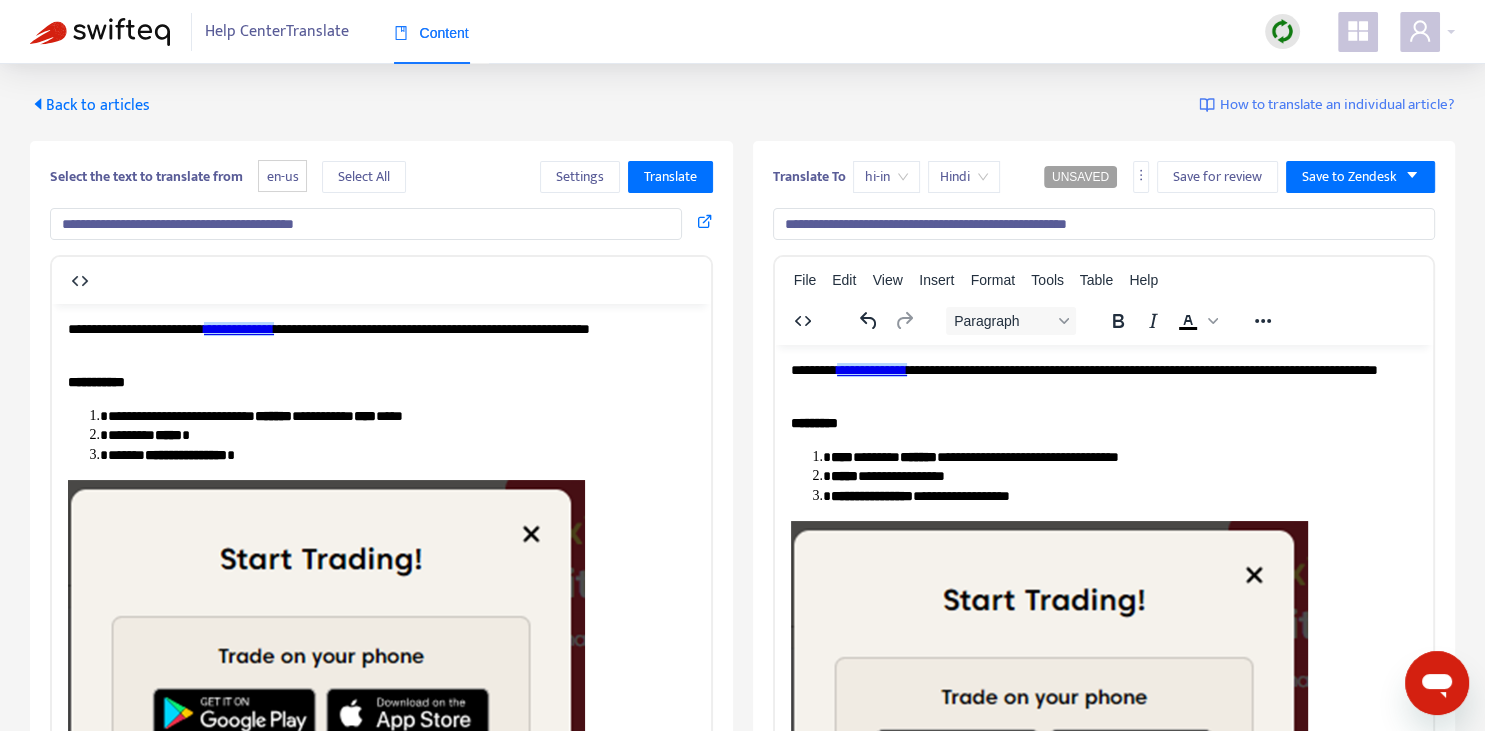 click on "**********" at bounding box center [1103, 379] 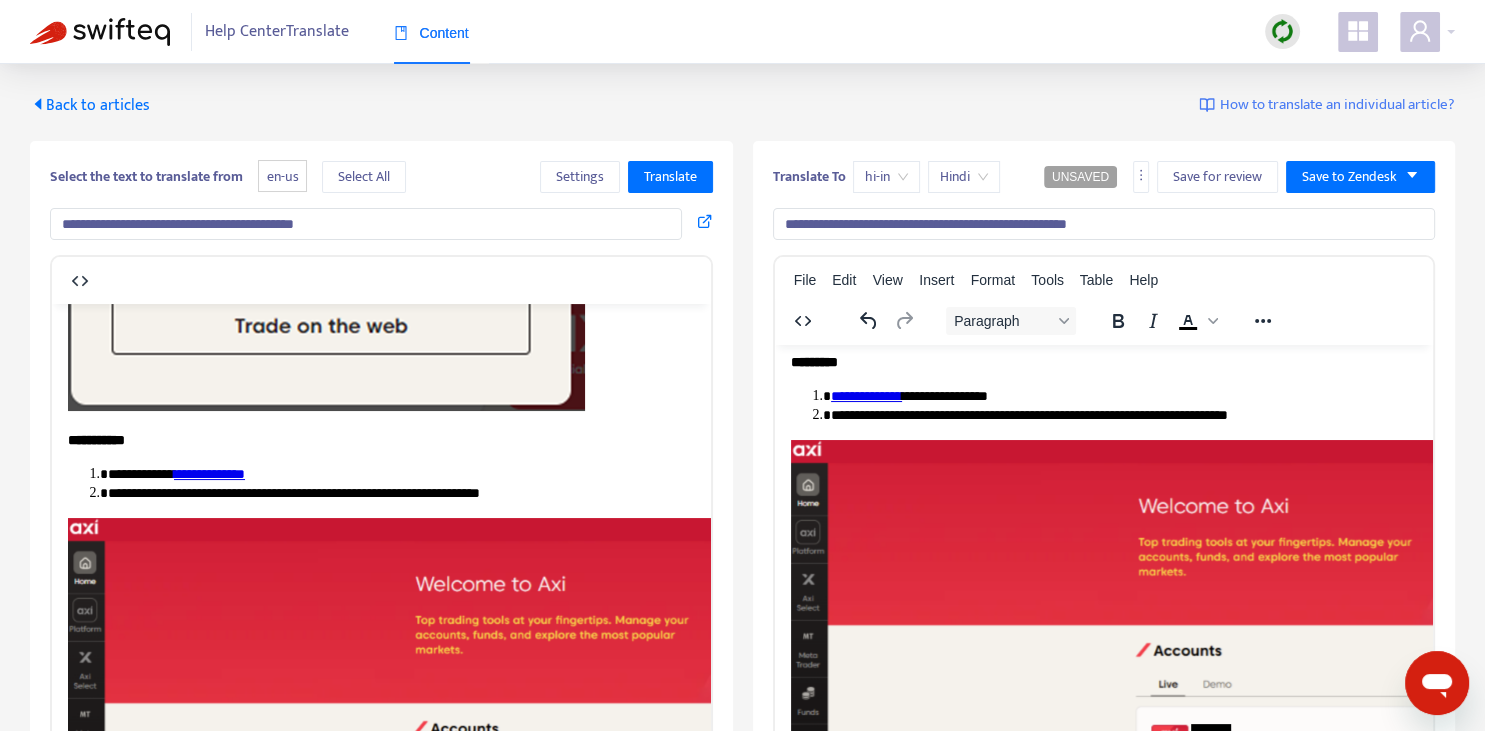 scroll, scrollTop: 492, scrollLeft: 0, axis: vertical 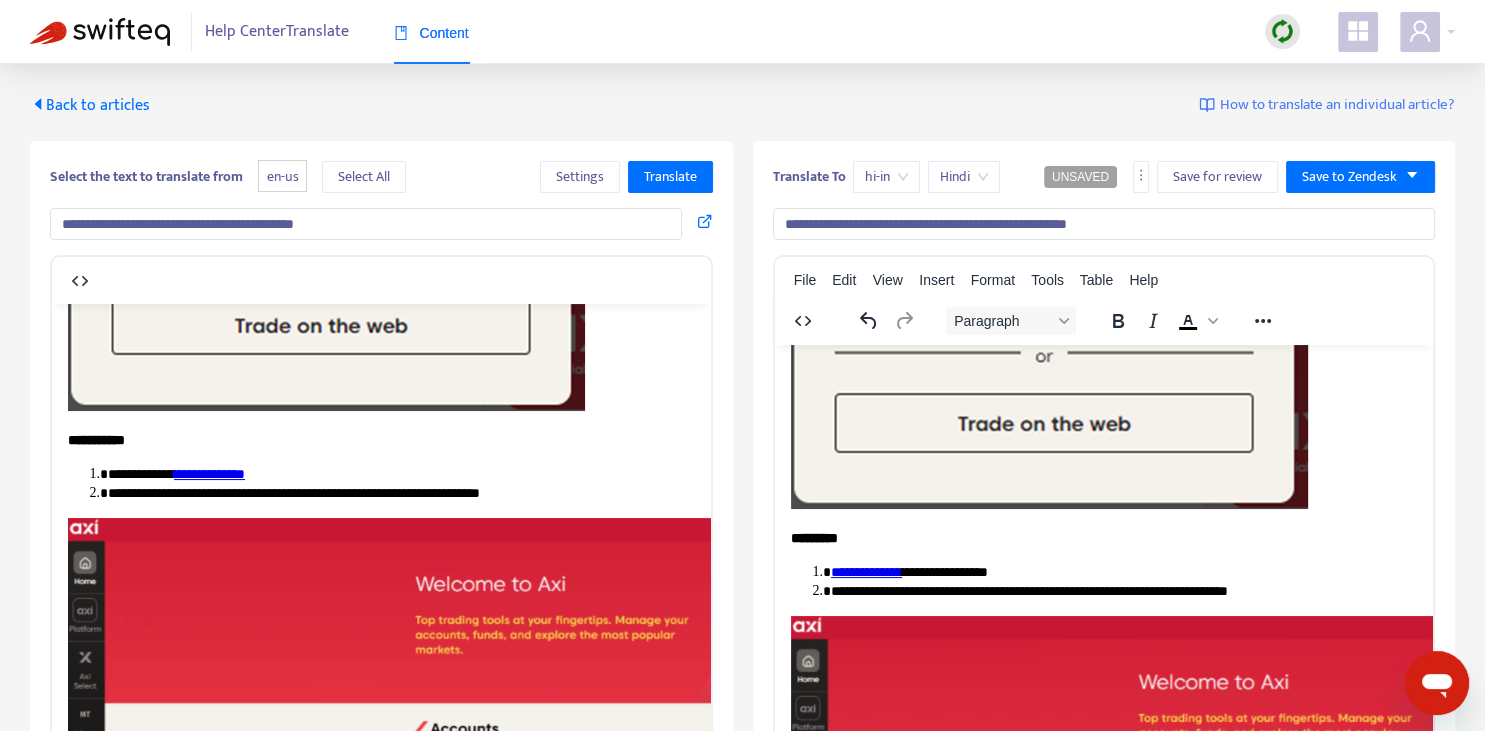 click on "**********" at bounding box center (865, 571) 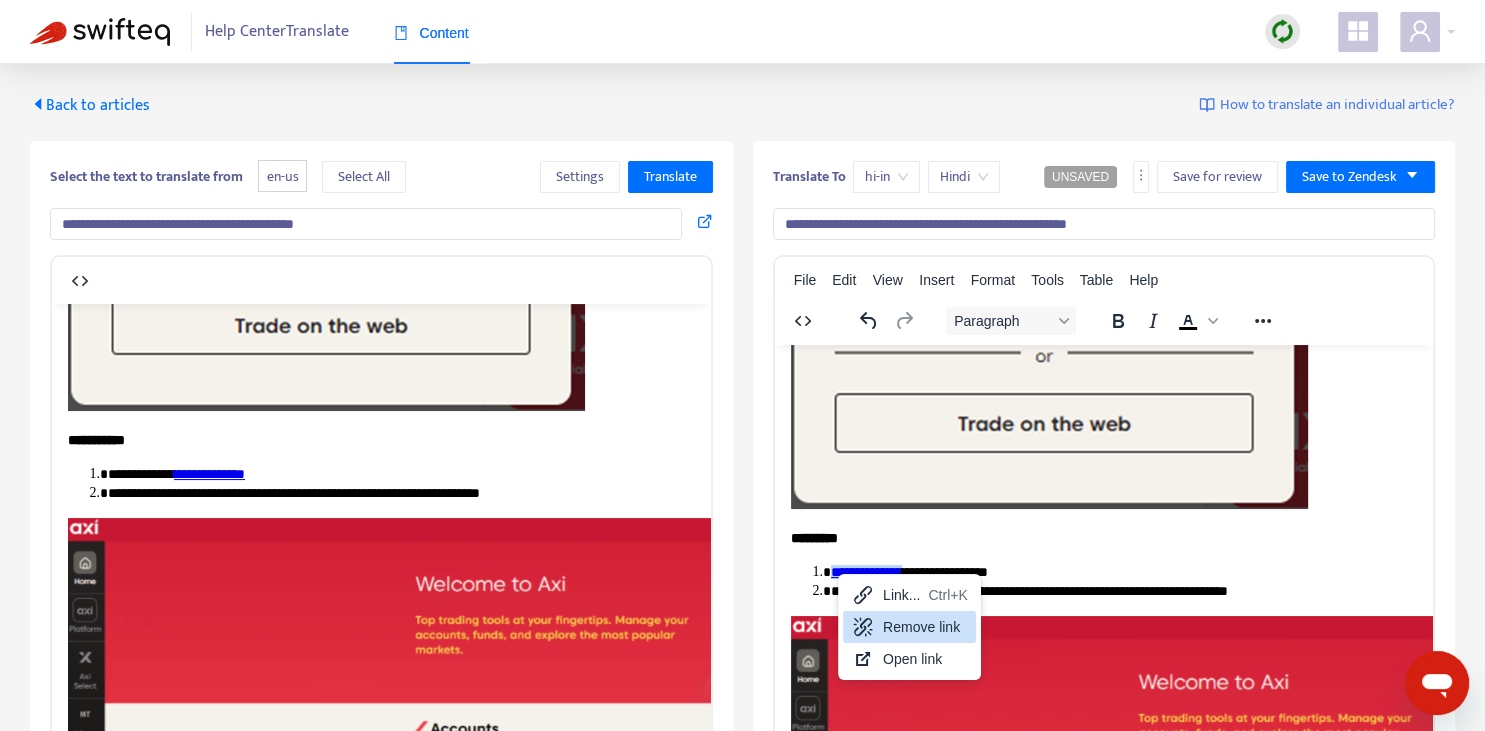 click on "Remove link" at bounding box center (925, 627) 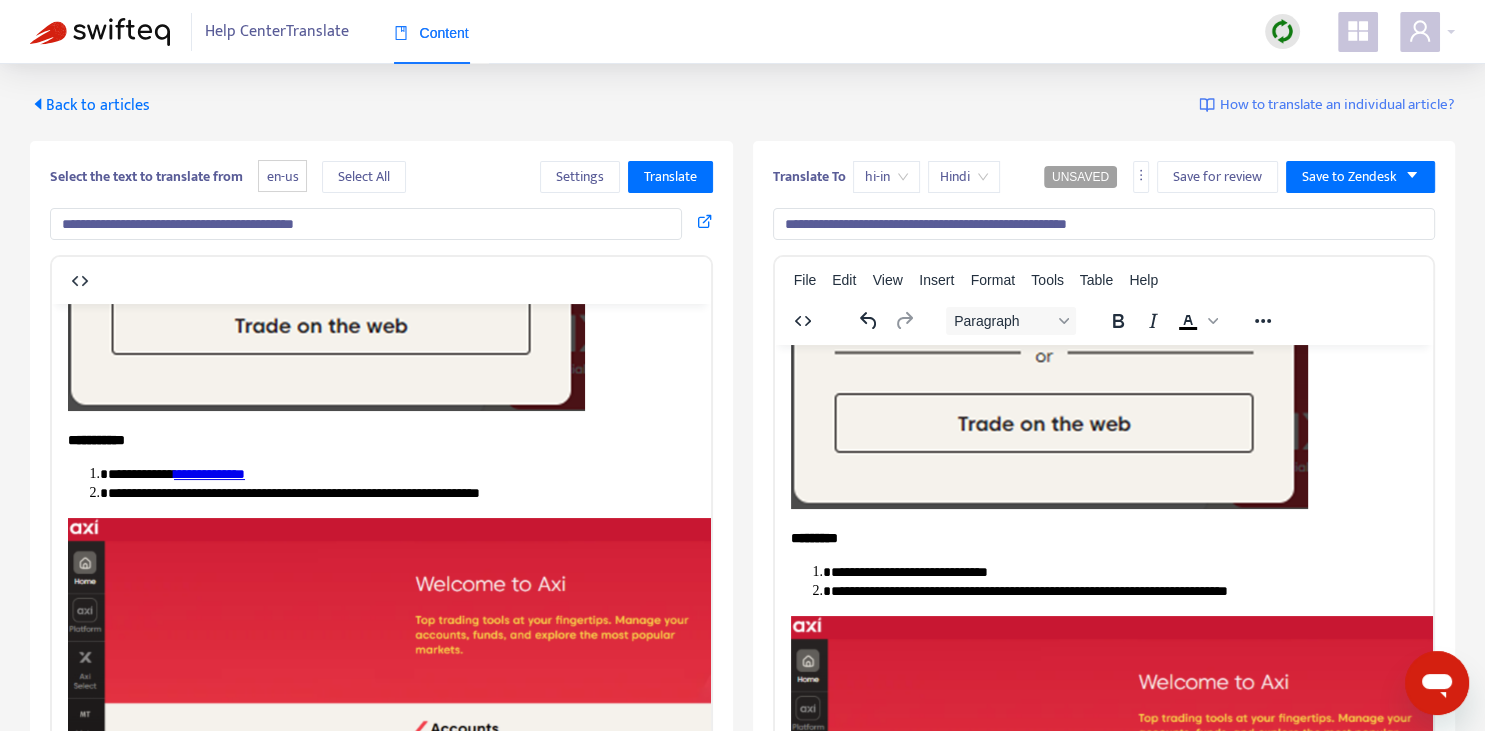 click on "**********" at bounding box center [1123, 572] 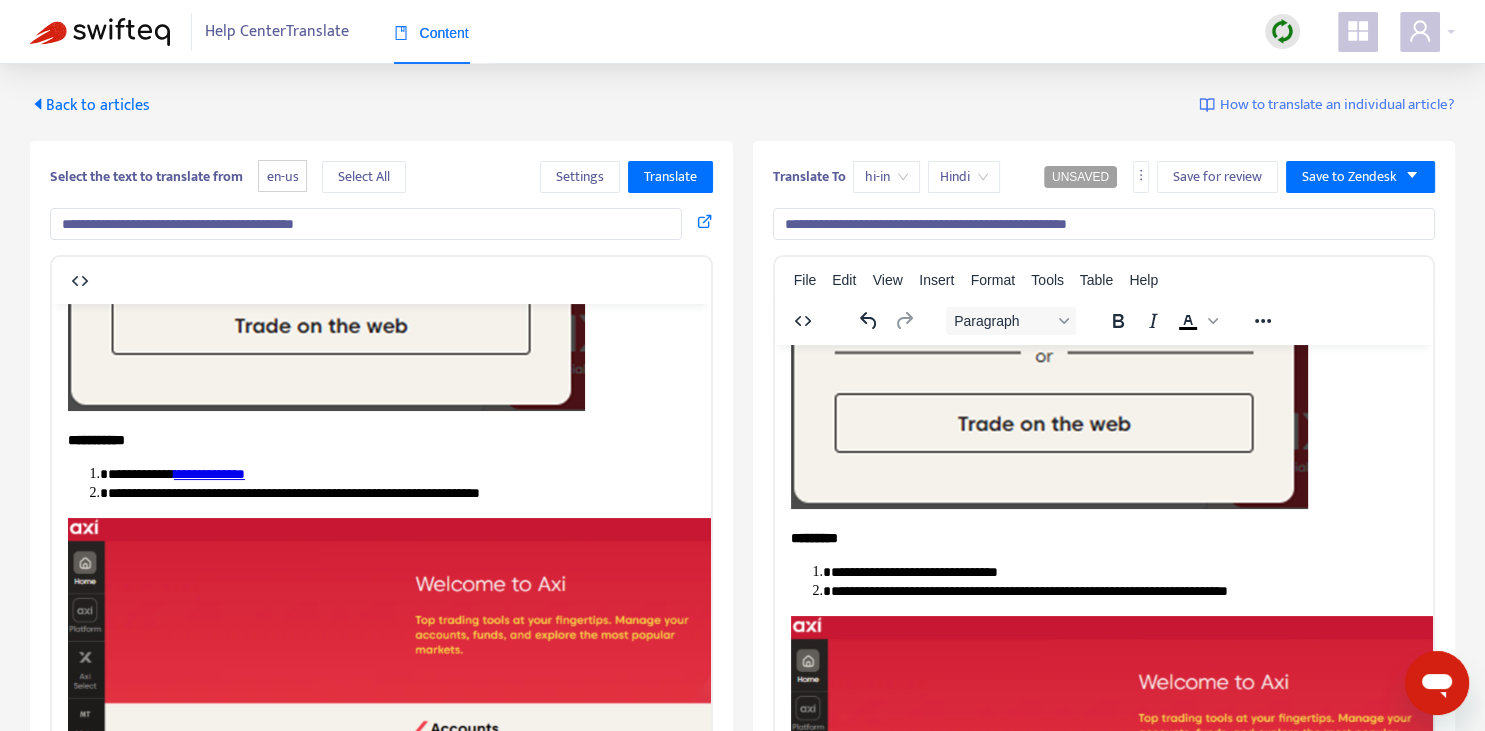 click on "**********" at bounding box center (209, 473) 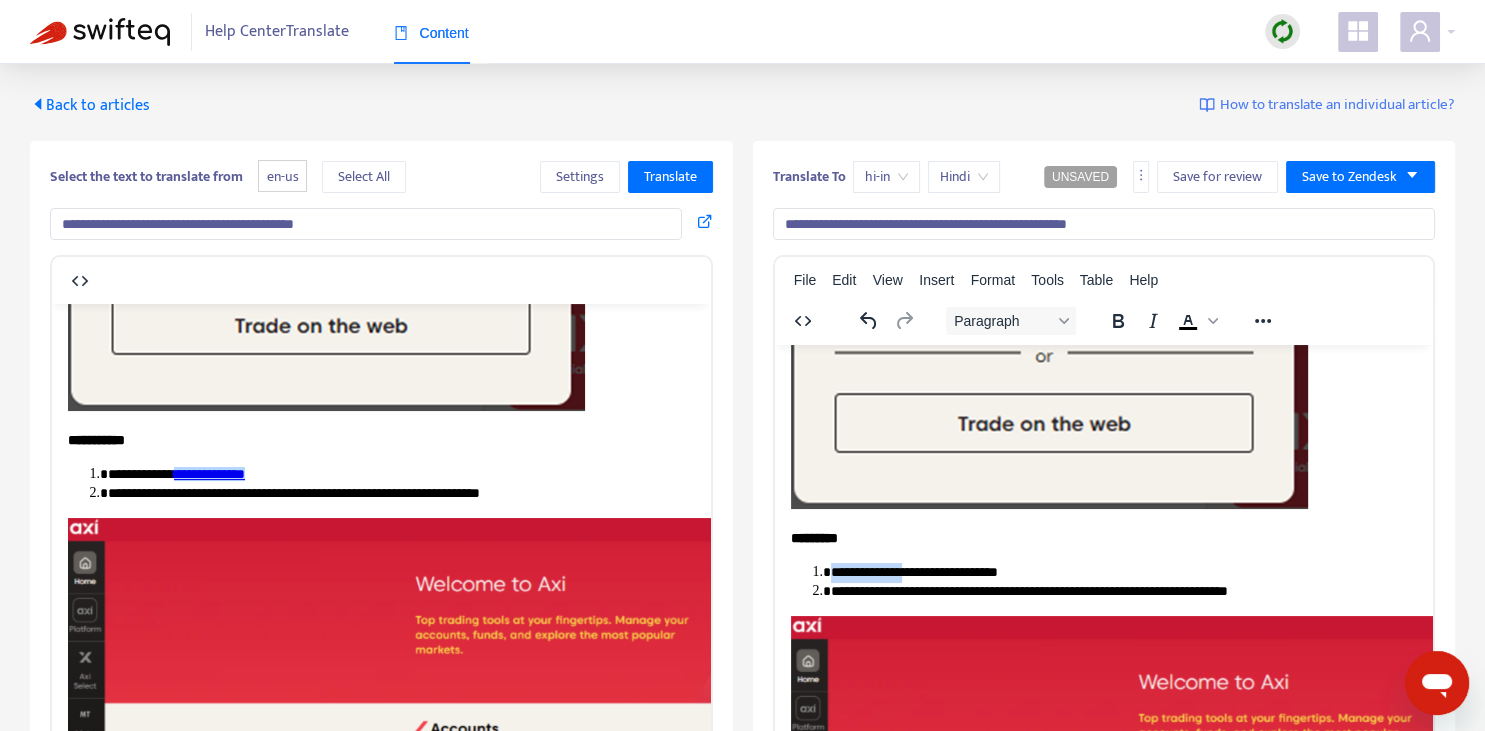 drag, startPoint x: 830, startPoint y: 569, endPoint x: 899, endPoint y: 569, distance: 69 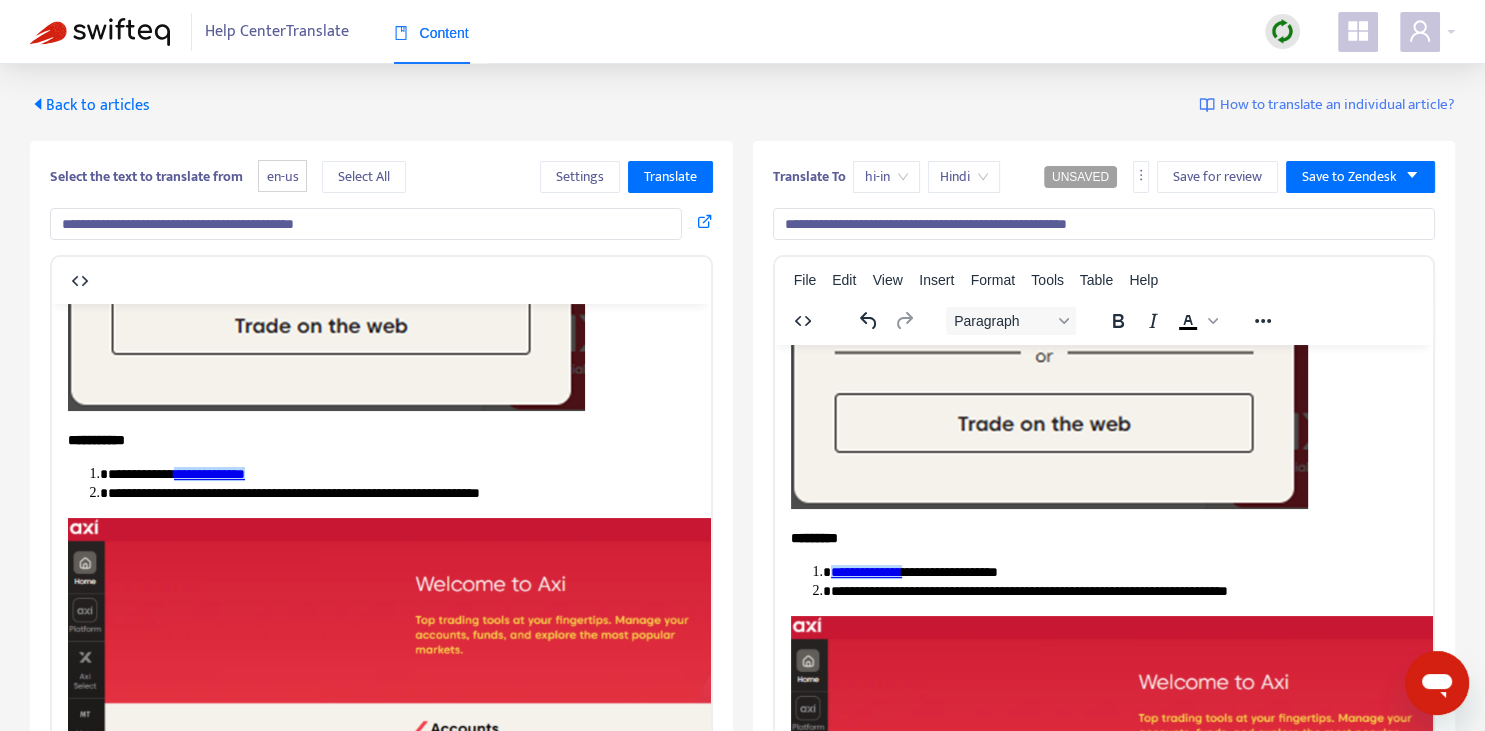 click on "**********" at bounding box center (1123, 591) 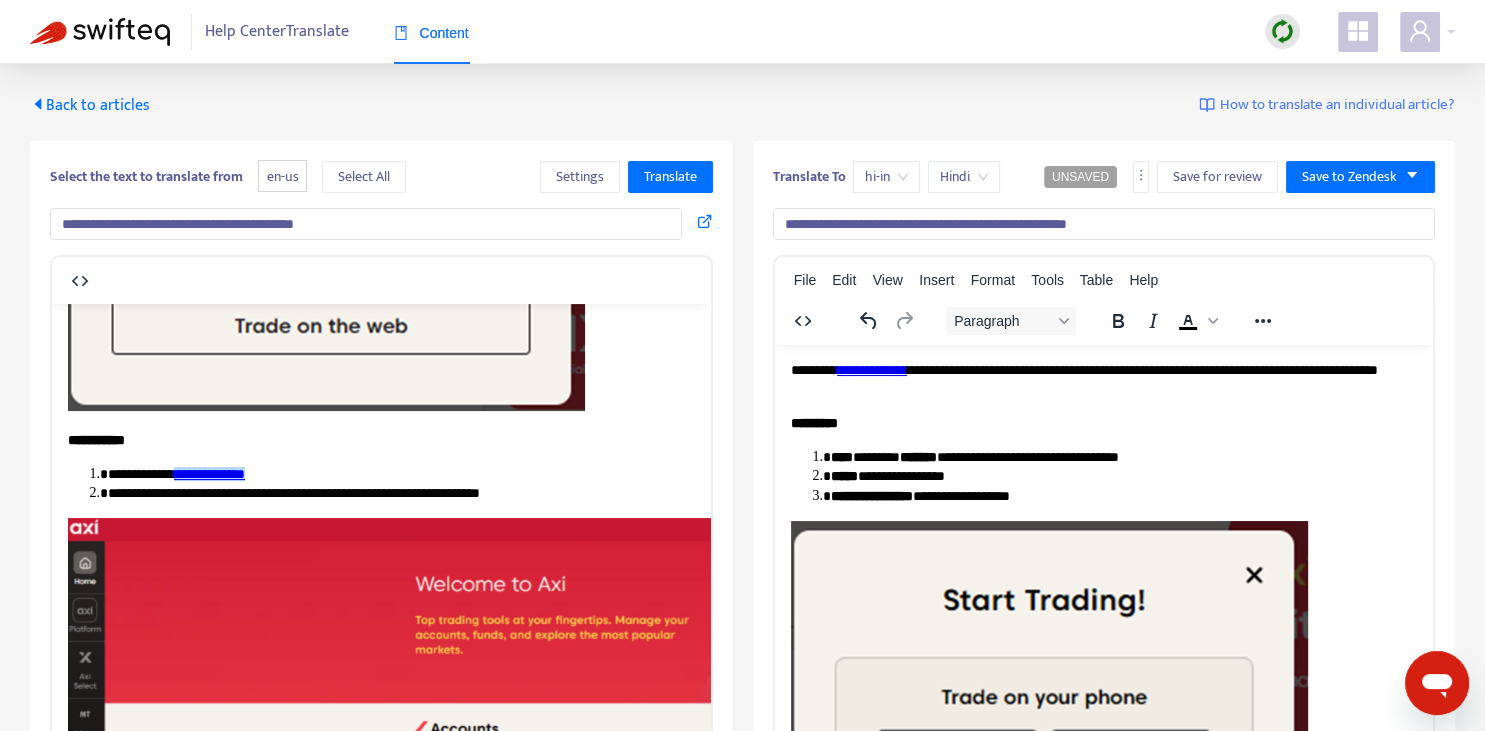 scroll, scrollTop: 422, scrollLeft: 0, axis: vertical 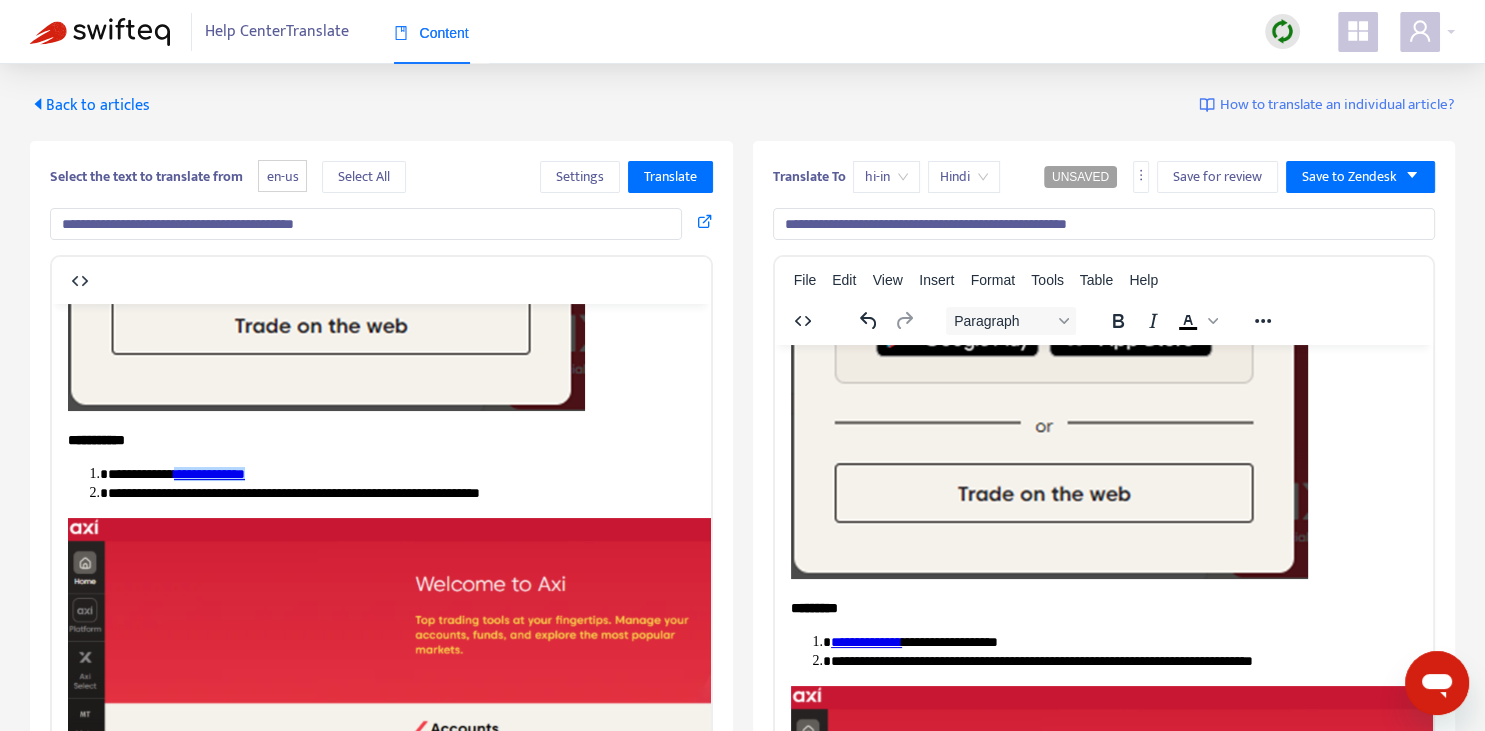 click on "**********" at bounding box center [209, 473] 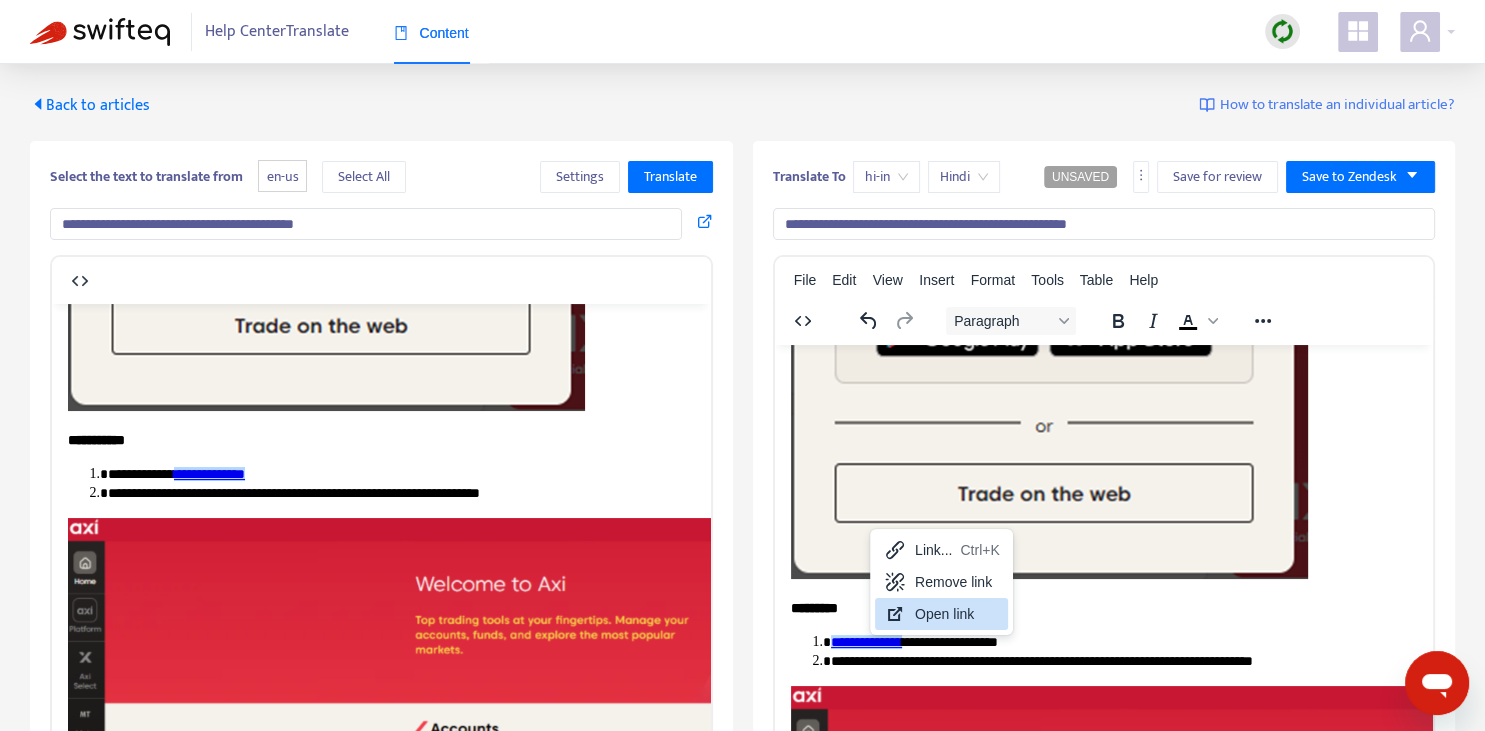 click on "Remove link" at bounding box center (941, 582) 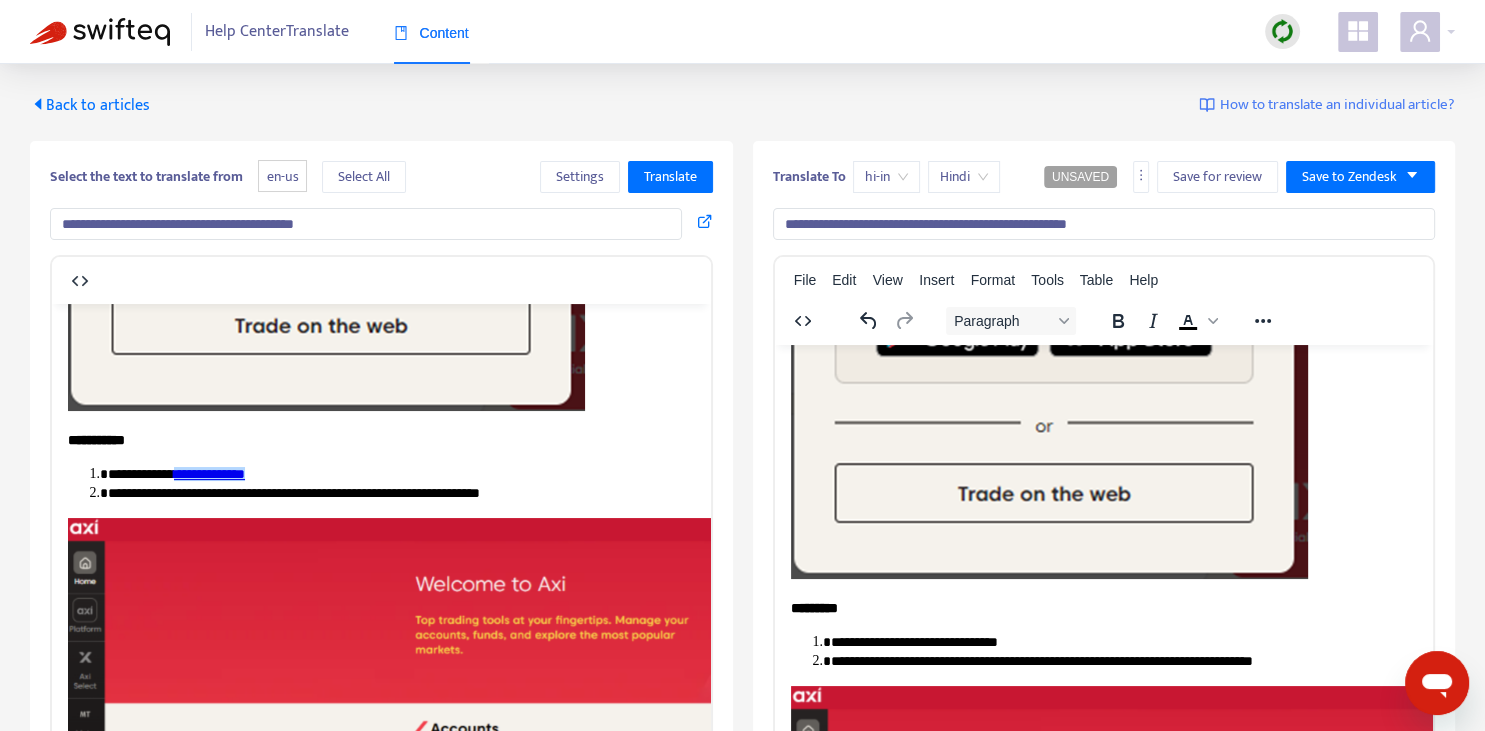 click on "**********" at bounding box center [1123, 642] 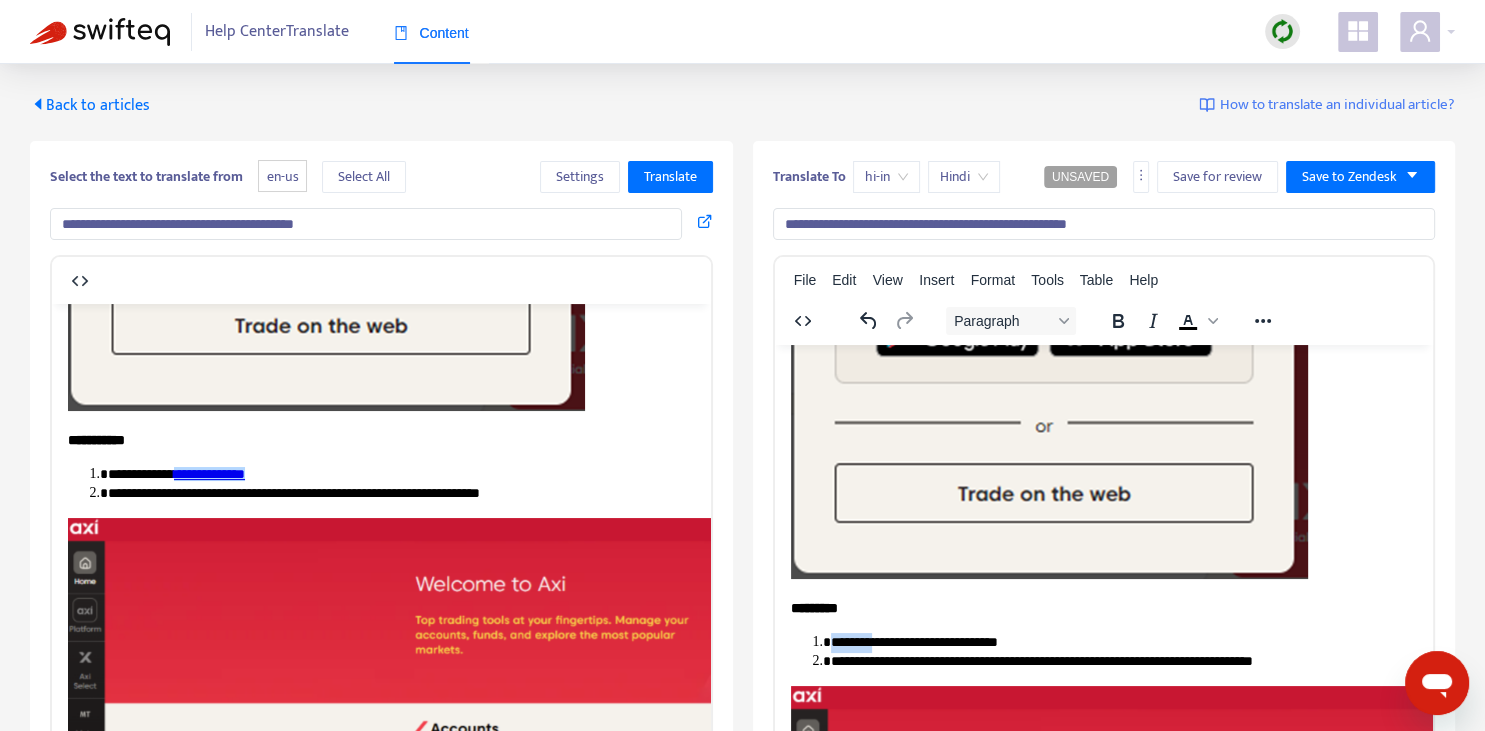 click on "**********" at bounding box center [1123, 642] 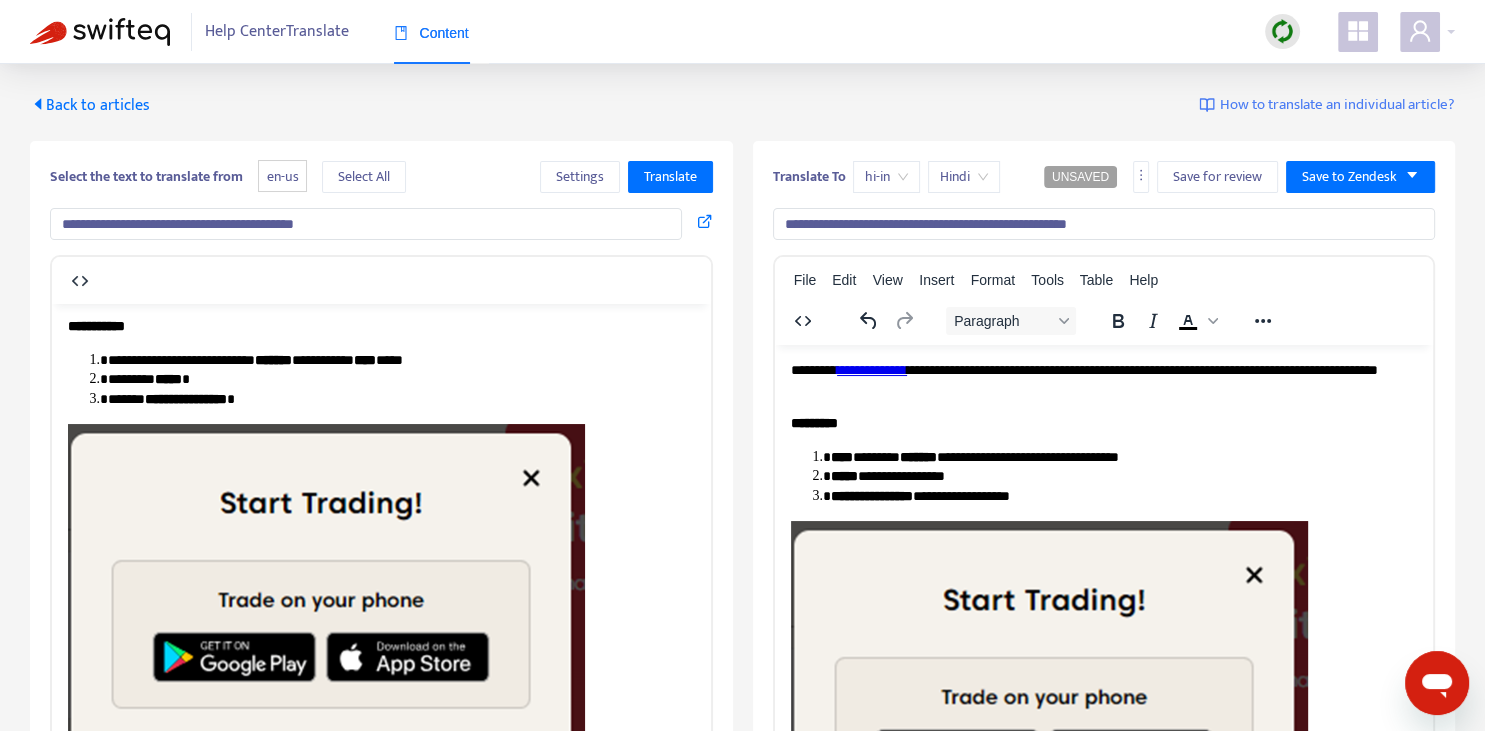 scroll, scrollTop: 0, scrollLeft: 0, axis: both 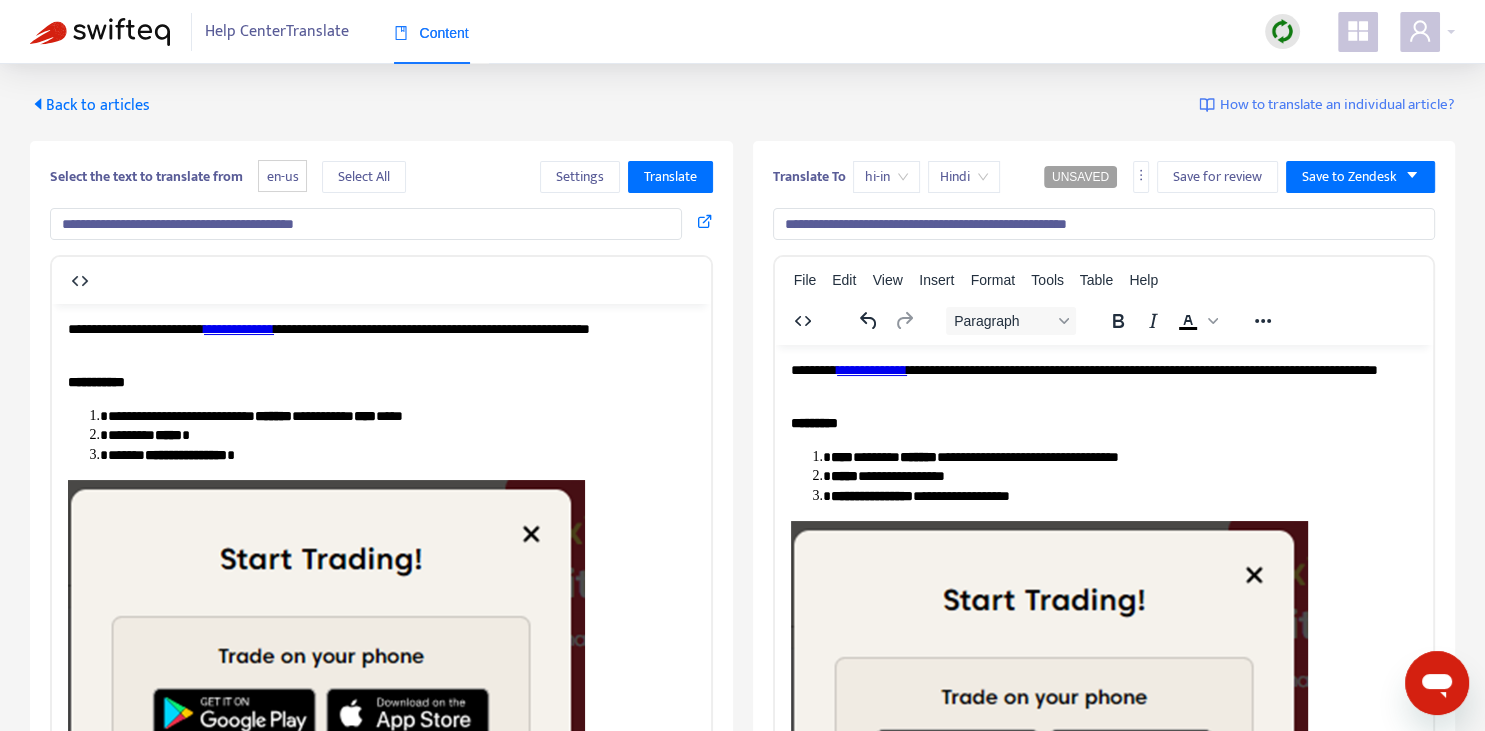 click on "**********" at bounding box center (1123, 457) 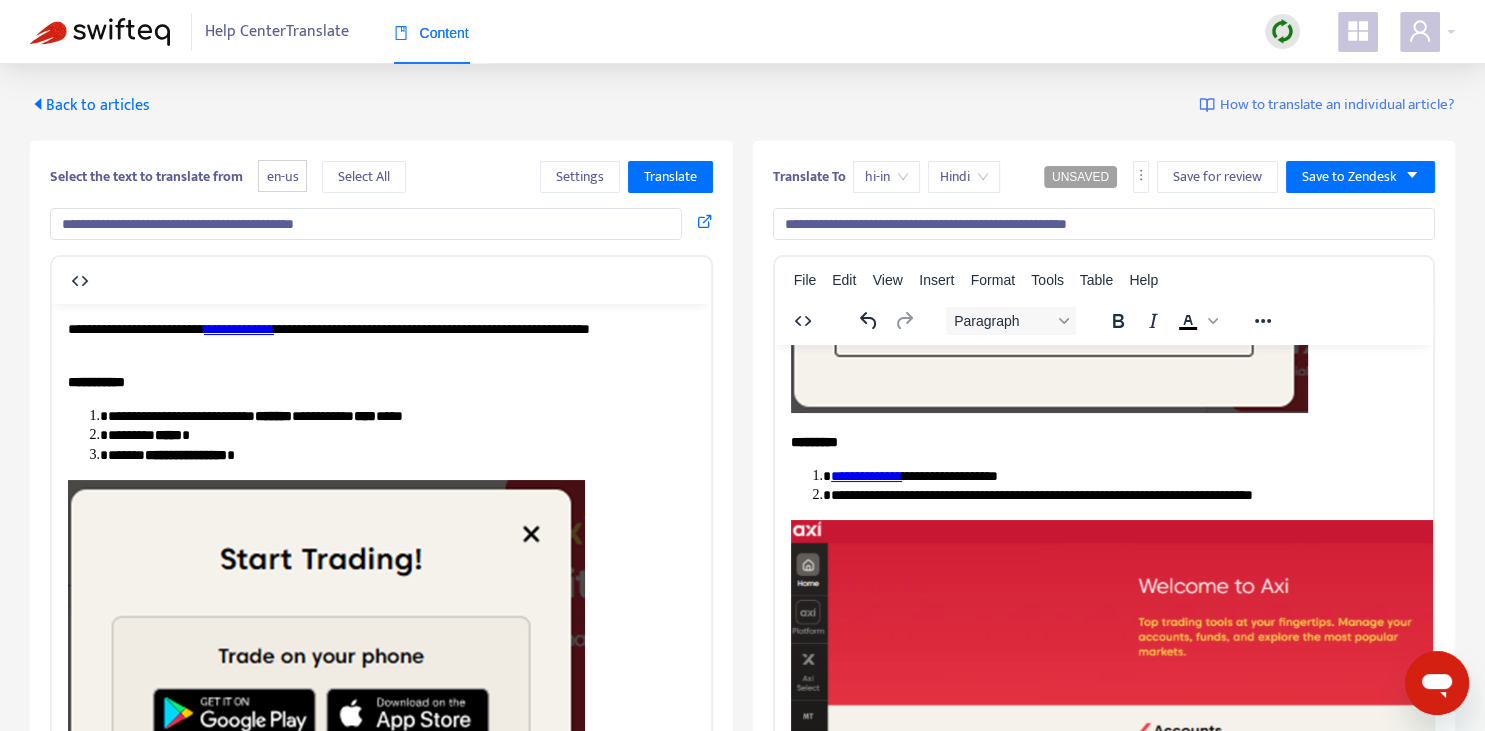 scroll, scrollTop: 563, scrollLeft: 0, axis: vertical 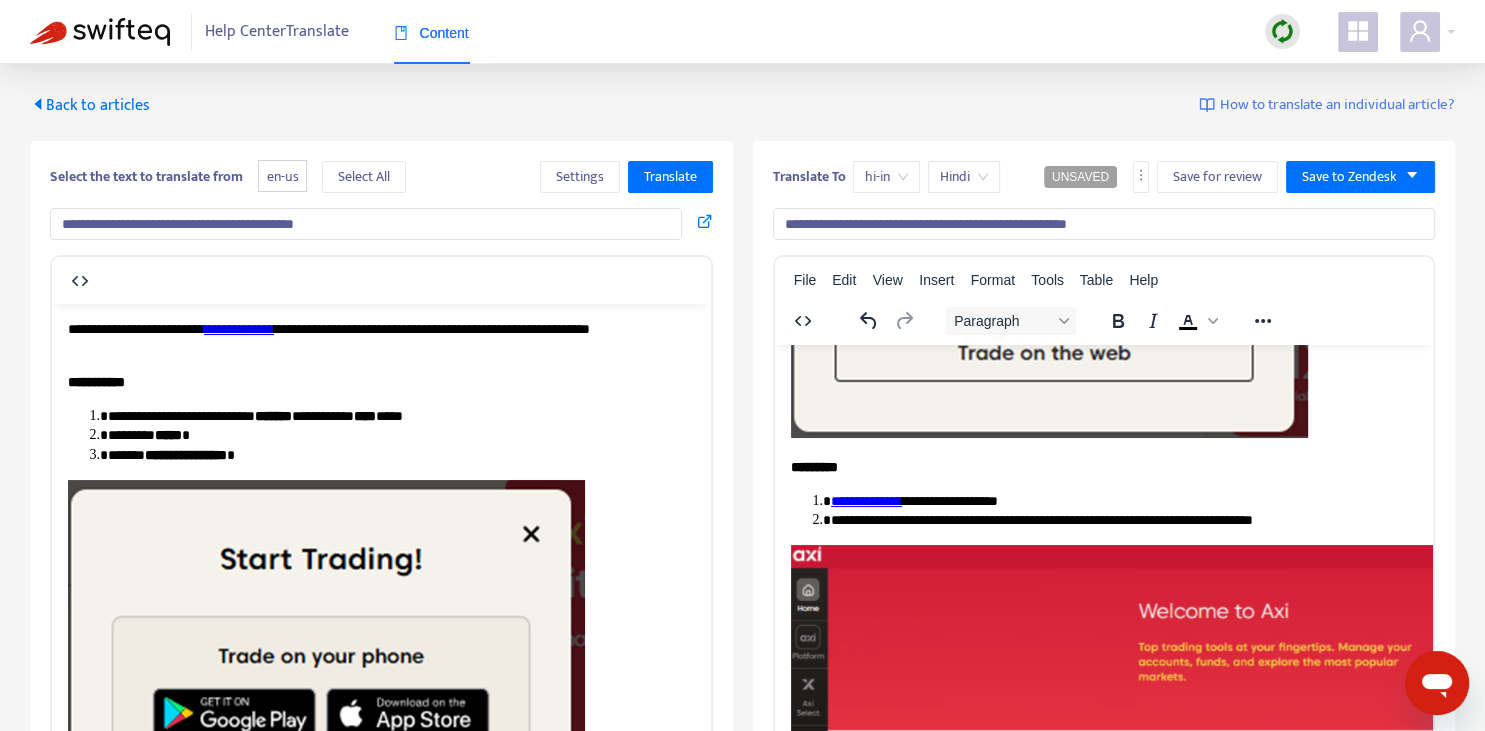 click on "**********" at bounding box center (1123, 520) 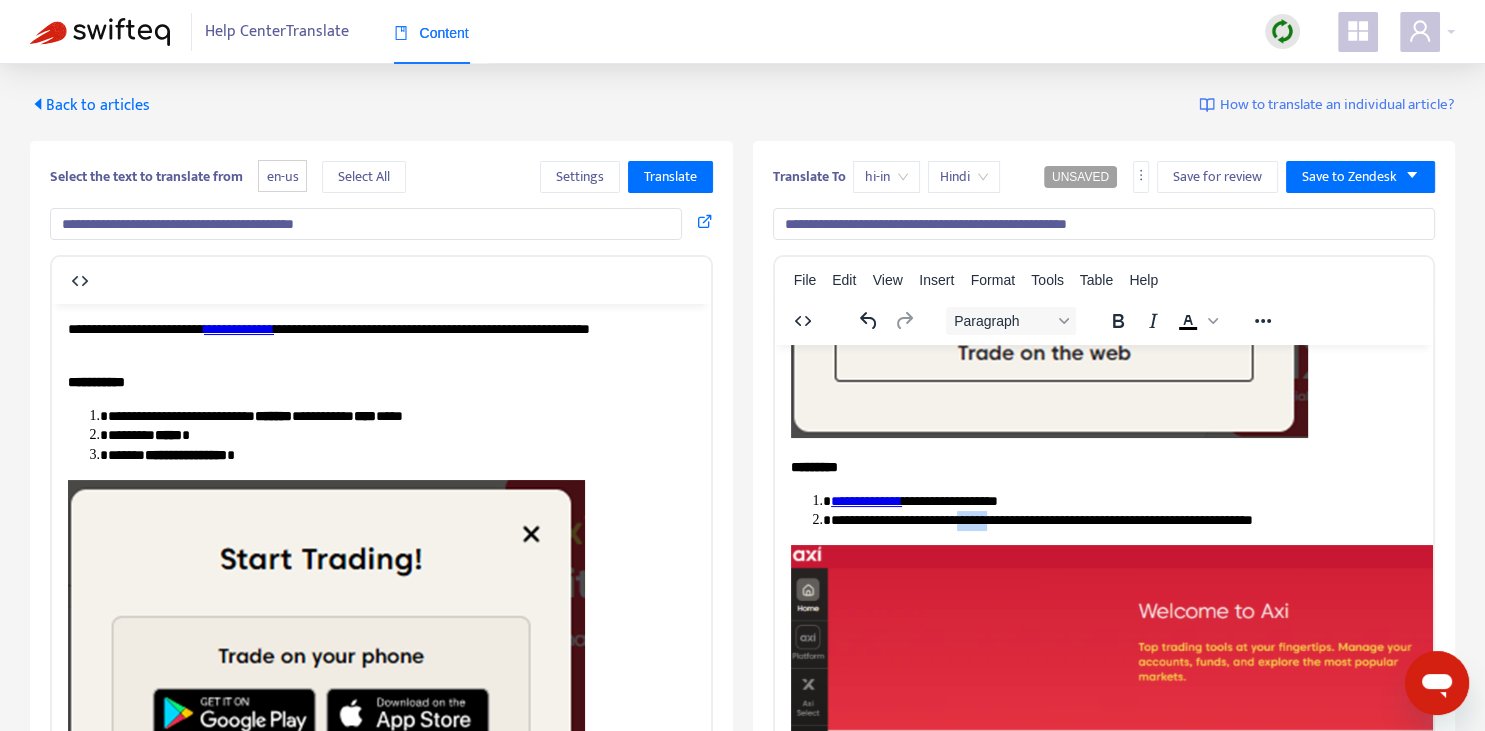 click on "**********" at bounding box center (1123, 520) 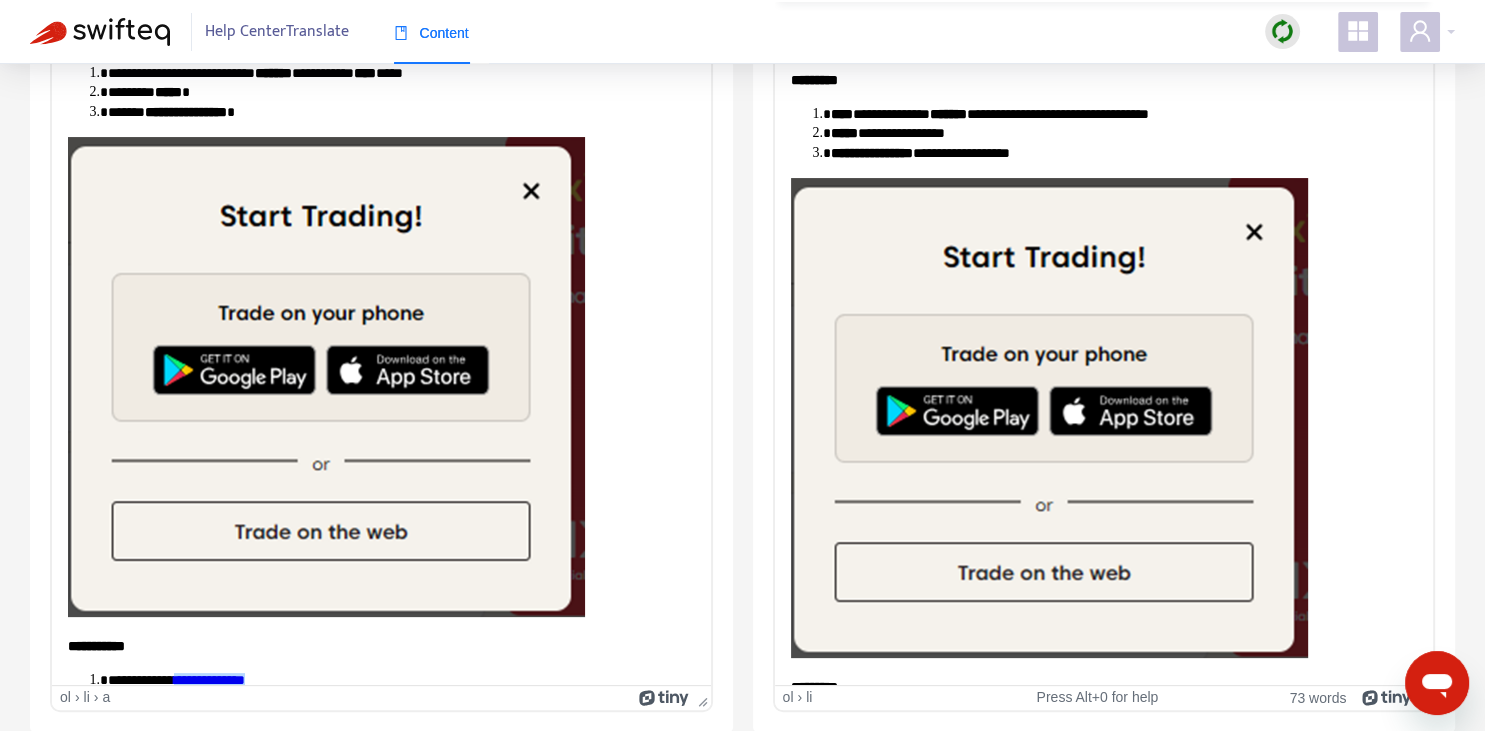 scroll, scrollTop: 0, scrollLeft: 0, axis: both 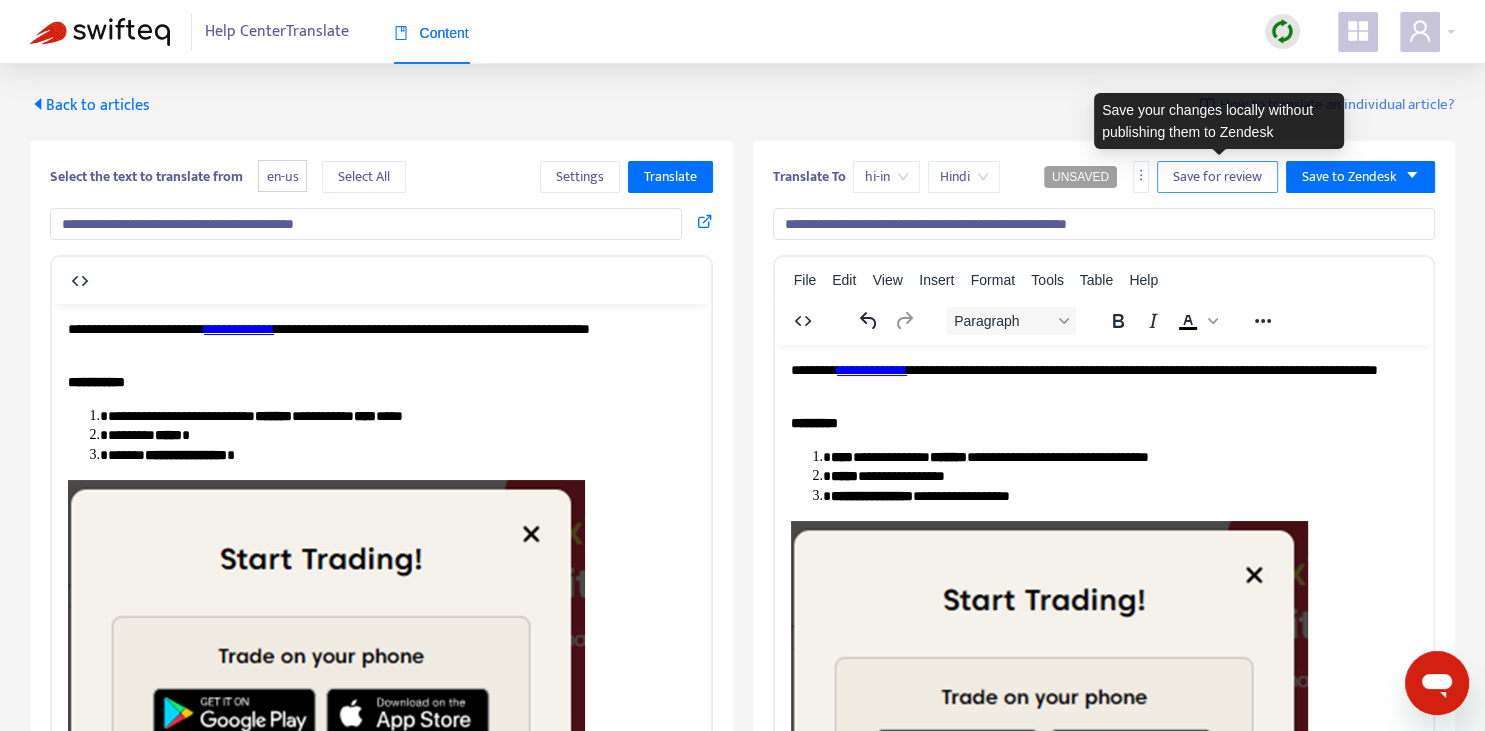 click on "Save for review" at bounding box center (1217, 177) 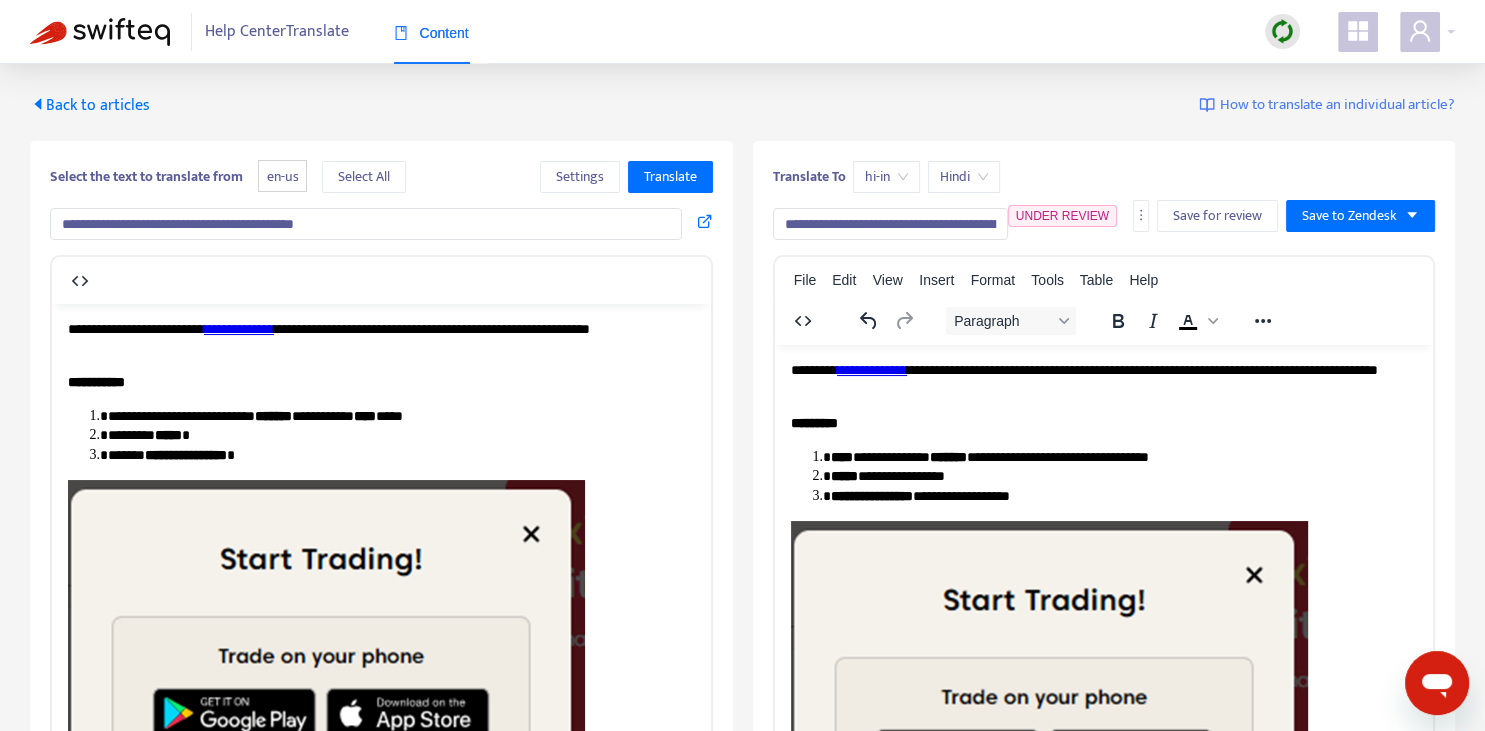 click on "Back to articles" at bounding box center (90, 105) 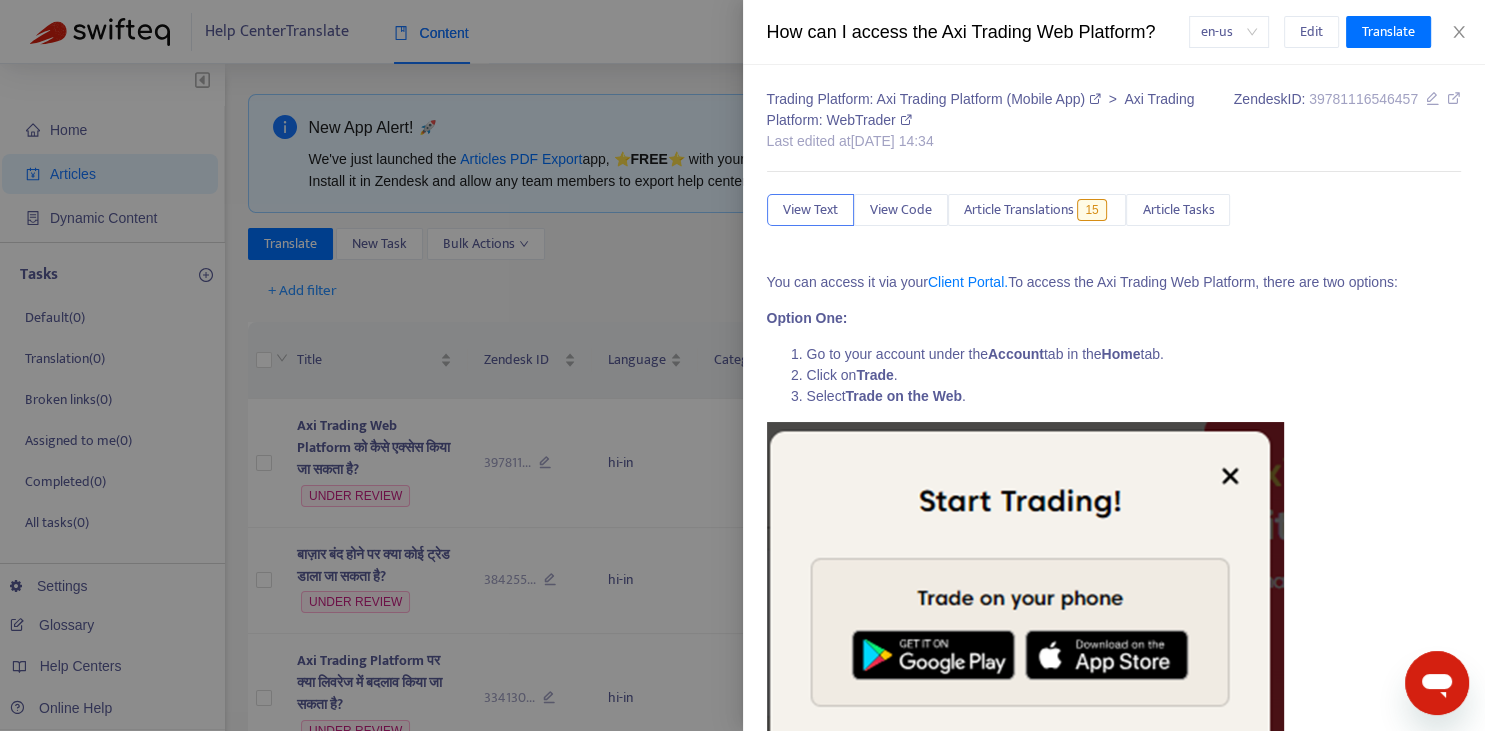 click at bounding box center (742, 365) 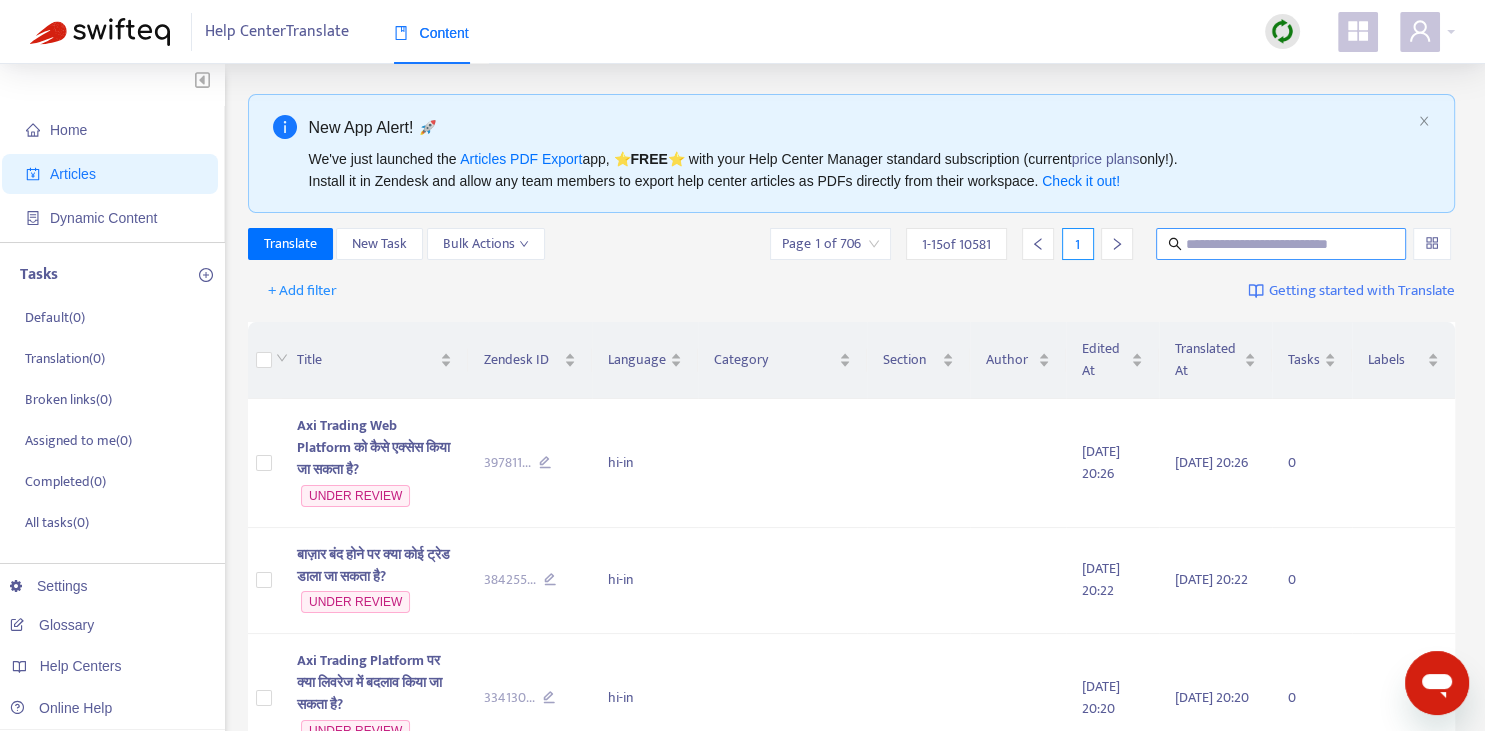 click at bounding box center [1282, 244] 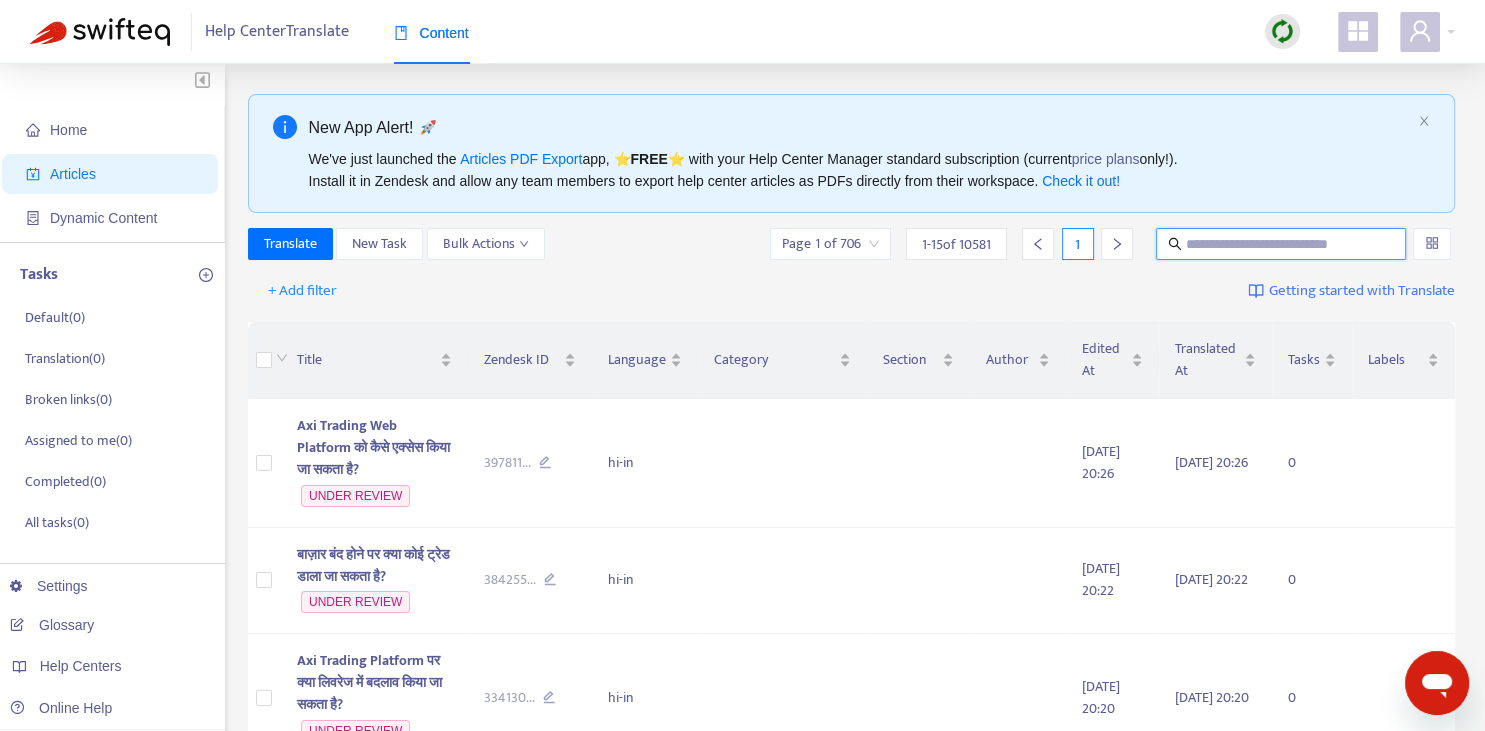 paste on "**********" 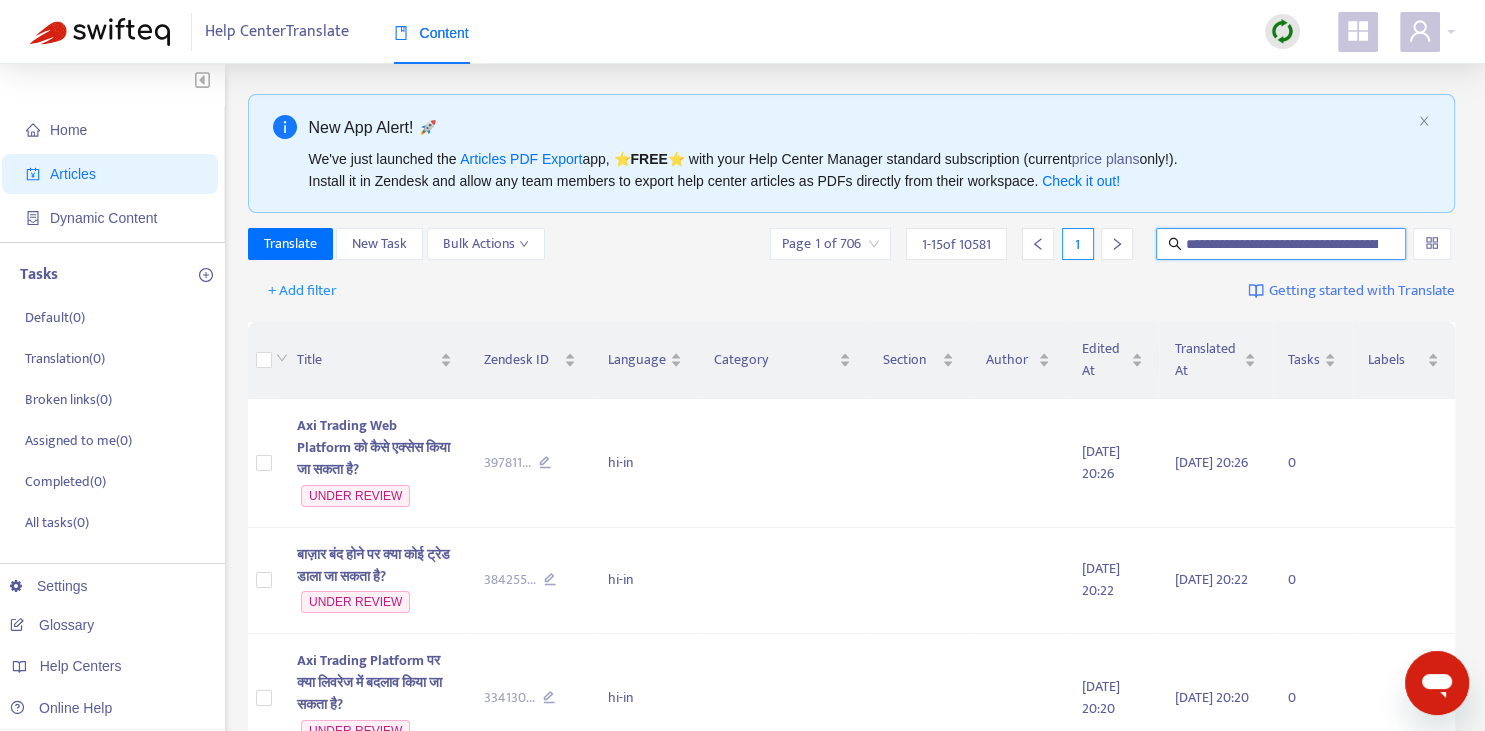 scroll, scrollTop: 0, scrollLeft: 184, axis: horizontal 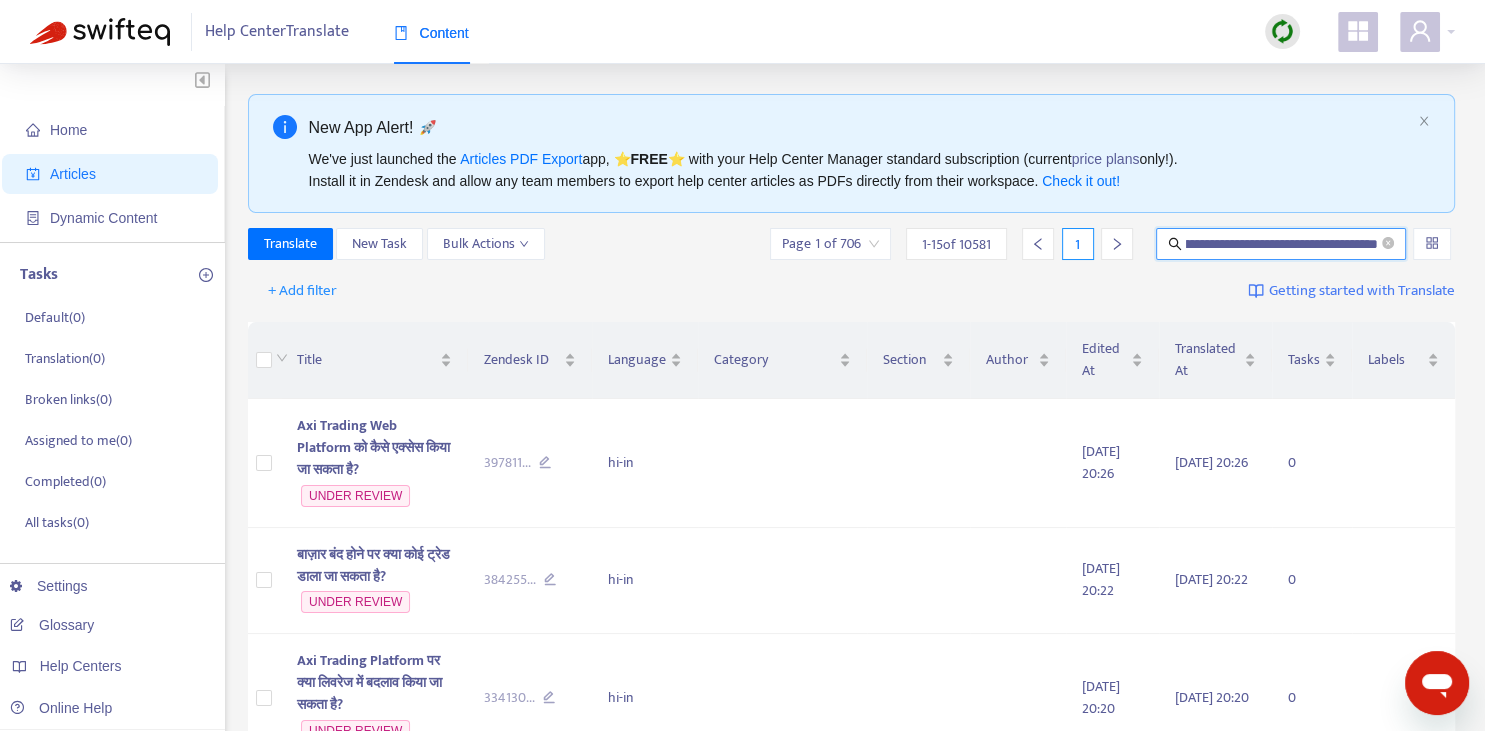 type on "**********" 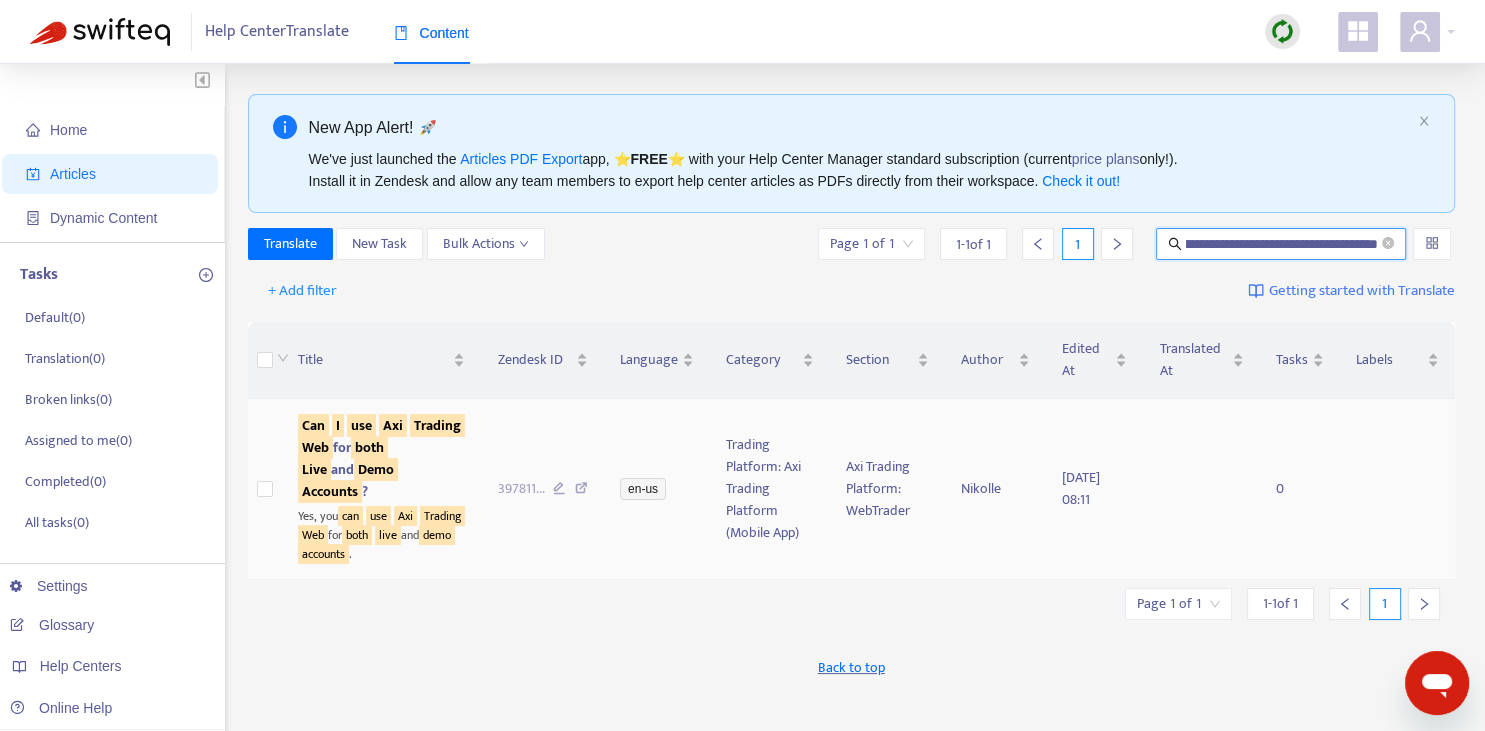 click on "Axi" at bounding box center (393, 425) 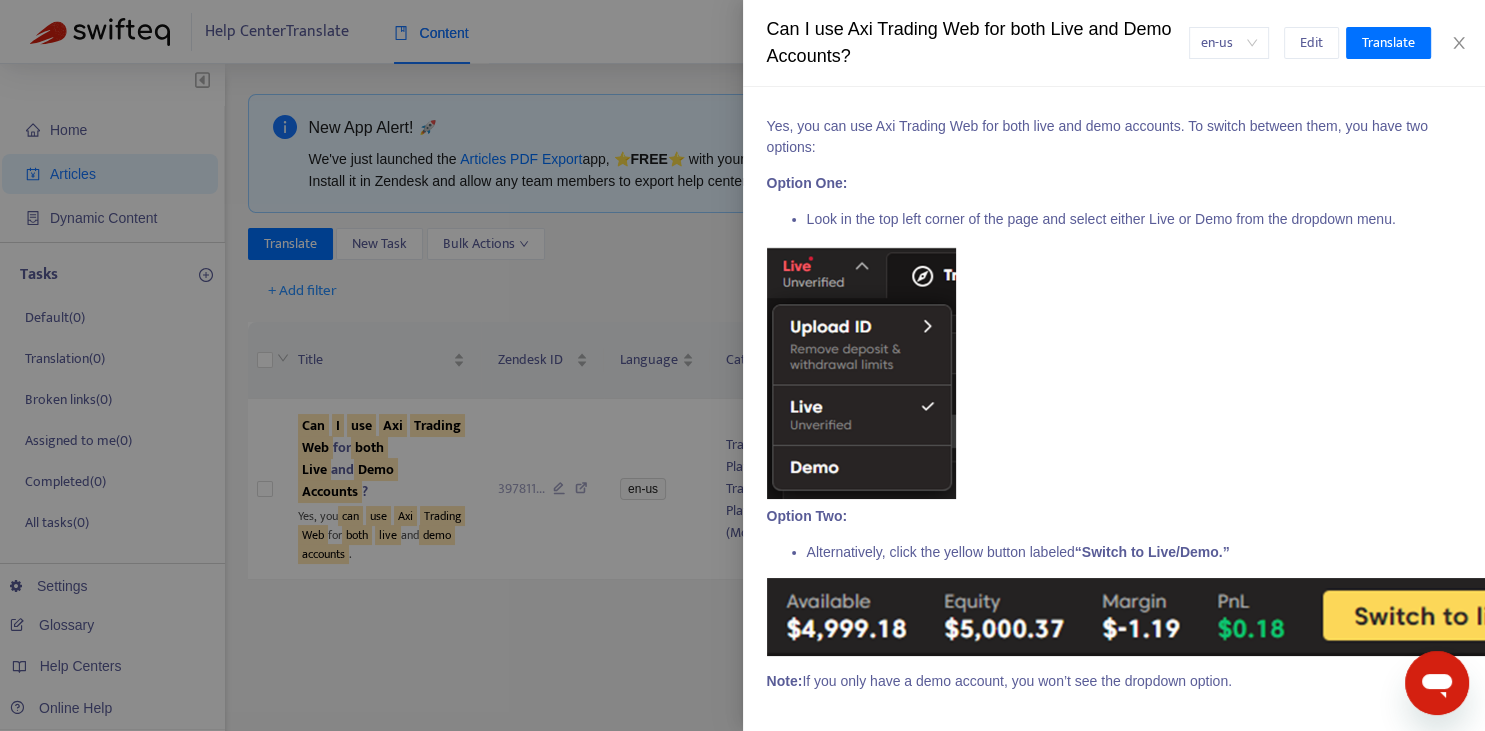 scroll, scrollTop: 0, scrollLeft: 0, axis: both 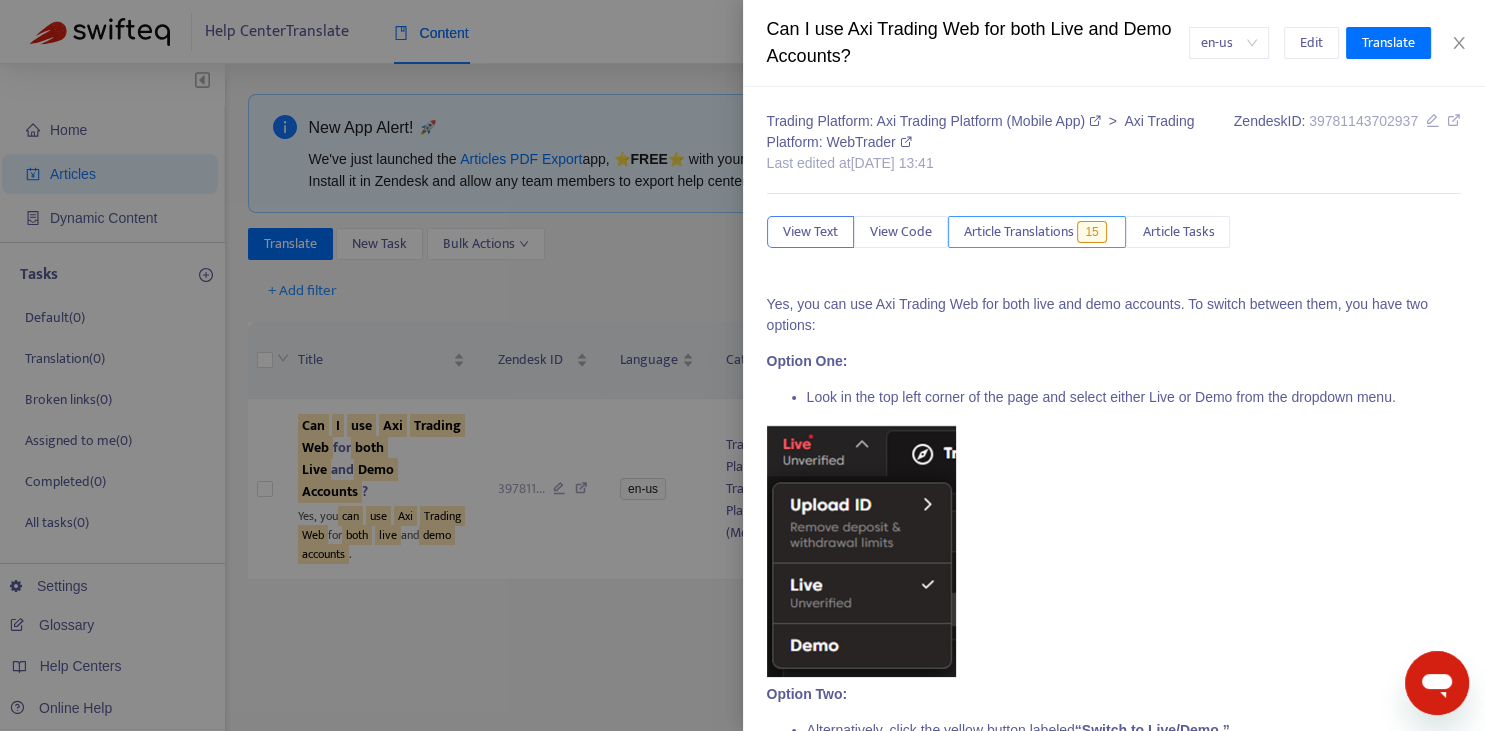 click on "Article Translations" at bounding box center (1019, 232) 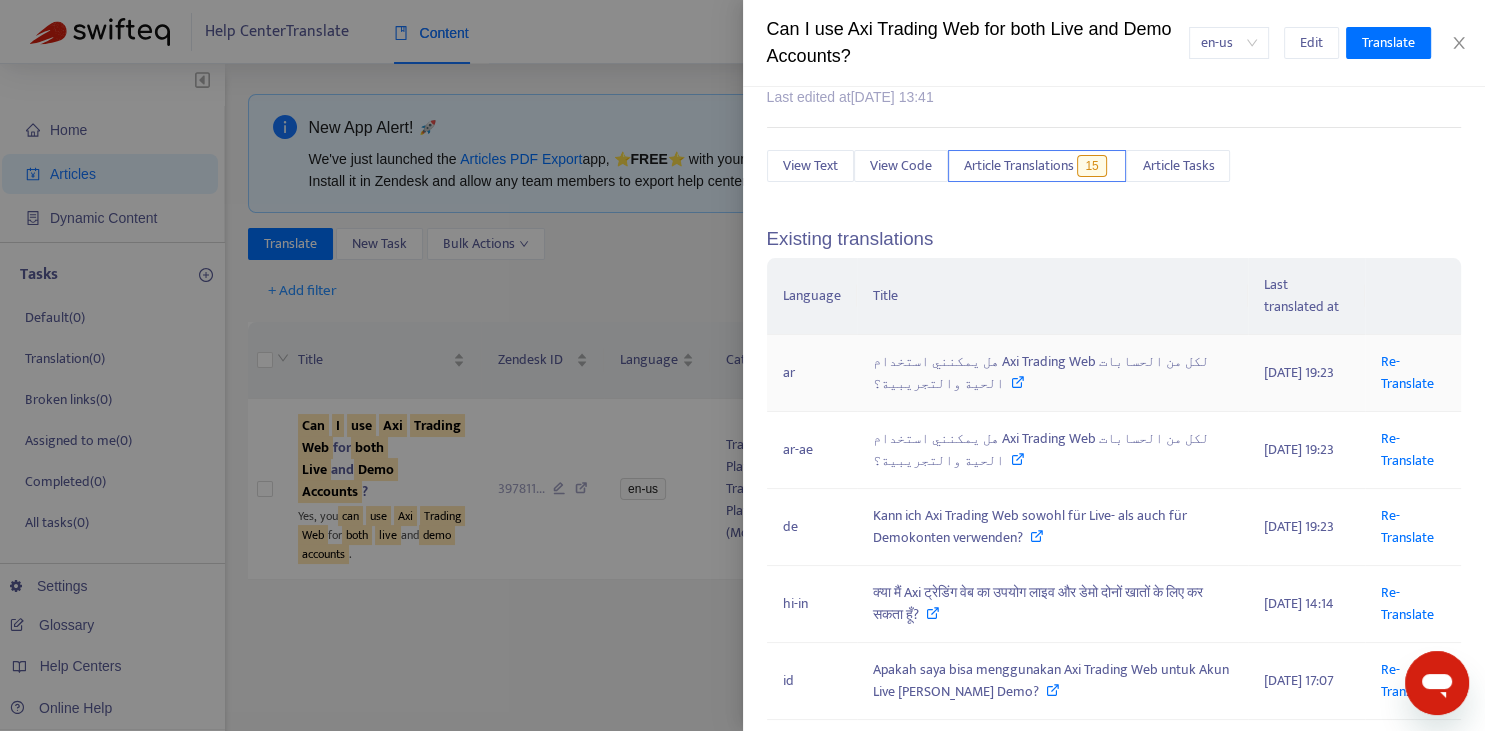 scroll, scrollTop: 73, scrollLeft: 0, axis: vertical 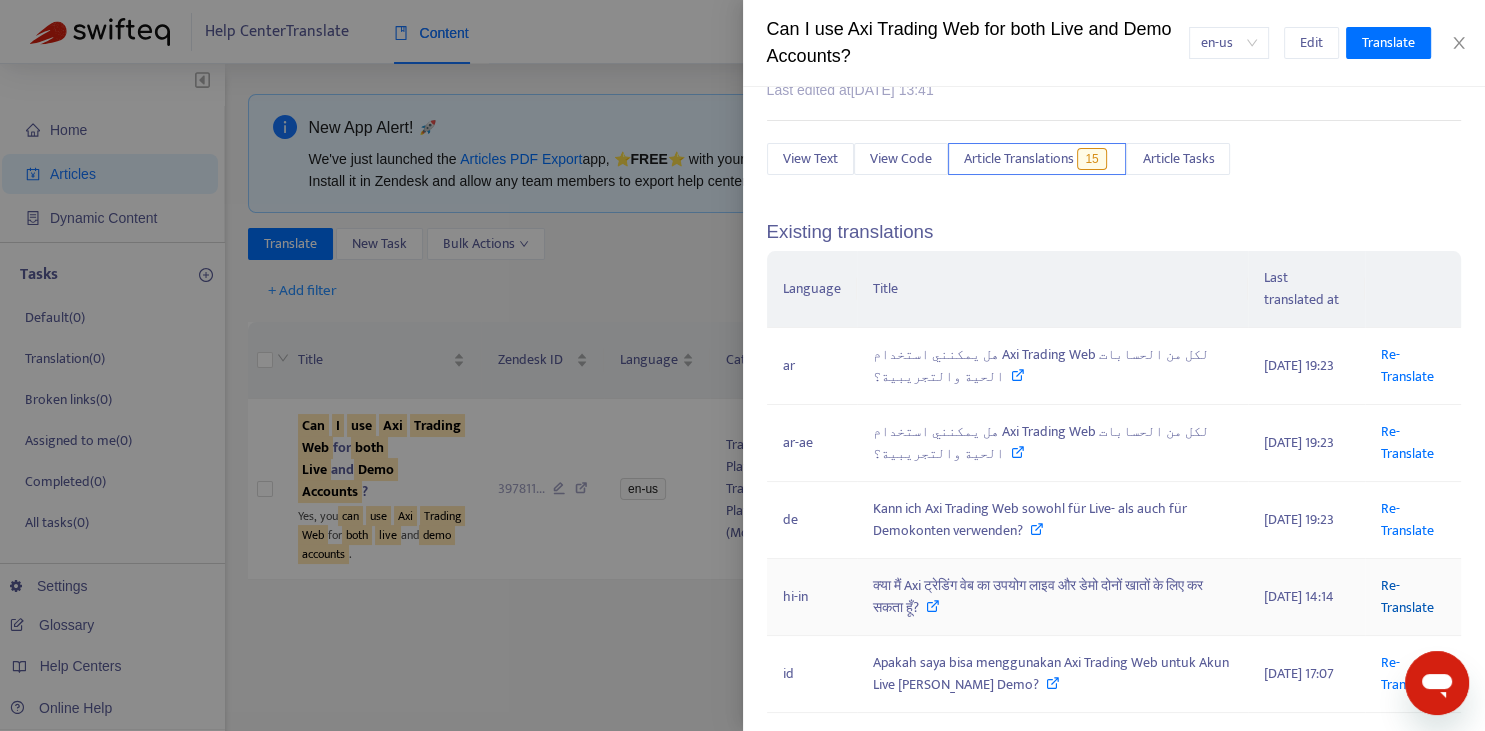click on "Re-Translate" at bounding box center [1407, 596] 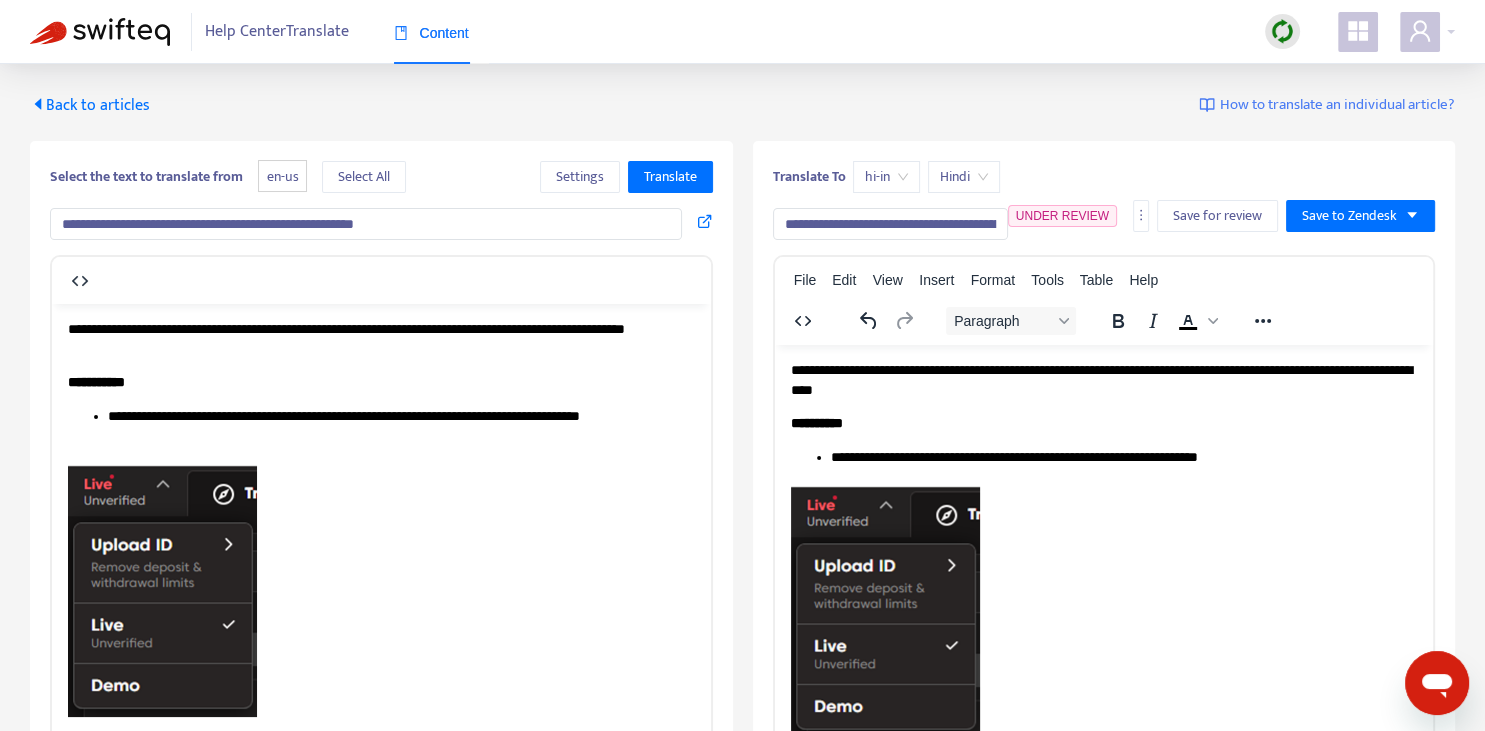 scroll, scrollTop: 343, scrollLeft: 0, axis: vertical 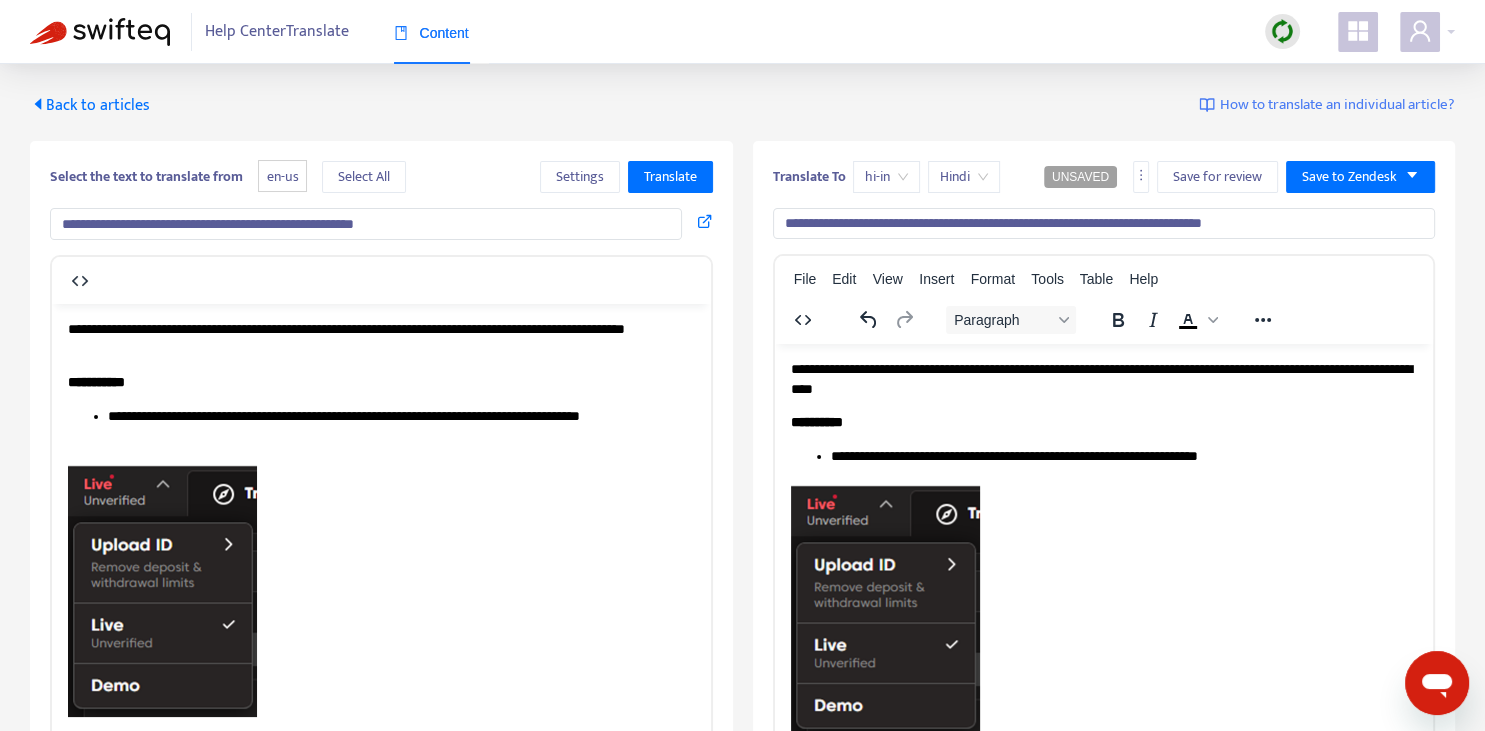 type on "**********" 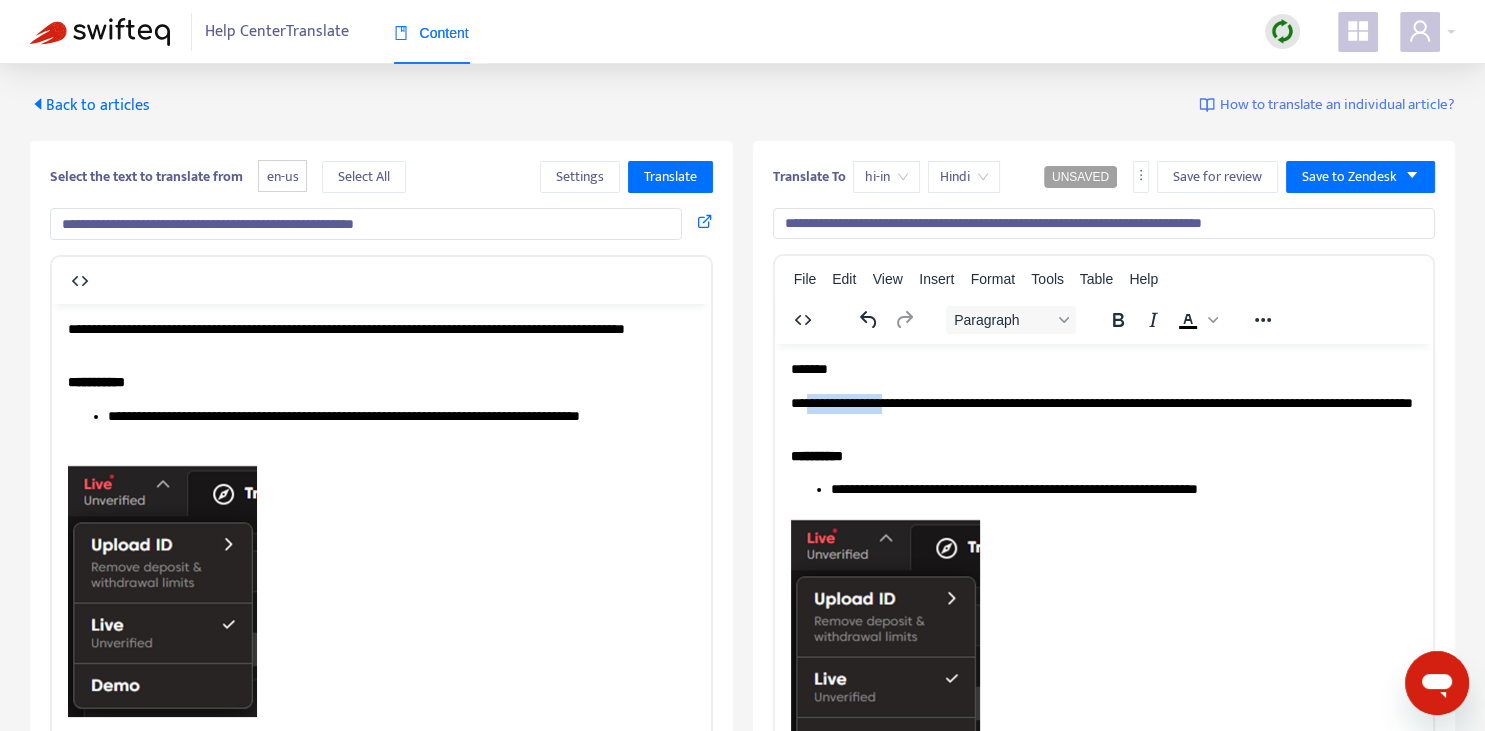 copy on "**********" 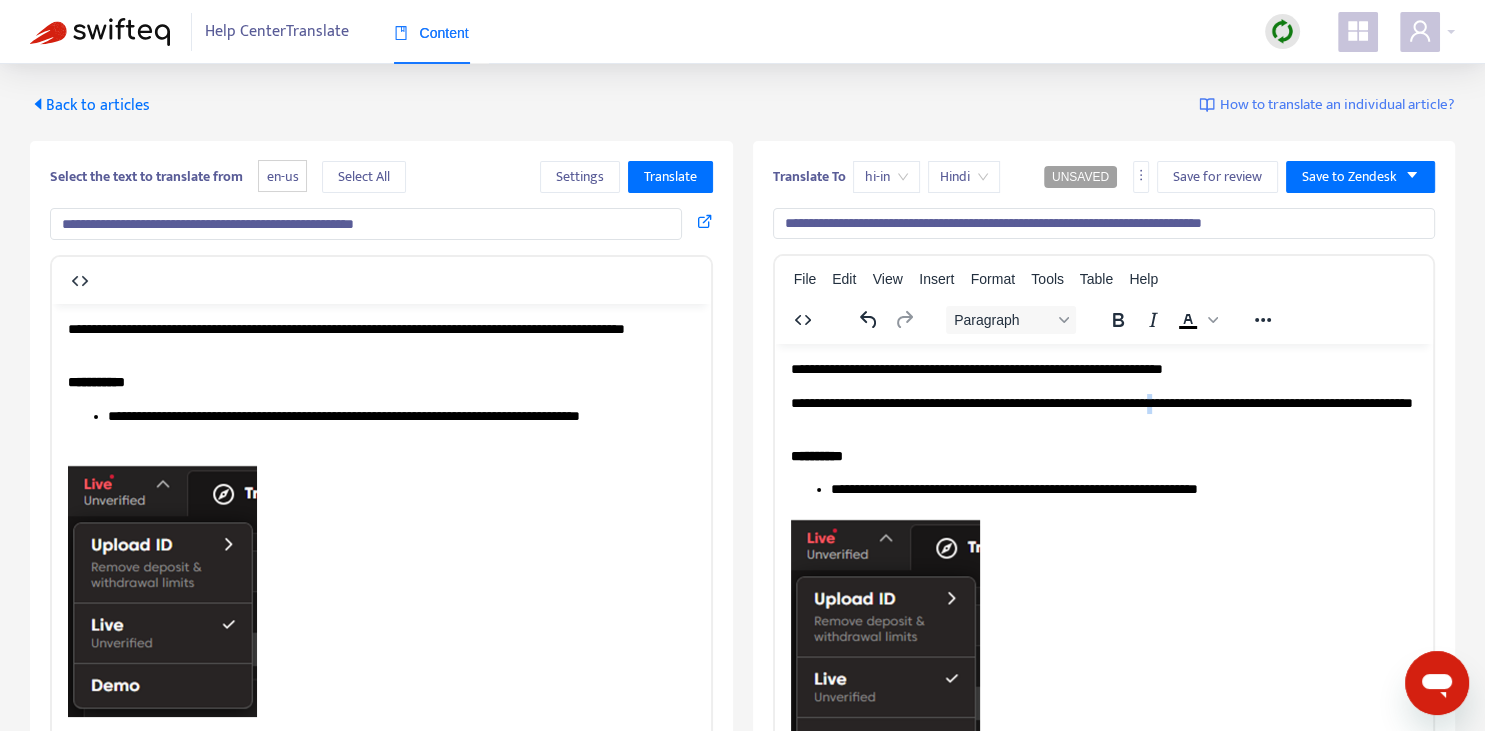copy on "*" 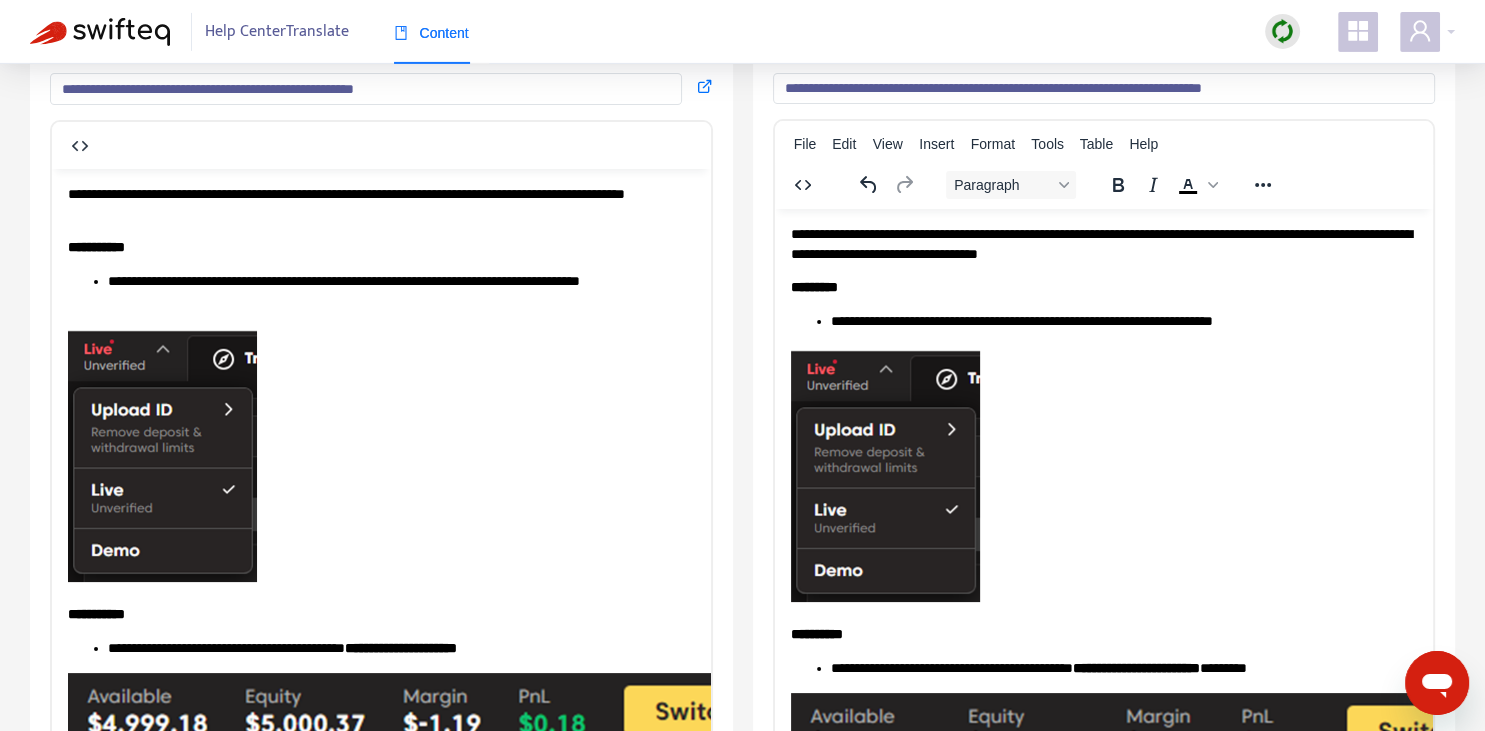 scroll, scrollTop: 343, scrollLeft: 0, axis: vertical 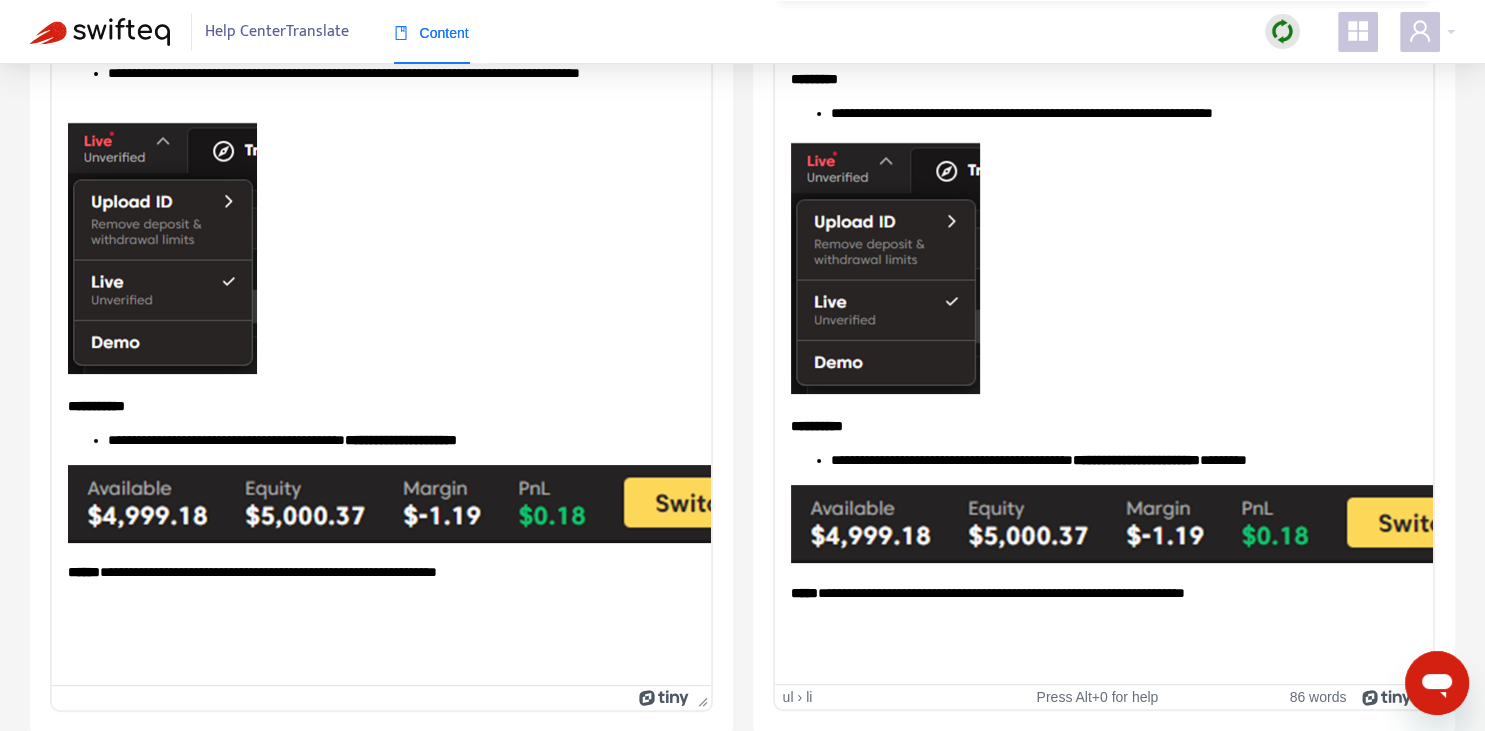 click on "**********" at bounding box center [816, 426] 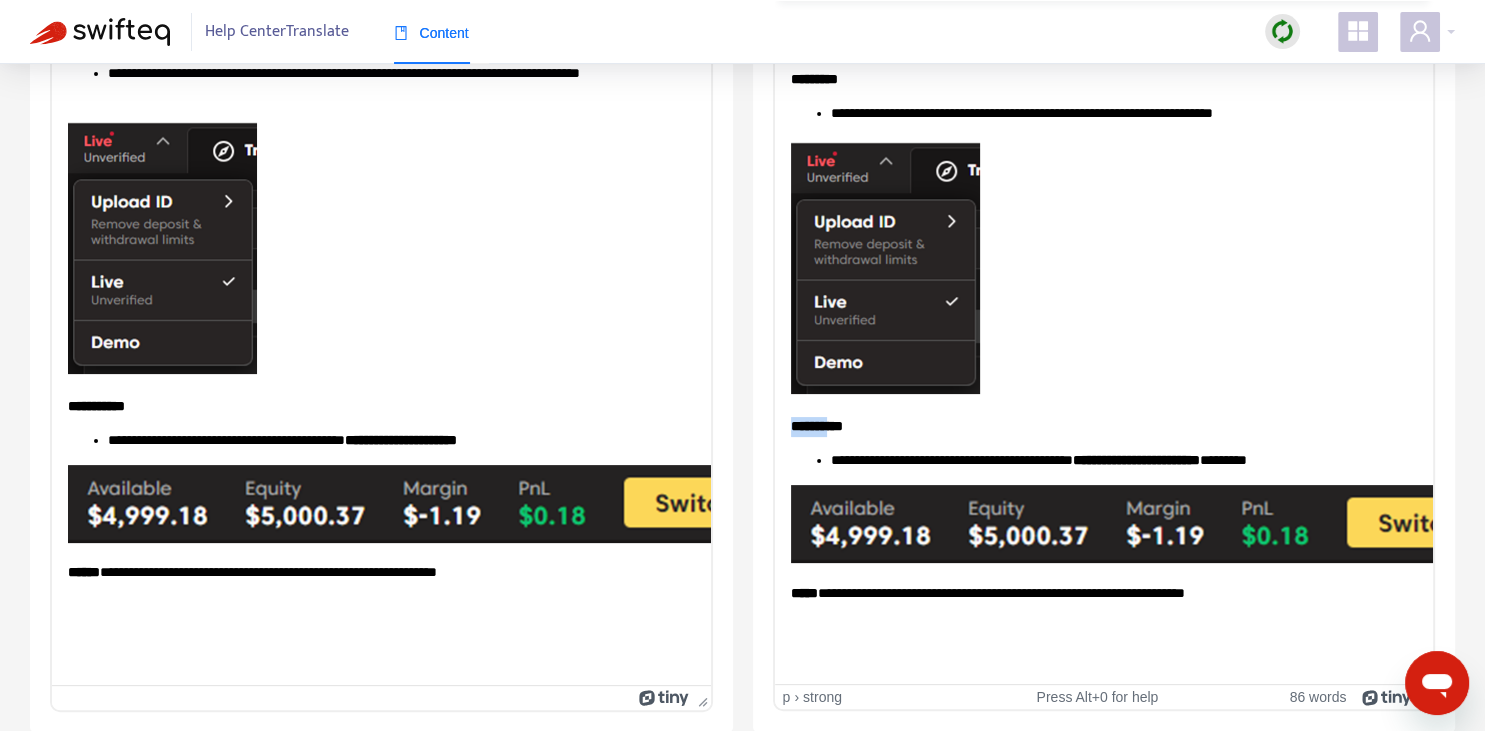 click on "**********" at bounding box center [816, 426] 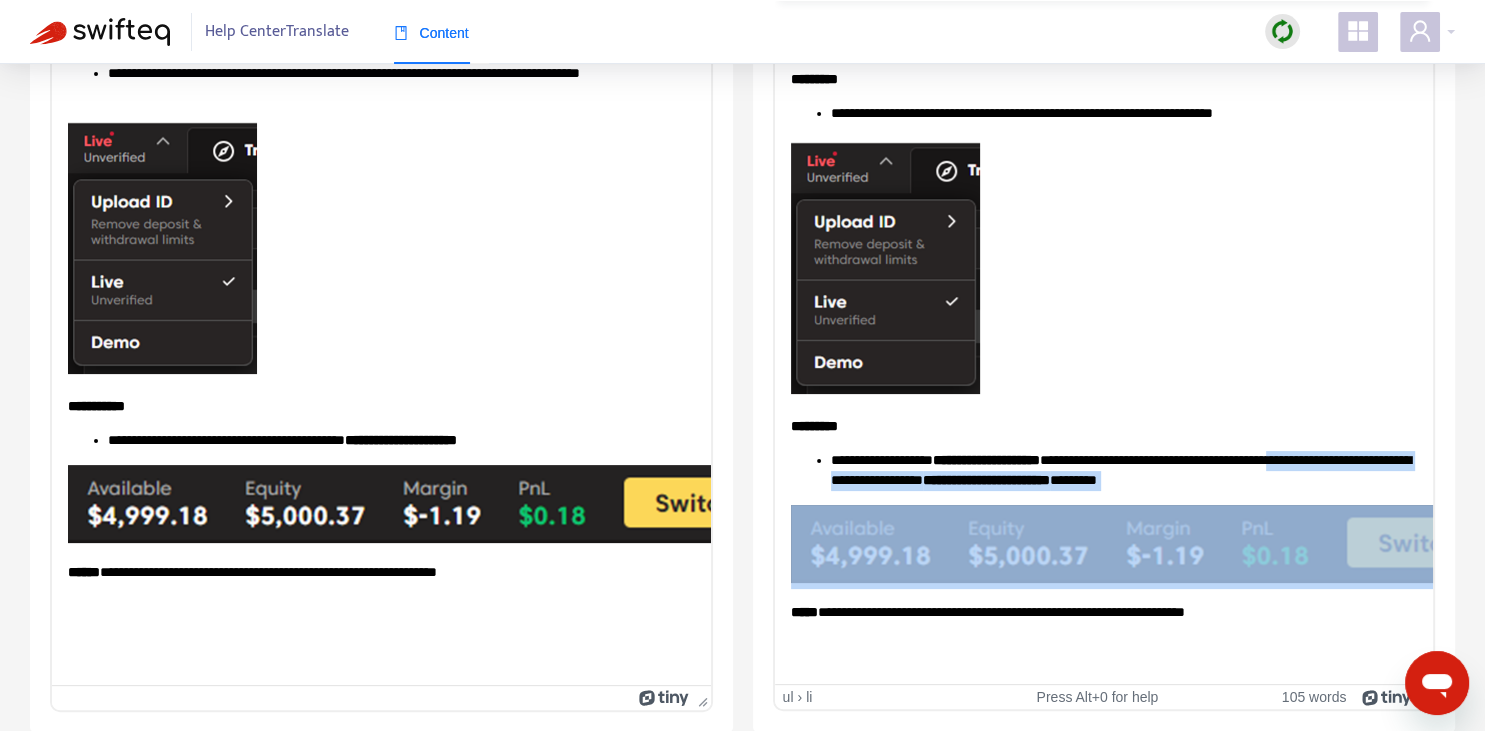 scroll, scrollTop: 0, scrollLeft: 240, axis: horizontal 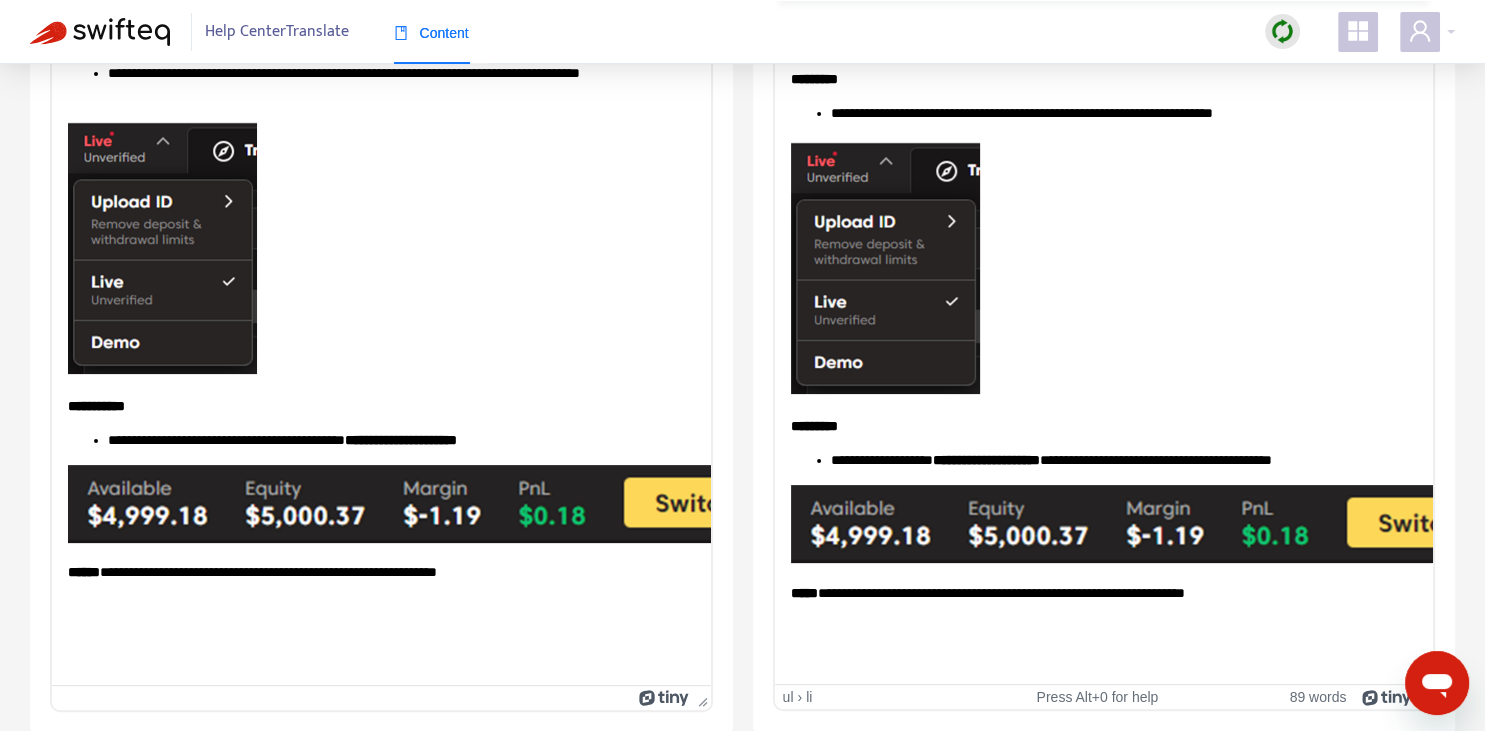 click on "****" at bounding box center [803, 593] 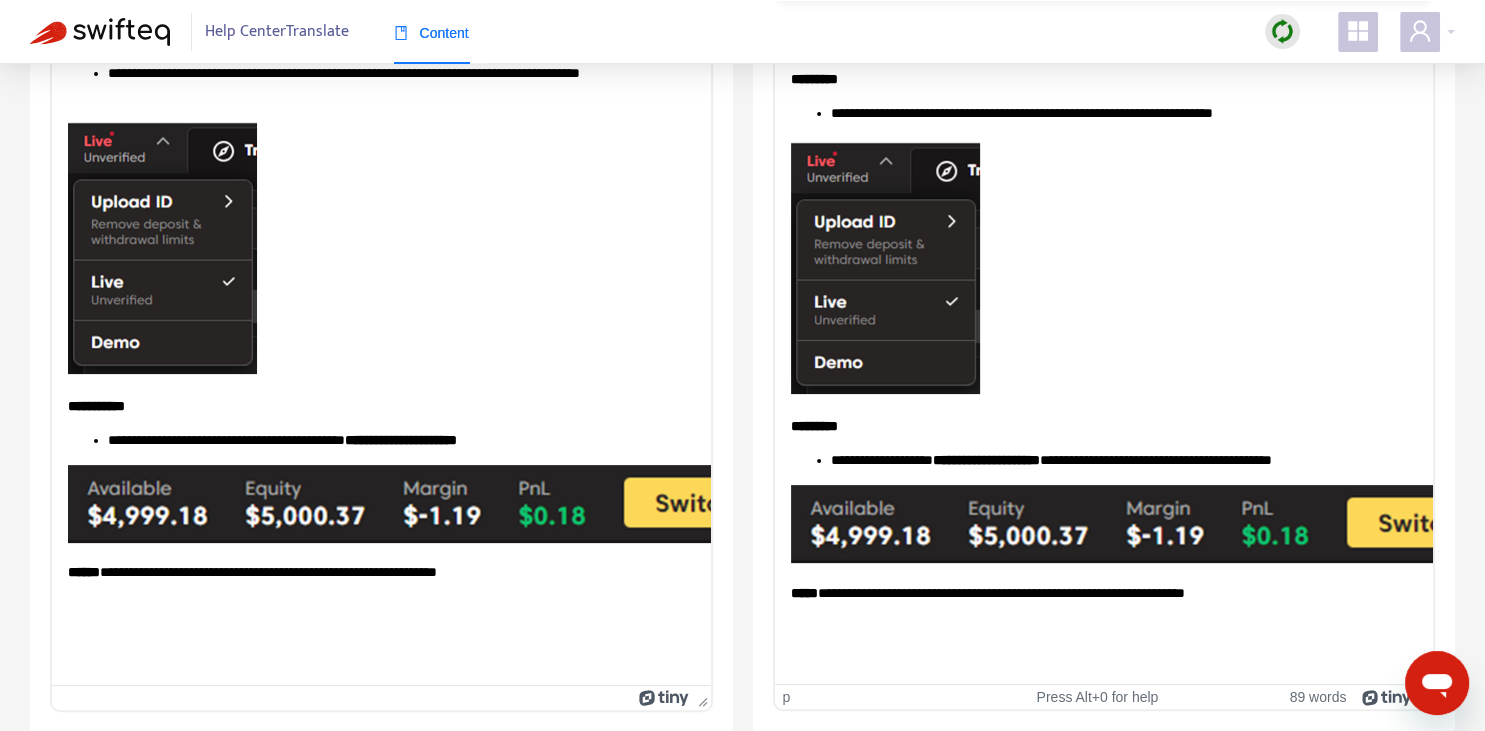 scroll, scrollTop: 0, scrollLeft: 240, axis: horizontal 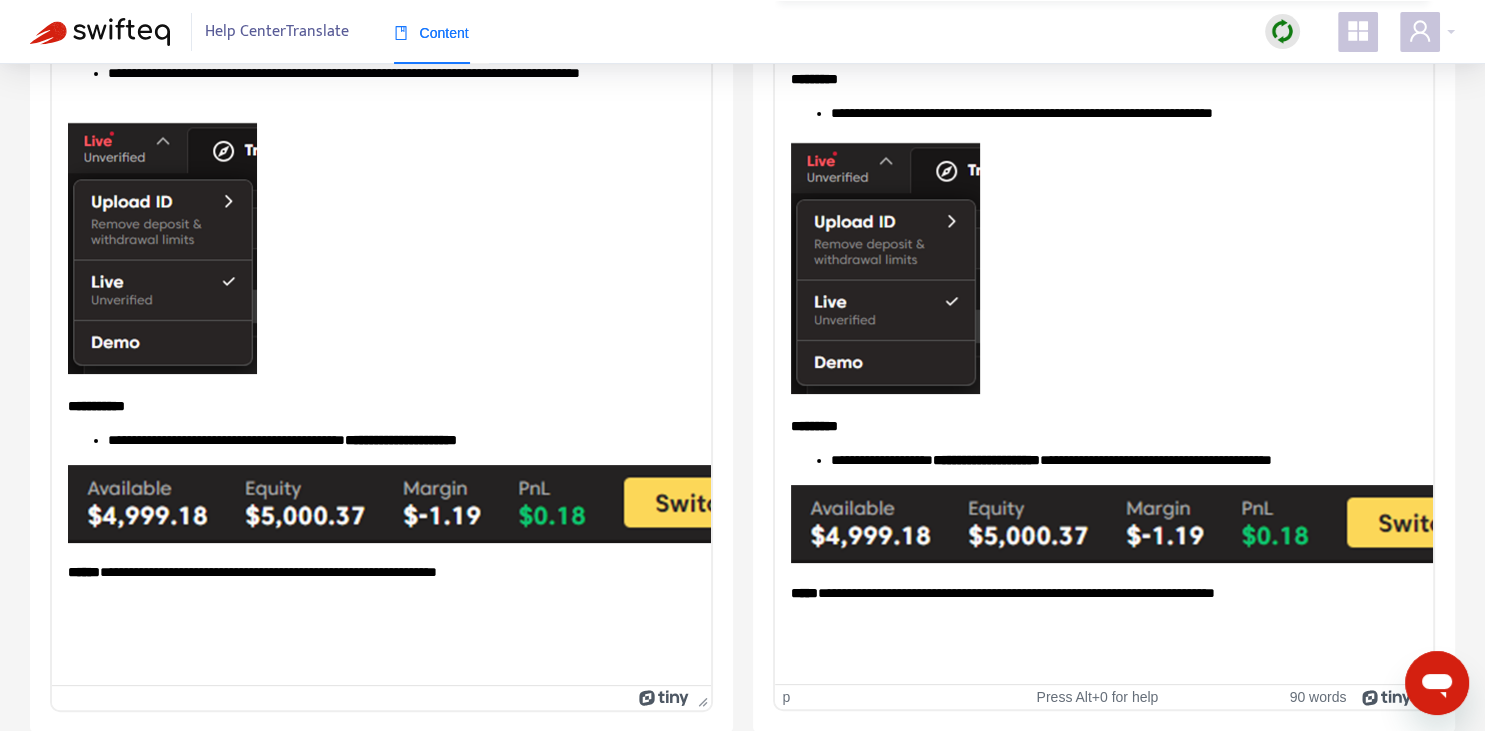 click on "**********" at bounding box center (1103, 310) 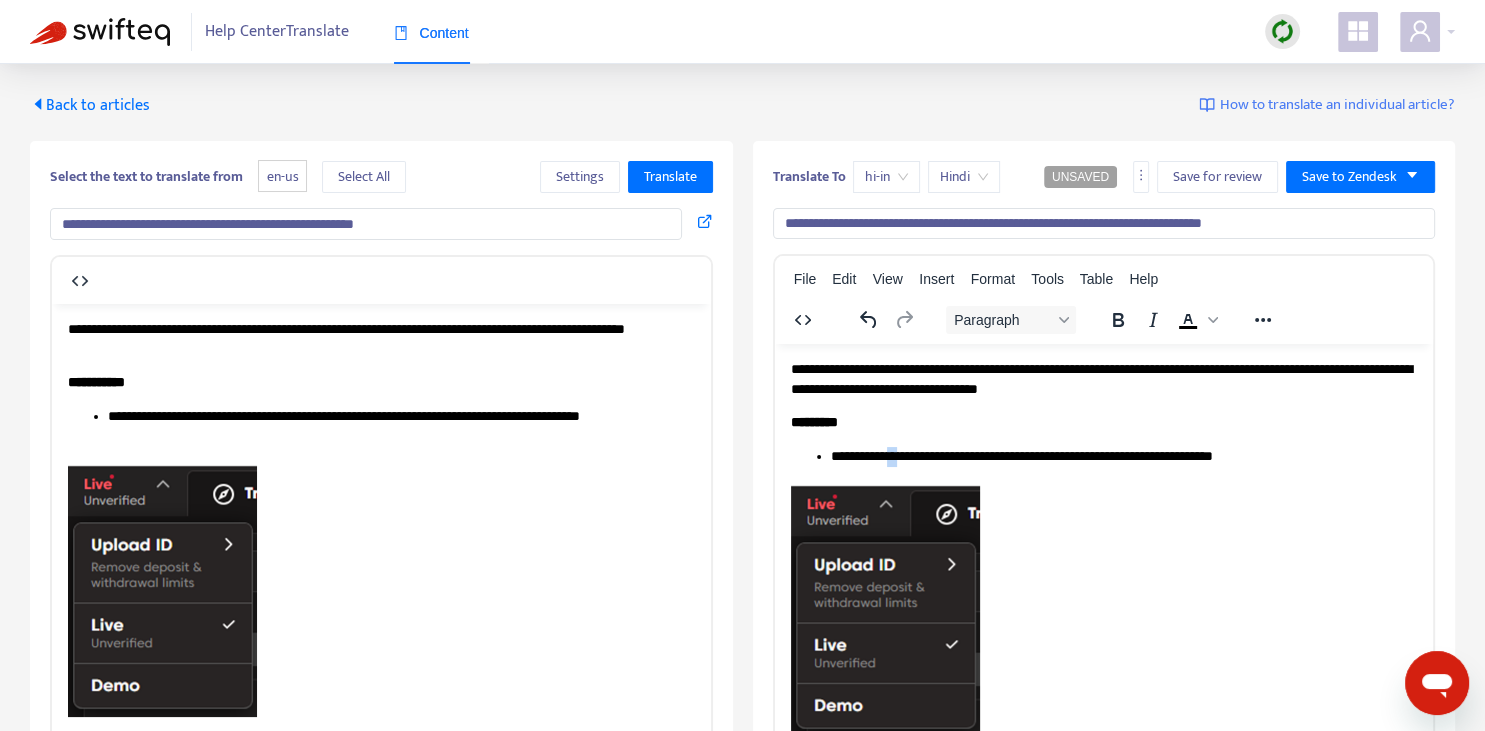 drag, startPoint x: 901, startPoint y: 454, endPoint x: 917, endPoint y: 454, distance: 16 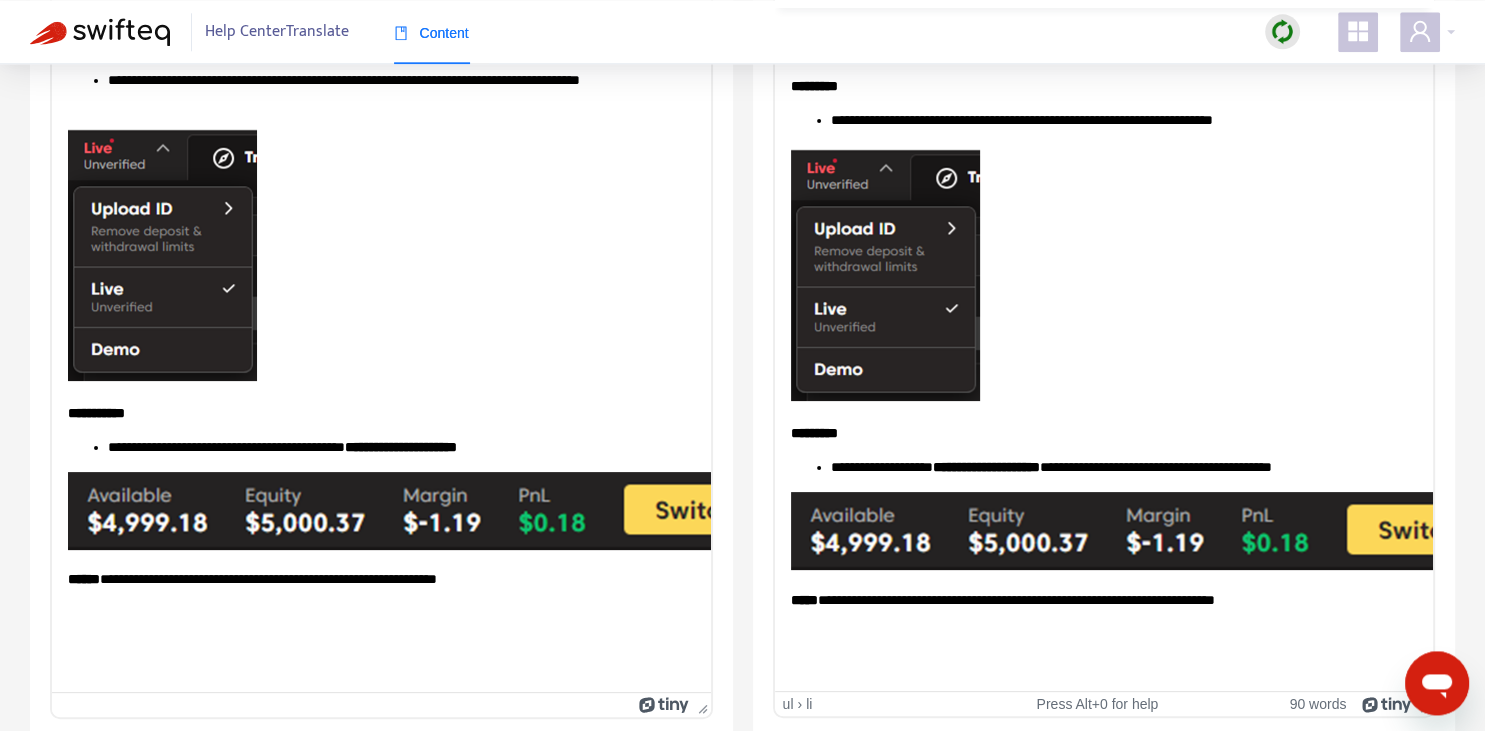 scroll, scrollTop: 343, scrollLeft: 0, axis: vertical 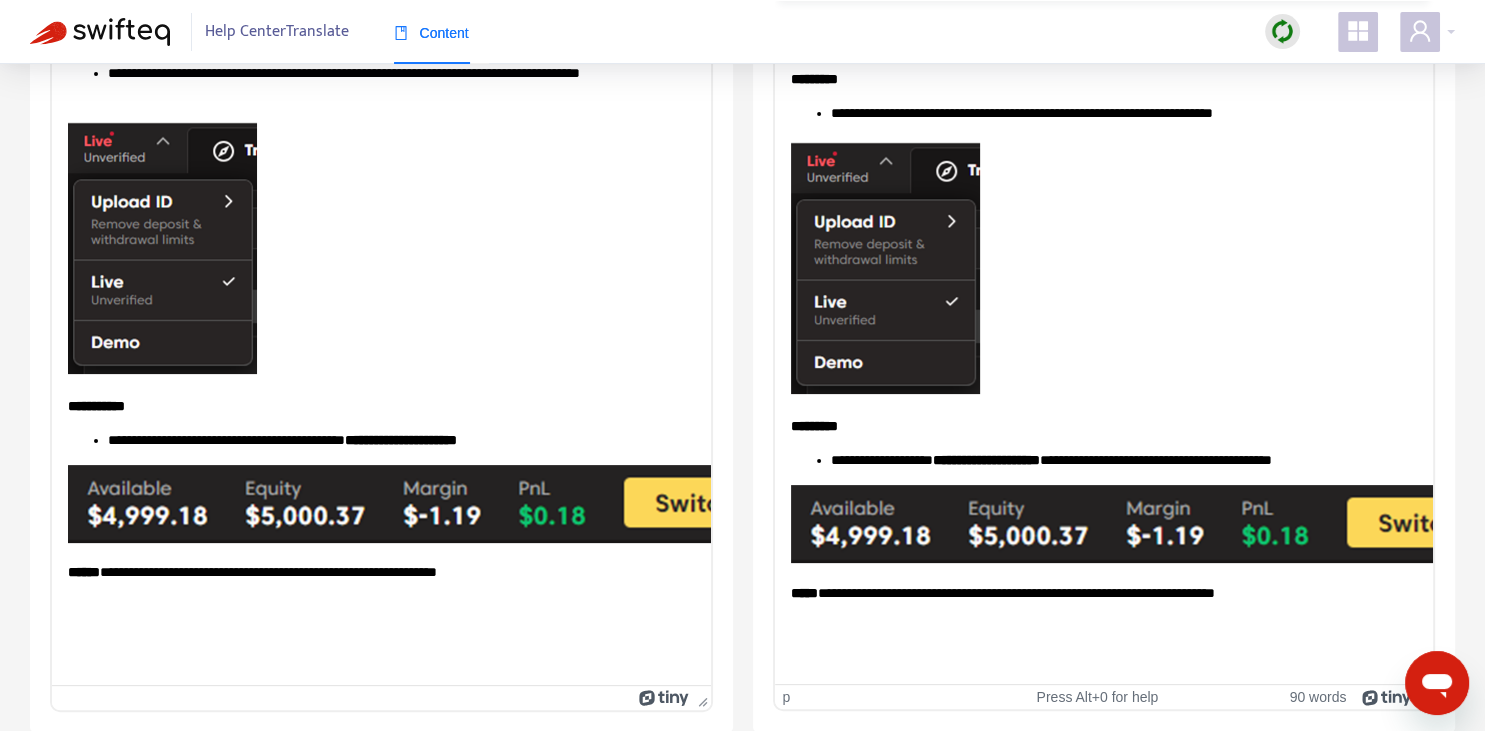 click on "**********" at bounding box center [1103, 594] 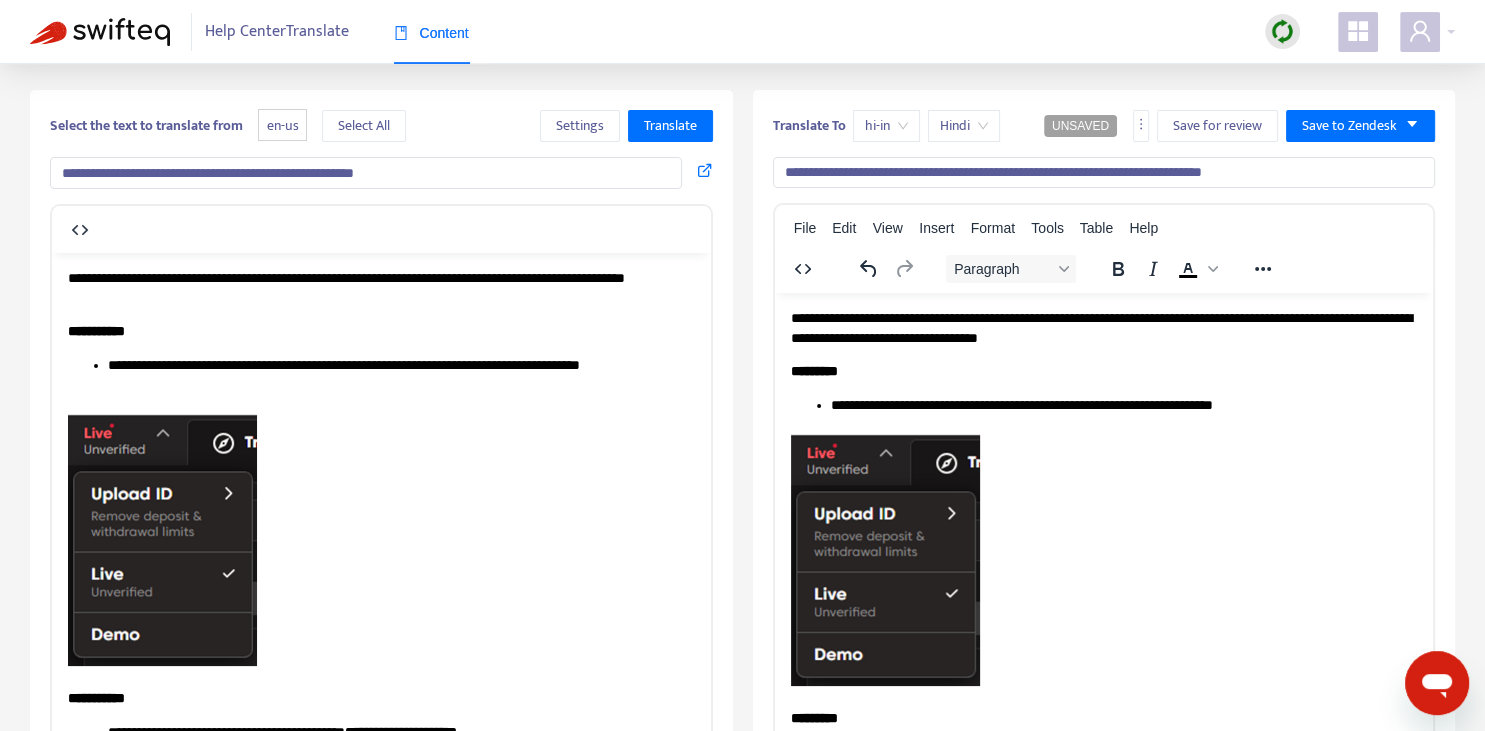 scroll, scrollTop: 0, scrollLeft: 0, axis: both 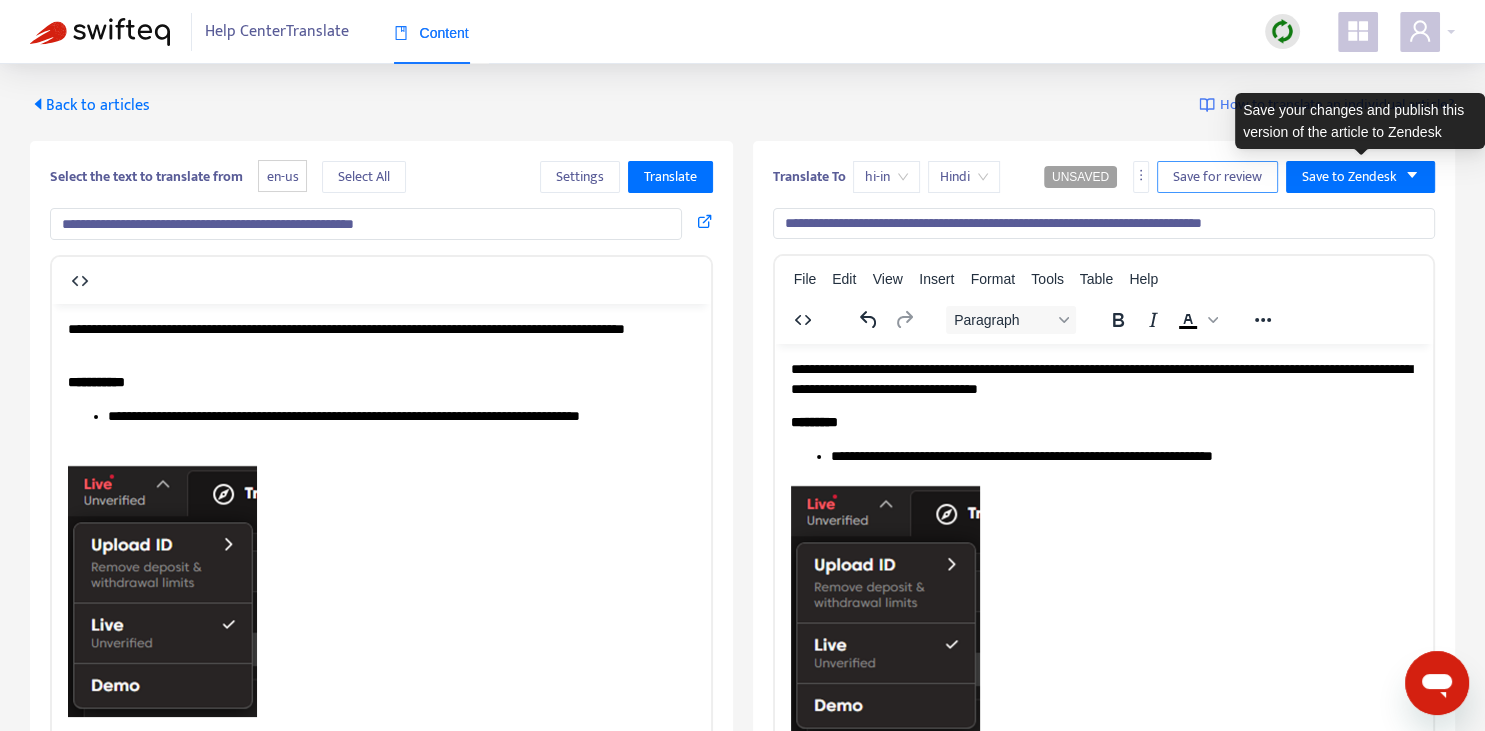 click on "Save for review" at bounding box center [1217, 177] 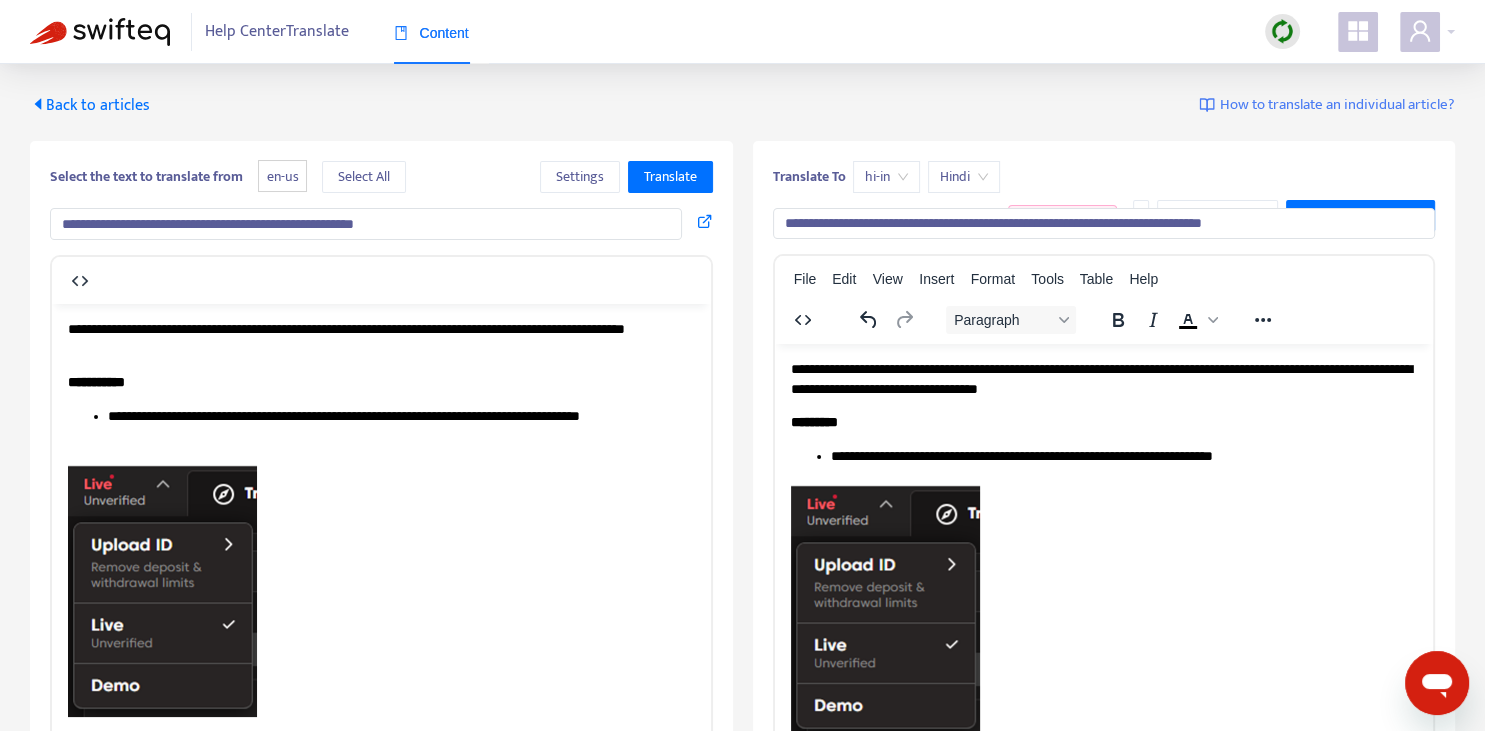 click on "Back to articles" at bounding box center (90, 105) 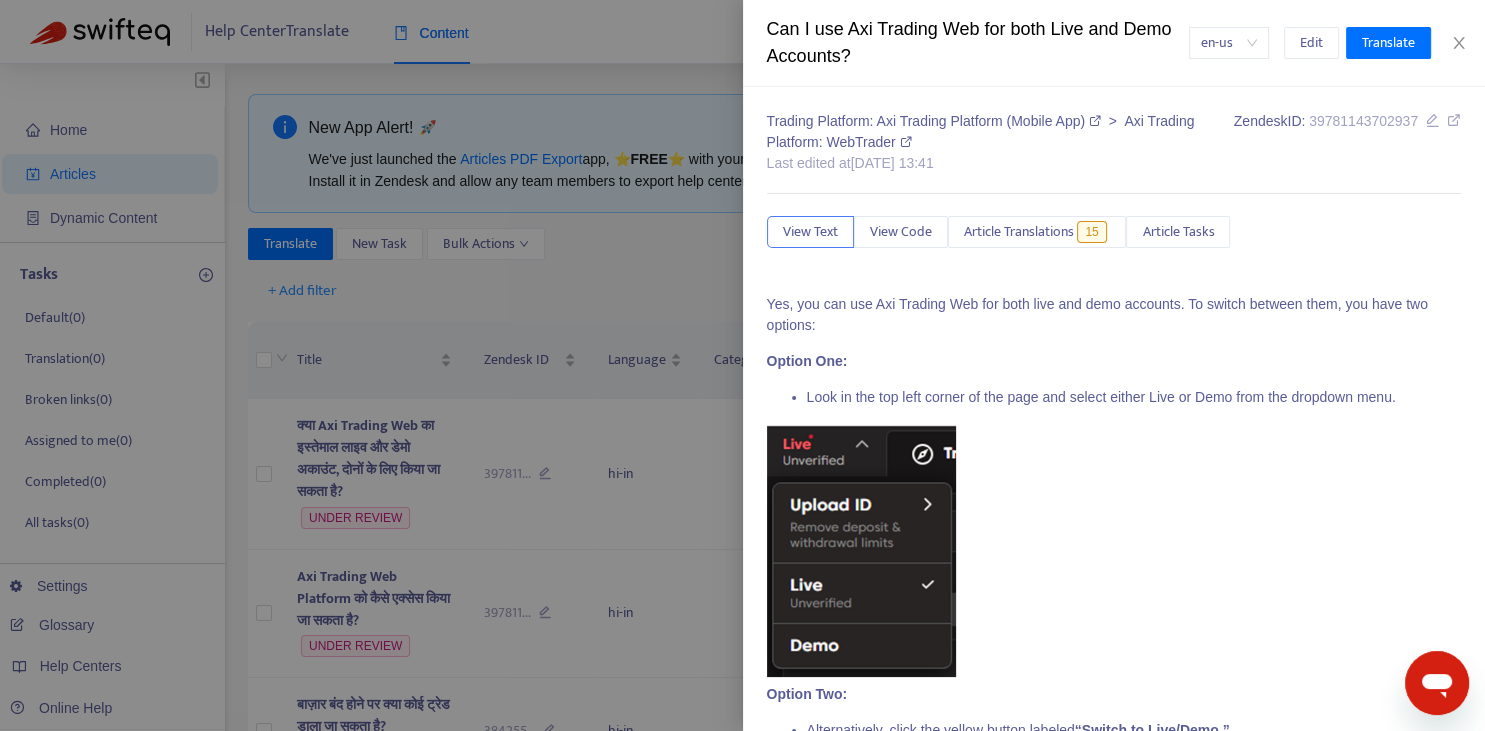 click at bounding box center (742, 365) 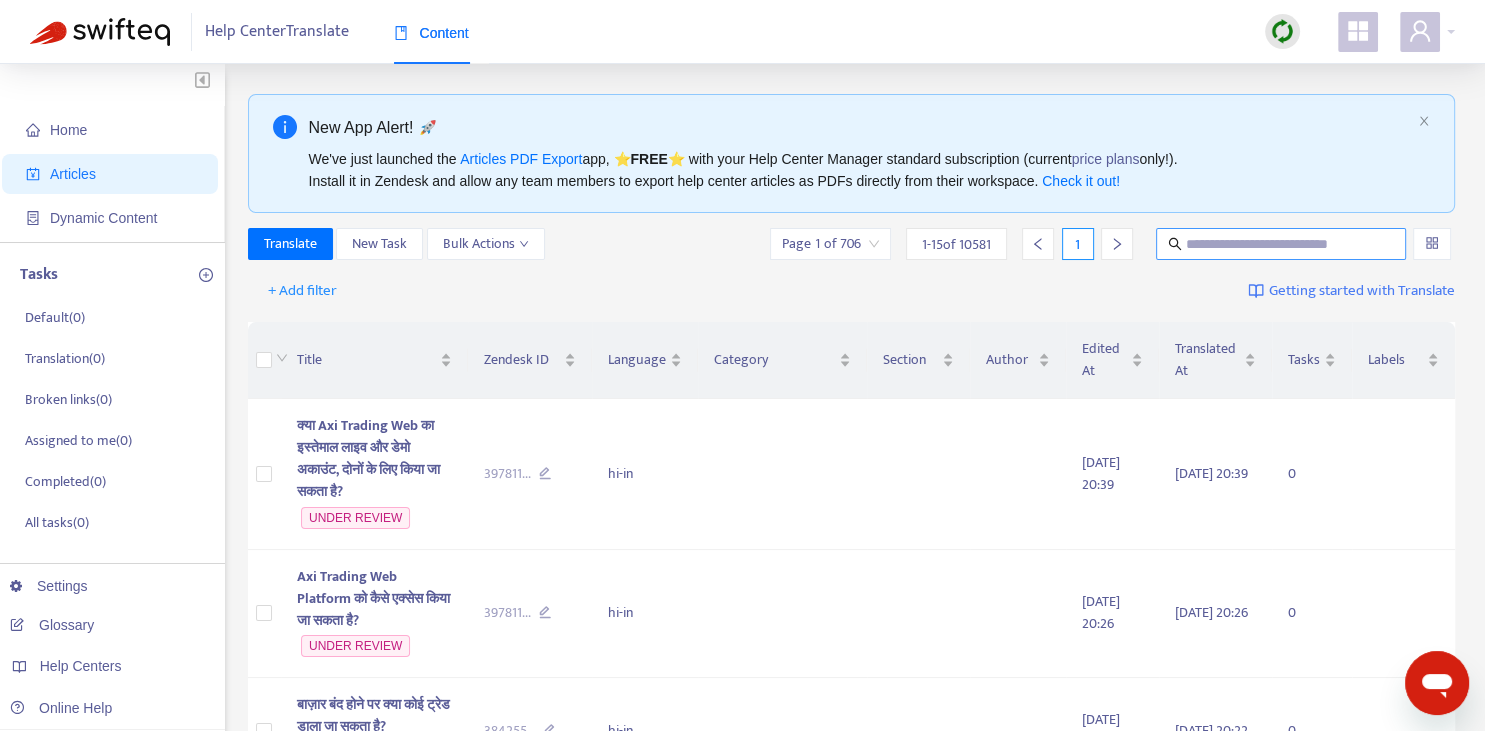 click at bounding box center (1282, 244) 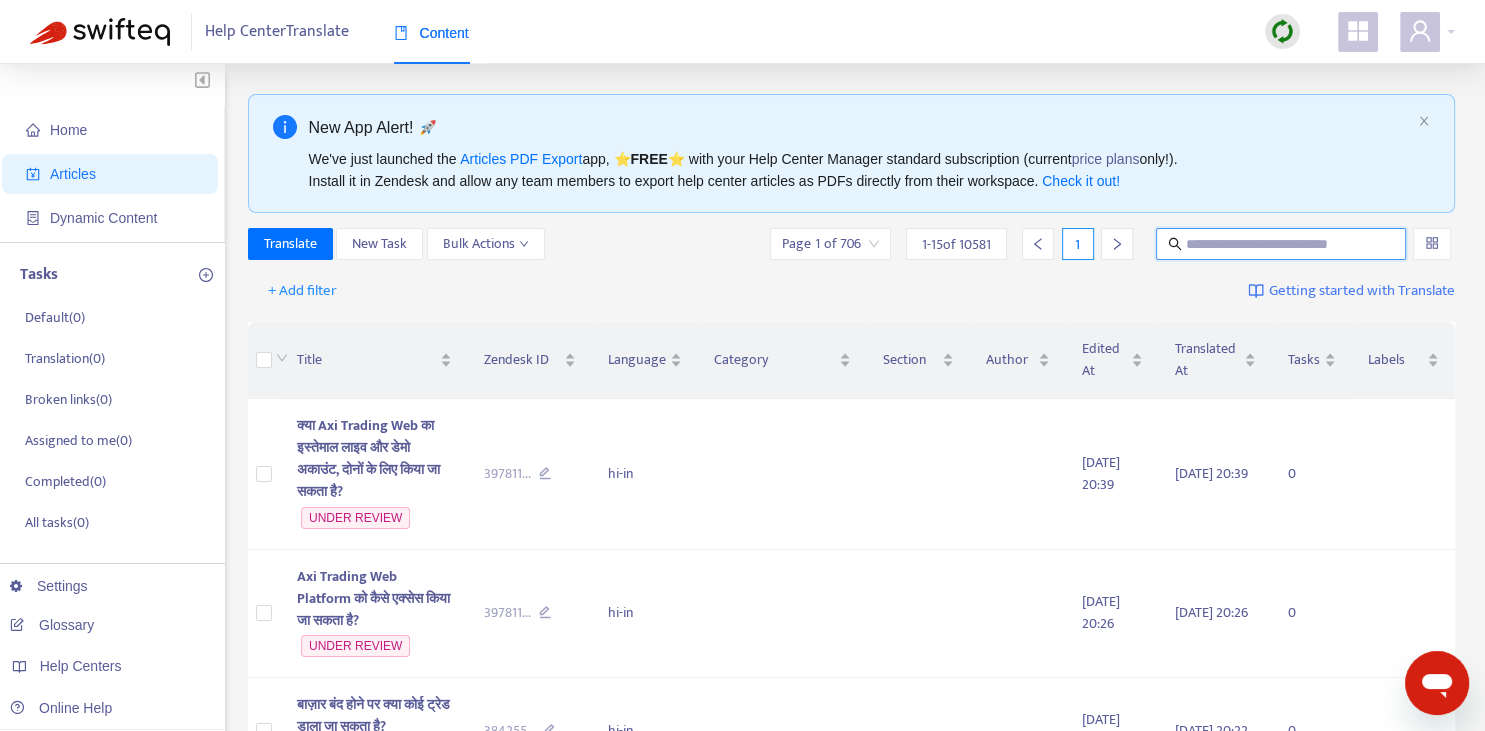 paste on "**********" 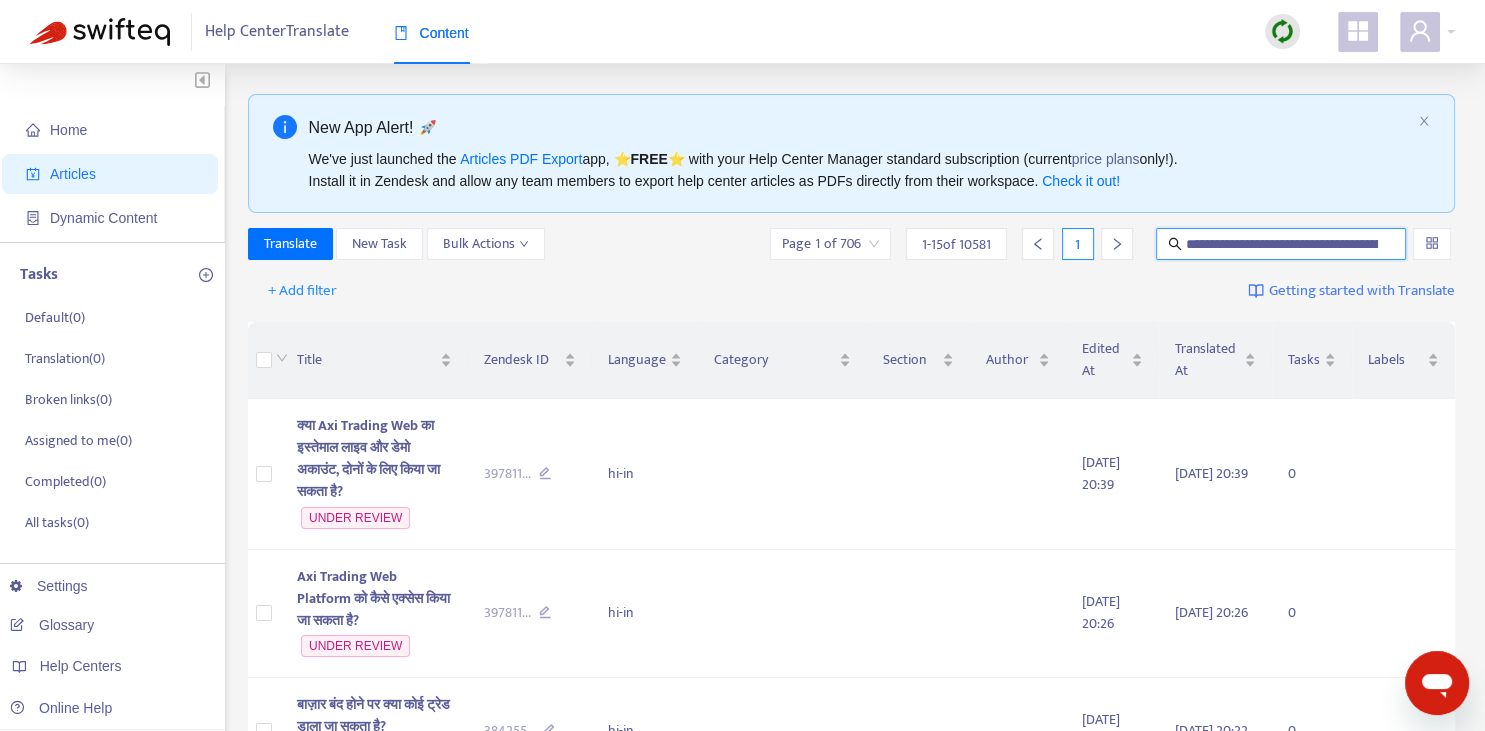scroll, scrollTop: 0, scrollLeft: 195, axis: horizontal 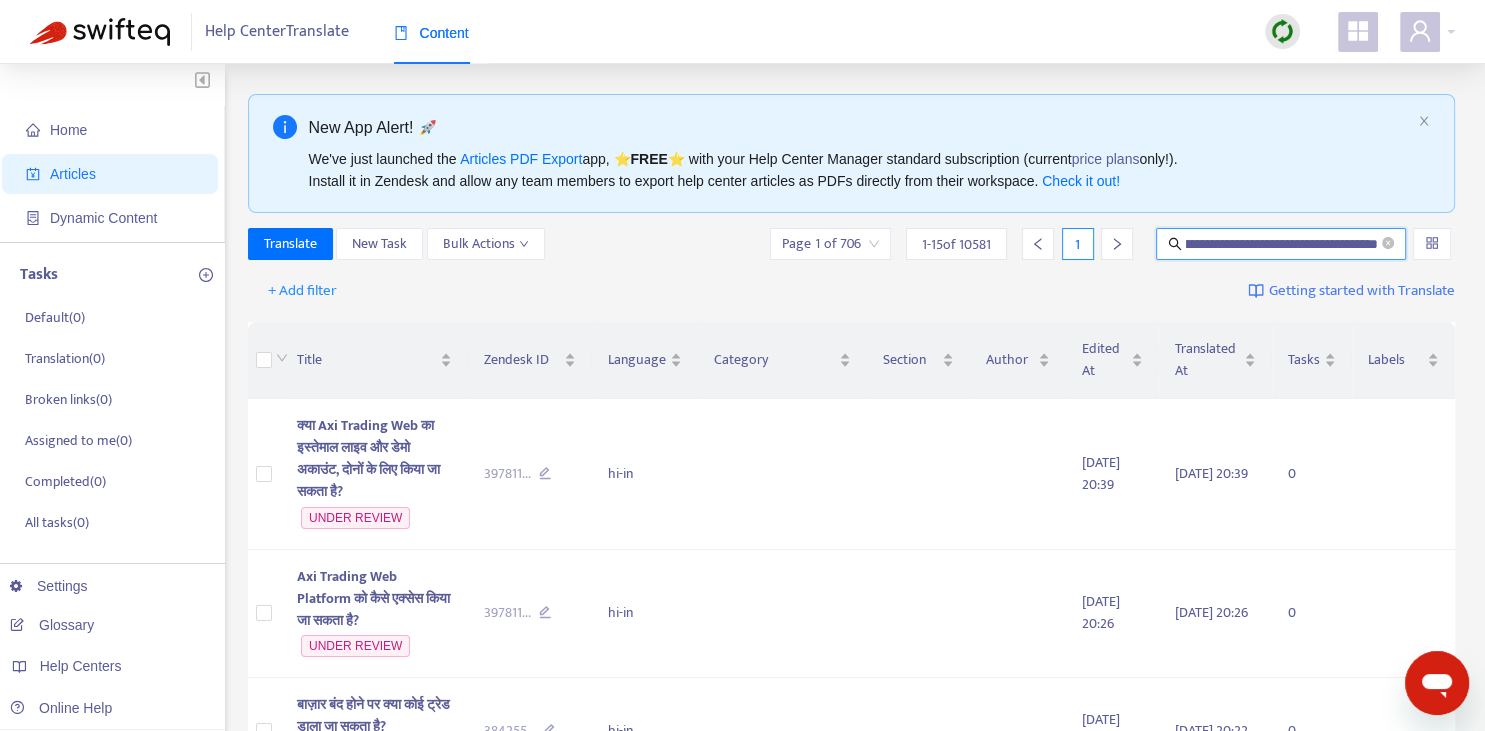 type on "**********" 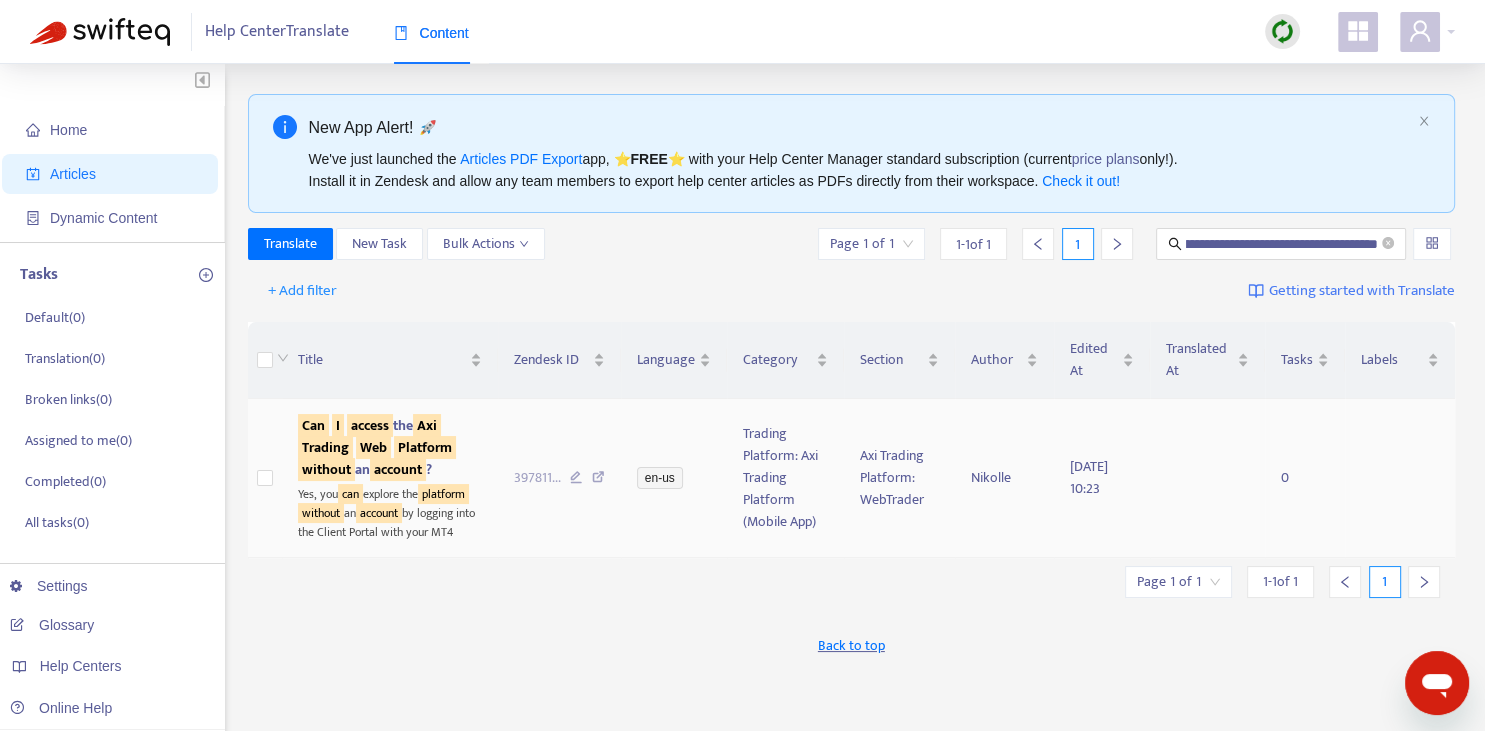 click on "Trading" at bounding box center (325, 447) 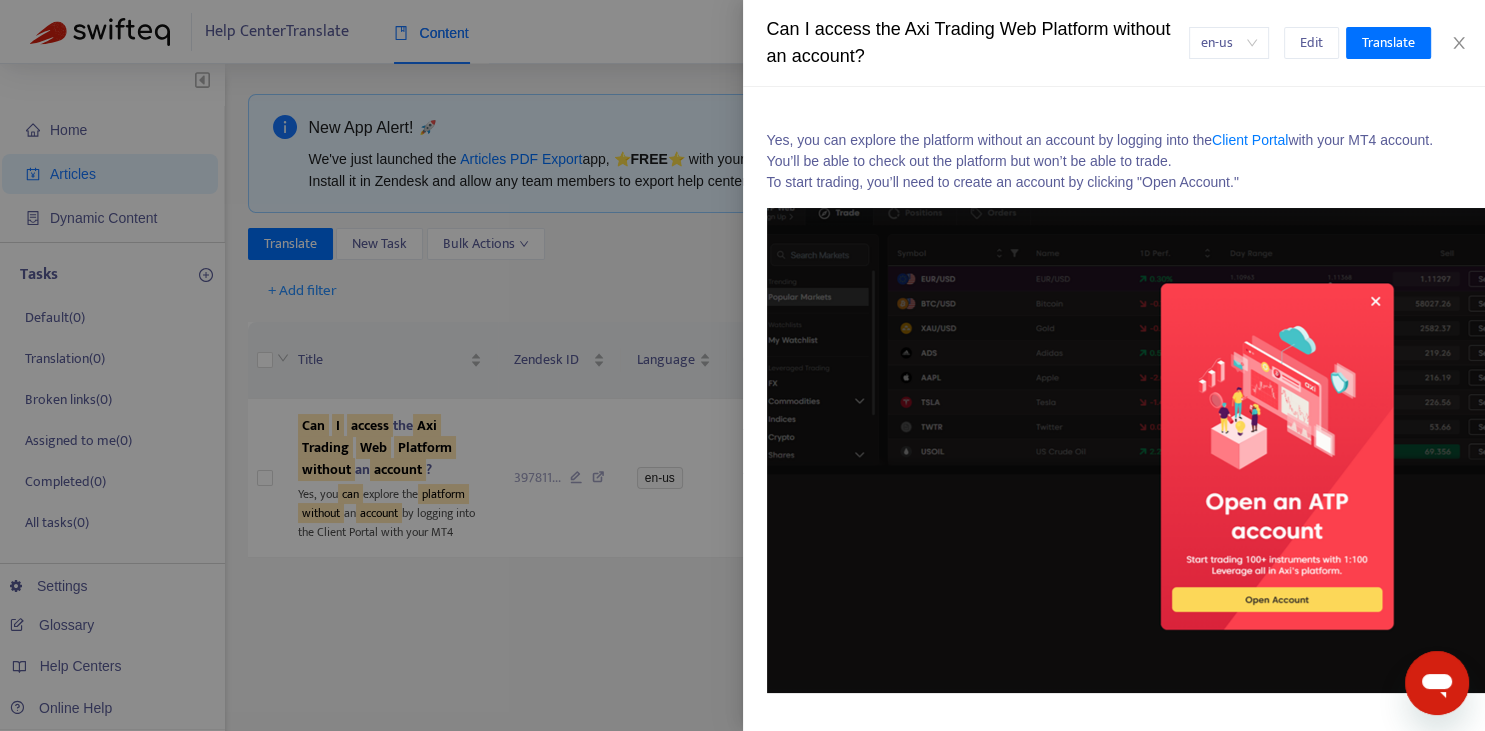 scroll, scrollTop: 0, scrollLeft: 0, axis: both 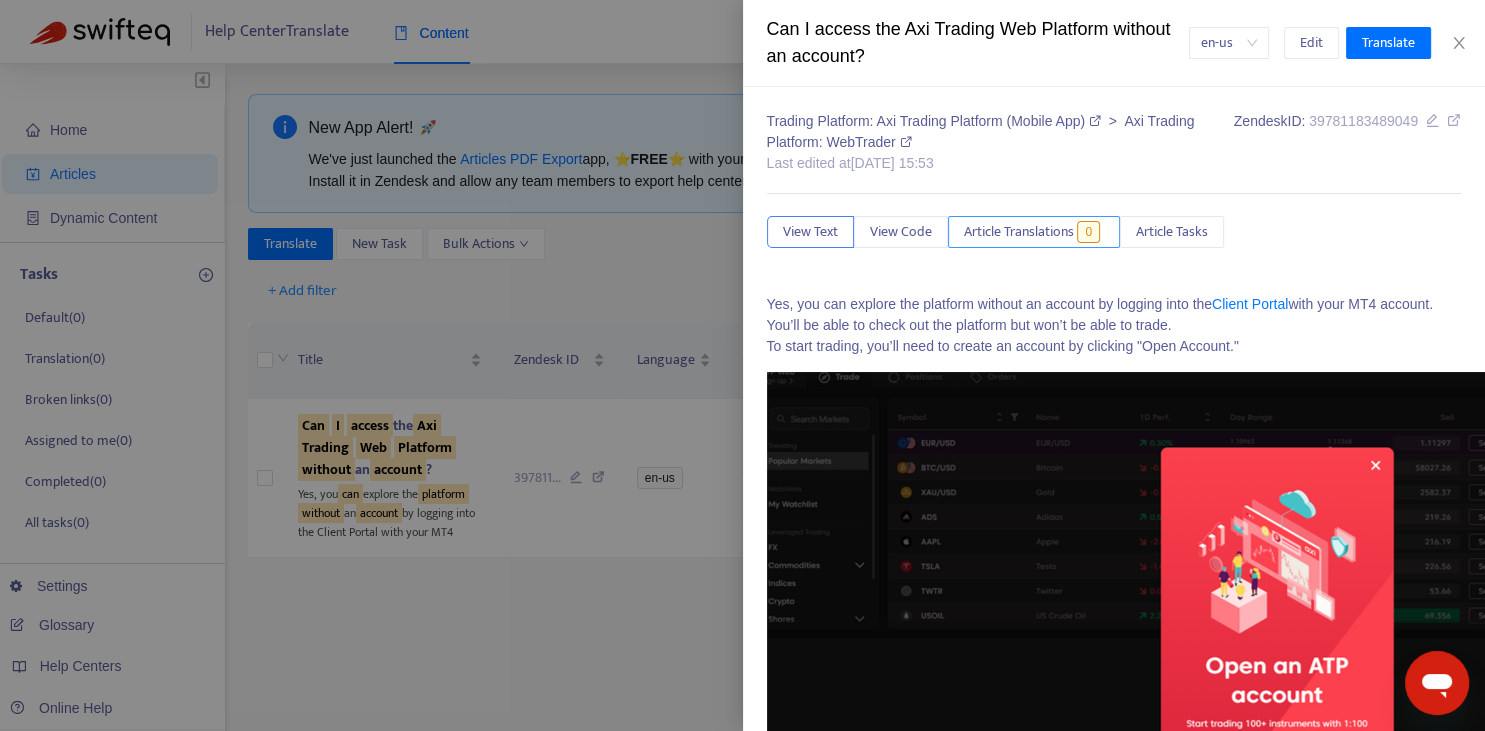 click on "Article Translations" at bounding box center [1019, 232] 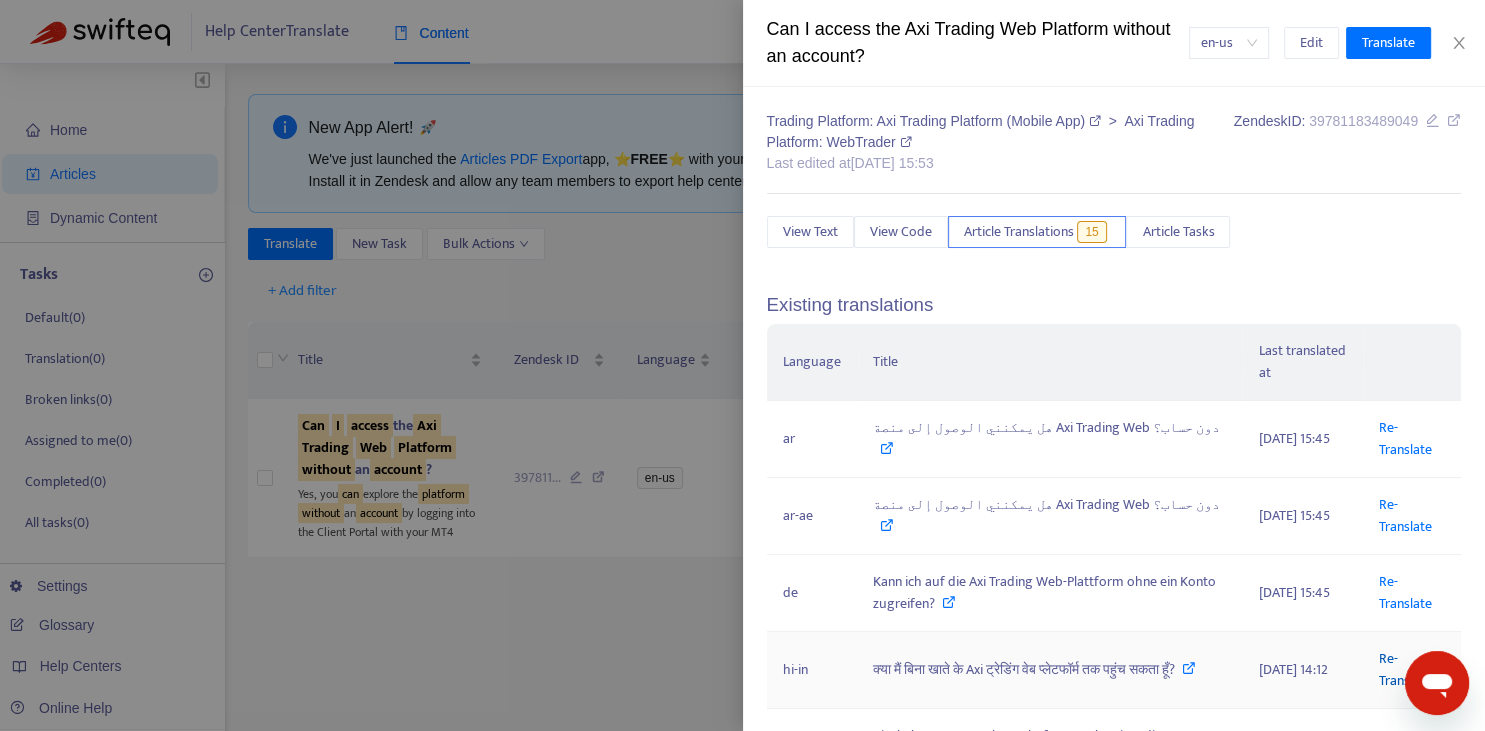 click on "Re-Translate" at bounding box center (1405, 669) 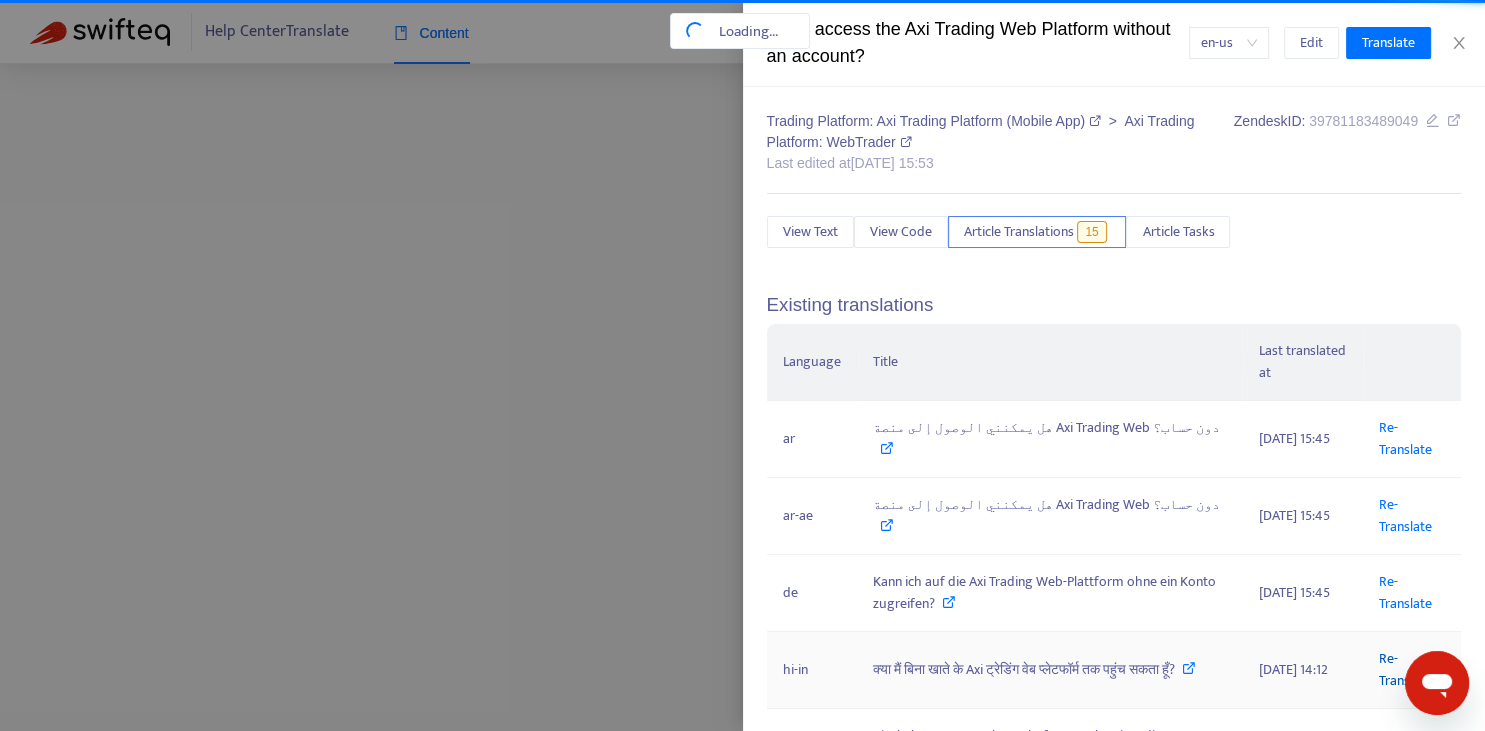 scroll, scrollTop: 0, scrollLeft: 195, axis: horizontal 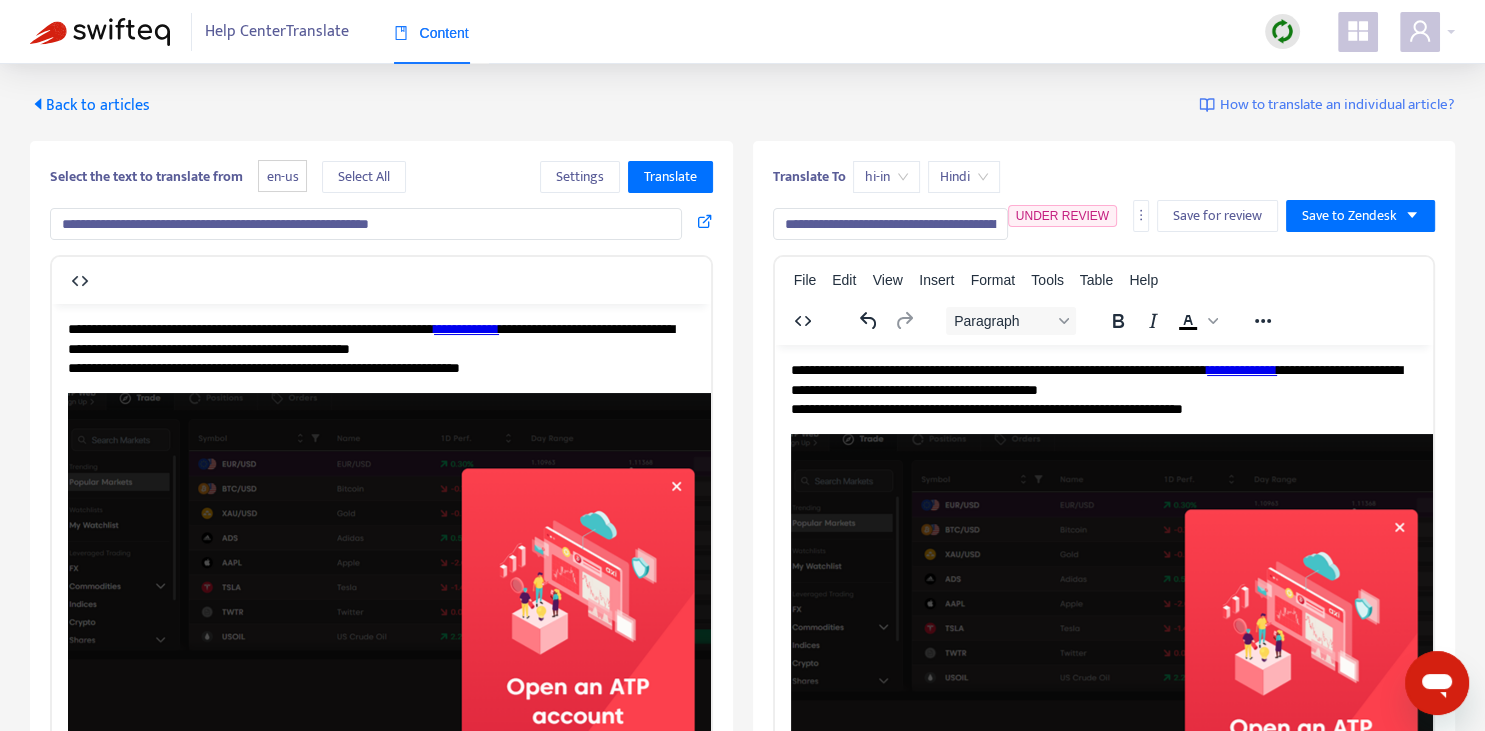 click on "**********" at bounding box center (890, 224) 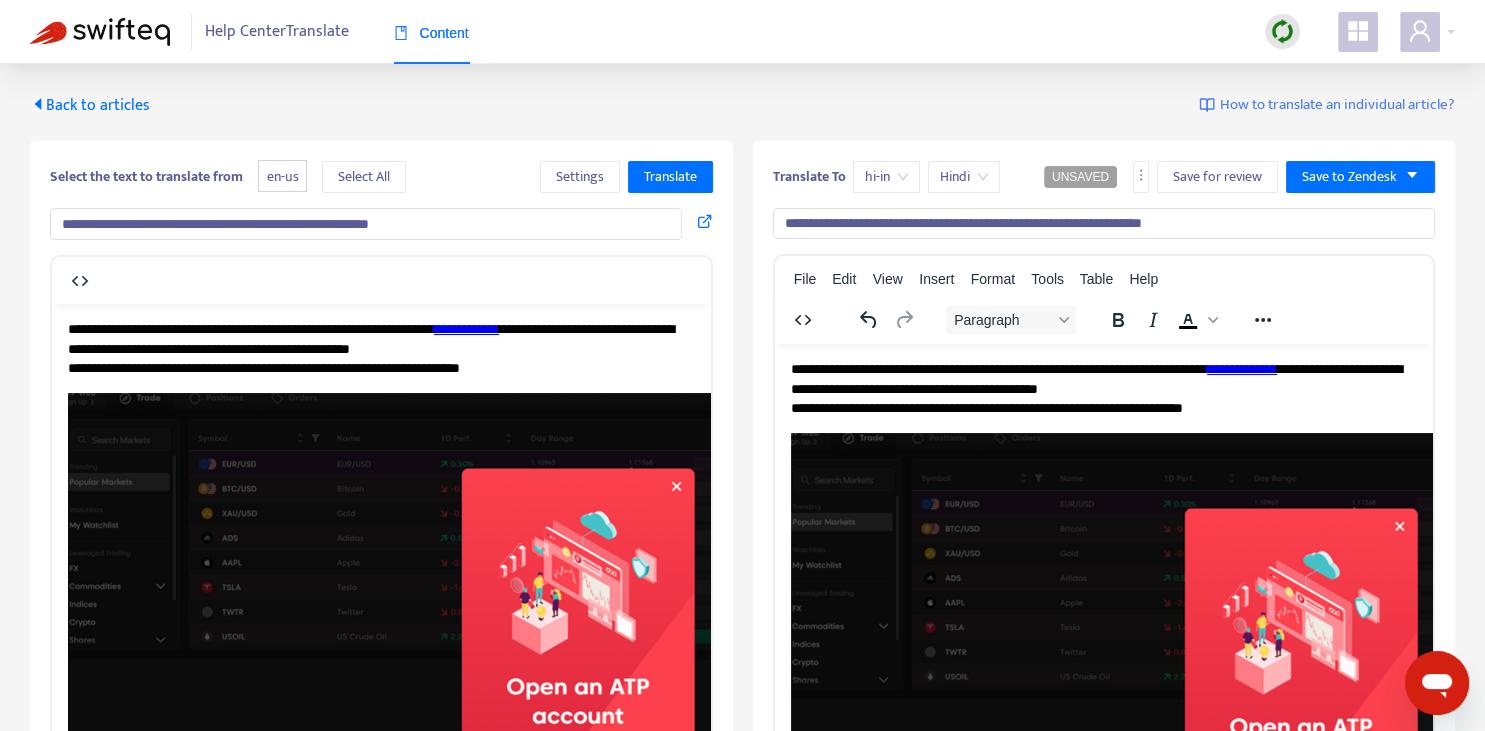 scroll, scrollTop: 0, scrollLeft: 0, axis: both 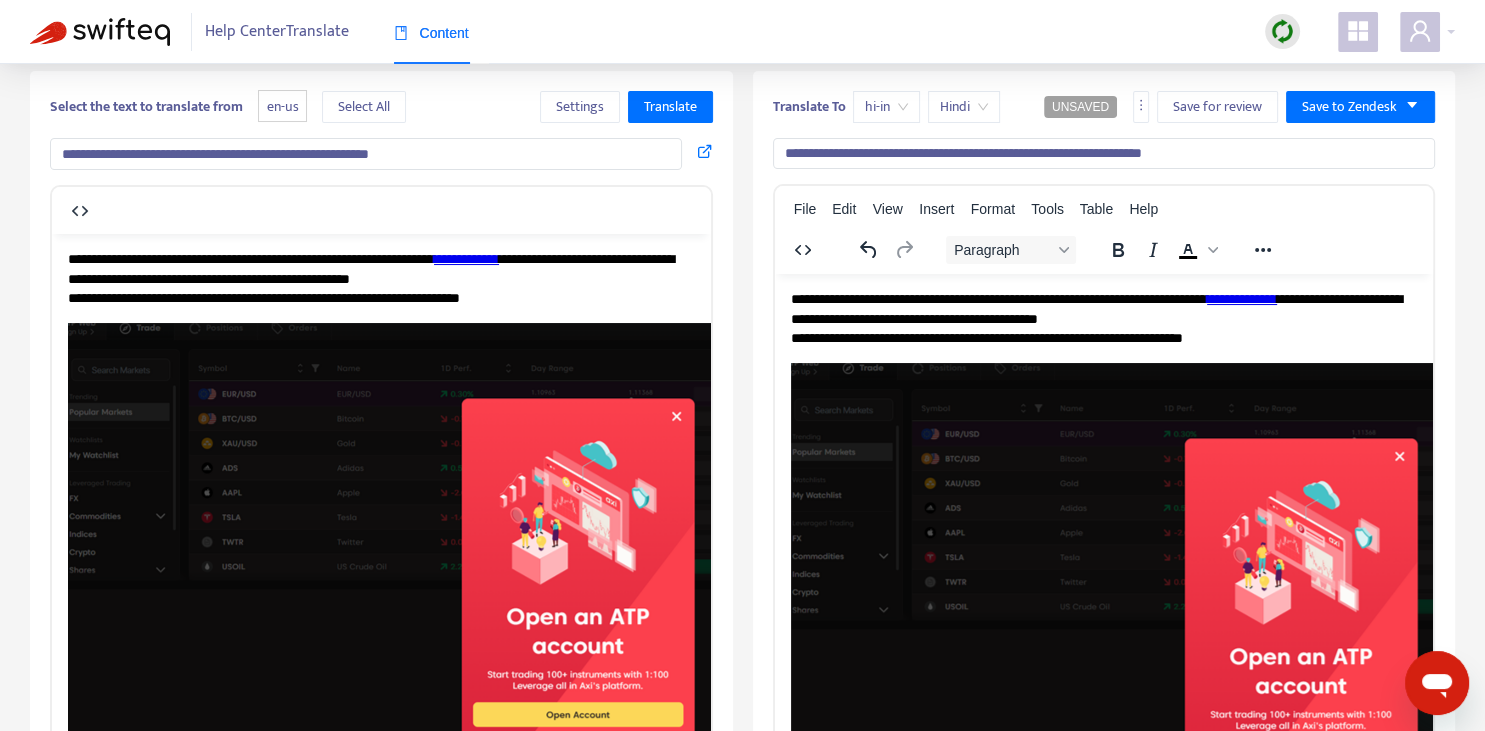 type on "**********" 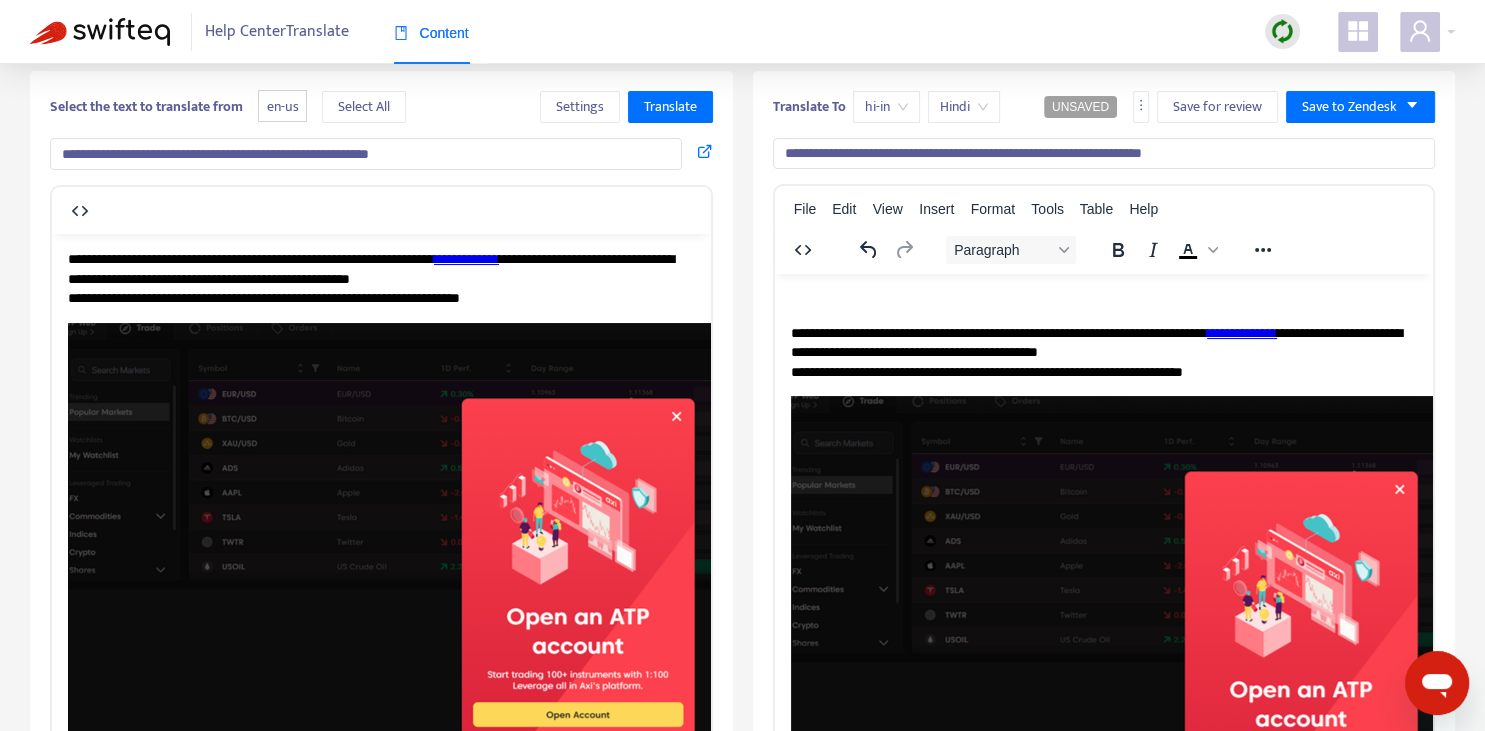 type 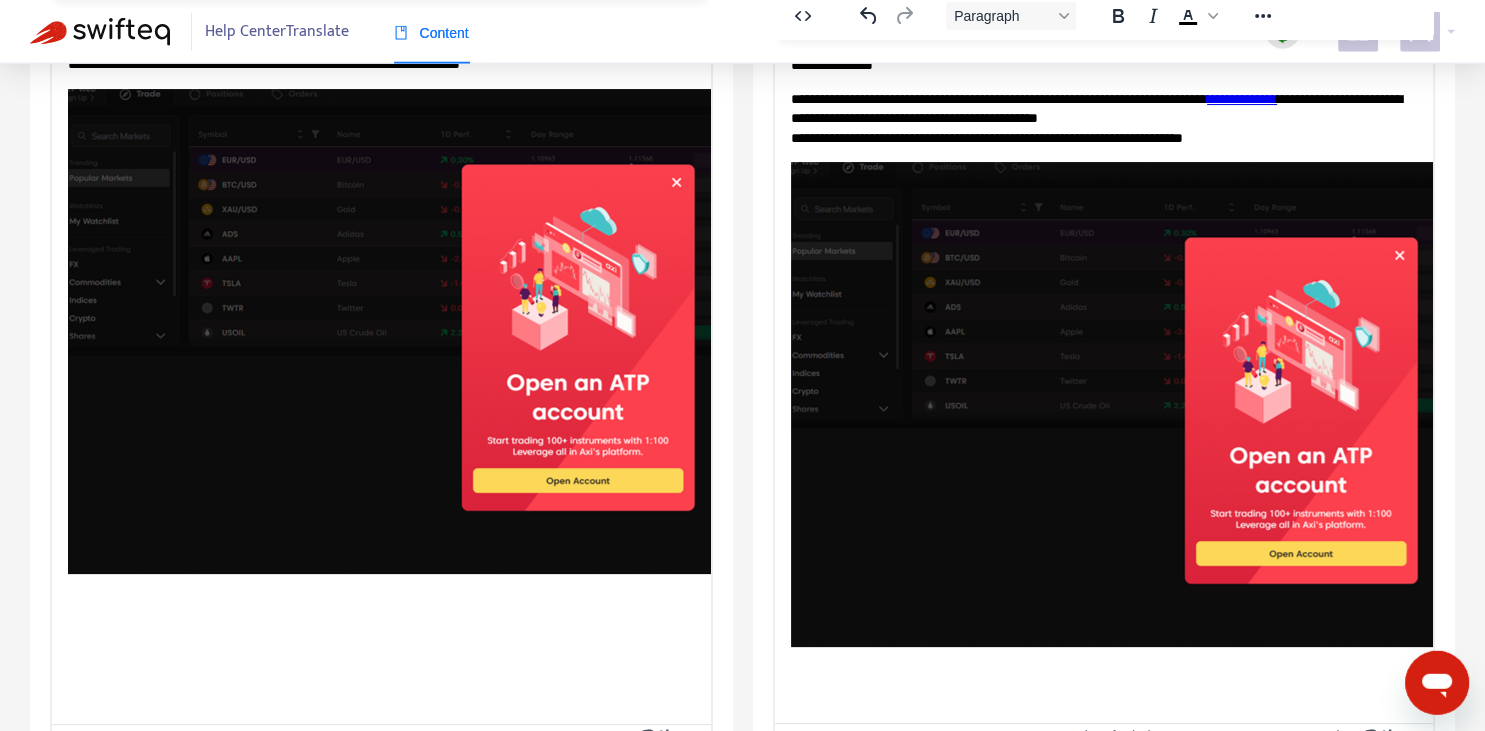 scroll, scrollTop: 343, scrollLeft: 0, axis: vertical 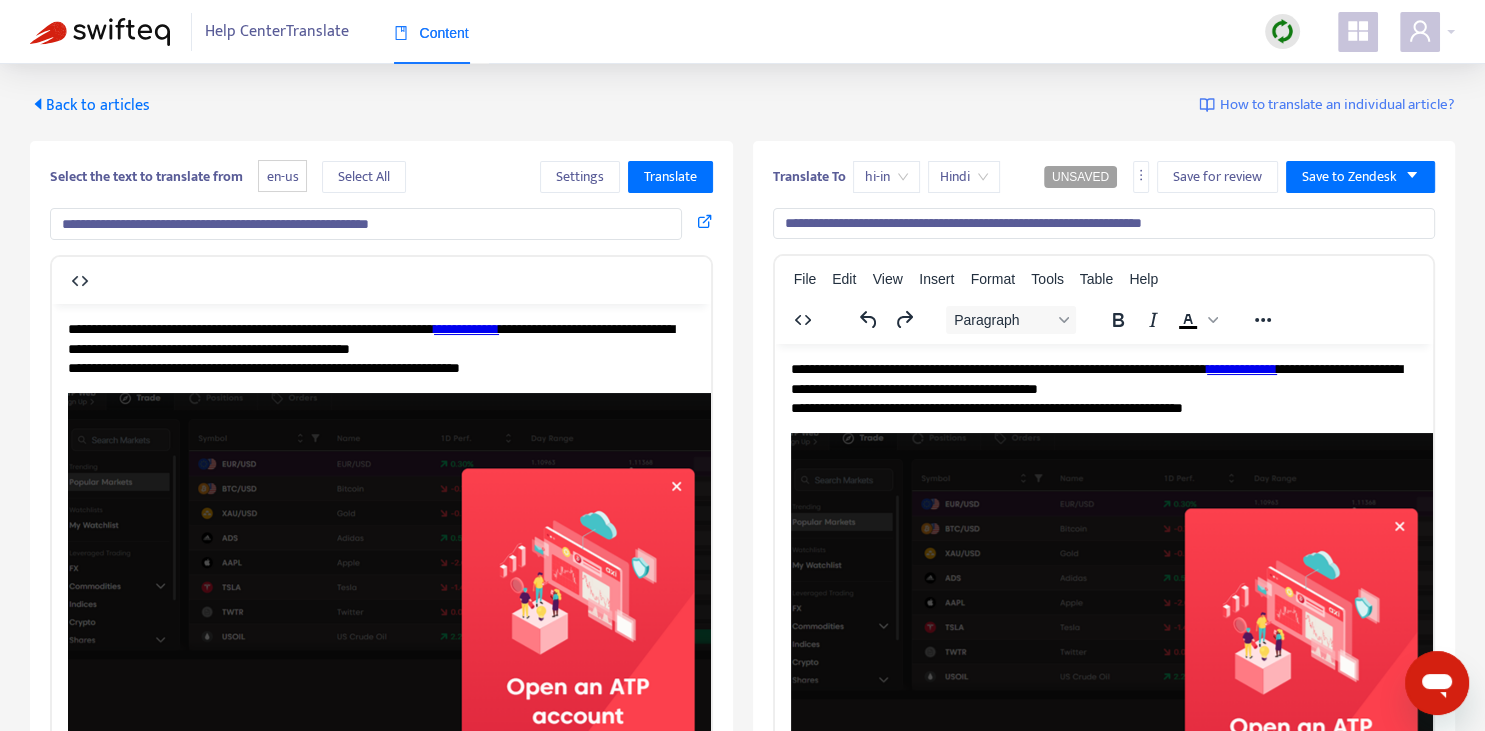click on "**********" at bounding box center (1103, 389) 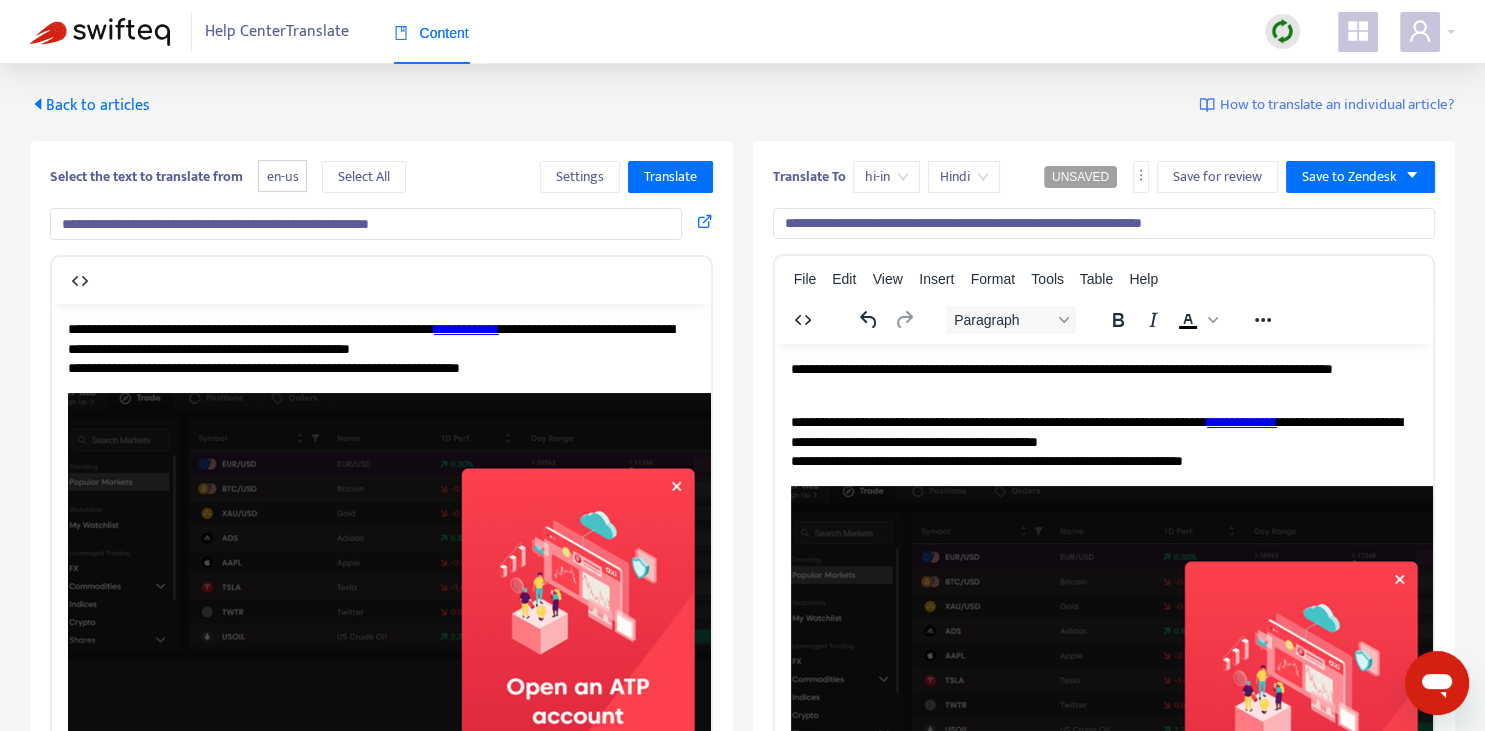 click on "**********" at bounding box center [466, 328] 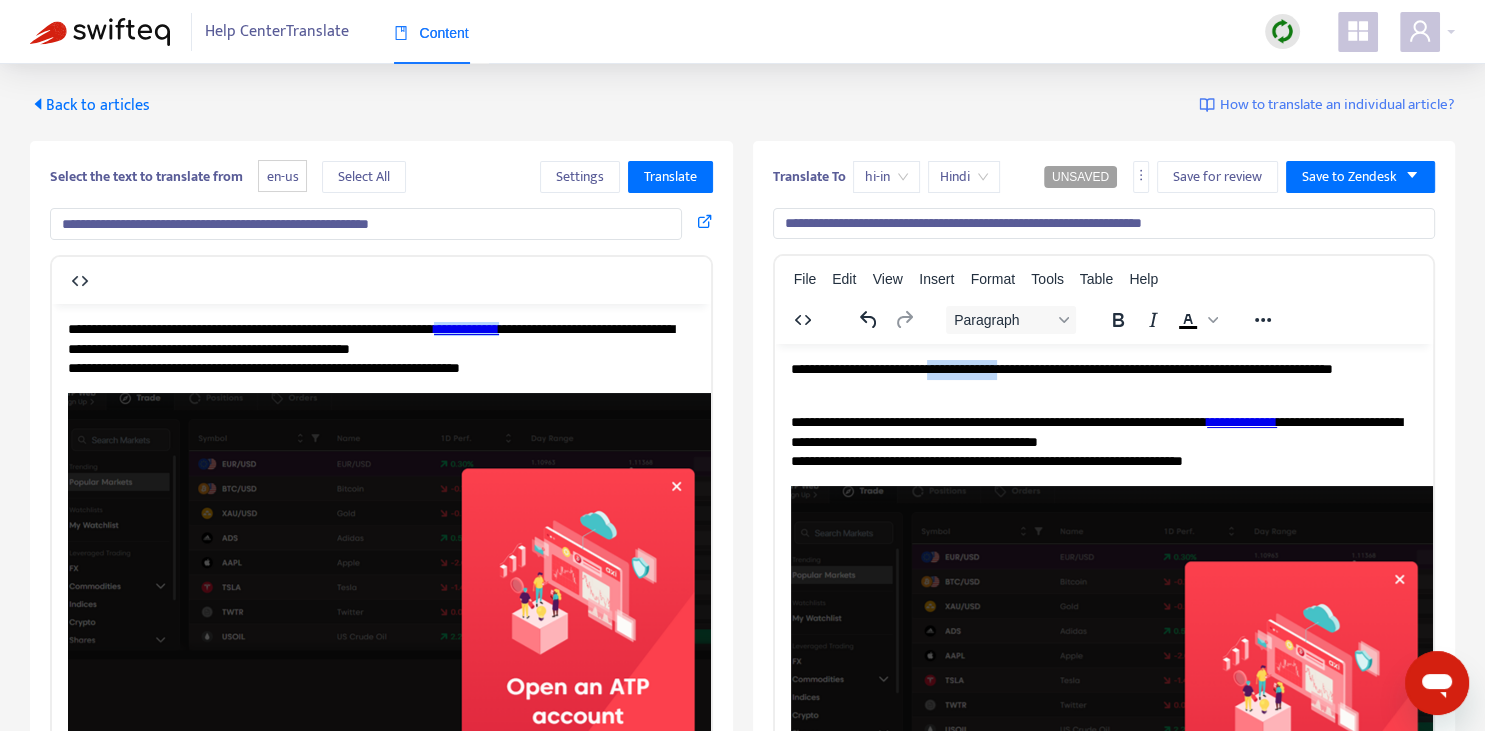 drag, startPoint x: 957, startPoint y: 368, endPoint x: 1026, endPoint y: 375, distance: 69.354164 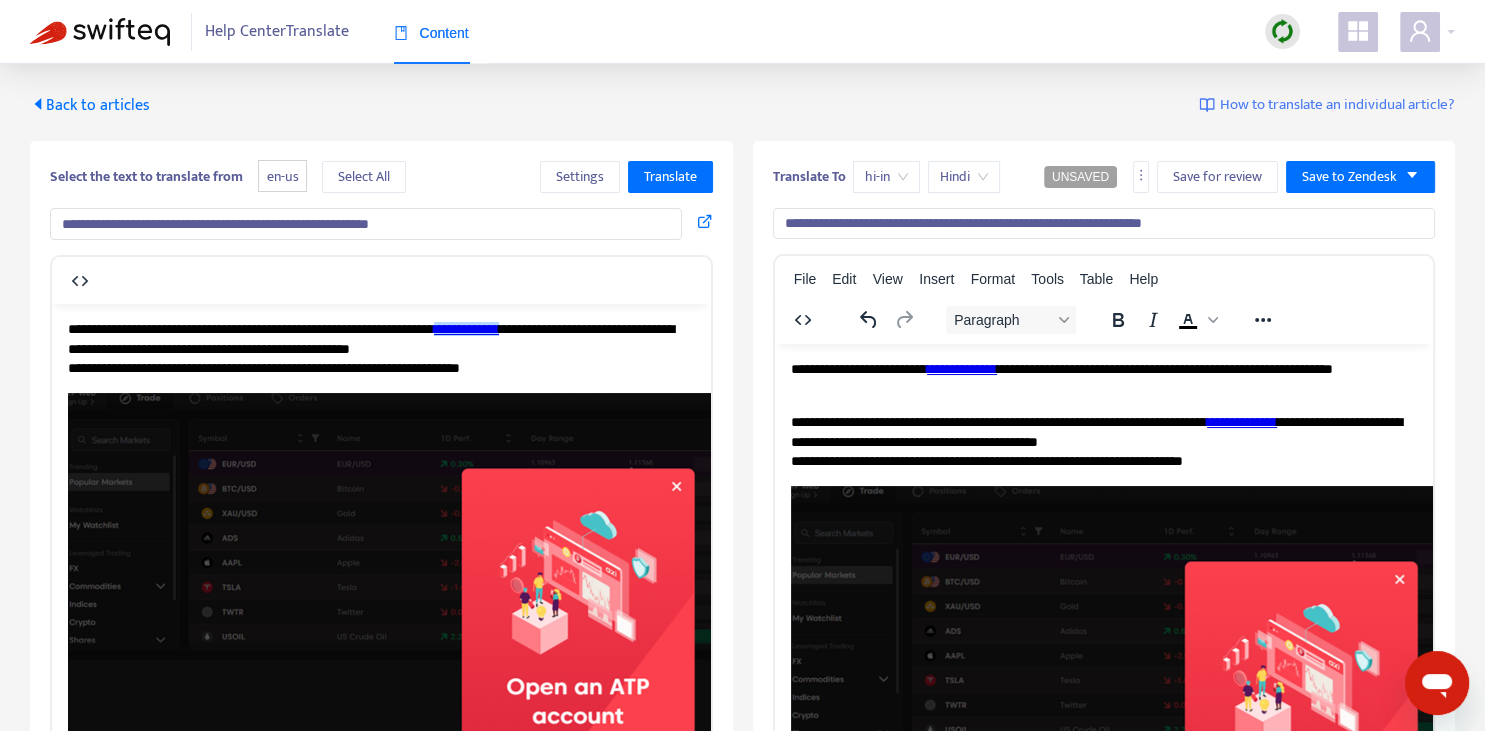 click on "**********" at bounding box center [1103, 379] 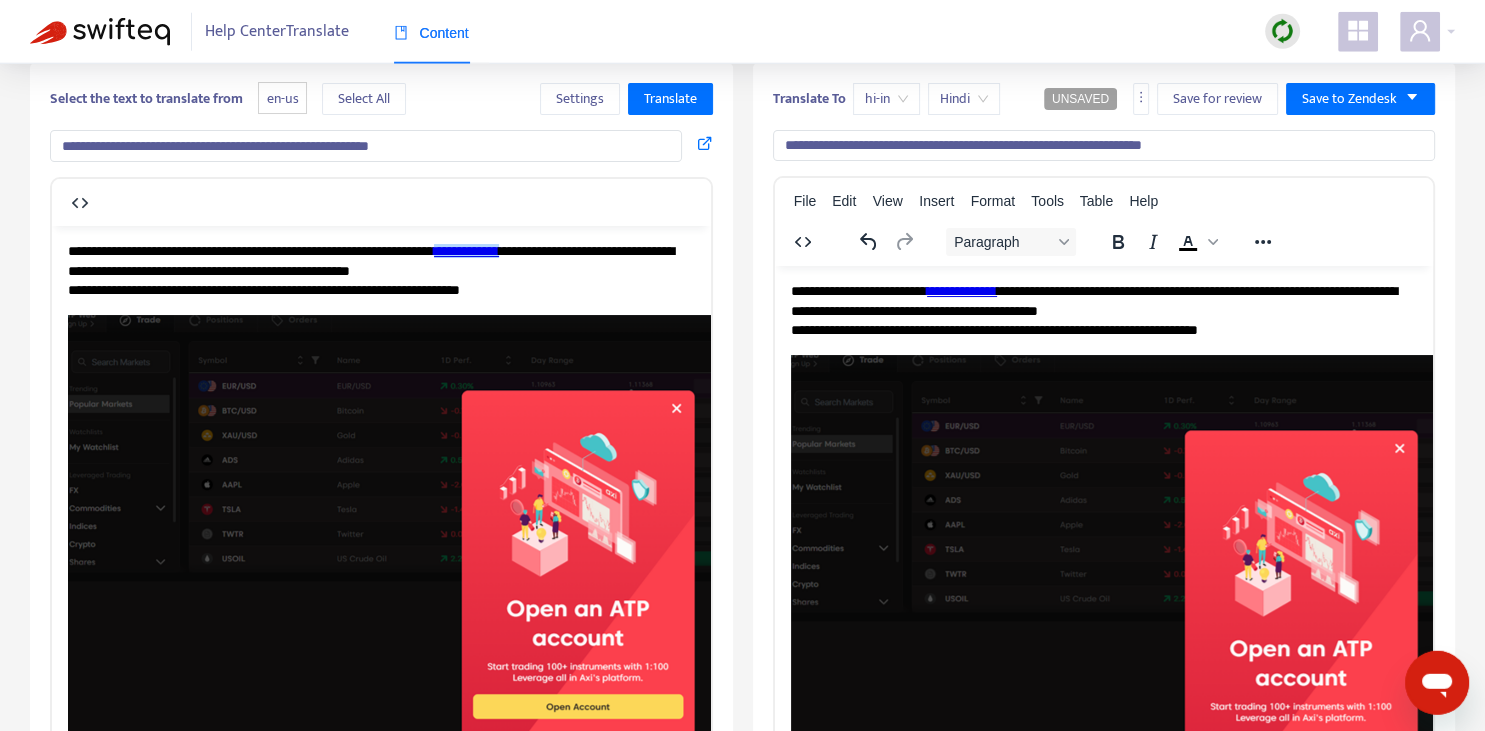 scroll, scrollTop: 70, scrollLeft: 0, axis: vertical 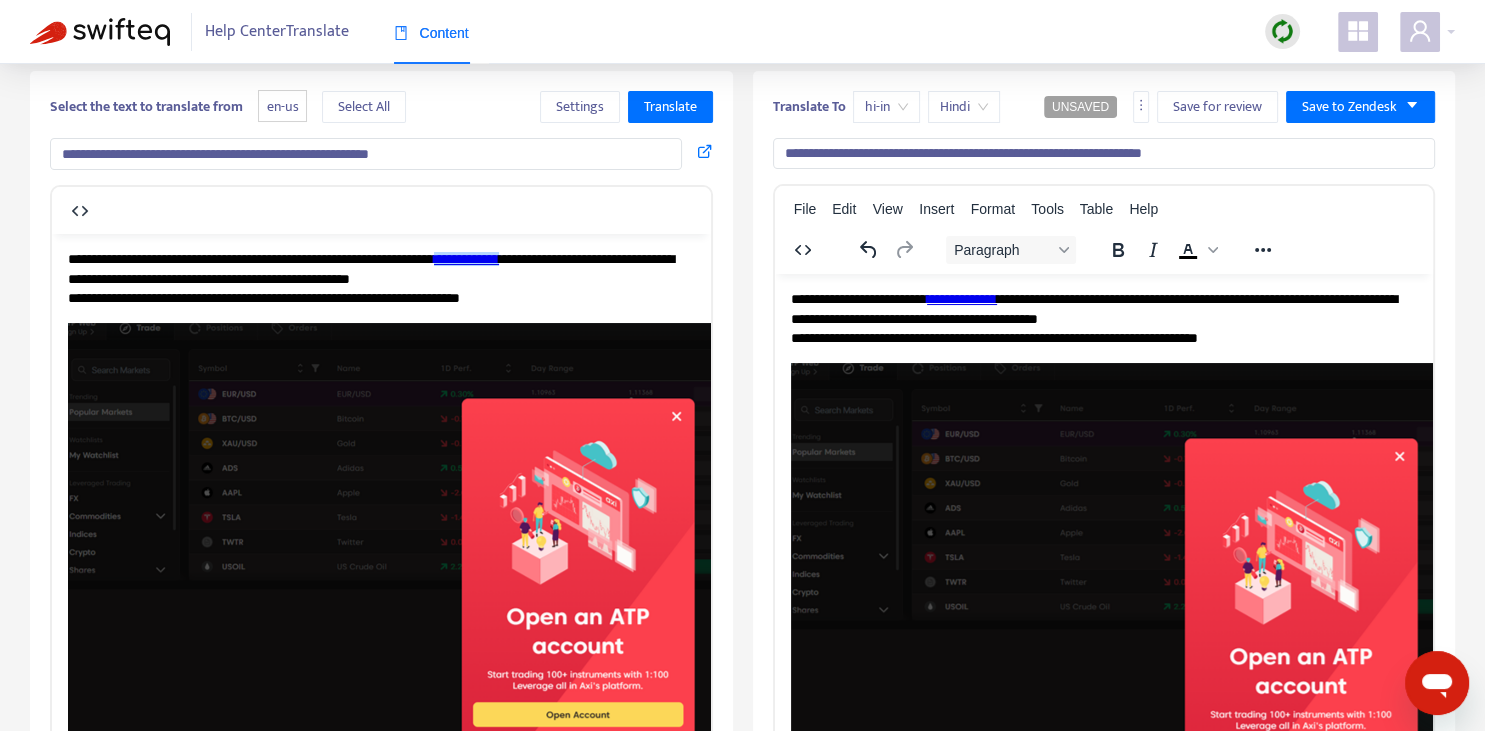 click on "**********" at bounding box center [1103, 319] 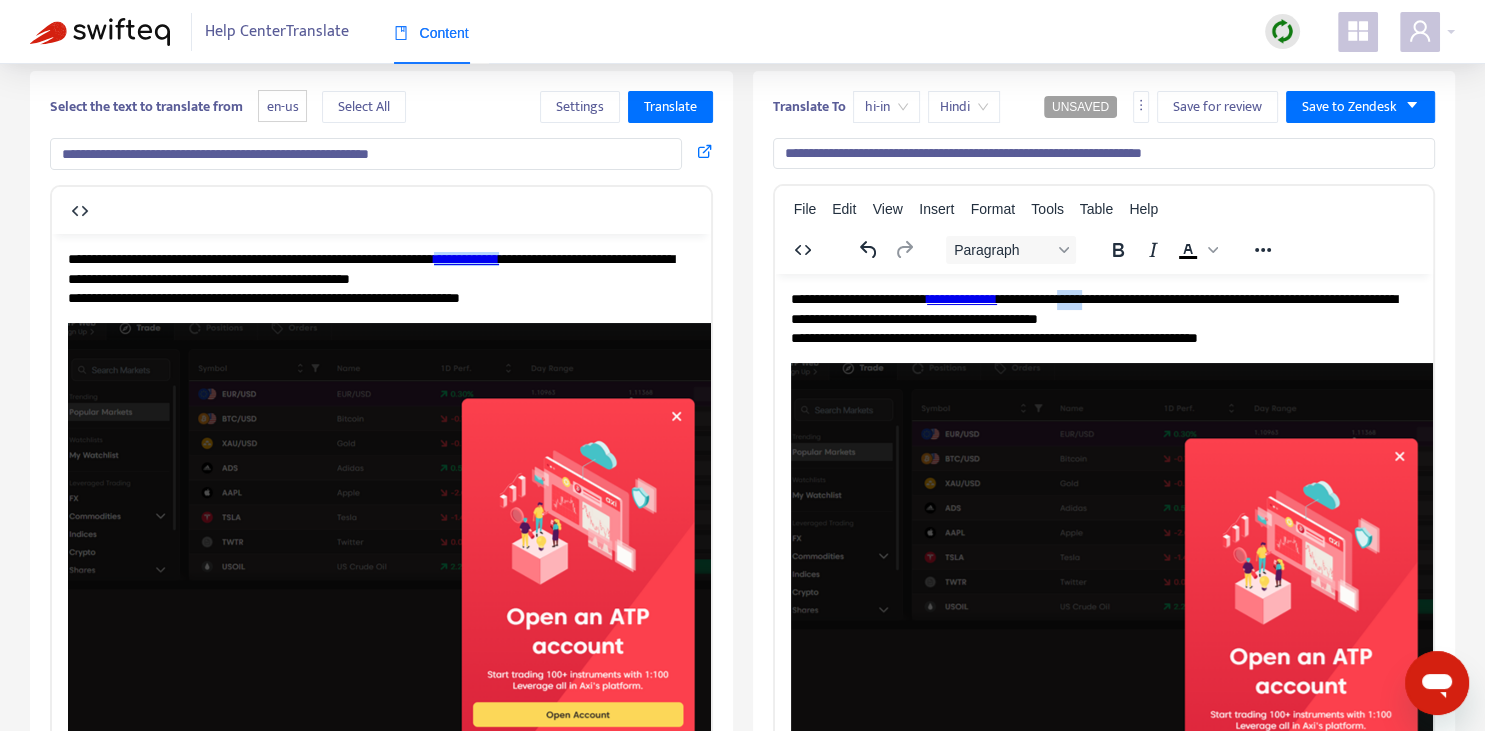 click on "**********" at bounding box center [1103, 319] 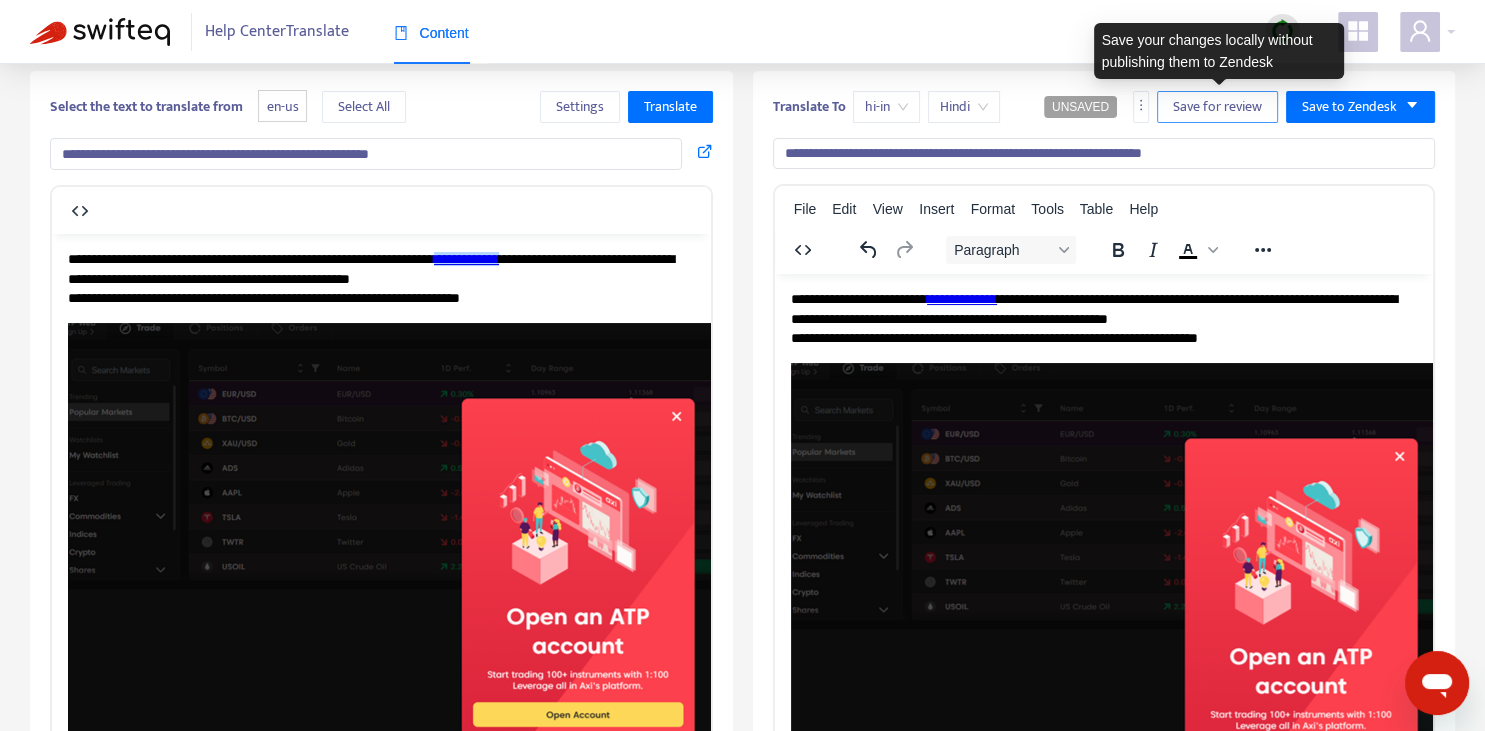 click on "Save for review" at bounding box center [1217, 107] 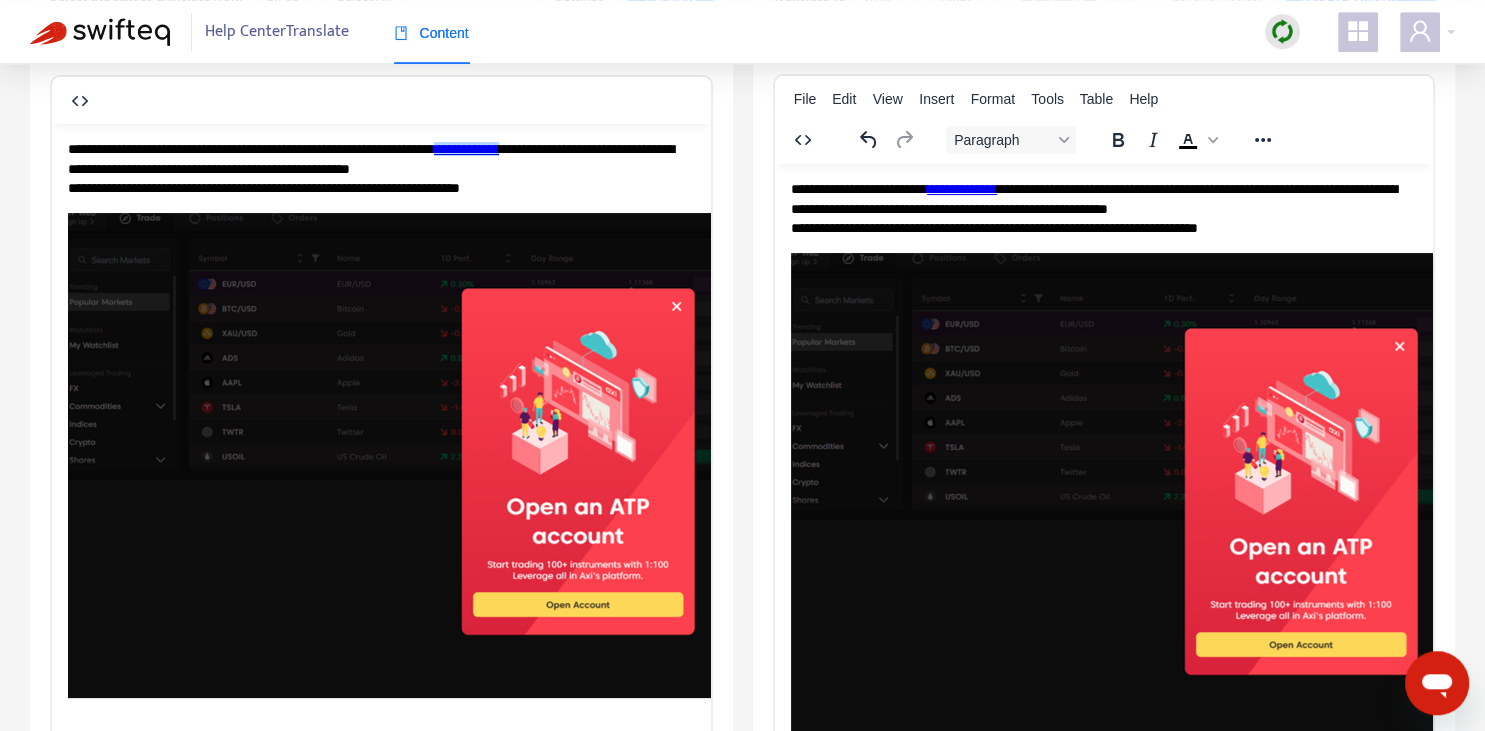 scroll, scrollTop: 343, scrollLeft: 0, axis: vertical 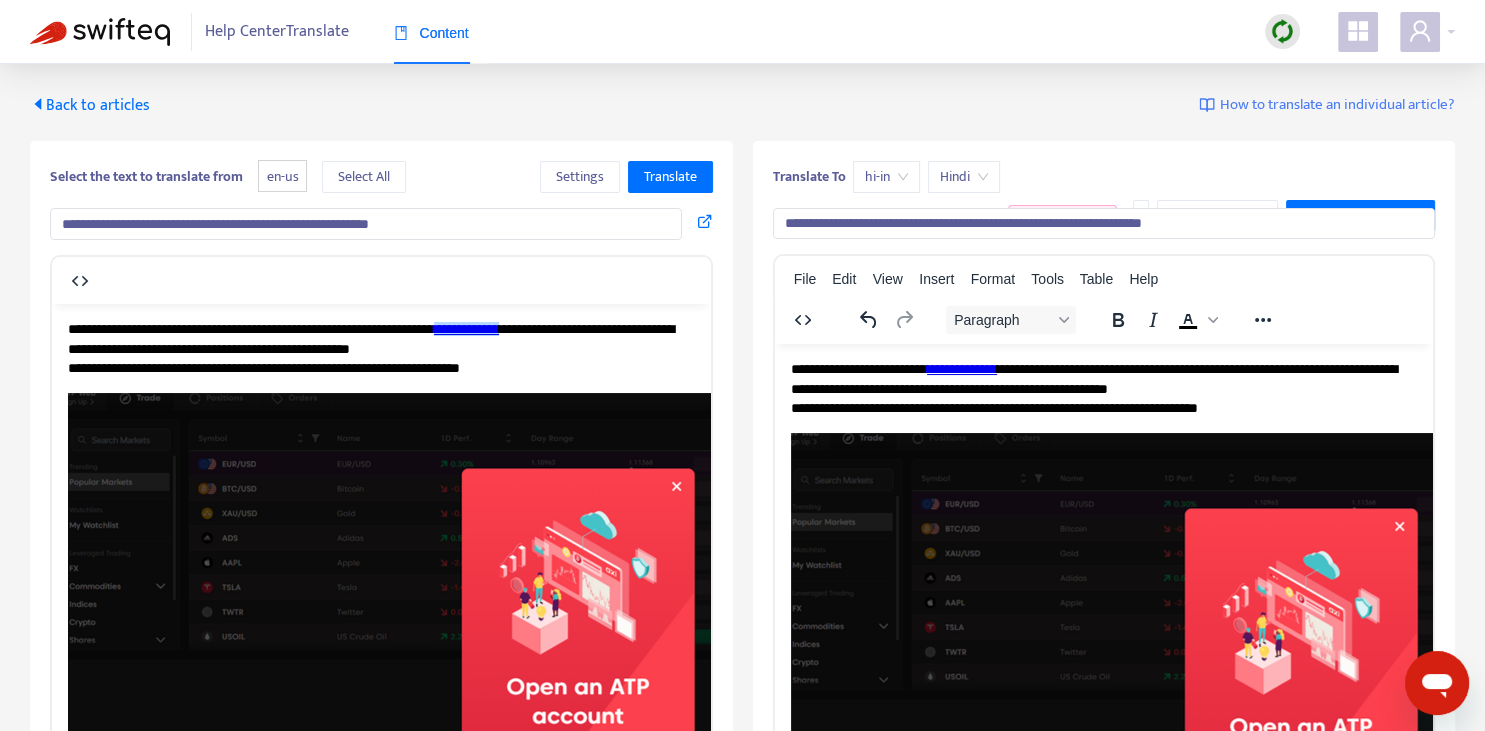 click on "Back to articles" at bounding box center [90, 105] 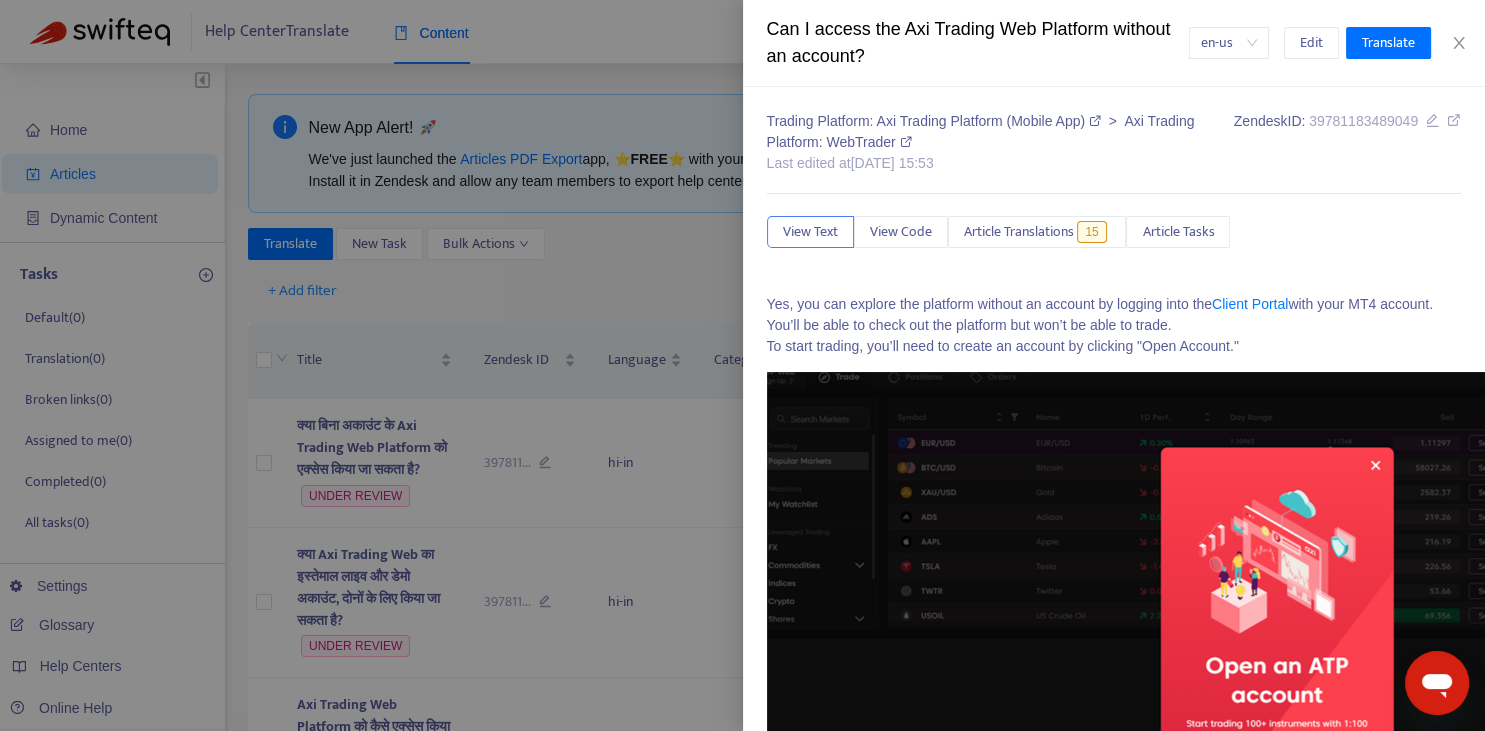 click at bounding box center [742, 365] 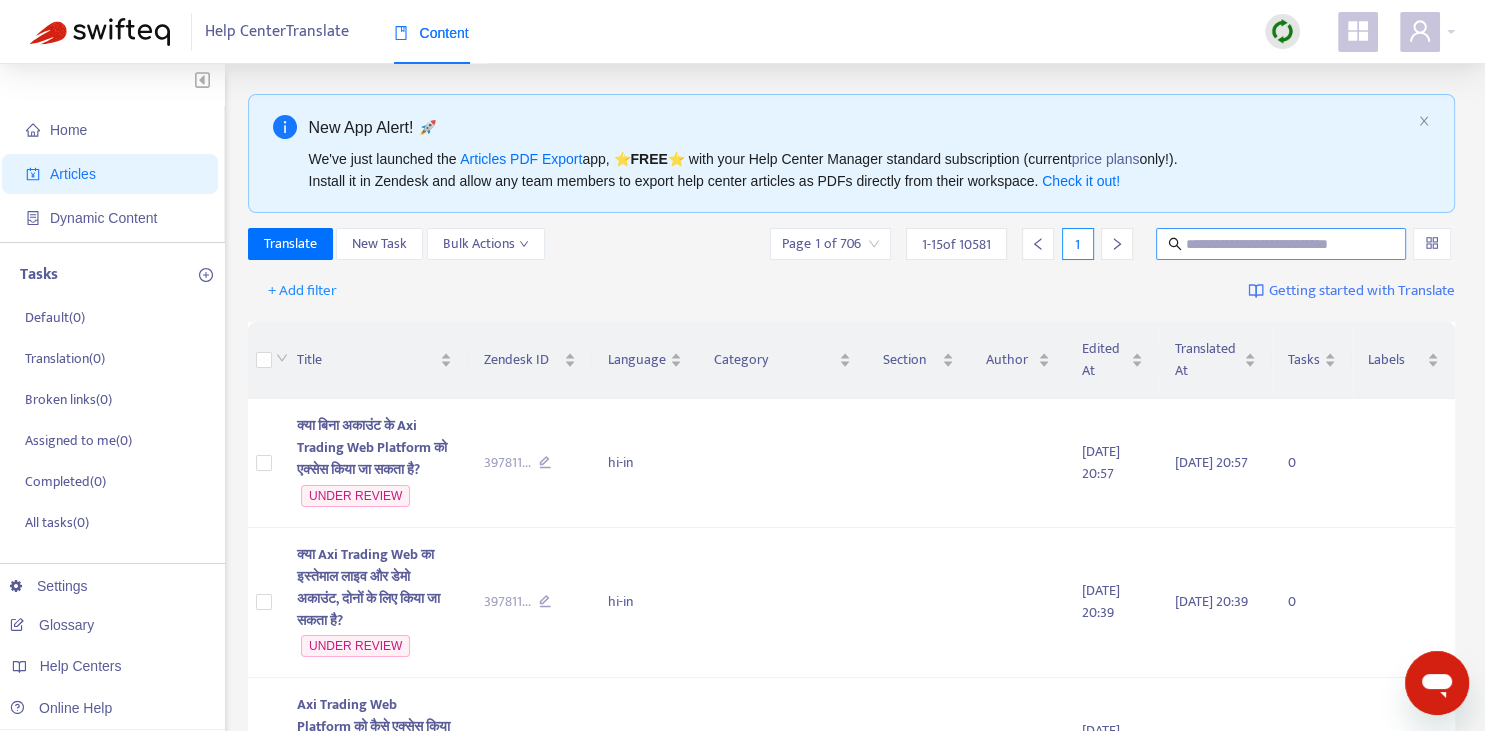 drag, startPoint x: 1265, startPoint y: 268, endPoint x: 1261, endPoint y: 256, distance: 12.649111 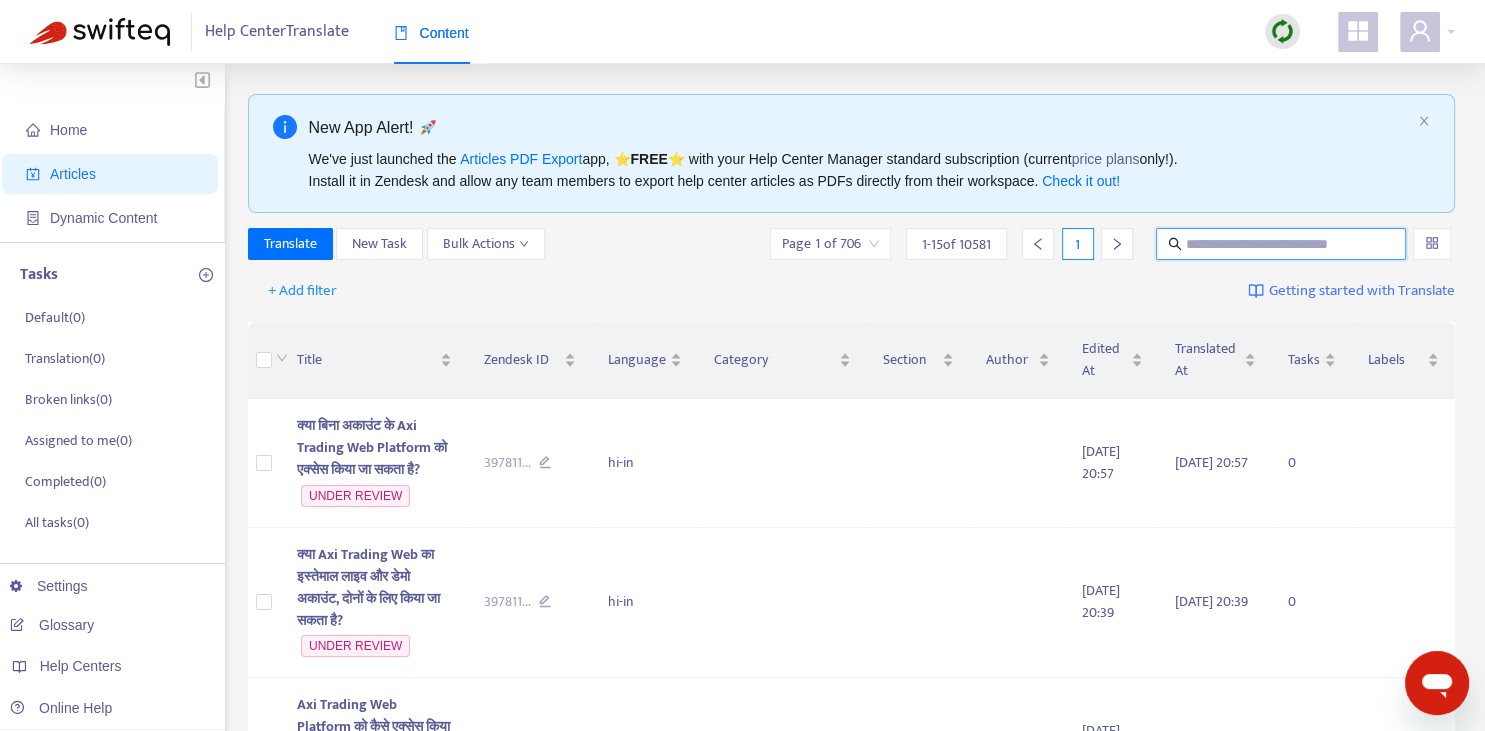 click at bounding box center [1282, 244] 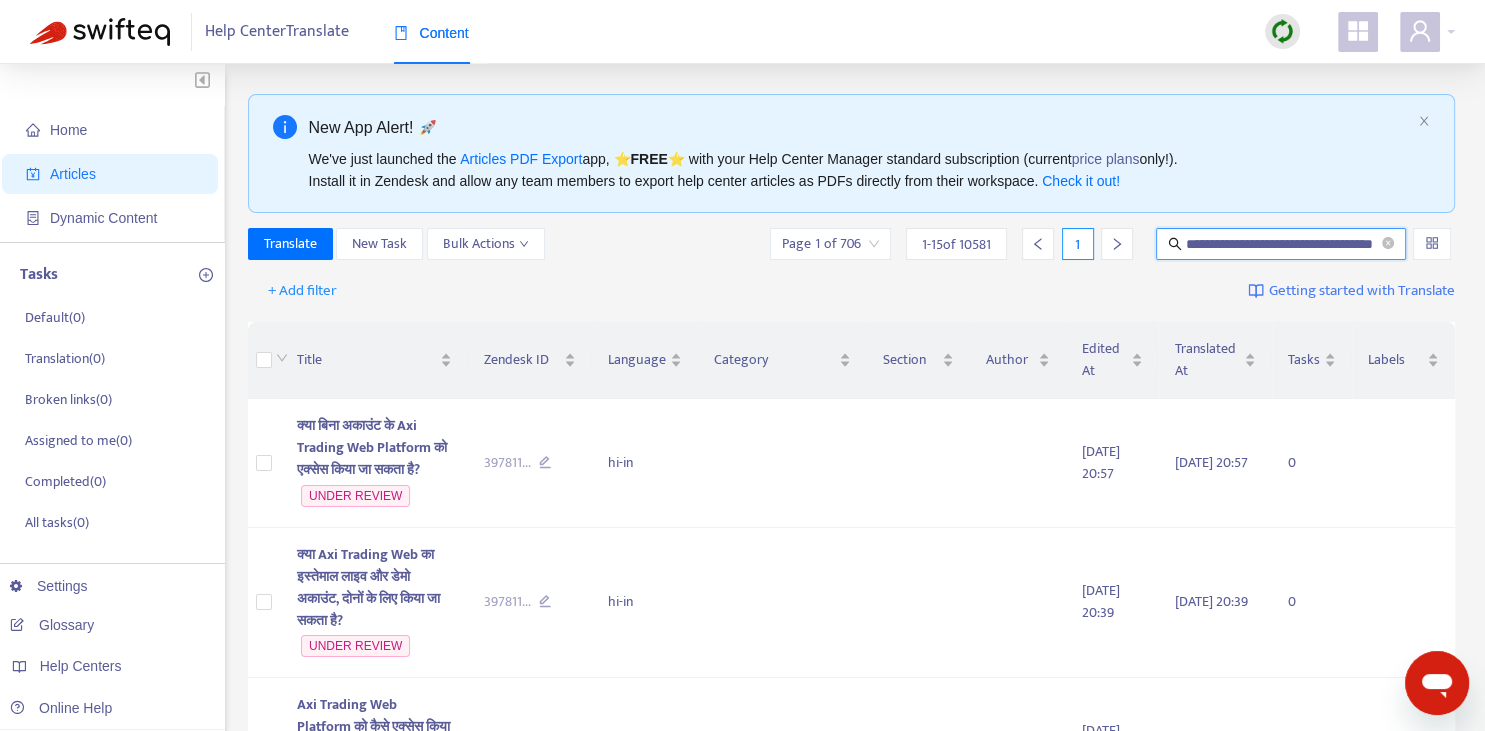 scroll, scrollTop: 0, scrollLeft: 44, axis: horizontal 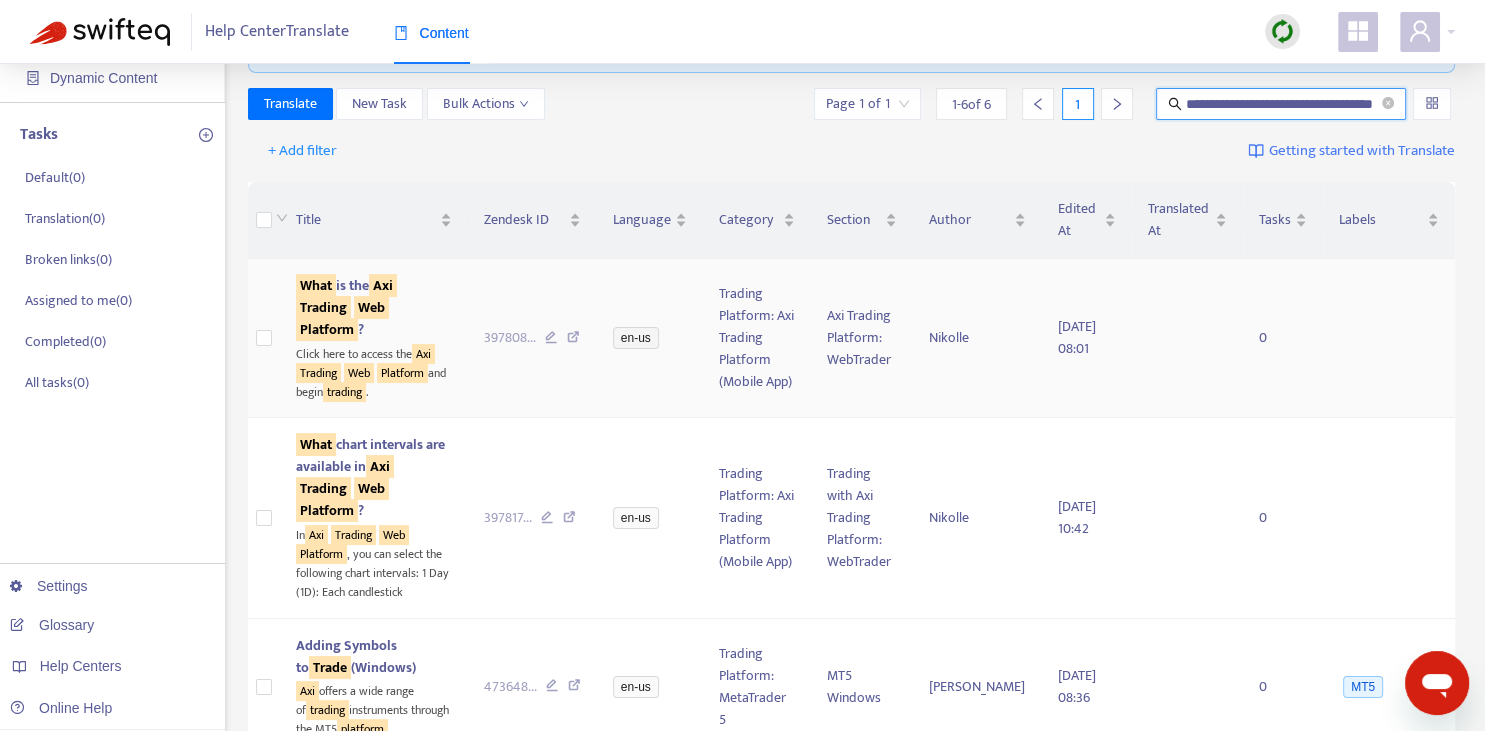 click on "What  is the  Axi   Trading   Web   Platform ?" at bounding box center (346, 307) 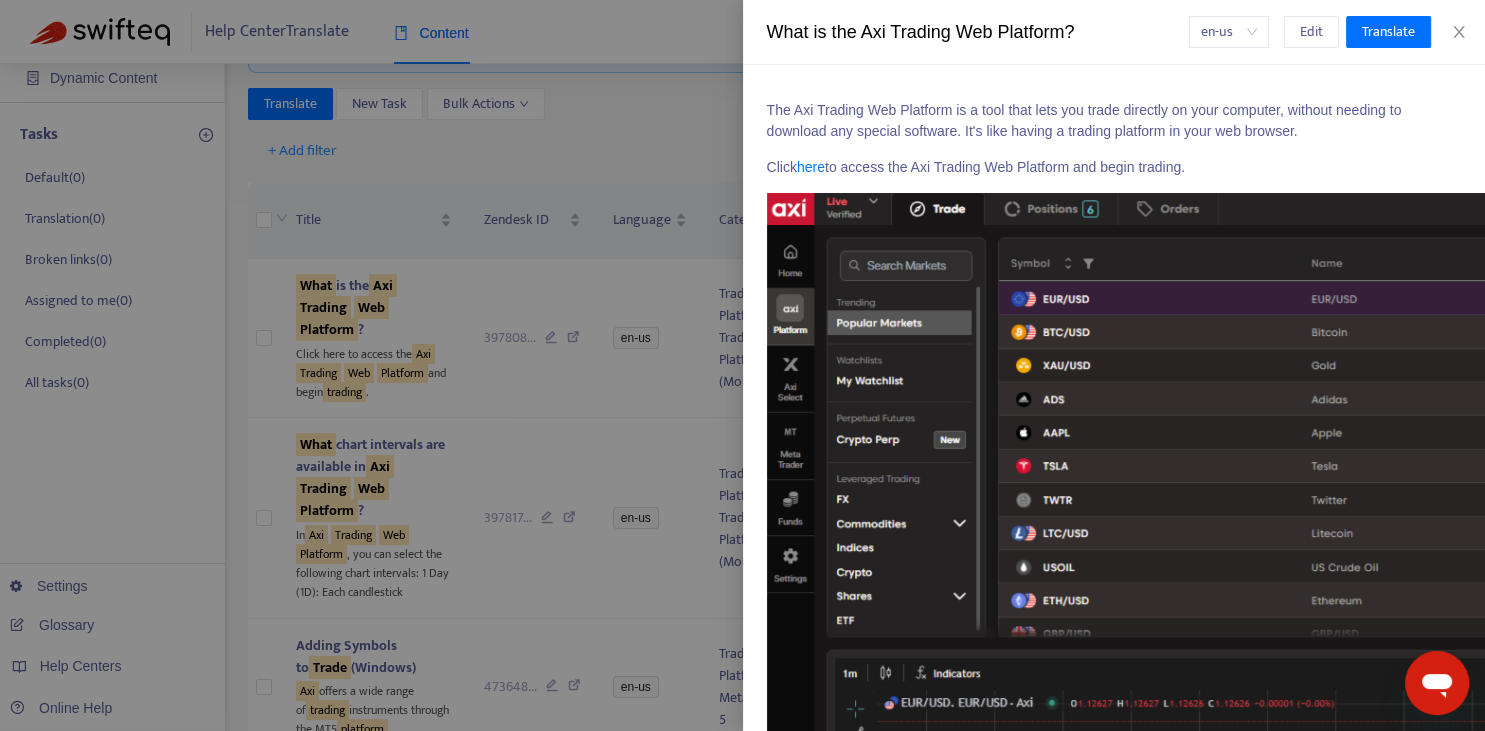 scroll, scrollTop: 0, scrollLeft: 0, axis: both 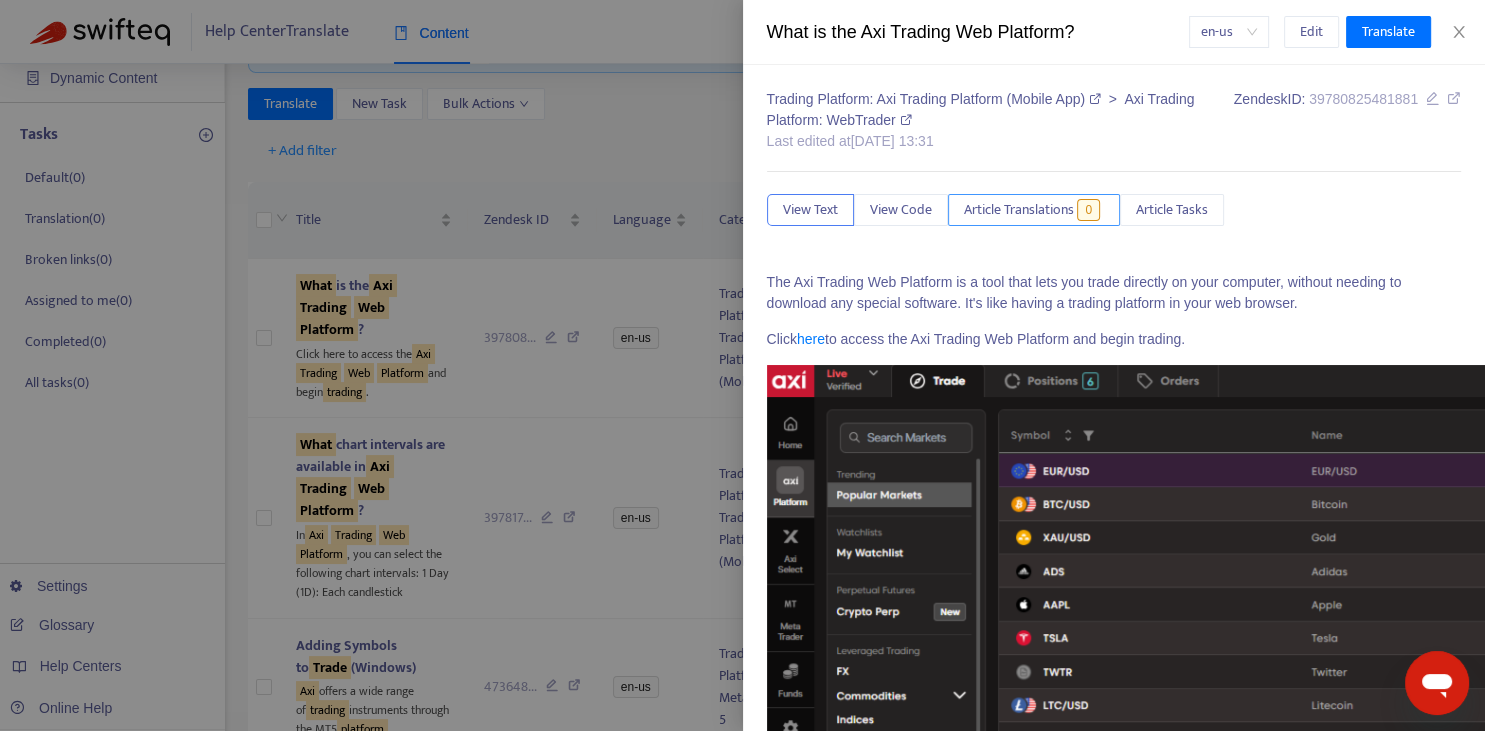 click on "Article Translations 0" at bounding box center (1034, 210) 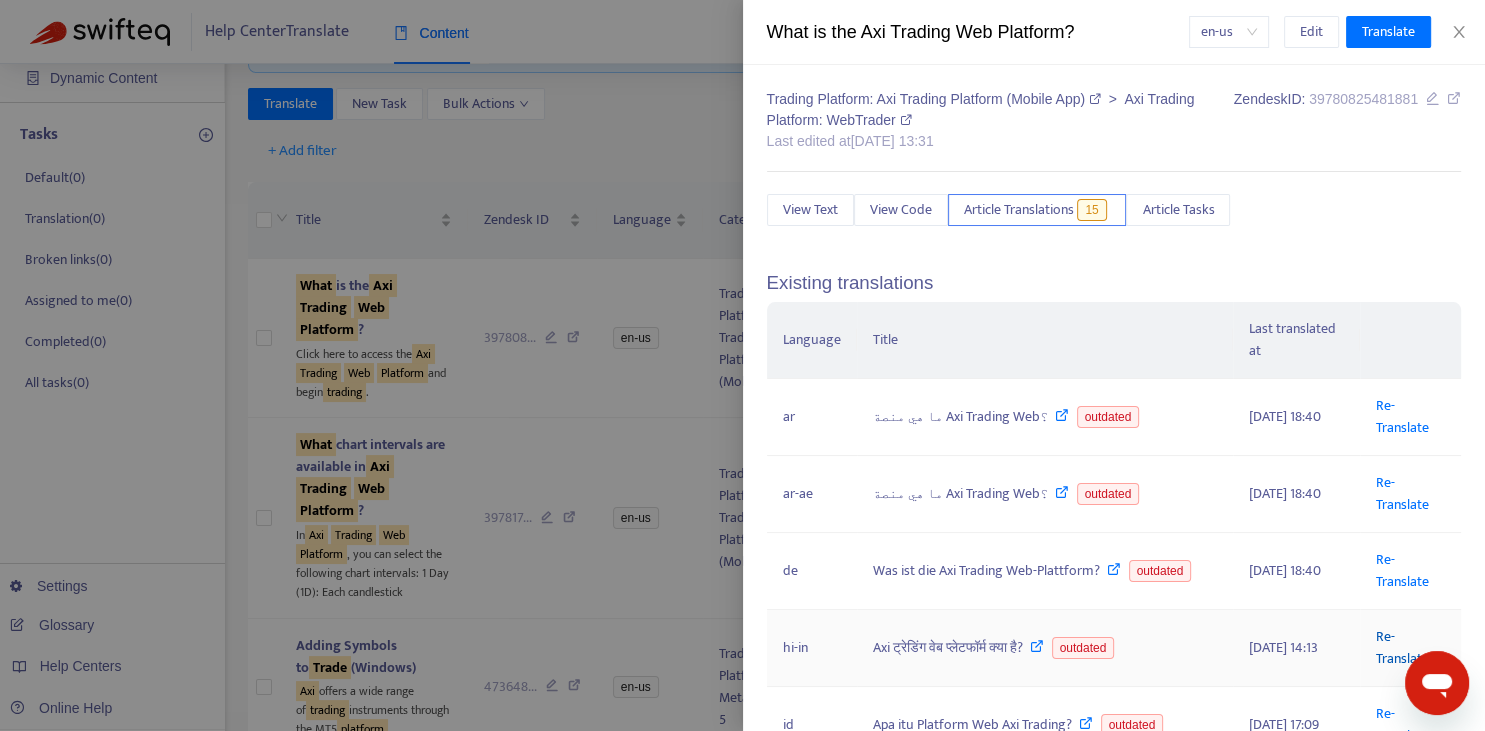 click on "Re-Translate" at bounding box center [1402, 647] 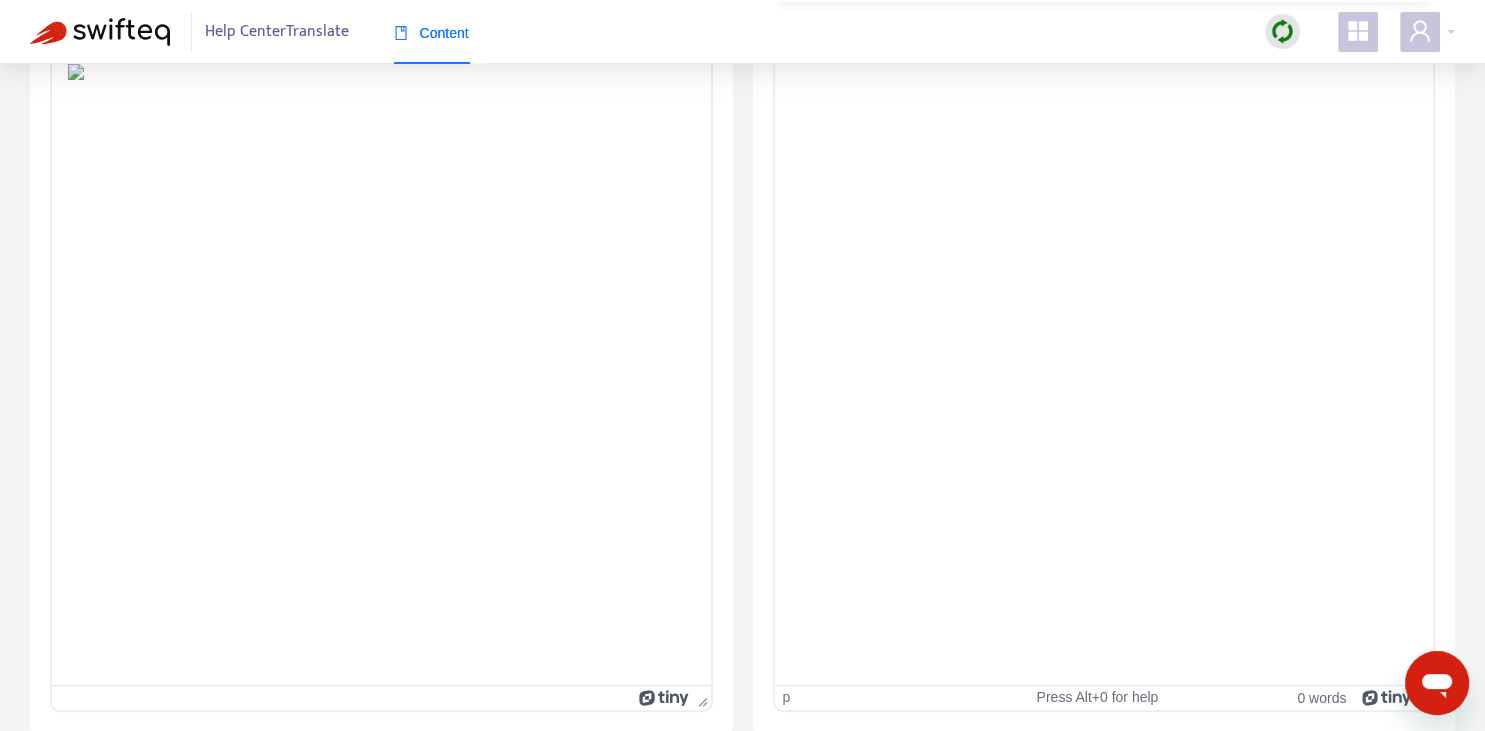 scroll, scrollTop: 0, scrollLeft: 0, axis: both 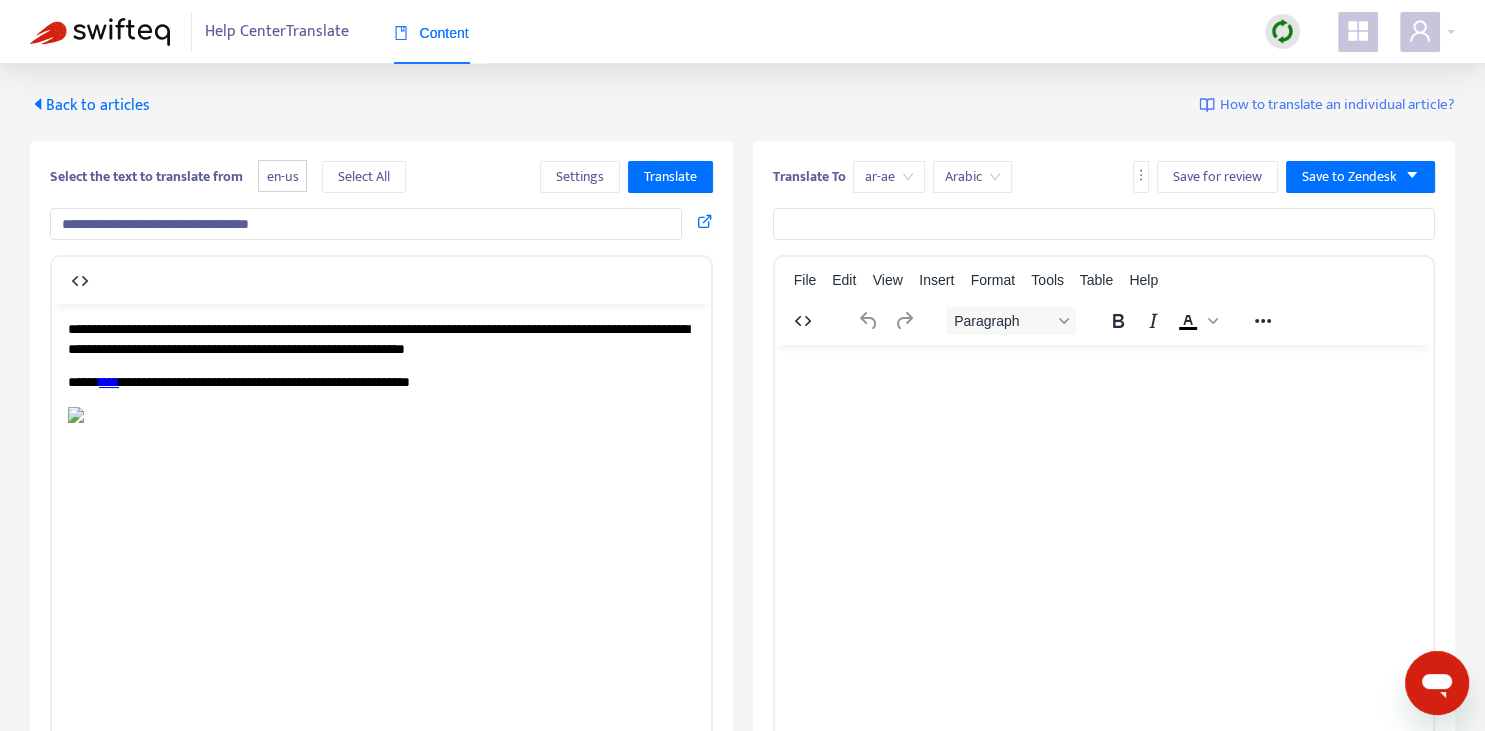 click at bounding box center (1103, 370) 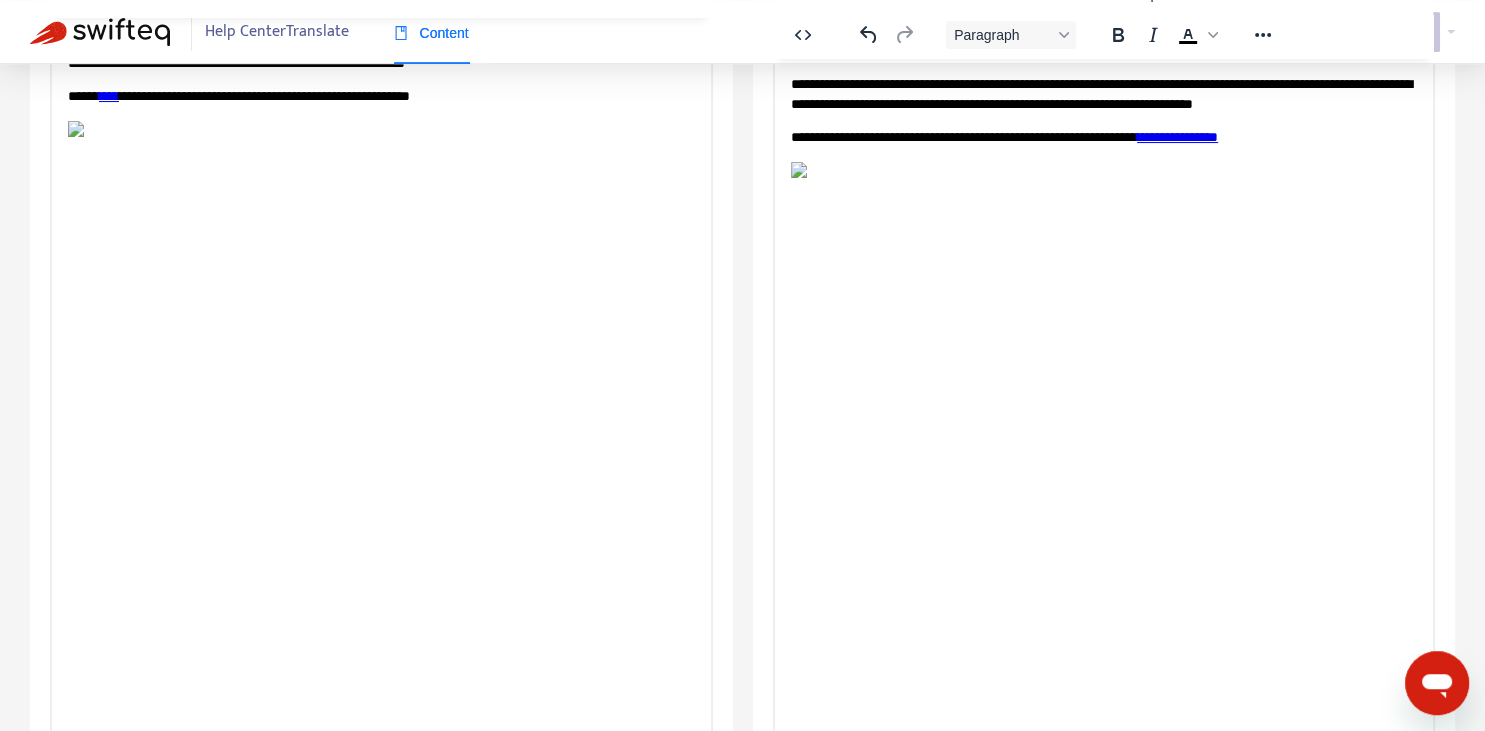 scroll, scrollTop: 343, scrollLeft: 0, axis: vertical 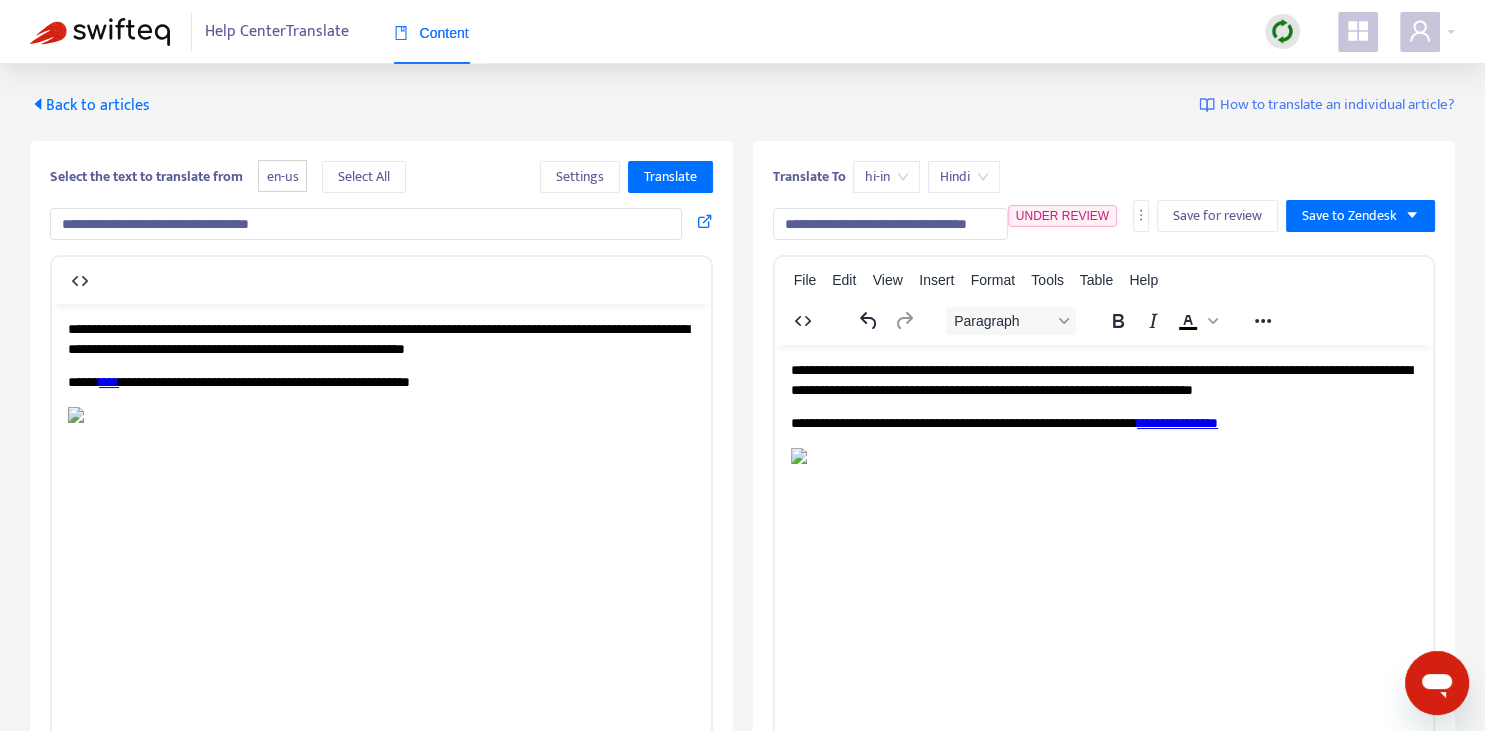 click on "**********" at bounding box center (890, 224) 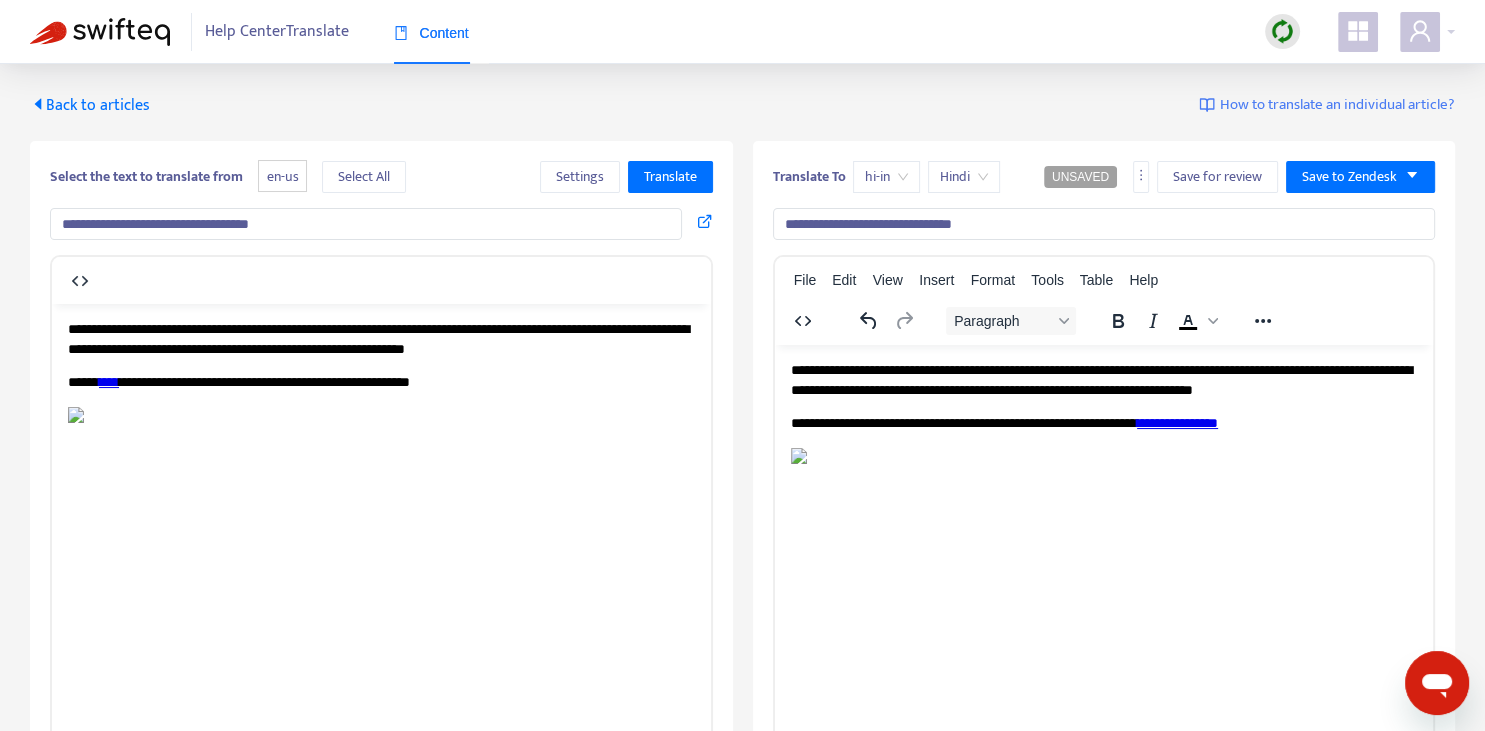 type on "**********" 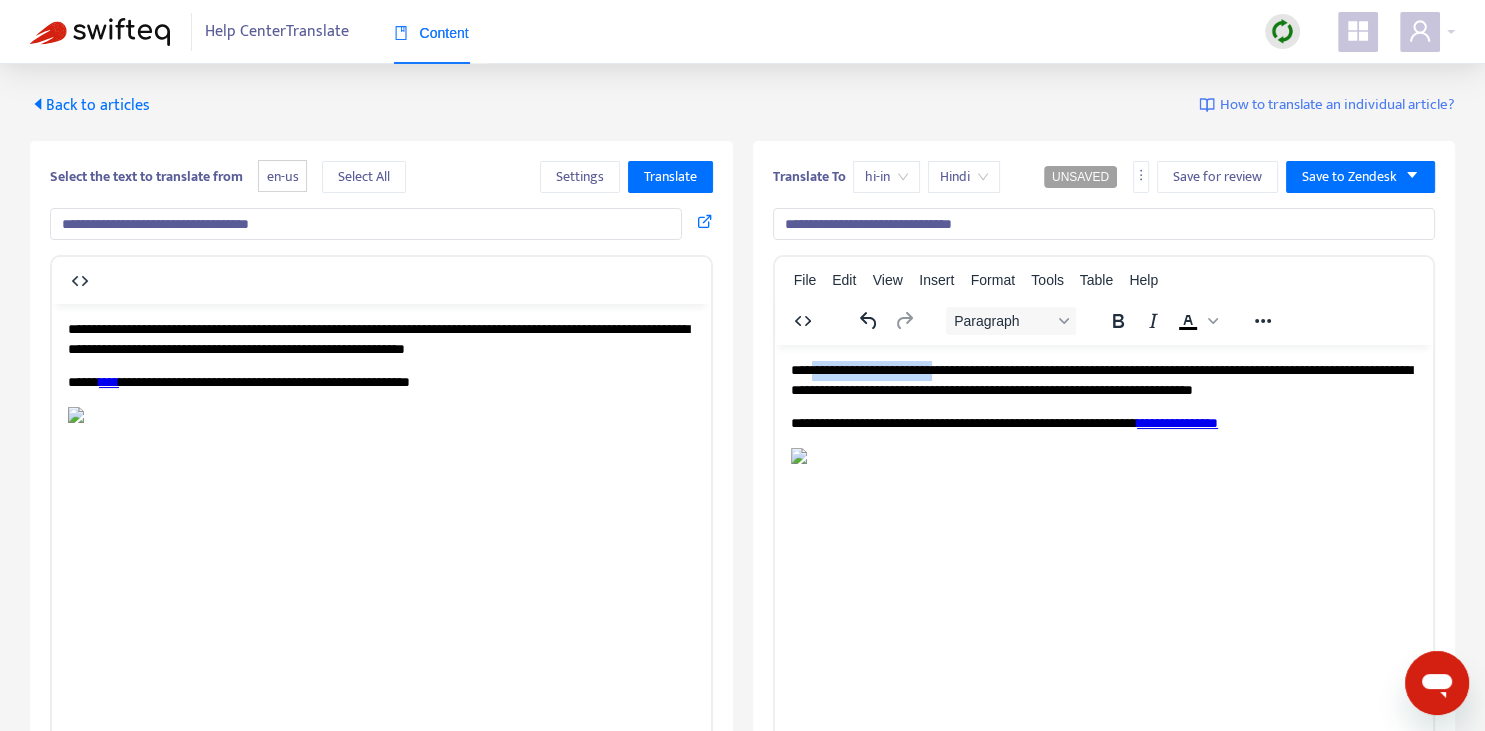 drag, startPoint x: 813, startPoint y: 363, endPoint x: 917, endPoint y: 360, distance: 104.04326 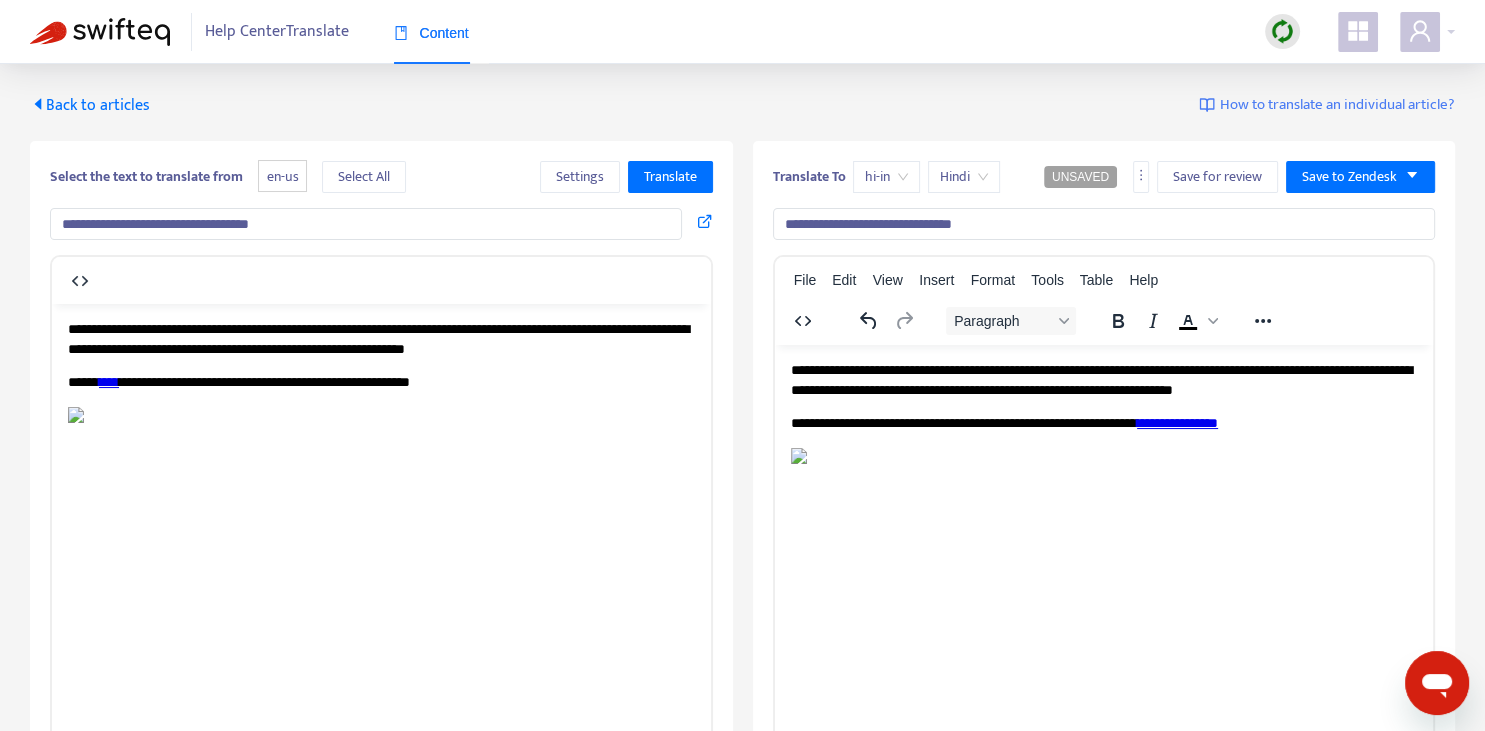click on "**********" at bounding box center [1103, 414] 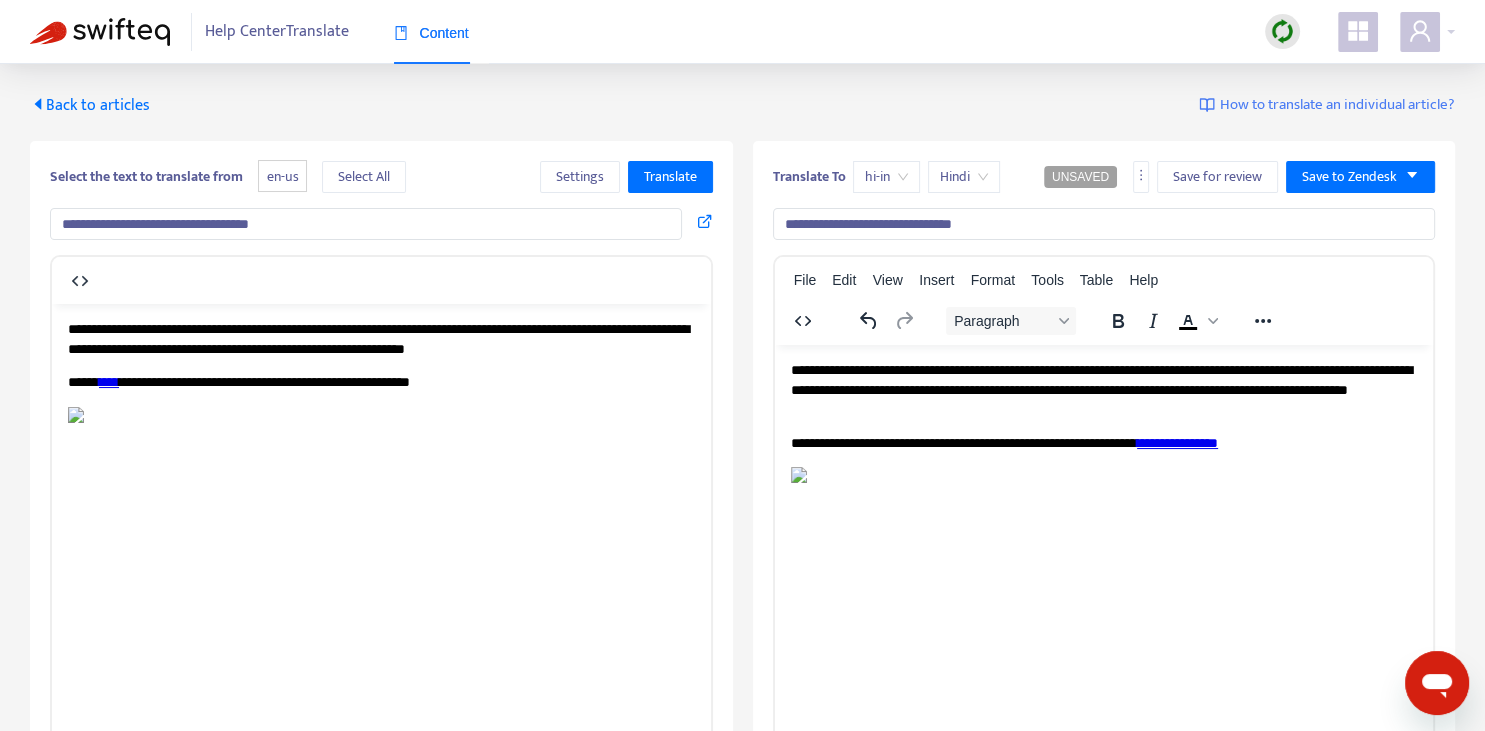 click on "**********" at bounding box center [1103, 389] 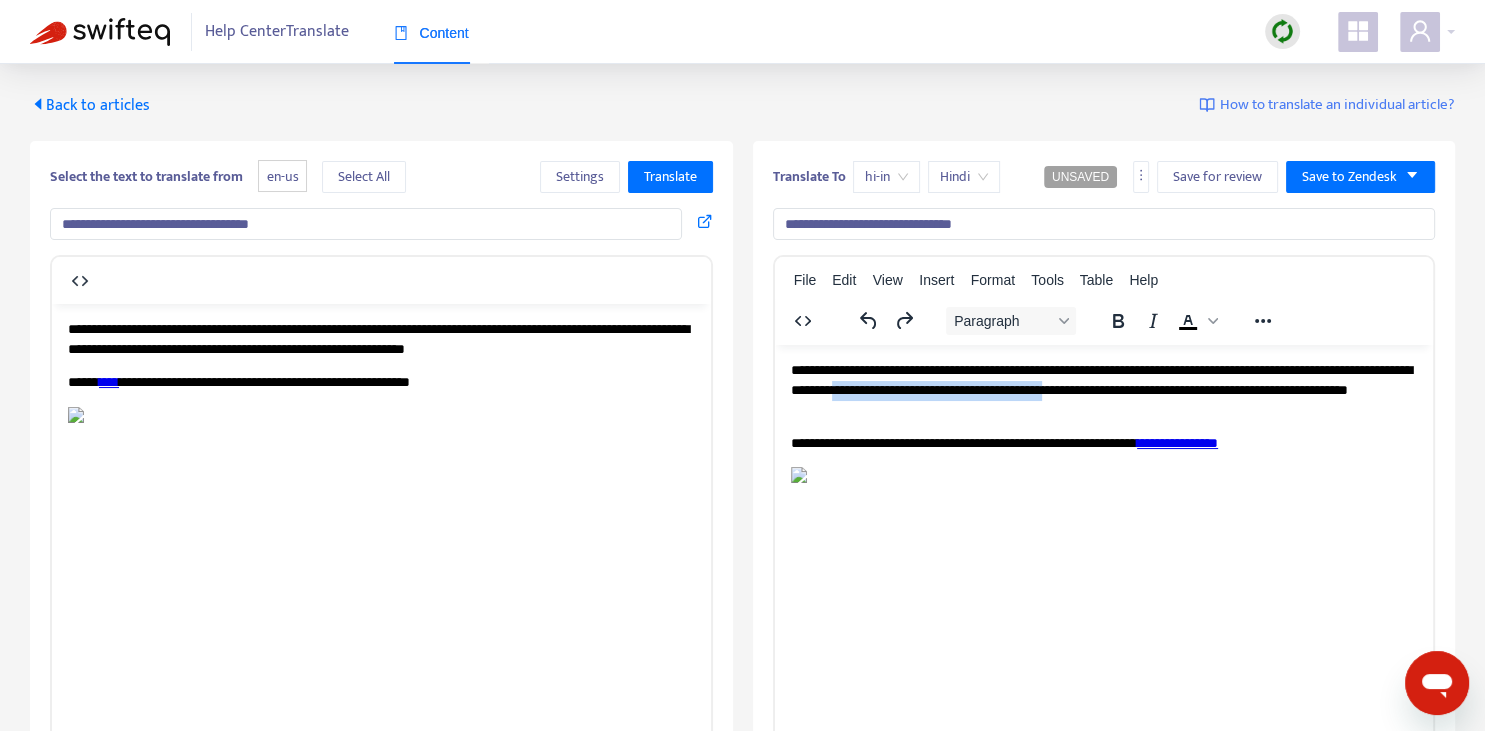 drag, startPoint x: 994, startPoint y: 385, endPoint x: 1258, endPoint y: 388, distance: 264.01706 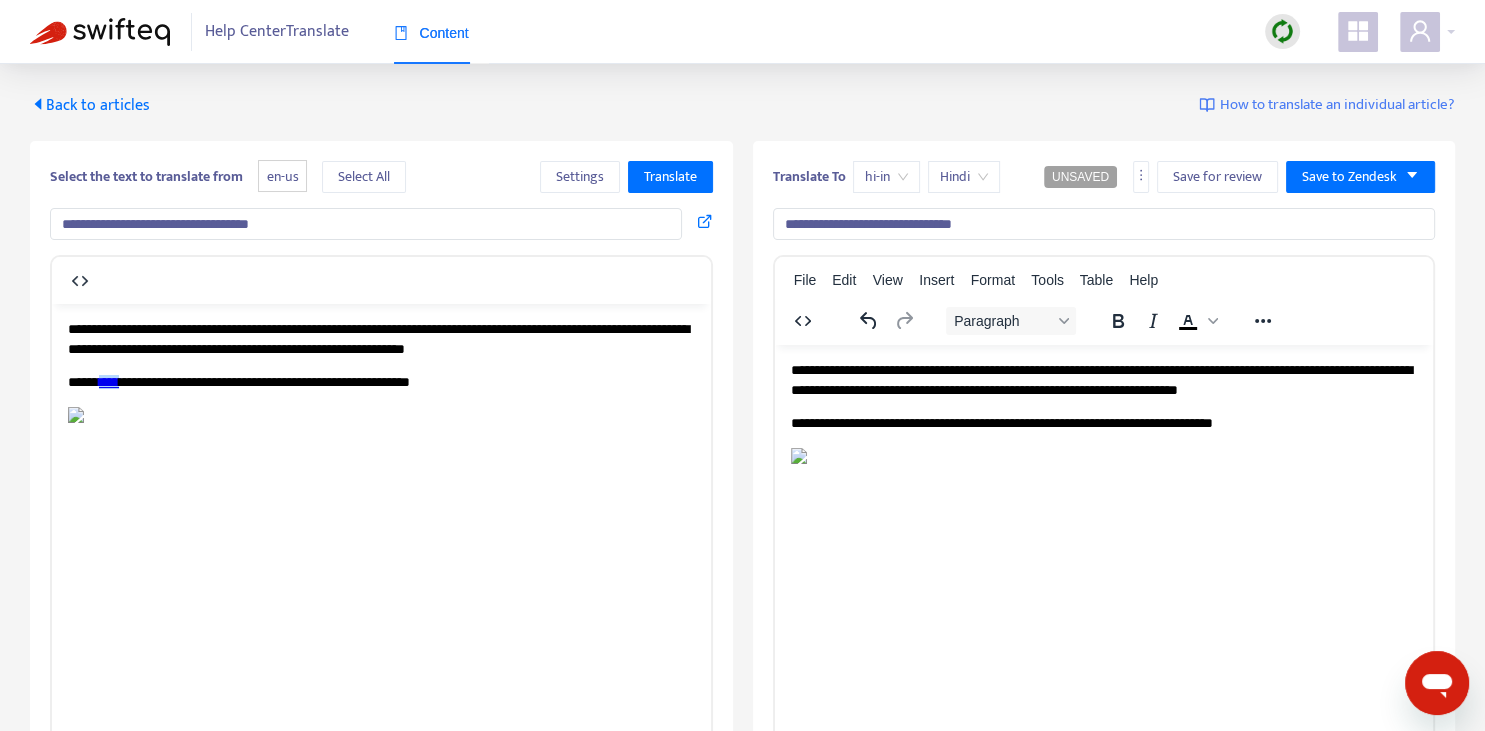 click on "****" at bounding box center [109, 381] 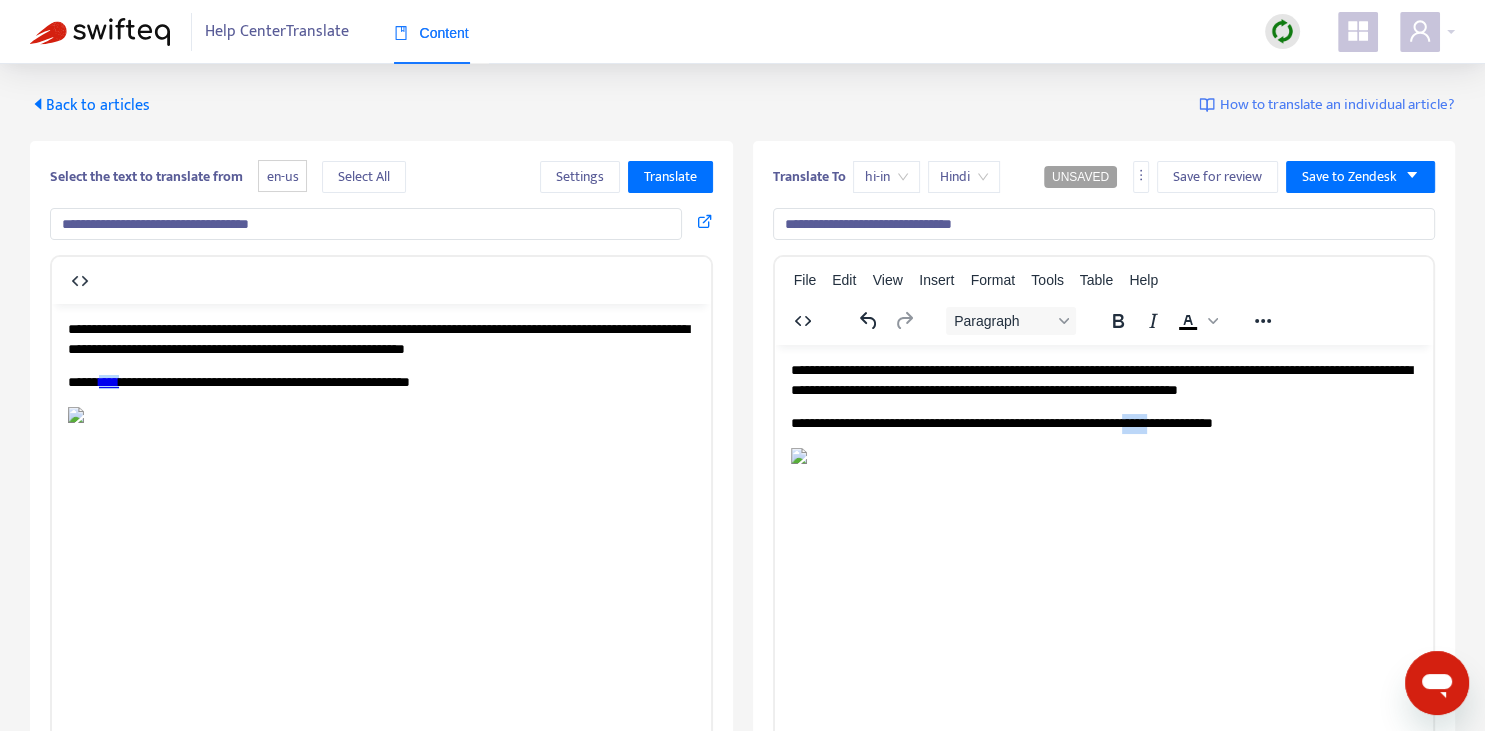 click on "**********" at bounding box center [1103, 423] 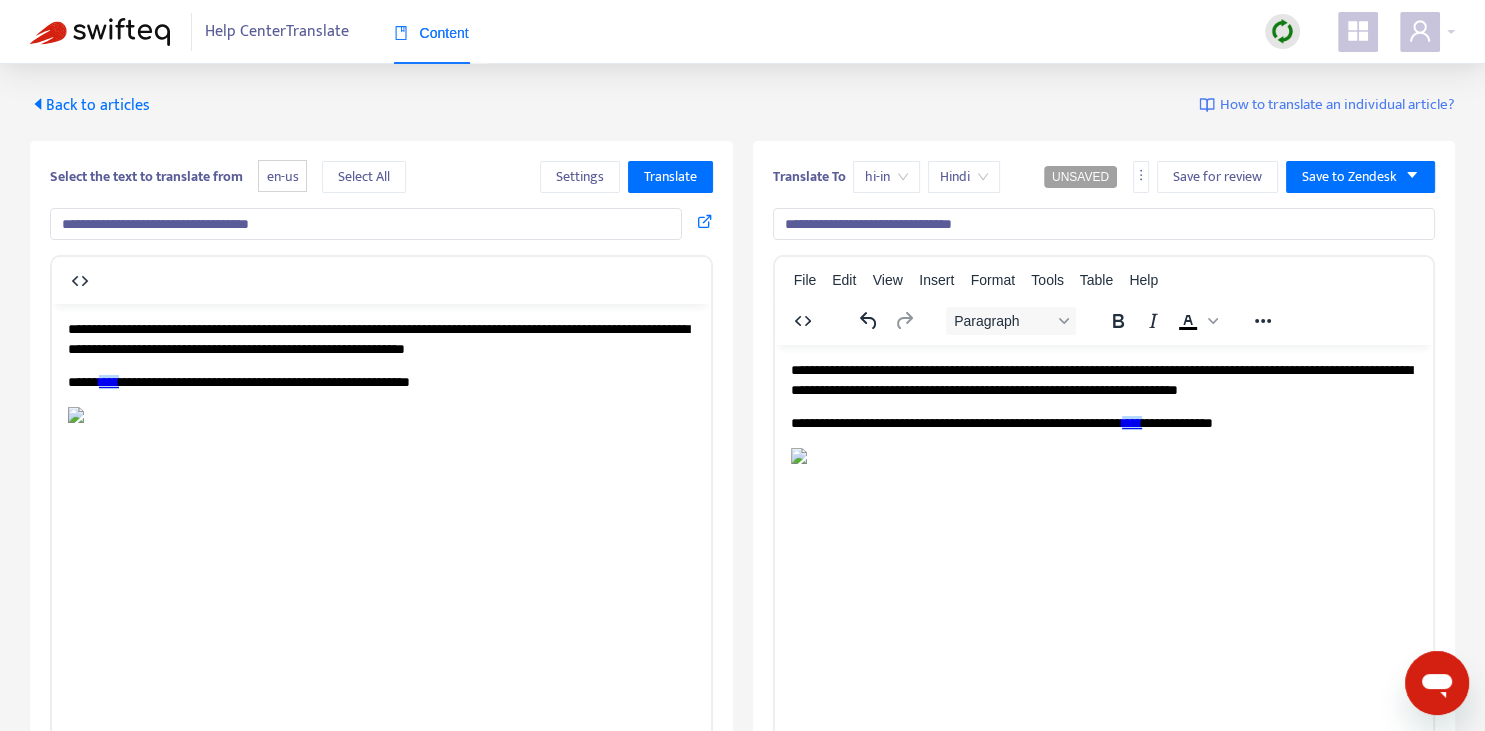 click on "**********" at bounding box center [1103, 414] 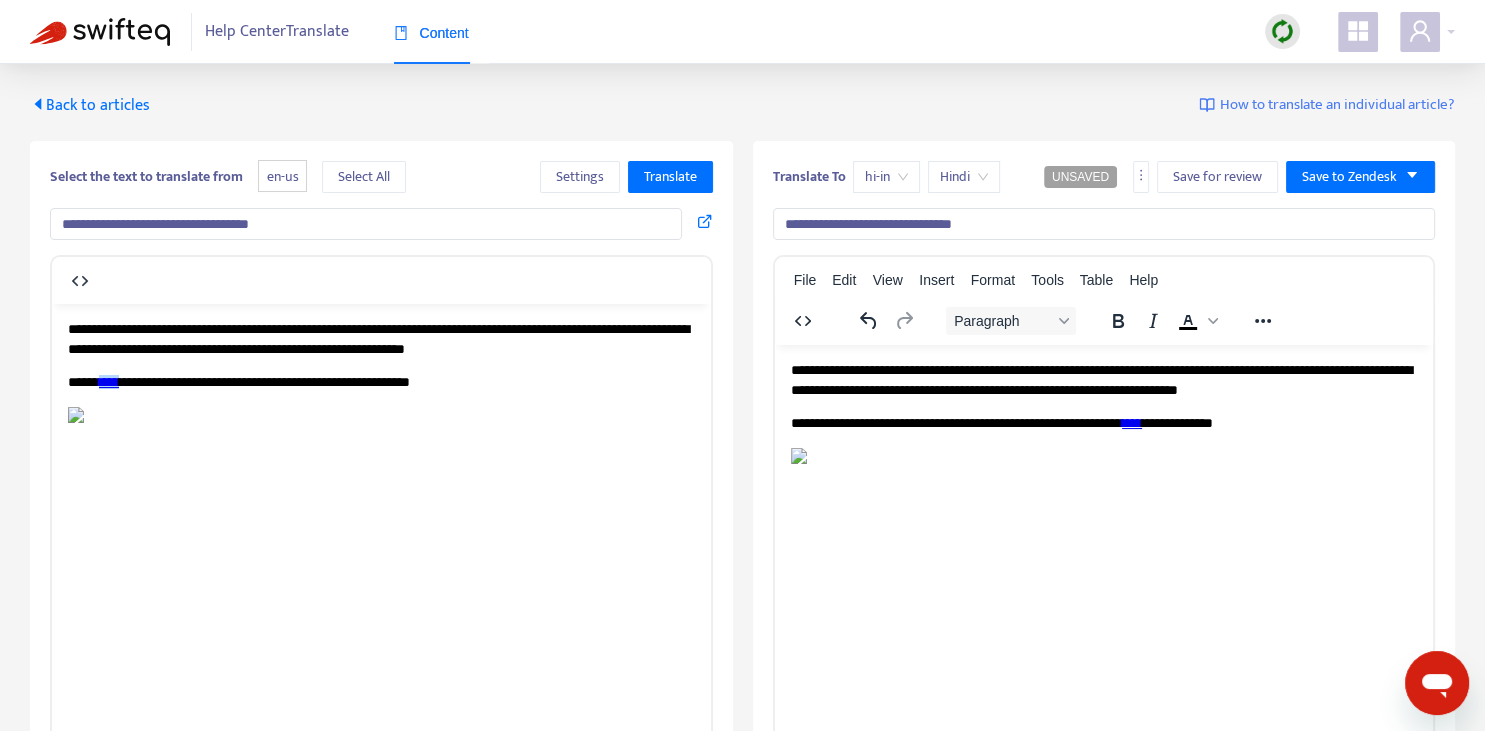 scroll, scrollTop: 0, scrollLeft: 0, axis: both 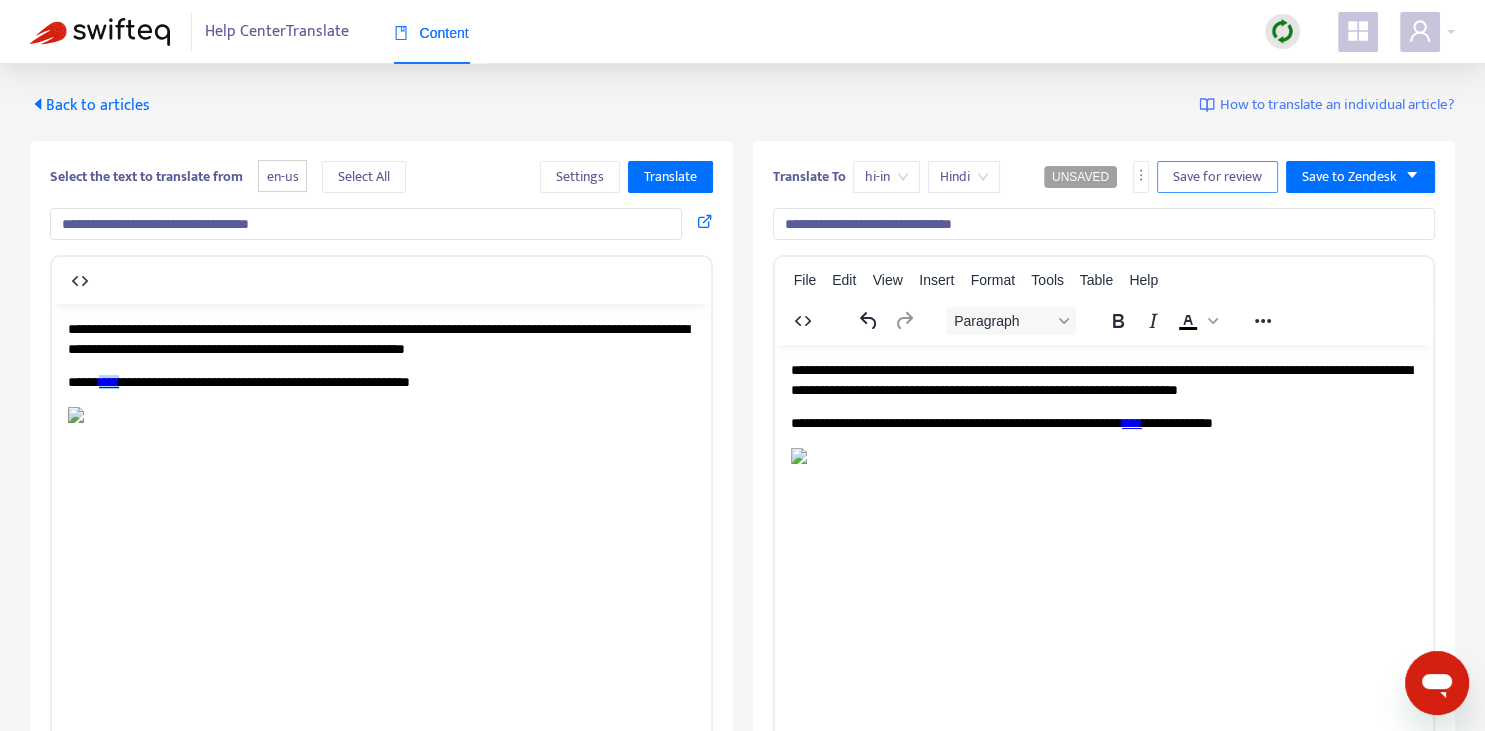click on "Save for review" at bounding box center [1217, 177] 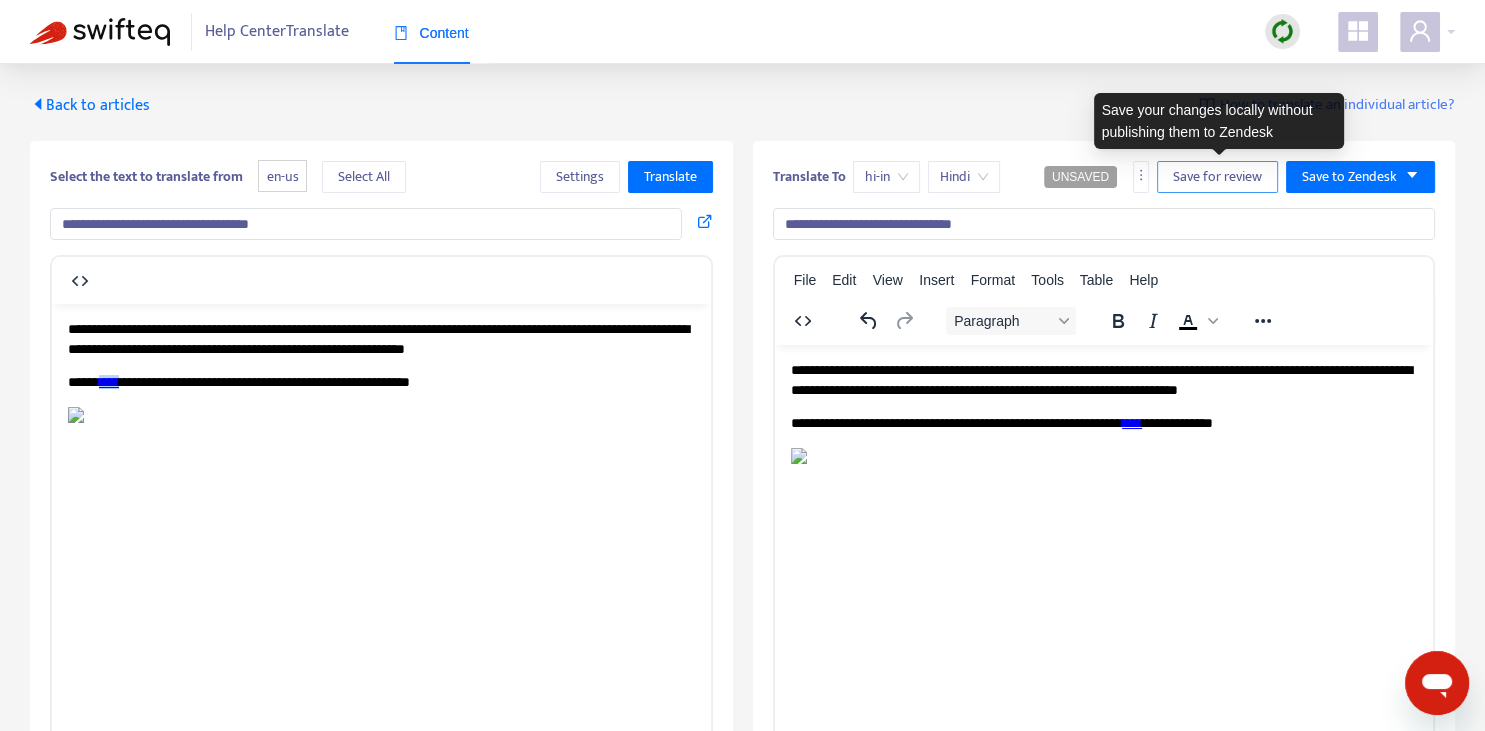 click on "Save for review" at bounding box center [1217, 177] 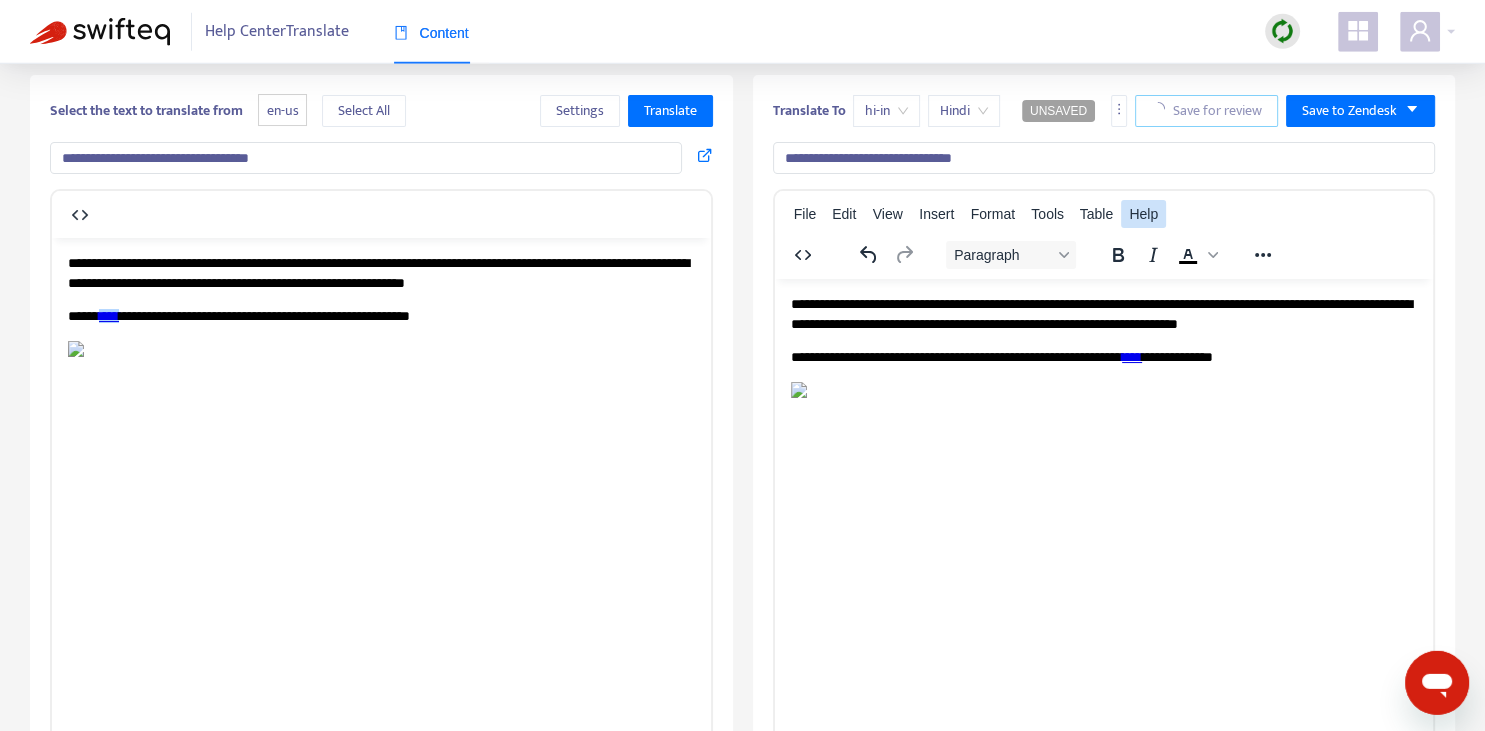 scroll, scrollTop: 70, scrollLeft: 0, axis: vertical 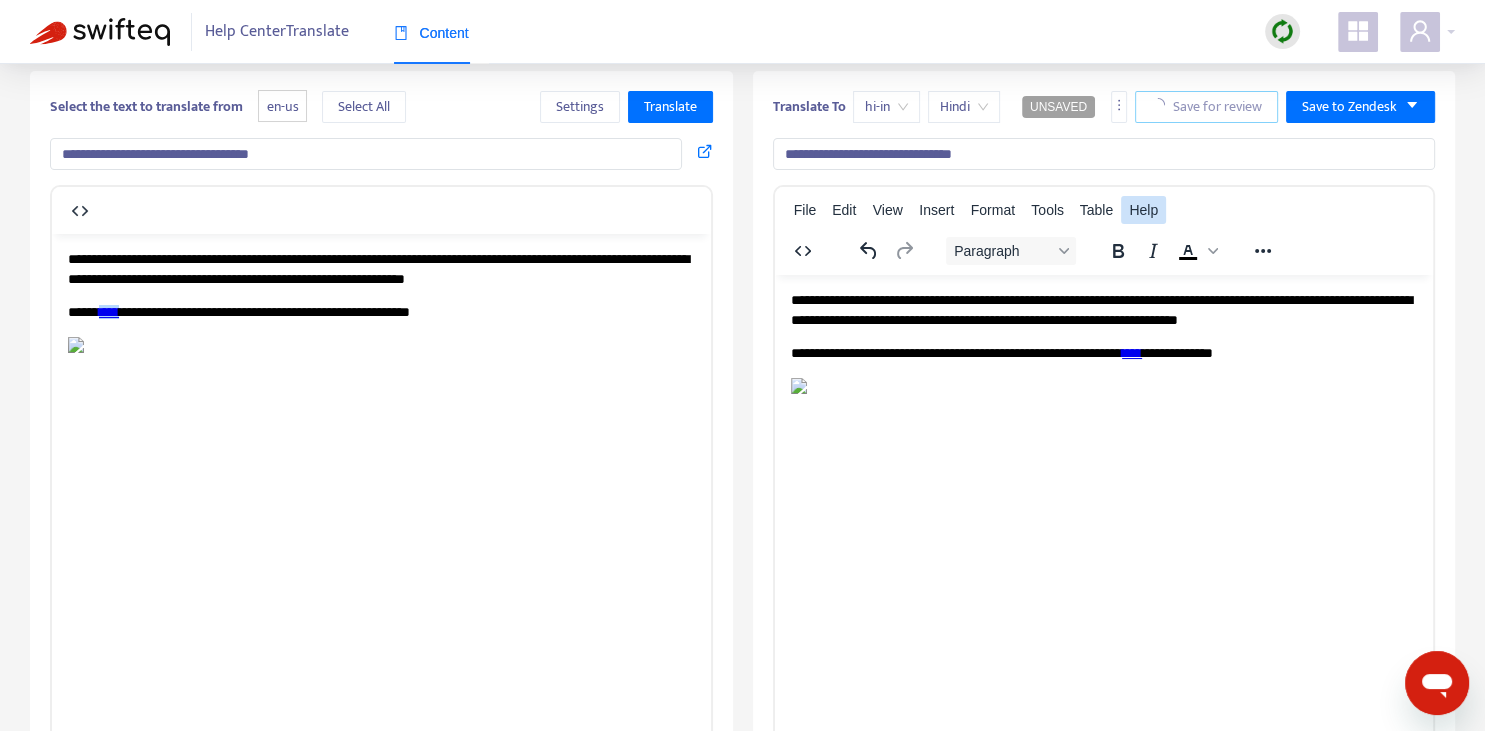 type 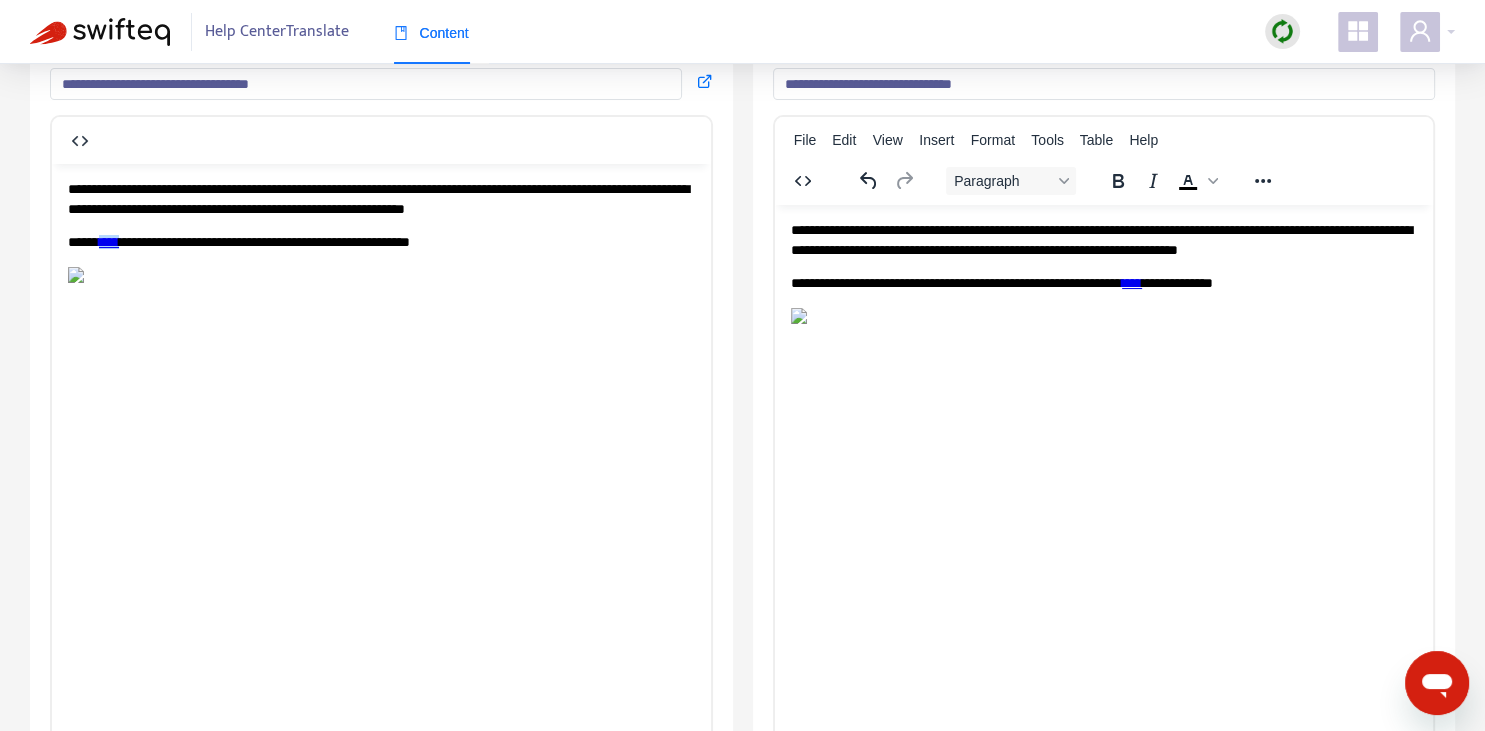 scroll, scrollTop: 0, scrollLeft: 0, axis: both 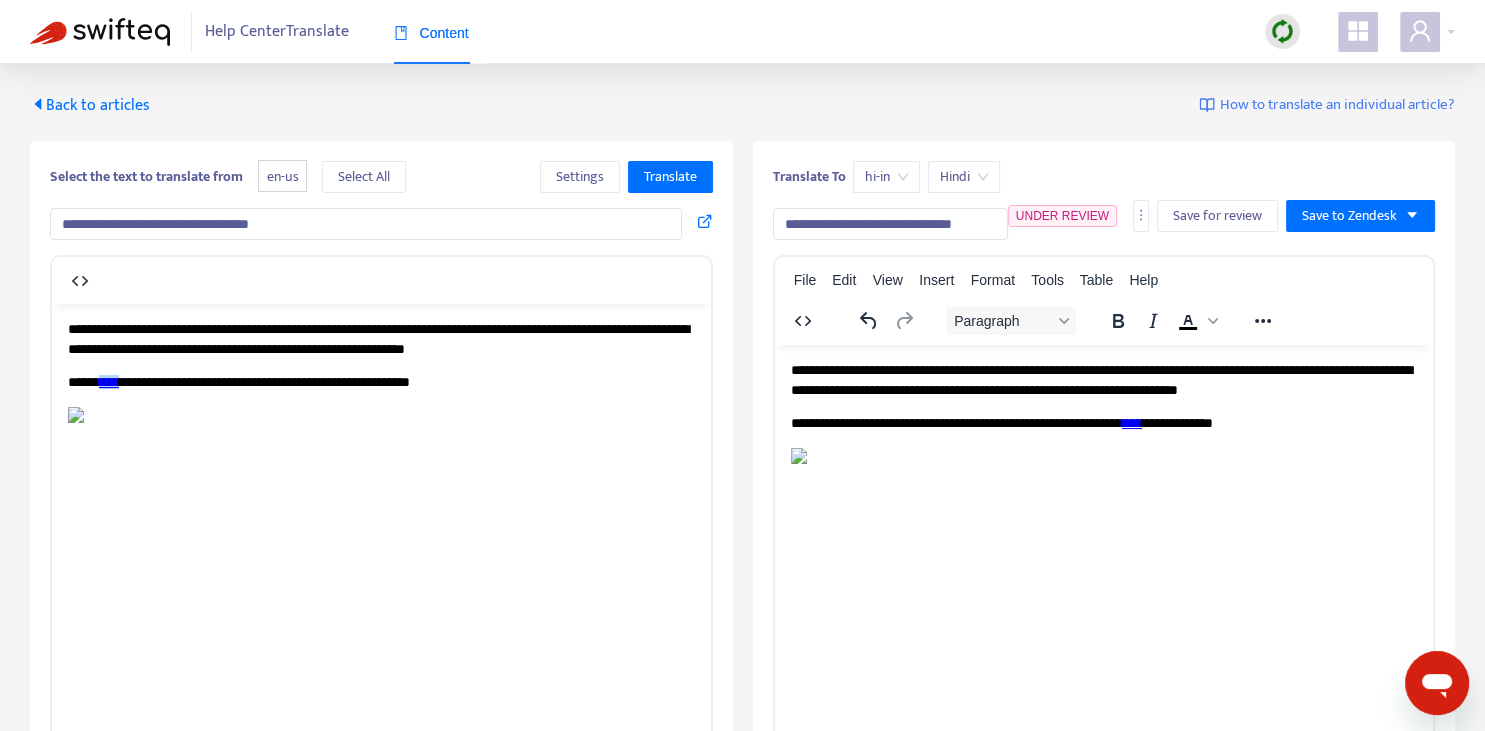 click on "Back to articles" at bounding box center (90, 105) 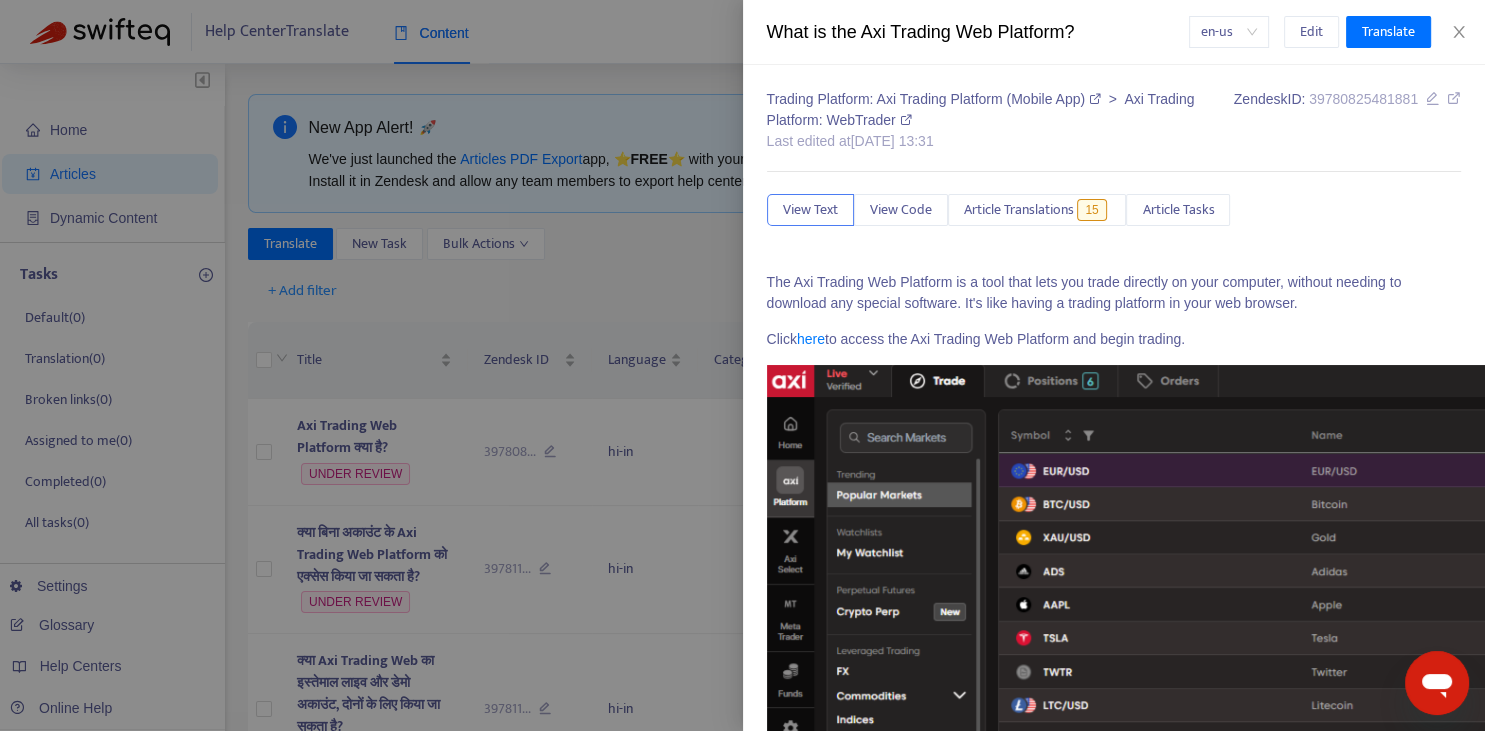 click at bounding box center (742, 365) 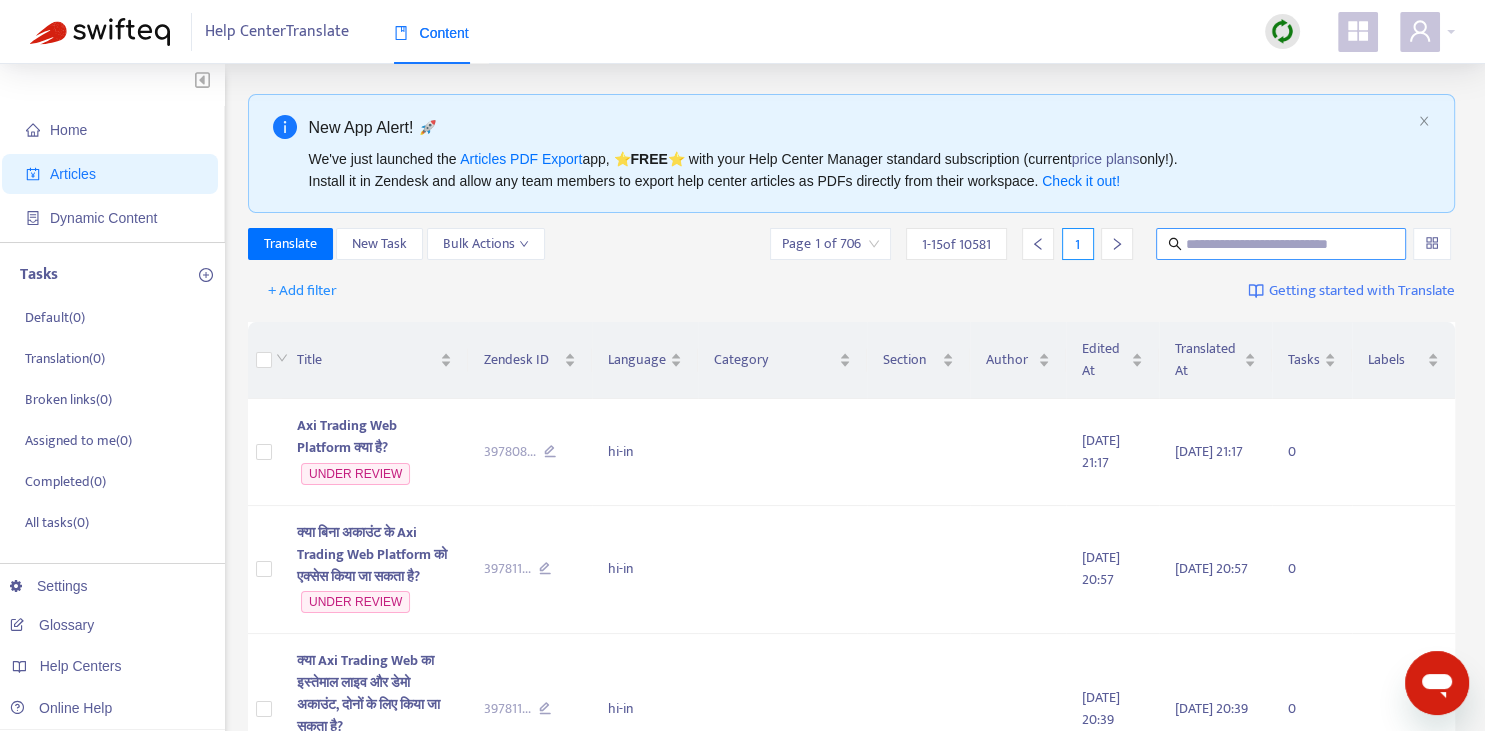 click at bounding box center (1282, 244) 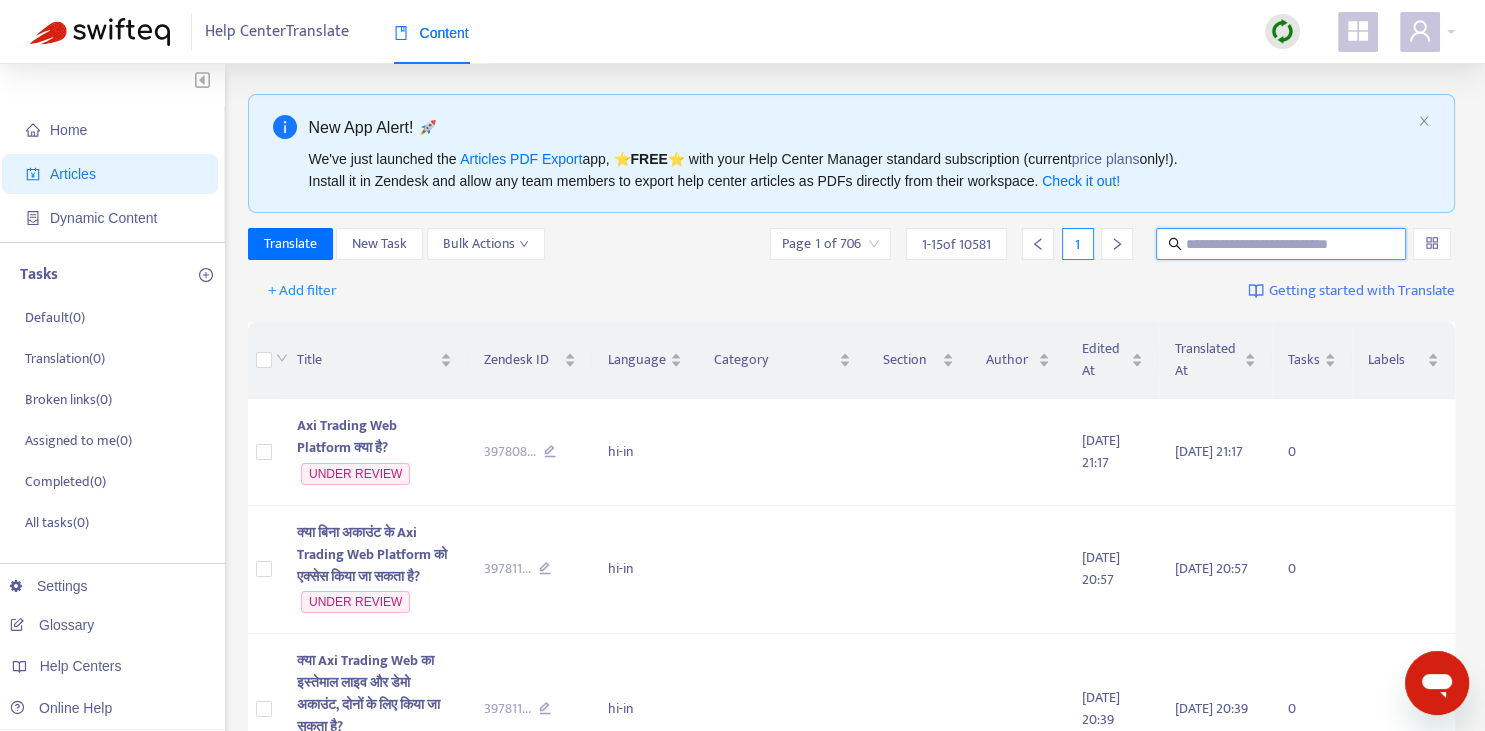 paste on "**********" 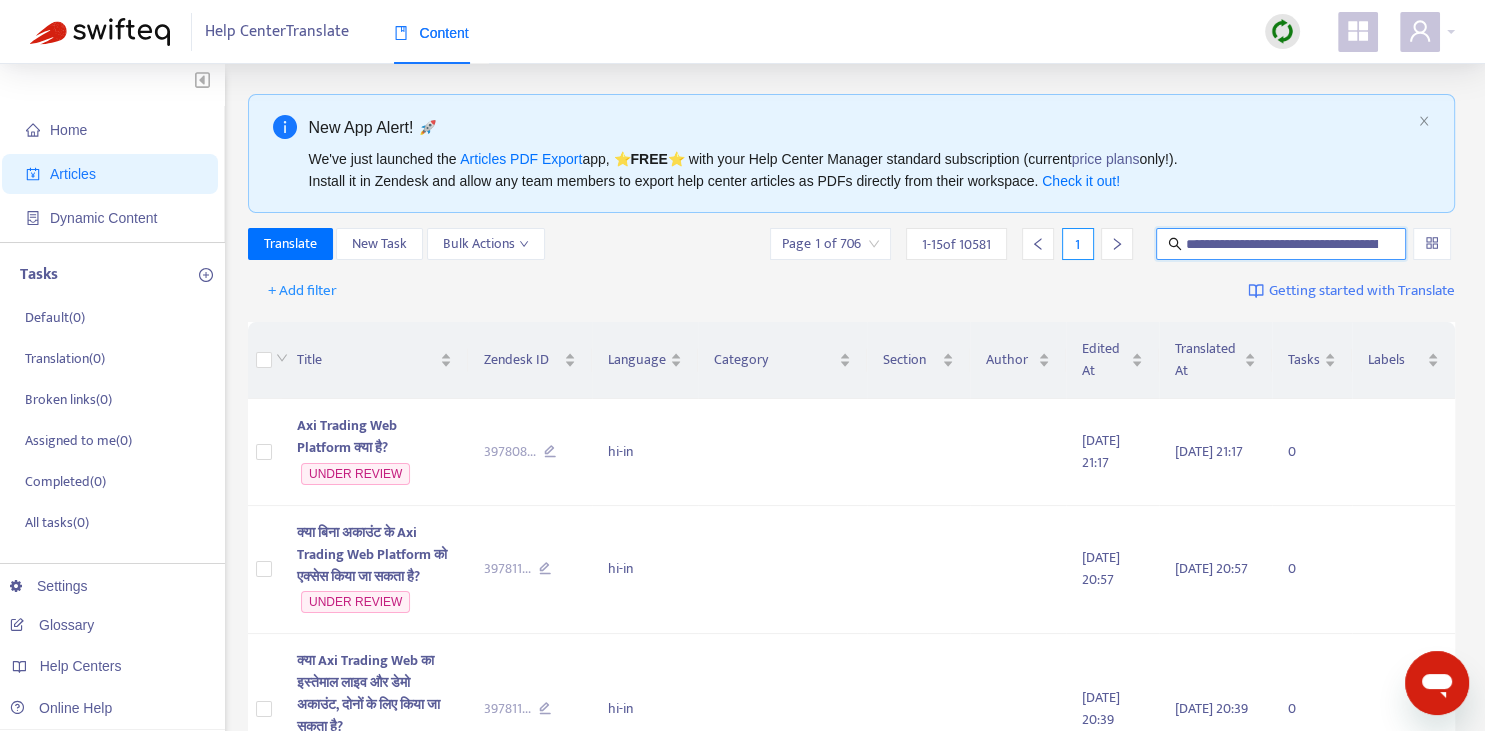 scroll, scrollTop: 0, scrollLeft: 195, axis: horizontal 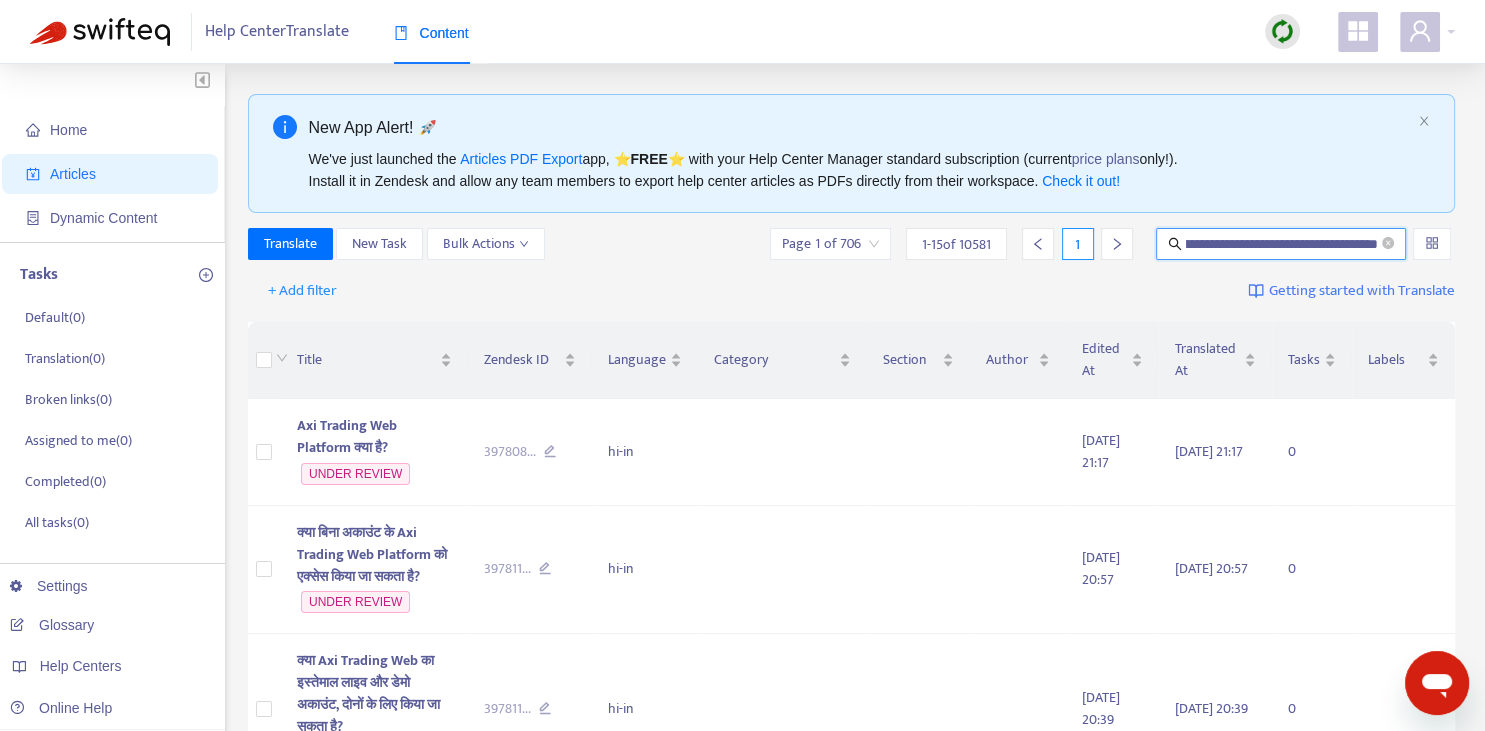 type on "**********" 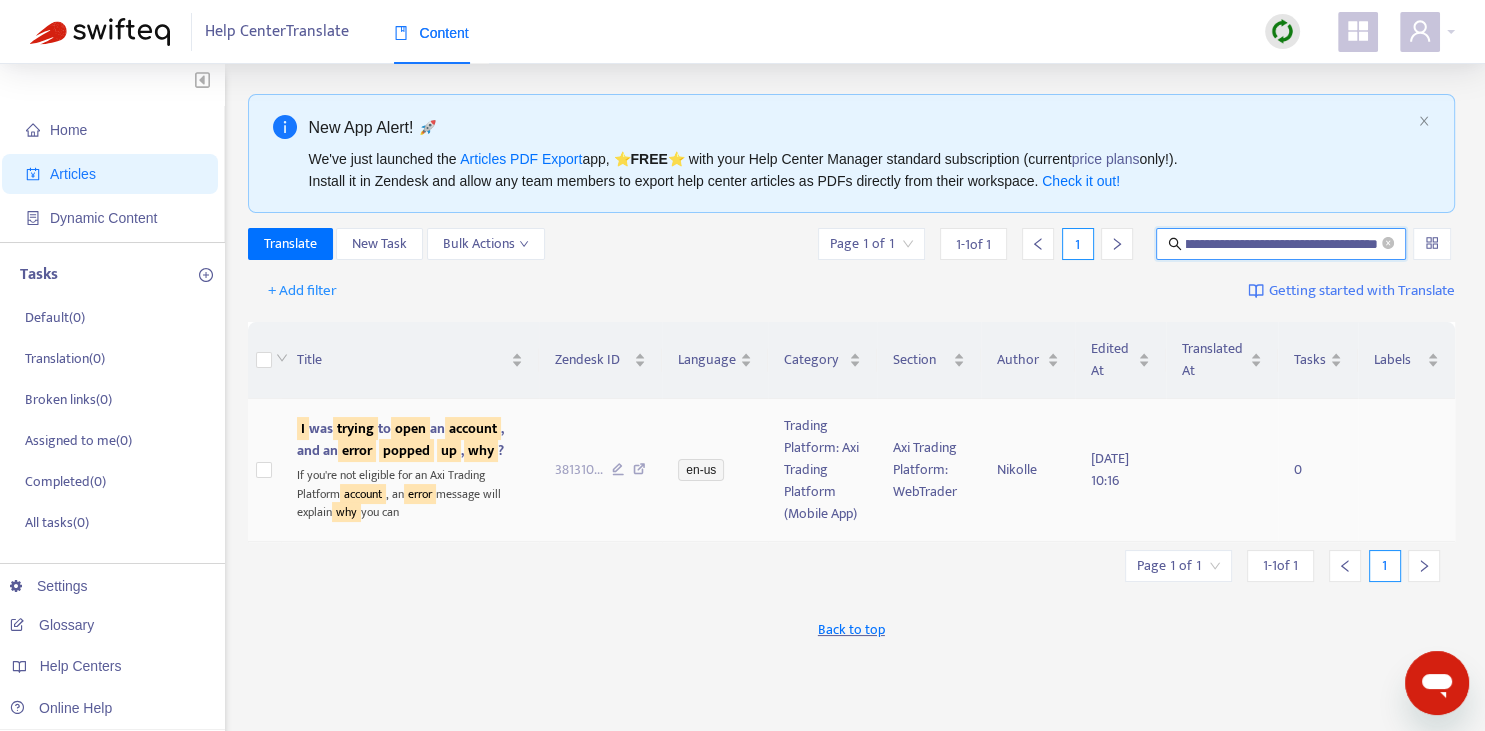 click on "I  was  trying  to  open  an  account , and an  error   popped   up ,  why ?" at bounding box center (400, 439) 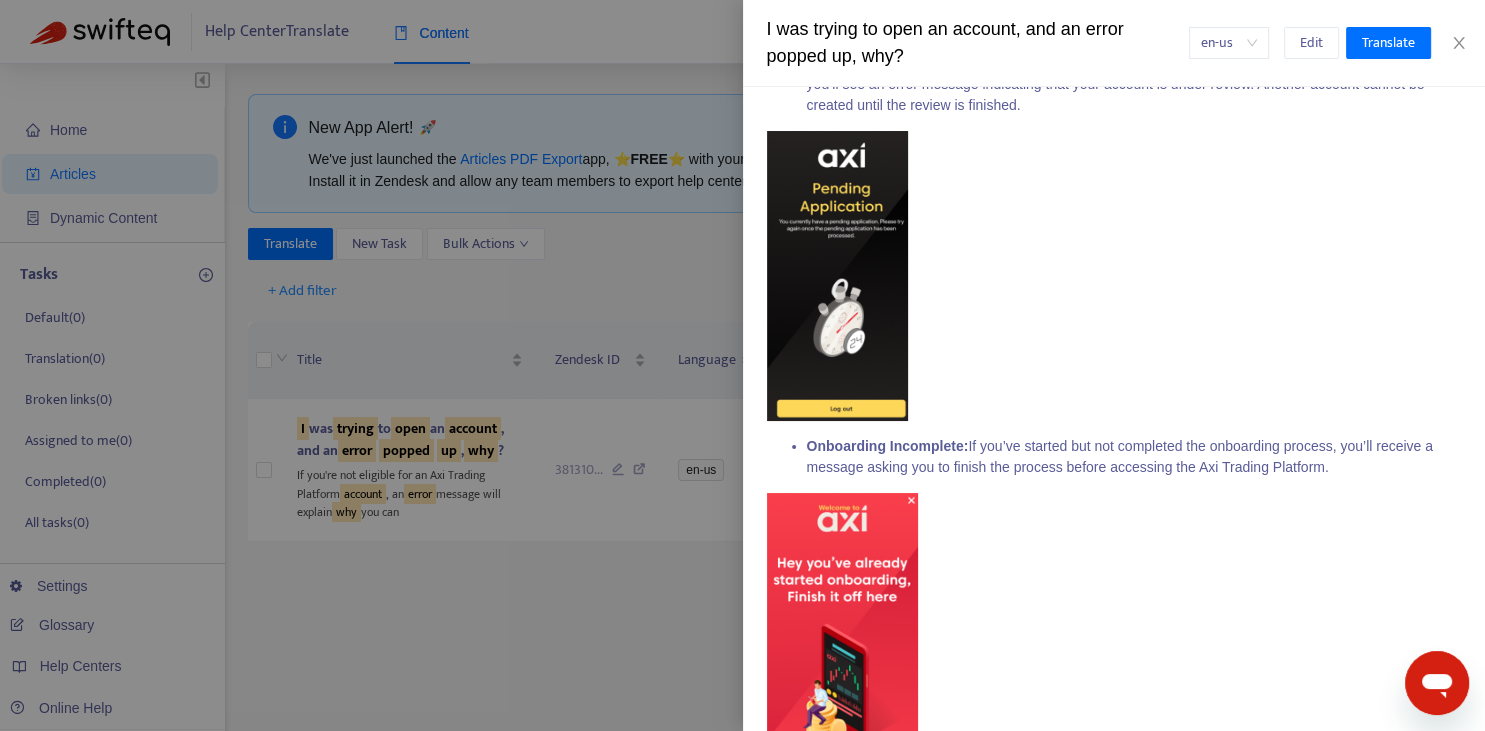 scroll, scrollTop: 0, scrollLeft: 0, axis: both 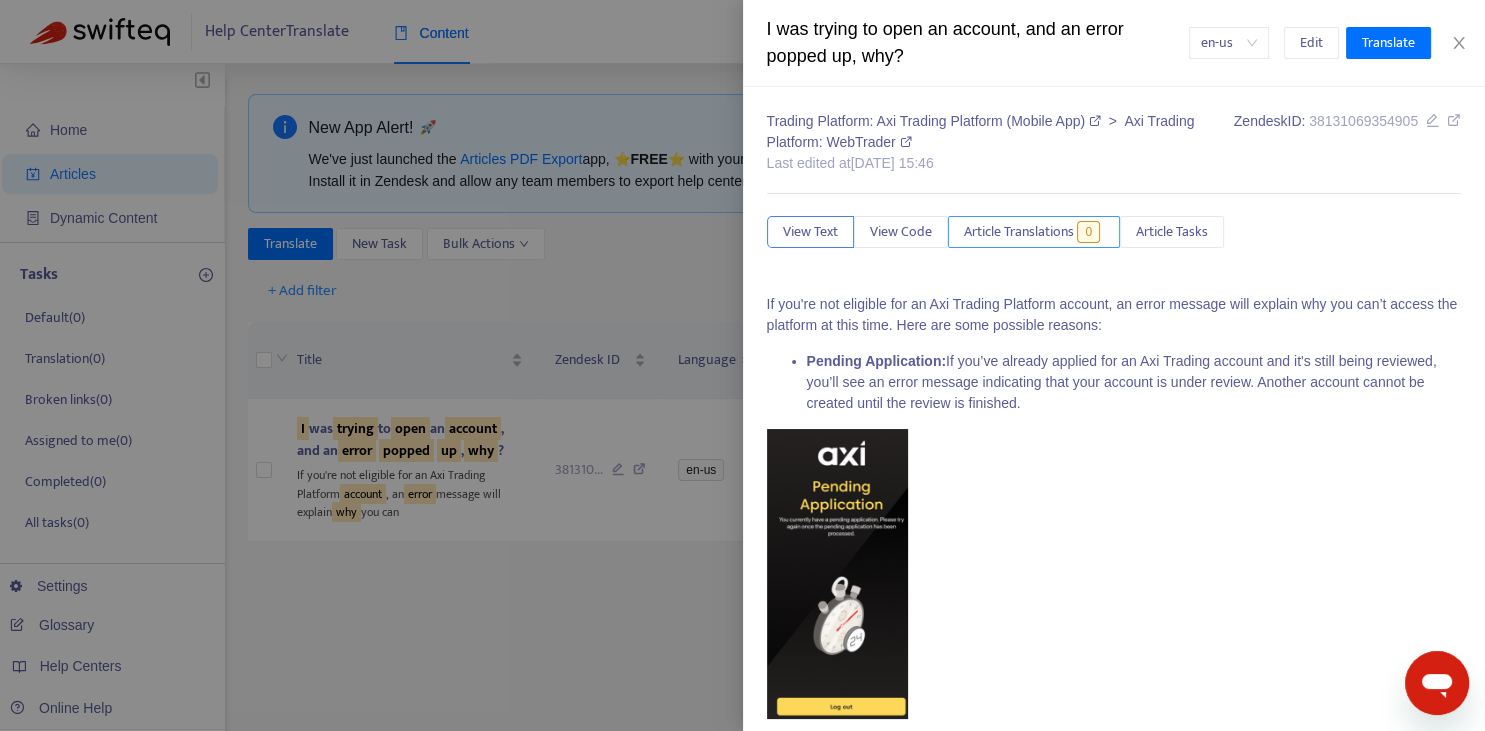 click on "Article Translations 0" at bounding box center [1034, 232] 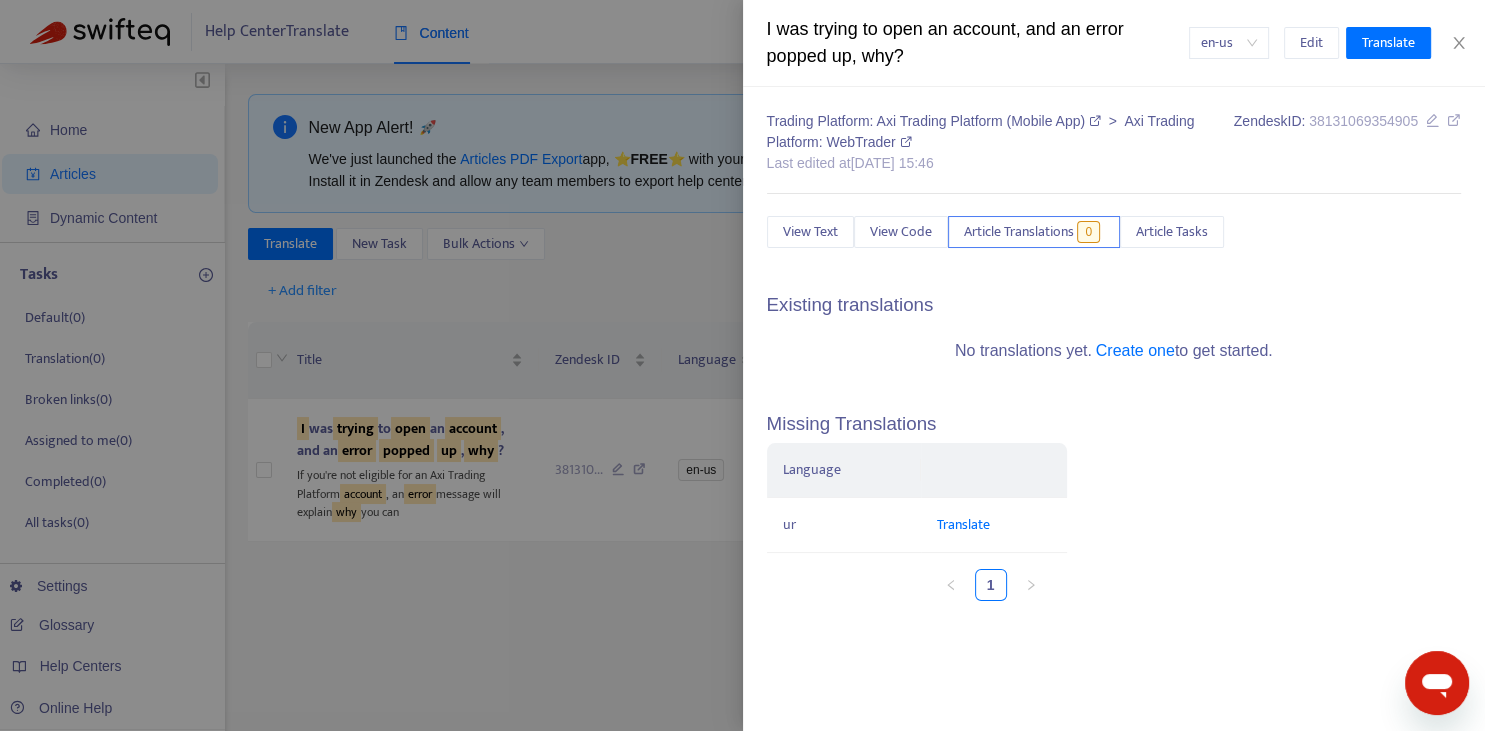 click at bounding box center (742, 365) 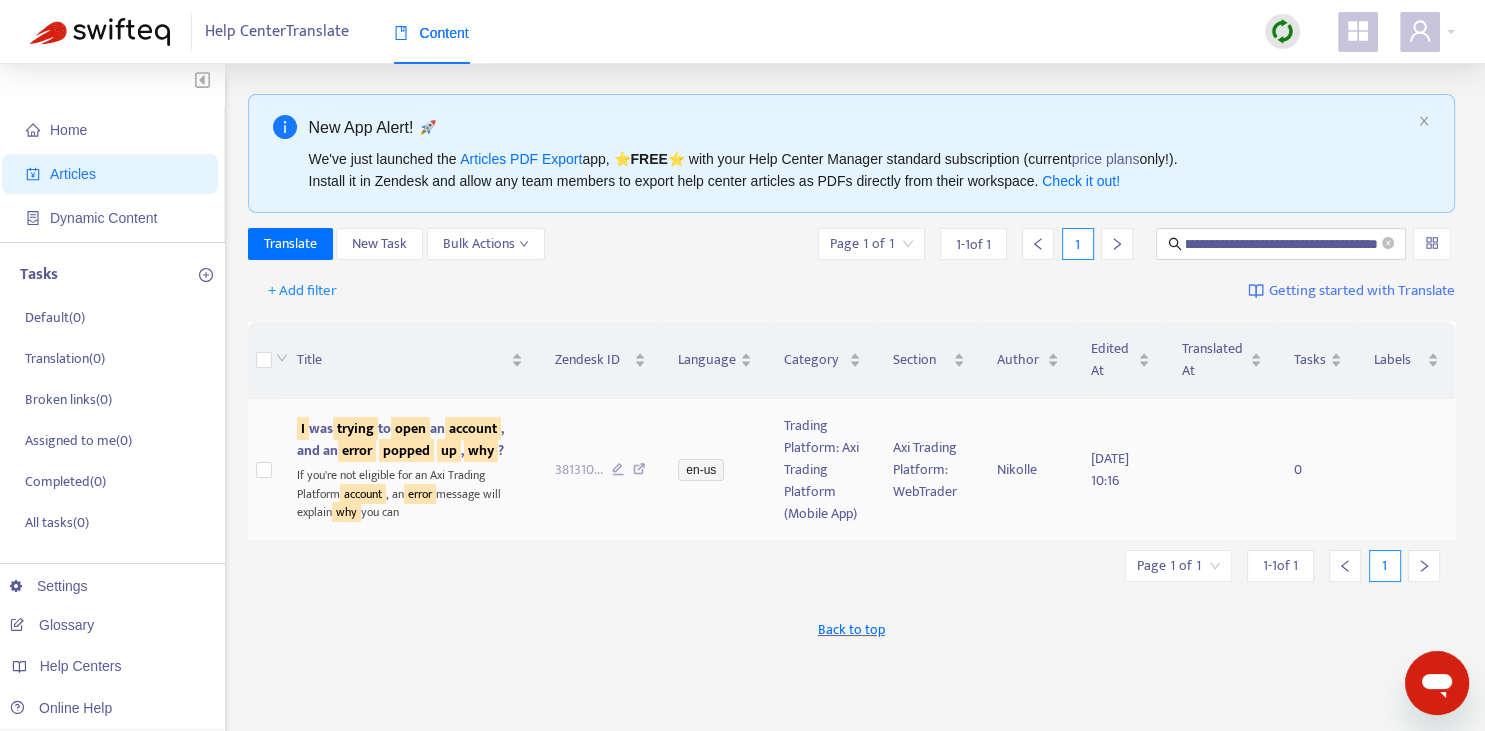 click on "account" at bounding box center [473, 428] 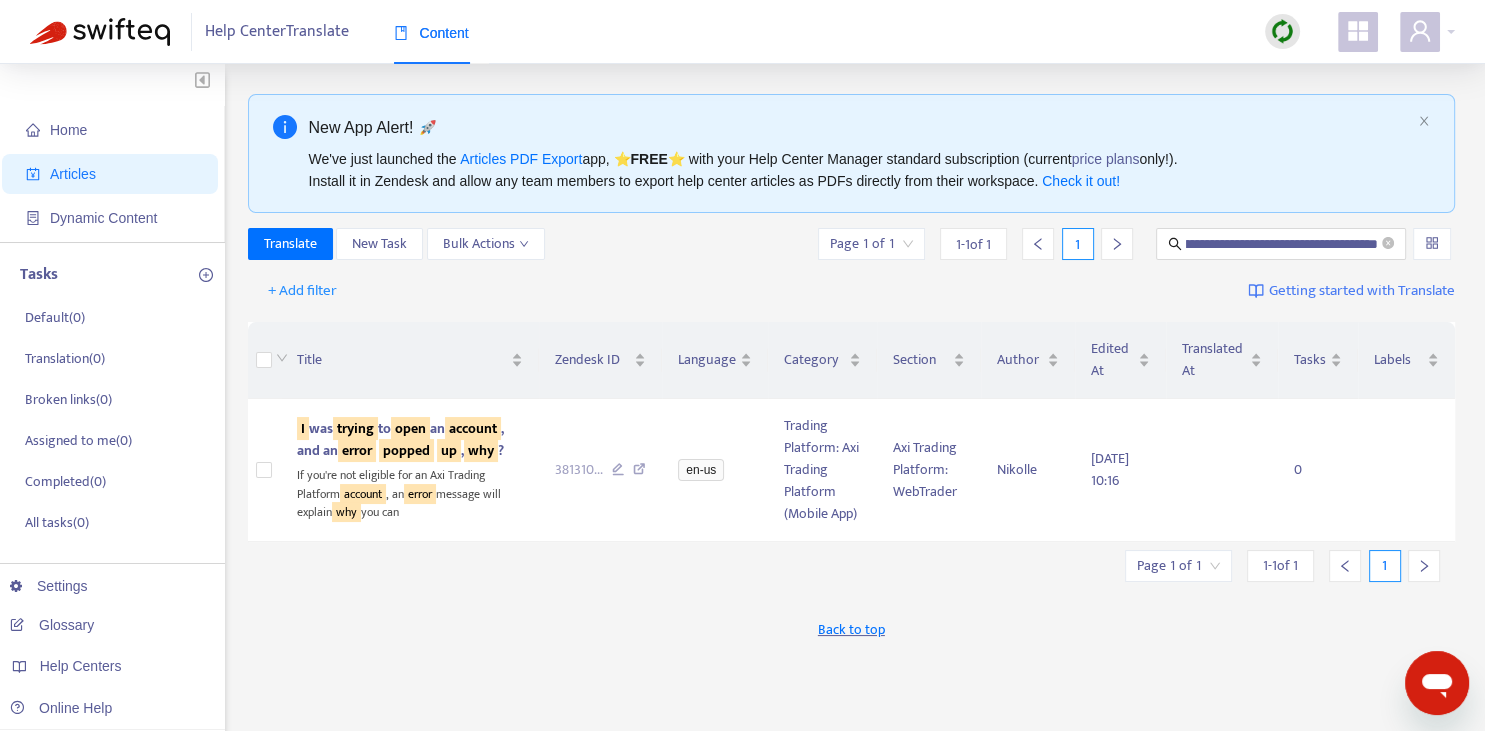 click on "**********" at bounding box center (852, 248) 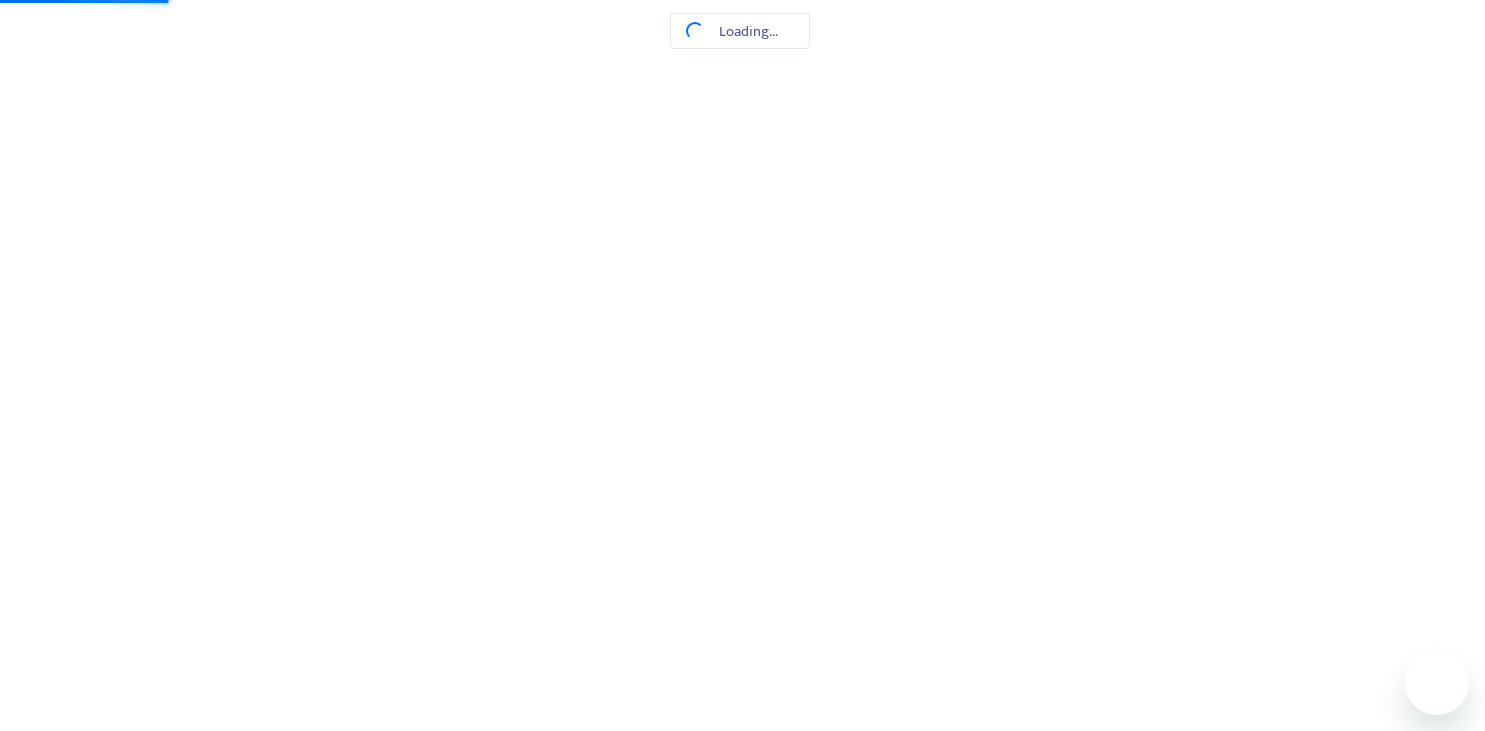scroll, scrollTop: 0, scrollLeft: 0, axis: both 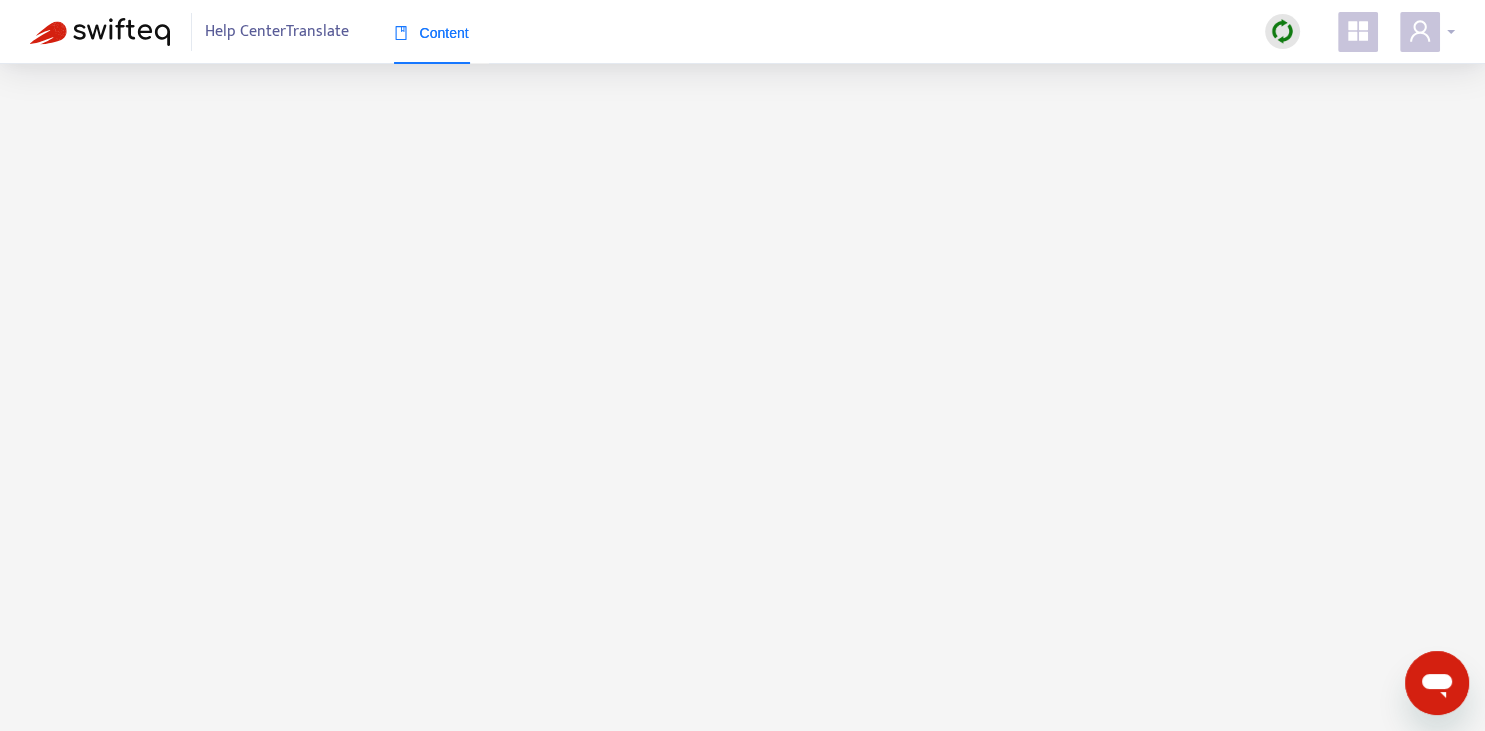 click 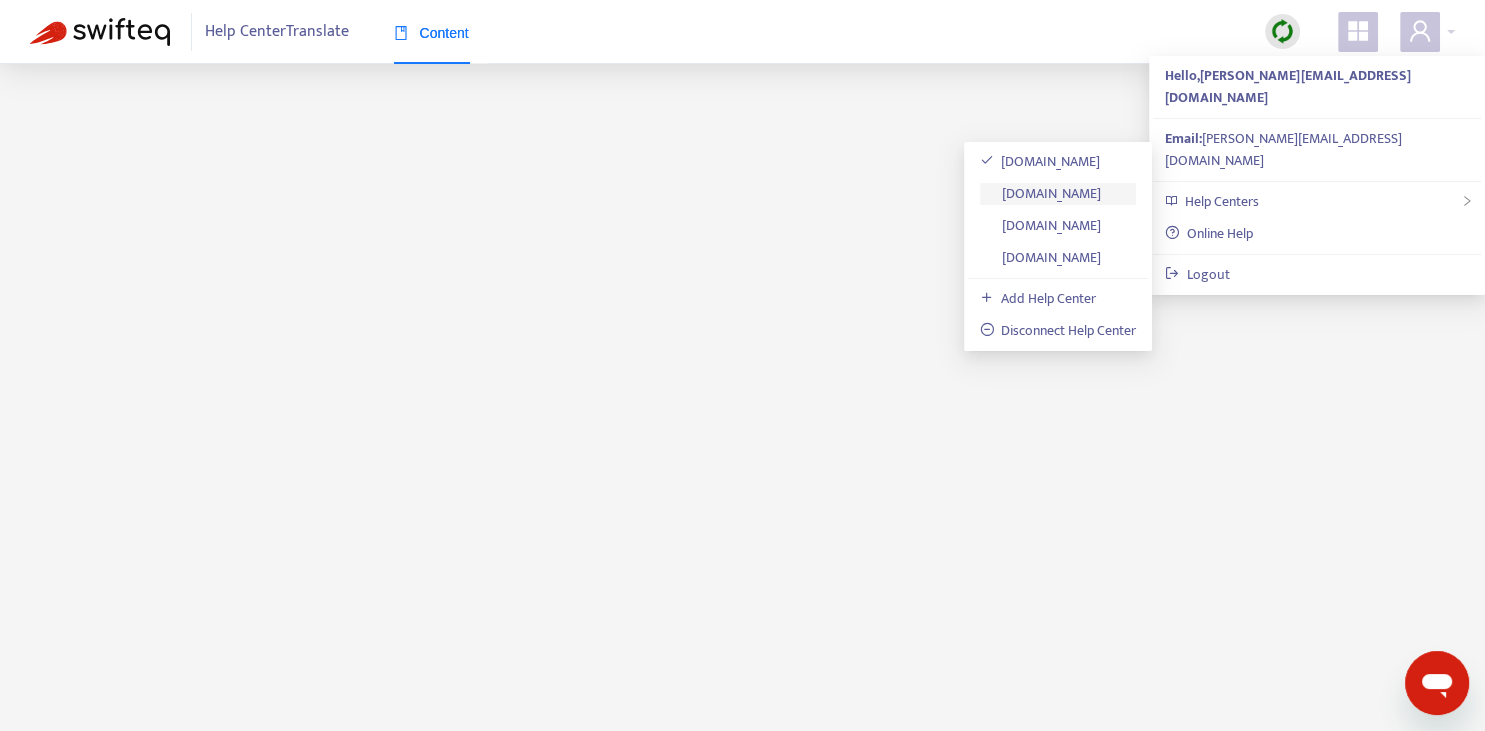 click on "[DOMAIN_NAME]" at bounding box center (1041, 193) 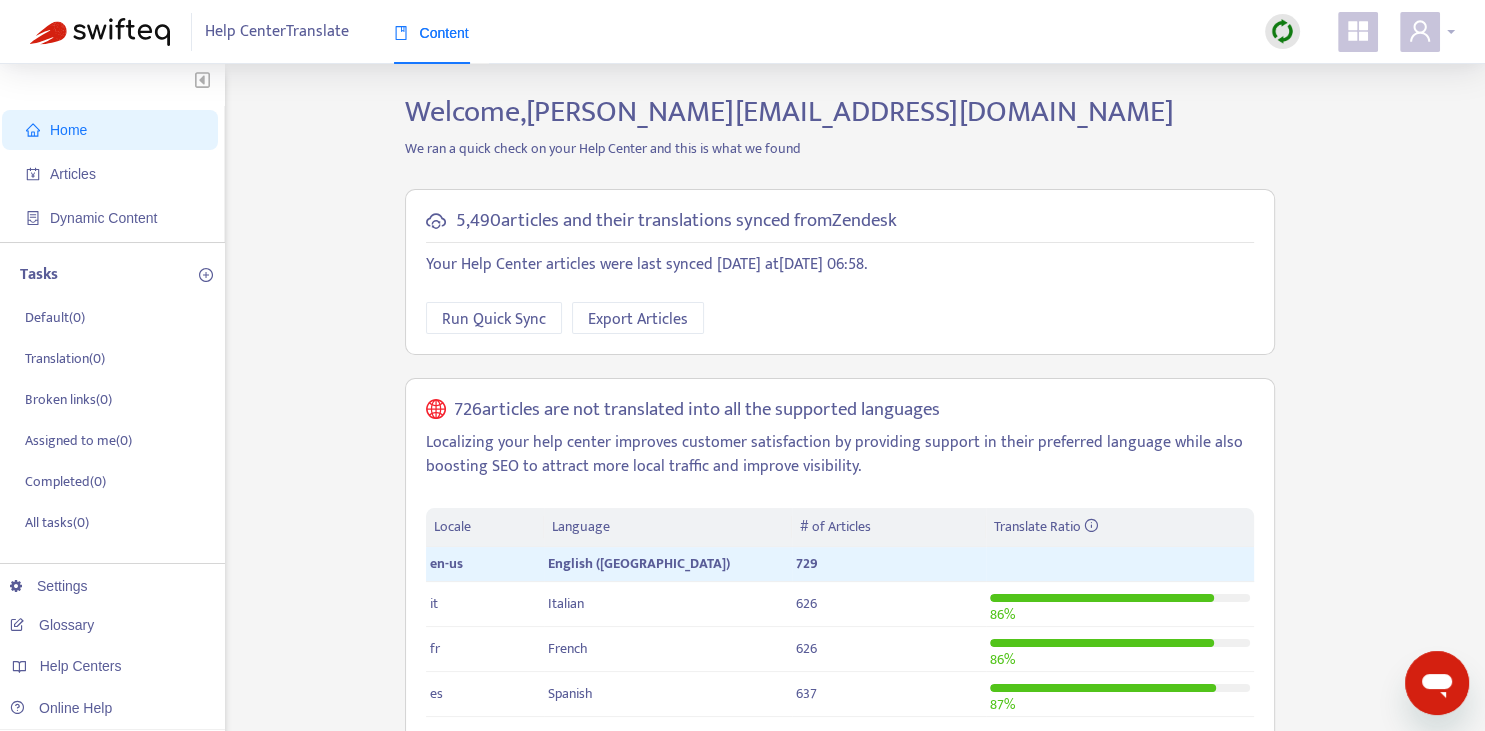 click 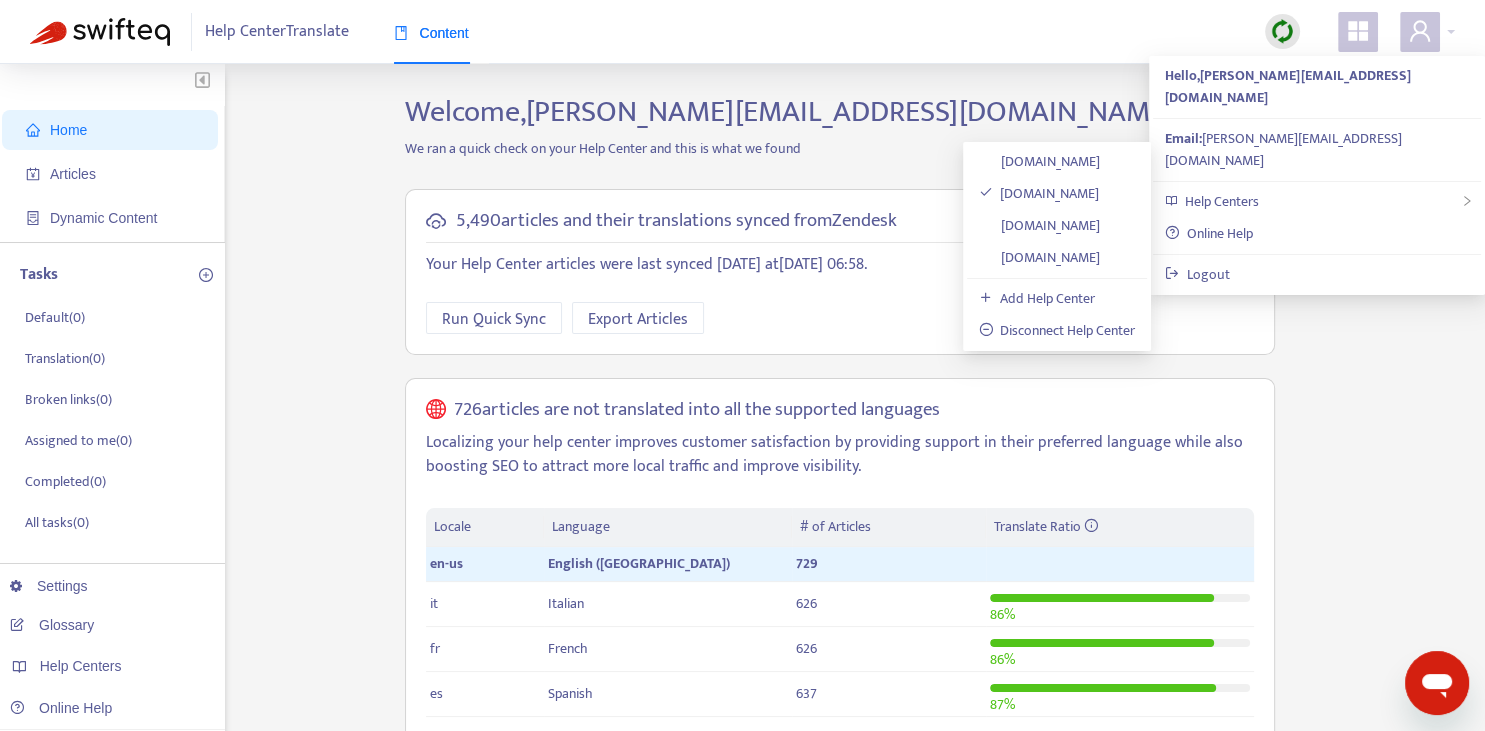 click on "726  articles are not translated into all the supported languages Localizing your help center improves customer satisfaction by providing support in their preferred language while also boosting SEO to attract more local traffic and improve visibility. Locale Language # of Articles Translate Ratio  en-us English ([GEOGRAPHIC_DATA]) 729 it [DEMOGRAPHIC_DATA] 626 86 % fr [DEMOGRAPHIC_DATA] 626 86 % es [DEMOGRAPHIC_DATA] 637 87 % ... expand to all languages  Translate Articles with AI  Learn More" at bounding box center (840, 601) 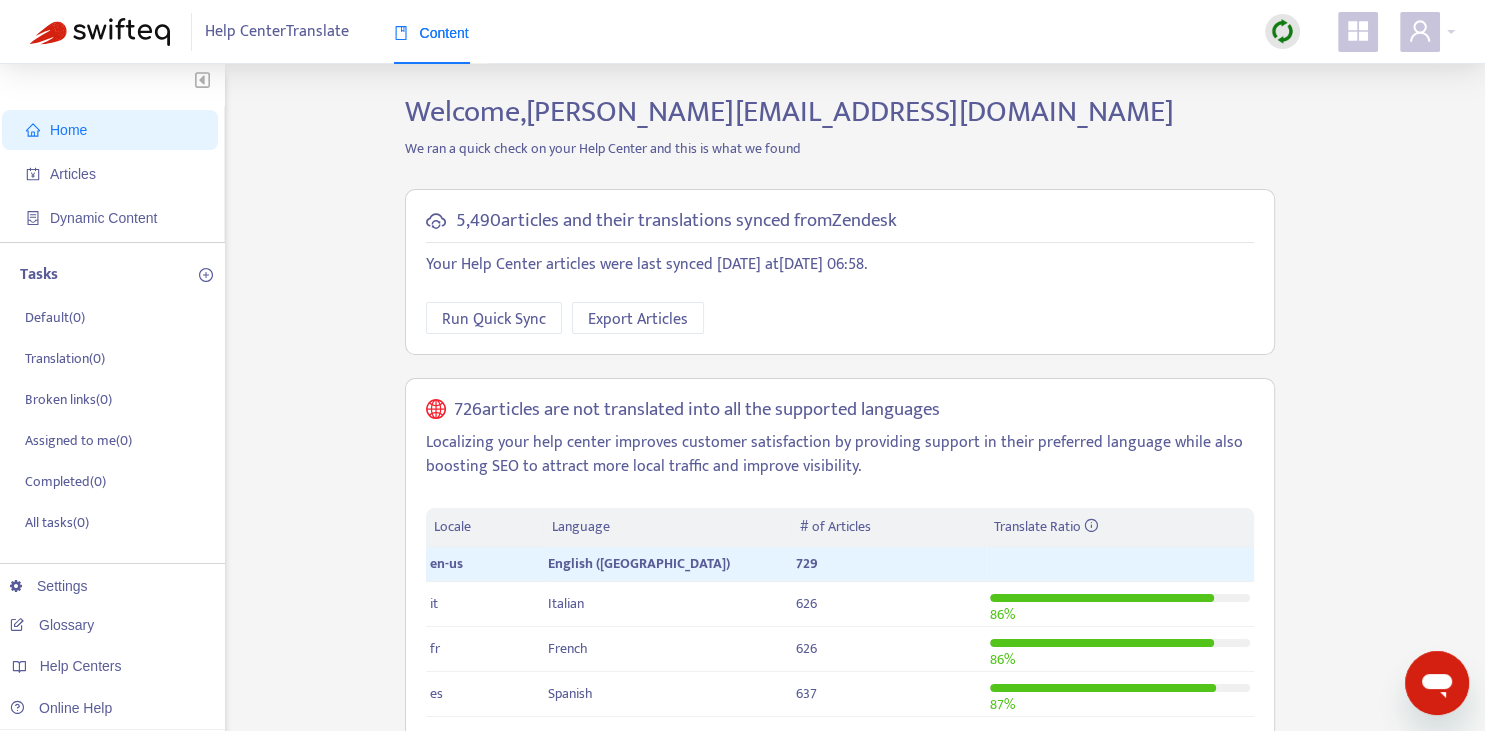 scroll, scrollTop: 211, scrollLeft: 0, axis: vertical 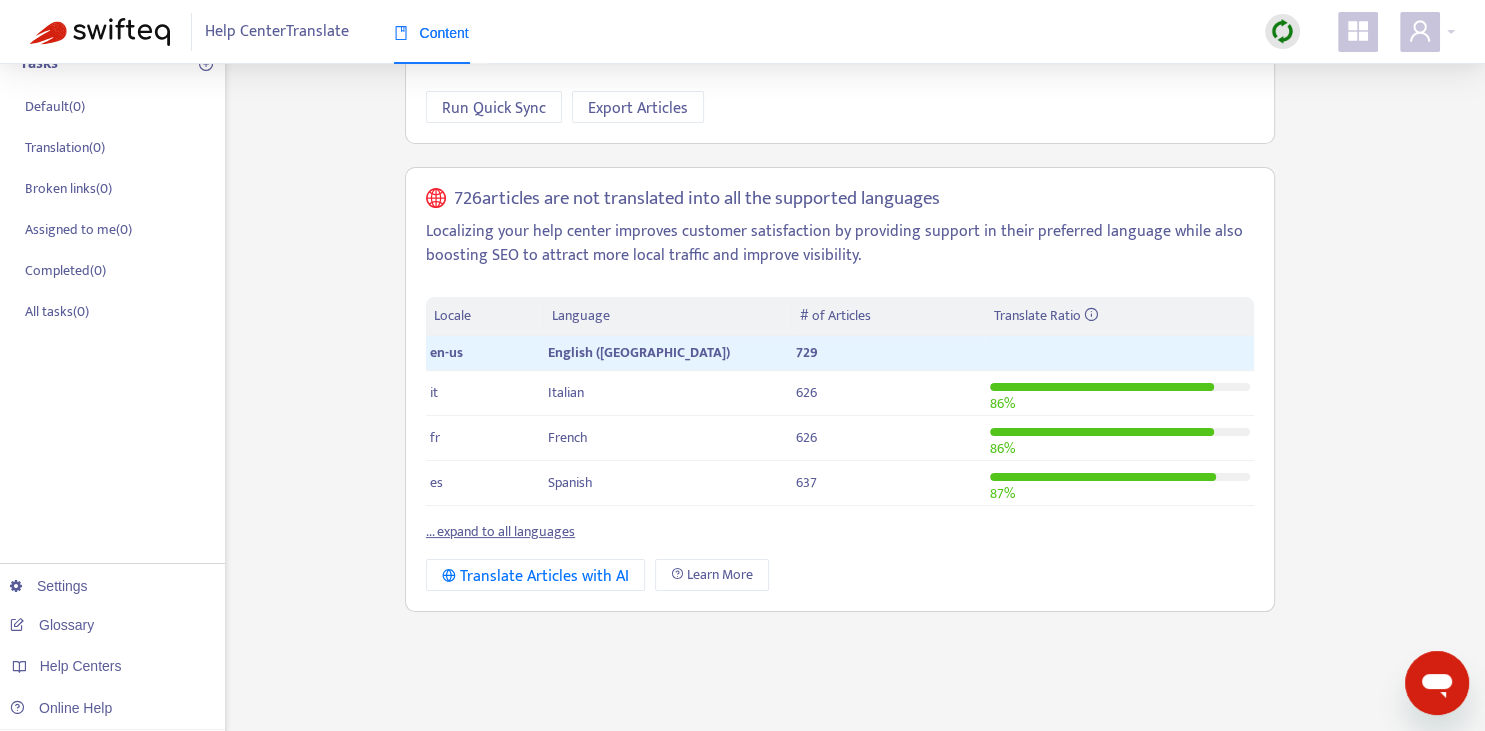 click on "... expand to all languages" at bounding box center [500, 531] 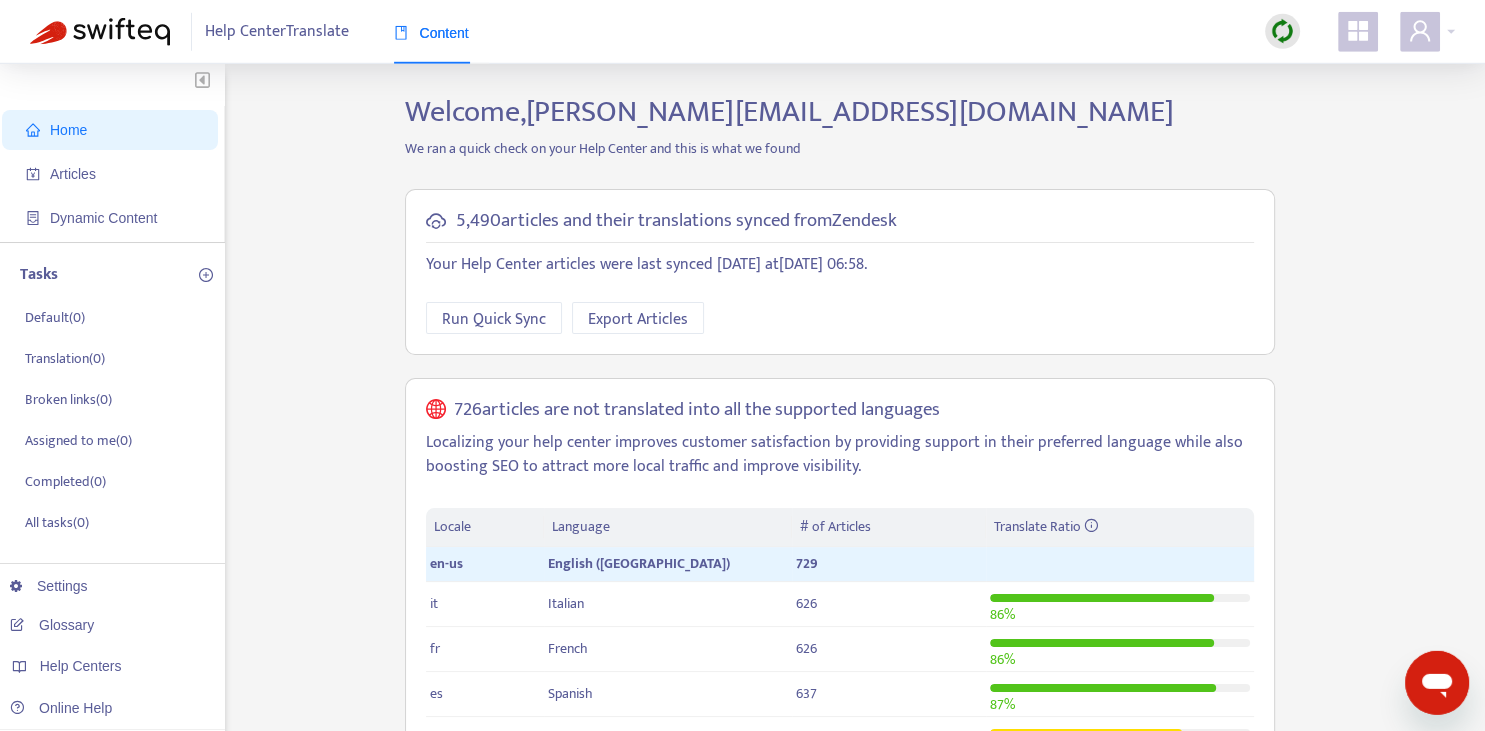 scroll, scrollTop: 0, scrollLeft: 0, axis: both 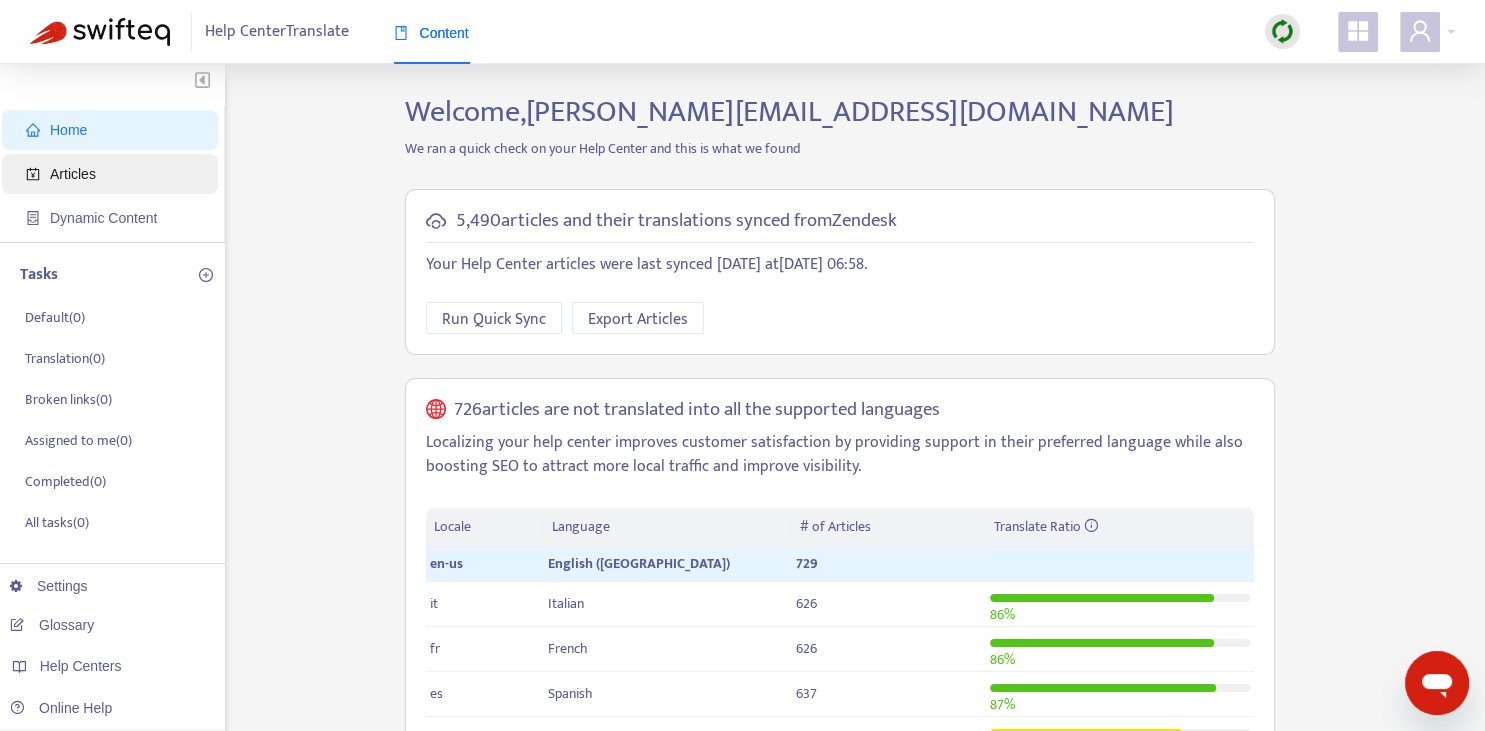 click on "Articles" at bounding box center (114, 174) 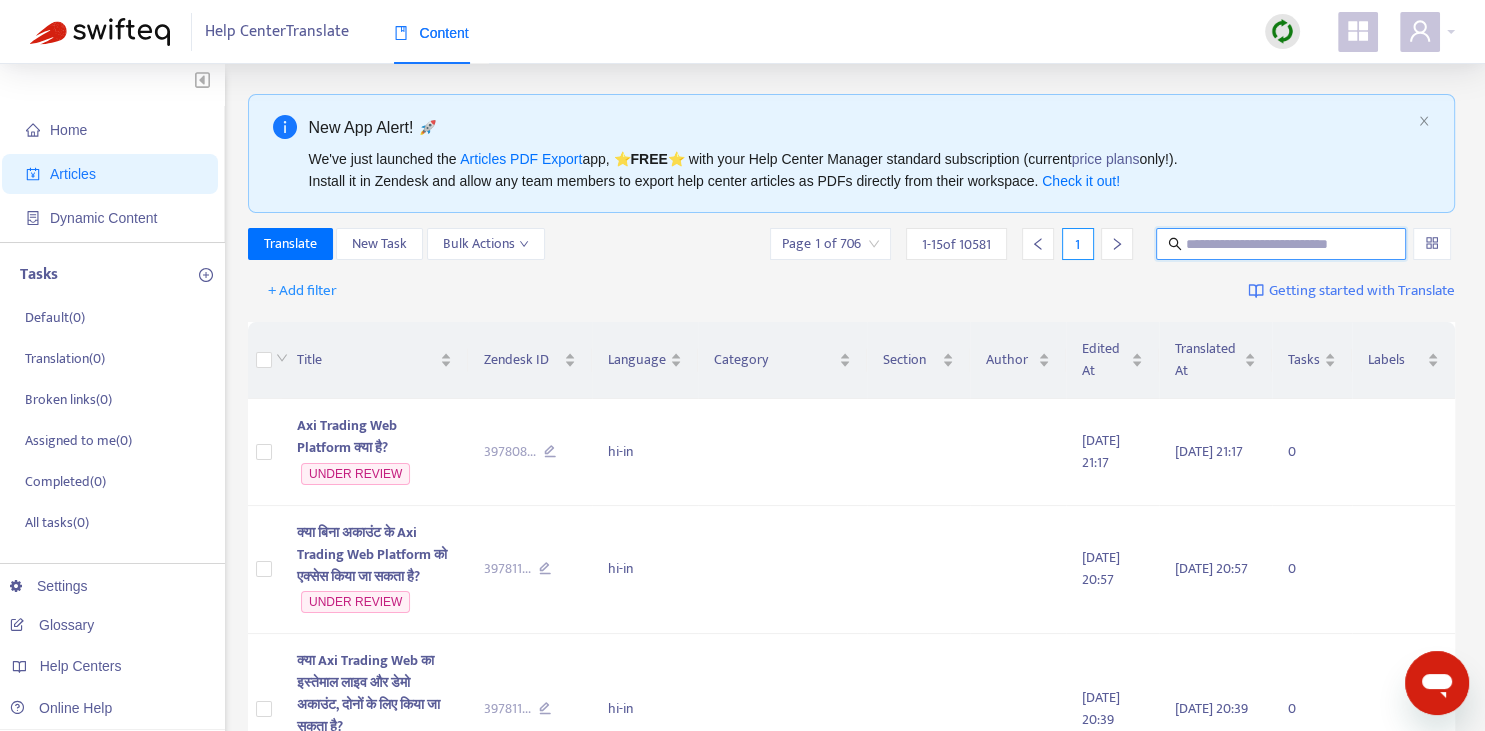 click at bounding box center [1282, 244] 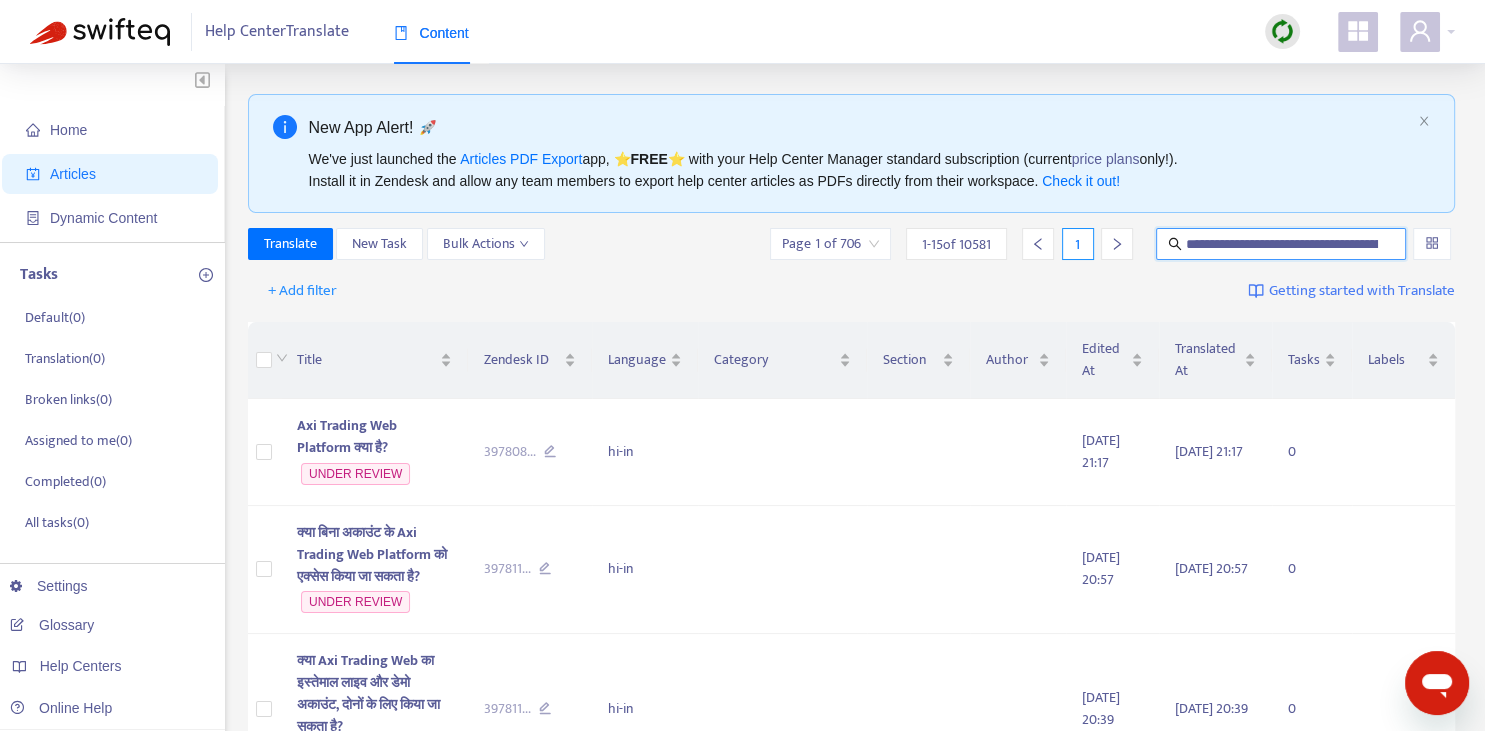 scroll, scrollTop: 0, scrollLeft: 195, axis: horizontal 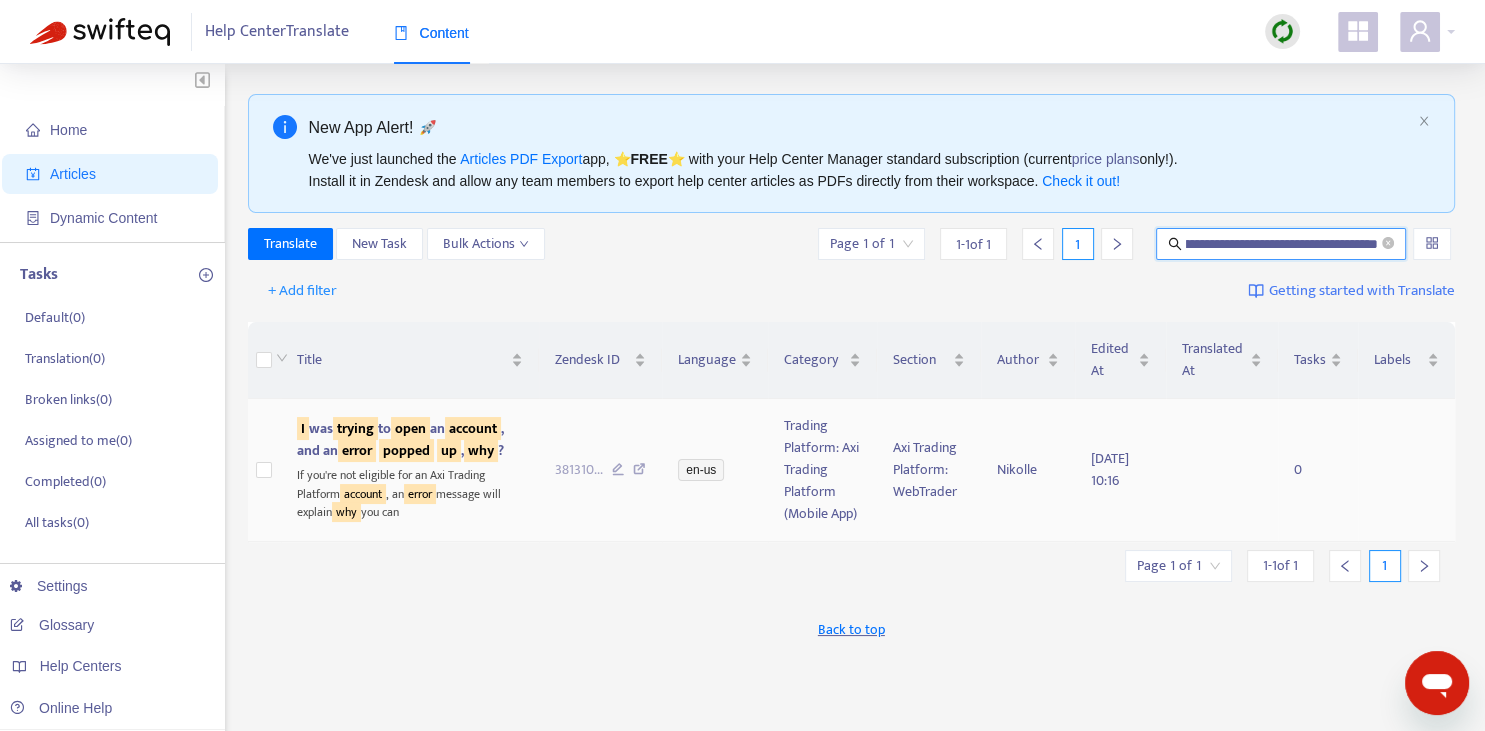 click on "account" at bounding box center (473, 428) 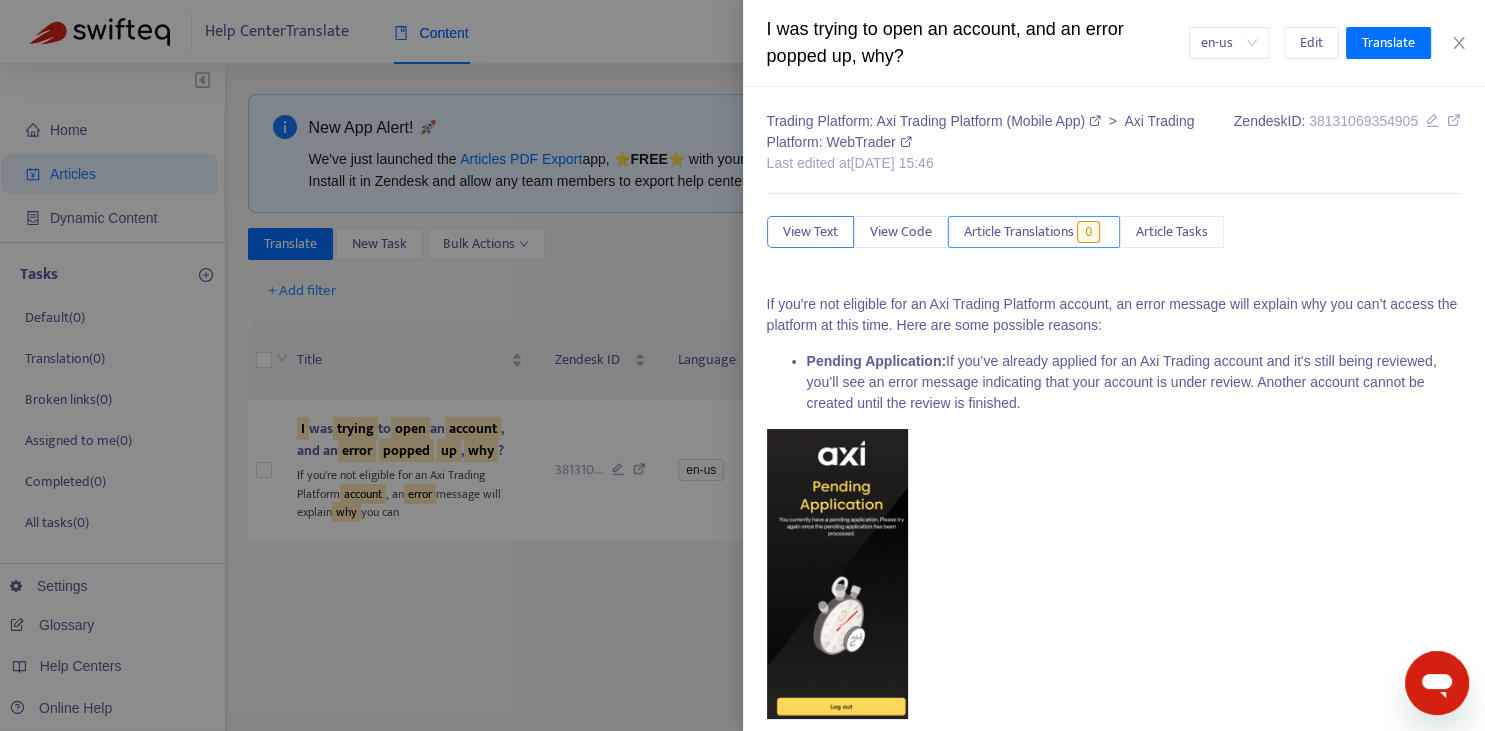 click on "Article Translations" at bounding box center [1019, 232] 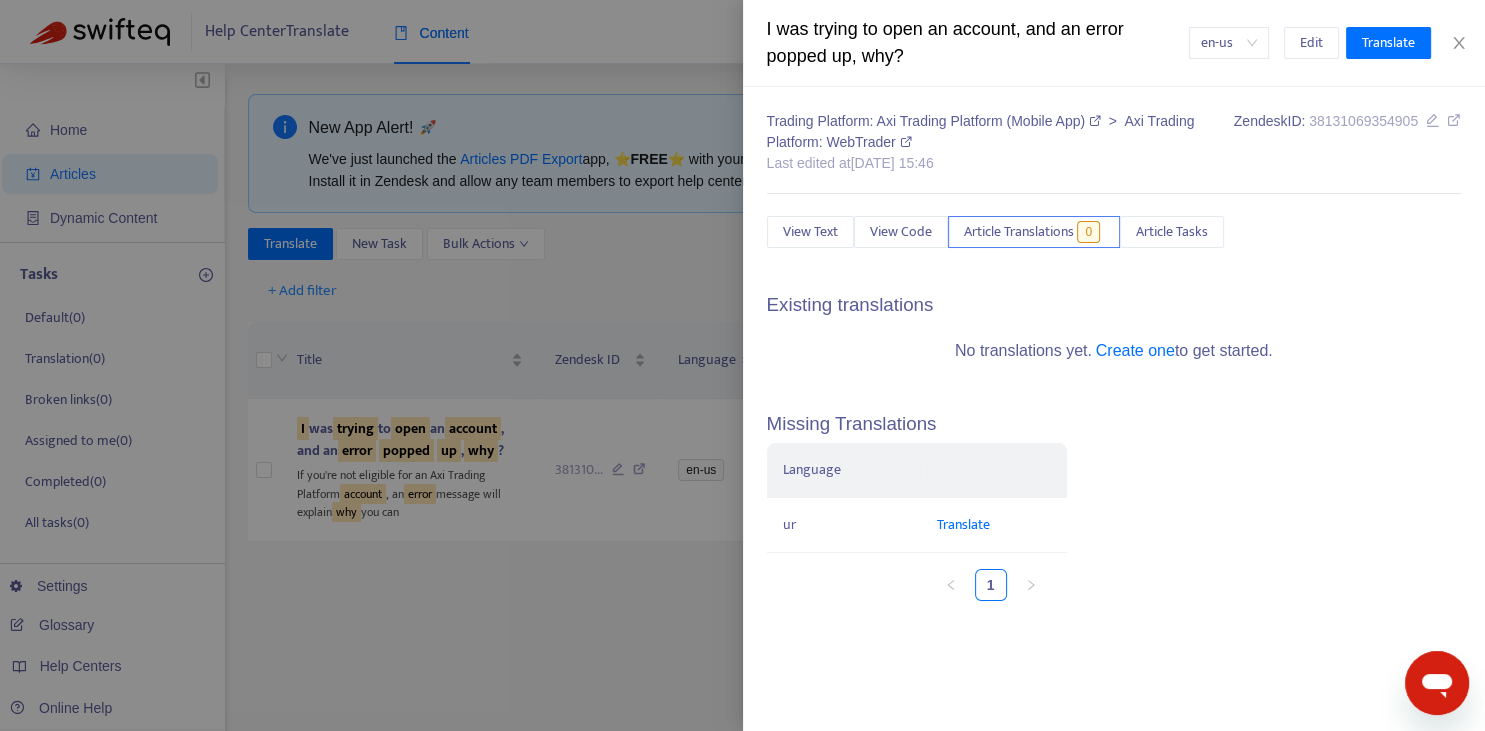 click at bounding box center (742, 365) 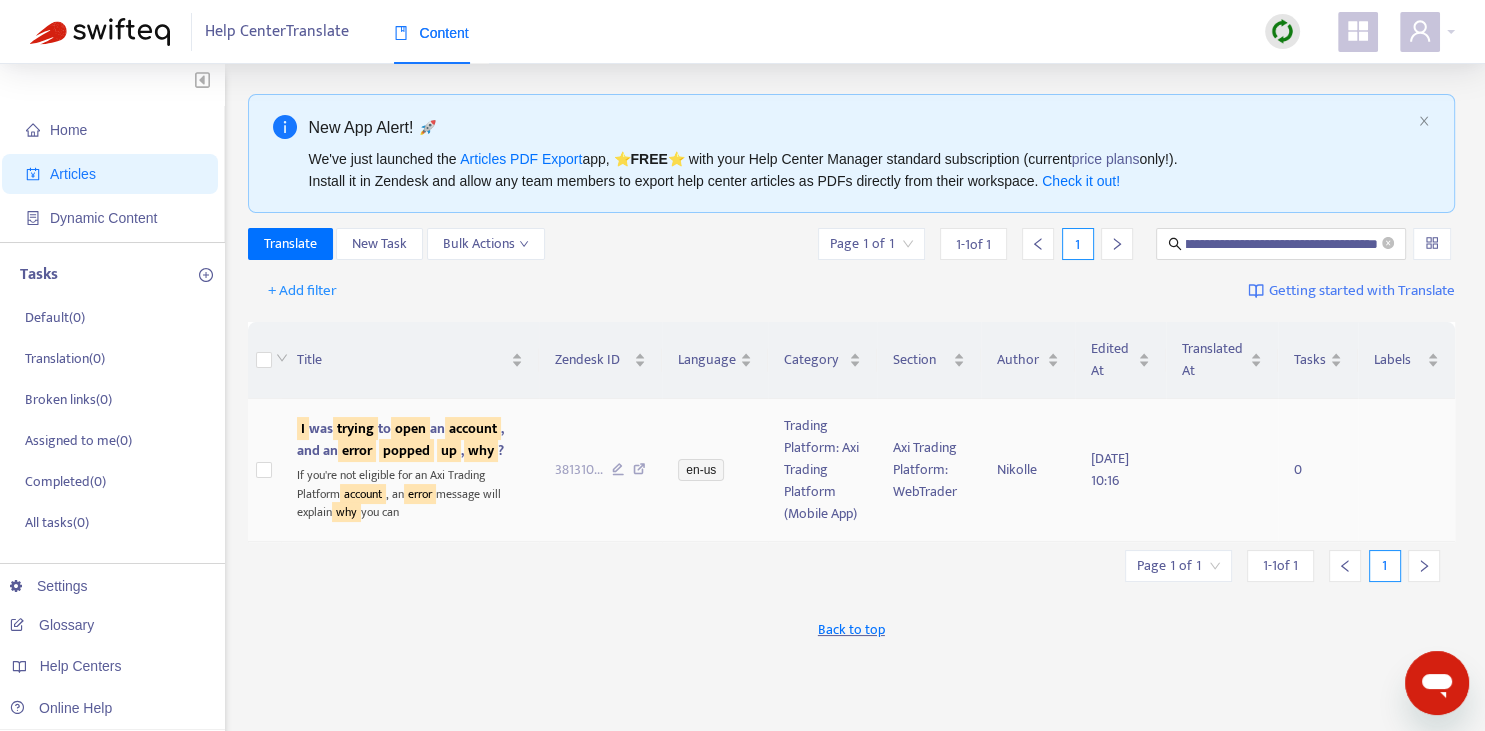 click on "trying" at bounding box center (355, 428) 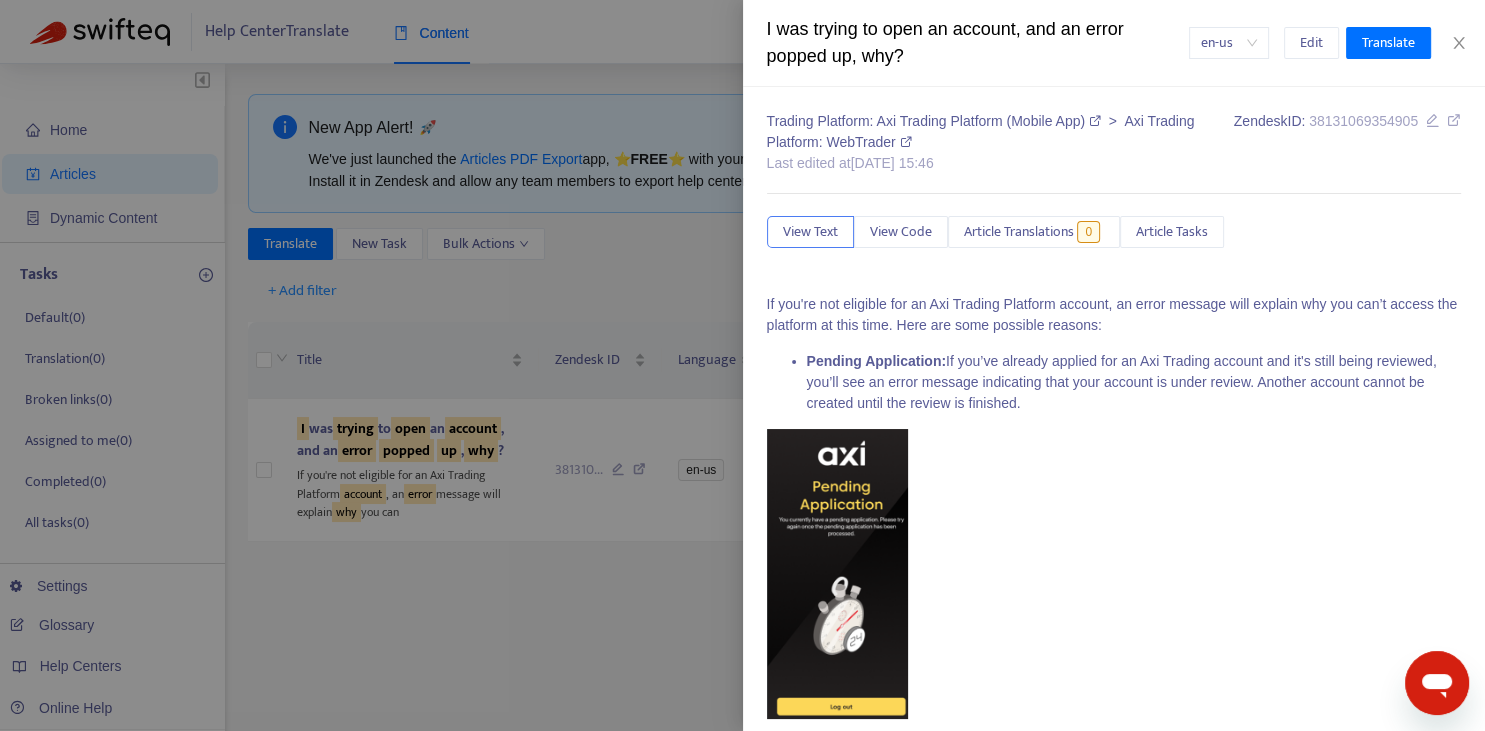 click on "Trading Platform: Axi Trading Platform (Mobile App)      >    Axi Trading Platform: WebTrader   Last edited at  [DATE] 15:46 Zendesk  ID: 38131069354905 View Text View Code Article Translations 0 Article Tasks If you're not eligible for an Axi Trading Platform account, an error message will explain why you can’t access the platform at this time. Here are some possible reasons:
Pending Application:  If you’ve already applied for an Axi Trading account and it's still being reviewed, you’ll see an error message indicating that your account is under review. Another account cannot be created until the review is finished.
Onboarding Incomplete:  If you’ve started but not completed the onboarding process, you’ll receive a message asking you to finish the process before accessing the Axi Trading Platform.
Suspended Account:  If your account is suspended, you won’t be able to use the Axi Trading Platform. An error message will notify you of the suspension." at bounding box center [1114, 815] 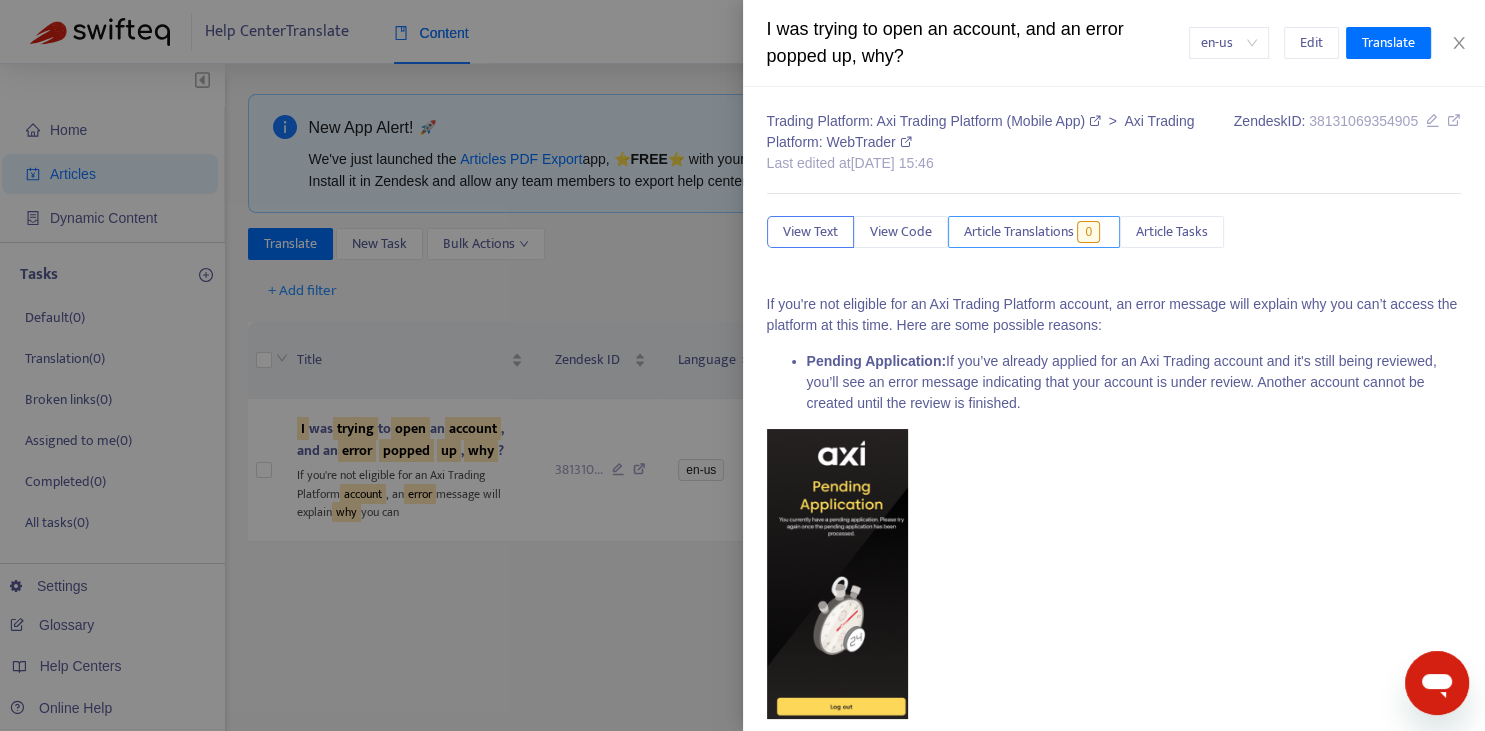 click on "Article Translations" at bounding box center [1019, 232] 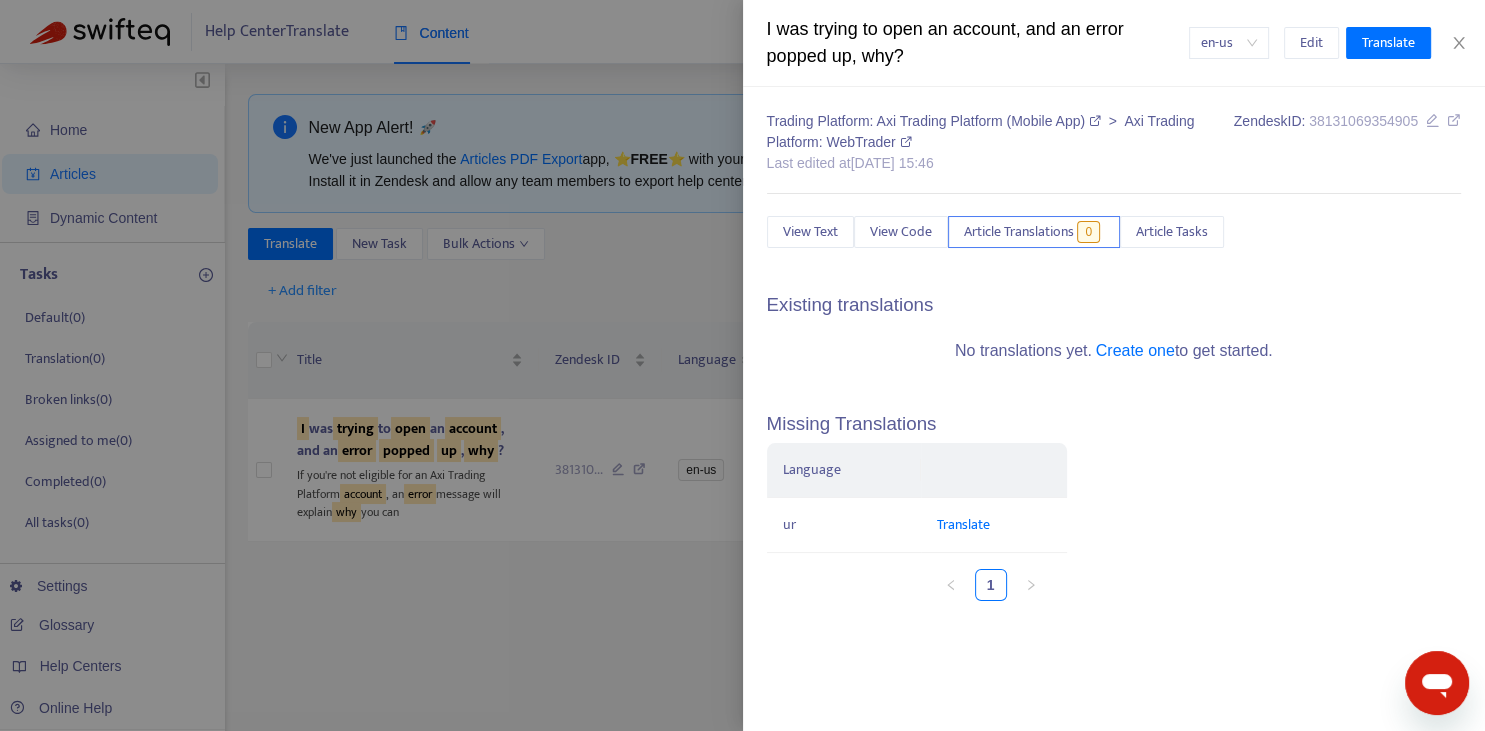 click at bounding box center (742, 365) 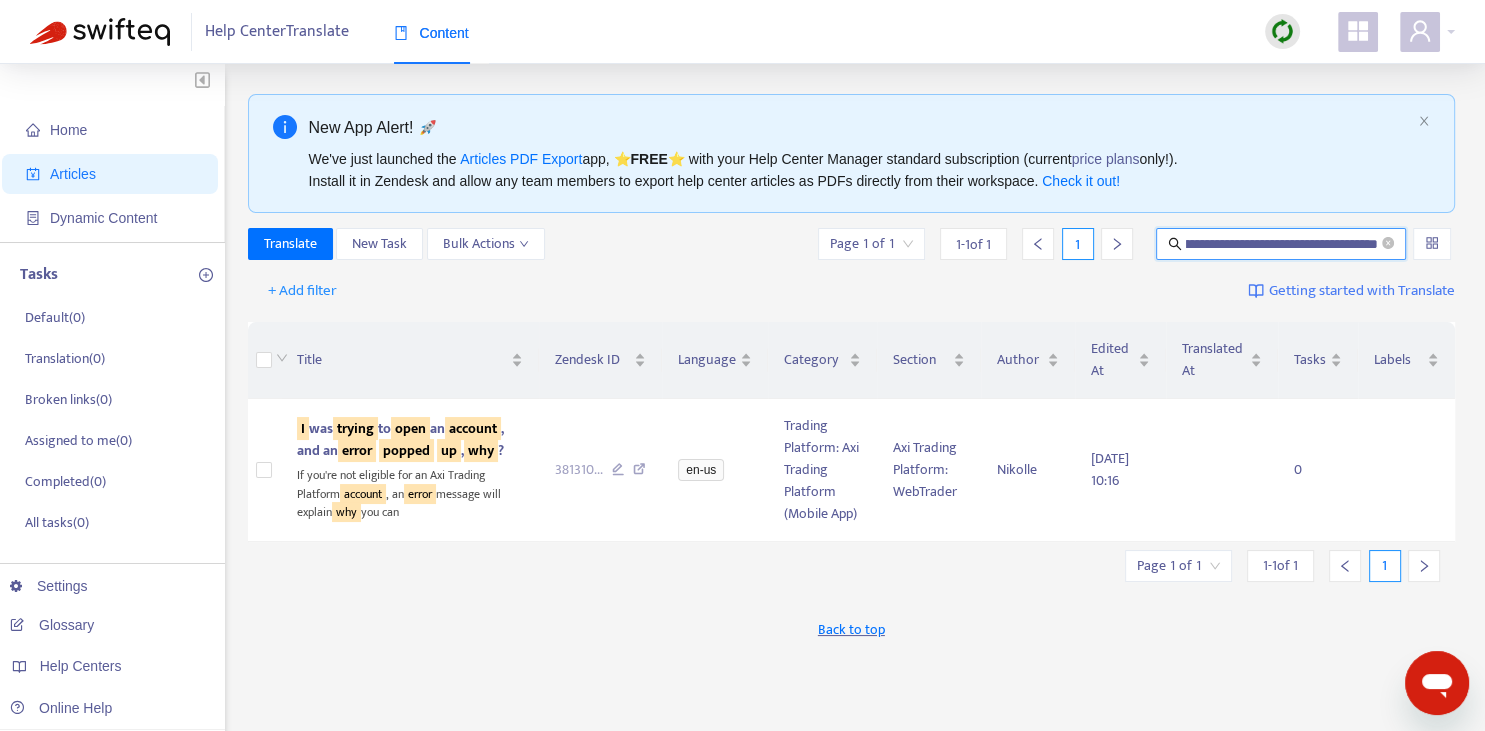 click on "**********" at bounding box center [1282, 244] 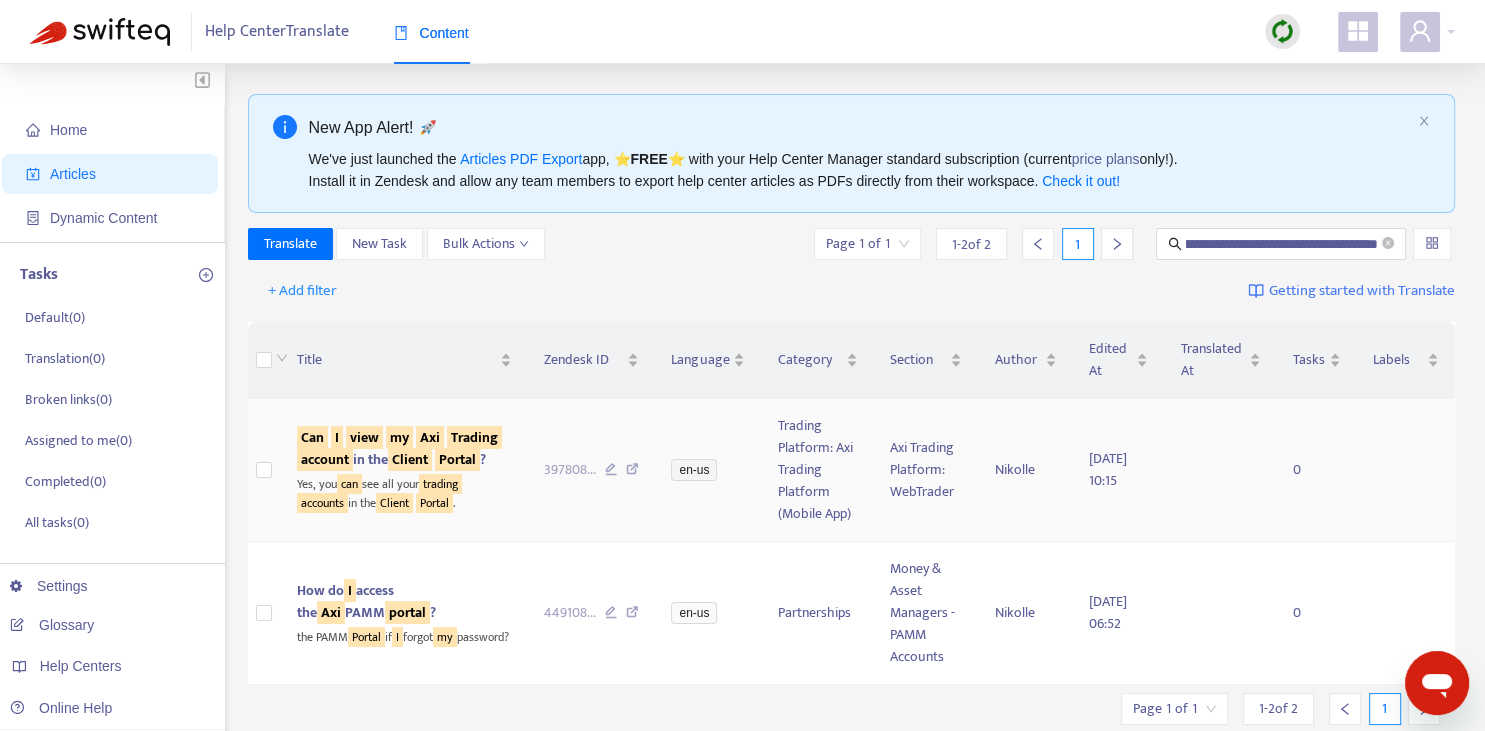 click on "Can   I   view   my   Axi   Trading   account  in the  Client   Portal ?" at bounding box center [399, 448] 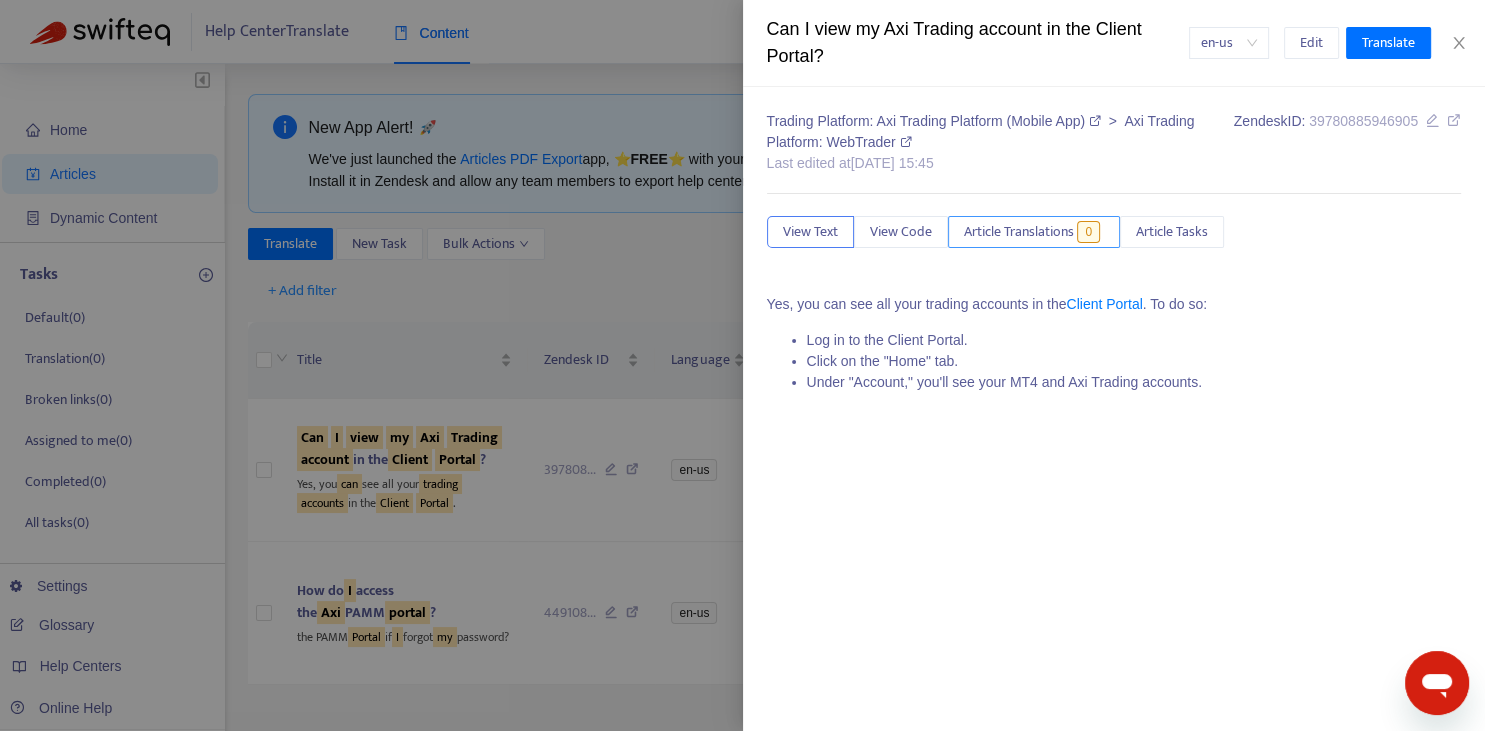 click on "Article Translations" at bounding box center [1019, 232] 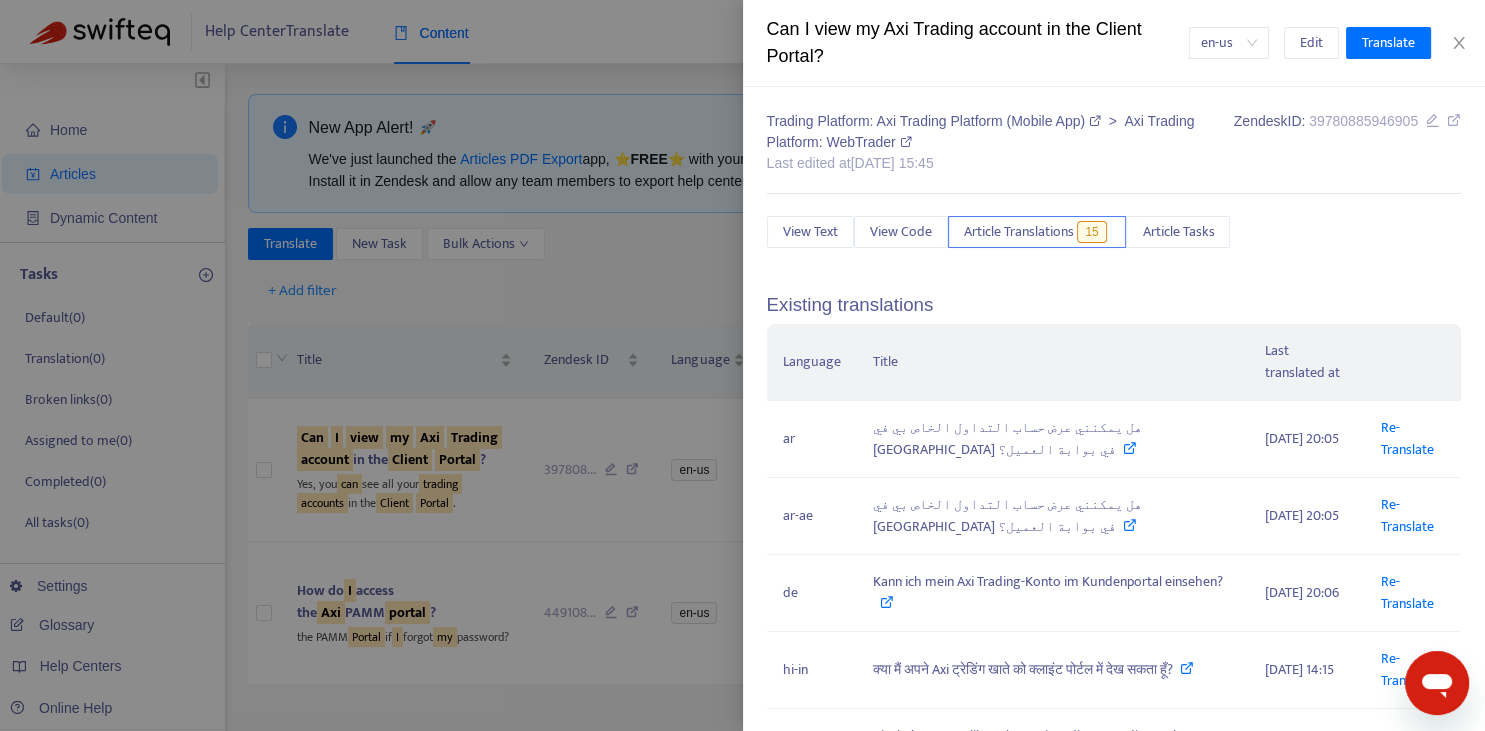 click at bounding box center [742, 365] 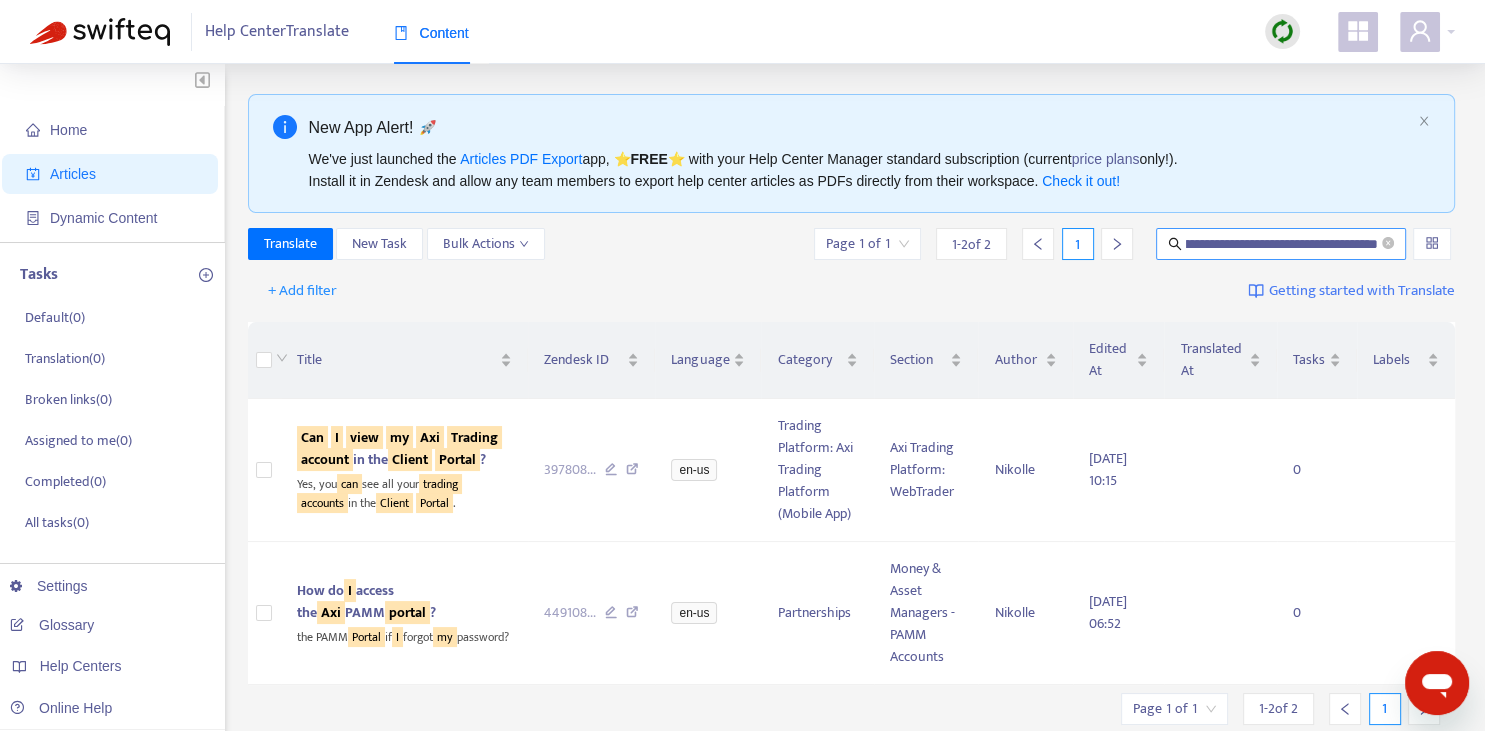 click on "**********" at bounding box center [1282, 244] 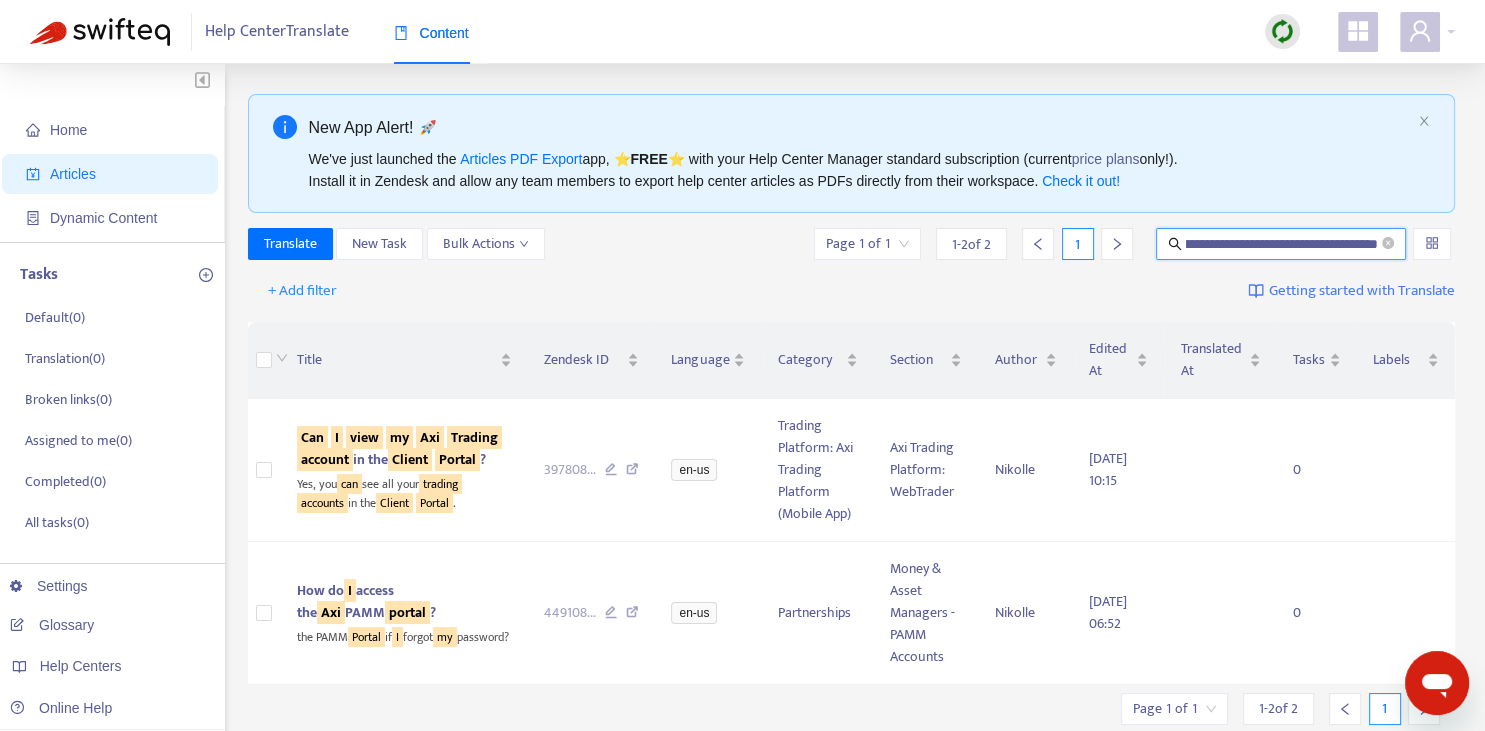 paste 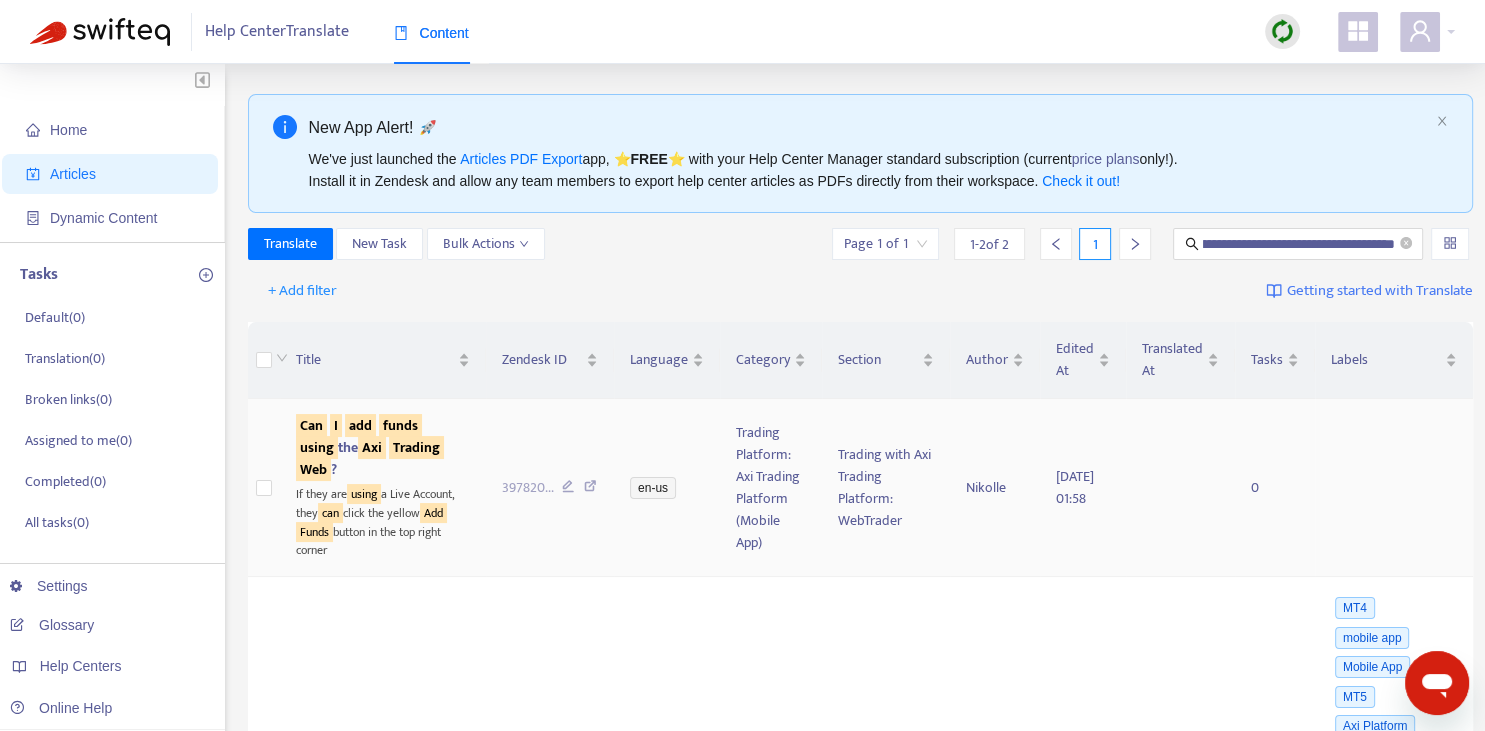 click on "Trading" at bounding box center [416, 447] 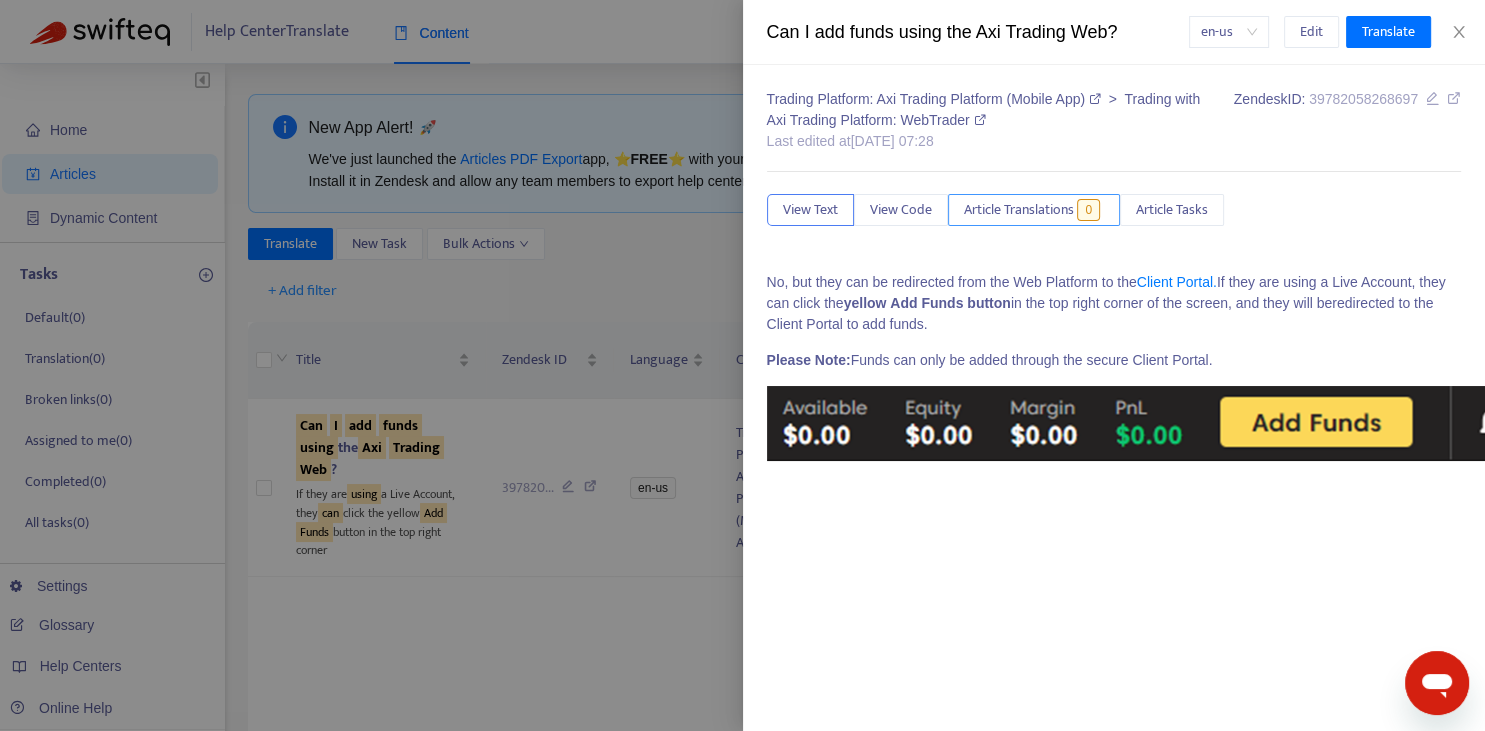 click on "Article Translations" at bounding box center (1019, 210) 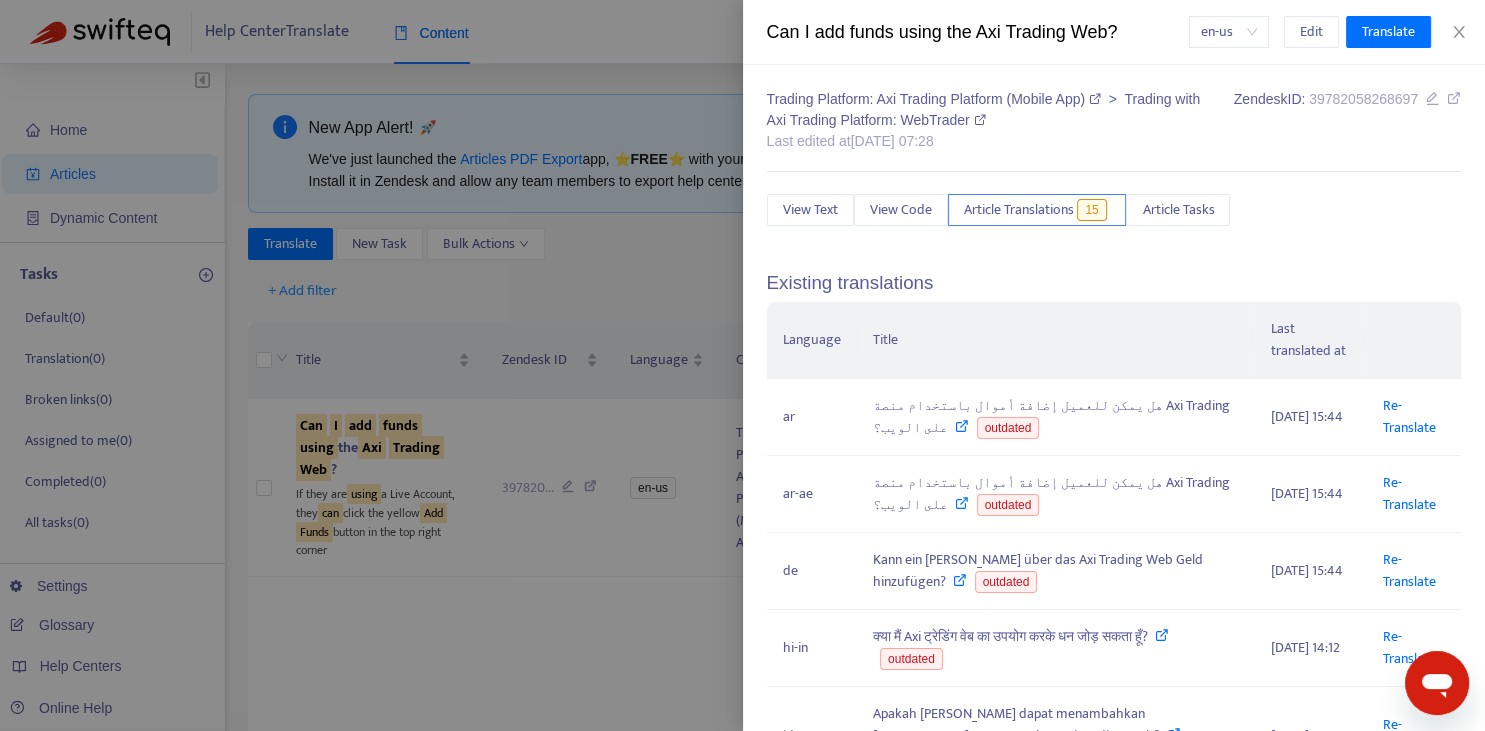 click at bounding box center [742, 365] 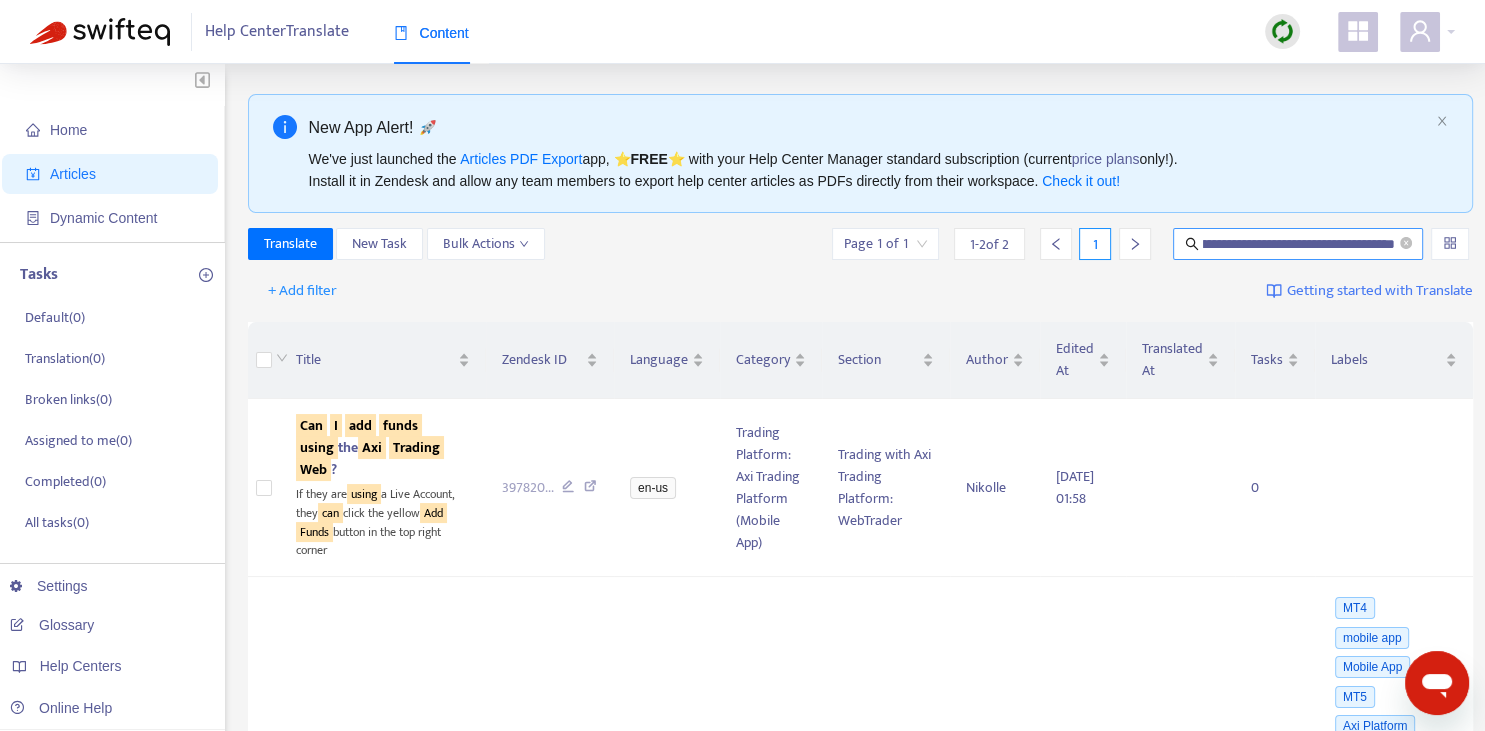 click on "**********" at bounding box center (1299, 244) 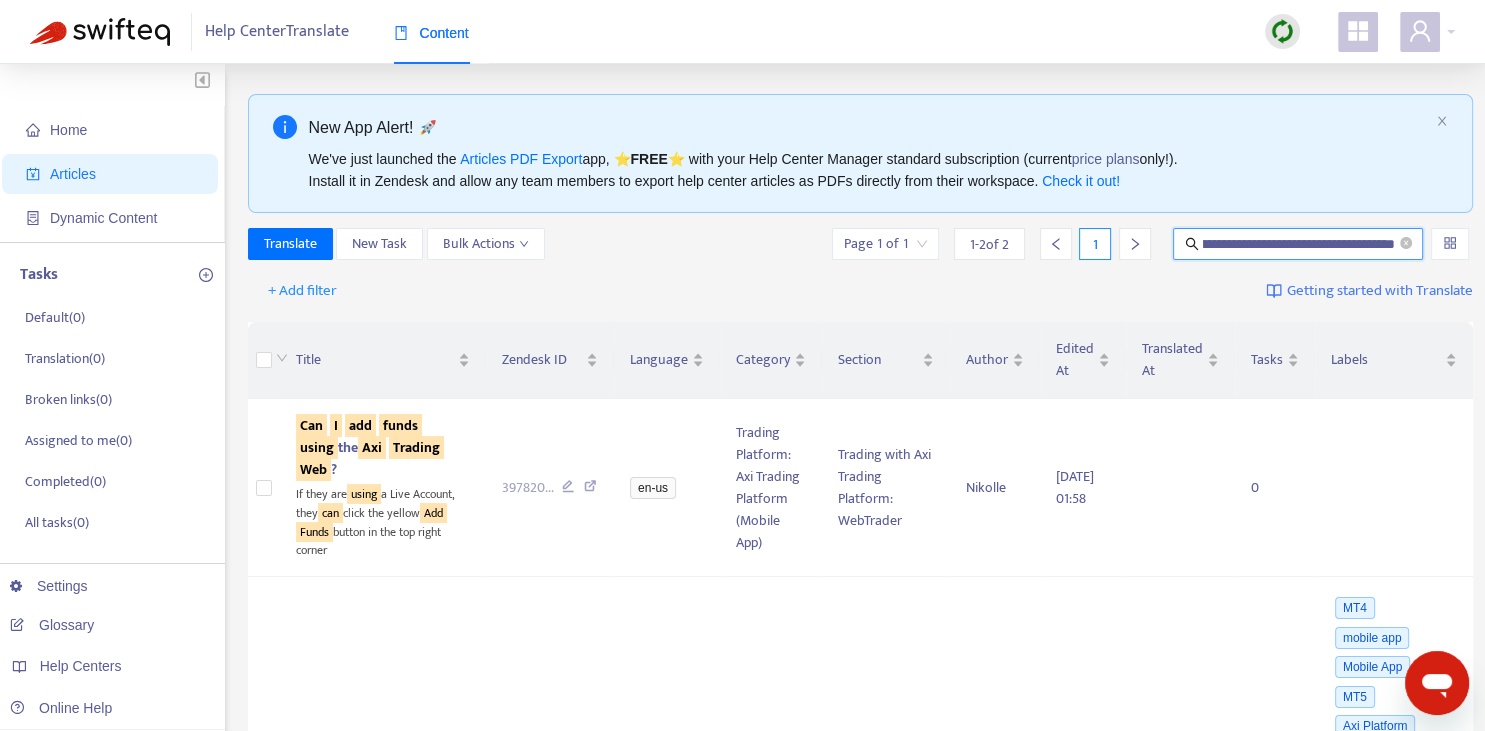 click on "**********" at bounding box center (1299, 244) 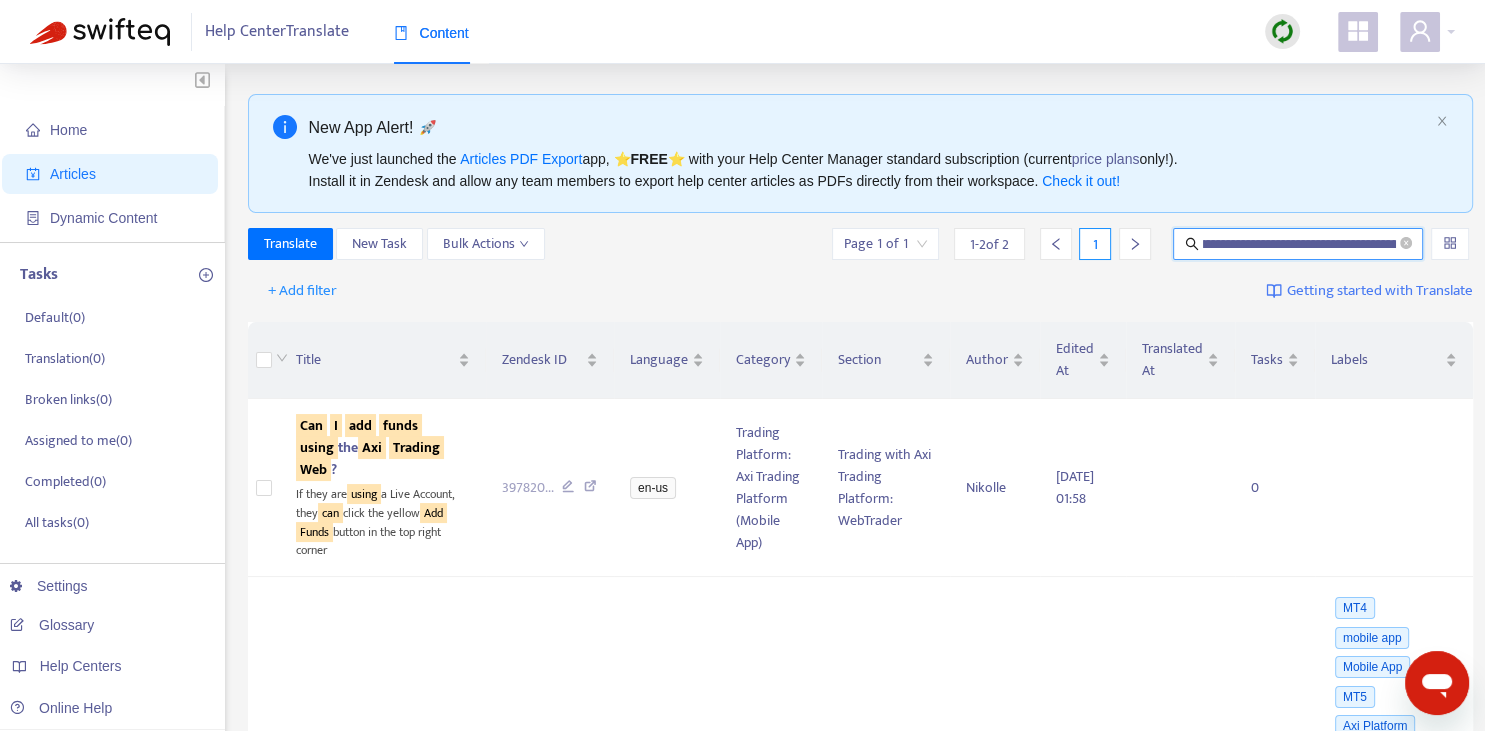 scroll, scrollTop: 0, scrollLeft: 195, axis: horizontal 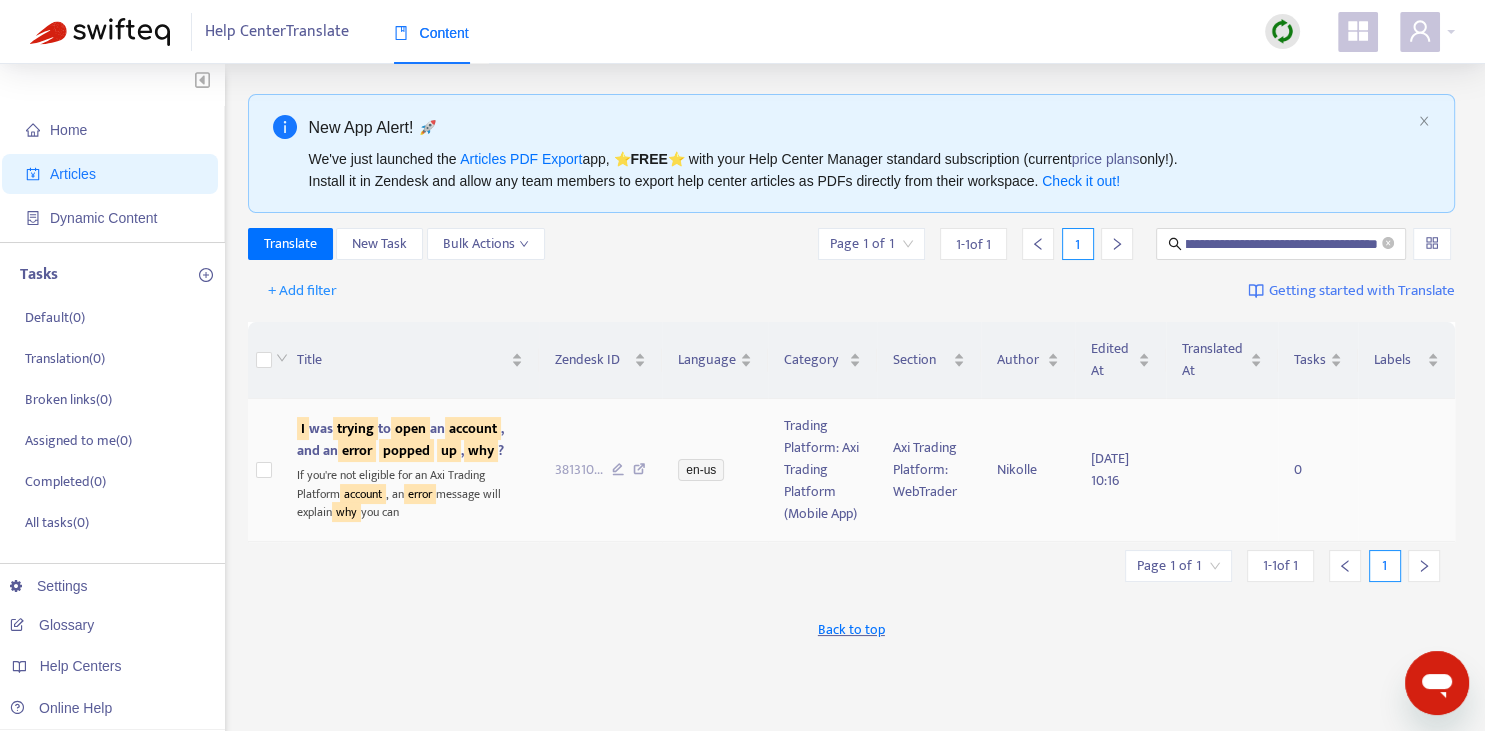 click on "I  was  trying  to  open  an  account , and an  error   popped   up ,  why ?" at bounding box center (410, 440) 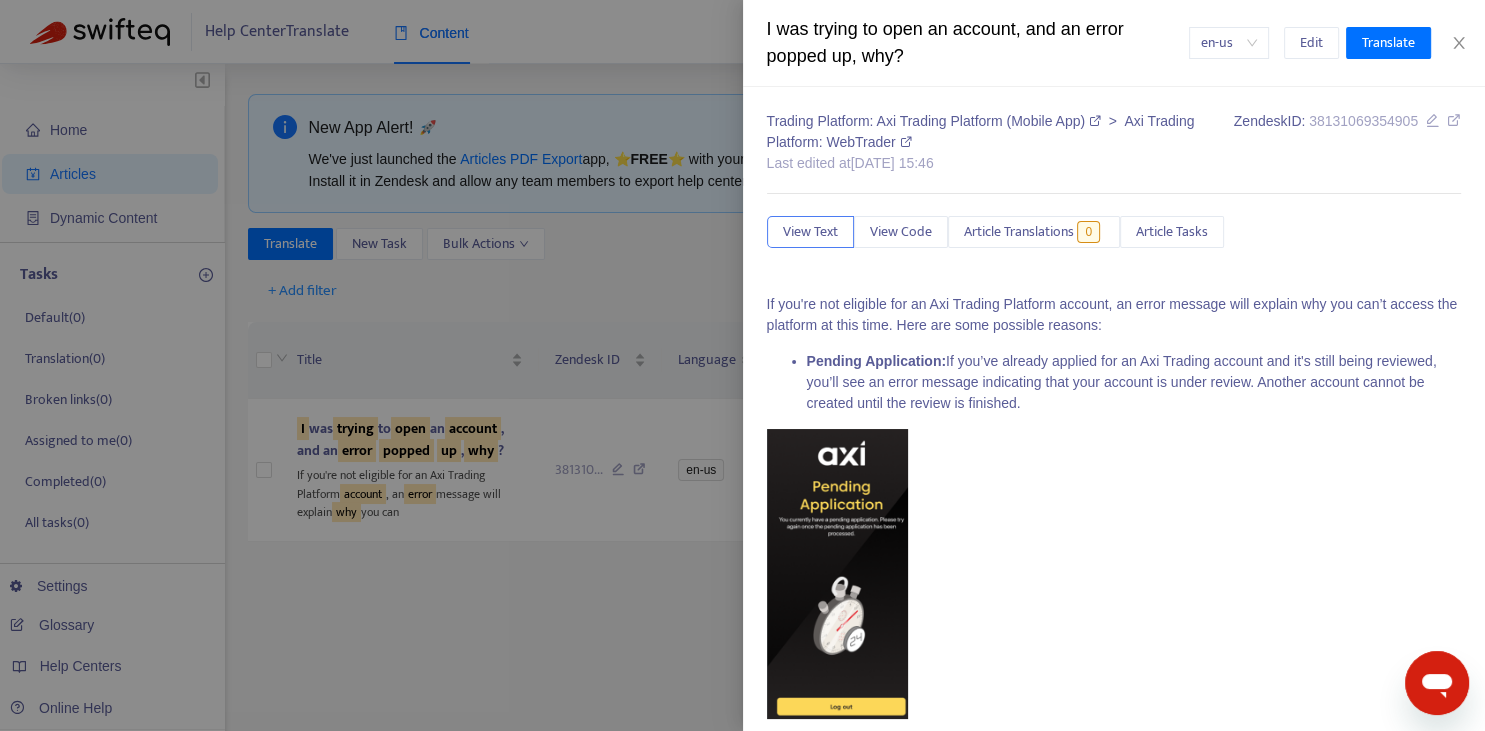 click at bounding box center [742, 365] 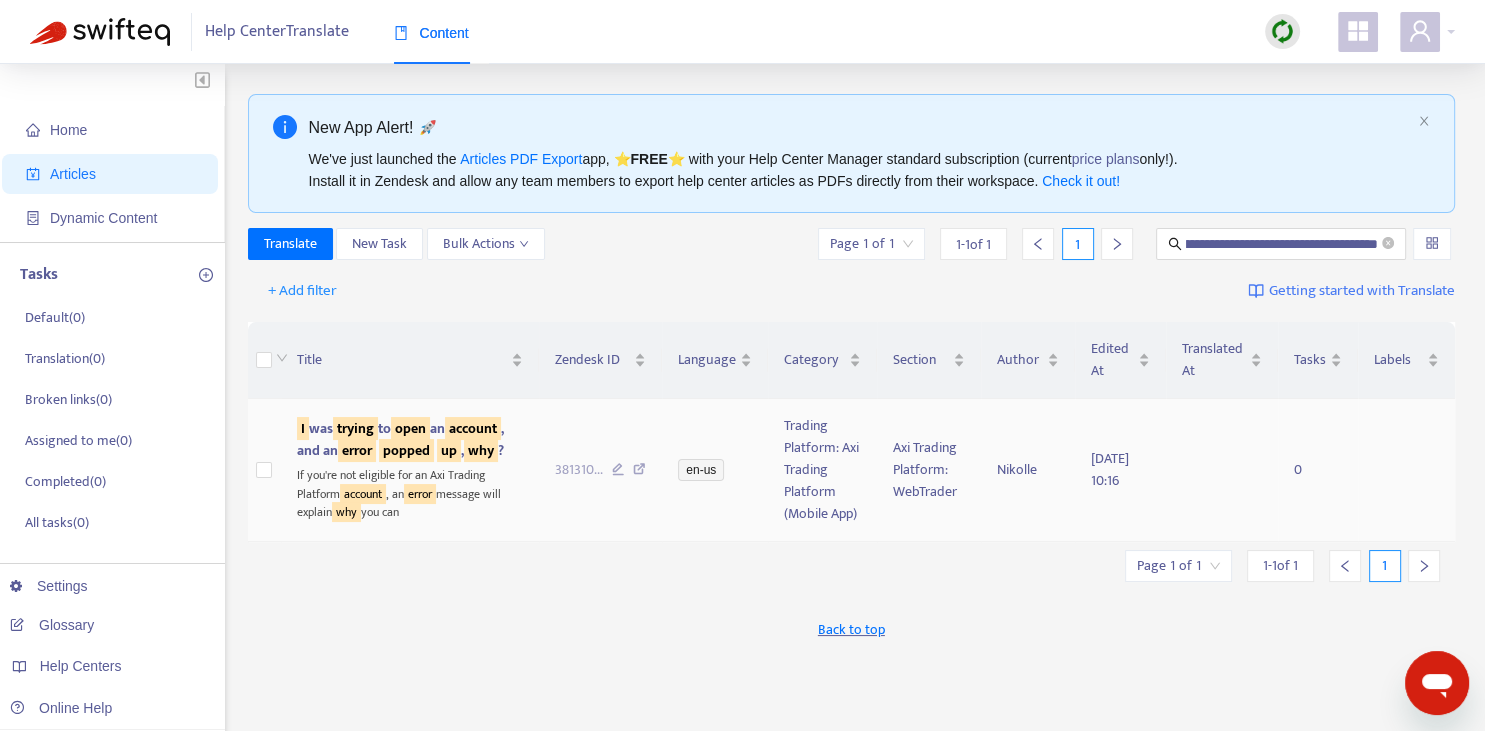 click on "why" at bounding box center [481, 450] 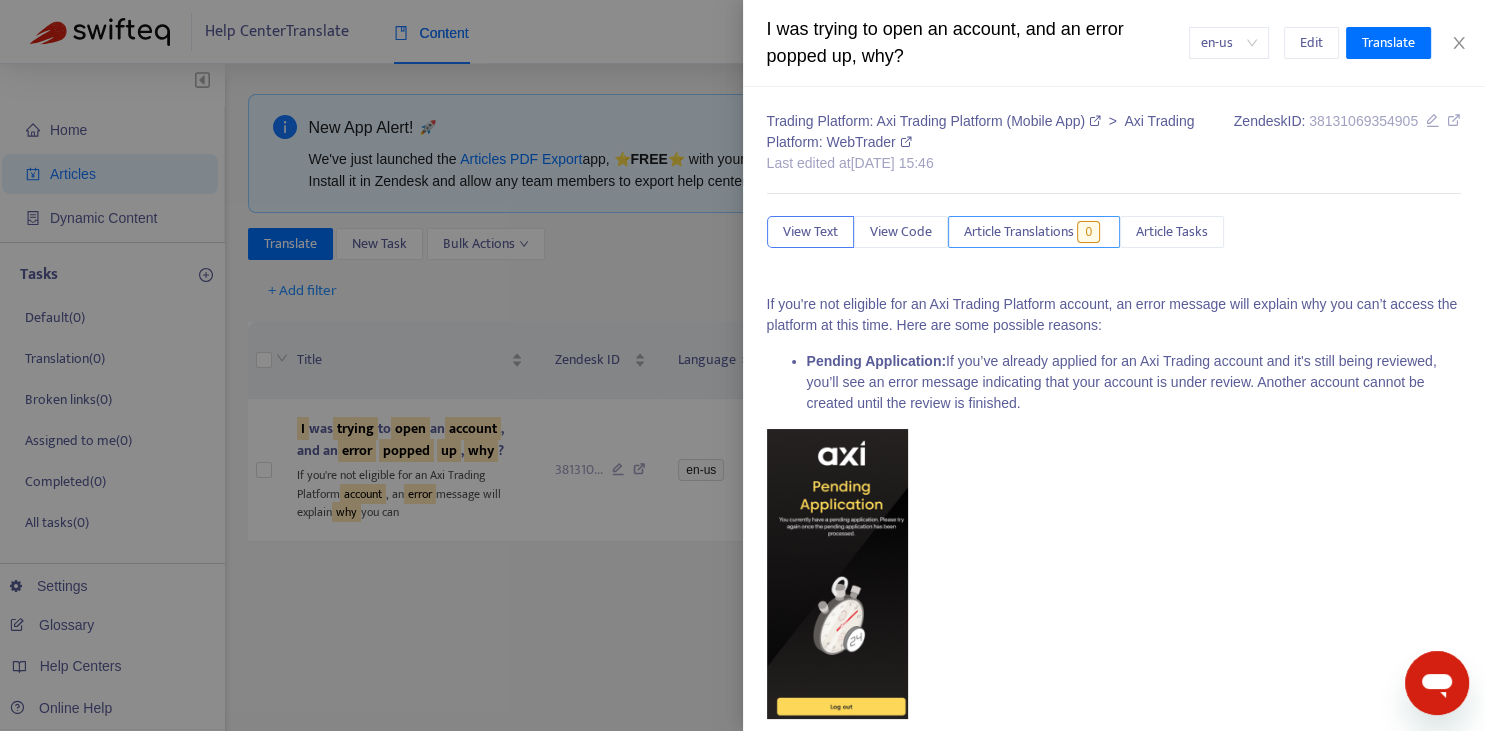 click on "Article Translations" at bounding box center (1019, 232) 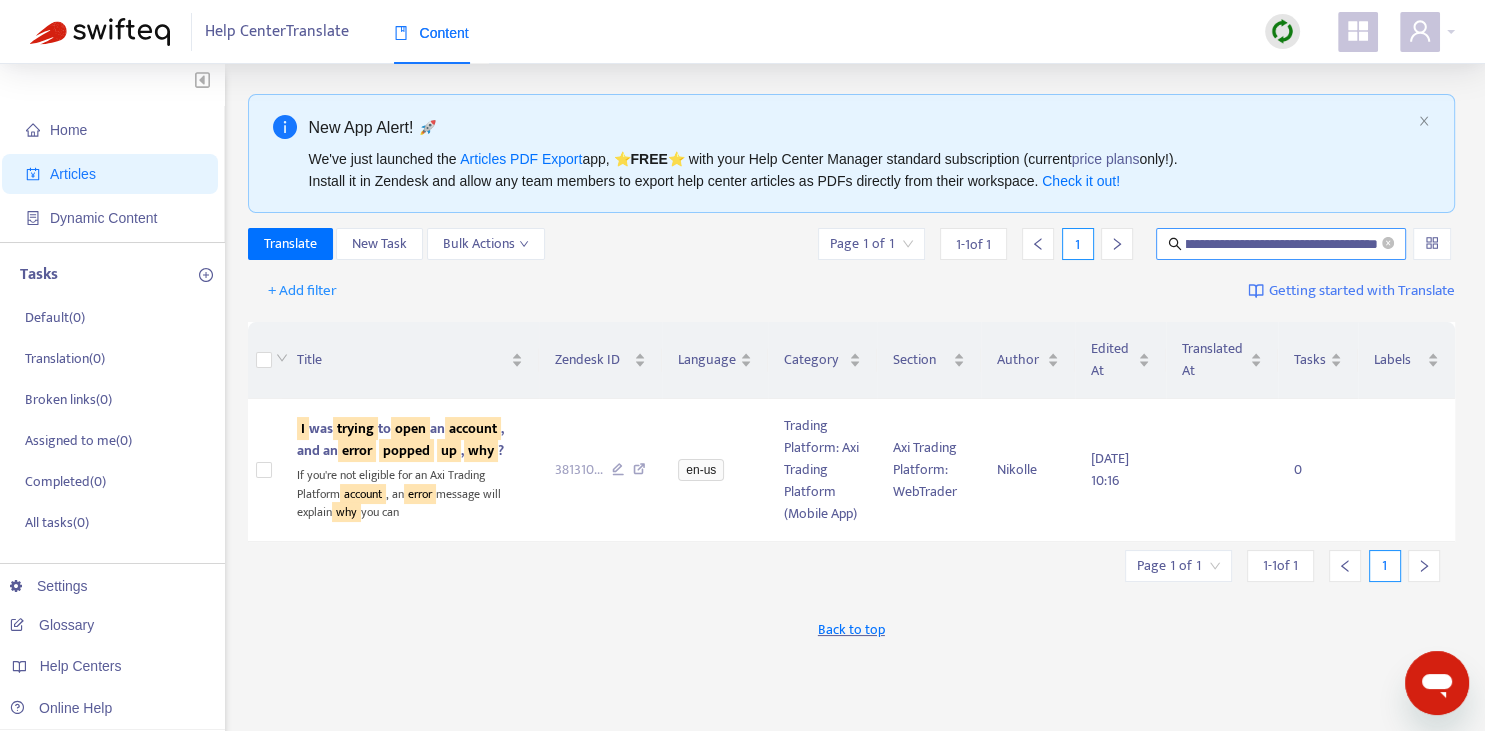 click on "**********" at bounding box center [1282, 244] 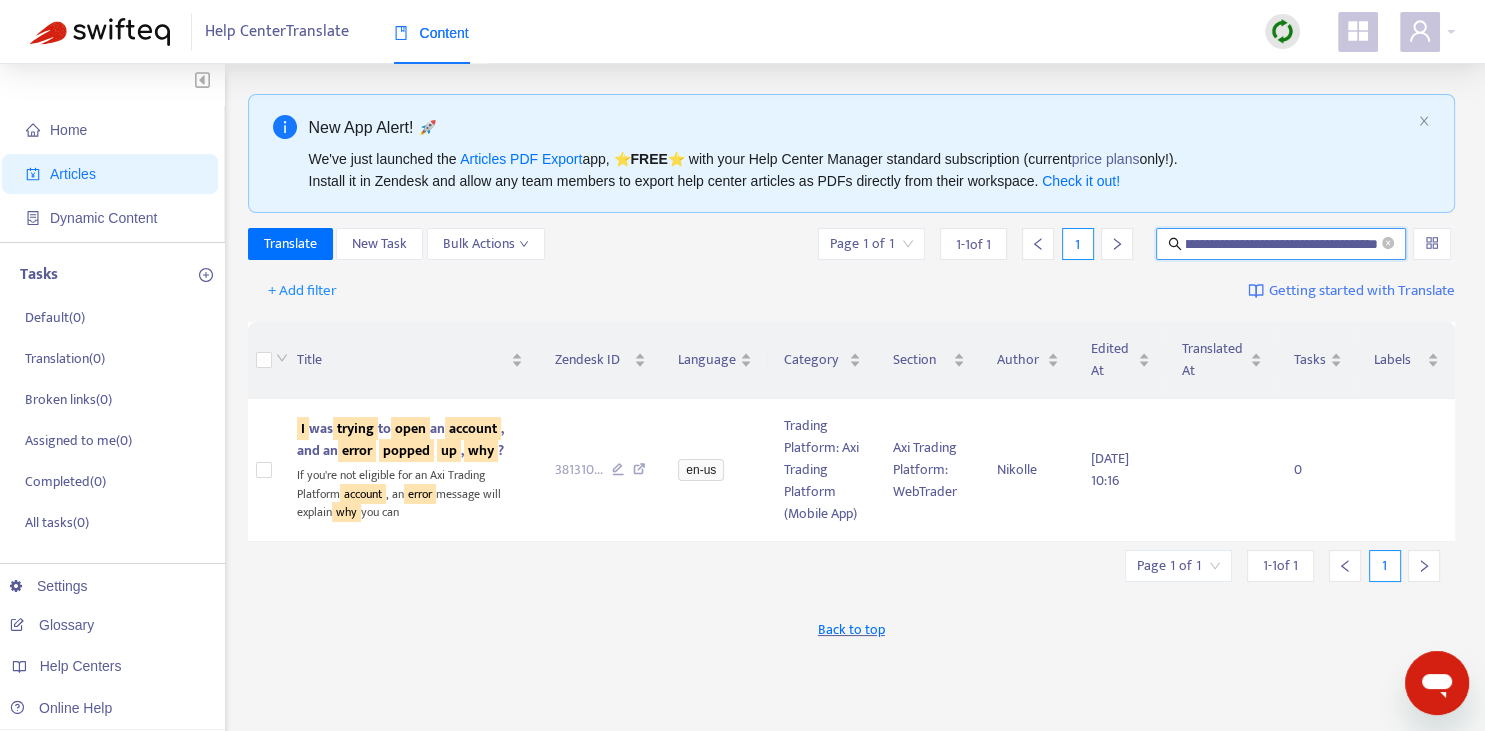 click on "**********" at bounding box center (1282, 244) 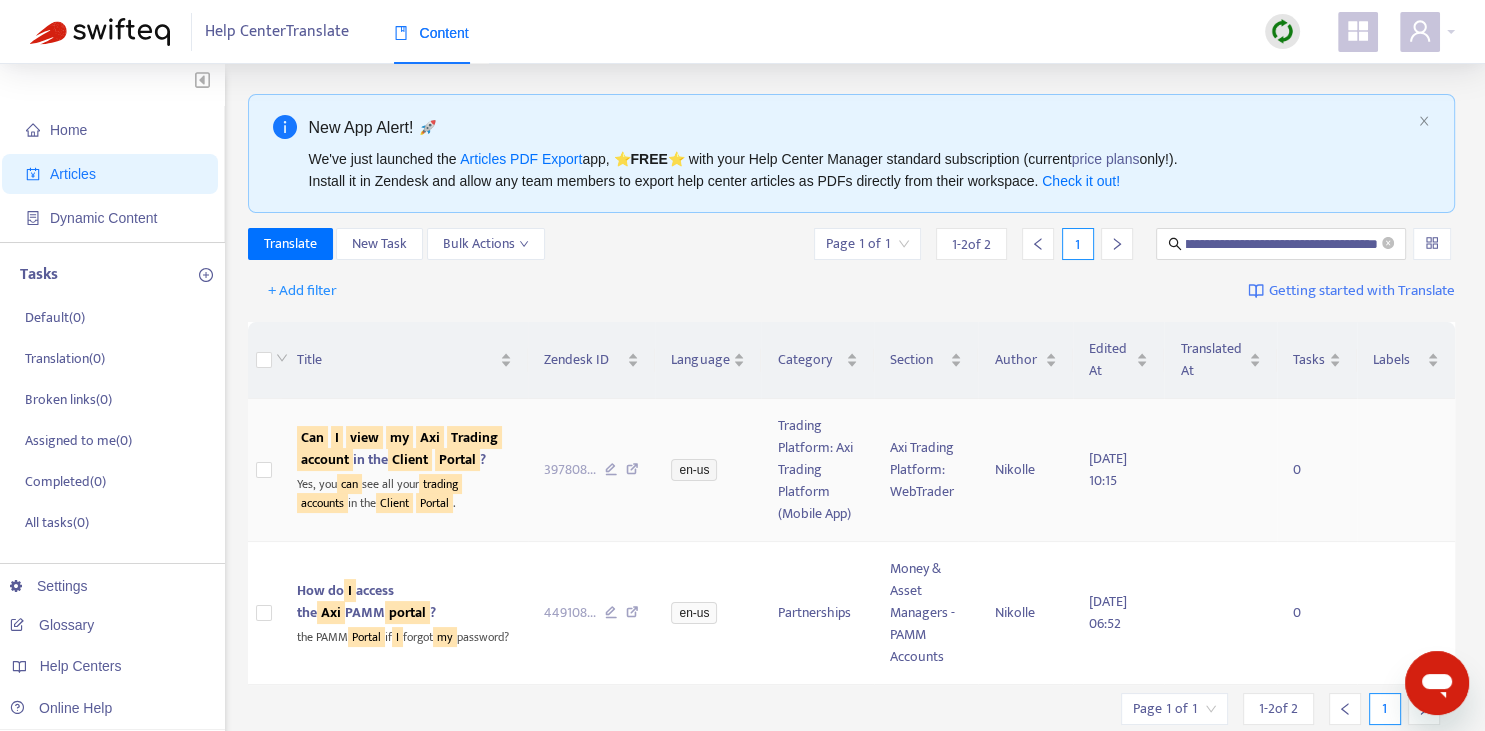 click on "Trading" at bounding box center (474, 437) 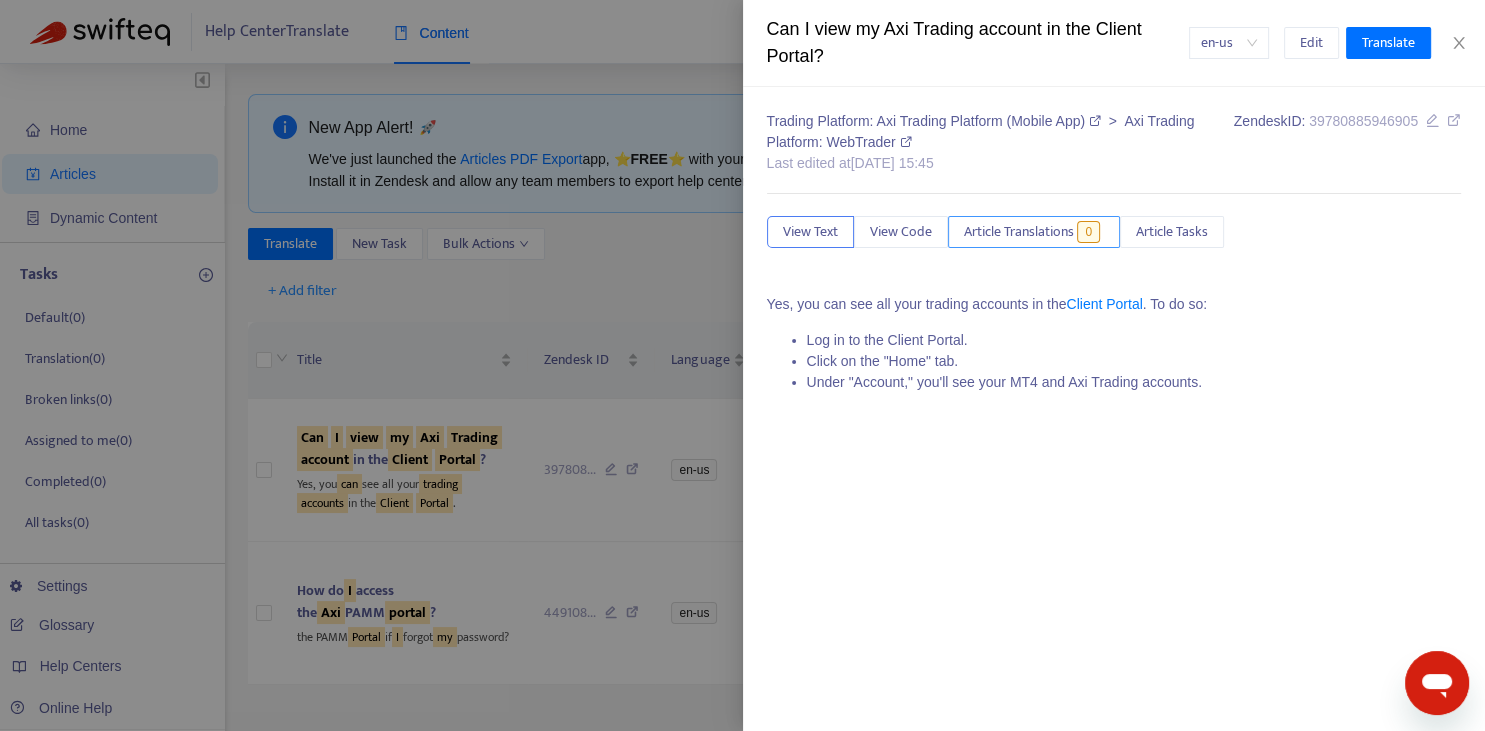 click on "Article Translations" at bounding box center [1019, 232] 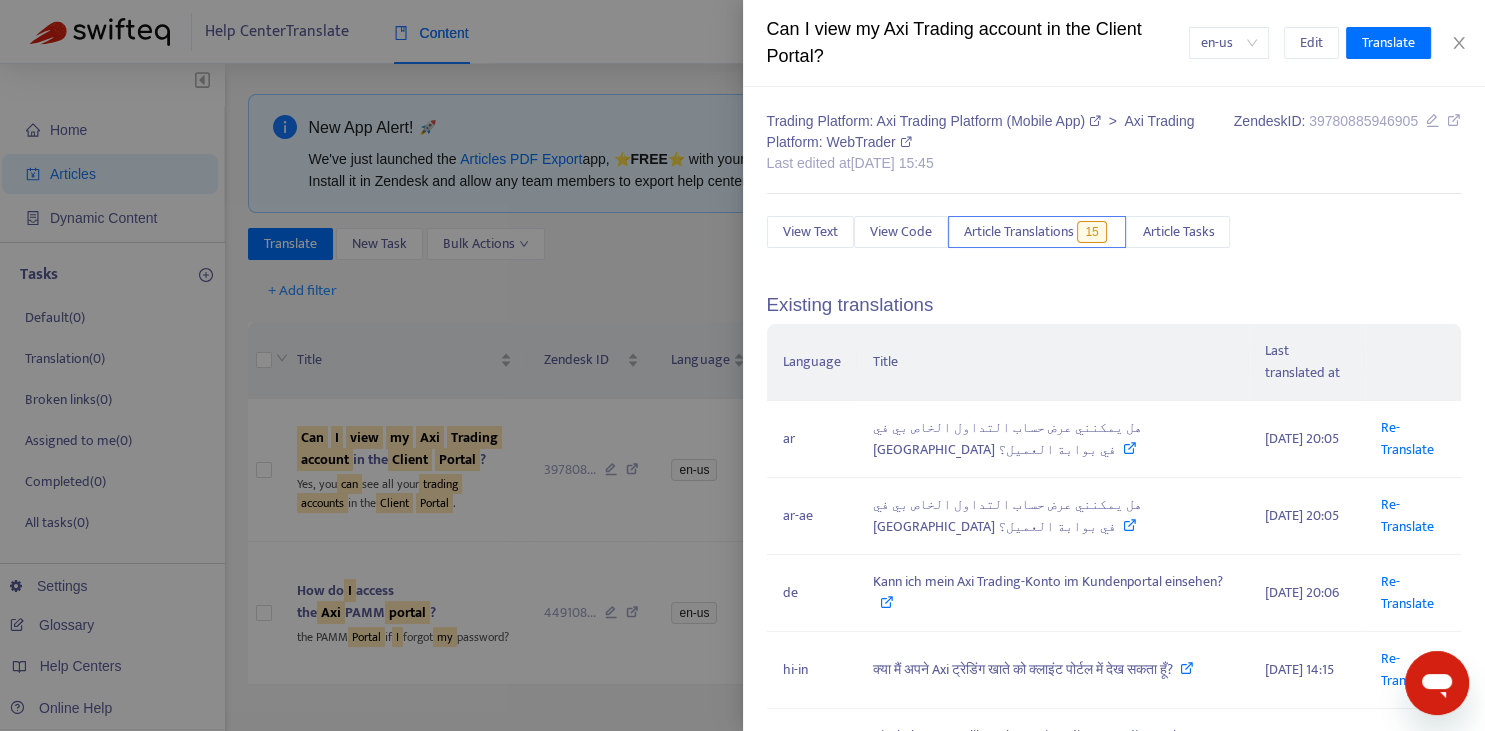 click at bounding box center (742, 365) 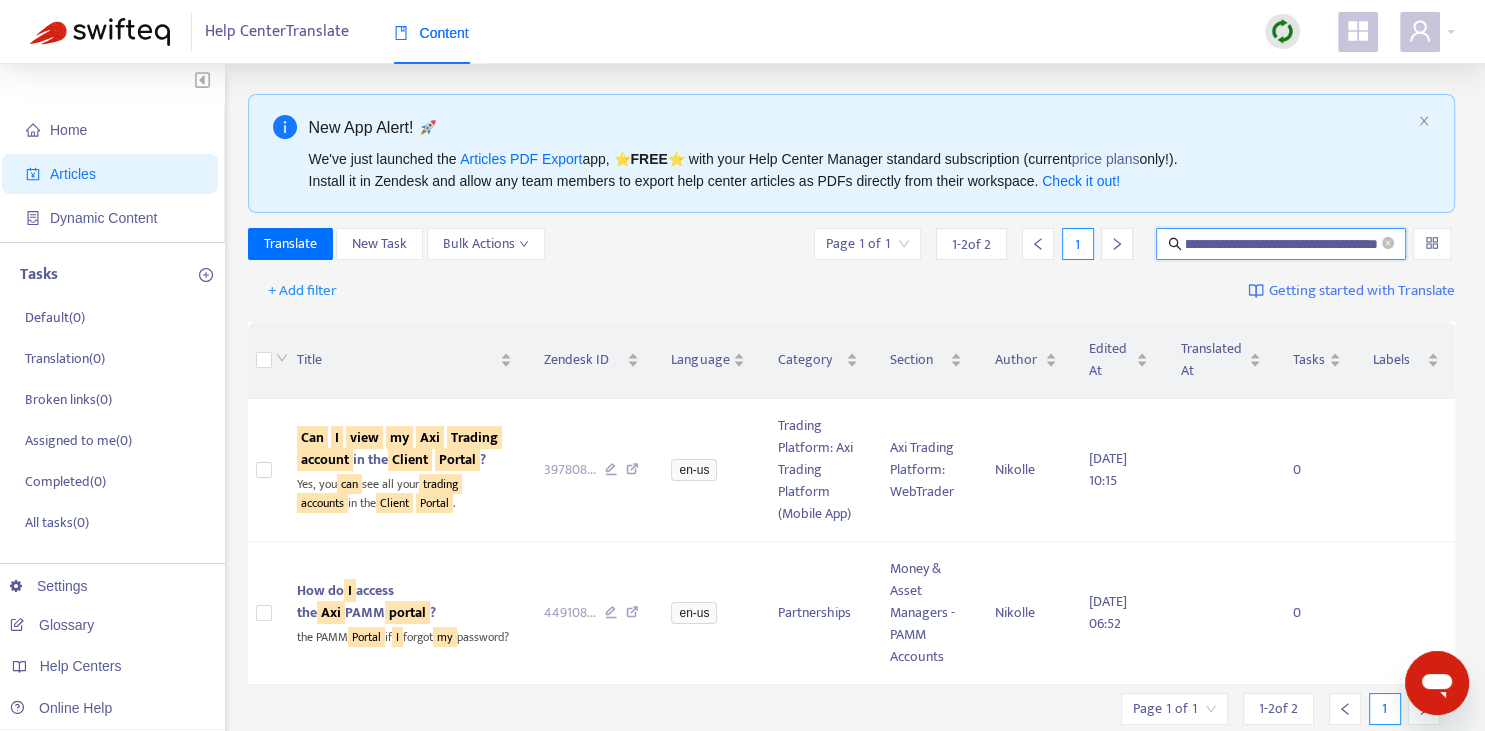 click on "**********" at bounding box center (1282, 244) 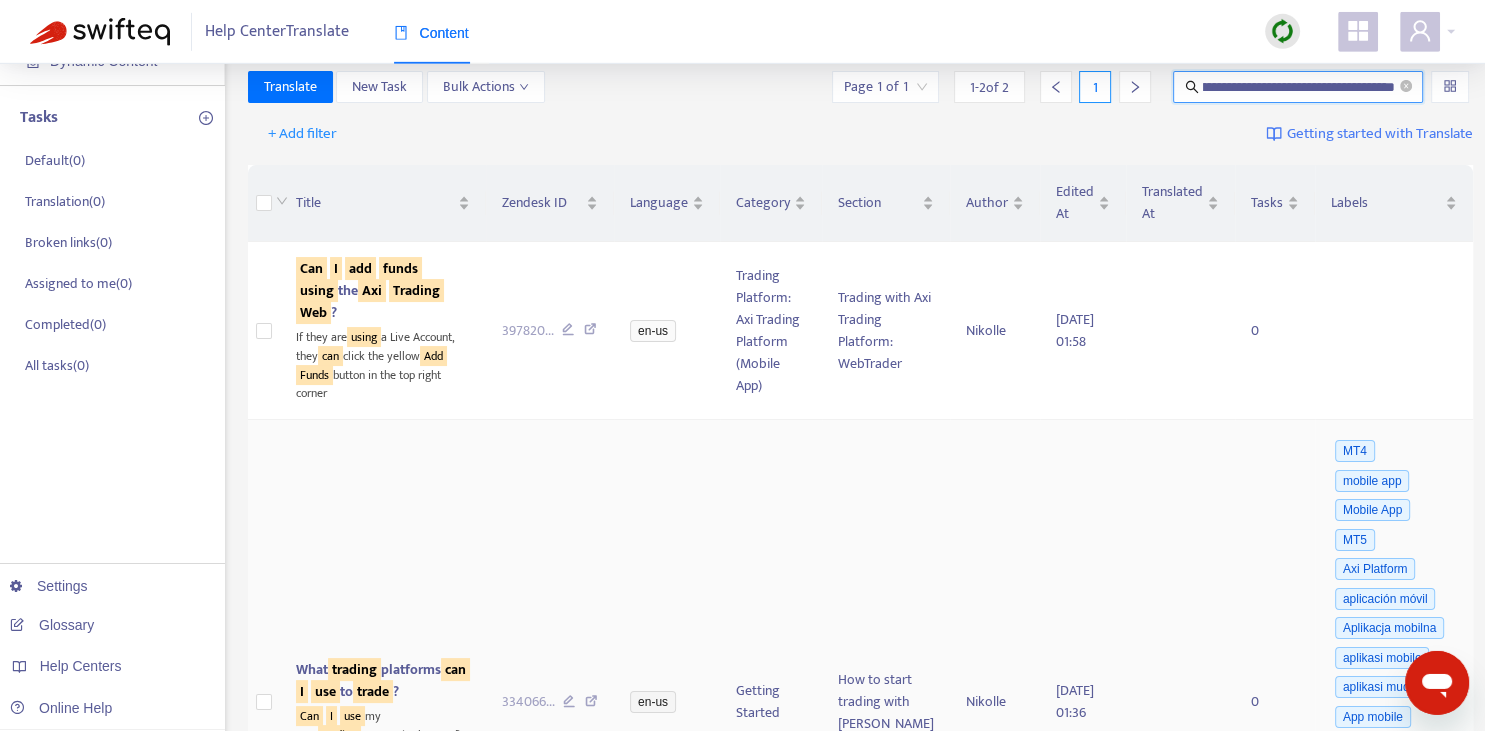 scroll, scrollTop: 140, scrollLeft: 0, axis: vertical 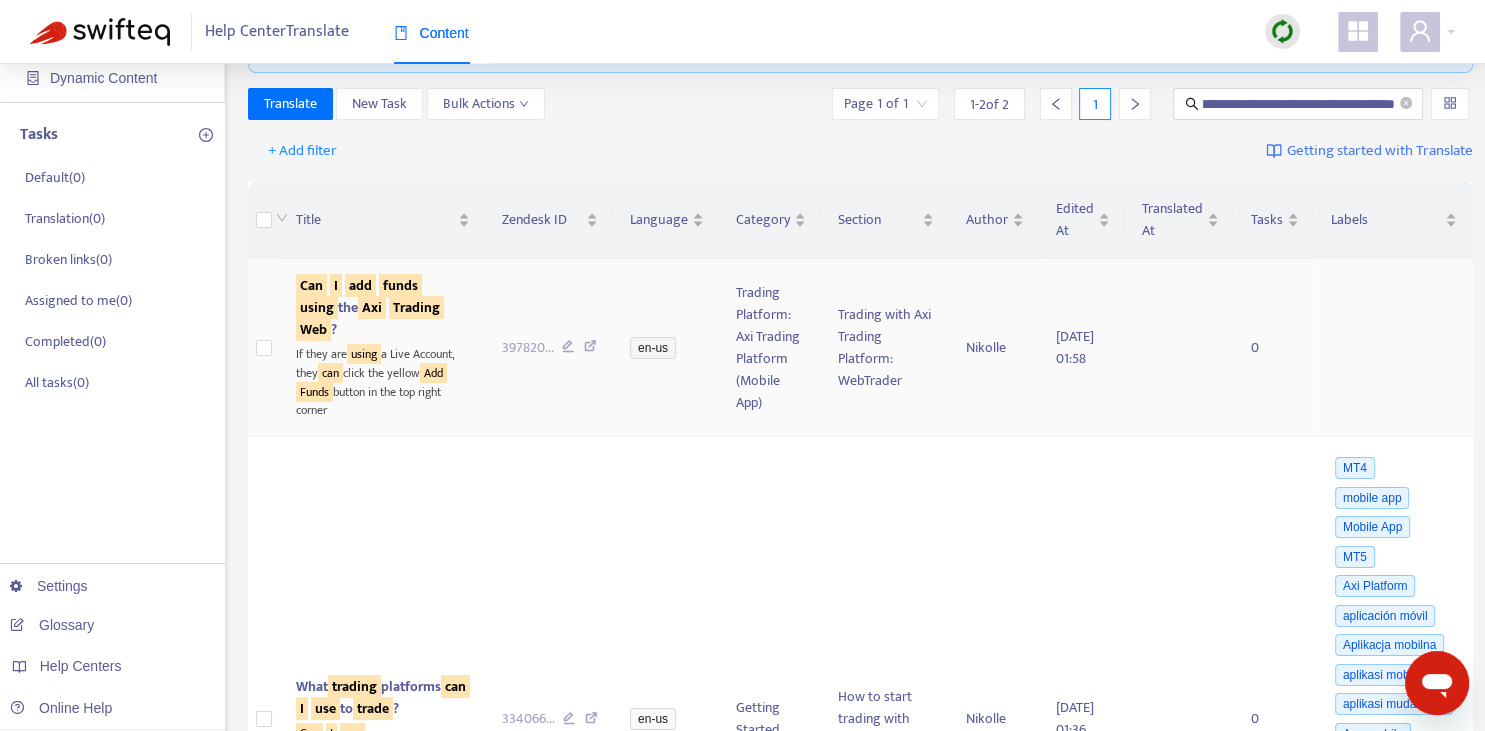 click on "using" at bounding box center (317, 307) 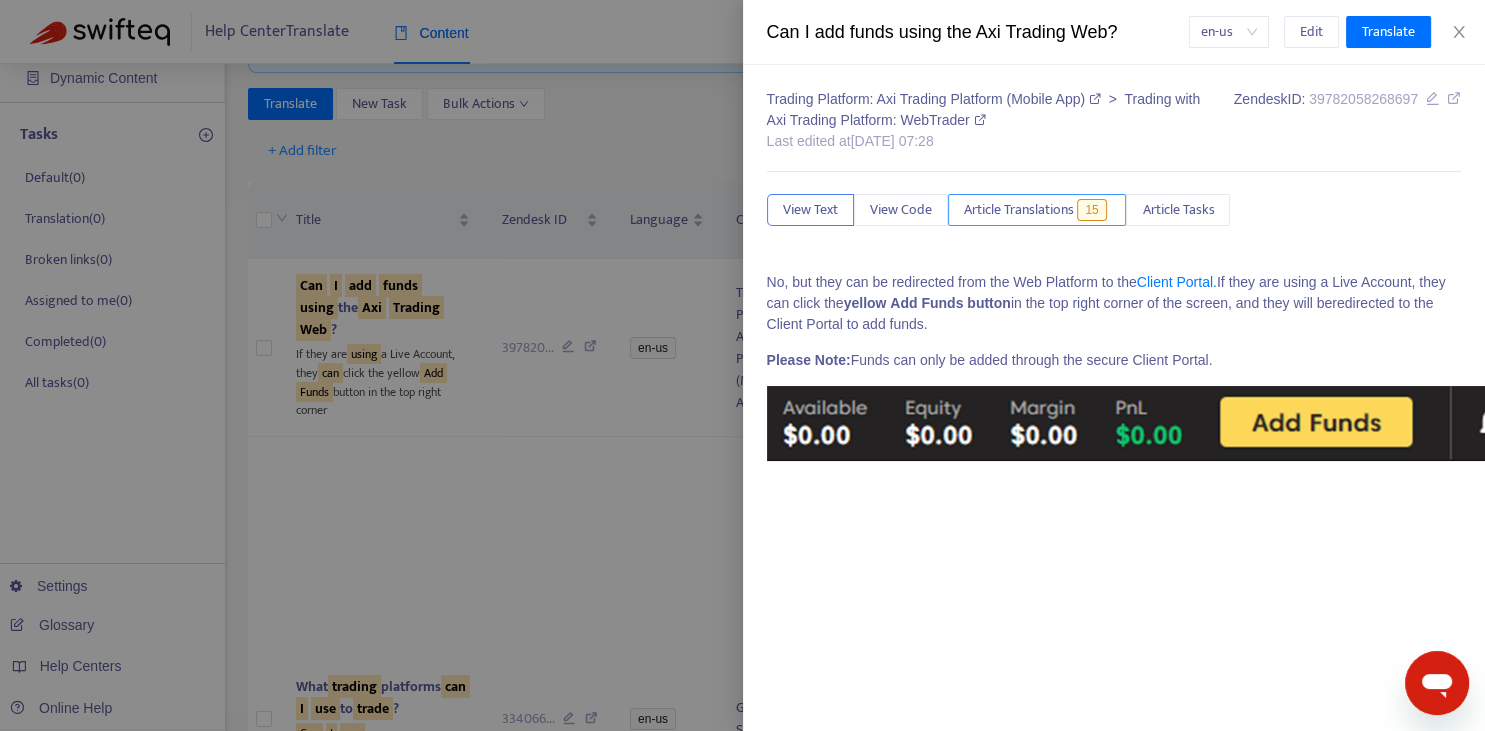 click on "Article Translations" at bounding box center (1019, 210) 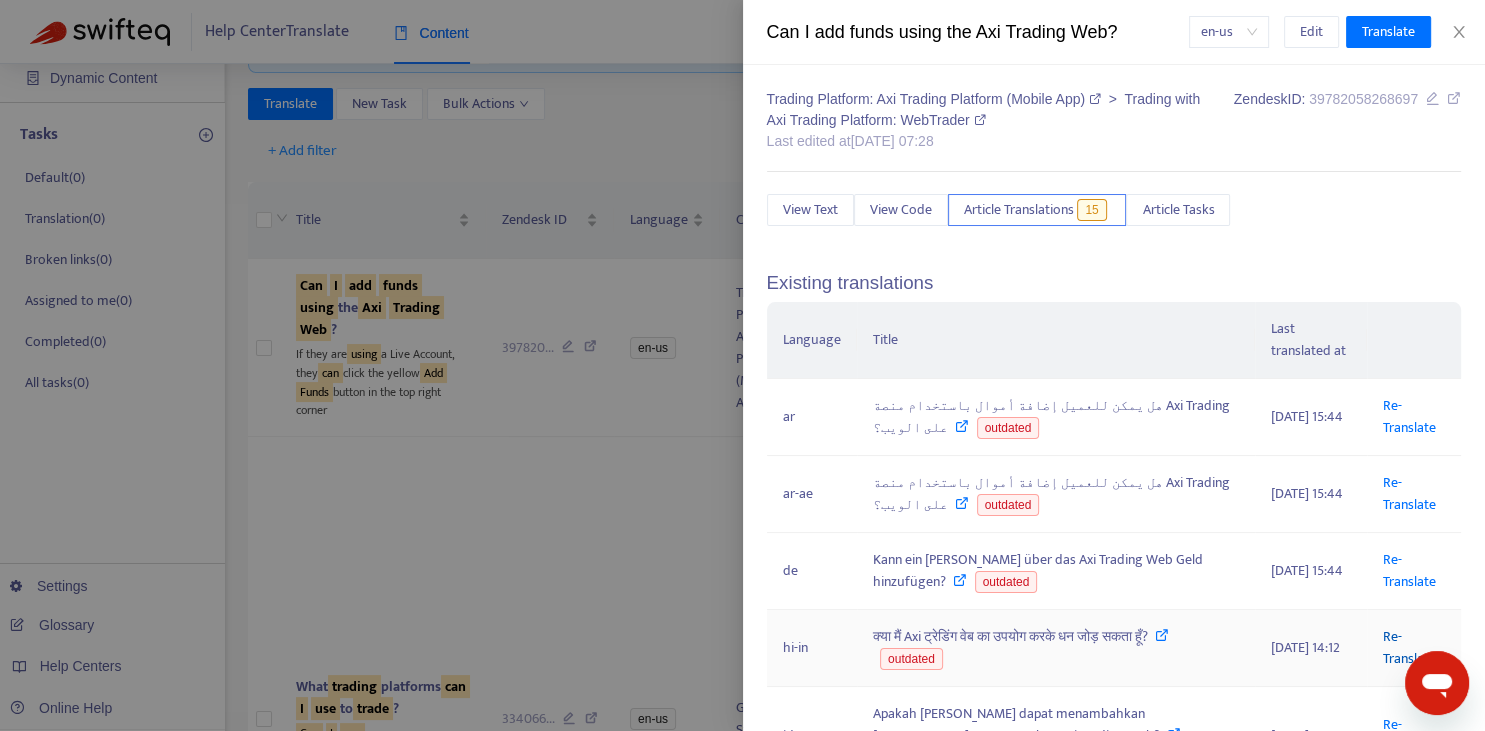 click on "Re-Translate" at bounding box center (1409, 647) 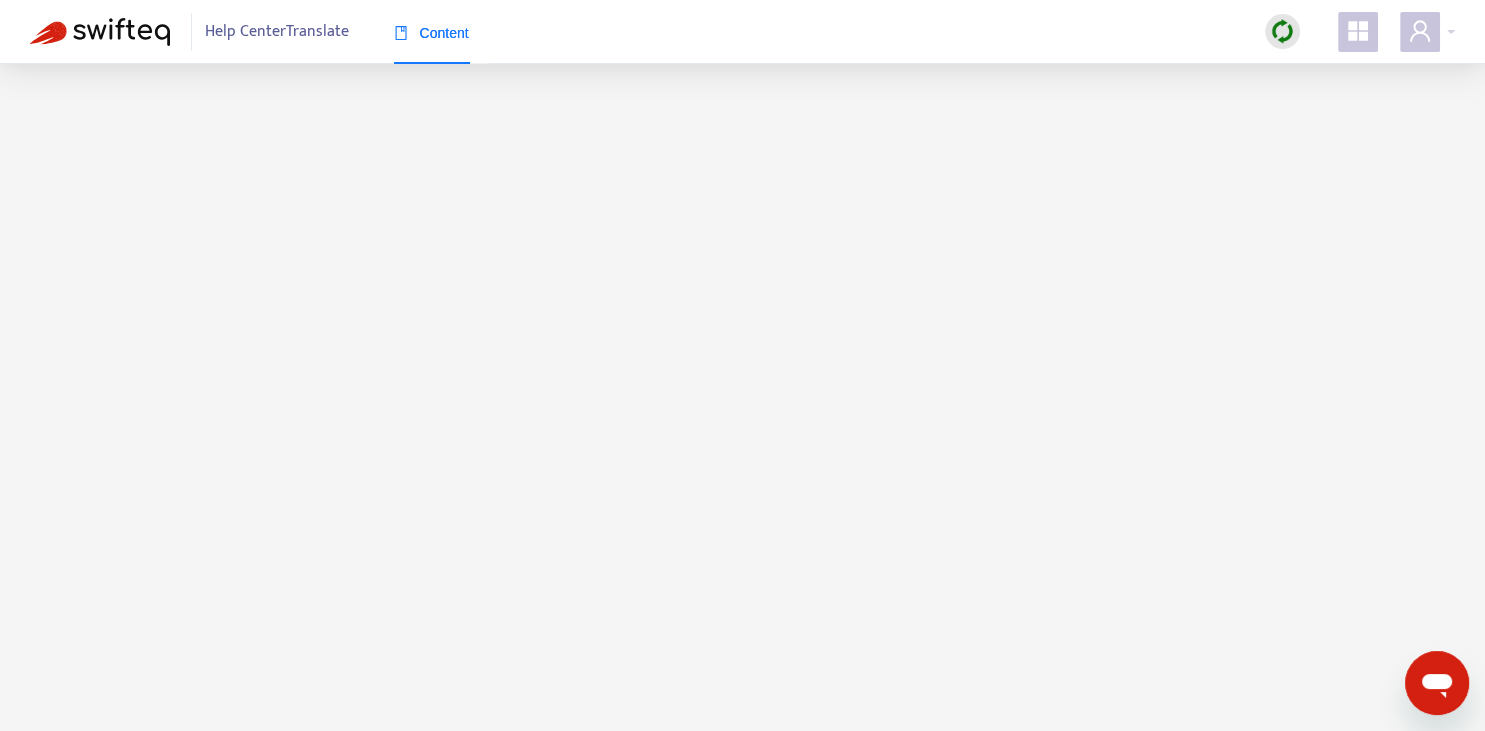scroll, scrollTop: 0, scrollLeft: 0, axis: both 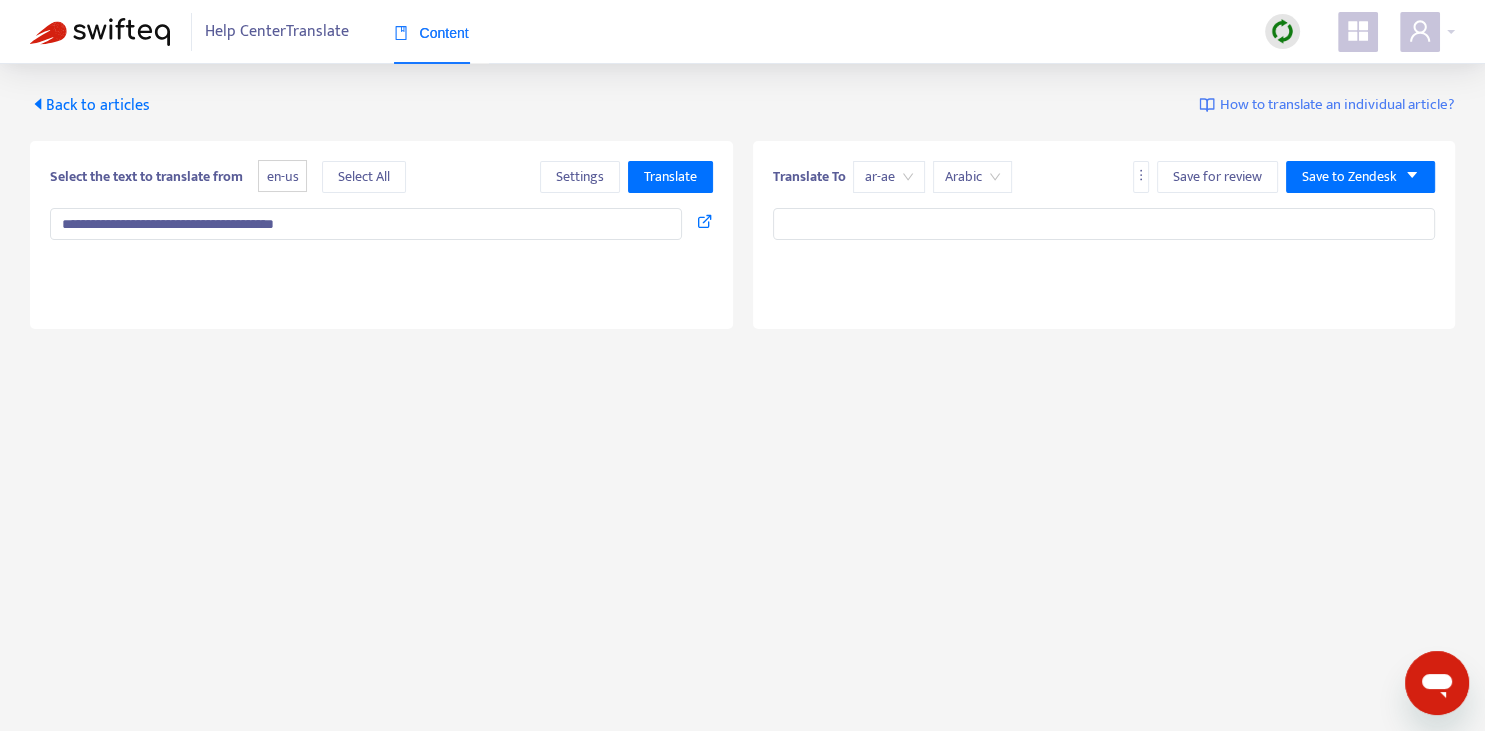 type on "**********" 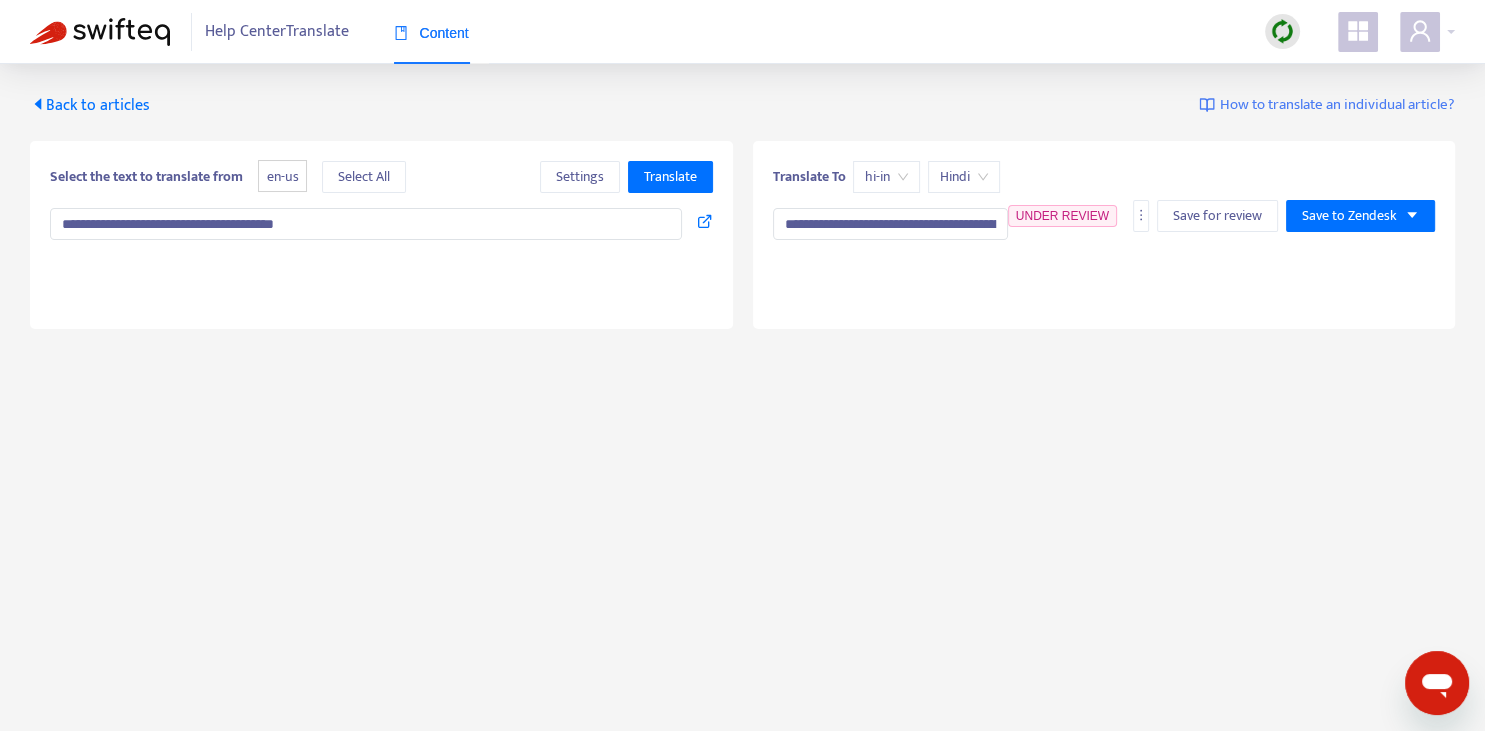 type on "**********" 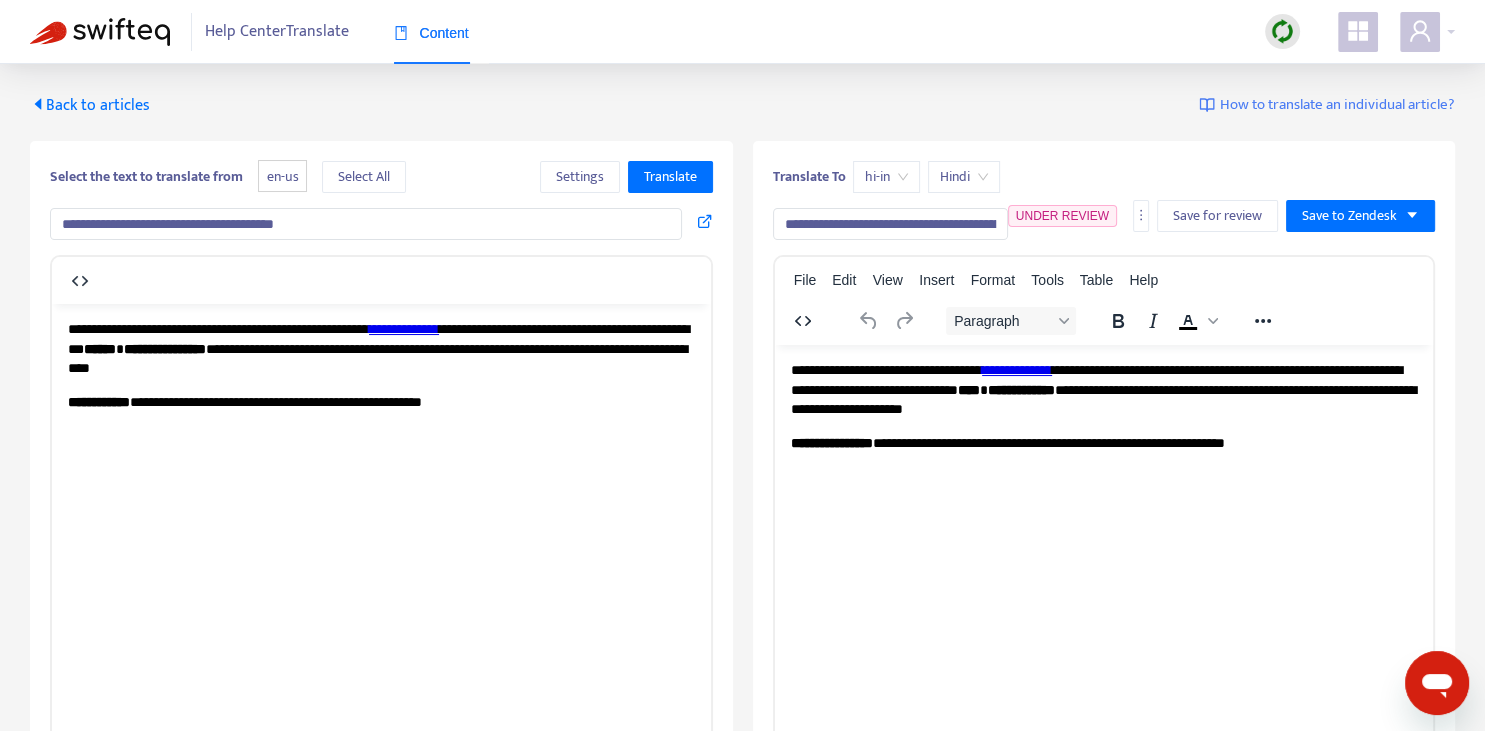scroll, scrollTop: 0, scrollLeft: 0, axis: both 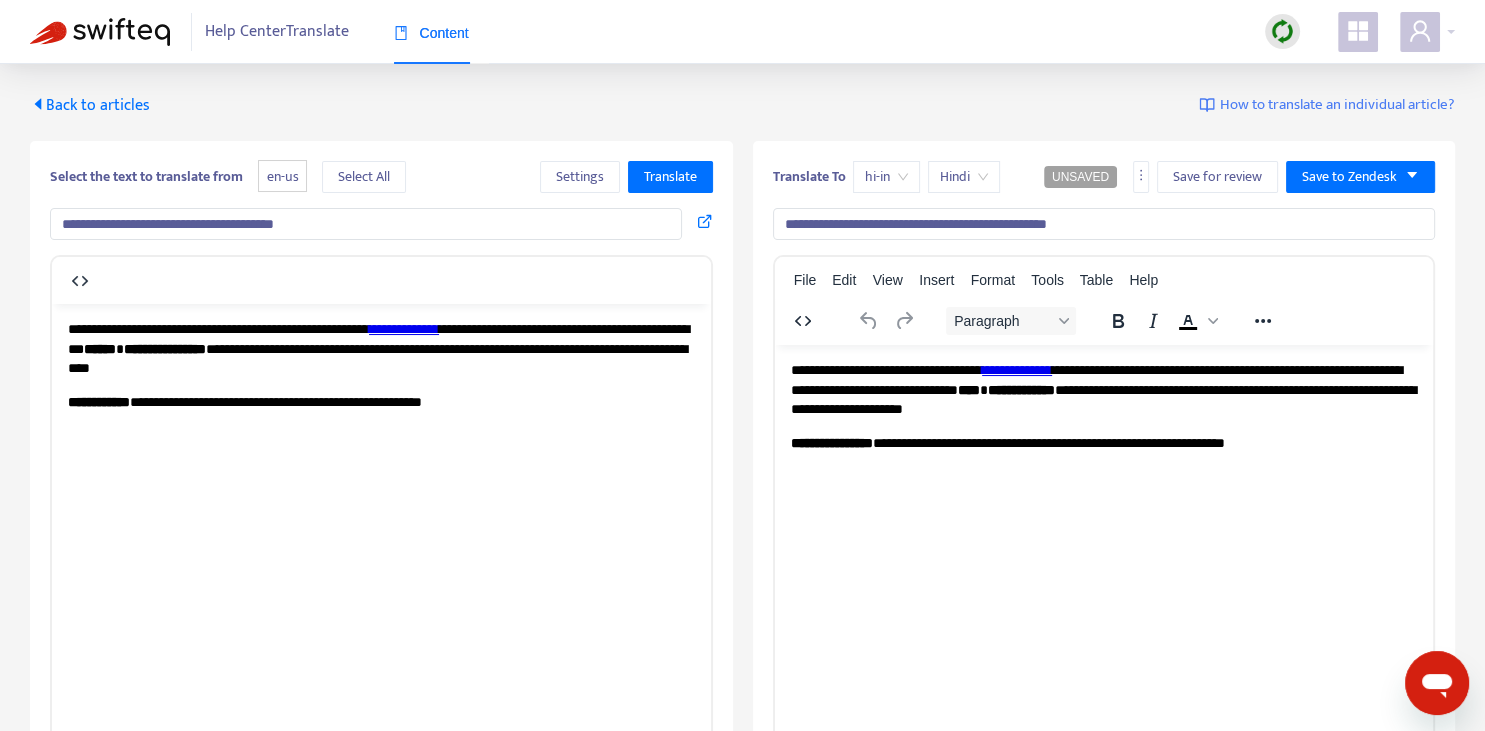 type on "**********" 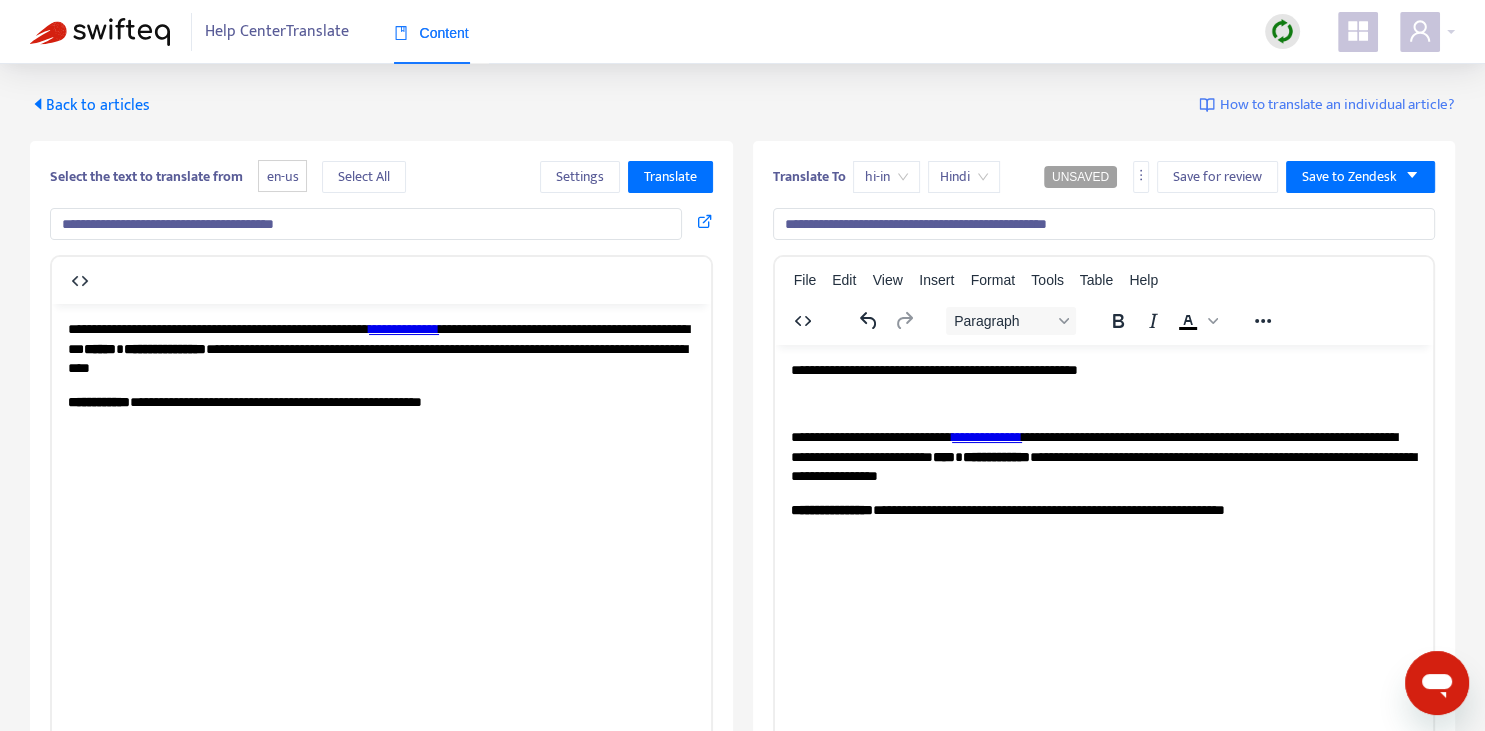 click on "**********" at bounding box center [1103, 456] 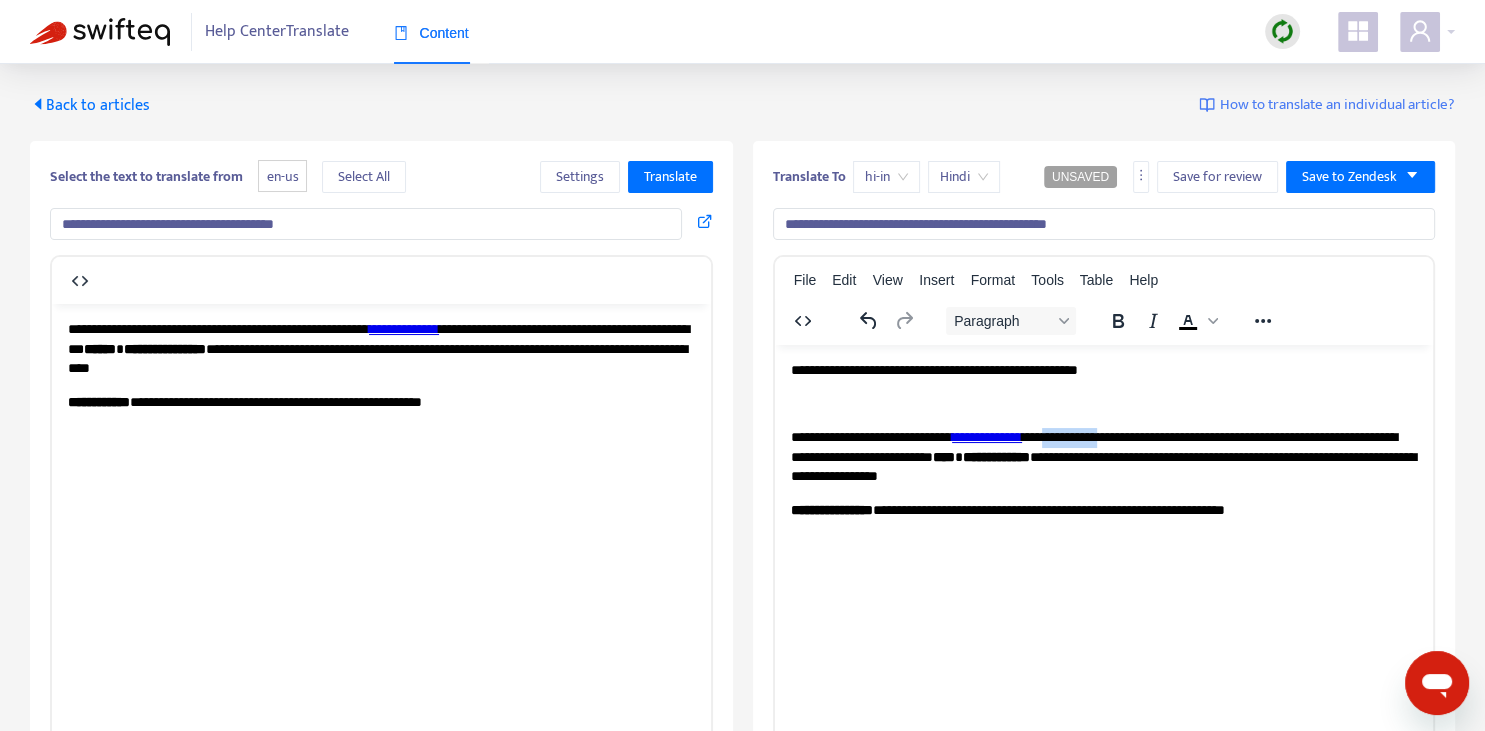 click on "**********" at bounding box center (1103, 456) 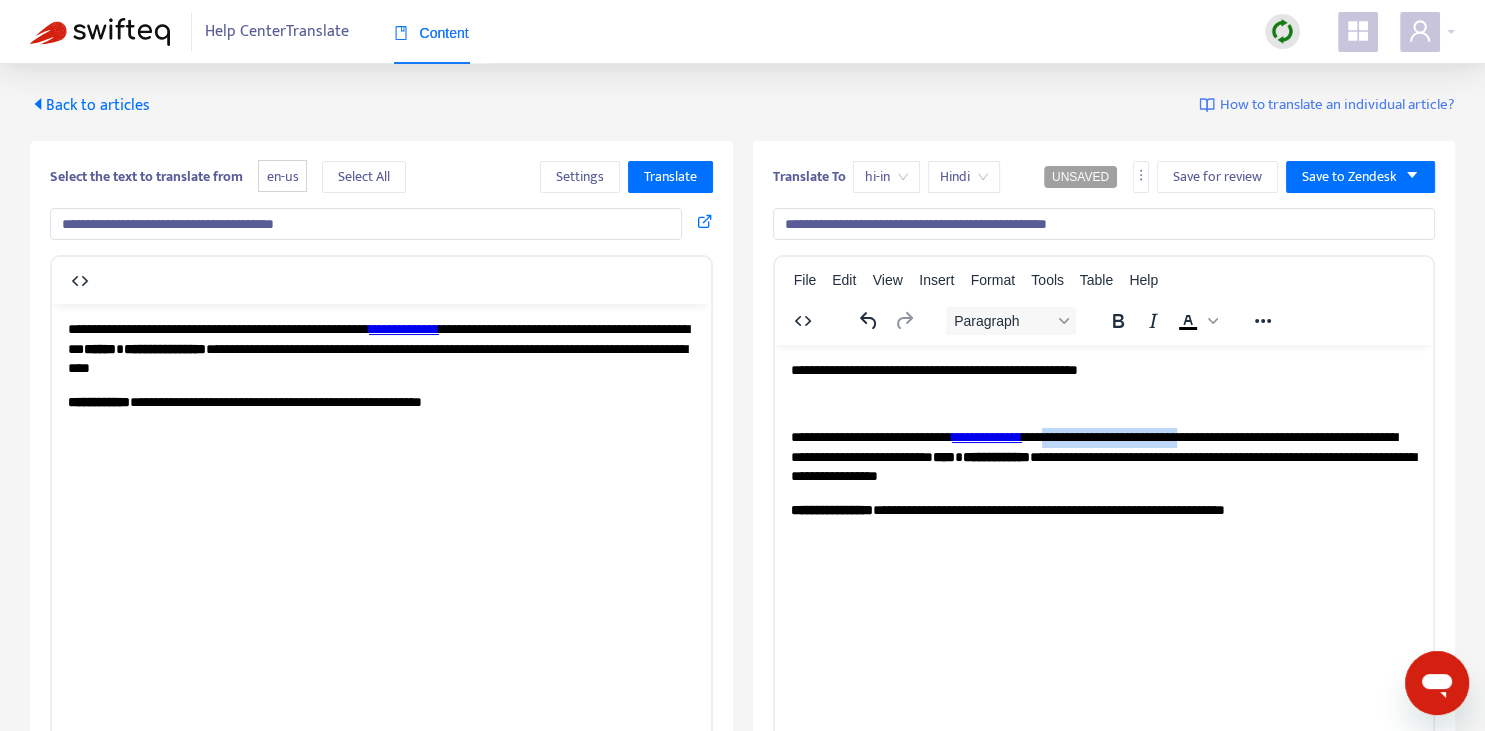 copy on "**********" 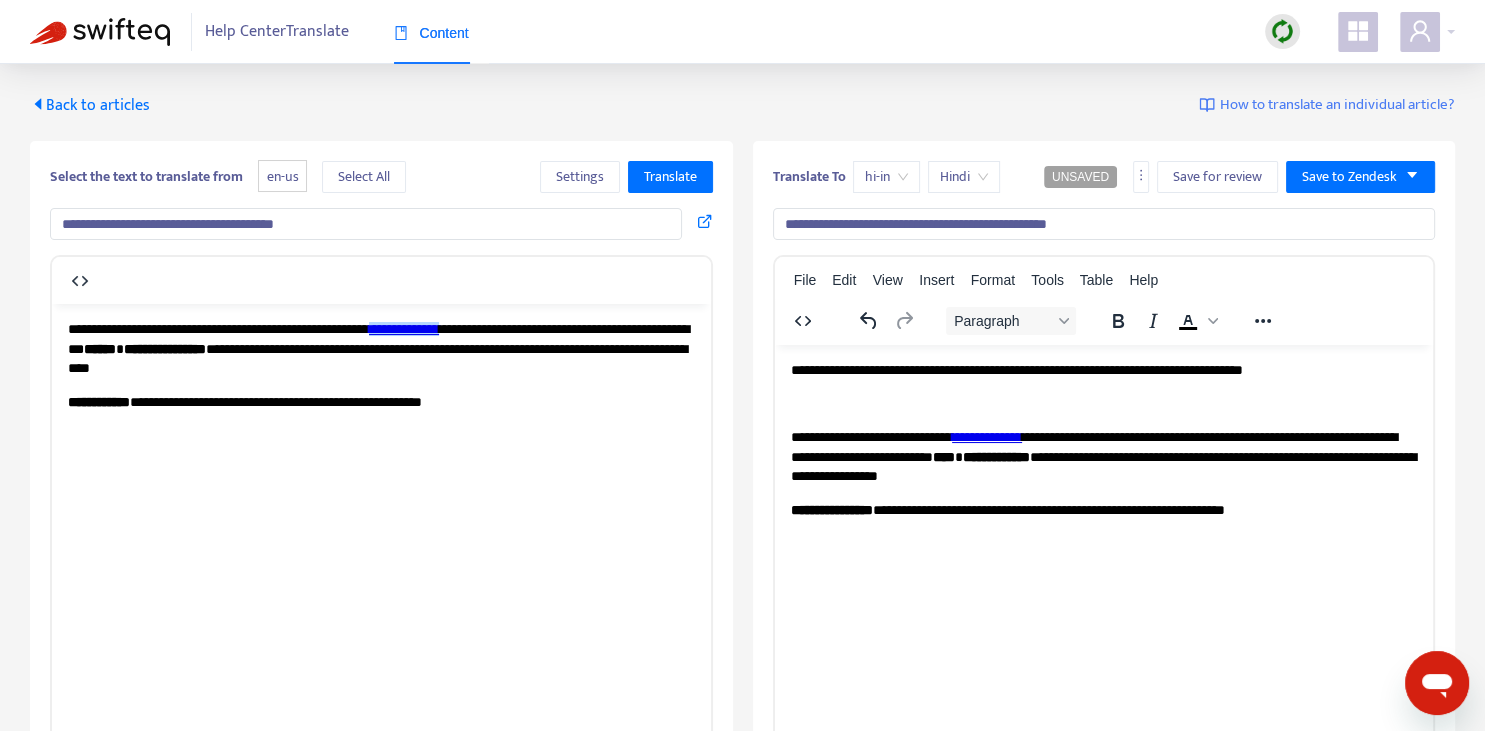 click on "**********" at bounding box center [404, 328] 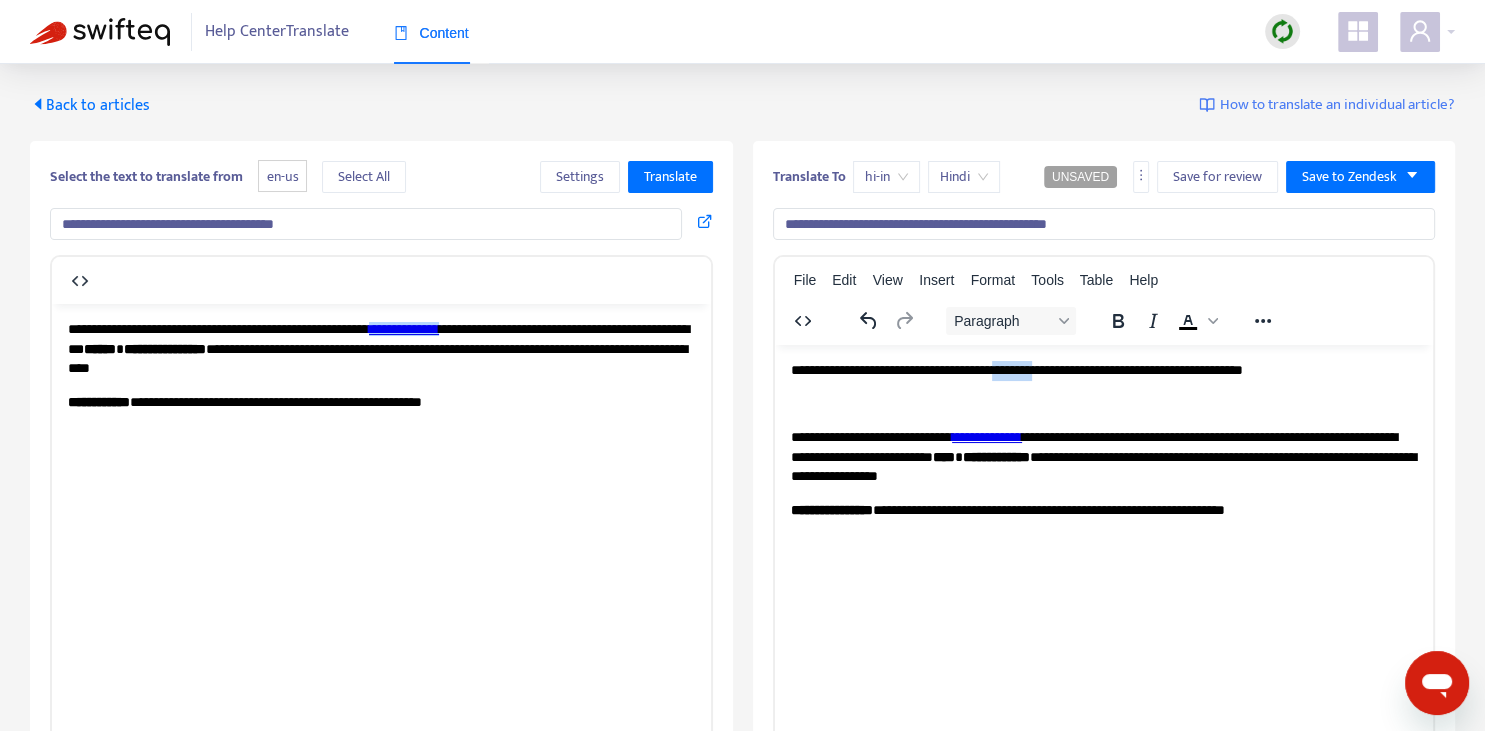 click on "**********" at bounding box center [1103, 370] 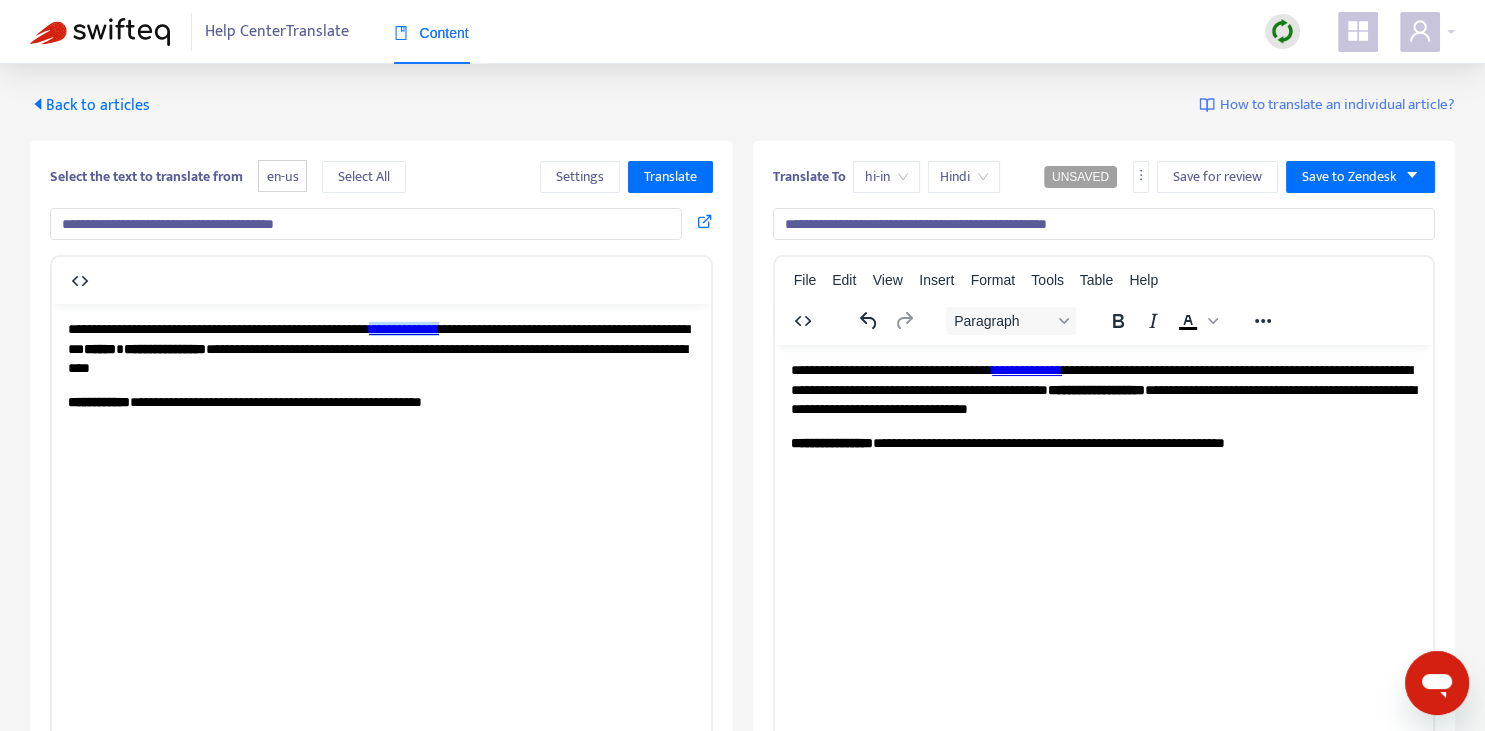 copy on "*" 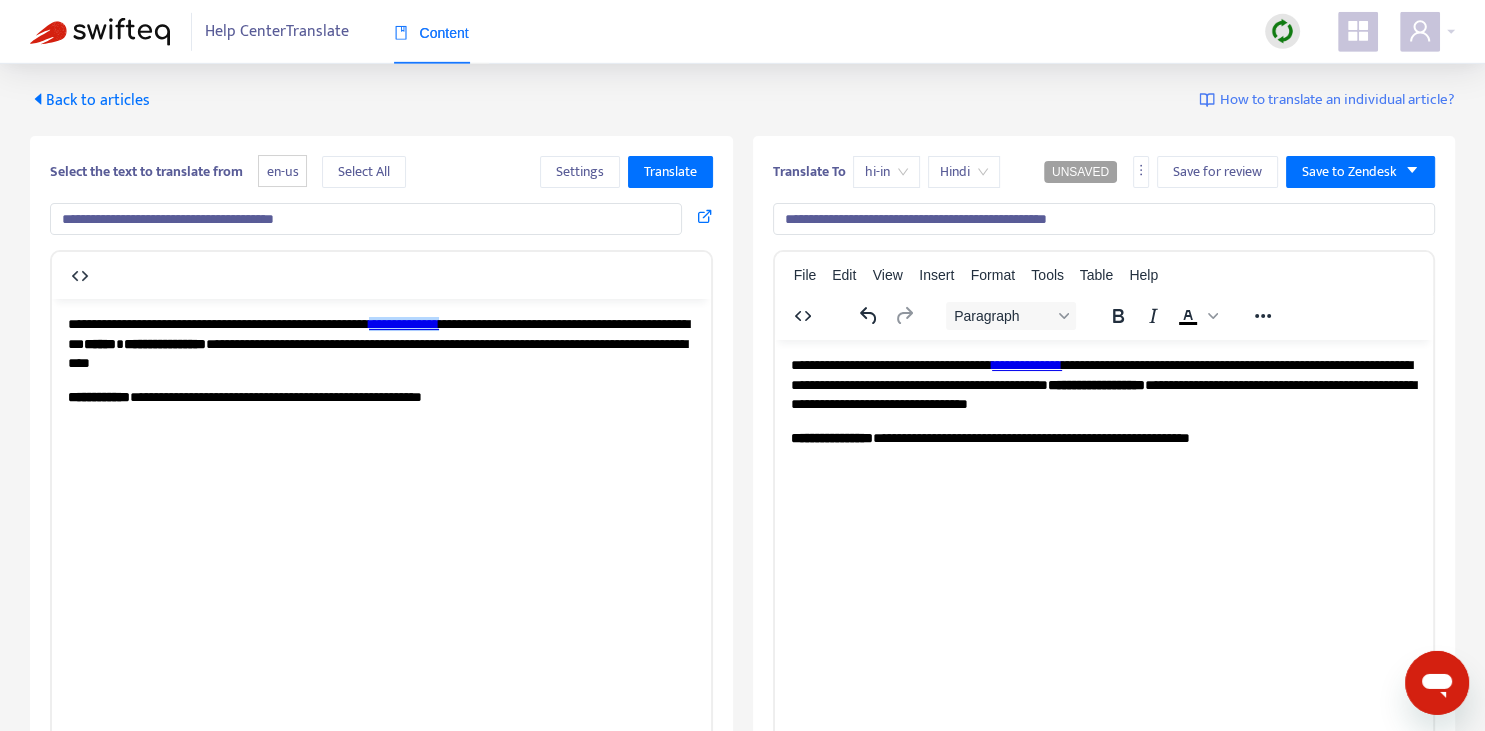 scroll, scrollTop: 0, scrollLeft: 0, axis: both 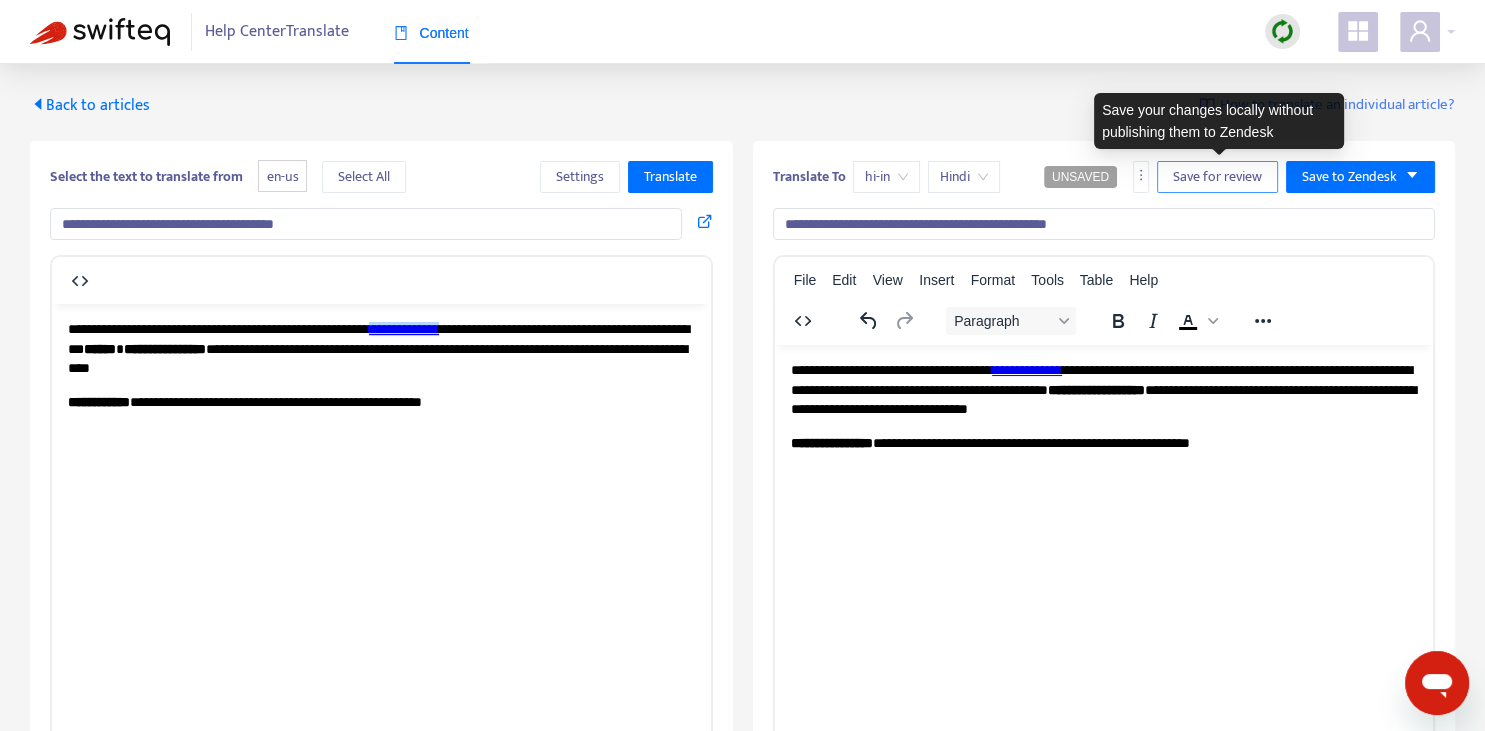 click on "Save for review" at bounding box center [1217, 177] 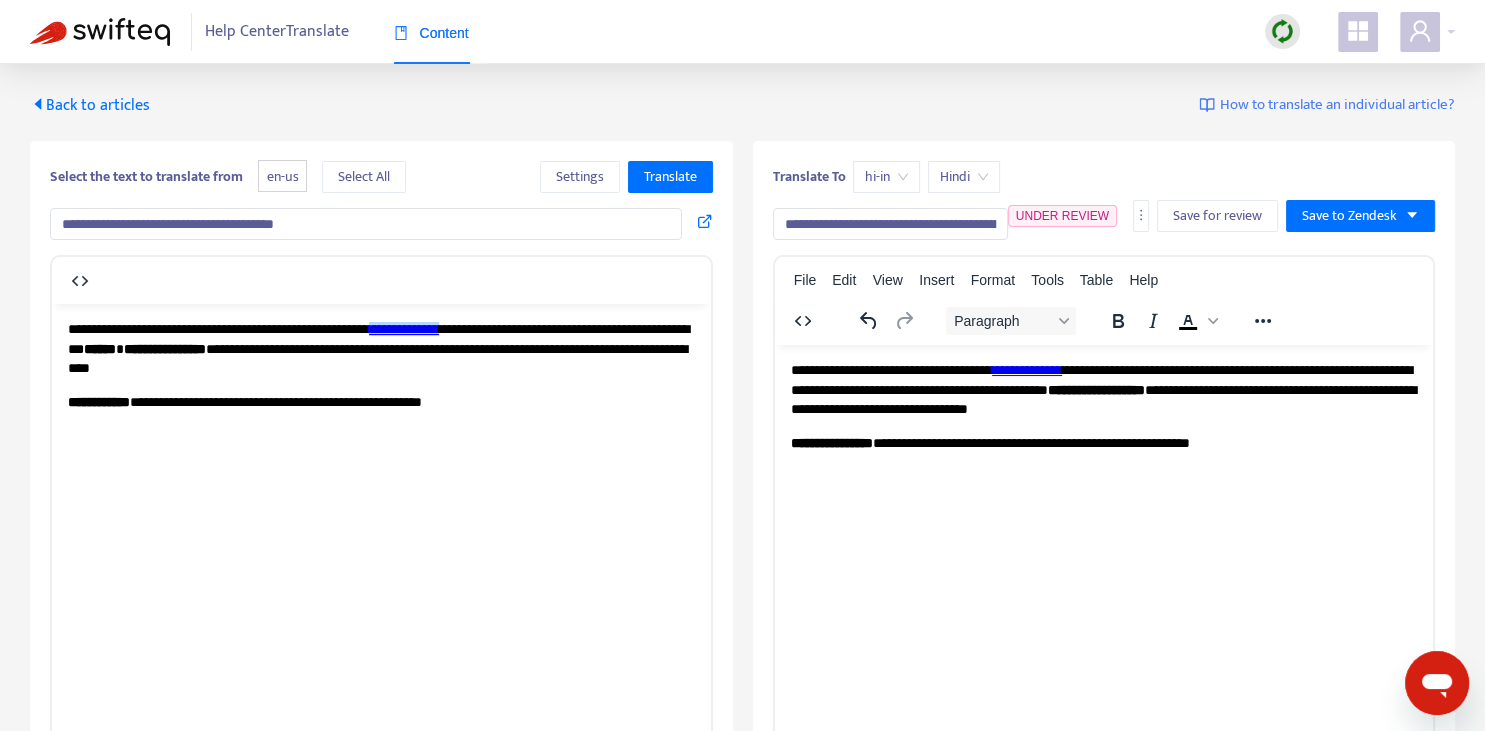 click on "Back to articles" at bounding box center (90, 105) 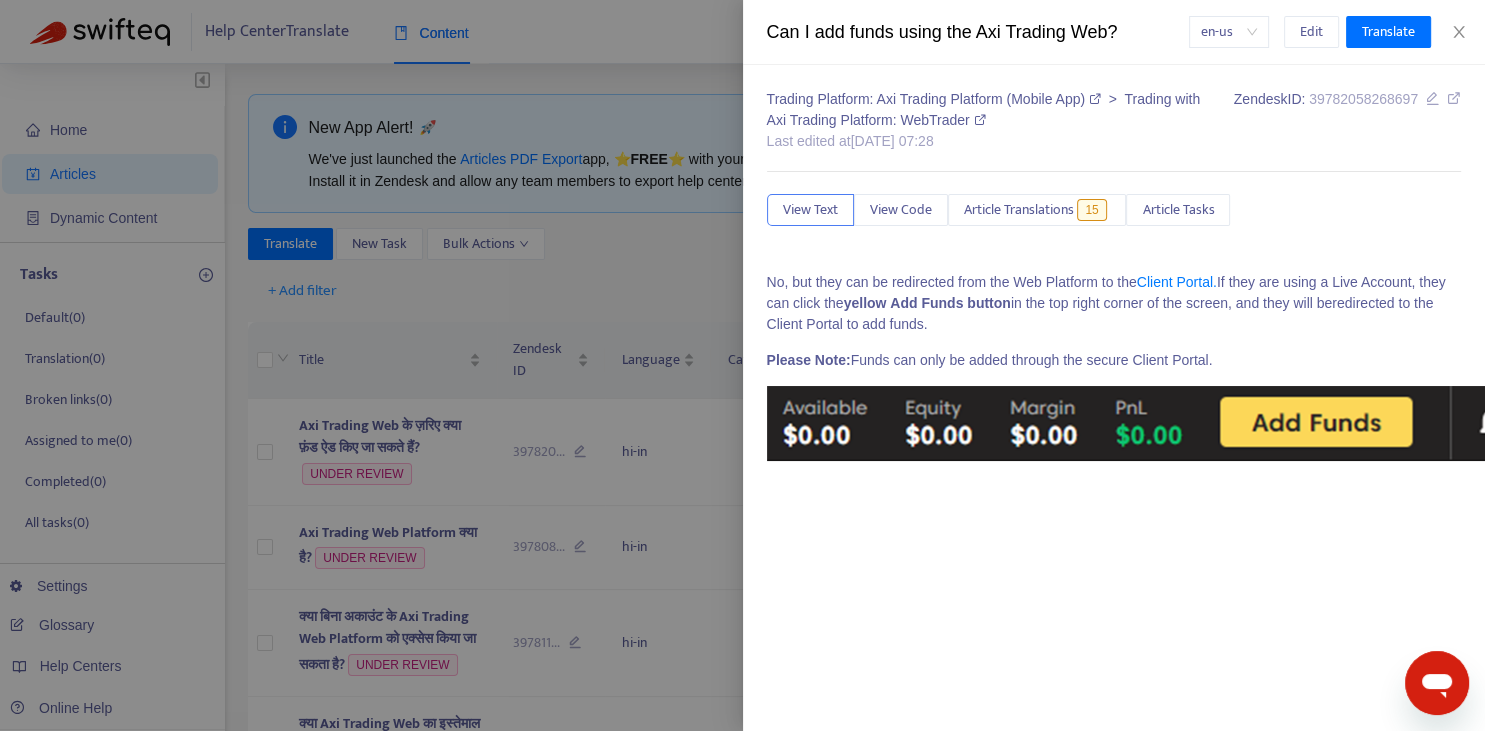 click at bounding box center (742, 365) 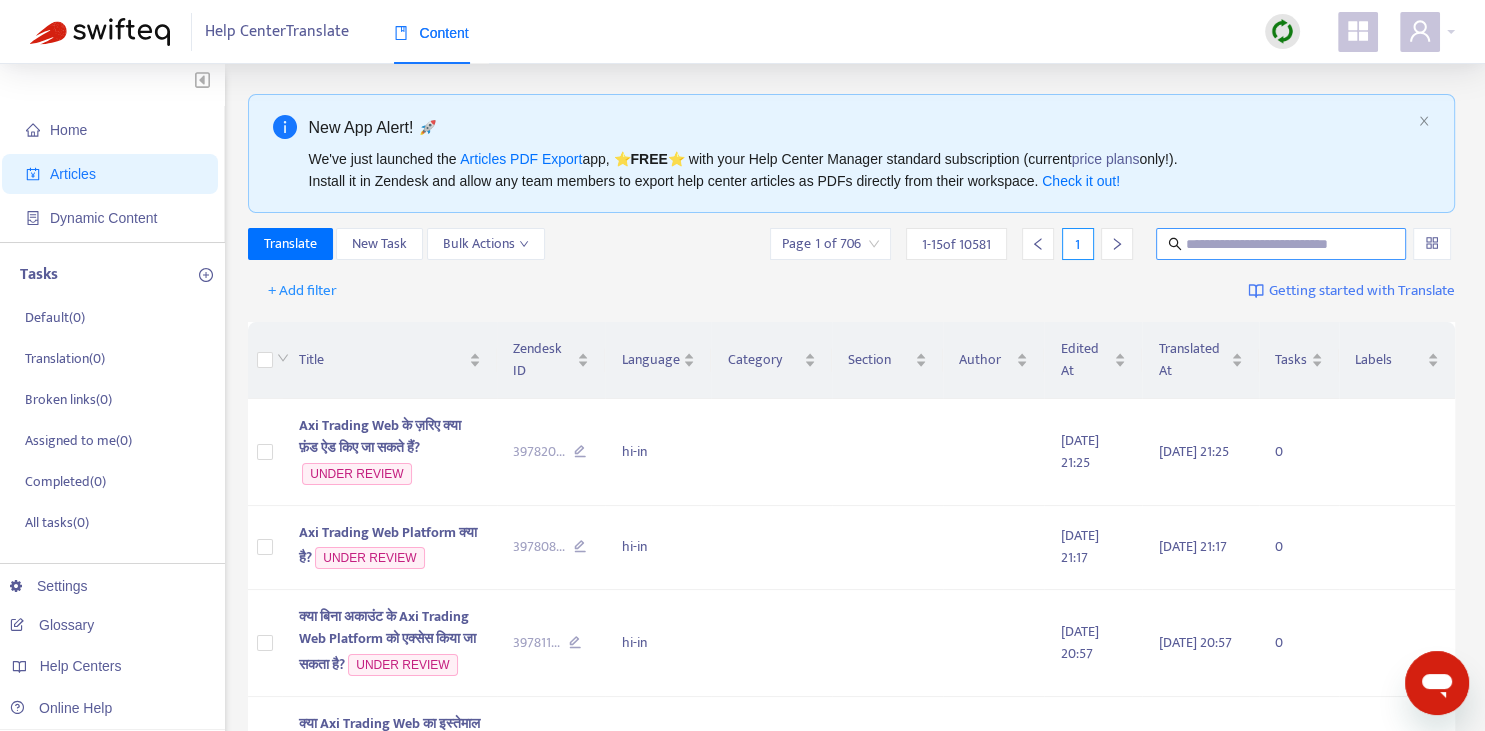 click at bounding box center [1282, 244] 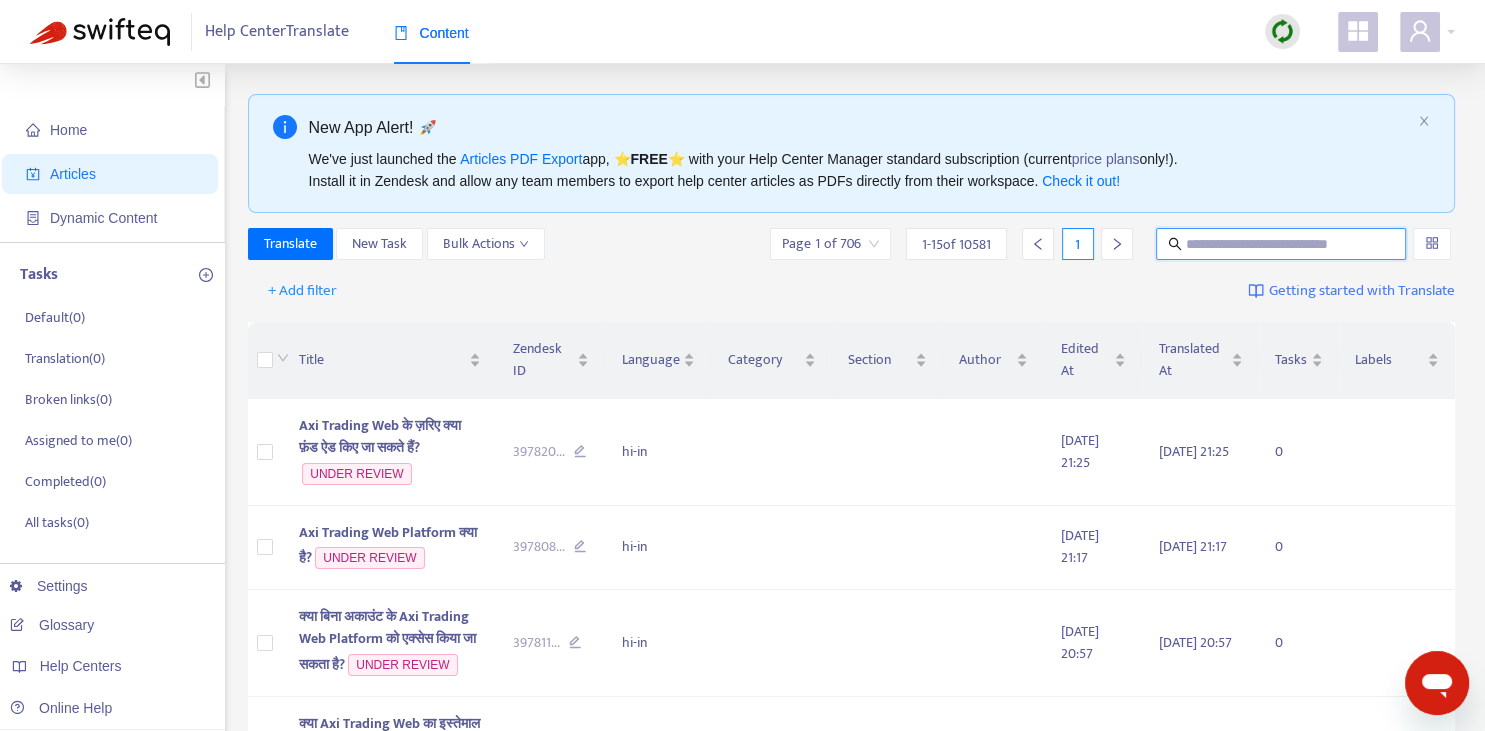 paste on "**********" 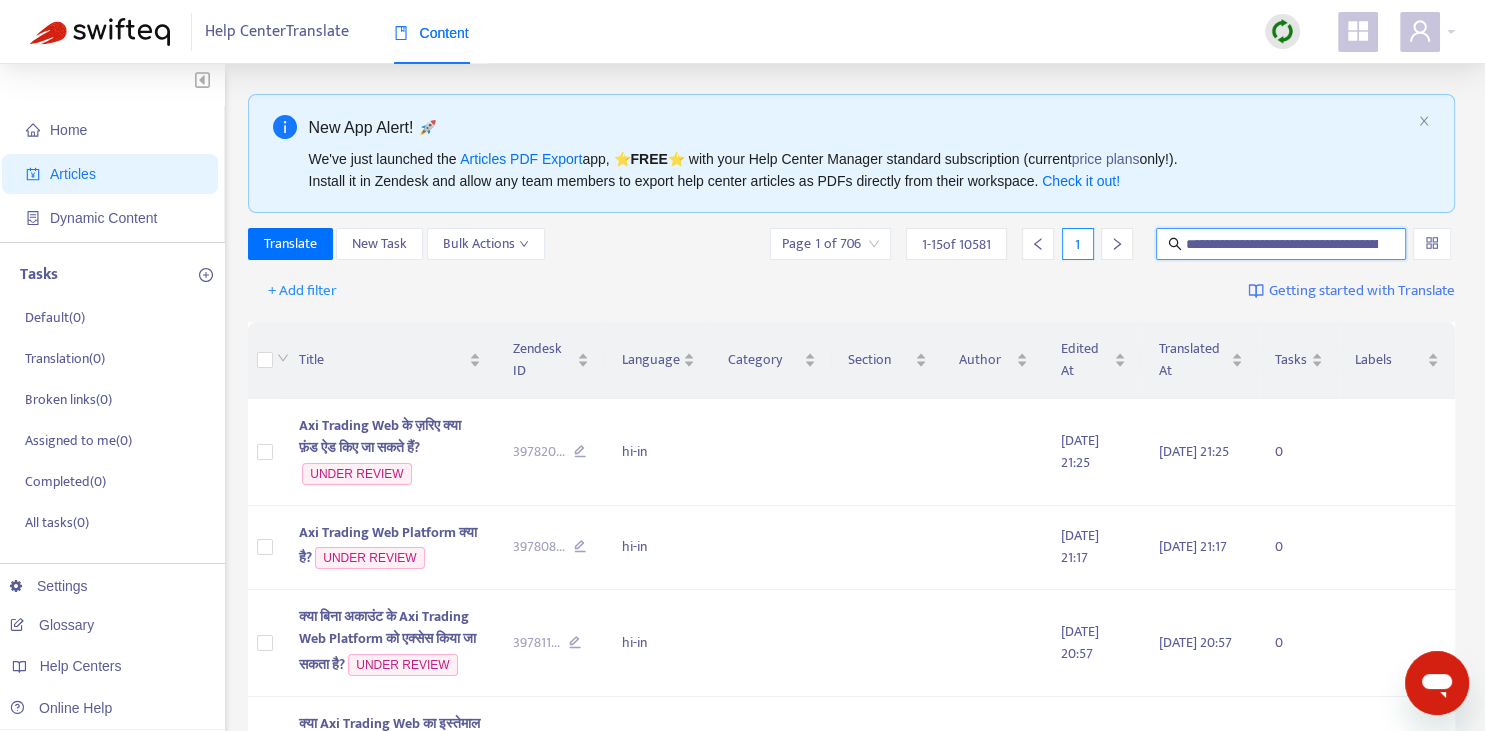 scroll, scrollTop: 0, scrollLeft: 190, axis: horizontal 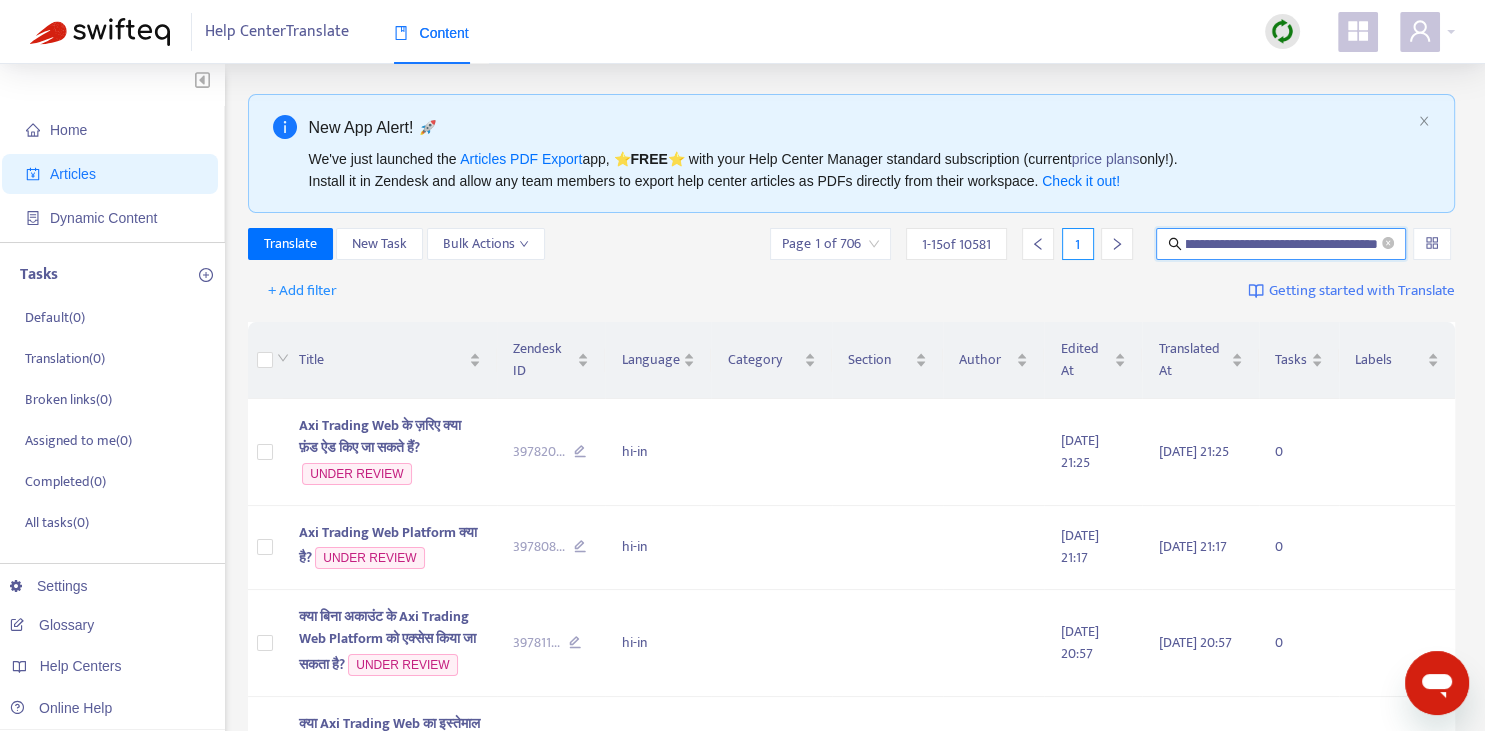 type on "**********" 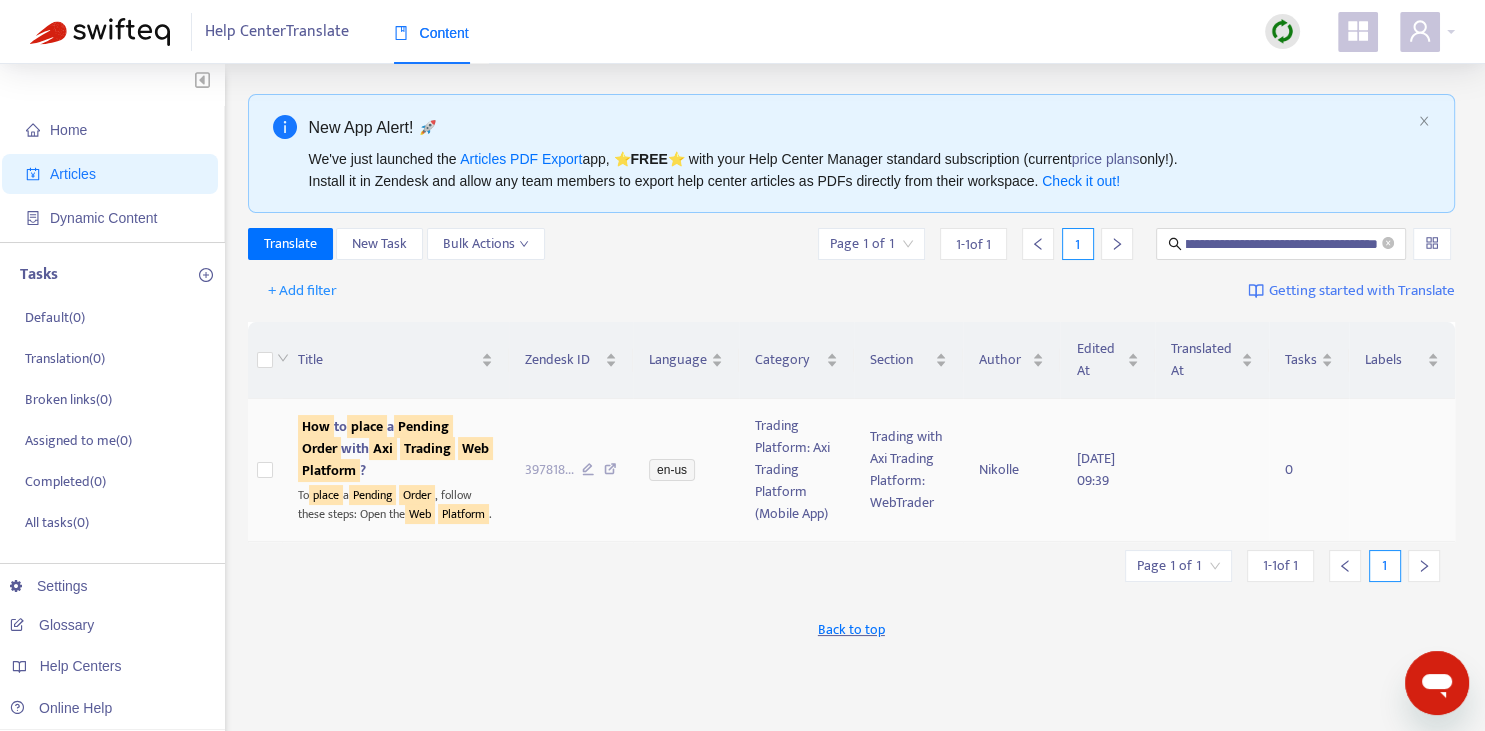 click on "Order" at bounding box center [319, 448] 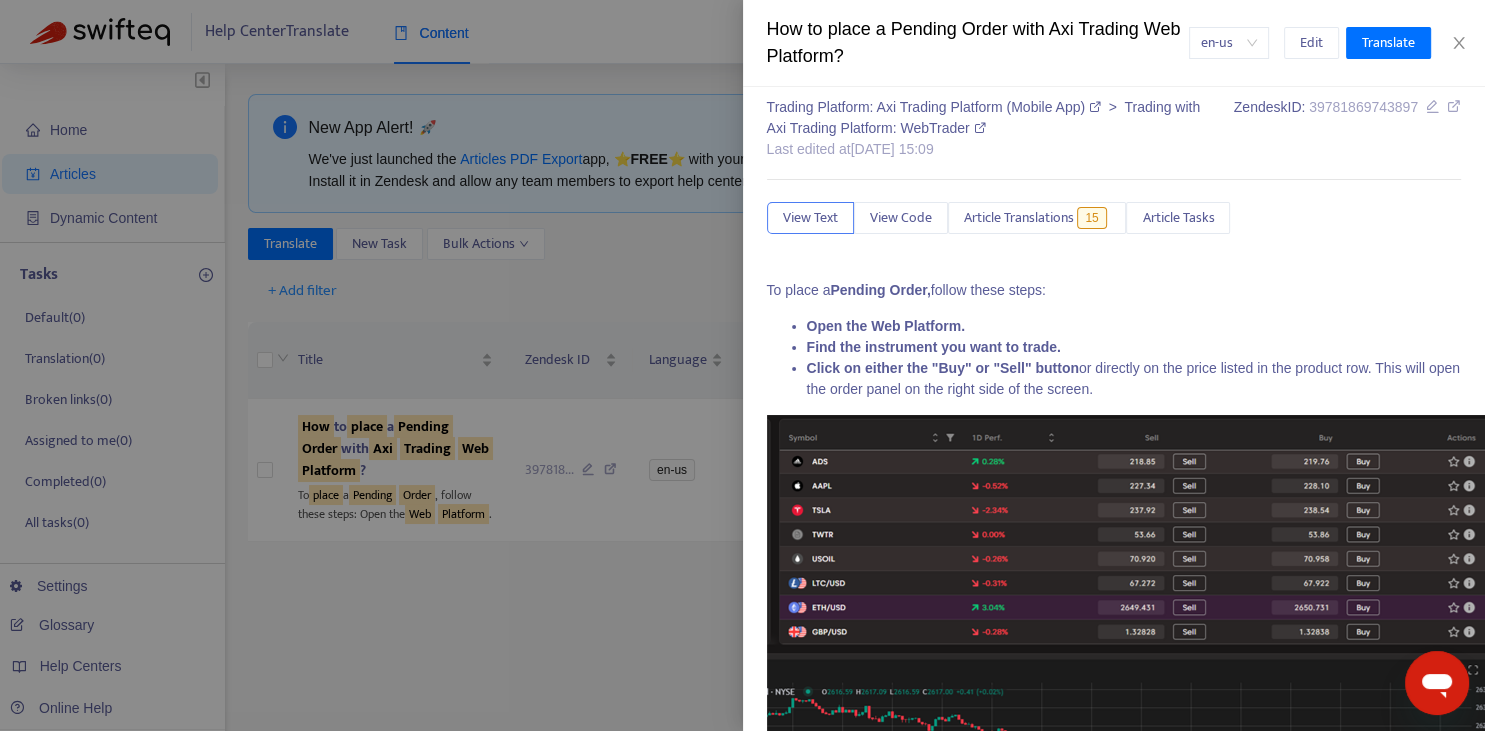scroll, scrollTop: 0, scrollLeft: 0, axis: both 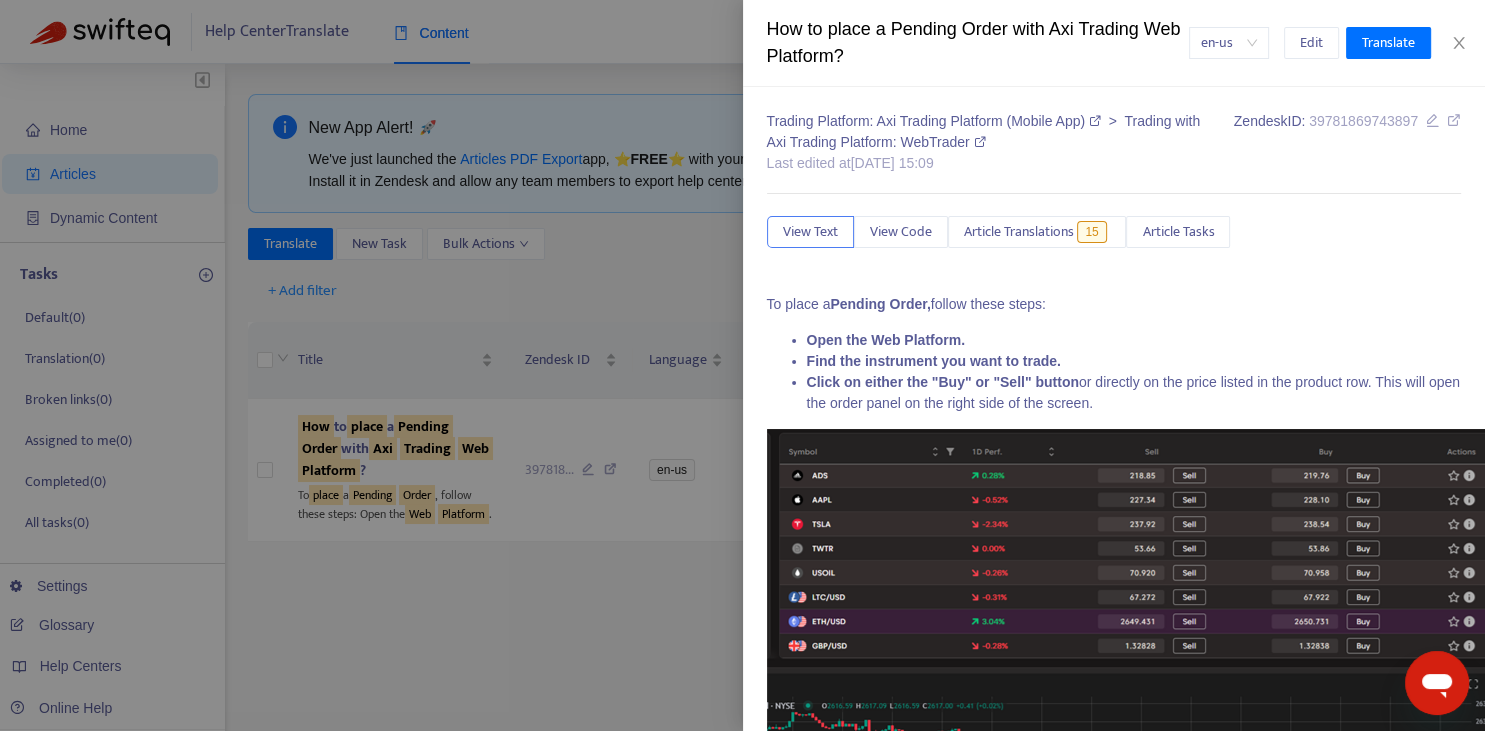click at bounding box center [742, 365] 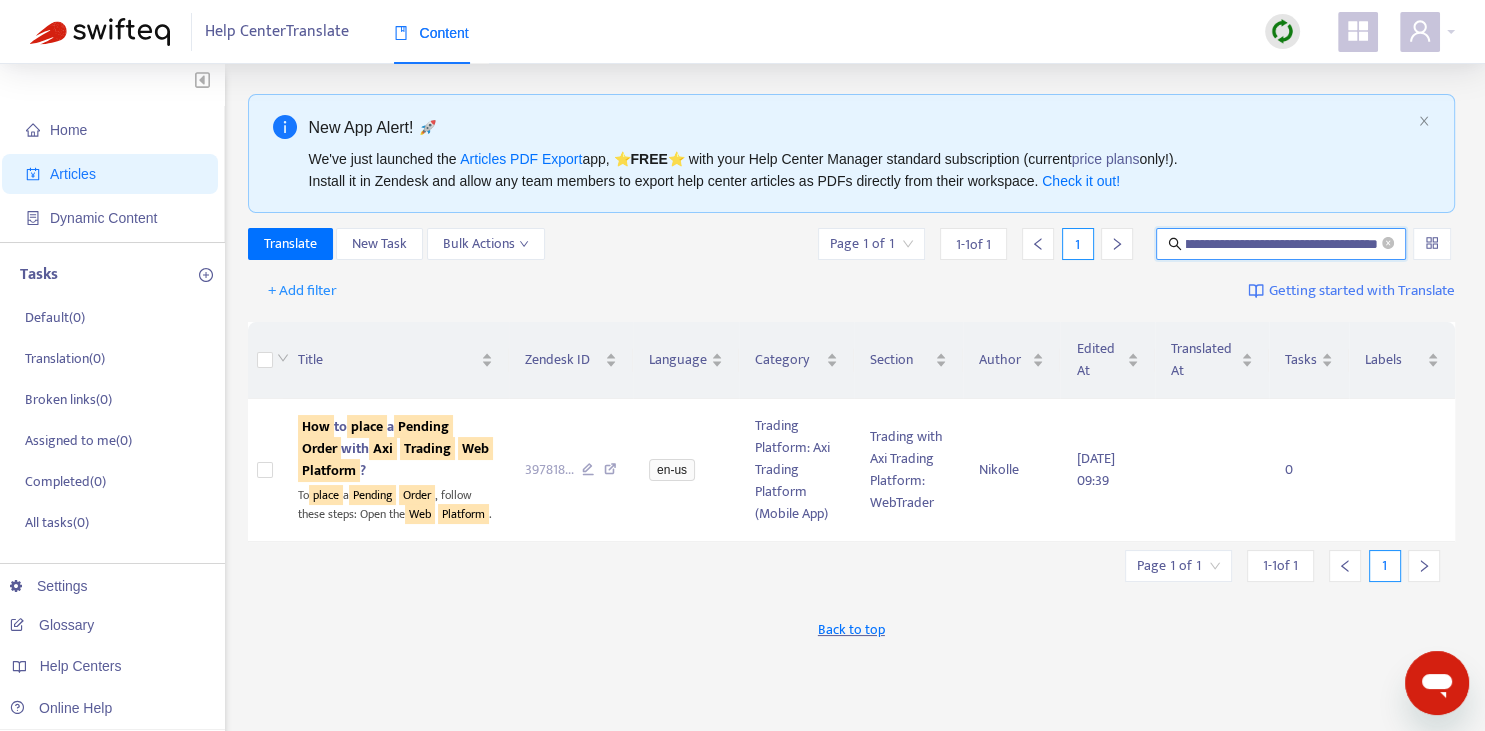 click on "**********" at bounding box center (1282, 244) 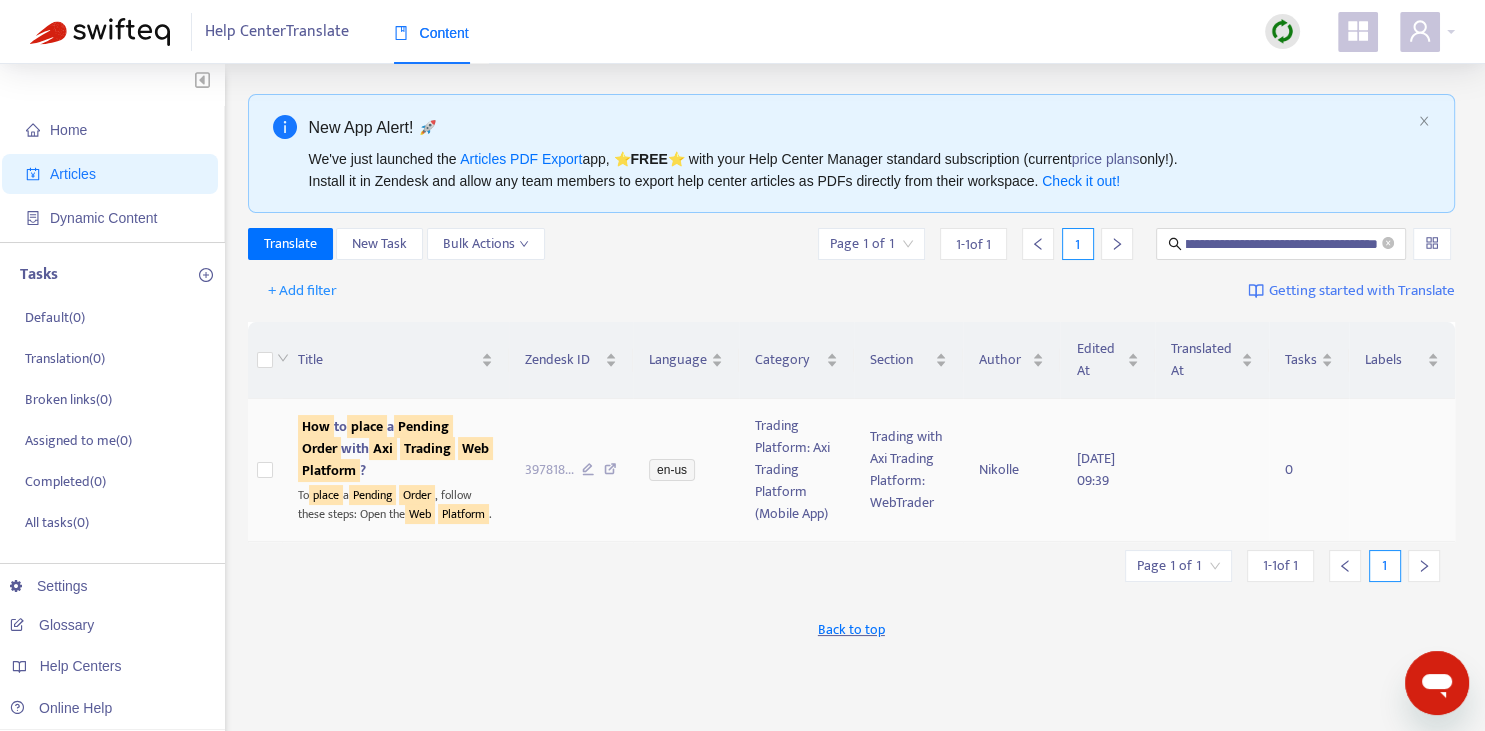 click on "Trading" at bounding box center [427, 448] 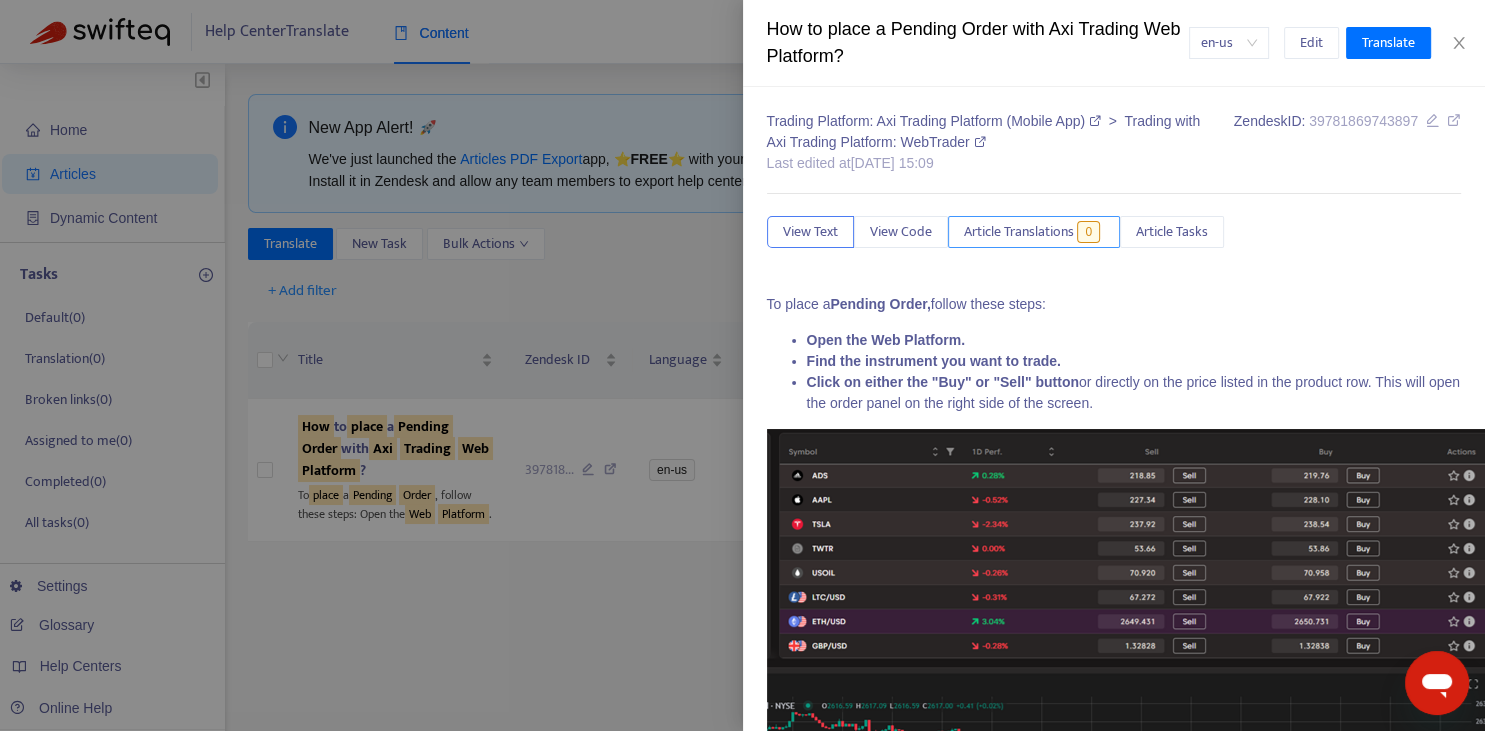 click on "Article Translations 0" at bounding box center (1034, 232) 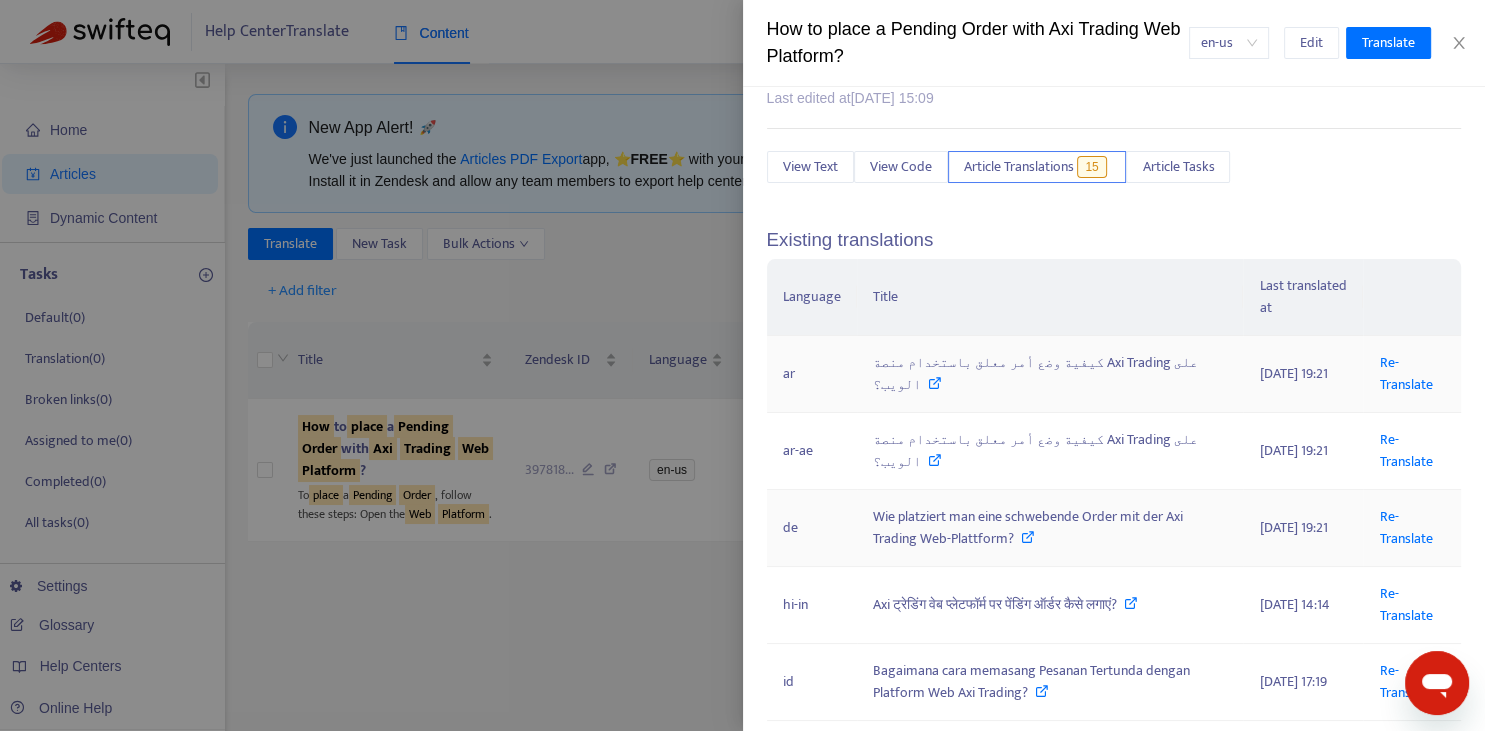 scroll, scrollTop: 147, scrollLeft: 0, axis: vertical 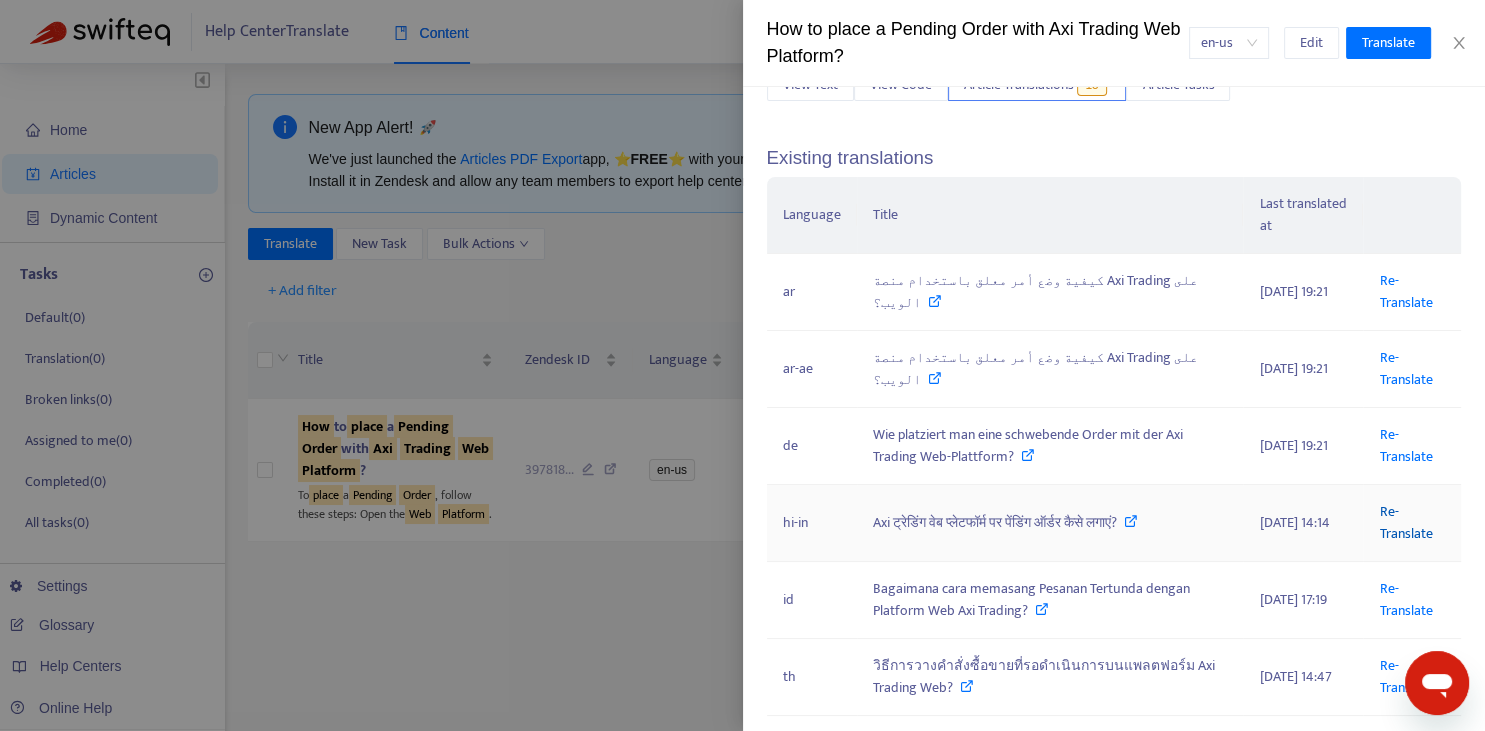 click on "Re-Translate" at bounding box center (1405, 522) 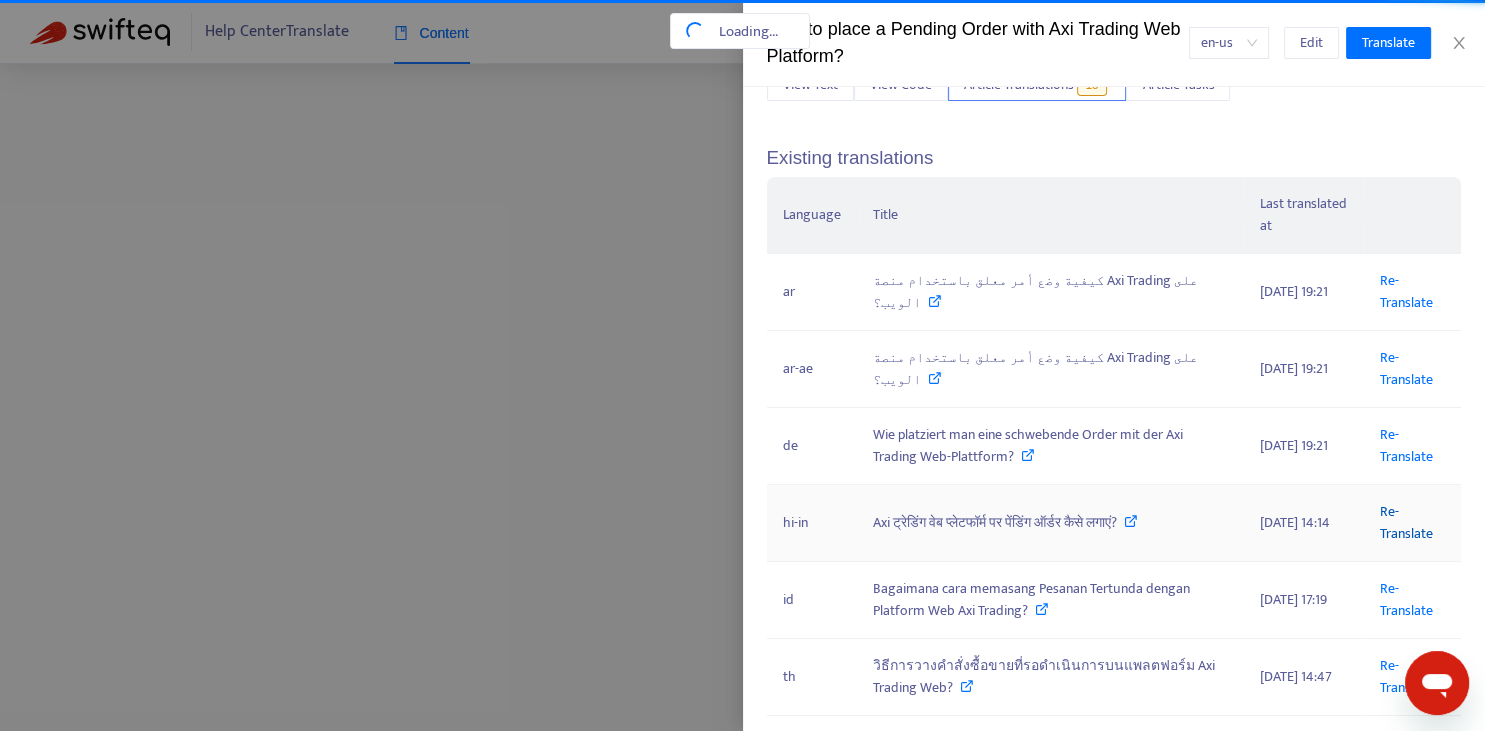 scroll, scrollTop: 0, scrollLeft: 190, axis: horizontal 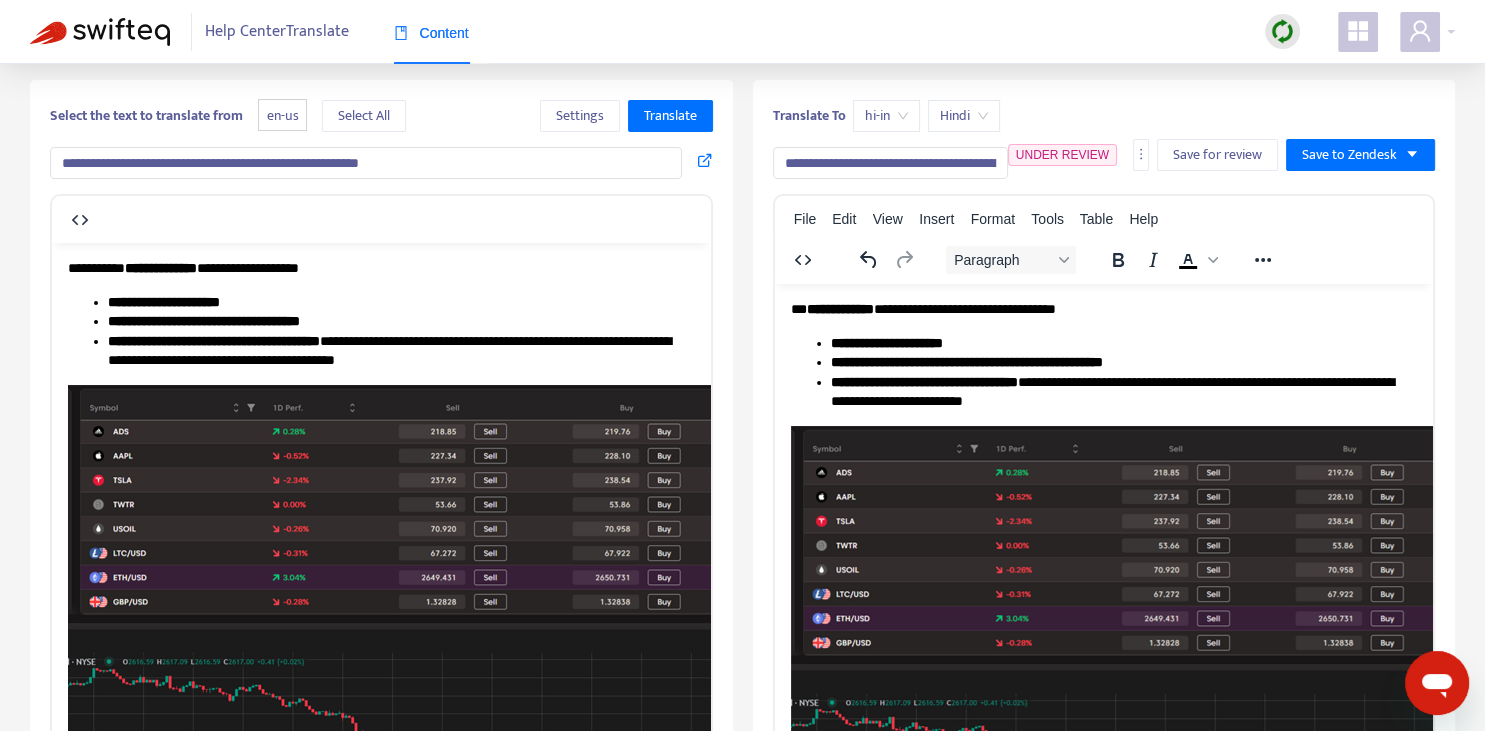 drag, startPoint x: 807, startPoint y: 164, endPoint x: 912, endPoint y: 162, distance: 105.01904 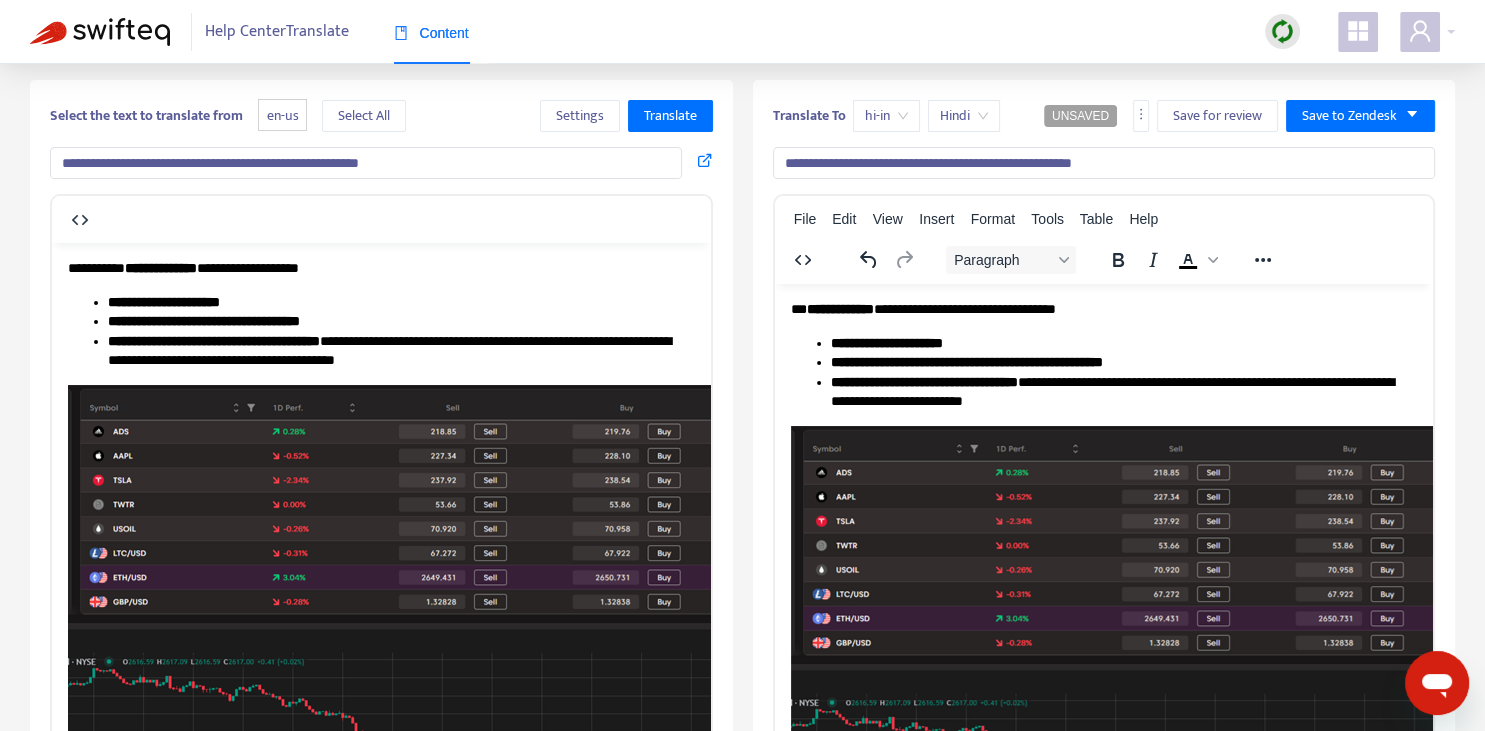 type on "**********" 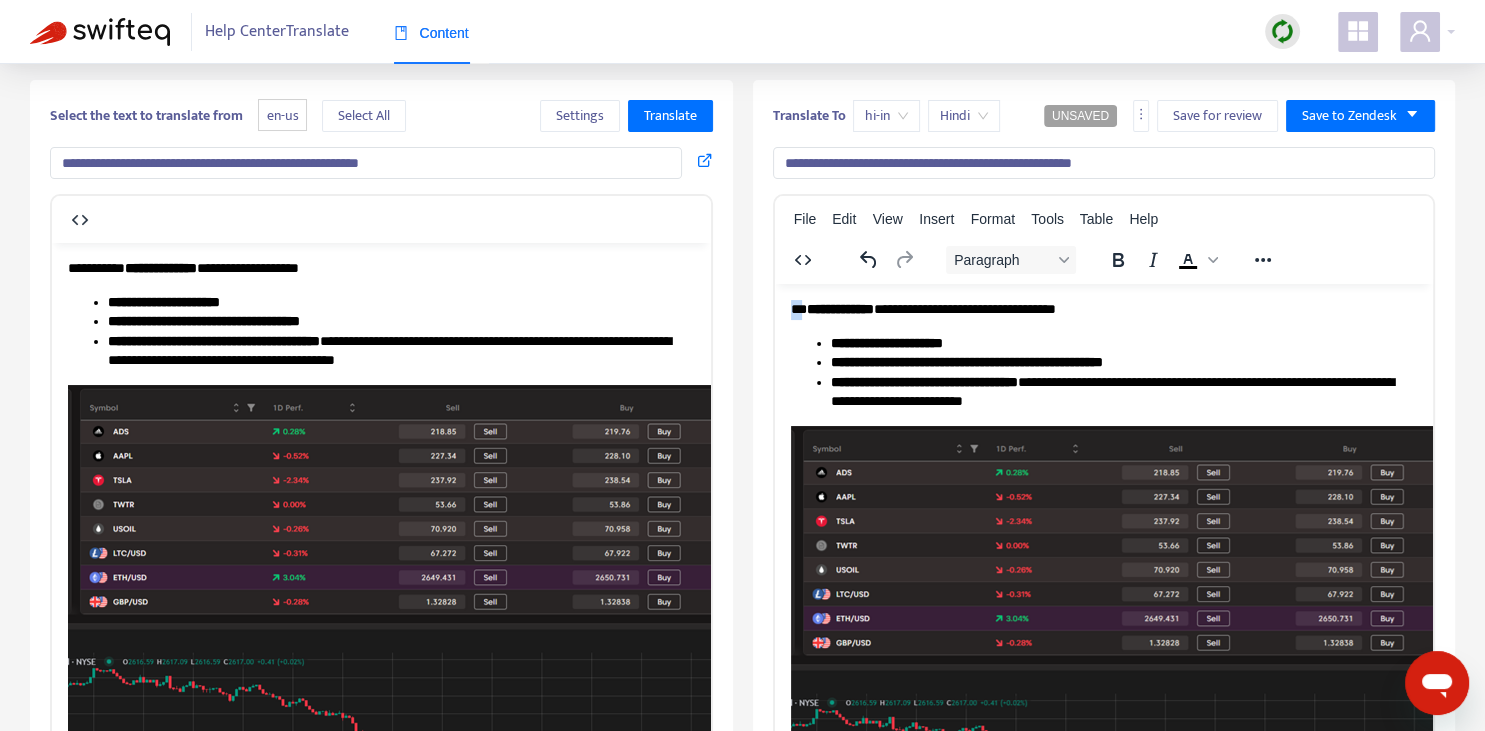 type 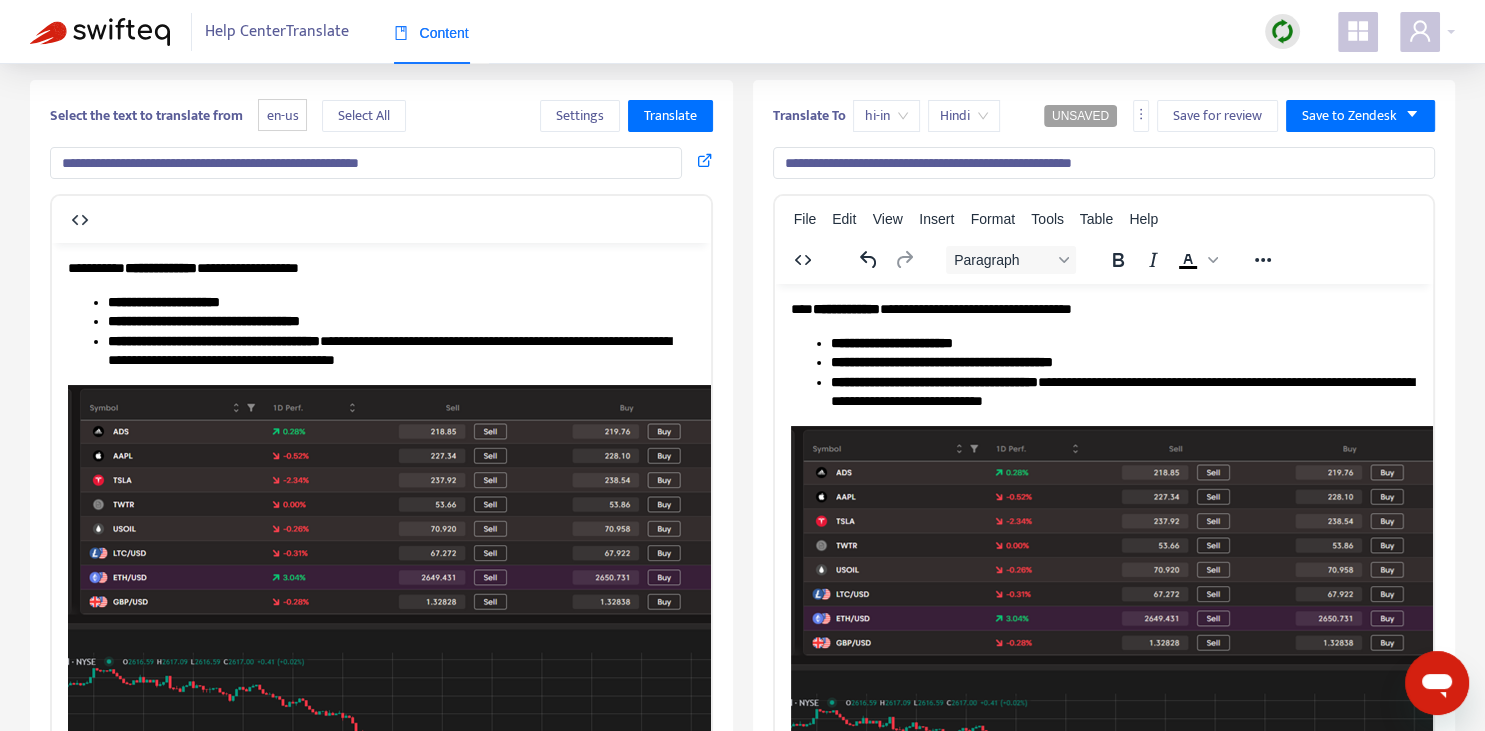 click on "**********" at bounding box center (1123, 392) 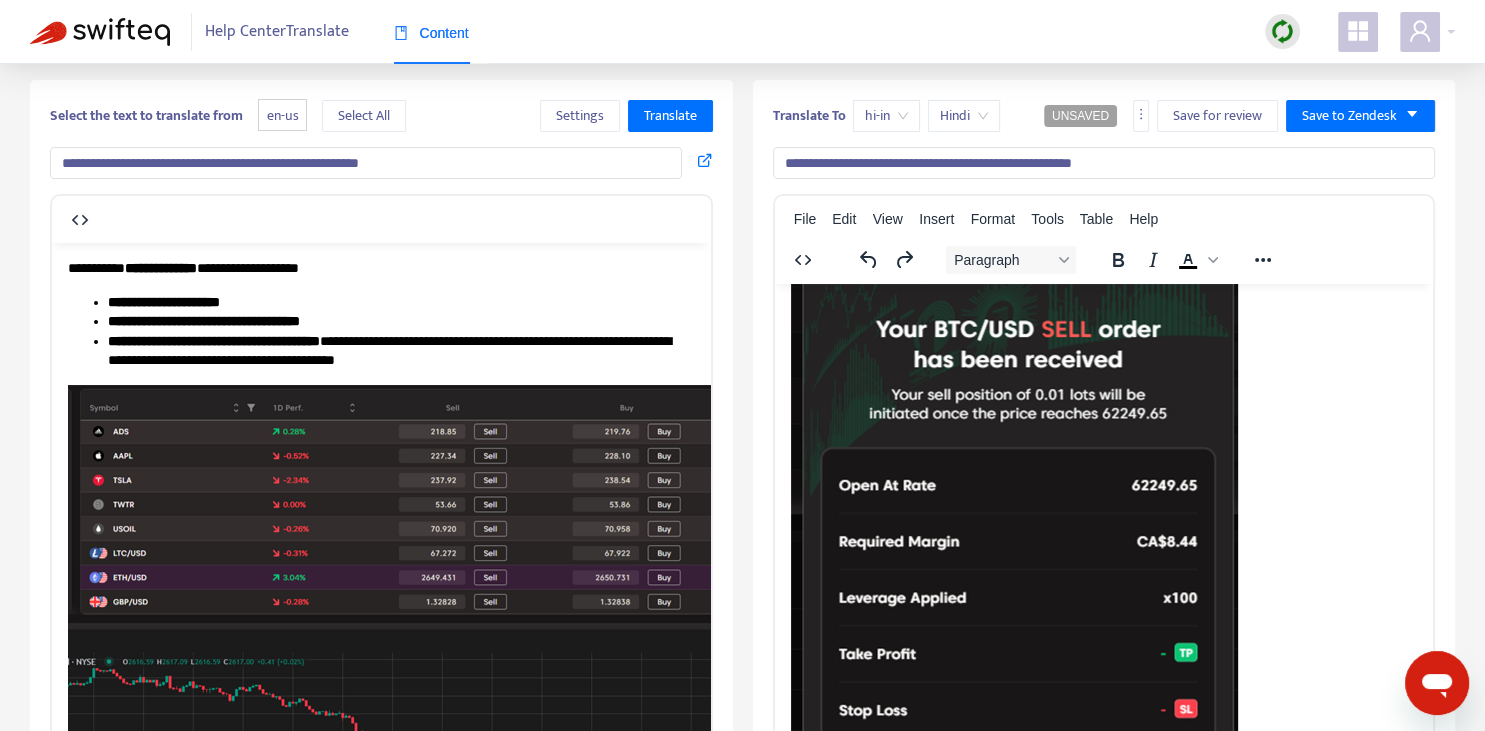 scroll, scrollTop: 343, scrollLeft: 0, axis: vertical 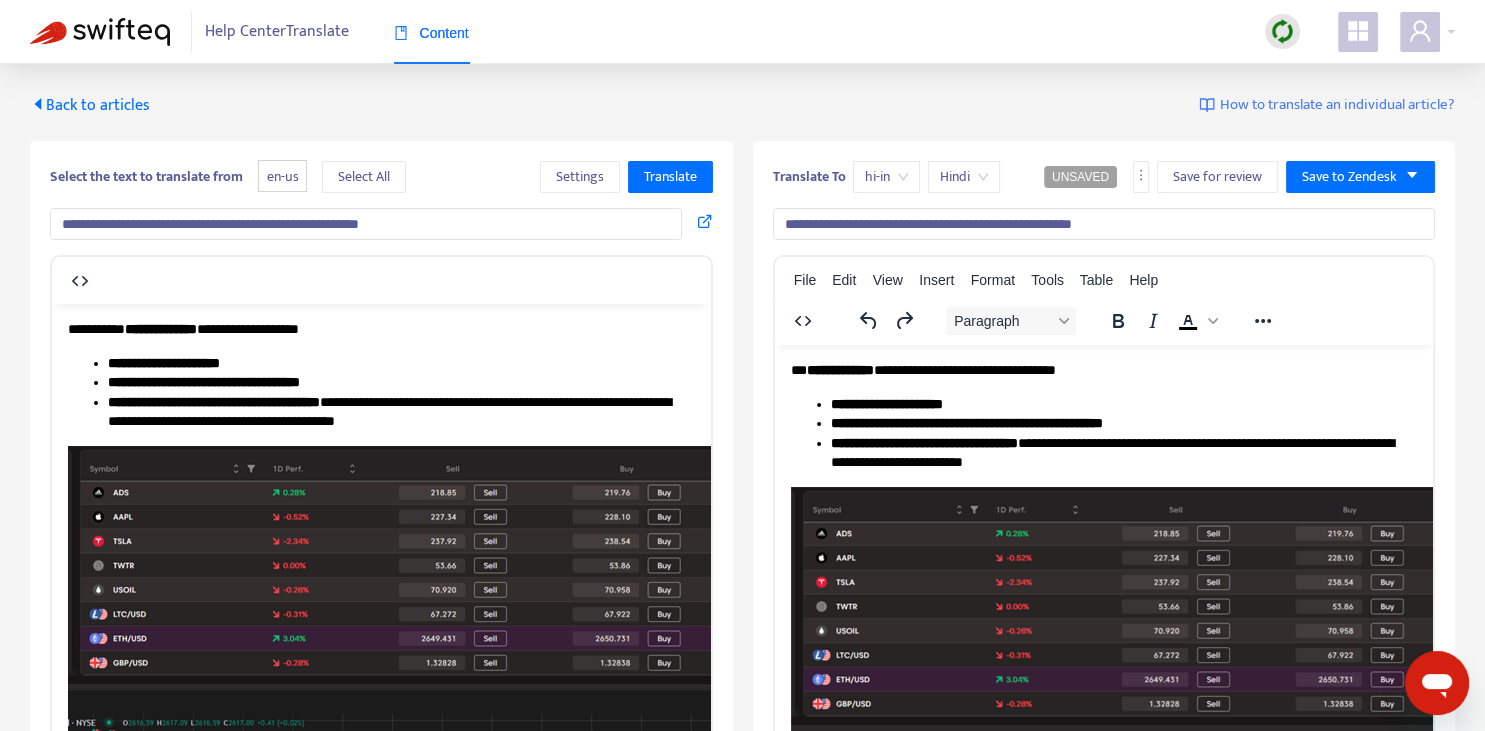 click on "**********" at bounding box center [966, 422] 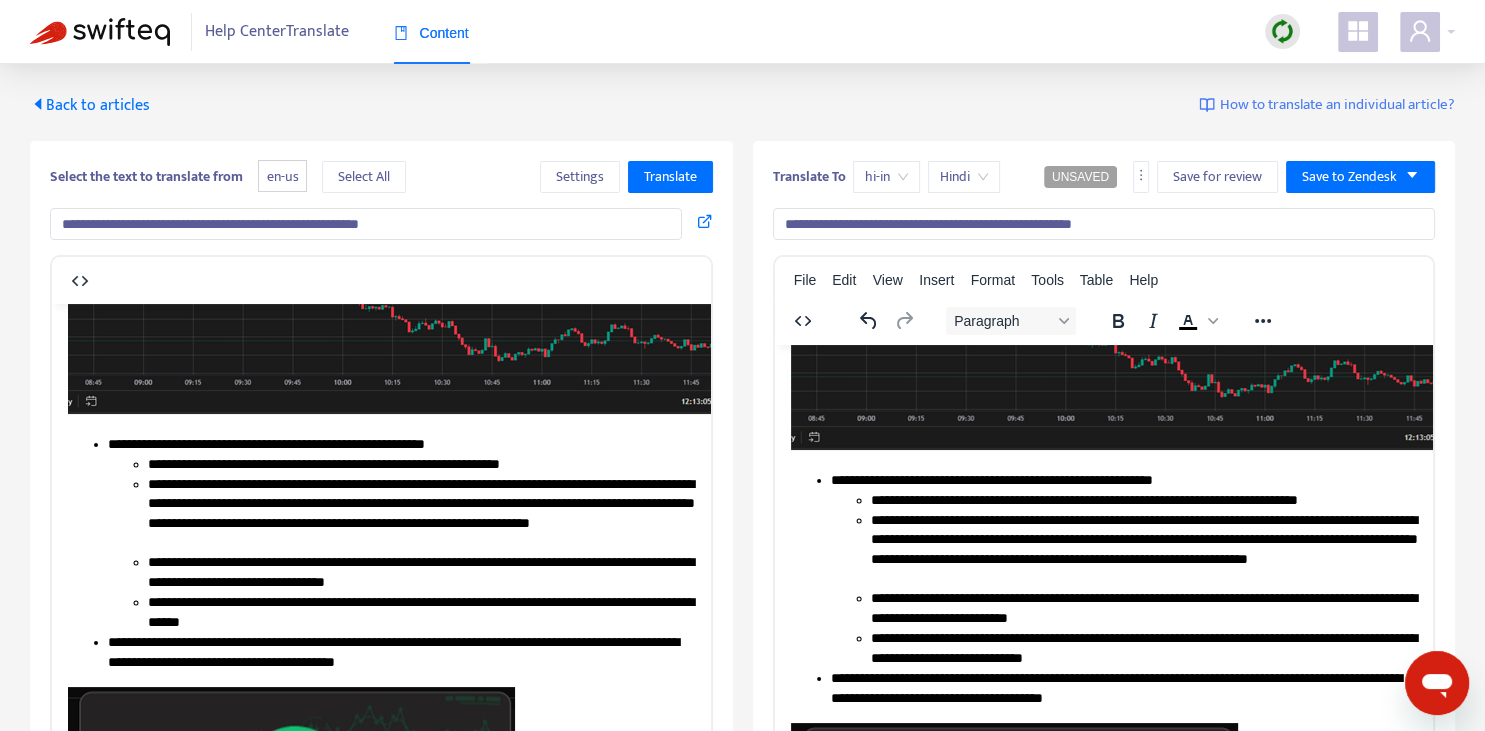 scroll, scrollTop: 563, scrollLeft: 0, axis: vertical 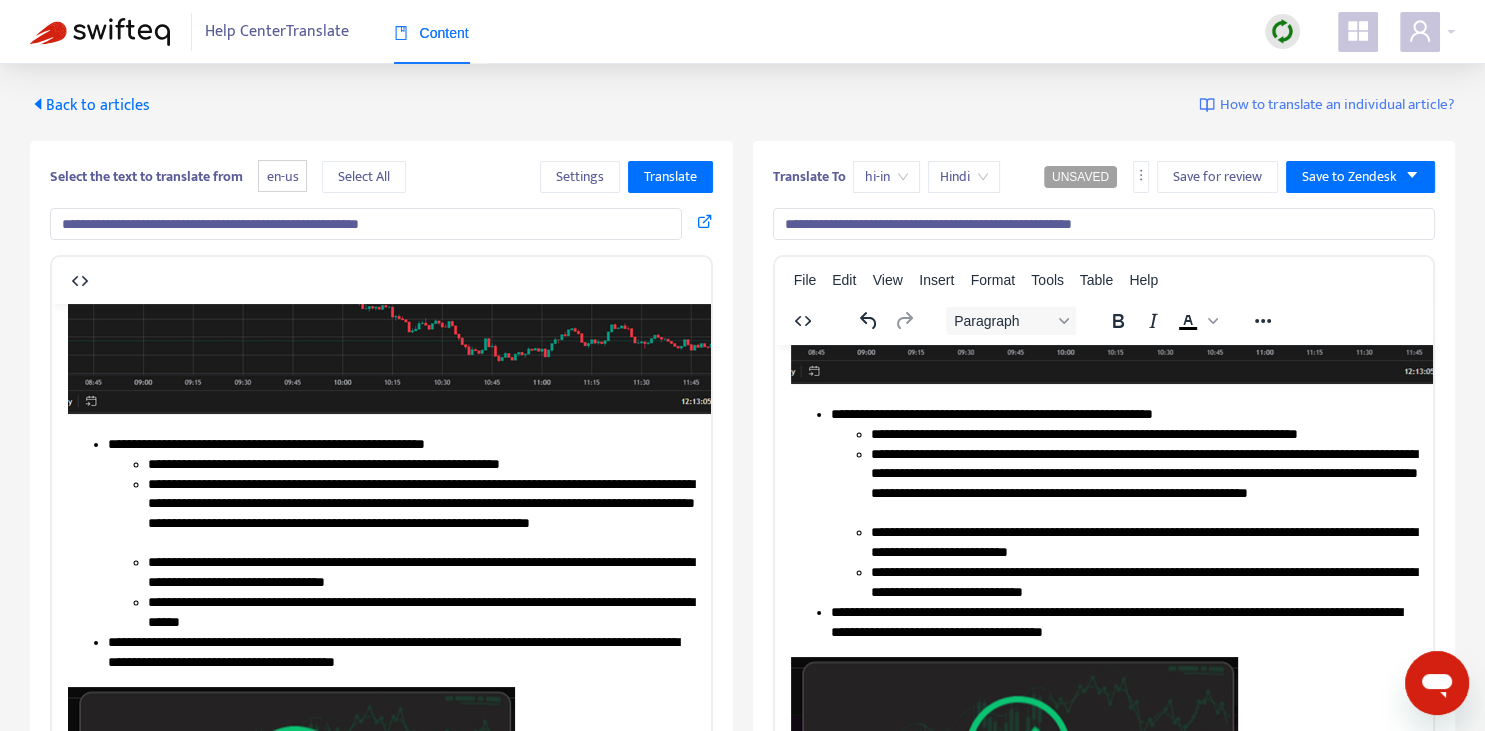 click on "**********" at bounding box center [1123, 503] 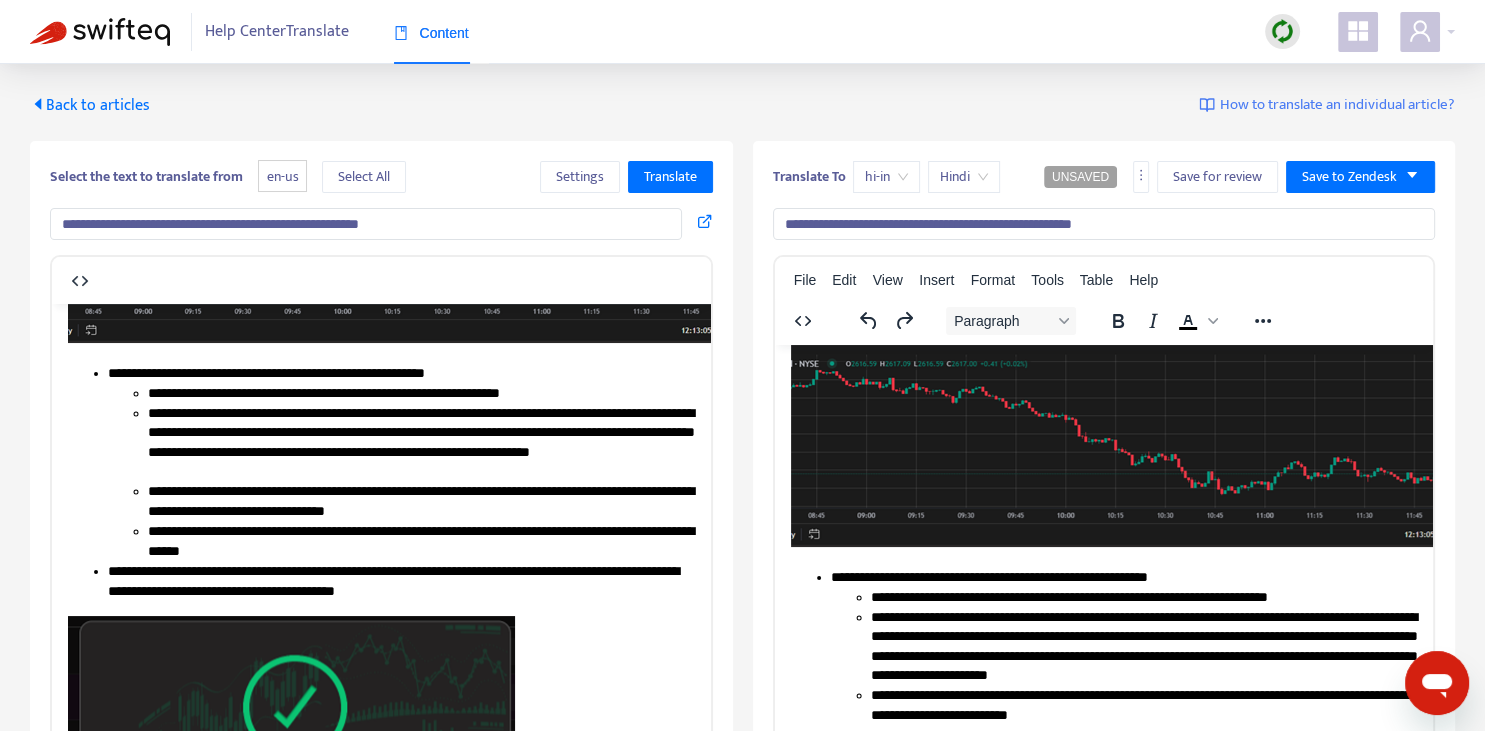 scroll, scrollTop: 422, scrollLeft: 0, axis: vertical 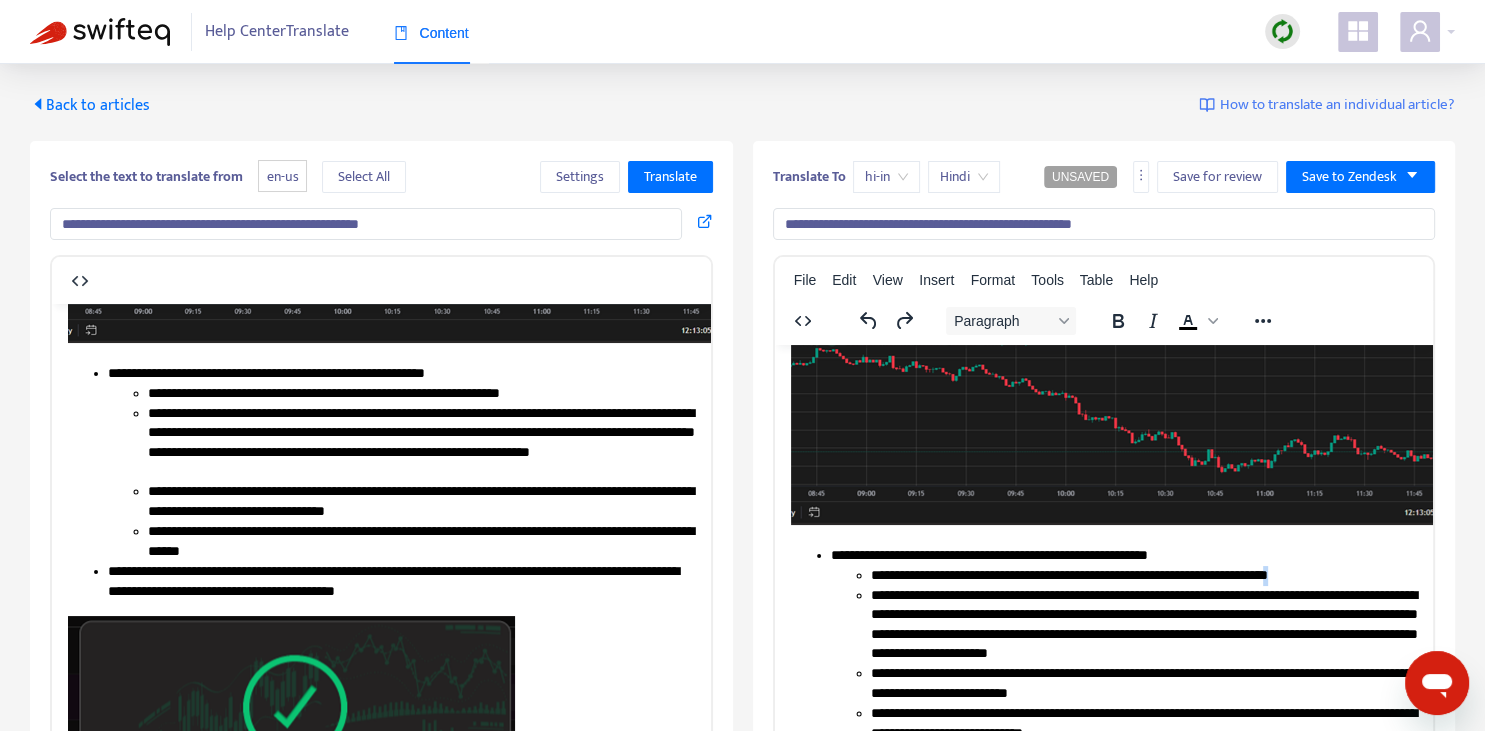 click on "**********" at bounding box center (1143, 575) 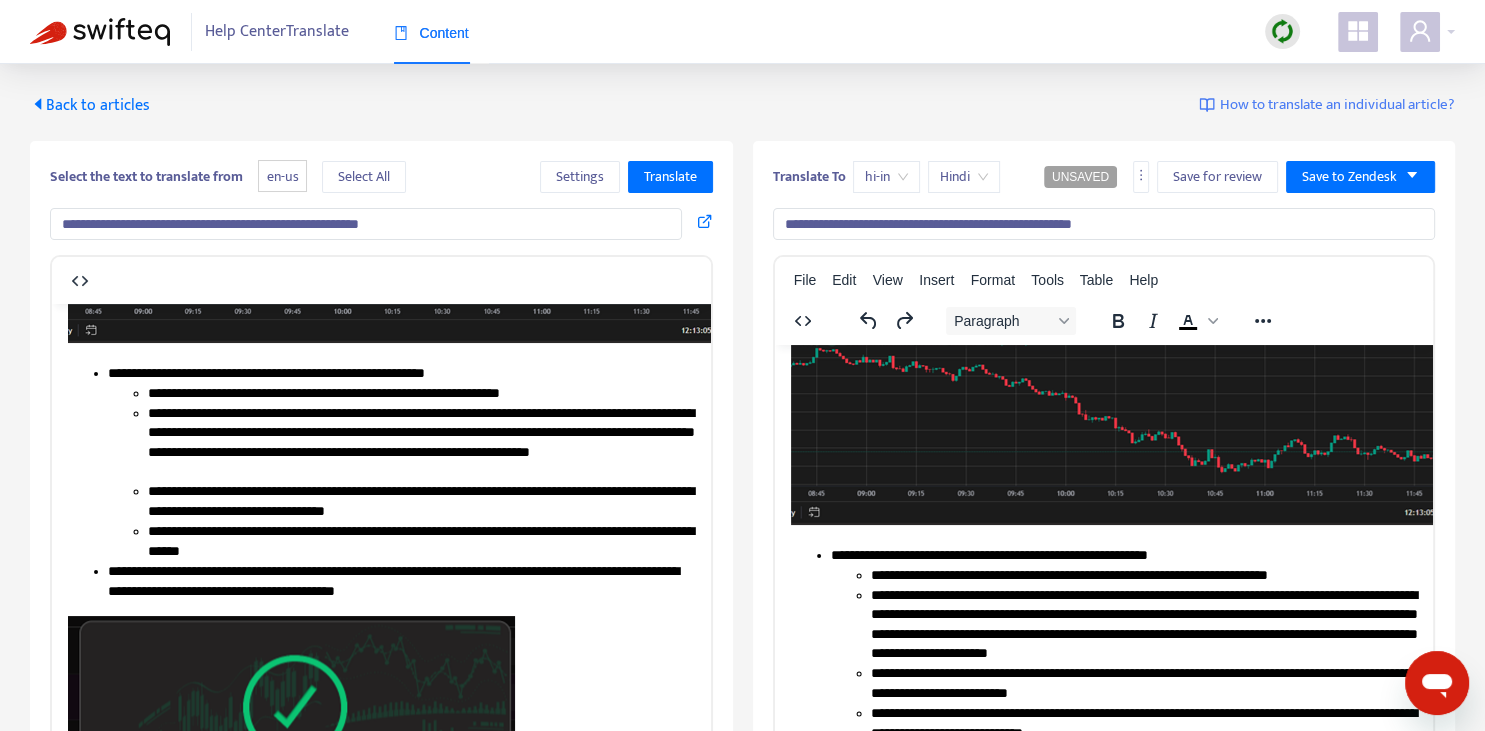 click on "**********" at bounding box center [1143, 624] 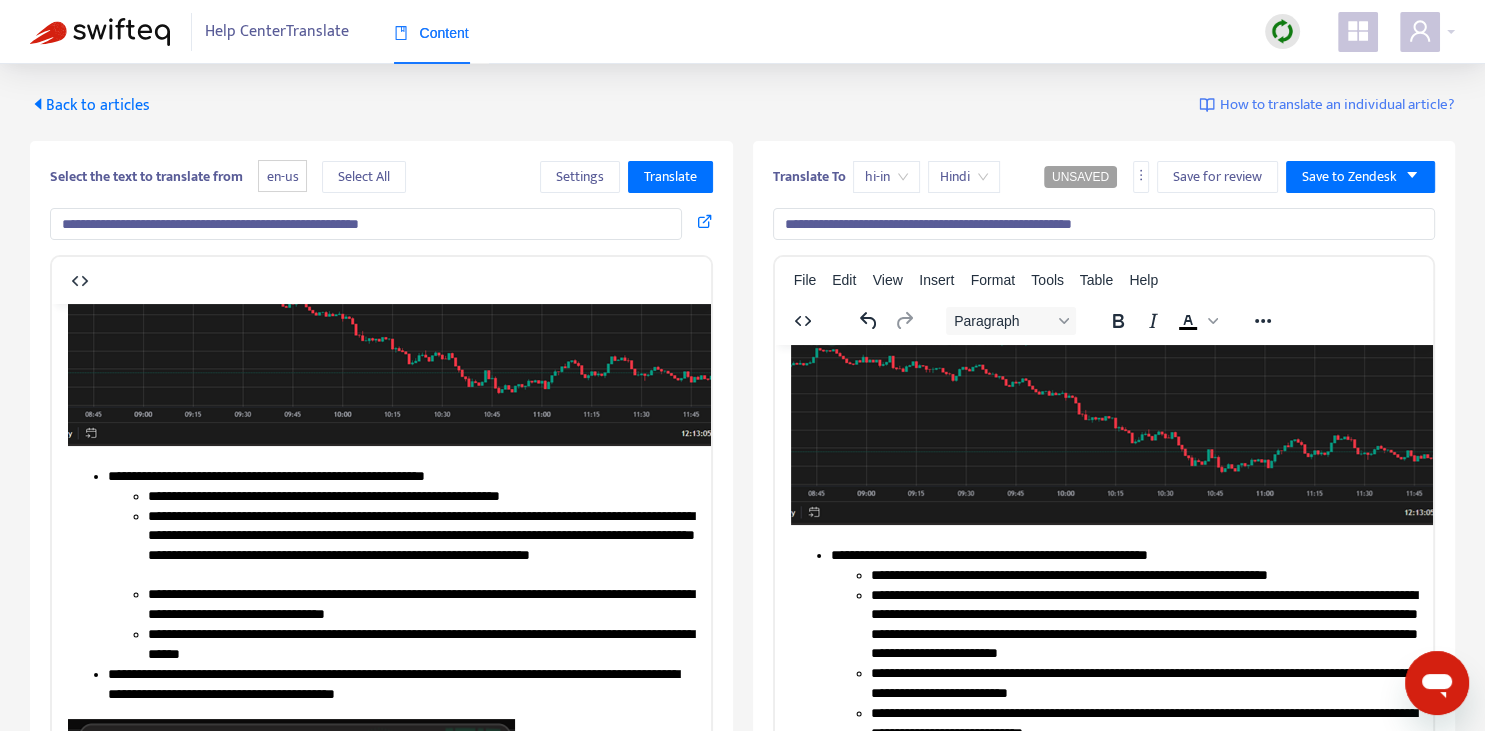 scroll, scrollTop: 500, scrollLeft: 0, axis: vertical 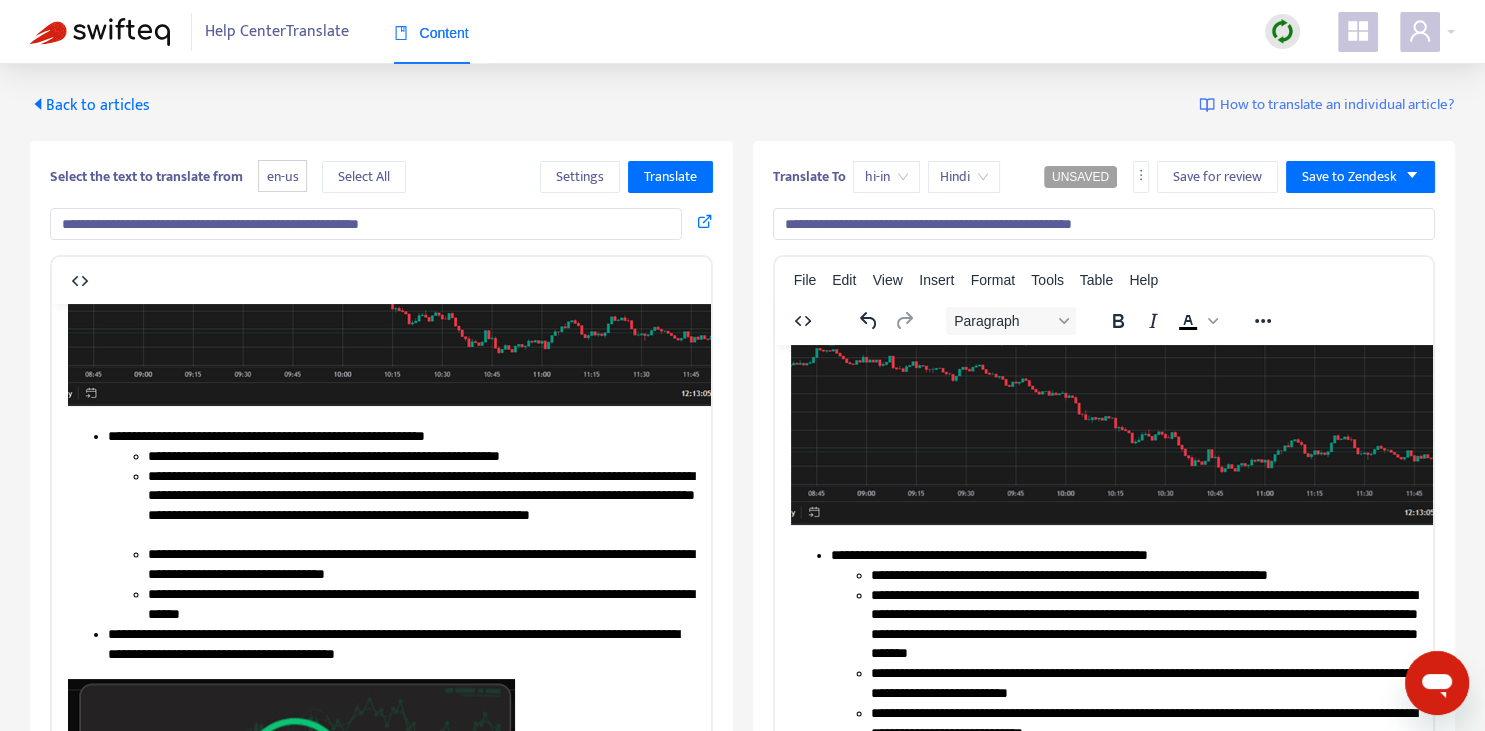 click on "**********" at bounding box center [1143, 624] 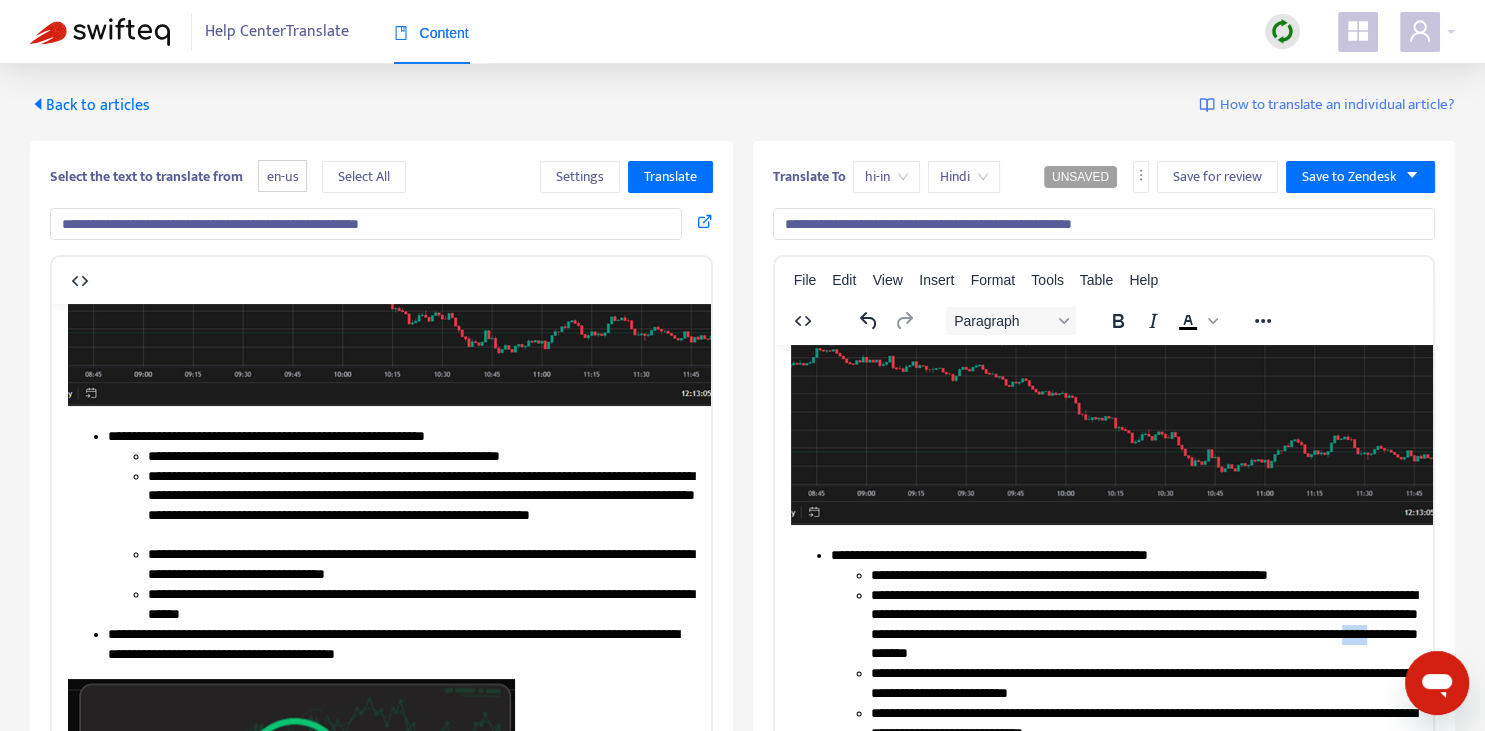 click on "**********" at bounding box center [1143, 624] 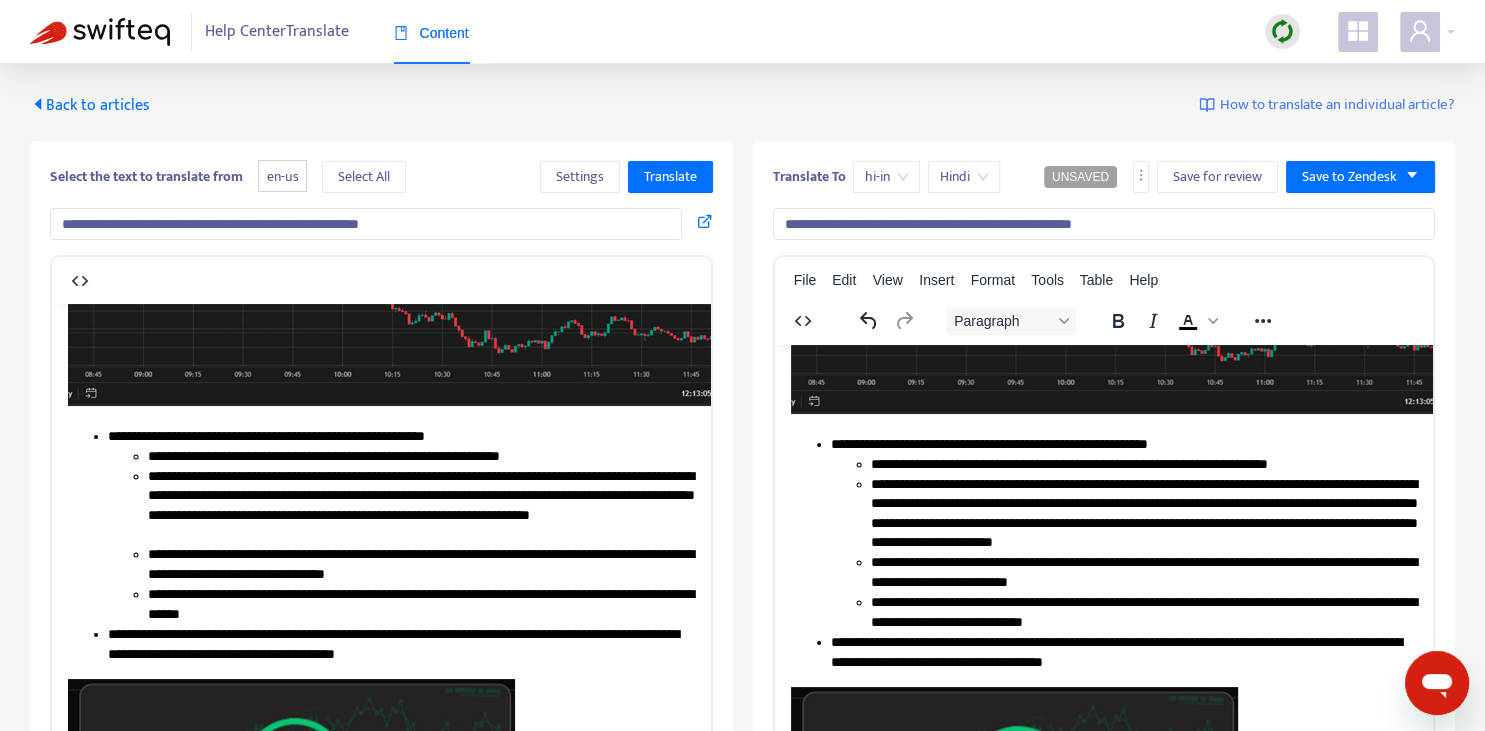 scroll, scrollTop: 563, scrollLeft: 0, axis: vertical 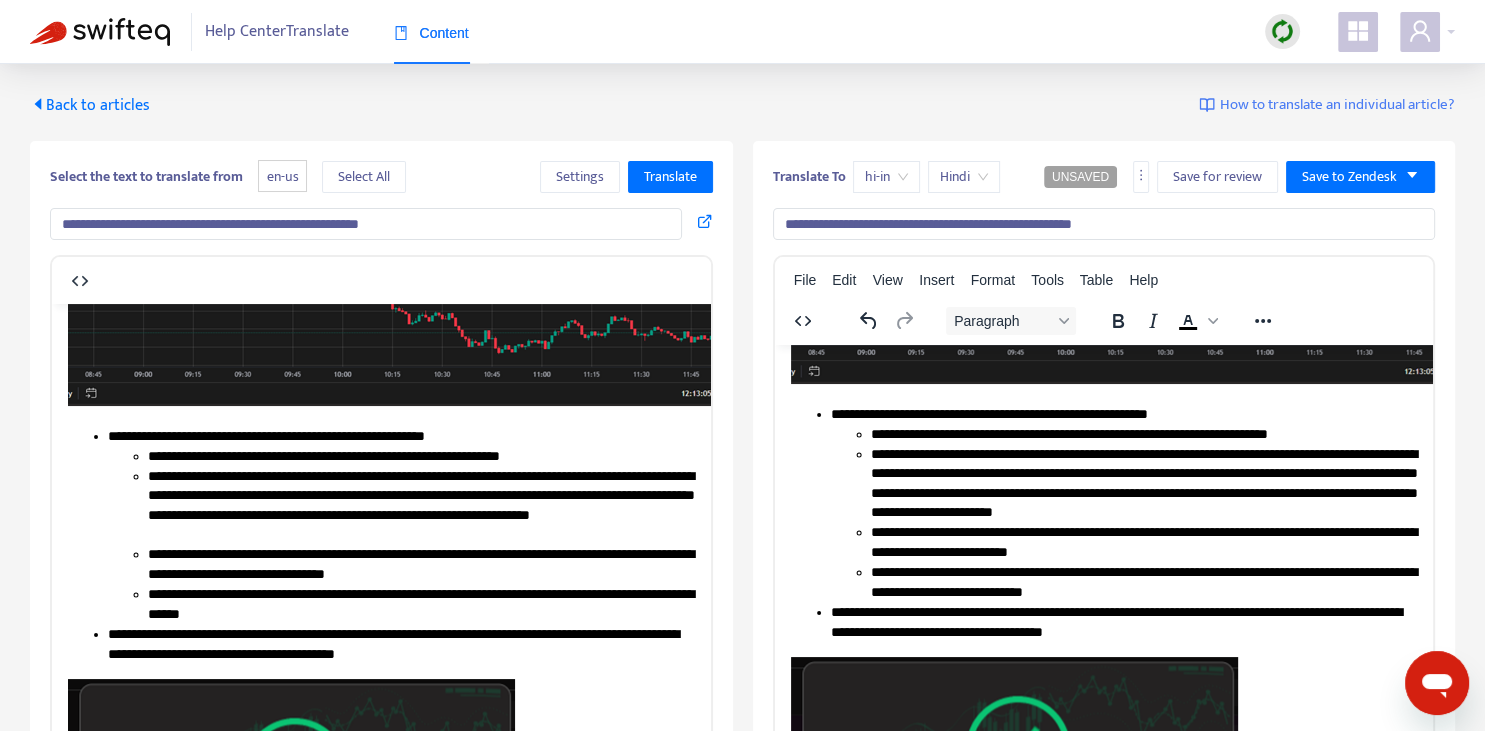 click on "**********" at bounding box center [1143, 542] 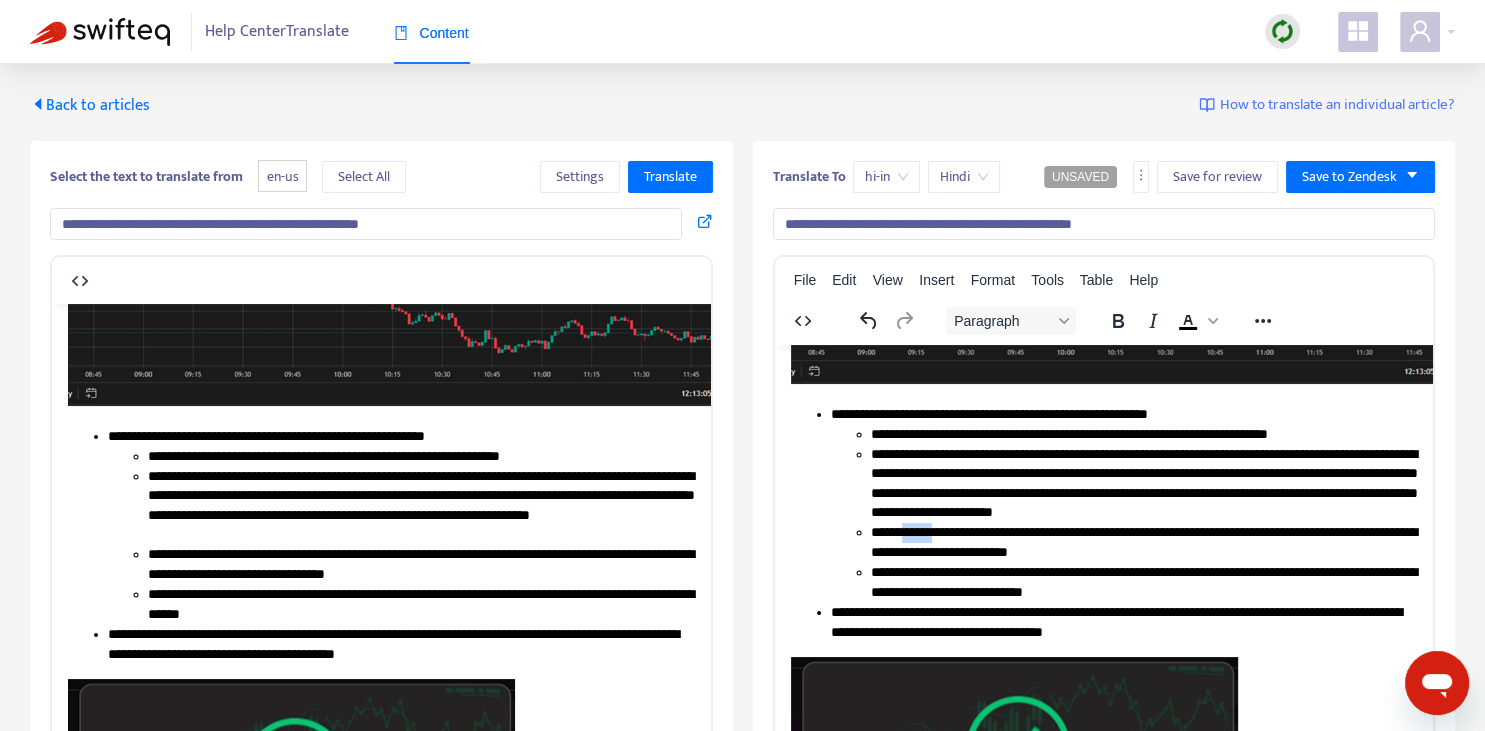 click on "**********" at bounding box center (1143, 542) 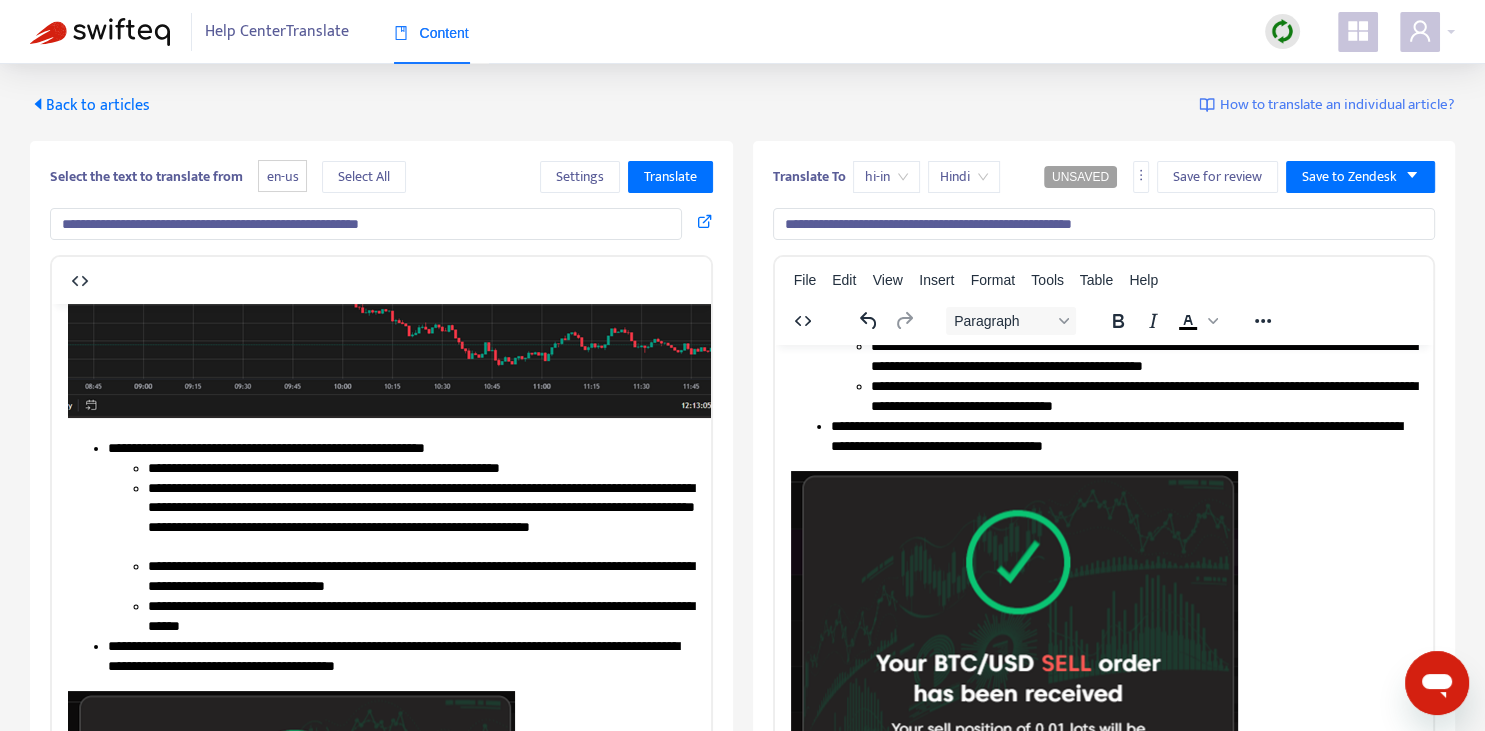 scroll, scrollTop: 774, scrollLeft: 0, axis: vertical 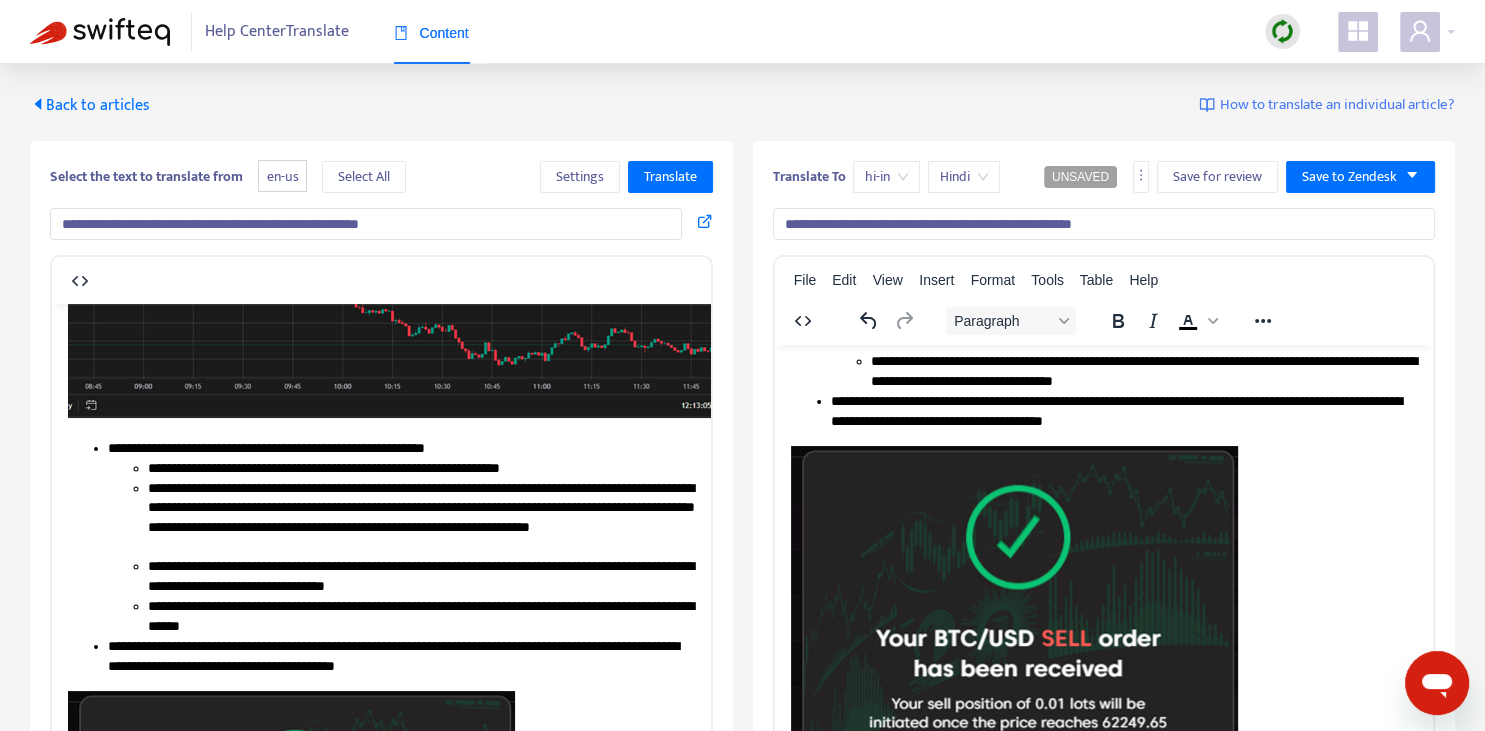 drag, startPoint x: 271, startPoint y: 647, endPoint x: 410, endPoint y: 644, distance: 139.03236 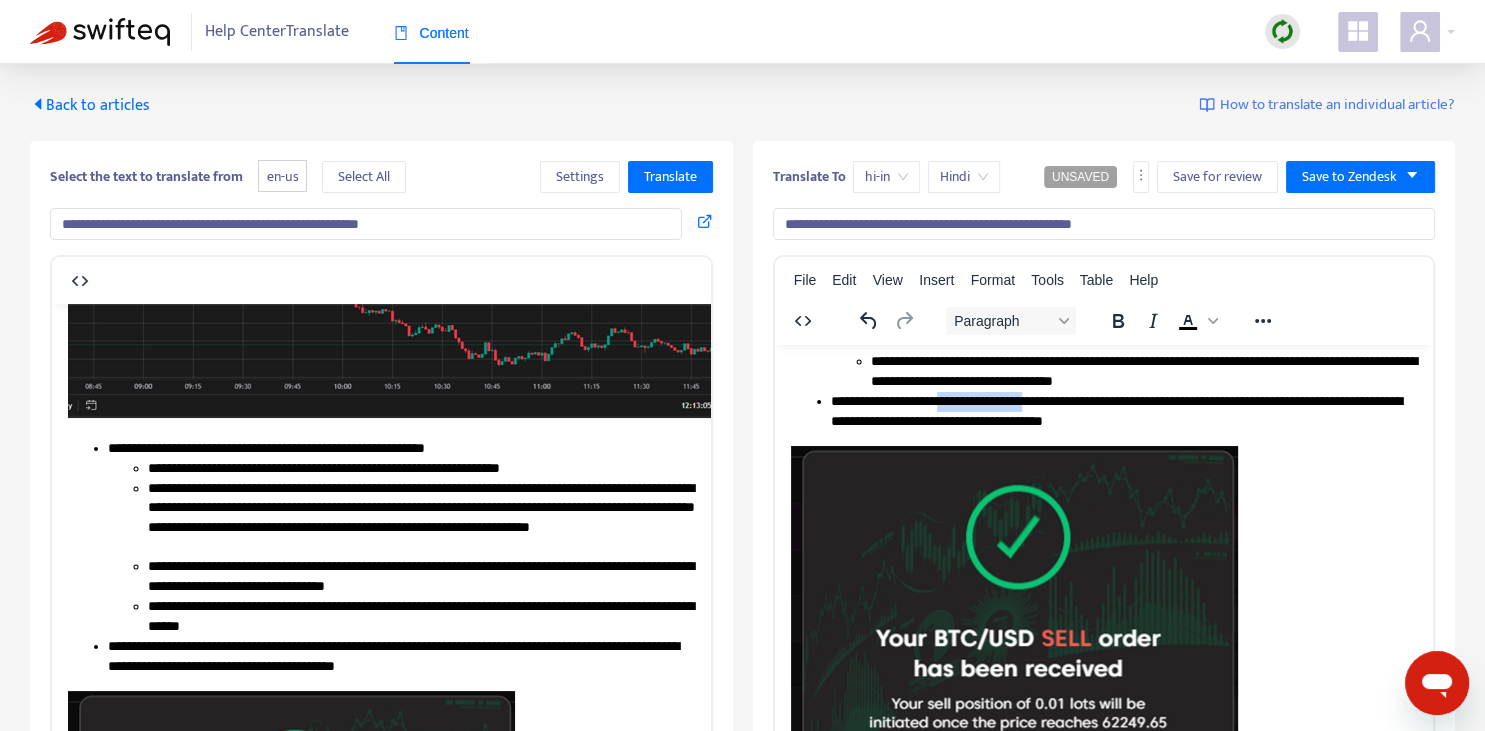 drag, startPoint x: 955, startPoint y: 398, endPoint x: 1047, endPoint y: 395, distance: 92.0489 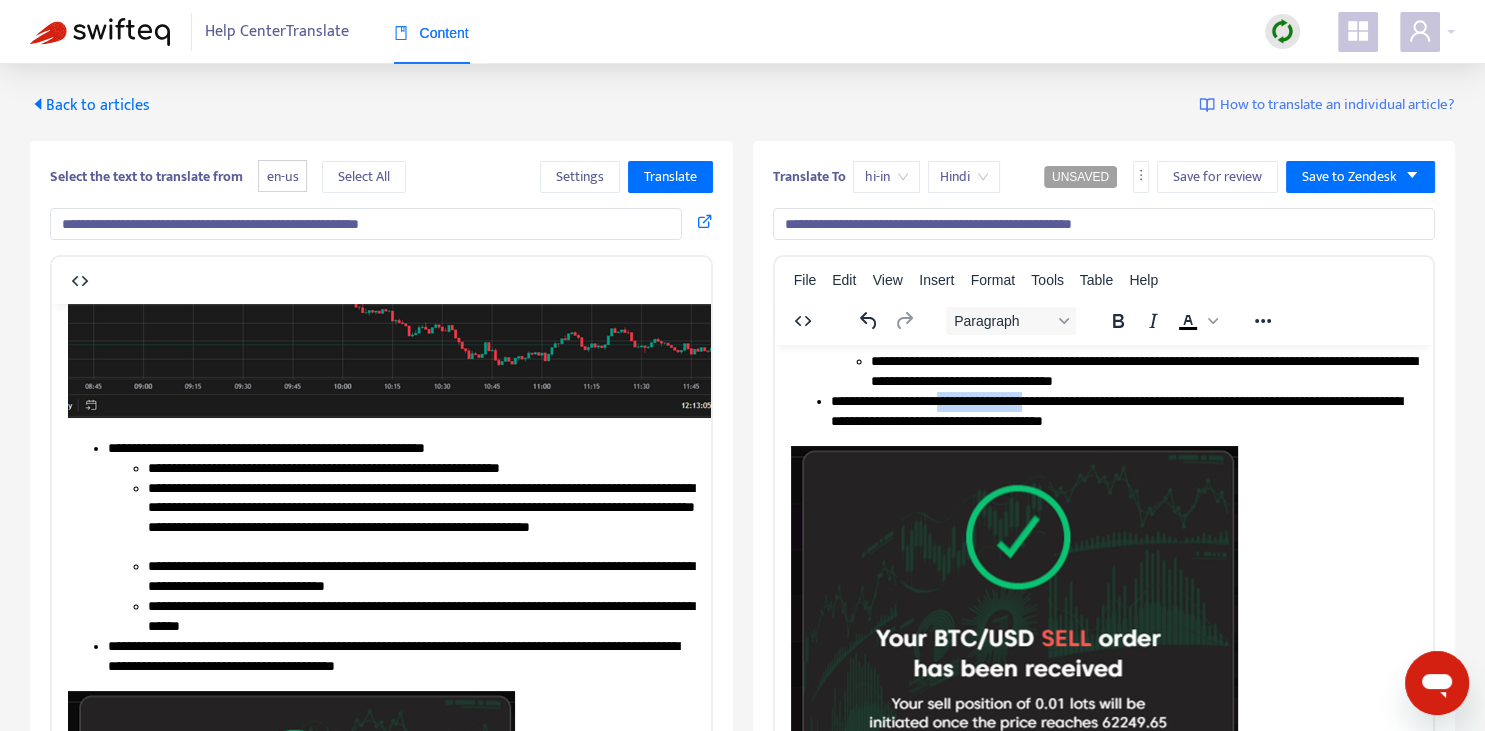 click on "**********" at bounding box center [1123, 411] 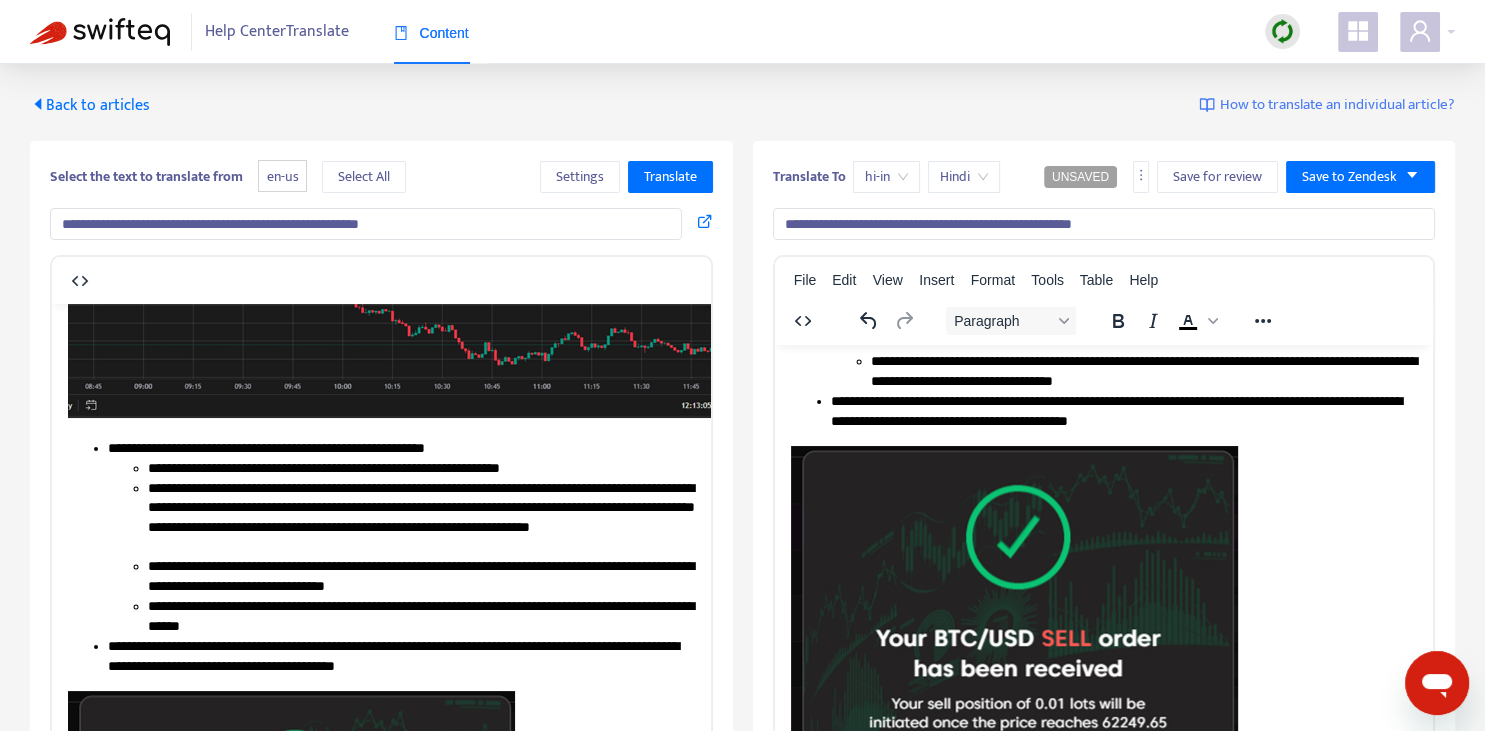 click on "**********" at bounding box center [1123, 411] 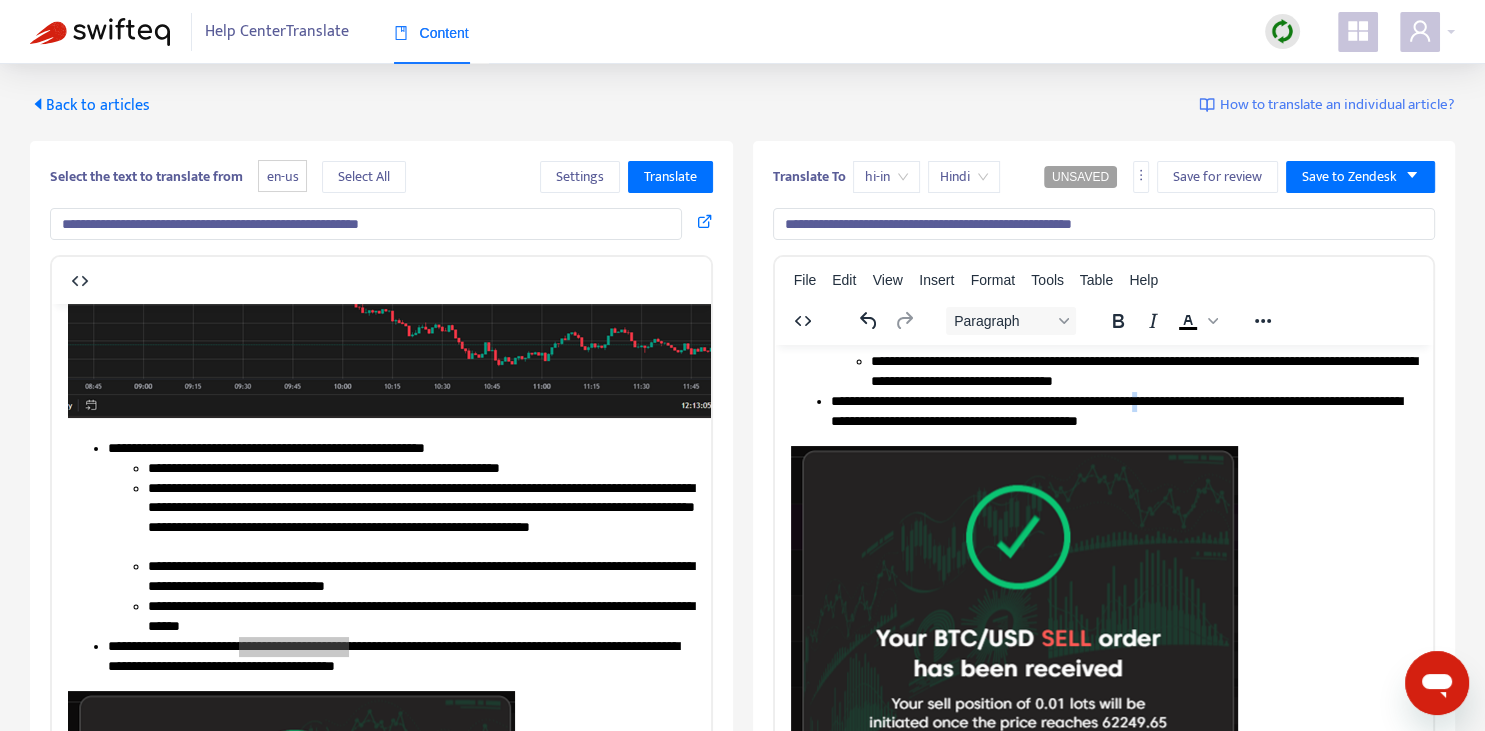 copy on "*" 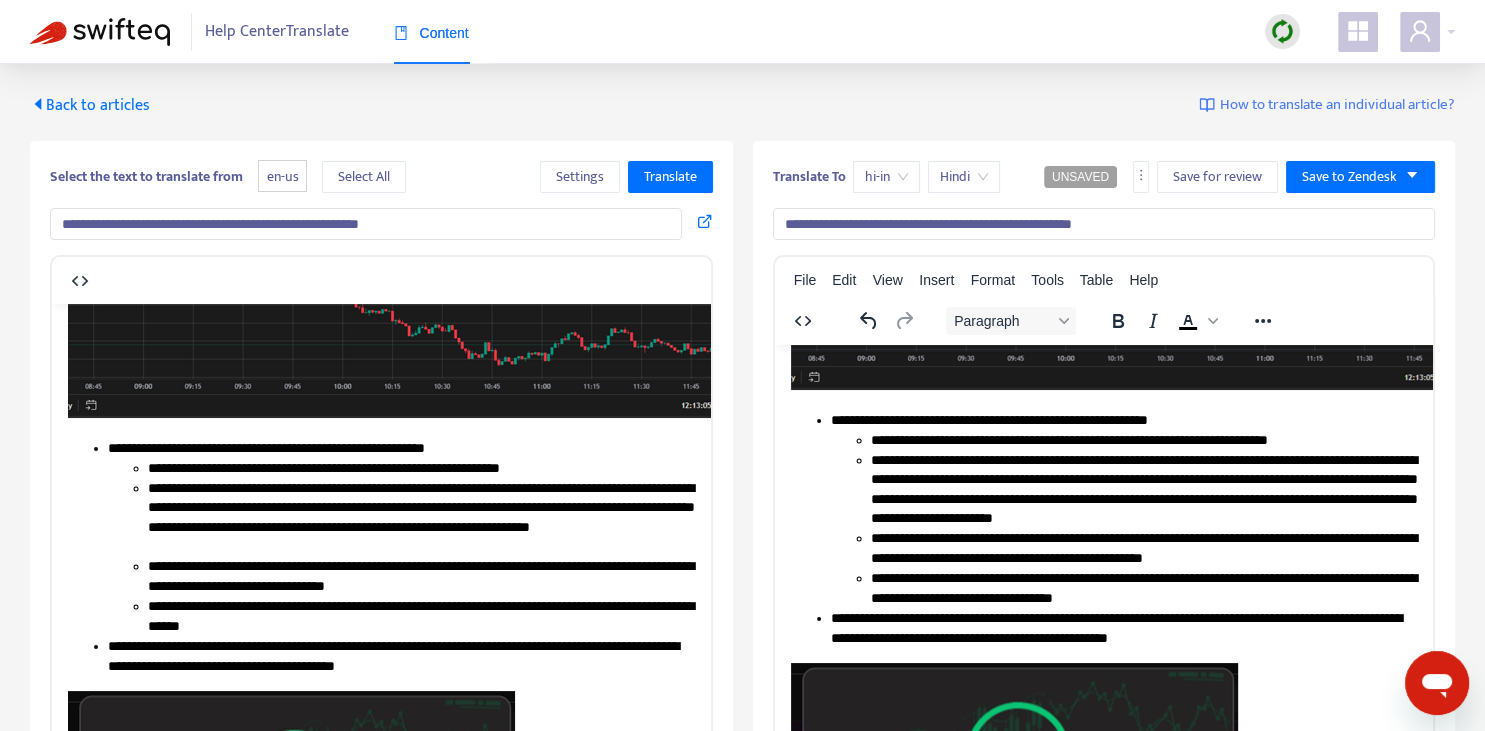 scroll, scrollTop: 563, scrollLeft: 0, axis: vertical 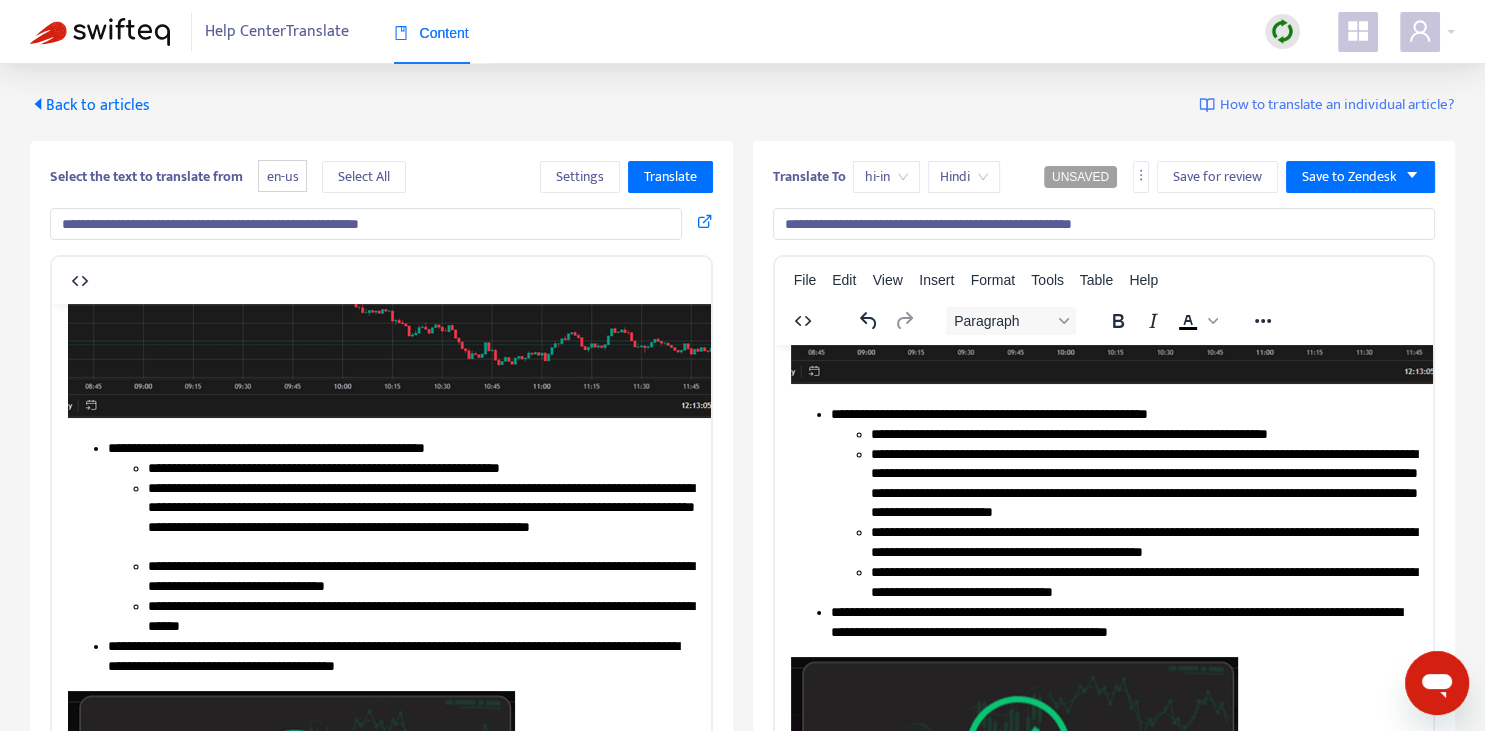 click on "**********" at bounding box center [1143, 434] 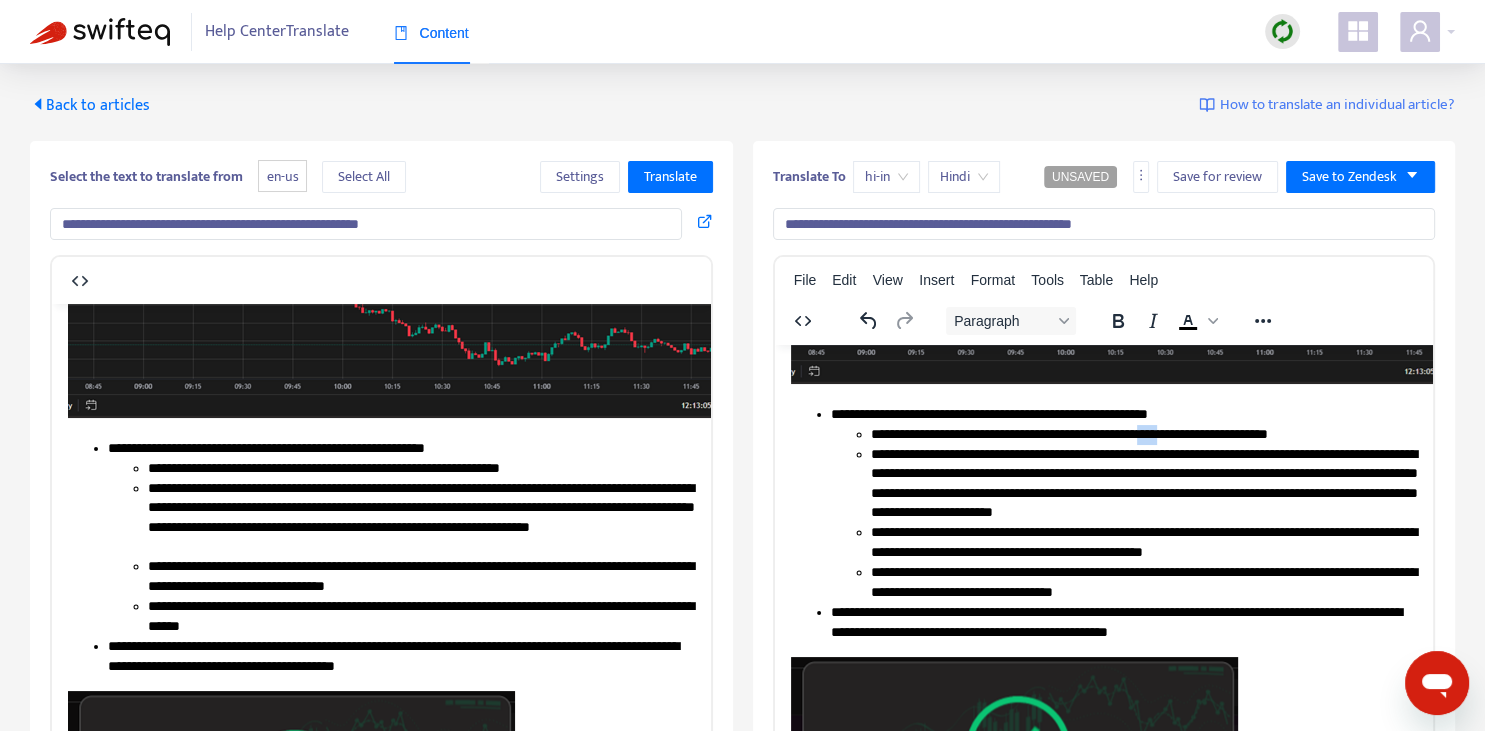 click on "**********" at bounding box center [1143, 434] 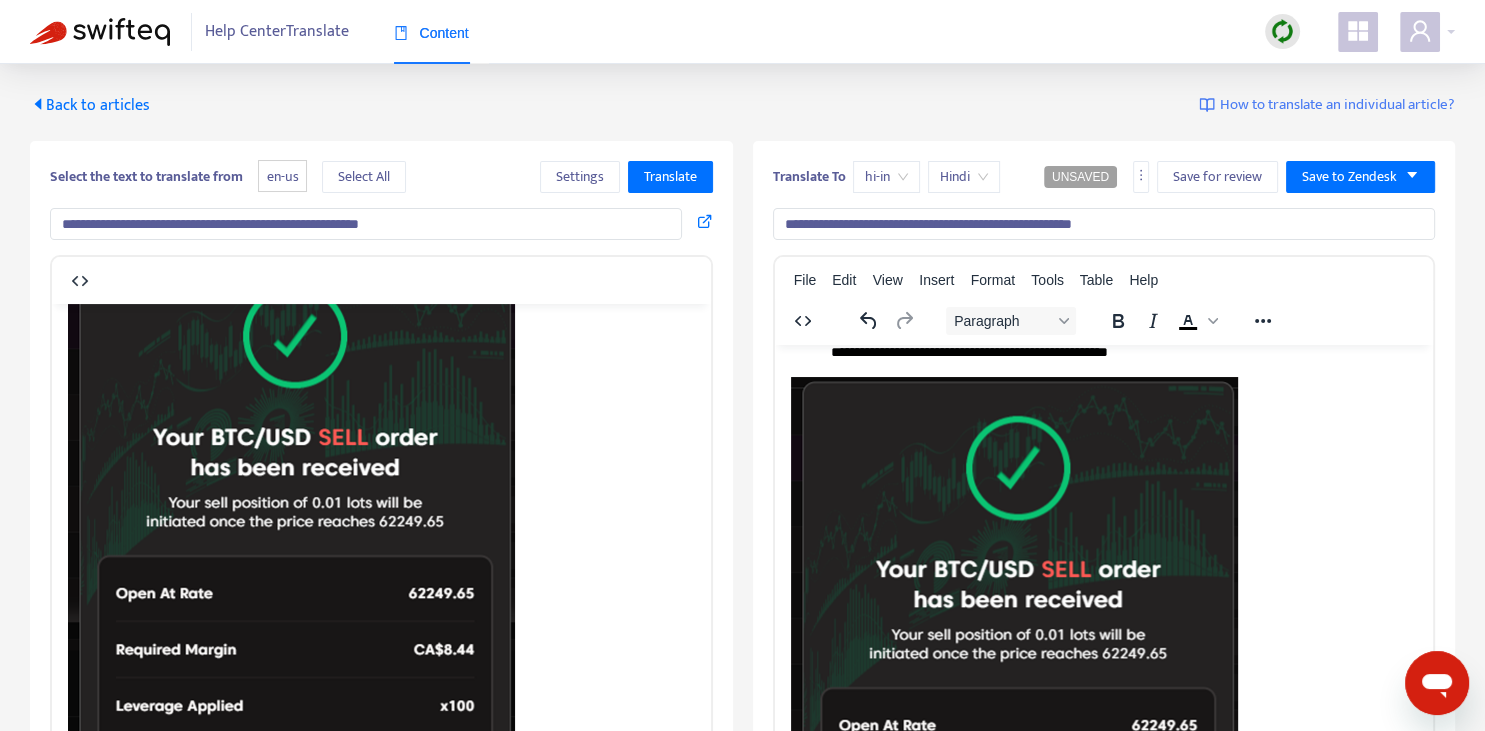 scroll, scrollTop: 670, scrollLeft: 0, axis: vertical 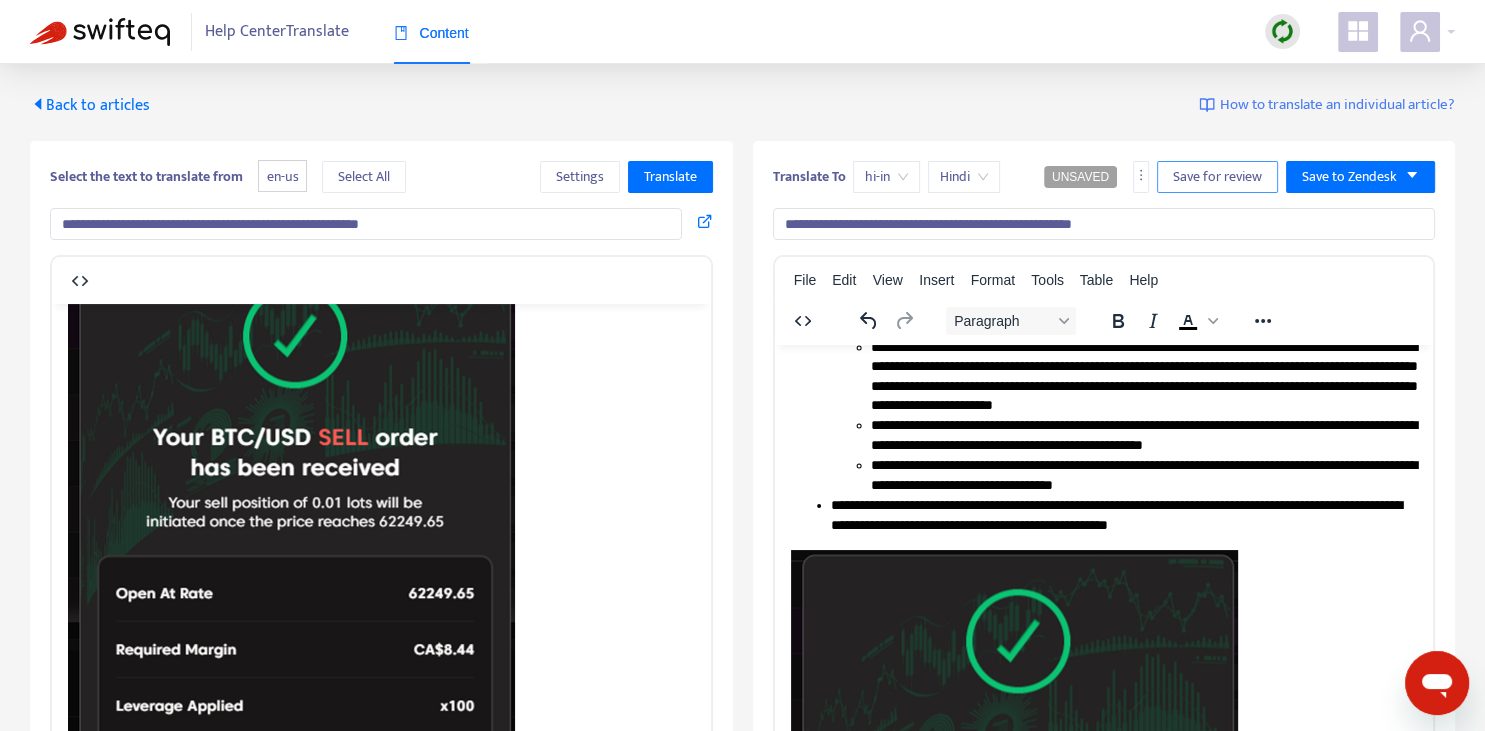 click on "Save for review" at bounding box center [1217, 177] 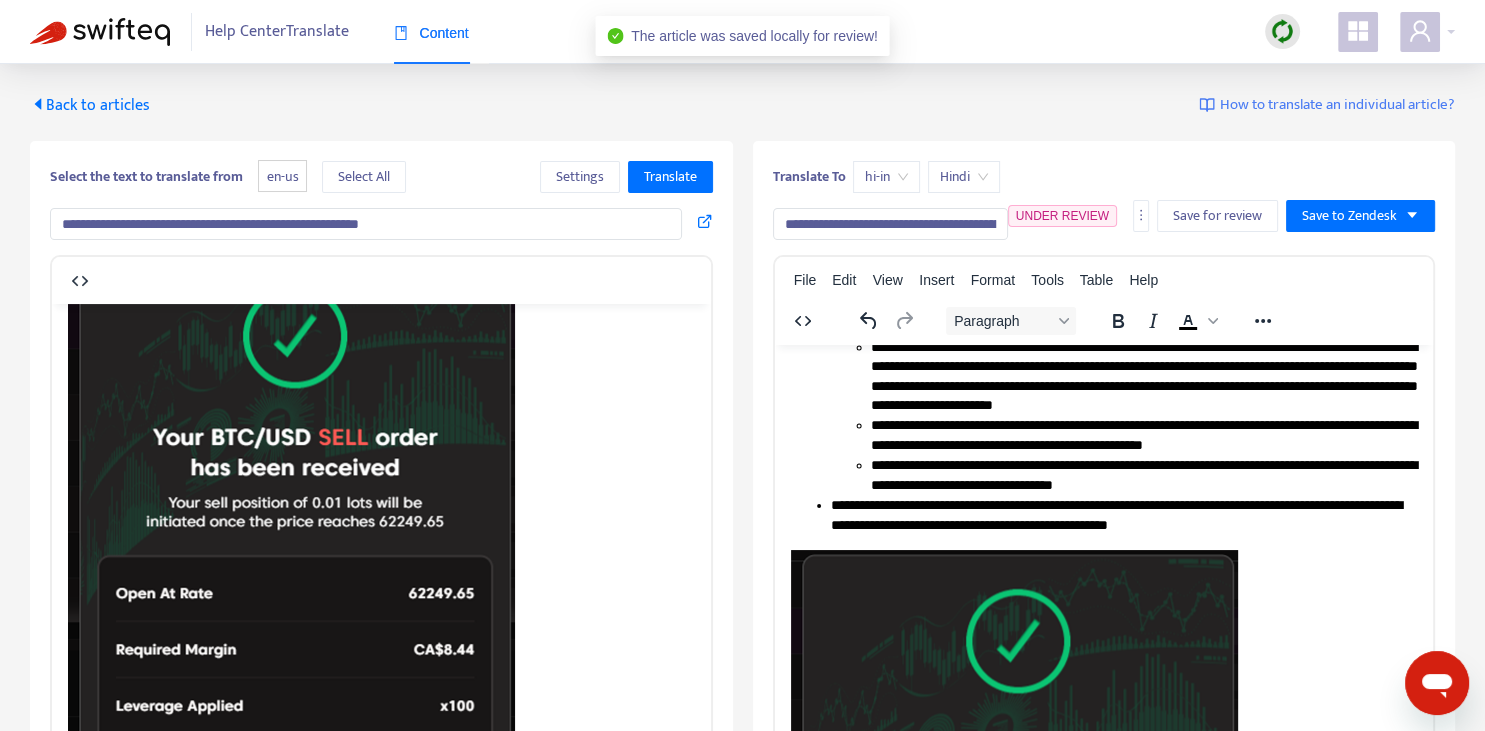 click on "Back to articles" at bounding box center [90, 105] 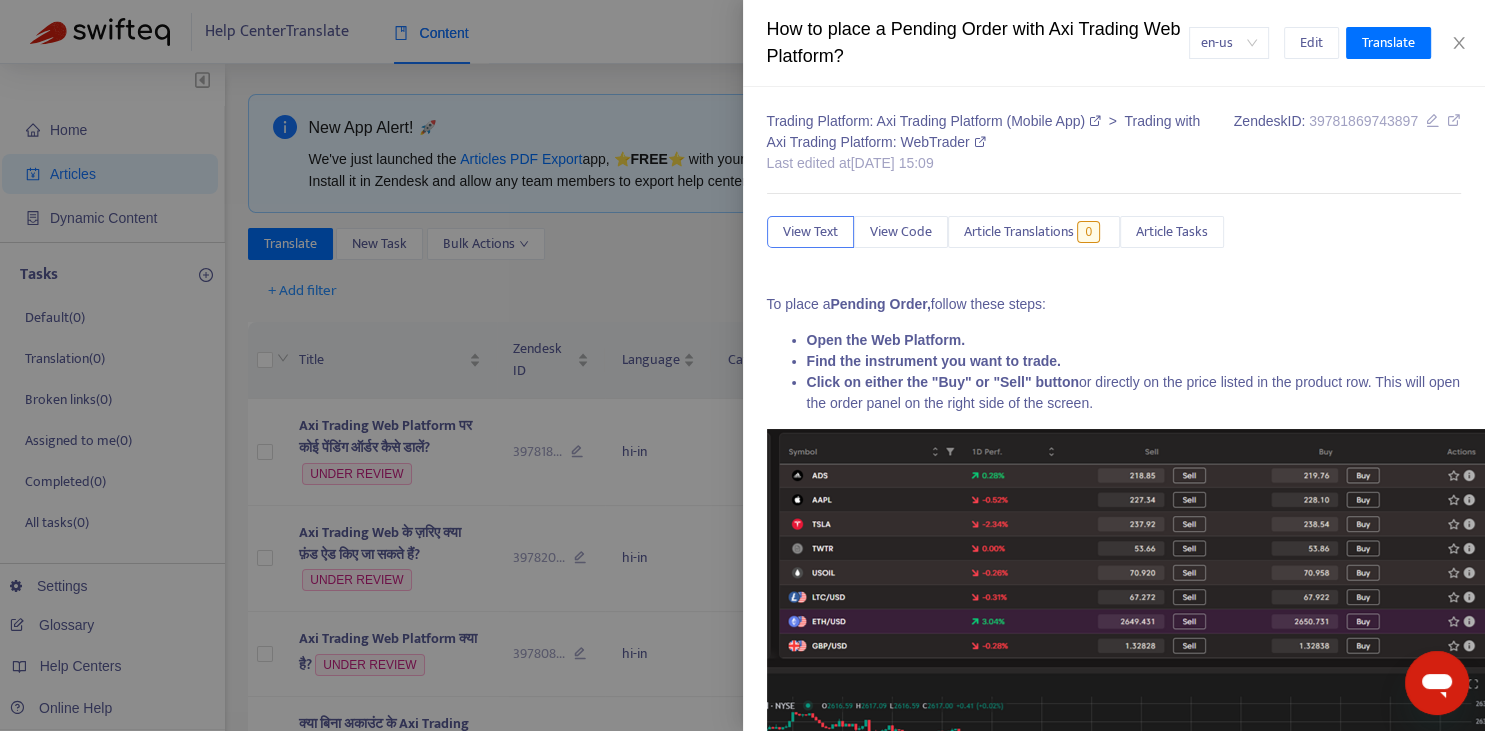 click at bounding box center [742, 365] 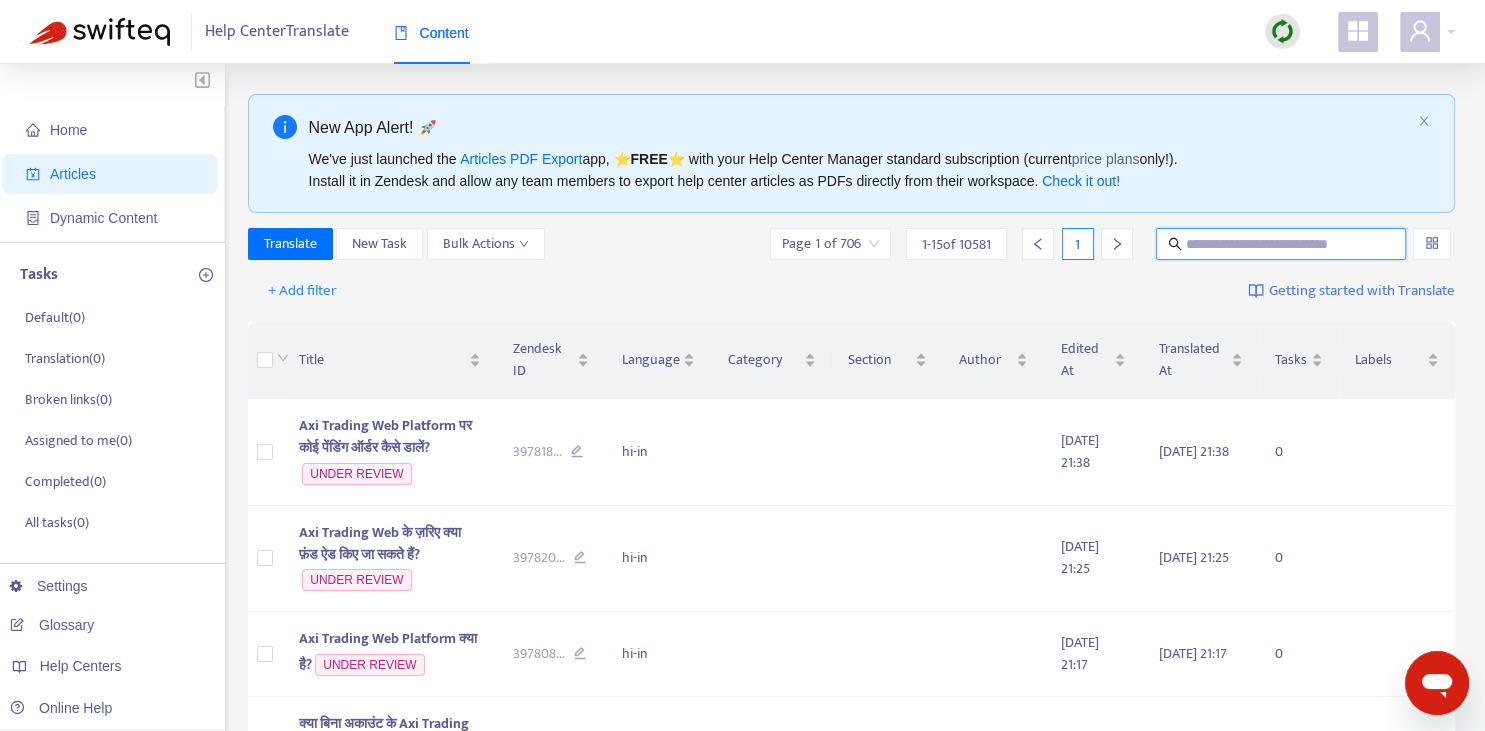 click at bounding box center (1282, 244) 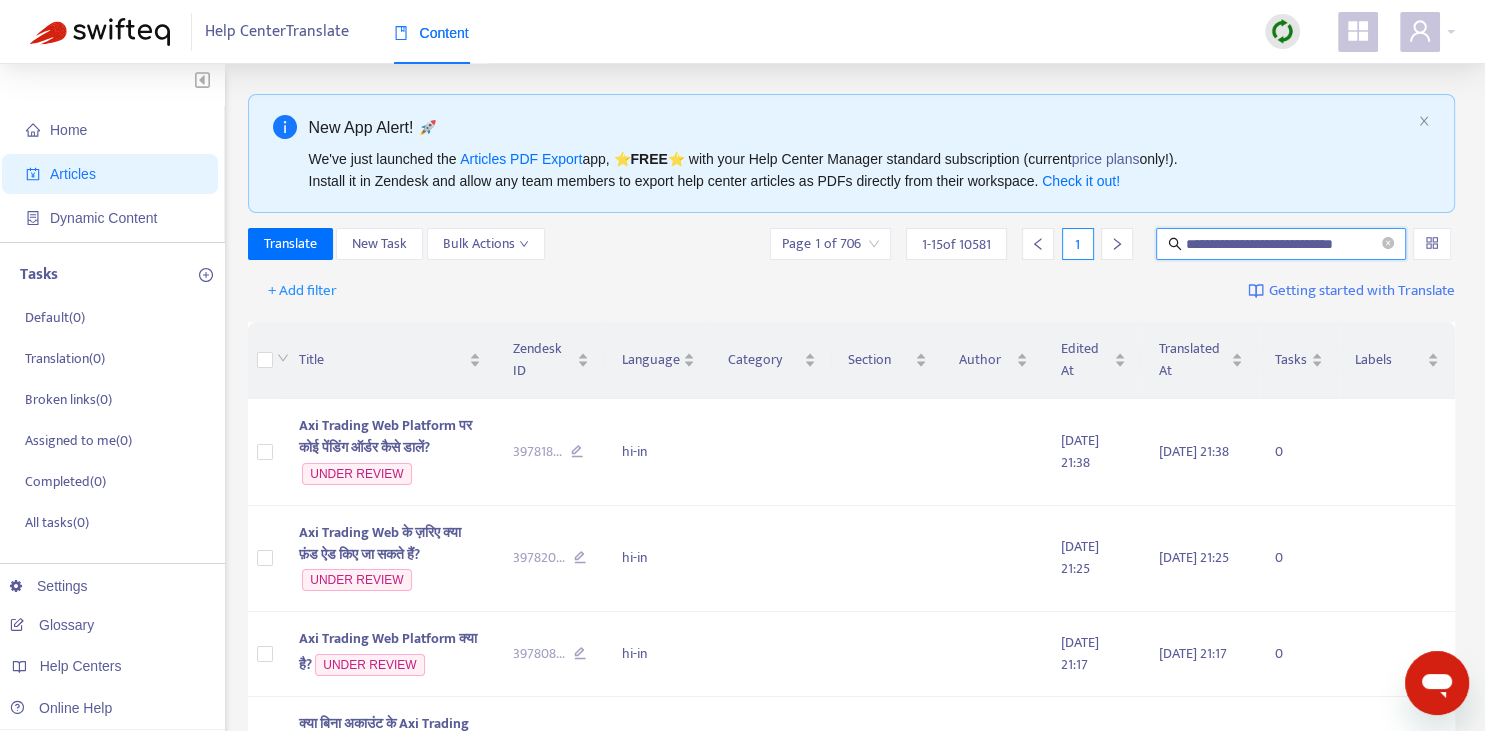 type on "**********" 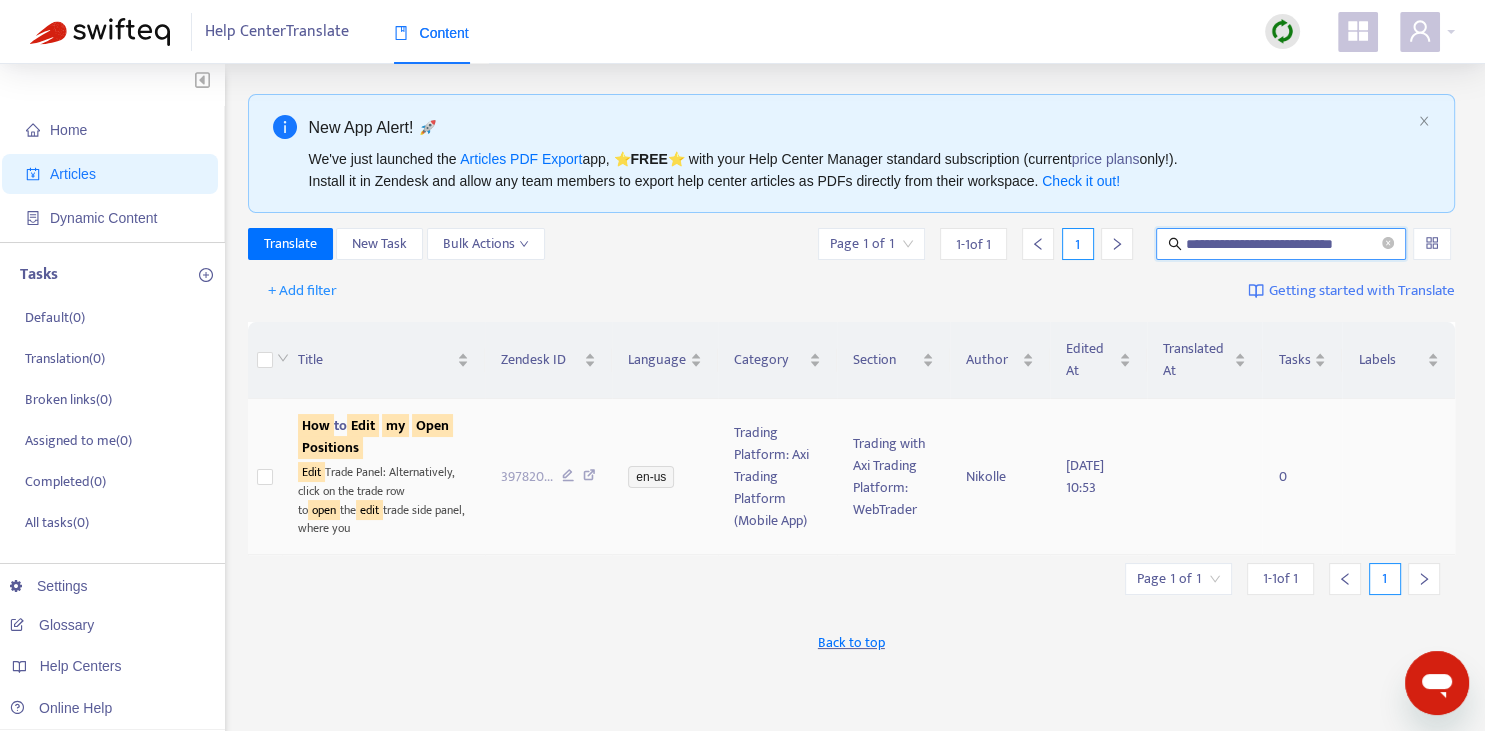 click on "How  to  Edit   my   Open   Positions Edit  Trade Panel: Alternatively, click on the trade row to  open  the  edit  trade side panel, where you" at bounding box center [383, 477] 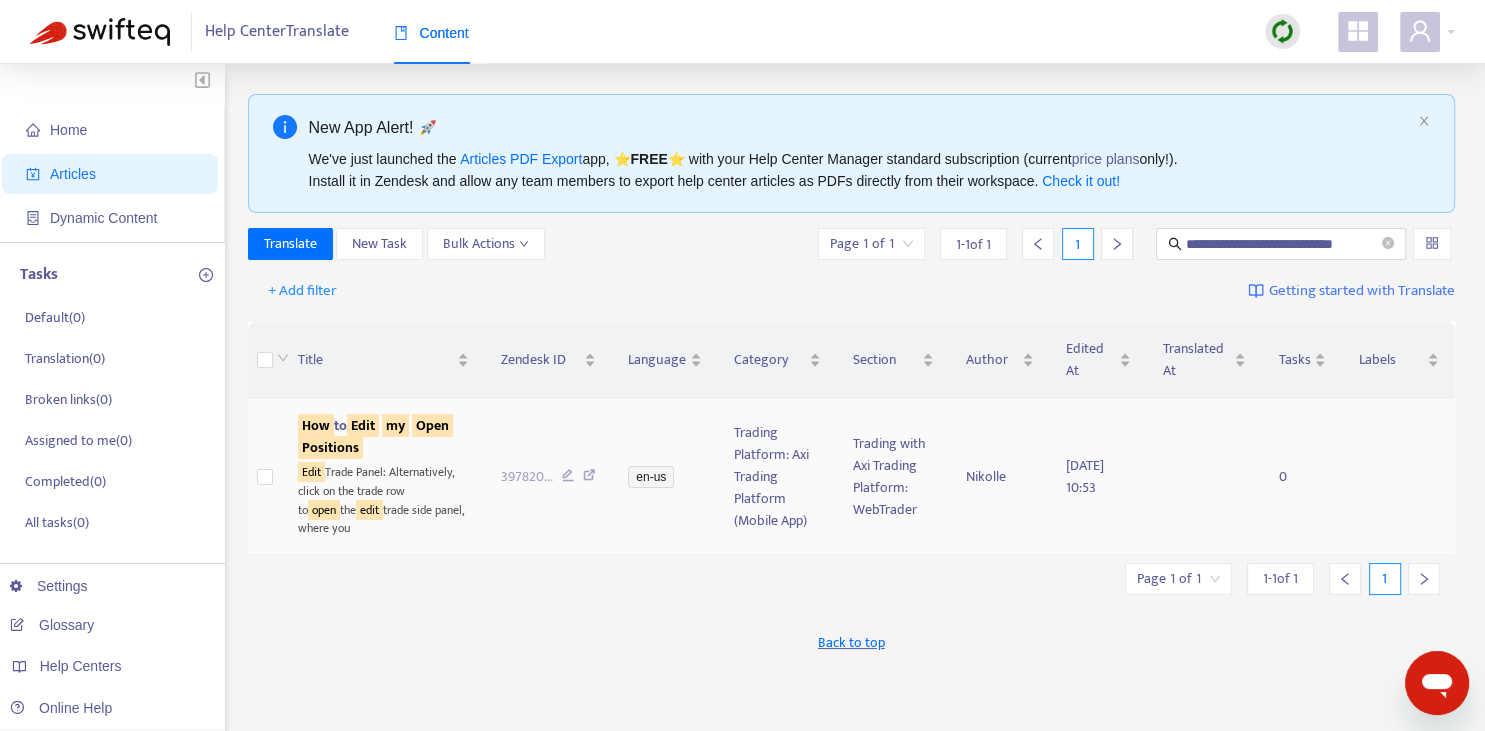 click on "Edit" at bounding box center [363, 425] 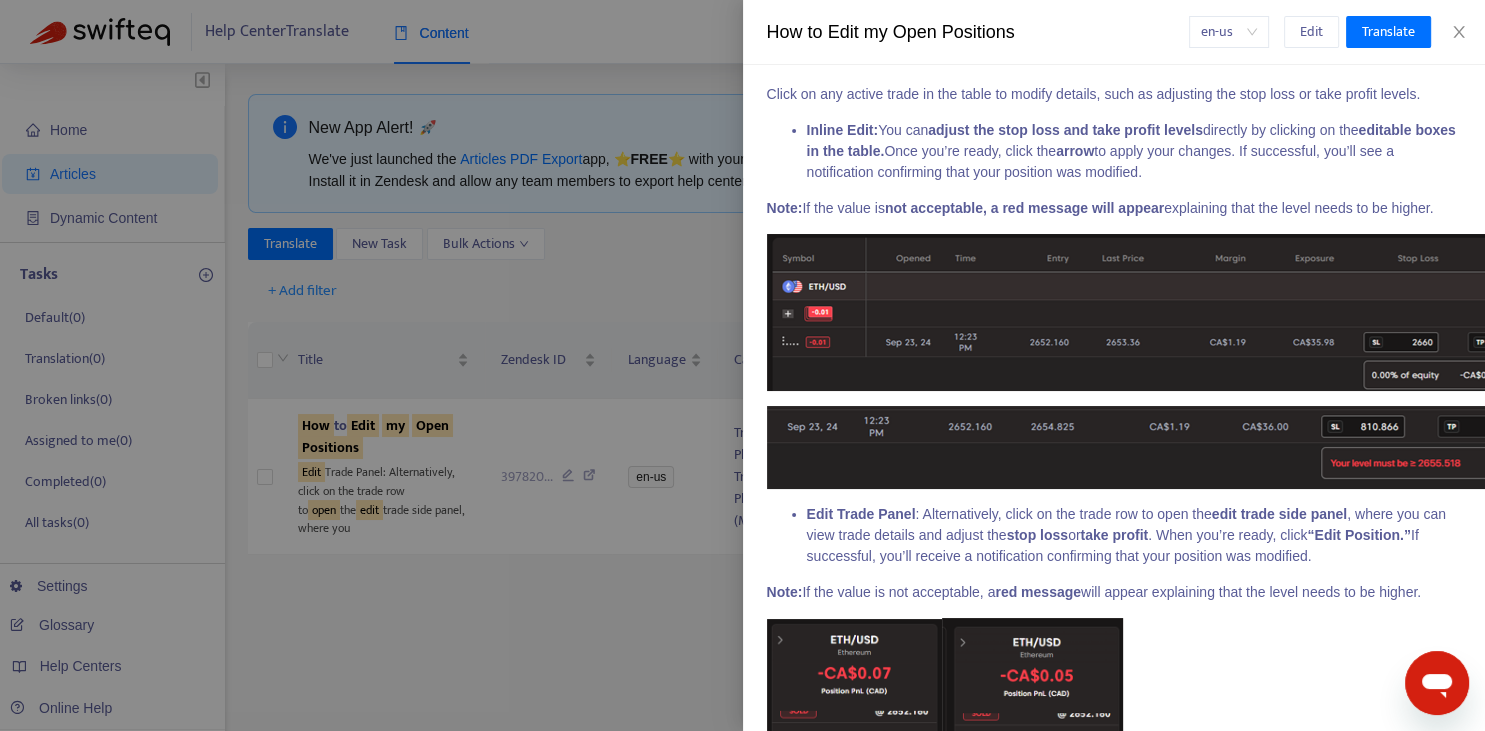 scroll, scrollTop: 0, scrollLeft: 0, axis: both 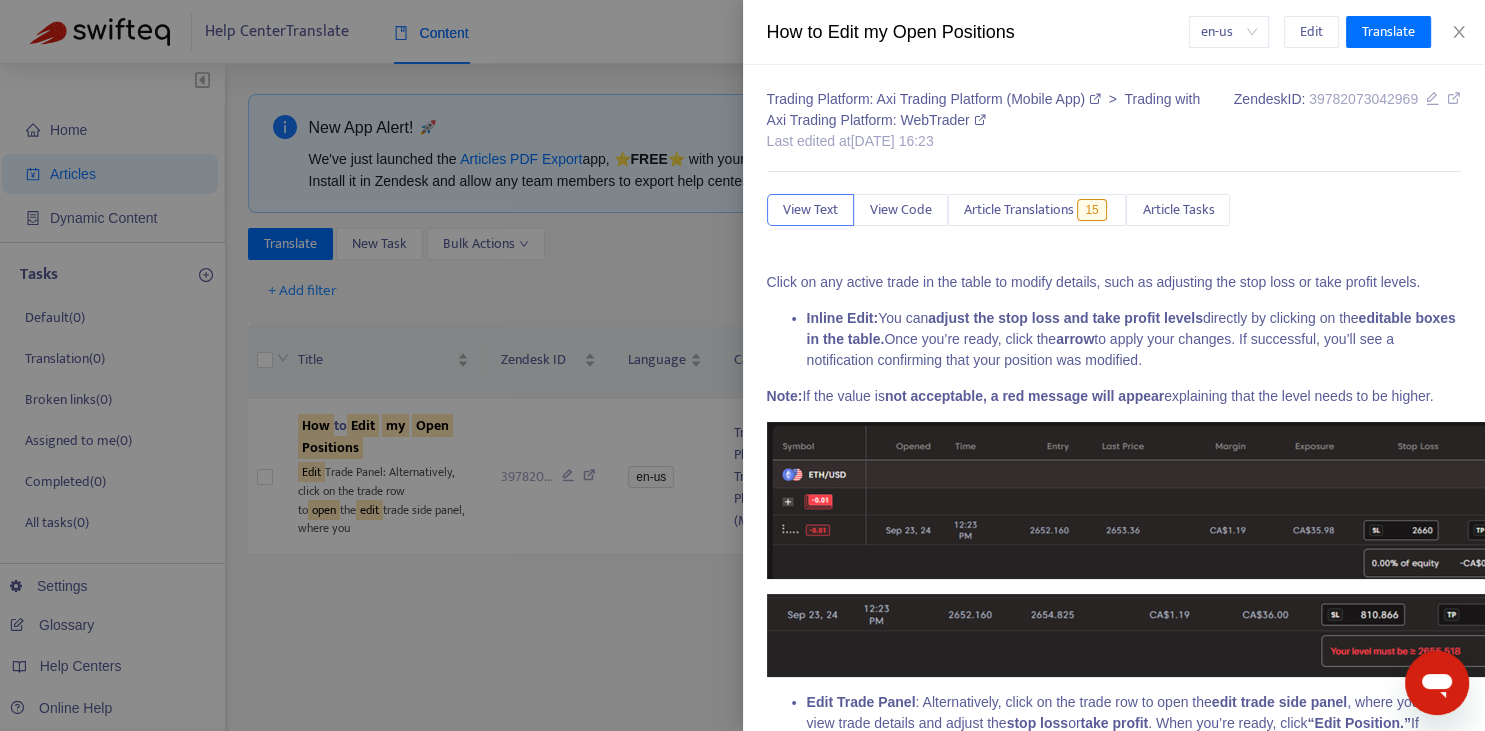 click at bounding box center (742, 365) 